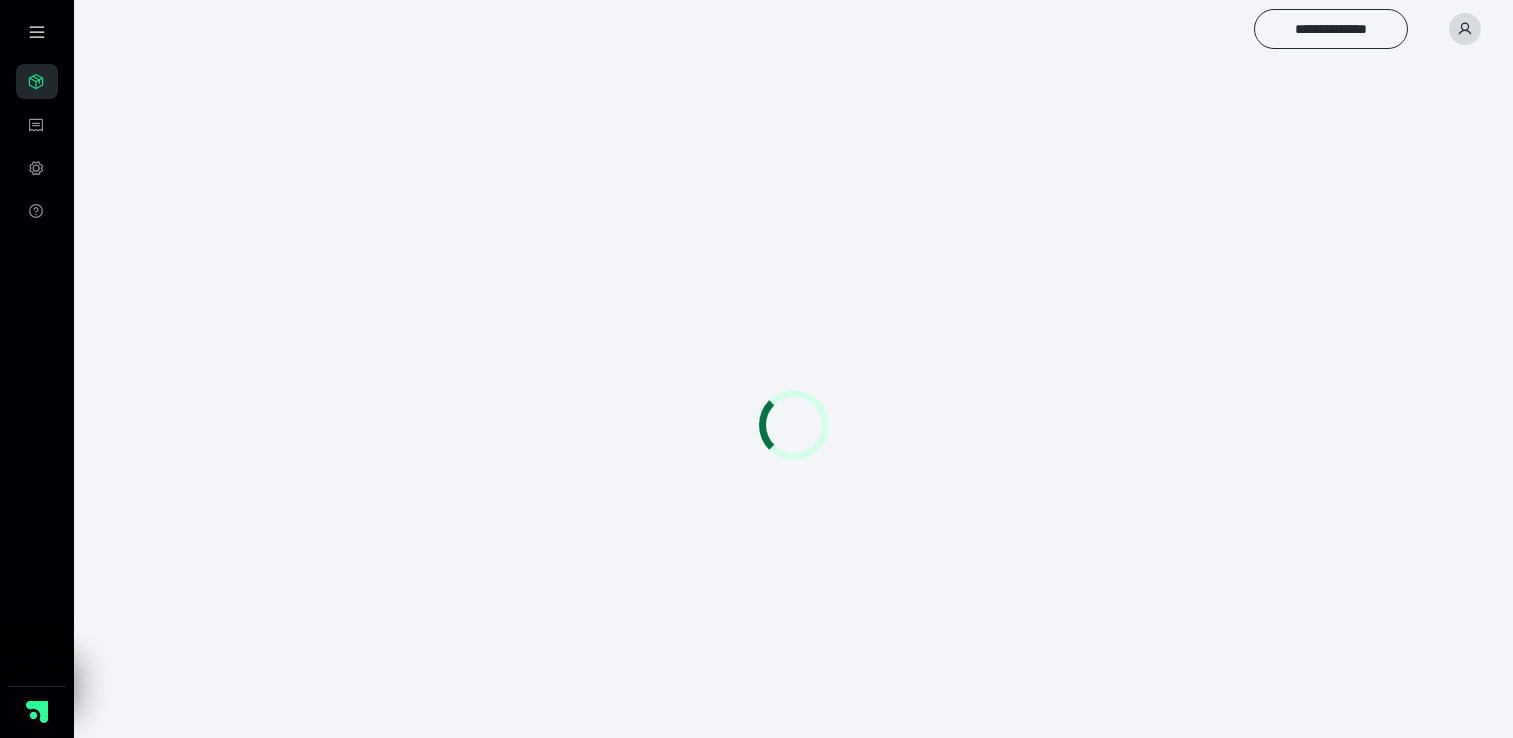 scroll, scrollTop: 0, scrollLeft: 0, axis: both 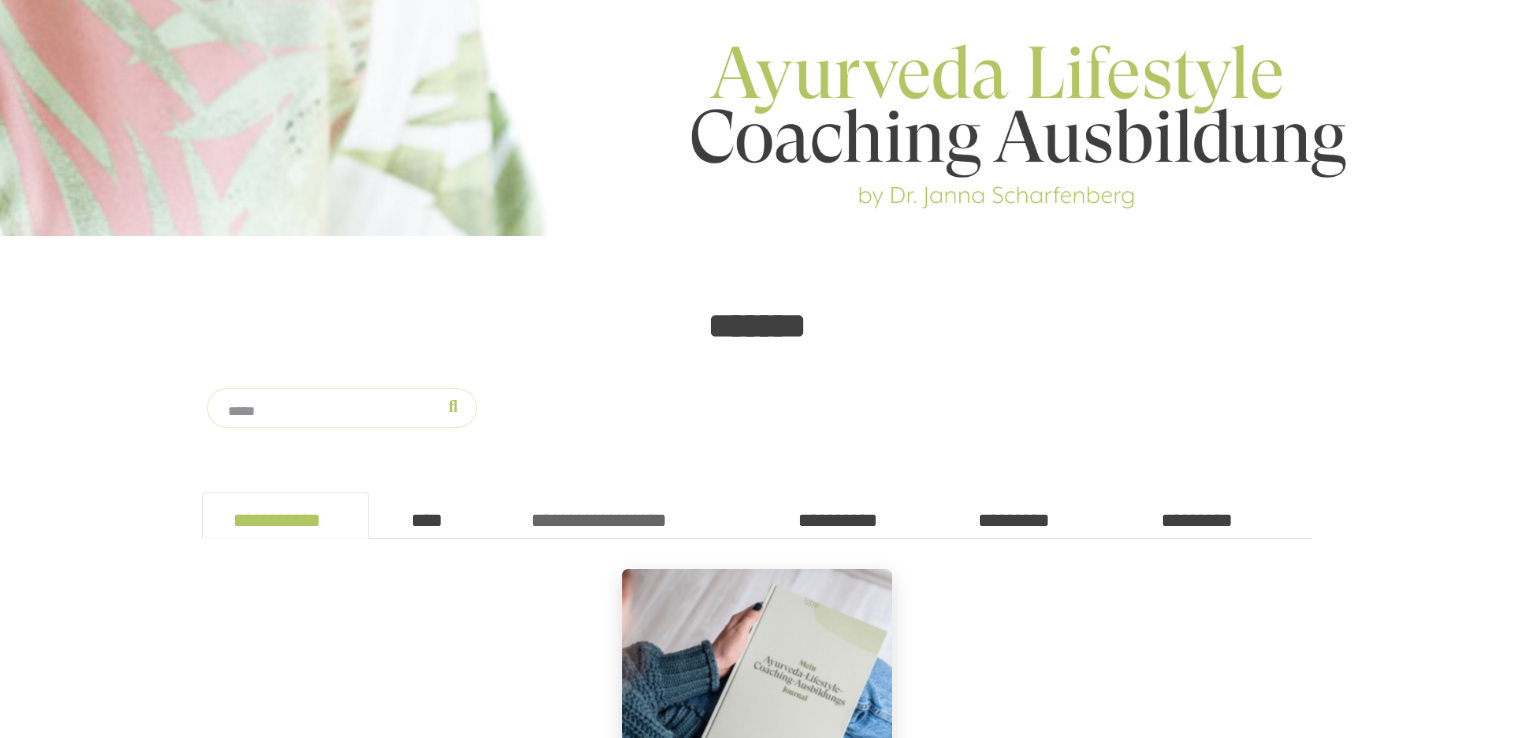 click on "**********" at bounding box center [633, 516] 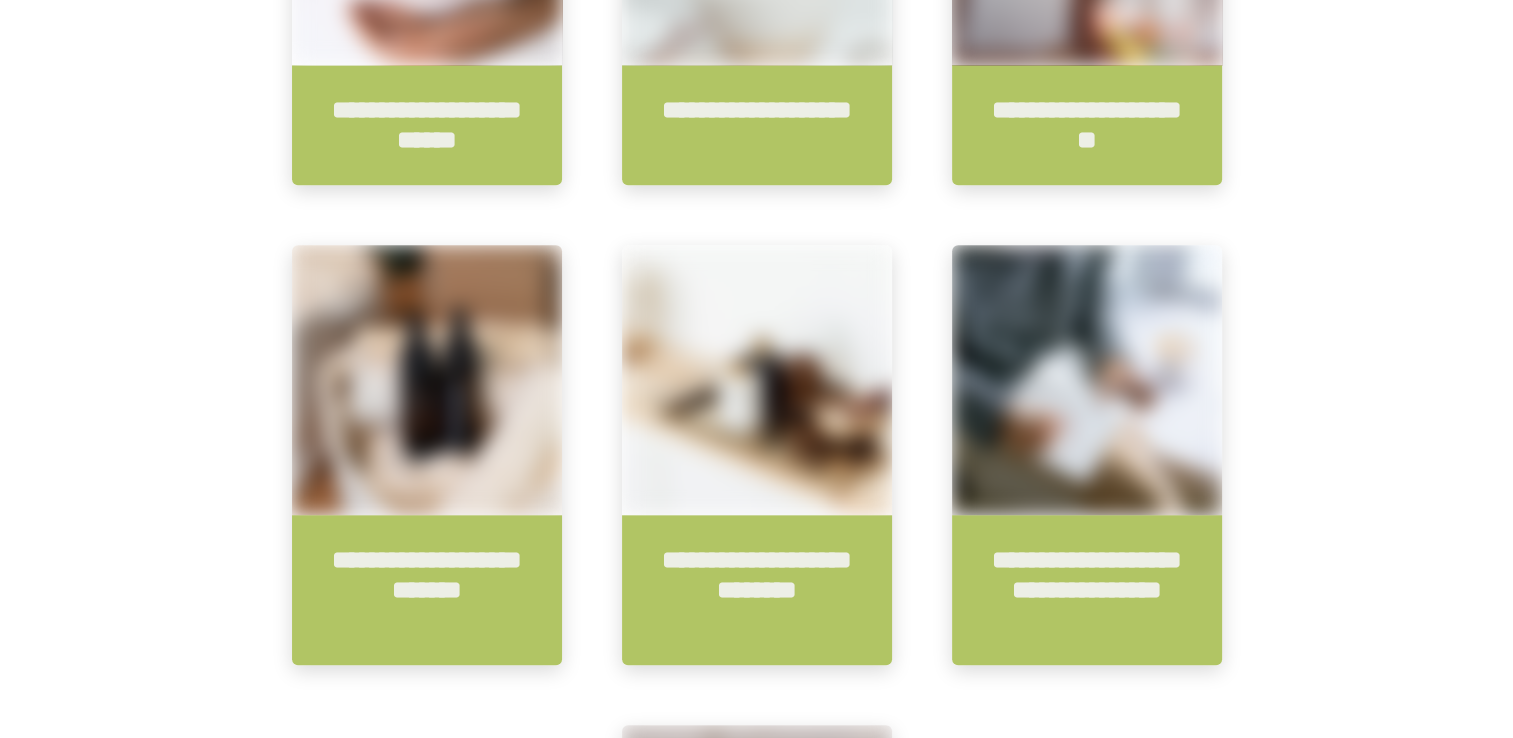 scroll, scrollTop: 1706, scrollLeft: 0, axis: vertical 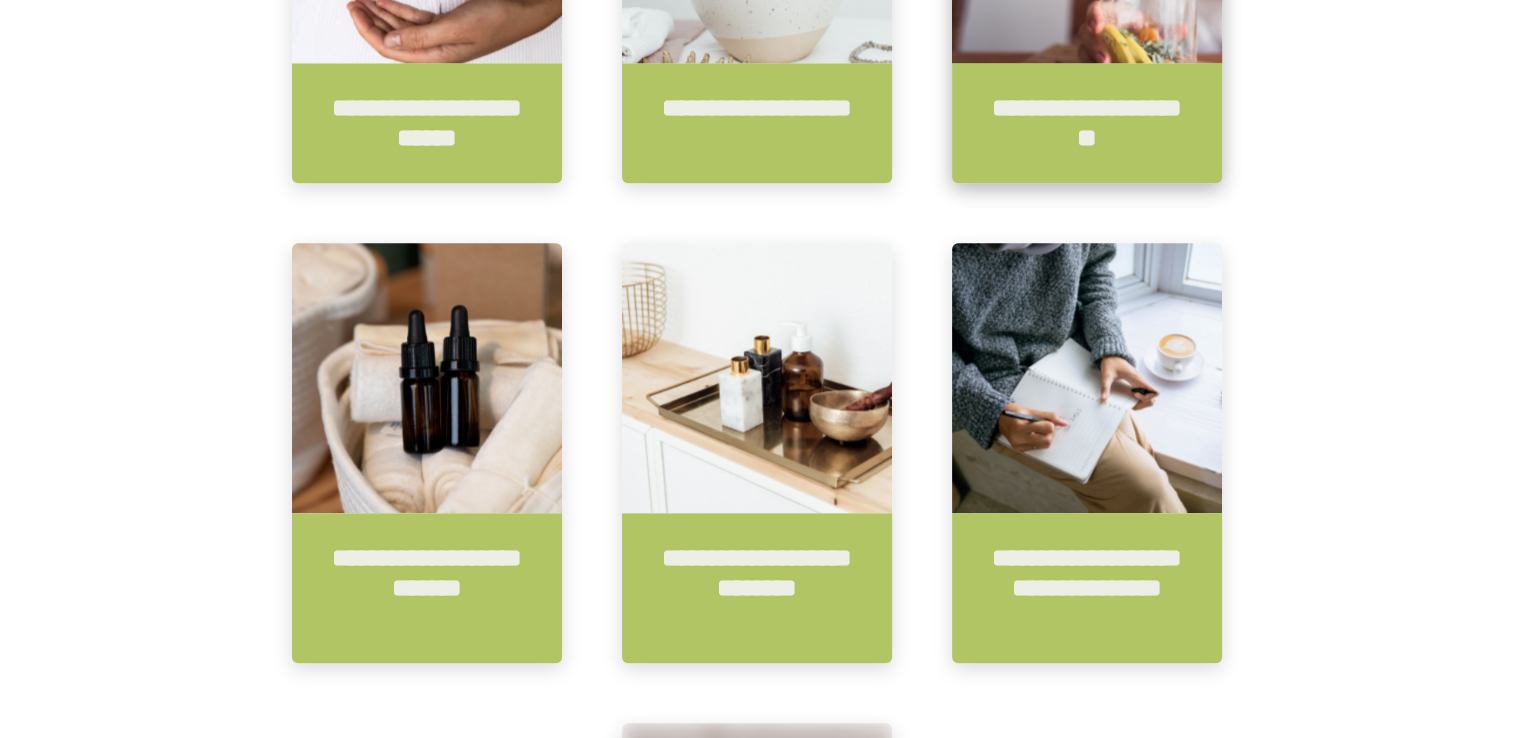 click on "**********" at bounding box center [1087, 123] 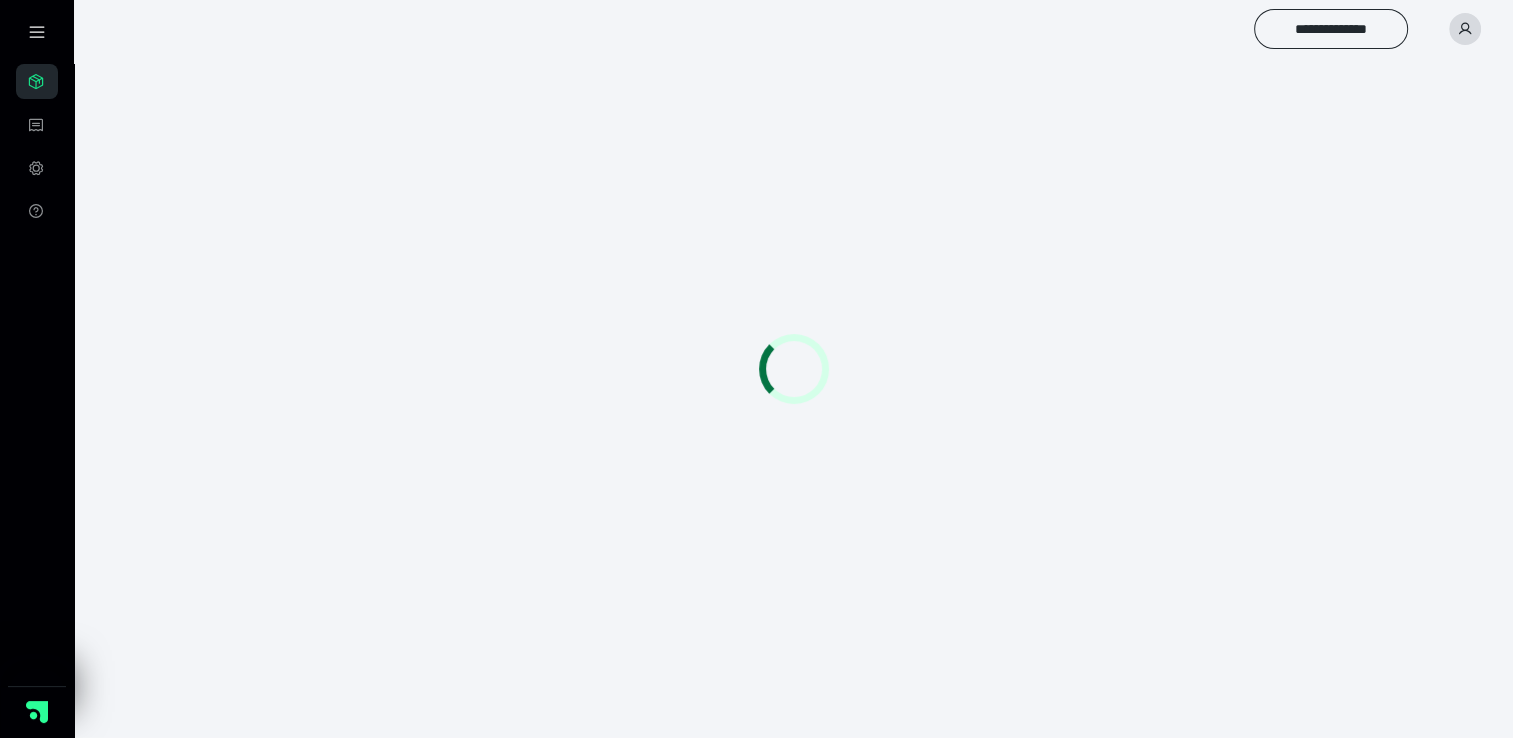 scroll, scrollTop: 0, scrollLeft: 0, axis: both 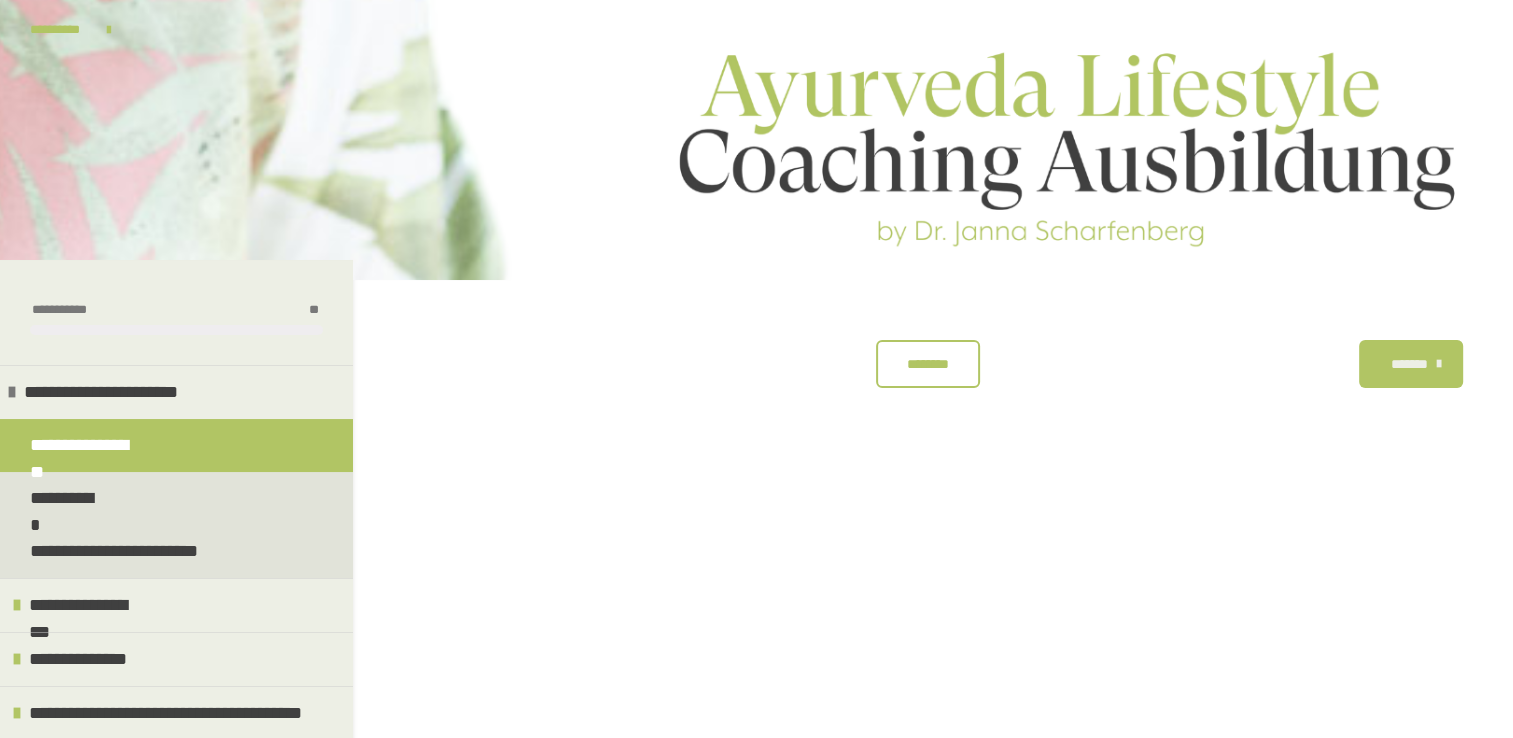 click on "********" at bounding box center (927, 364) 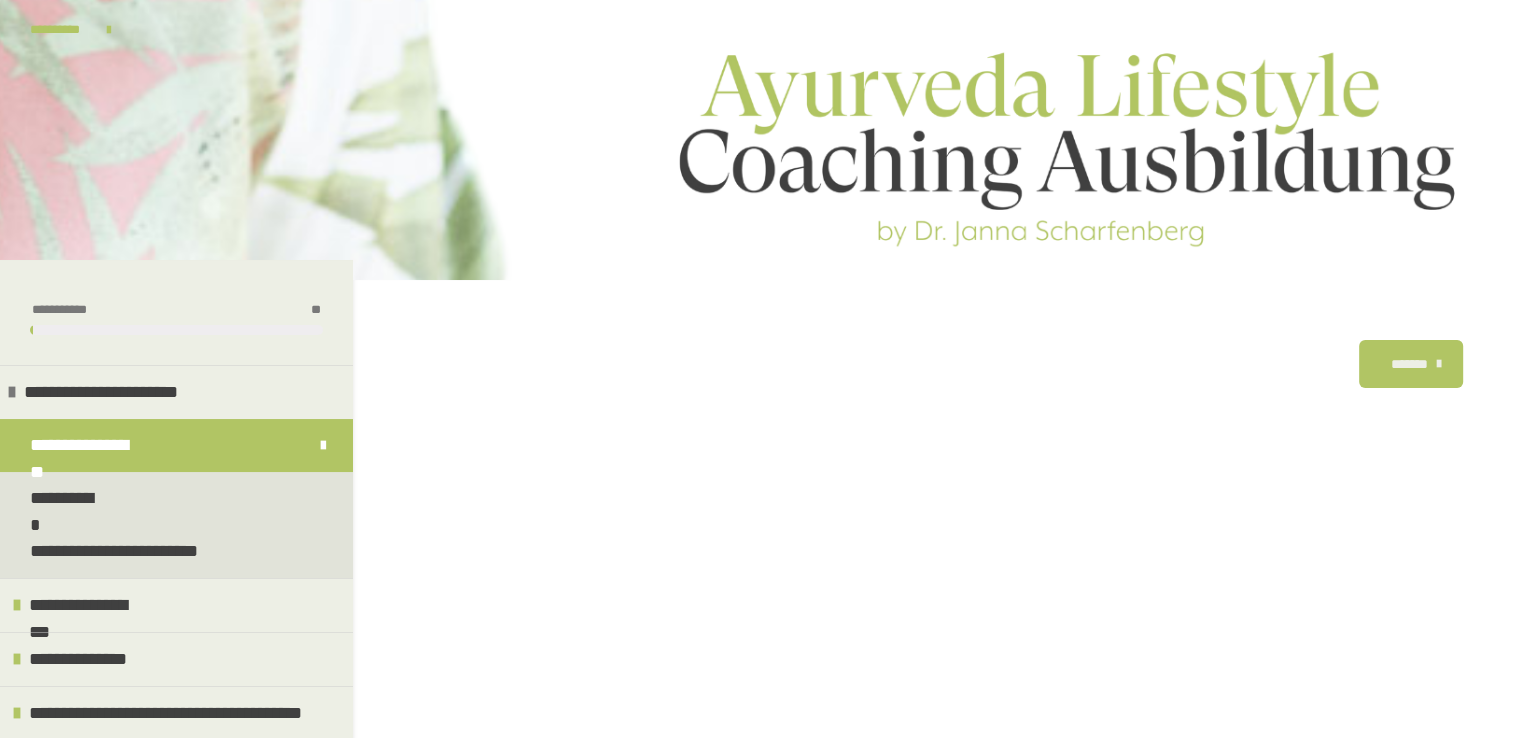 scroll, scrollTop: 340, scrollLeft: 0, axis: vertical 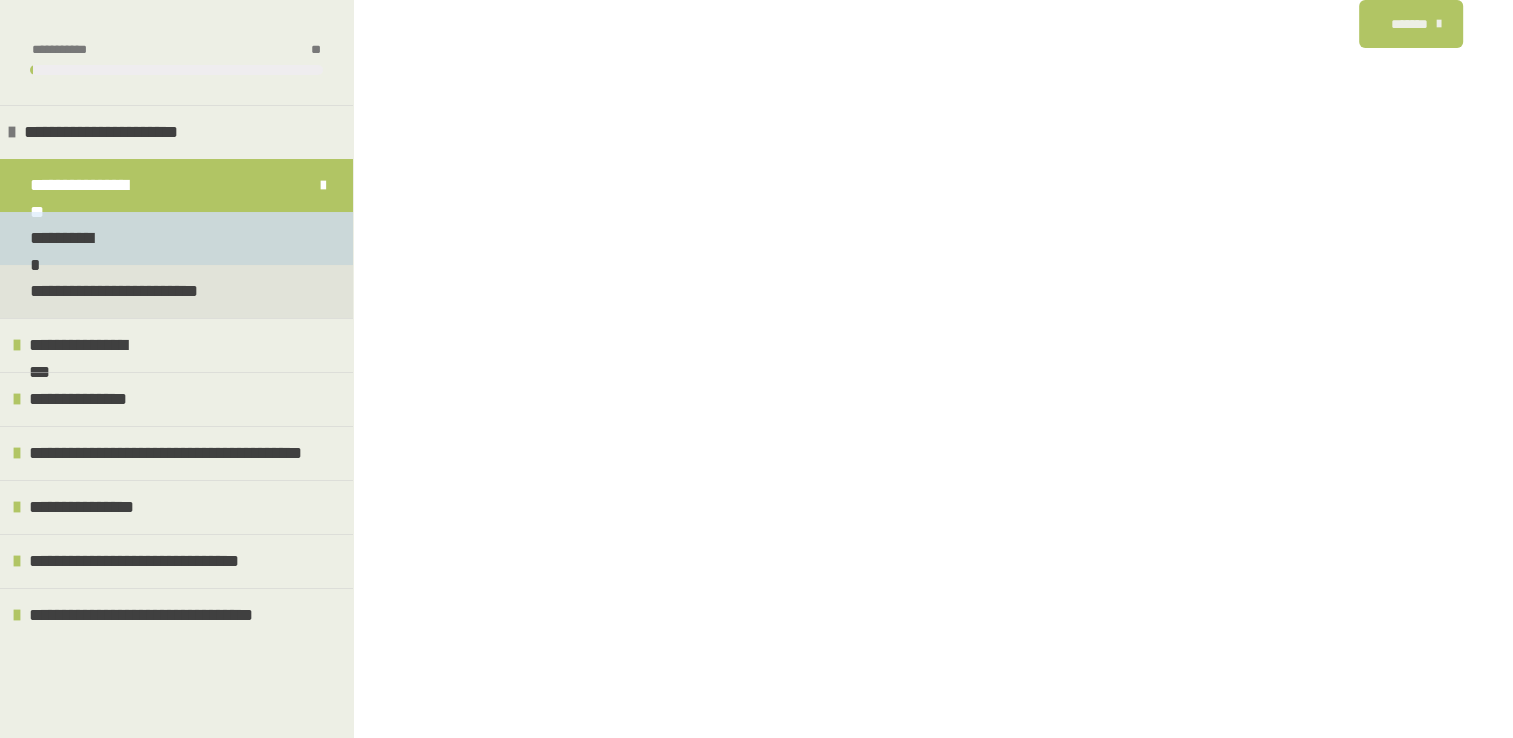 click on "**********" at bounding box center [176, 238] 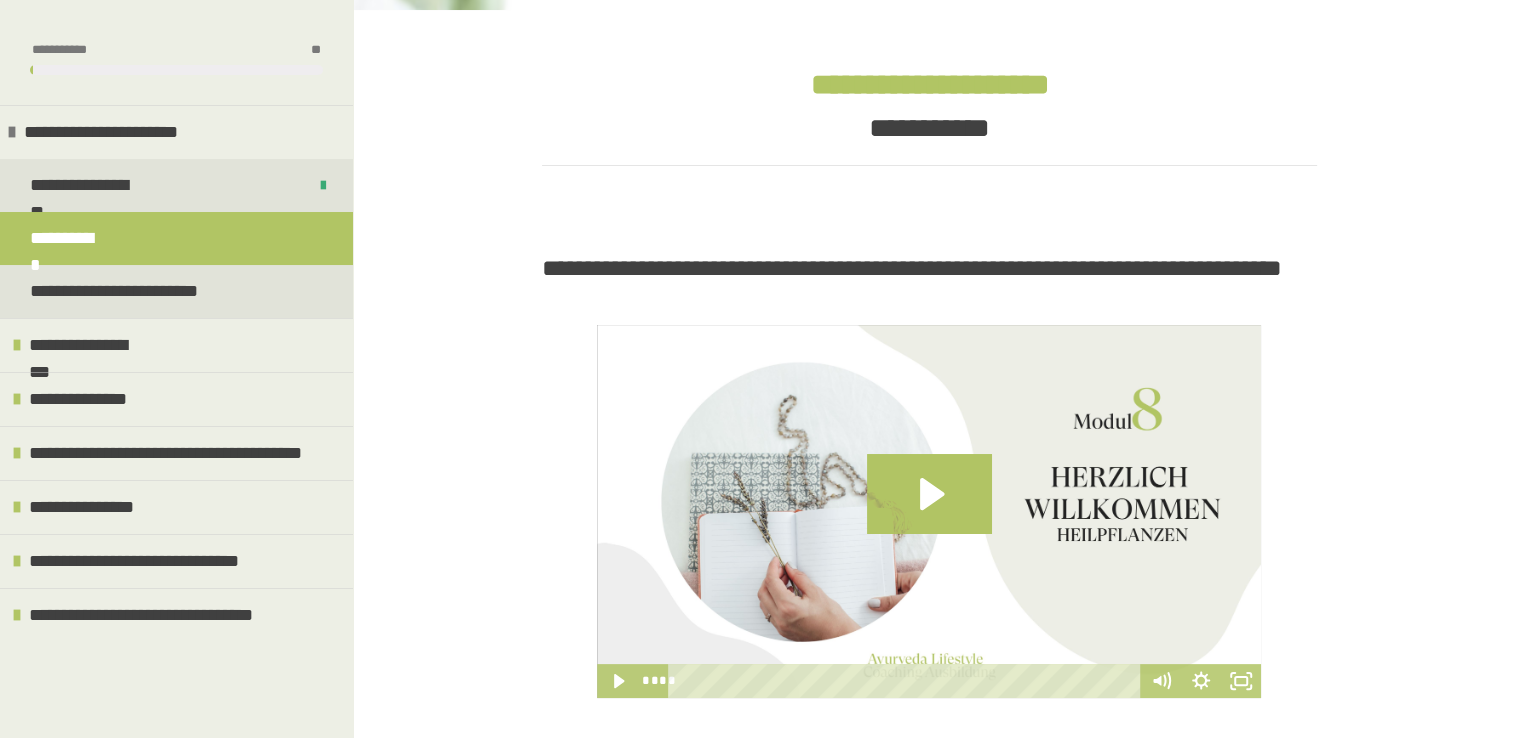 scroll, scrollTop: 547, scrollLeft: 0, axis: vertical 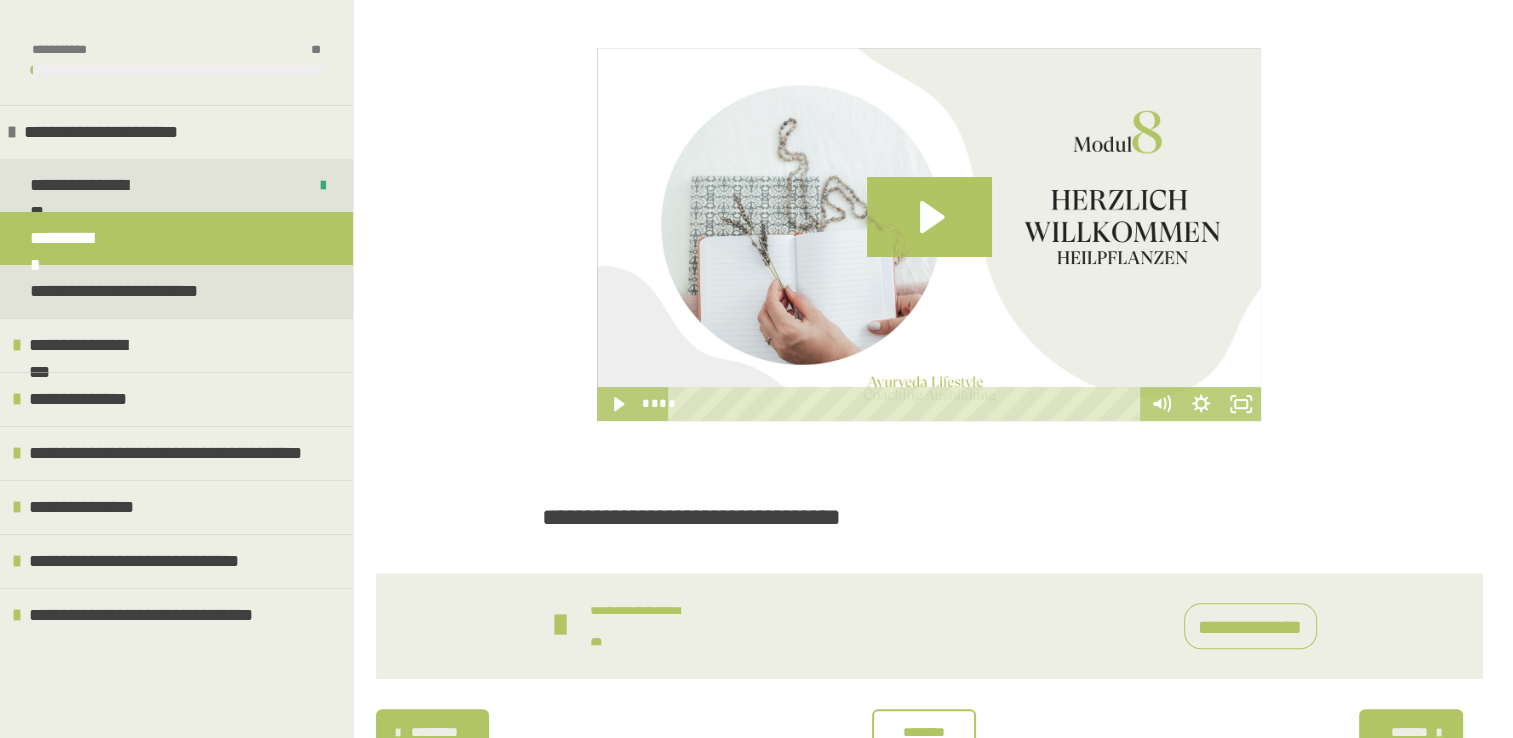 click on "**********" at bounding box center (929, 626) 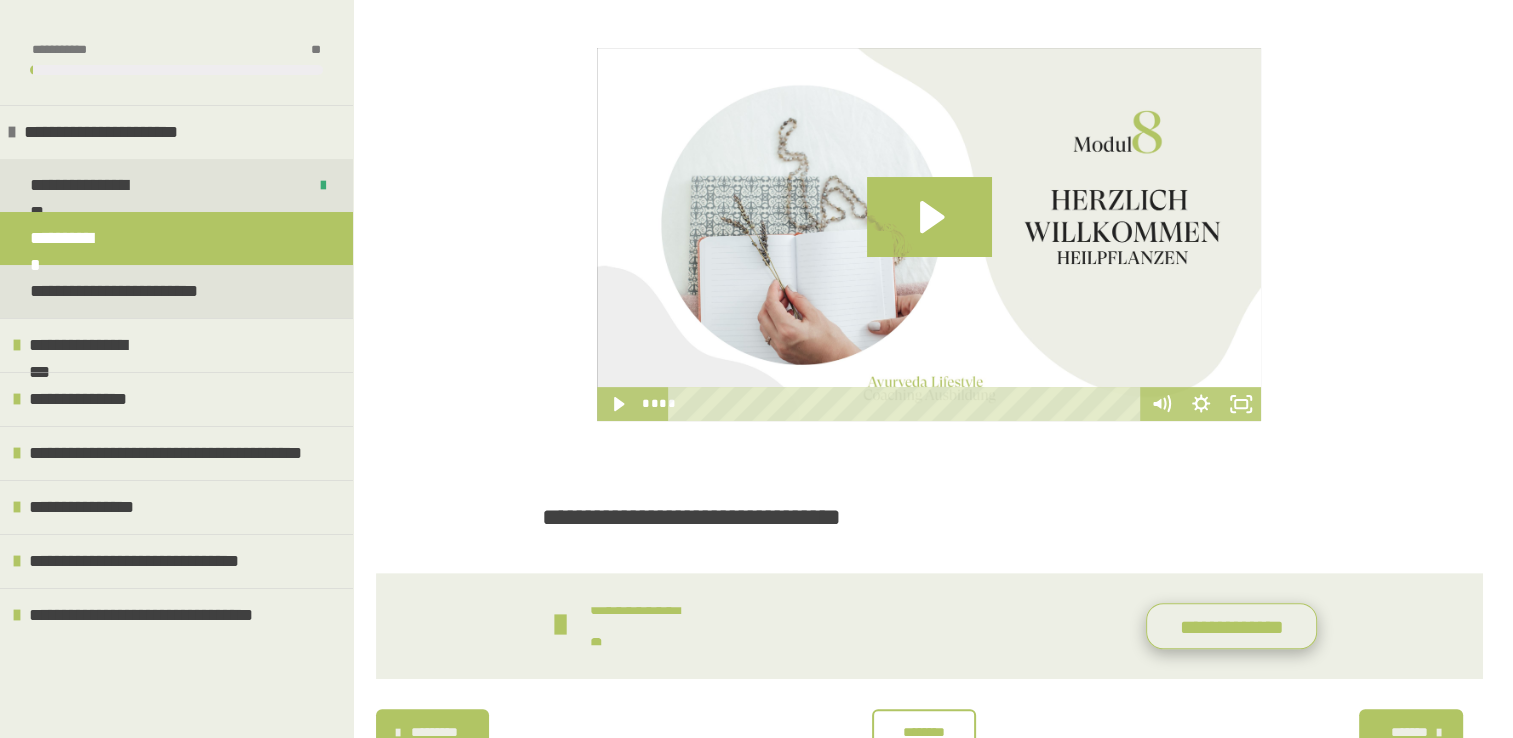 click on "**********" at bounding box center (1231, 626) 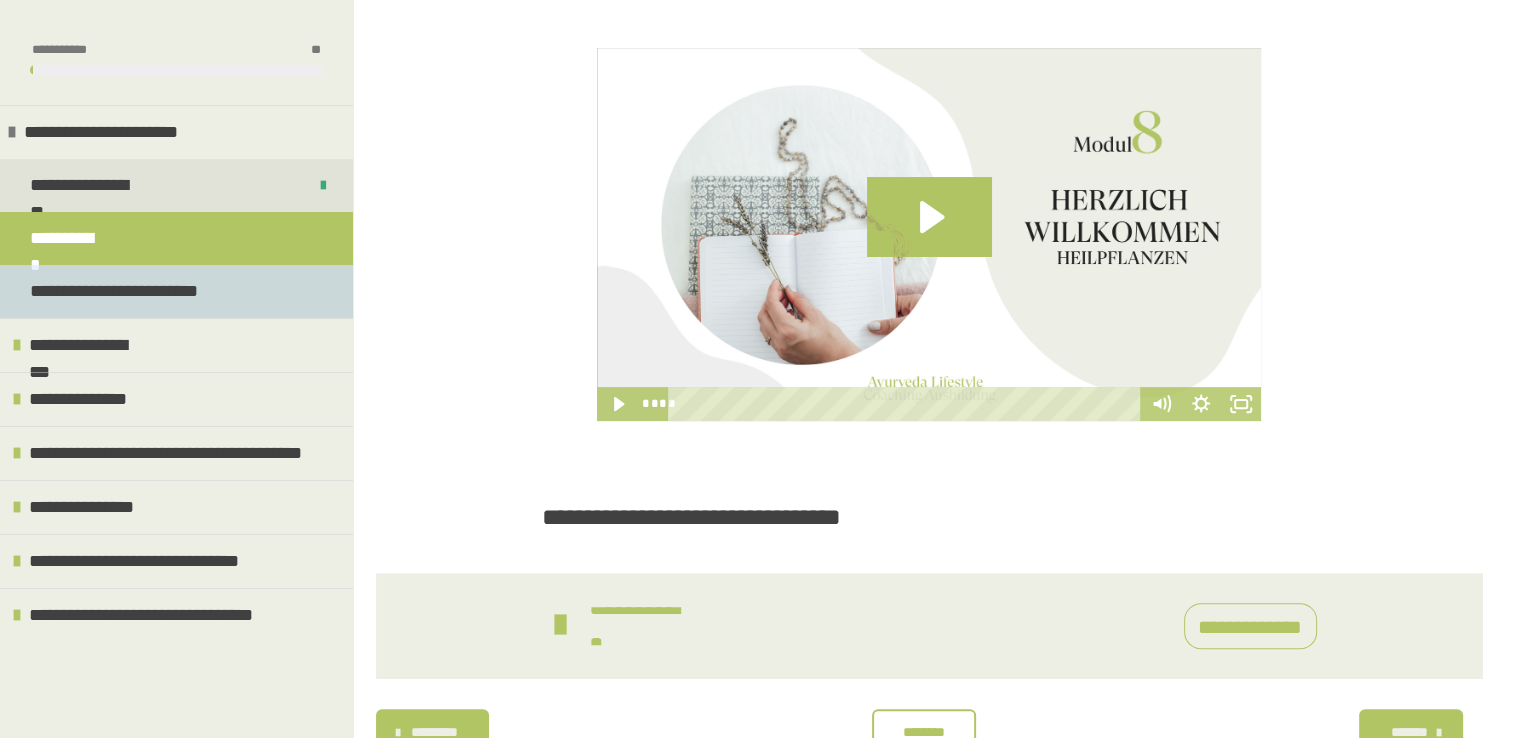 click on "**********" at bounding box center (116, 291) 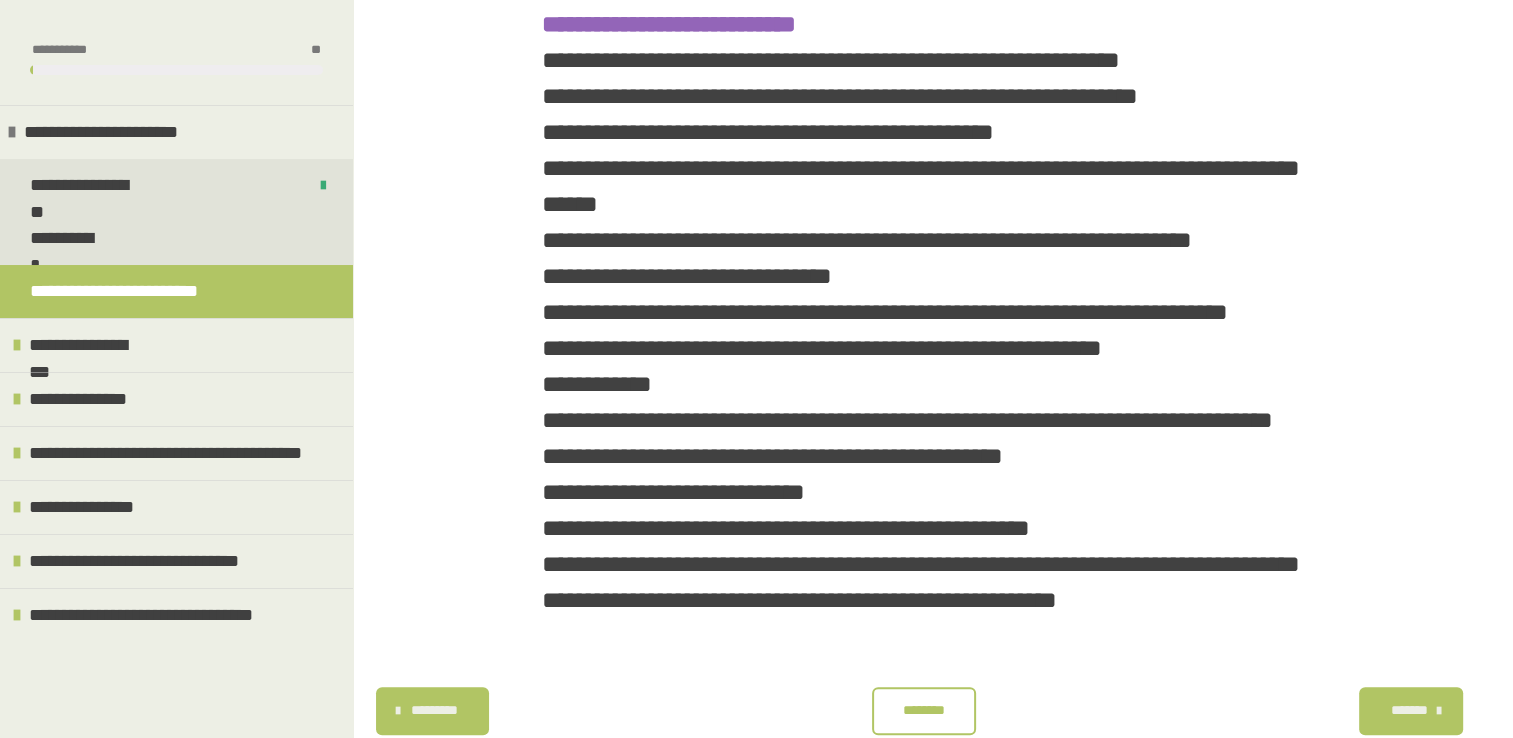 scroll, scrollTop: 1639, scrollLeft: 0, axis: vertical 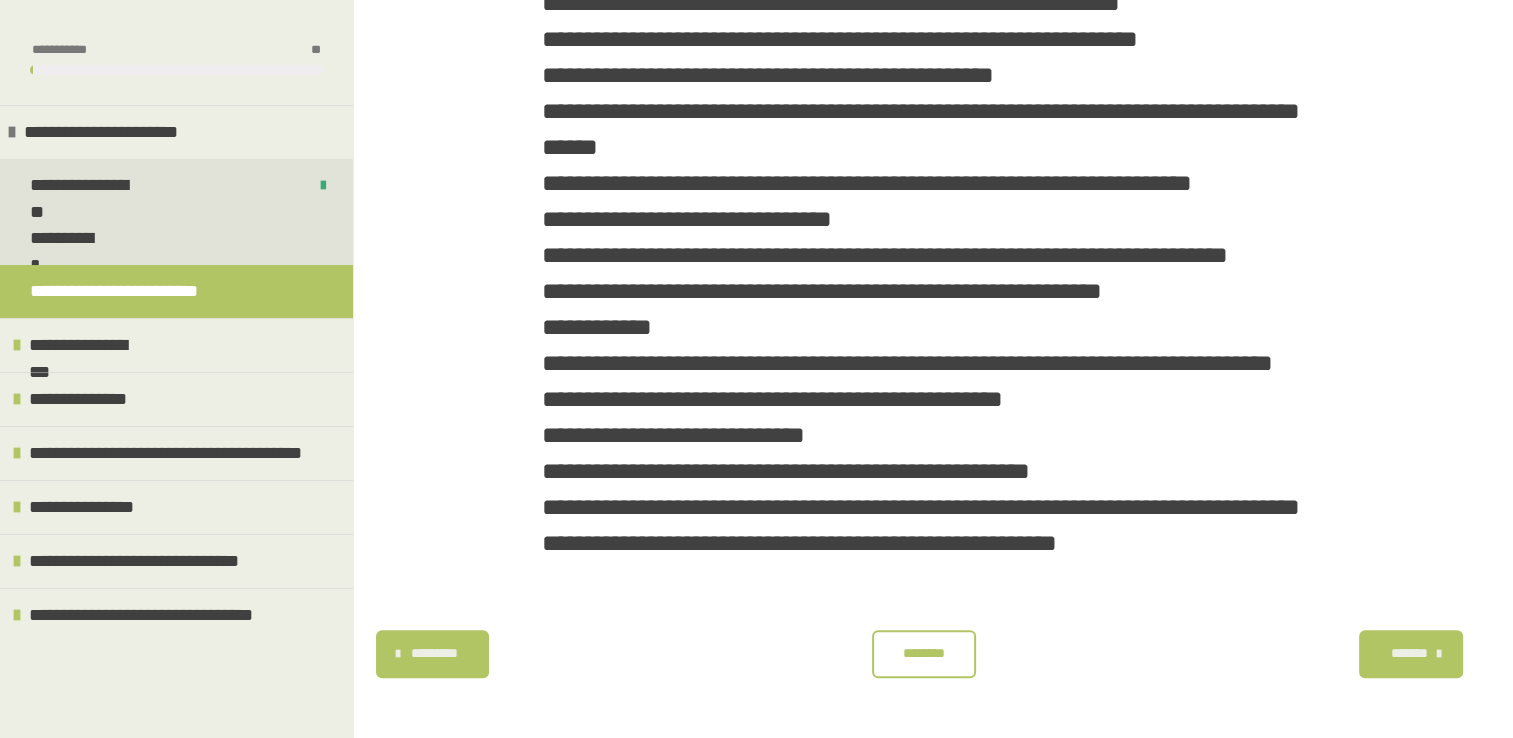 click on "********" at bounding box center (924, 653) 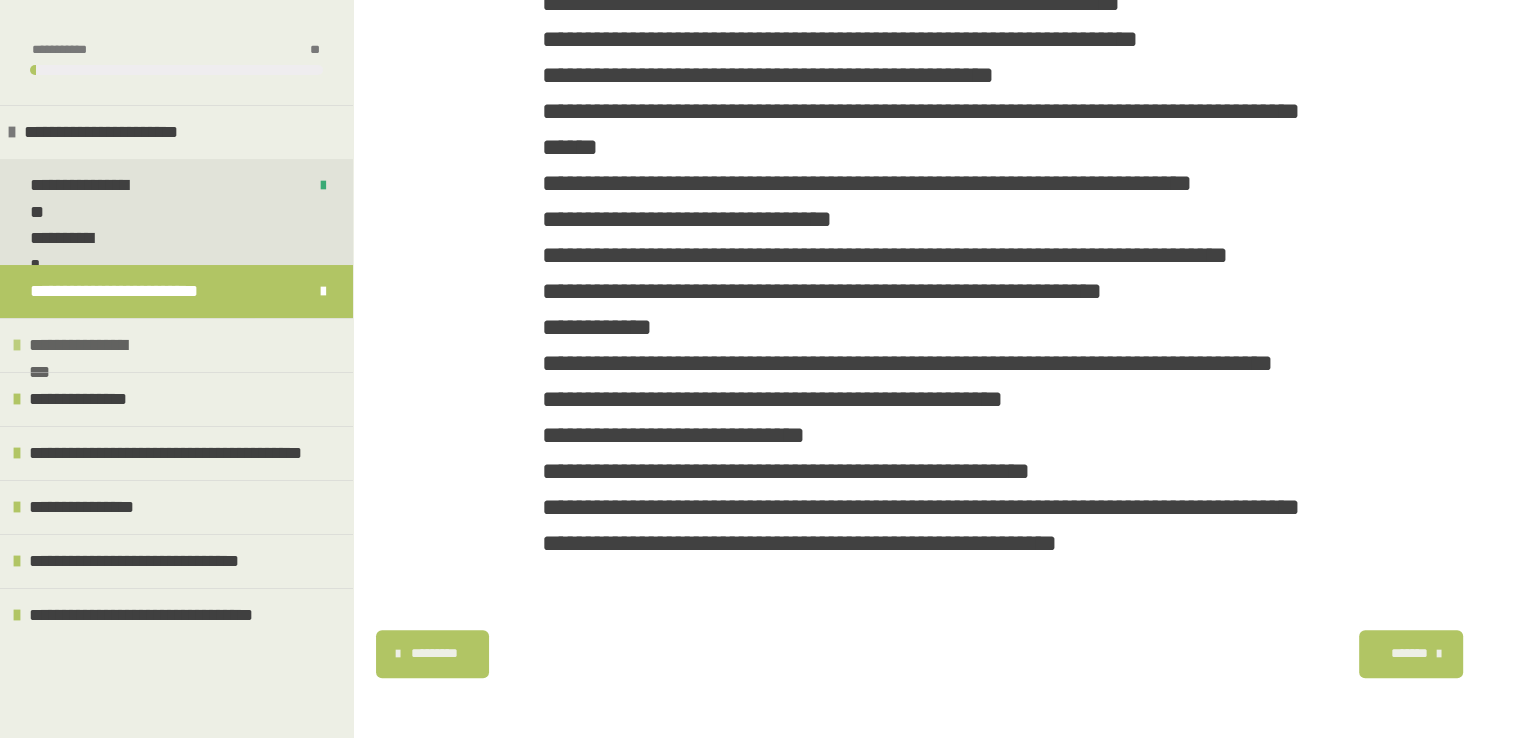 click on "**********" at bounding box center (90, 345) 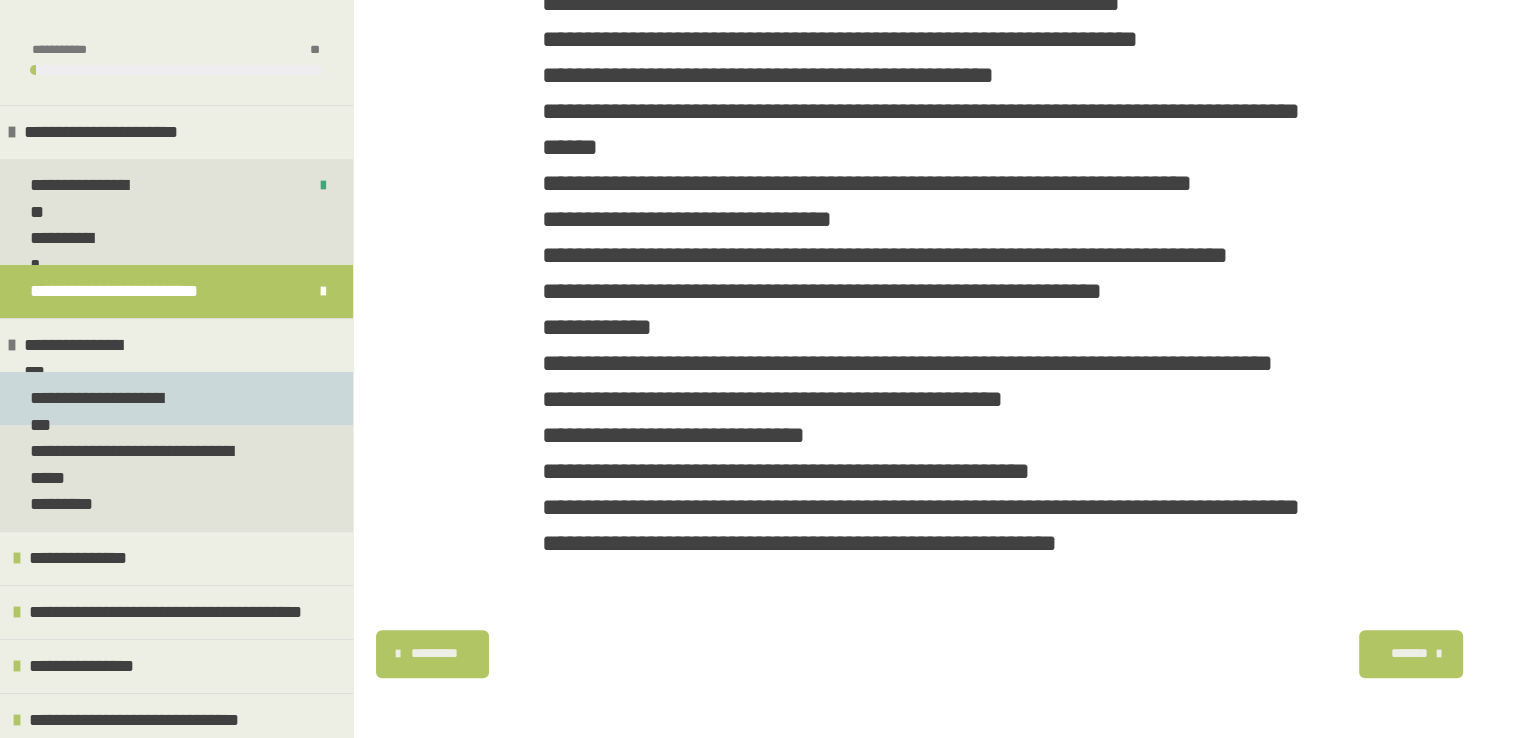 click on "**********" at bounding box center (109, 398) 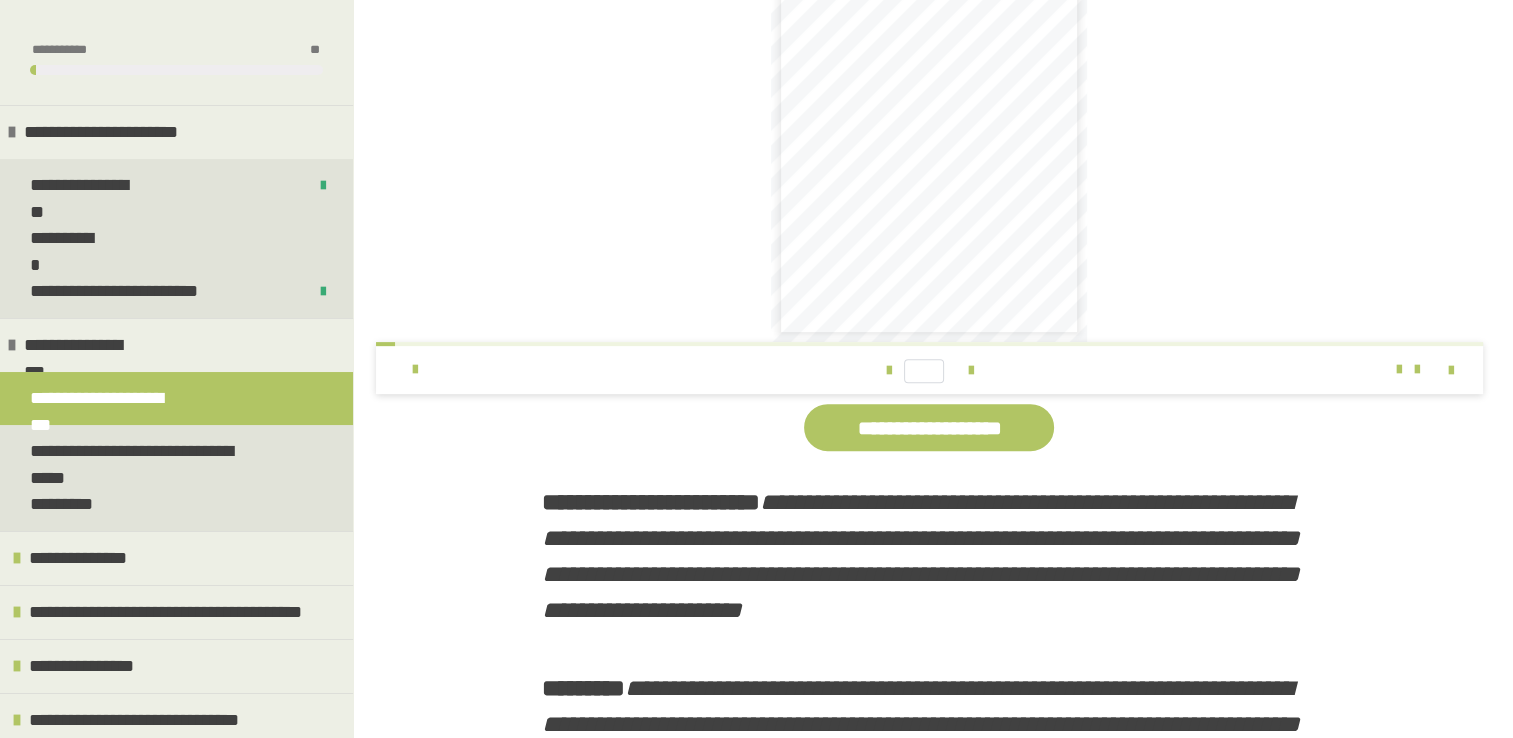 scroll, scrollTop: 686, scrollLeft: 0, axis: vertical 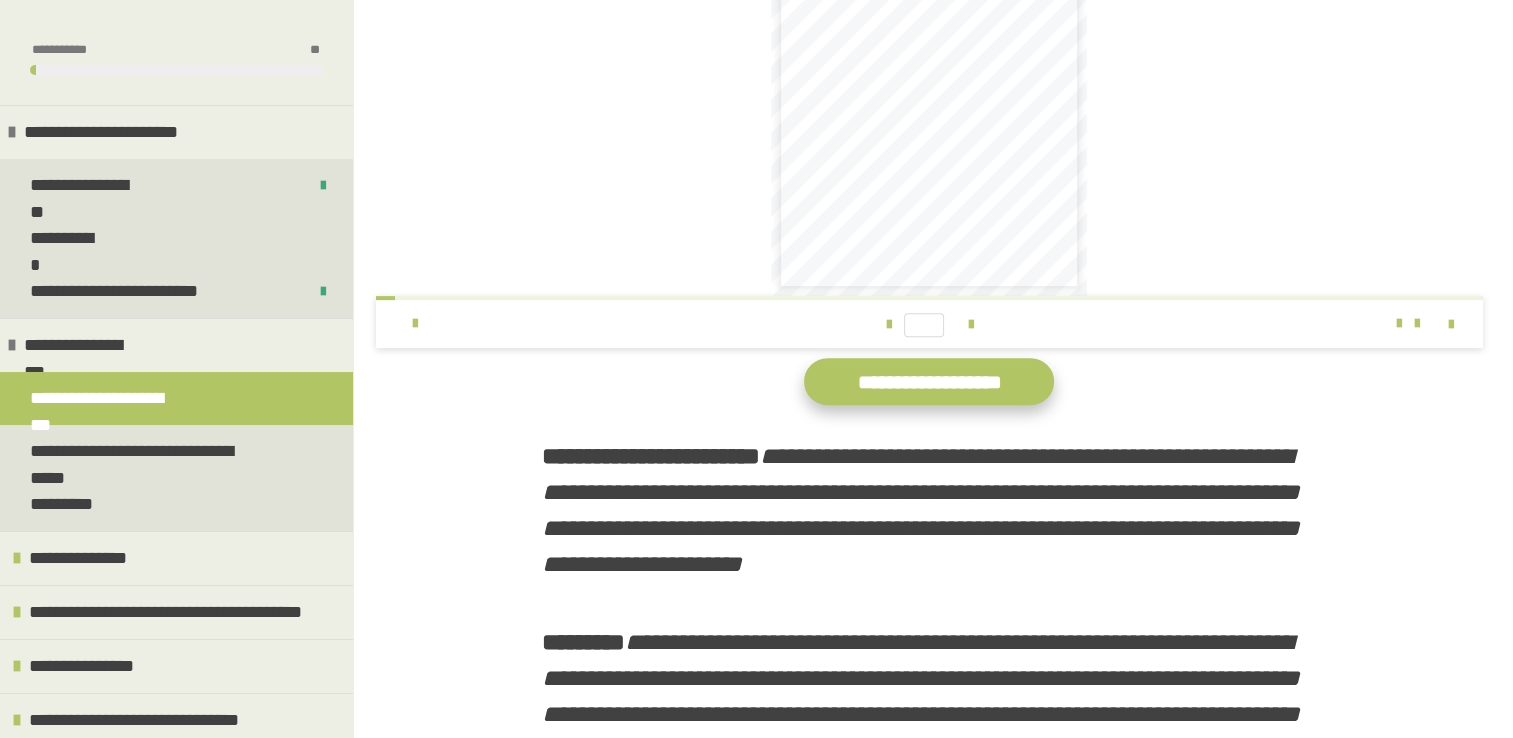 click on "**********" at bounding box center (929, 381) 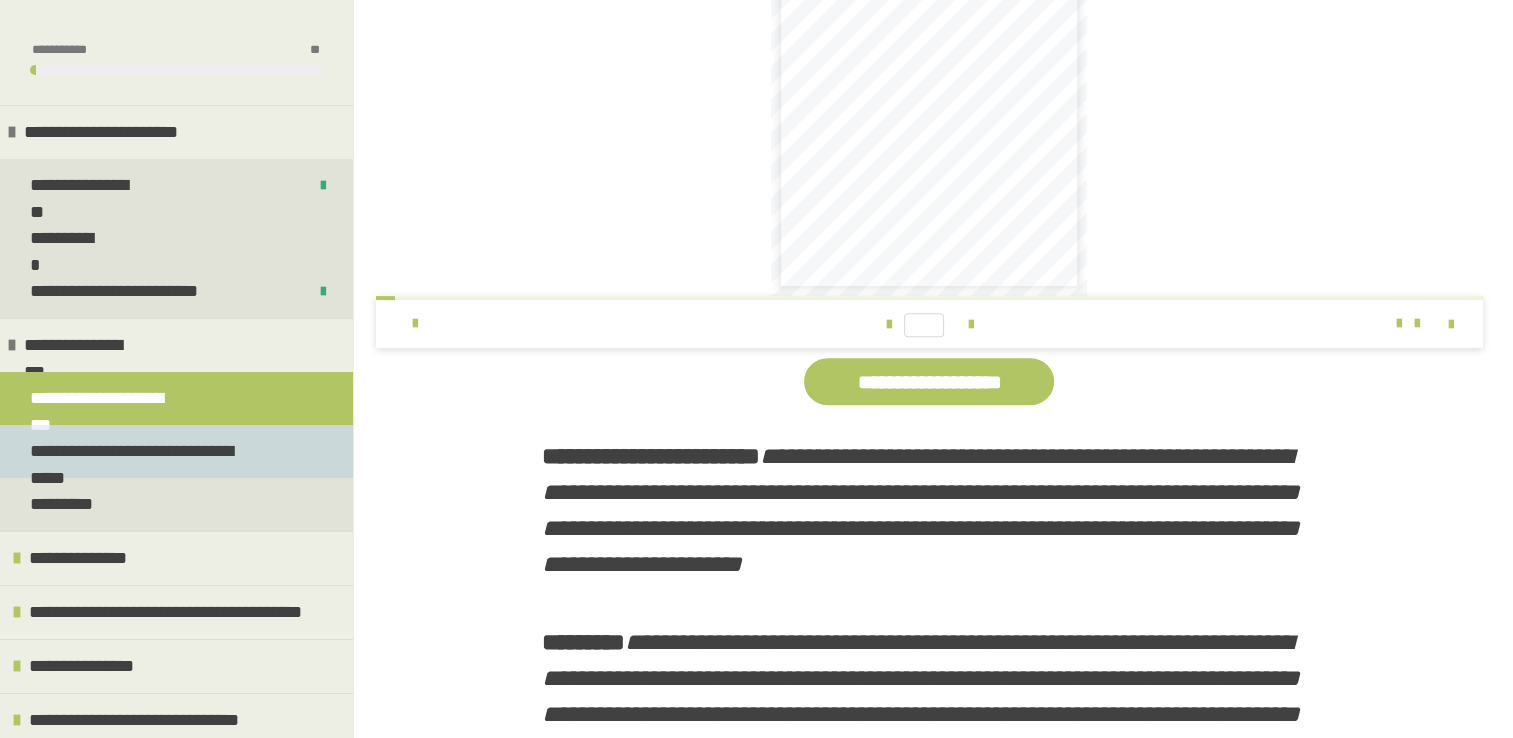 click on "**********" at bounding box center (148, 451) 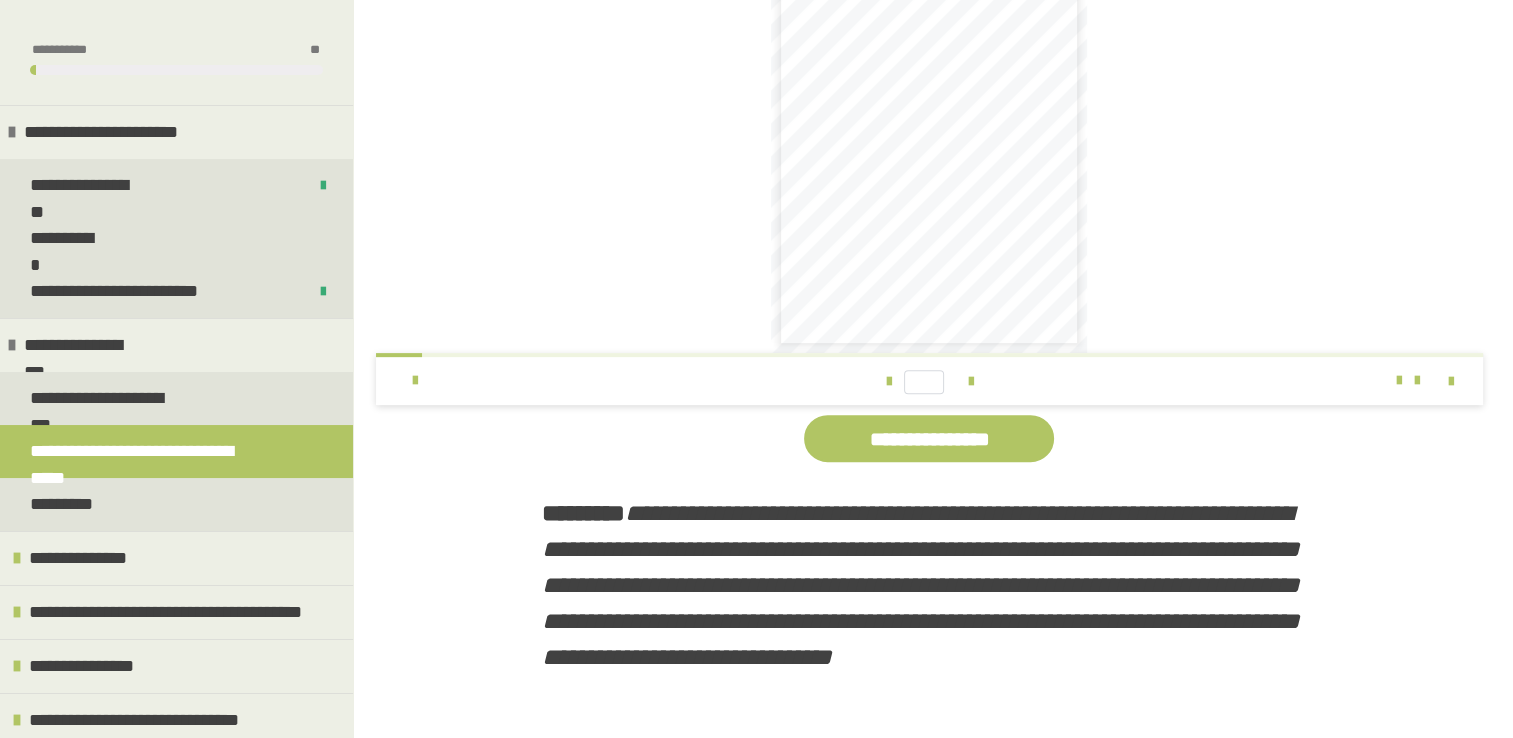 scroll, scrollTop: 650, scrollLeft: 0, axis: vertical 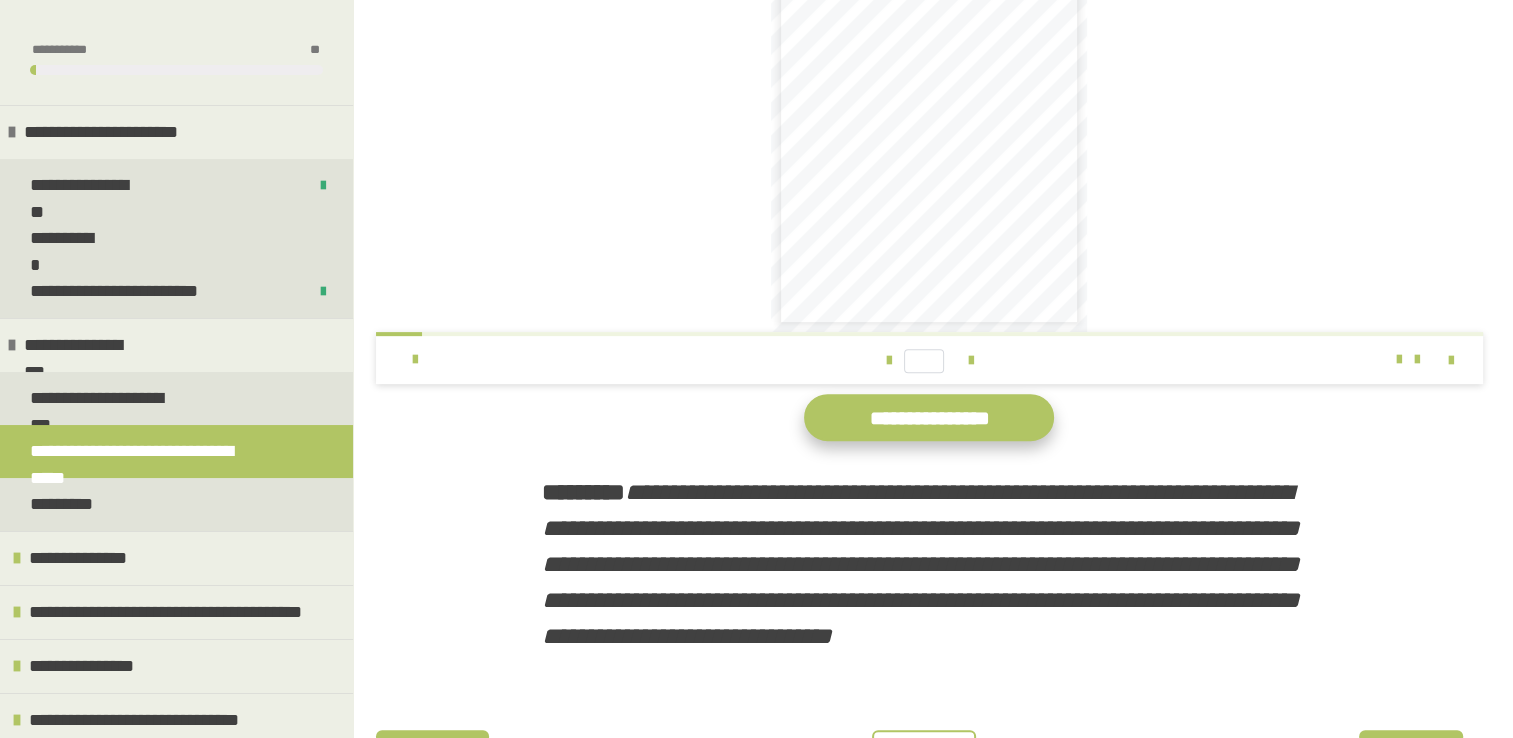 click on "**********" at bounding box center (929, 417) 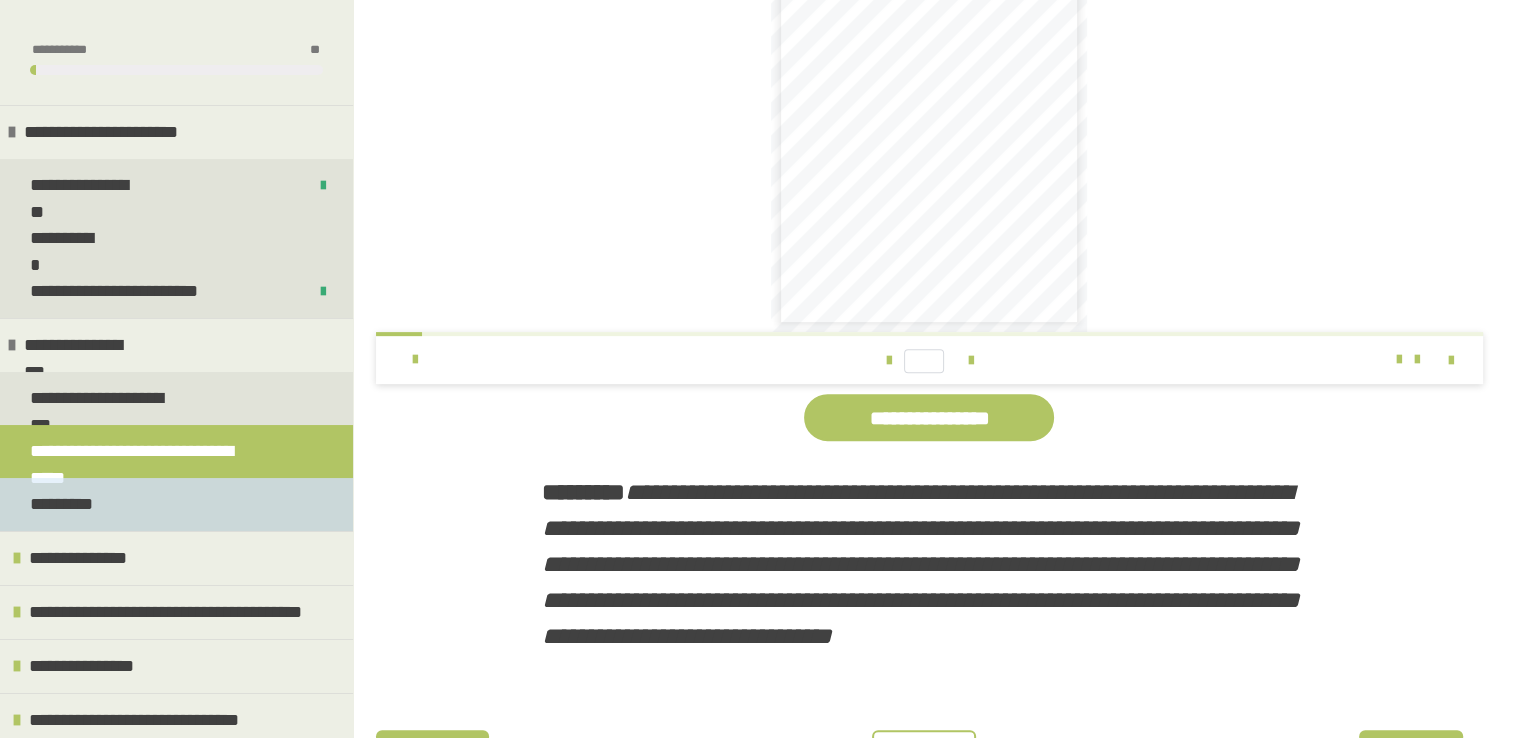 click on "*********" at bounding box center (176, 504) 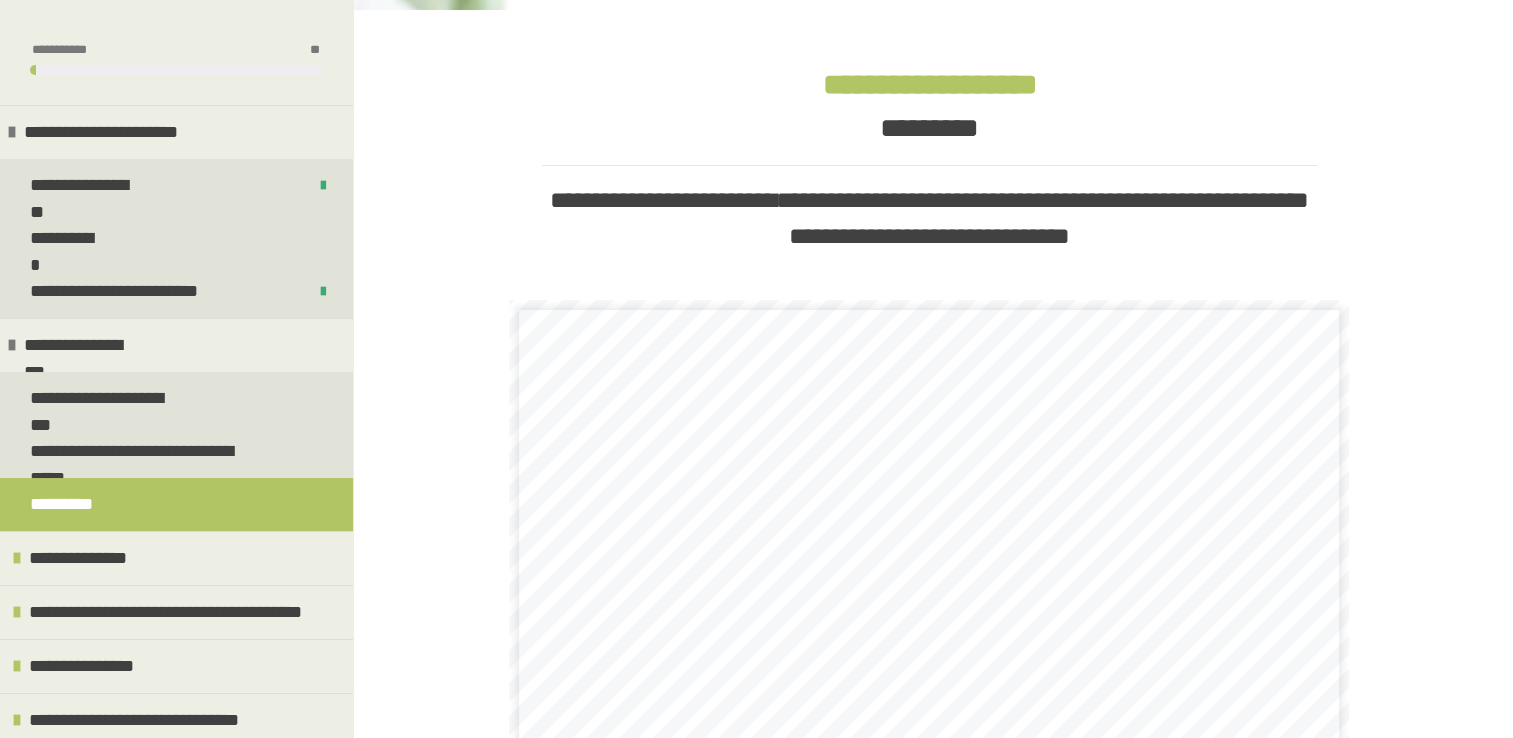 scroll, scrollTop: 537, scrollLeft: 0, axis: vertical 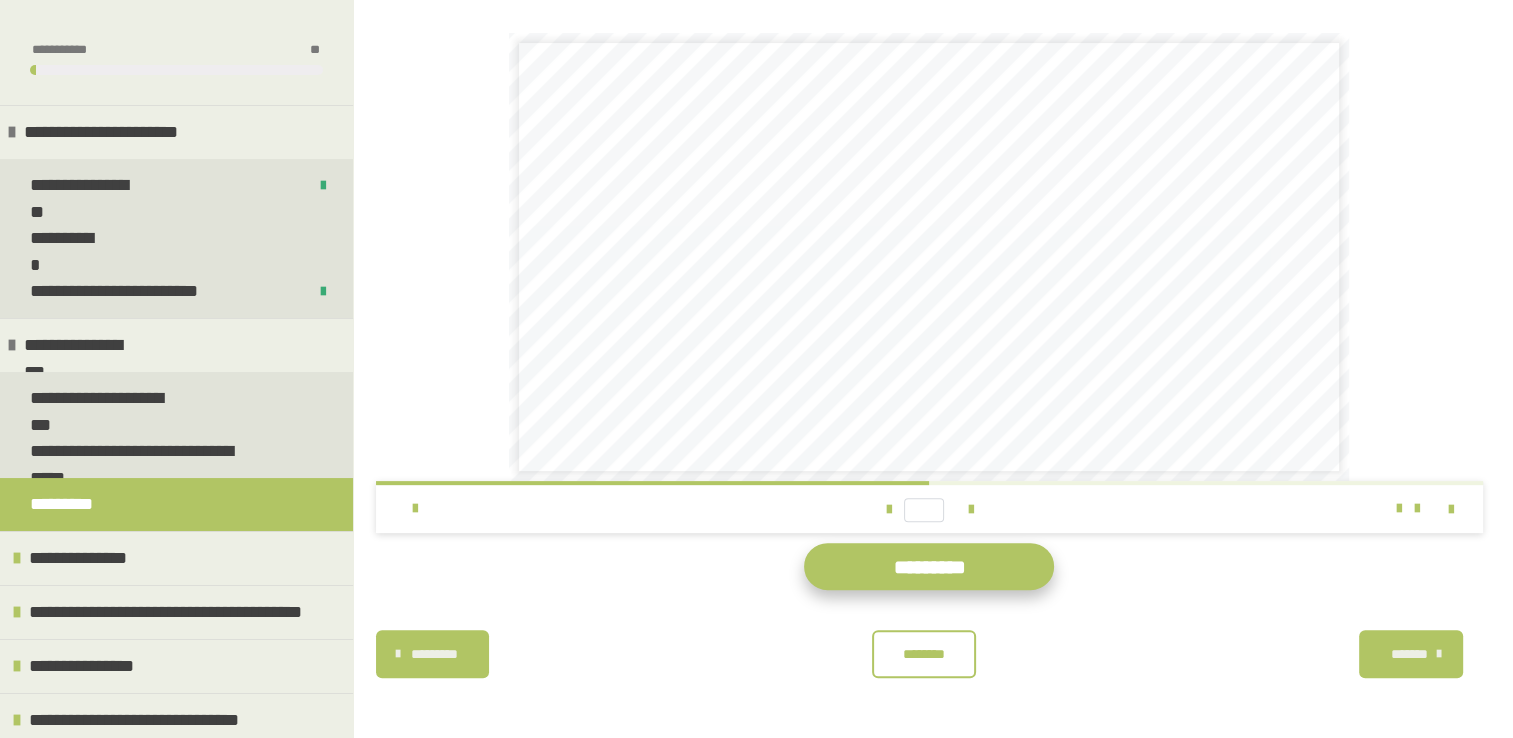 click on "*********" at bounding box center (929, 566) 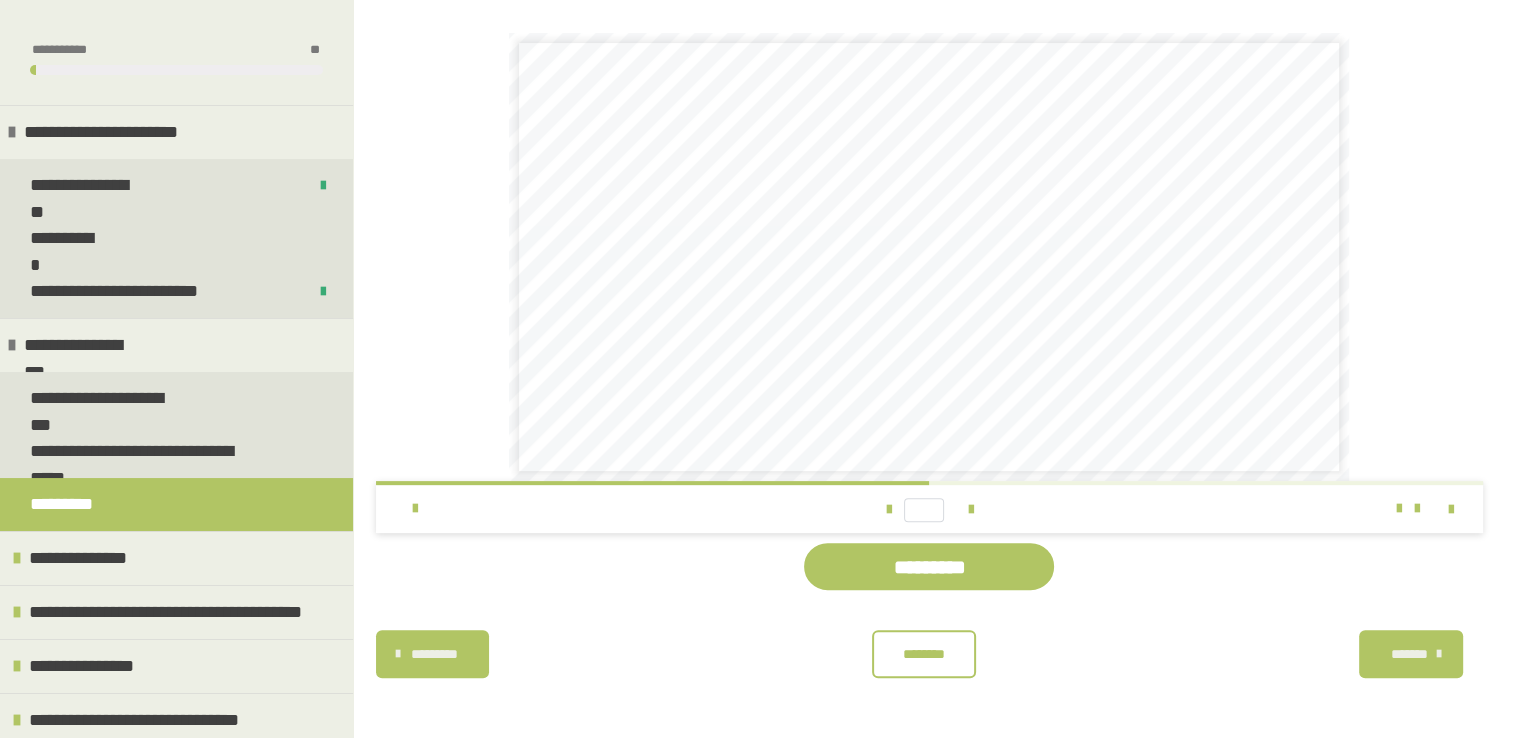 click on "********" at bounding box center [924, 654] 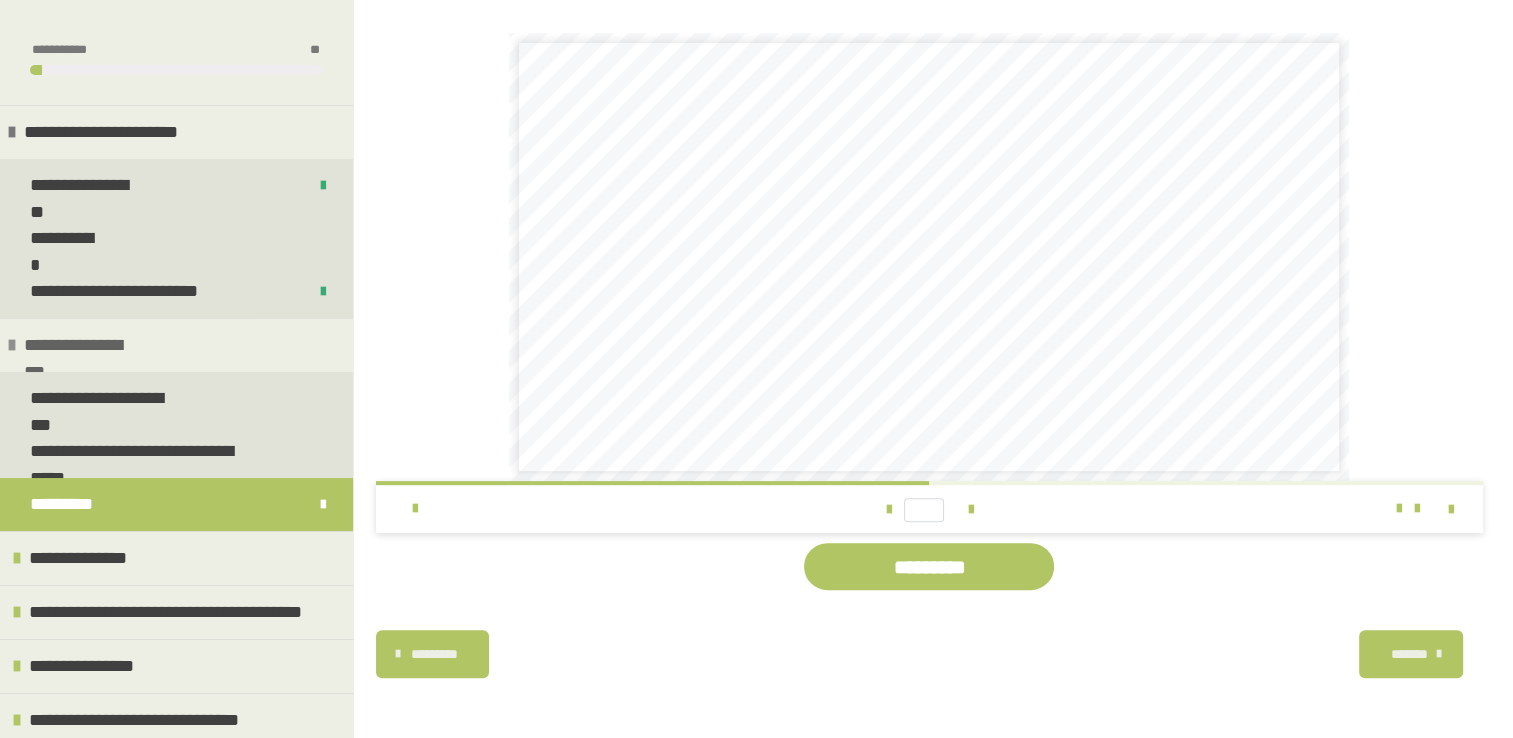 click on "**********" at bounding box center (85, 345) 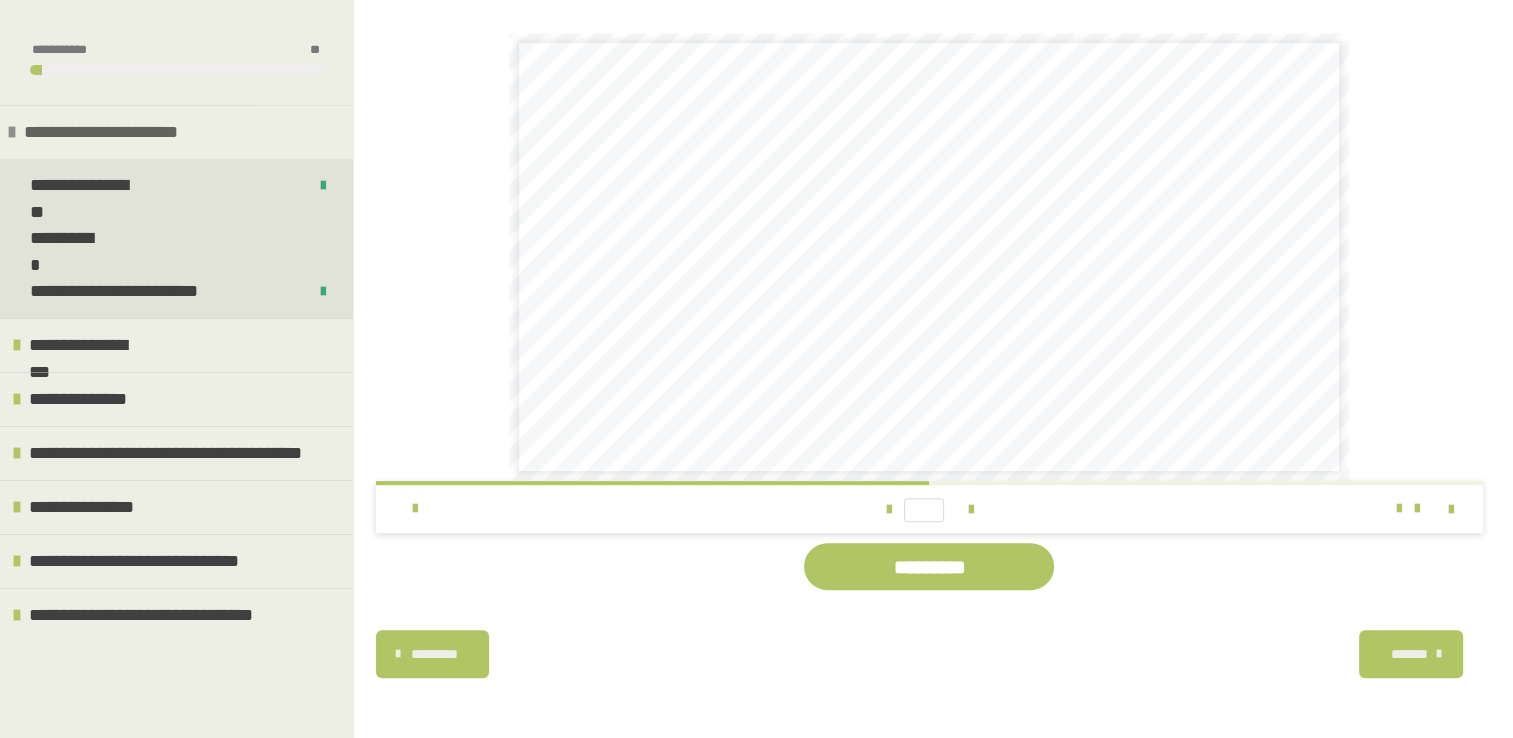 click on "**********" at bounding box center (176, 132) 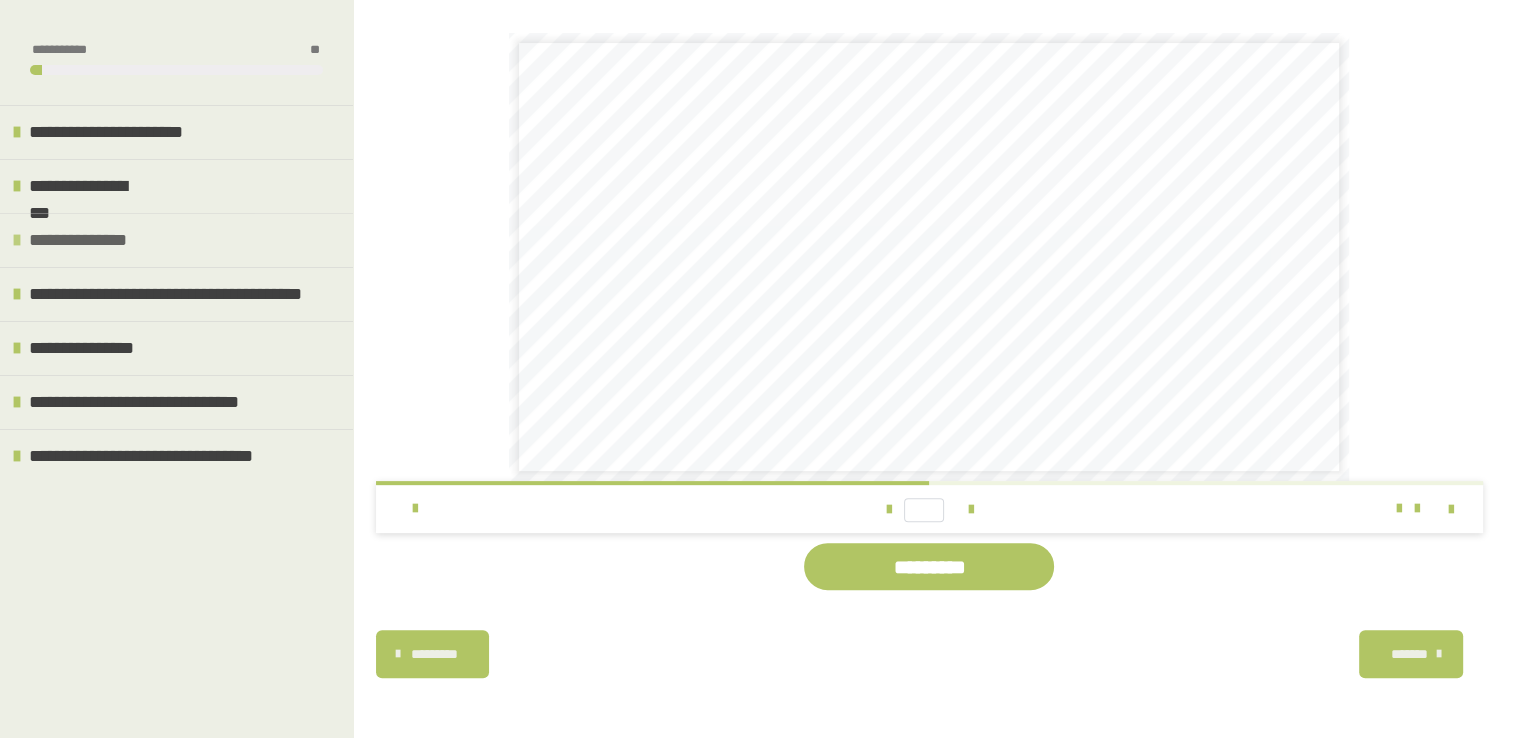 click at bounding box center [17, 240] 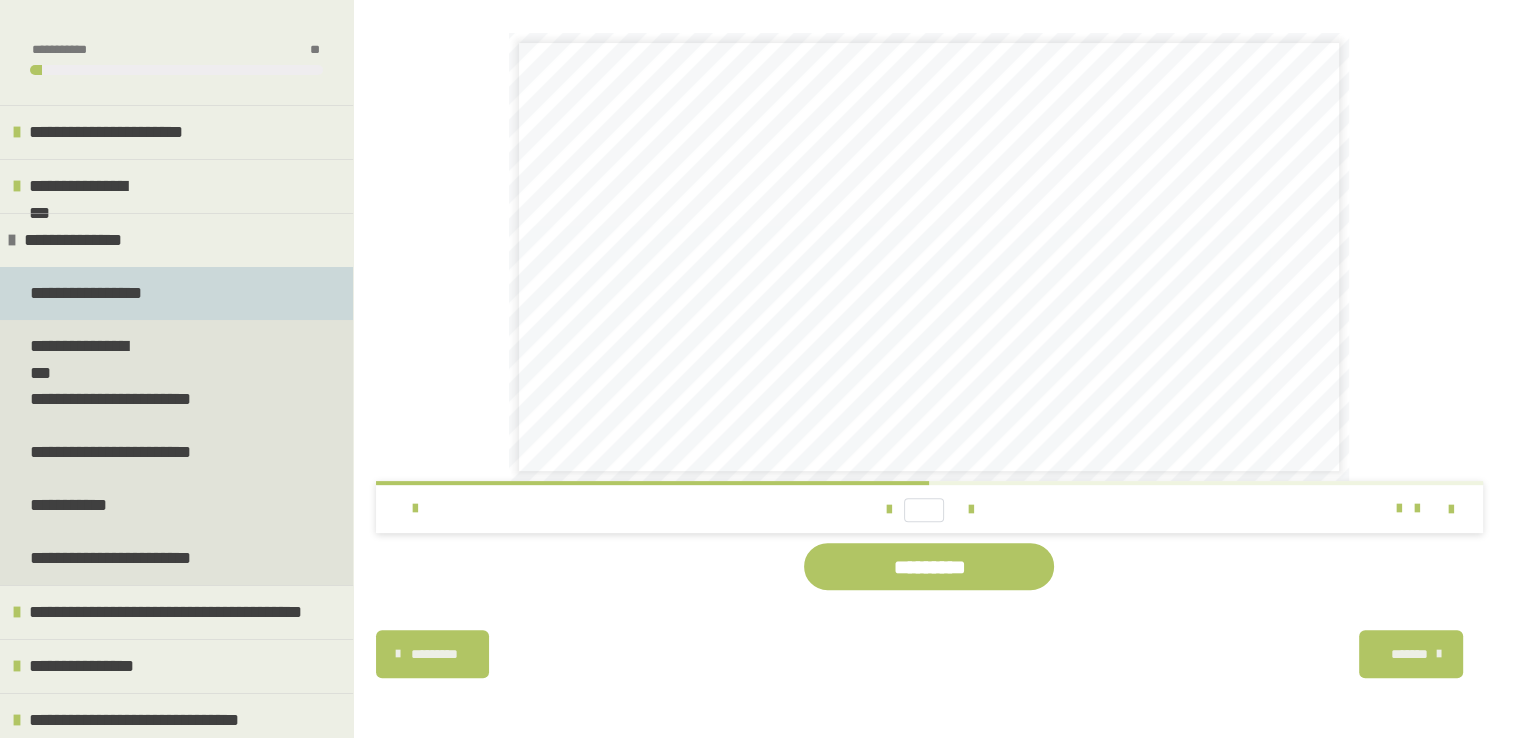 click on "**********" at bounding box center (91, 293) 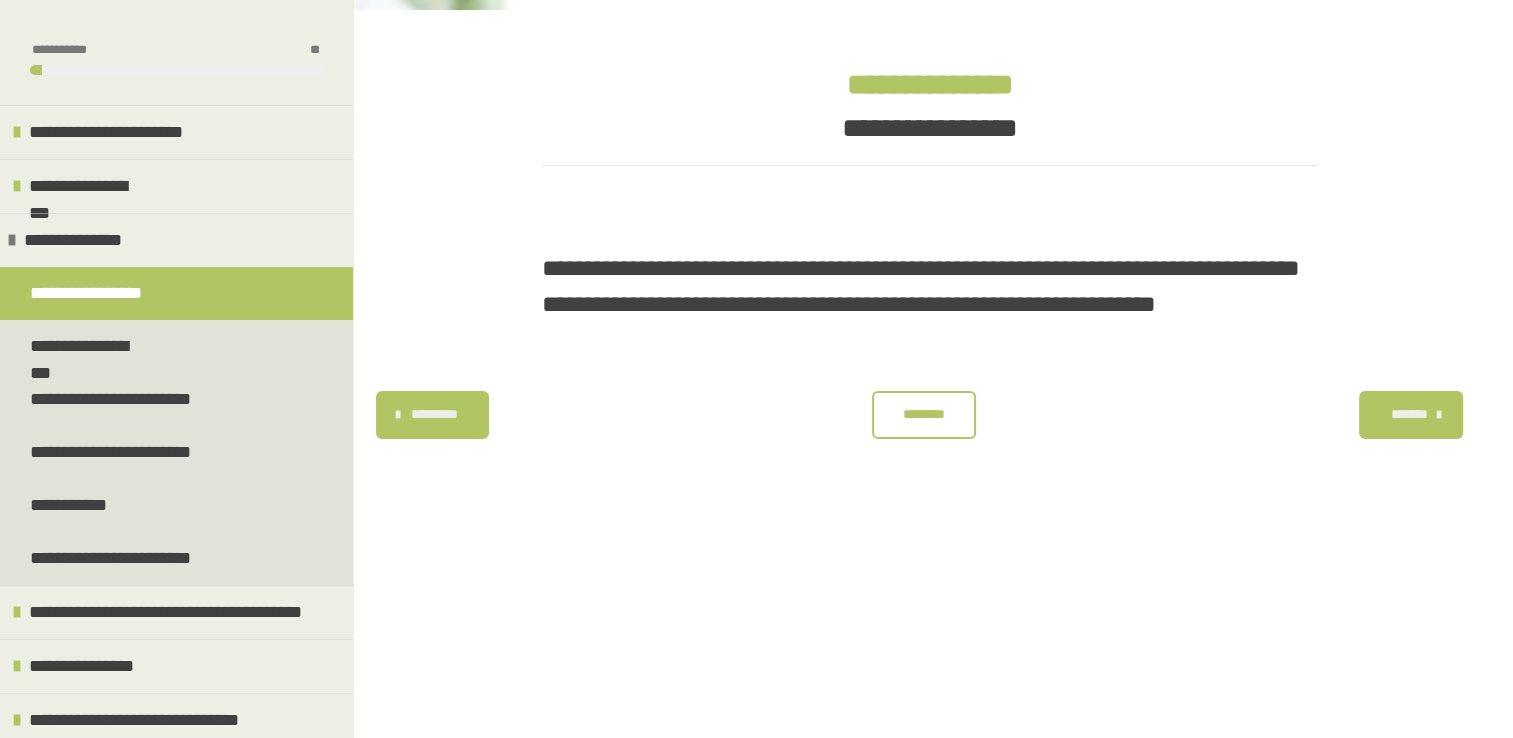 click on "********" at bounding box center [924, 414] 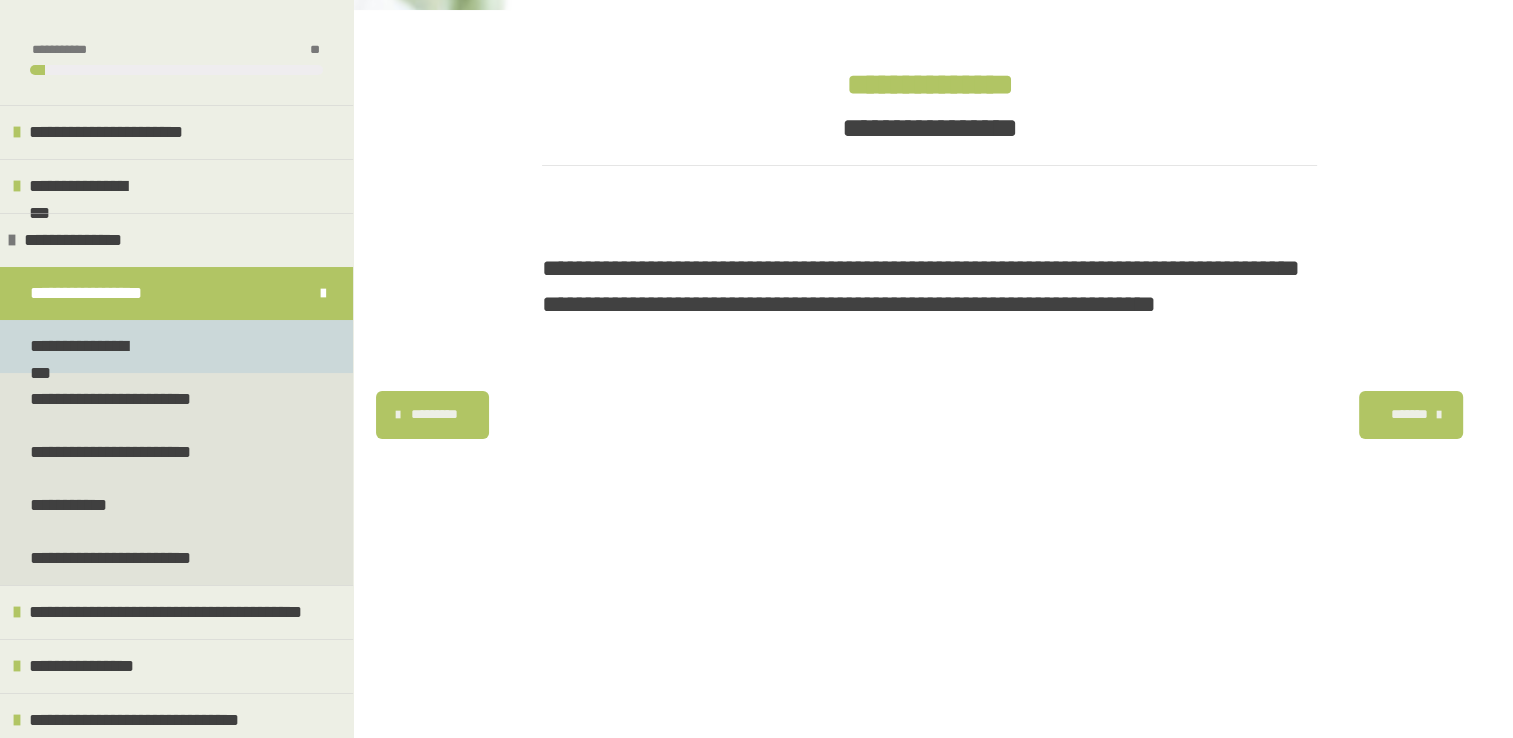 click on "**********" at bounding box center [91, 346] 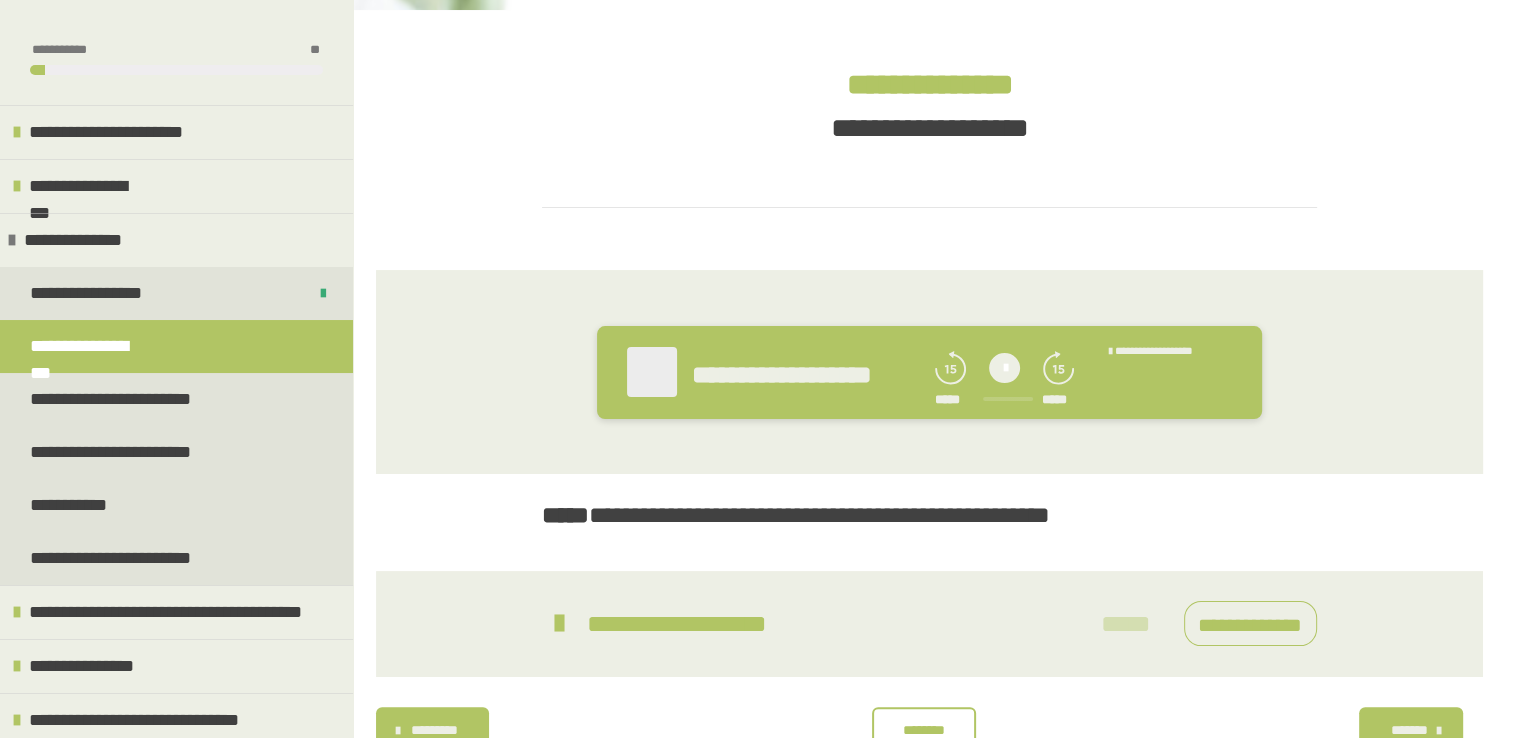 scroll, scrollTop: 348, scrollLeft: 0, axis: vertical 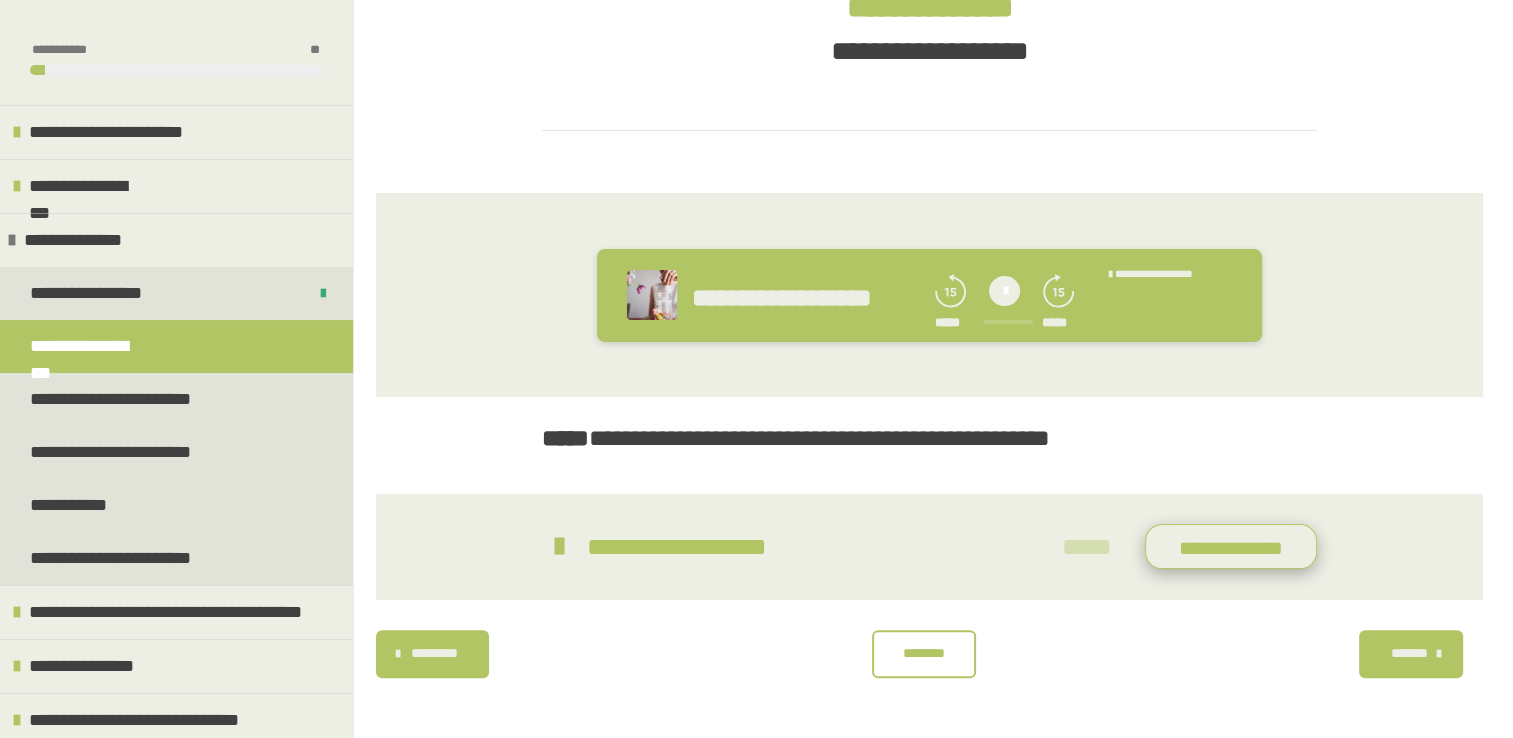 click on "**********" at bounding box center (1231, 547) 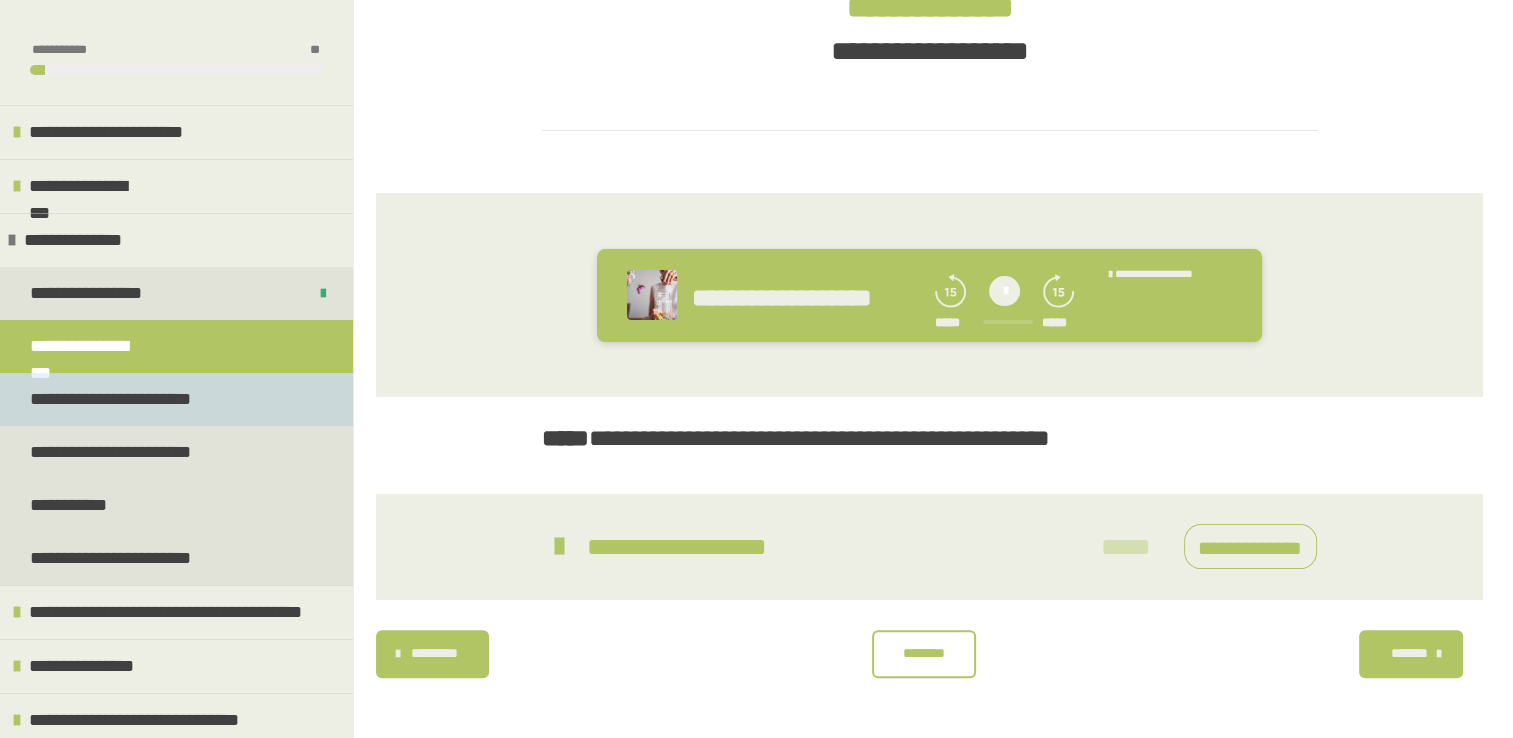 click on "**********" at bounding box center (111, 399) 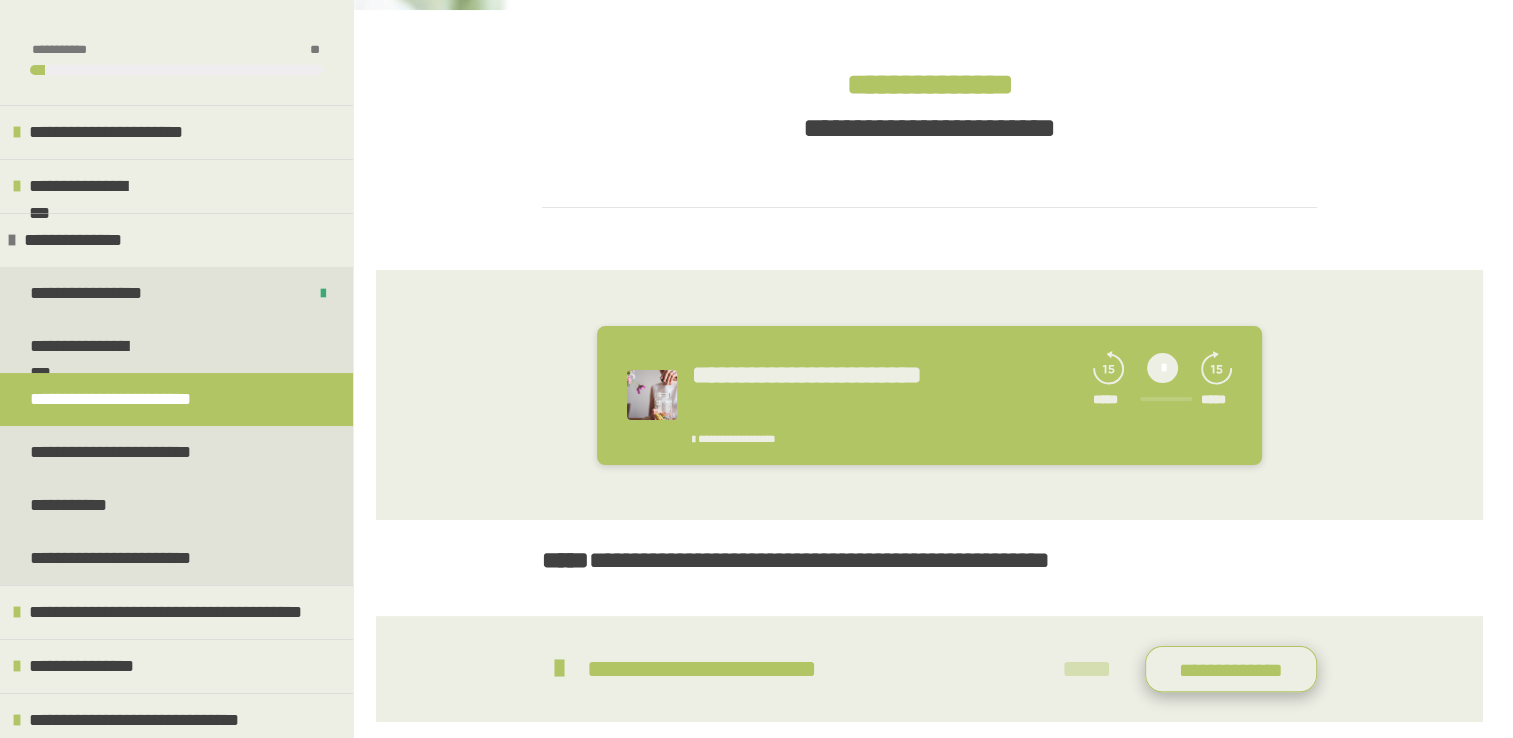 click on "**********" at bounding box center (1231, 669) 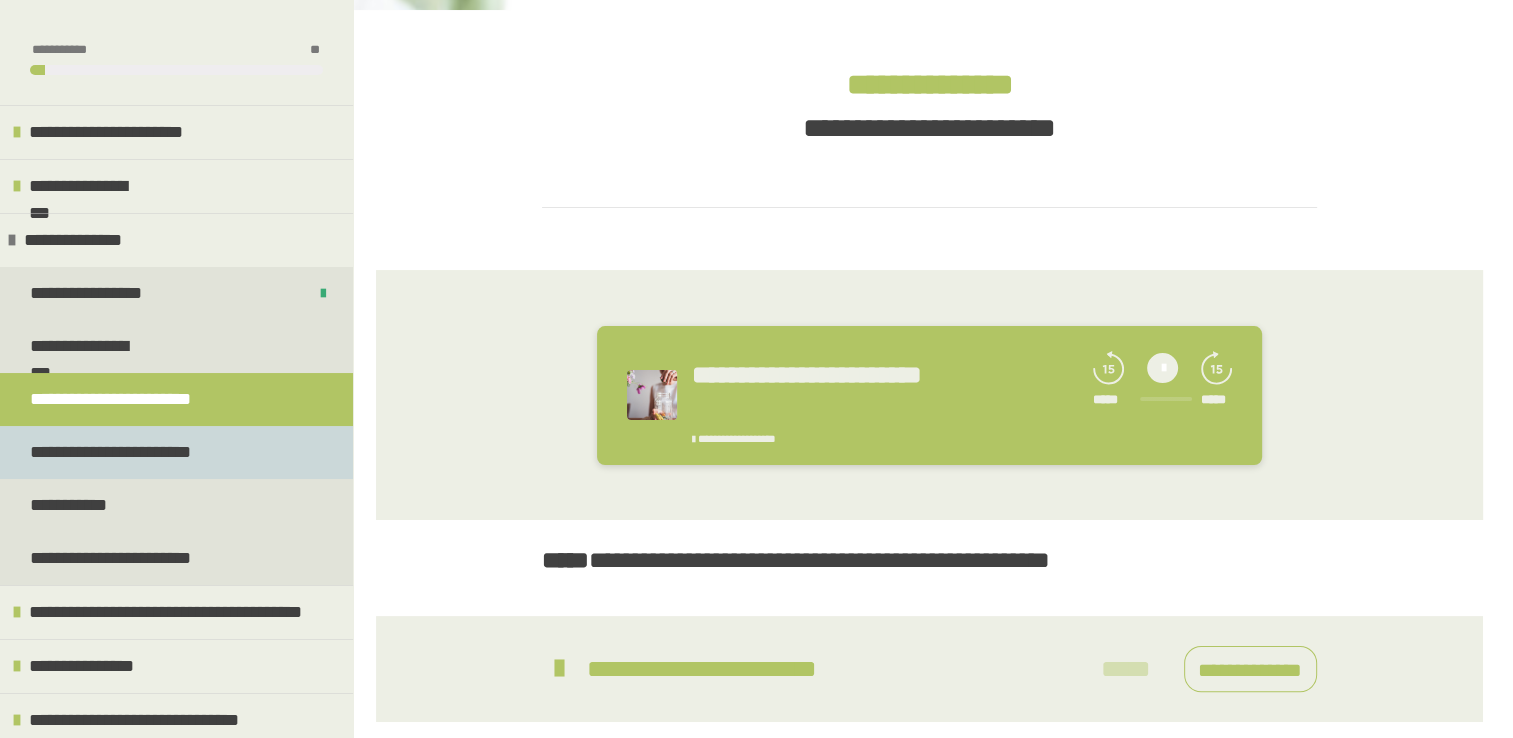 click on "**********" at bounding box center [176, 452] 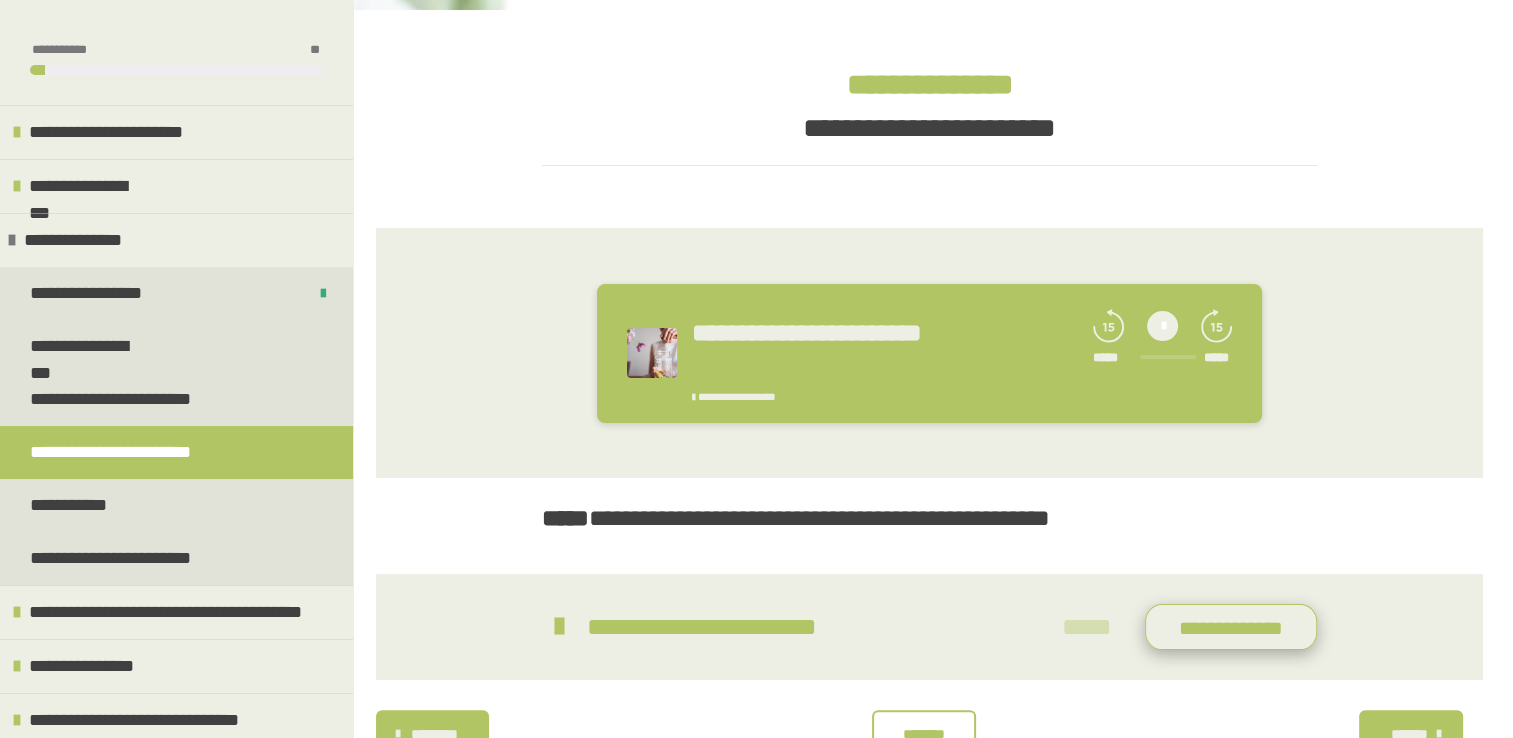click on "**********" at bounding box center [1231, 627] 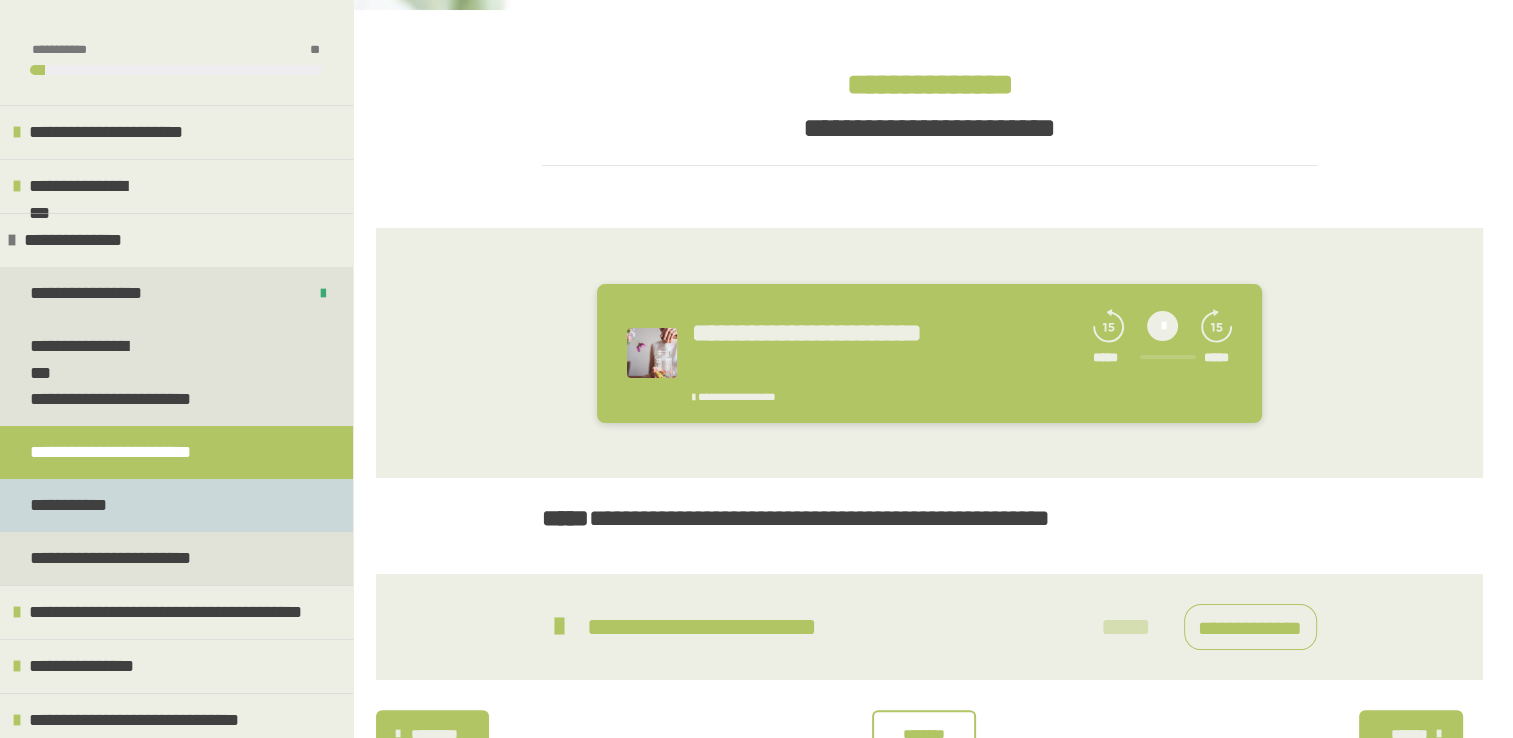 click on "**********" at bounding box center (75, 505) 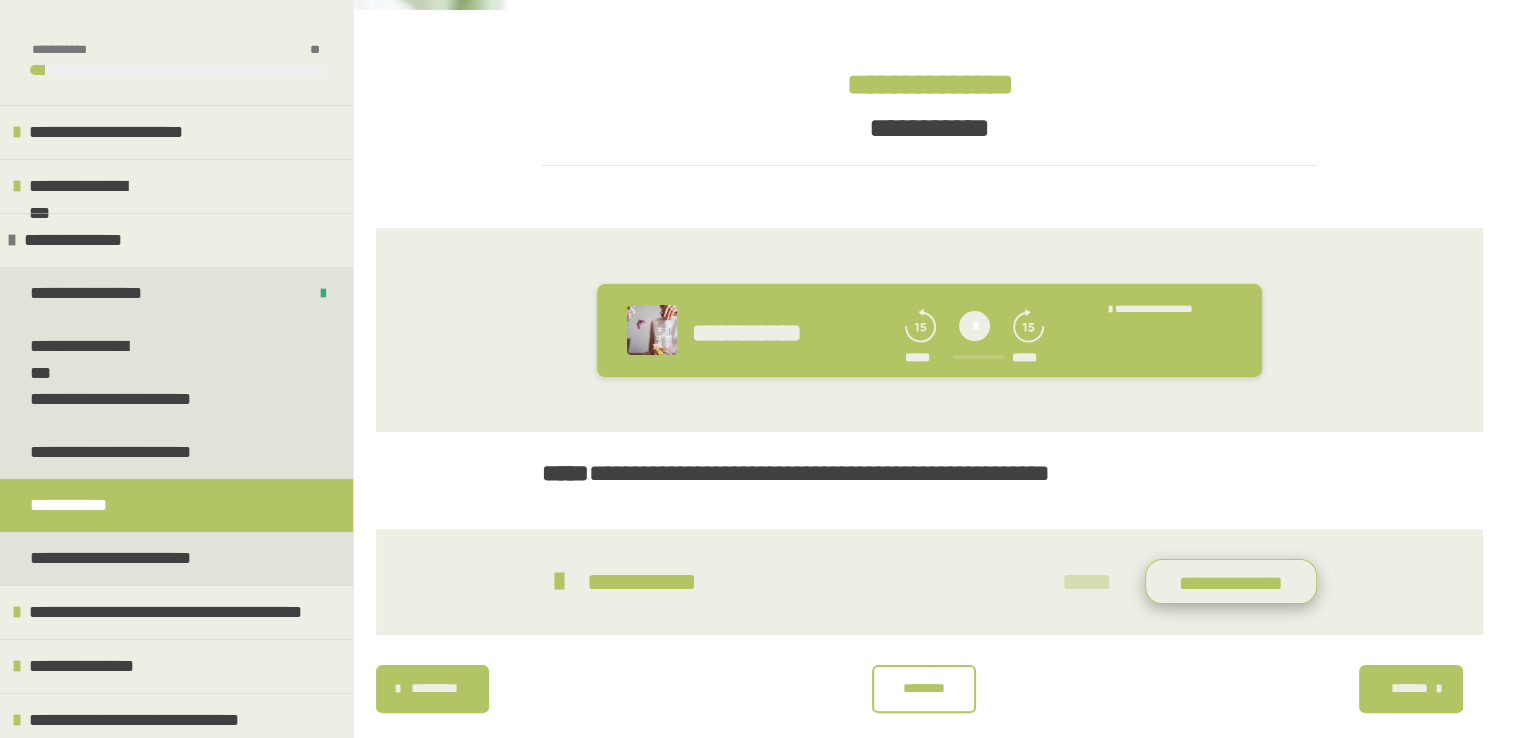 click on "**********" at bounding box center (1231, 582) 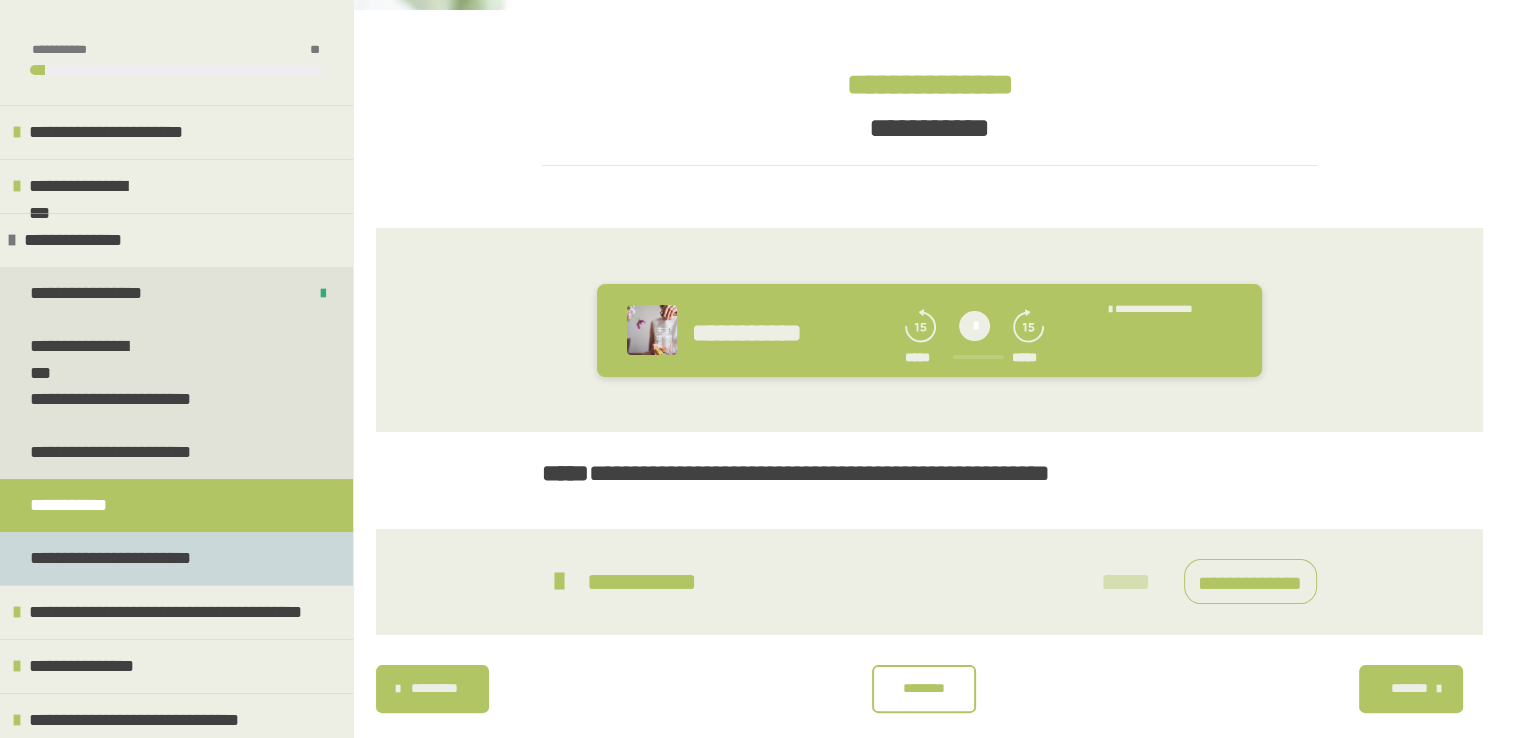 click on "**********" at bounding box center [176, 558] 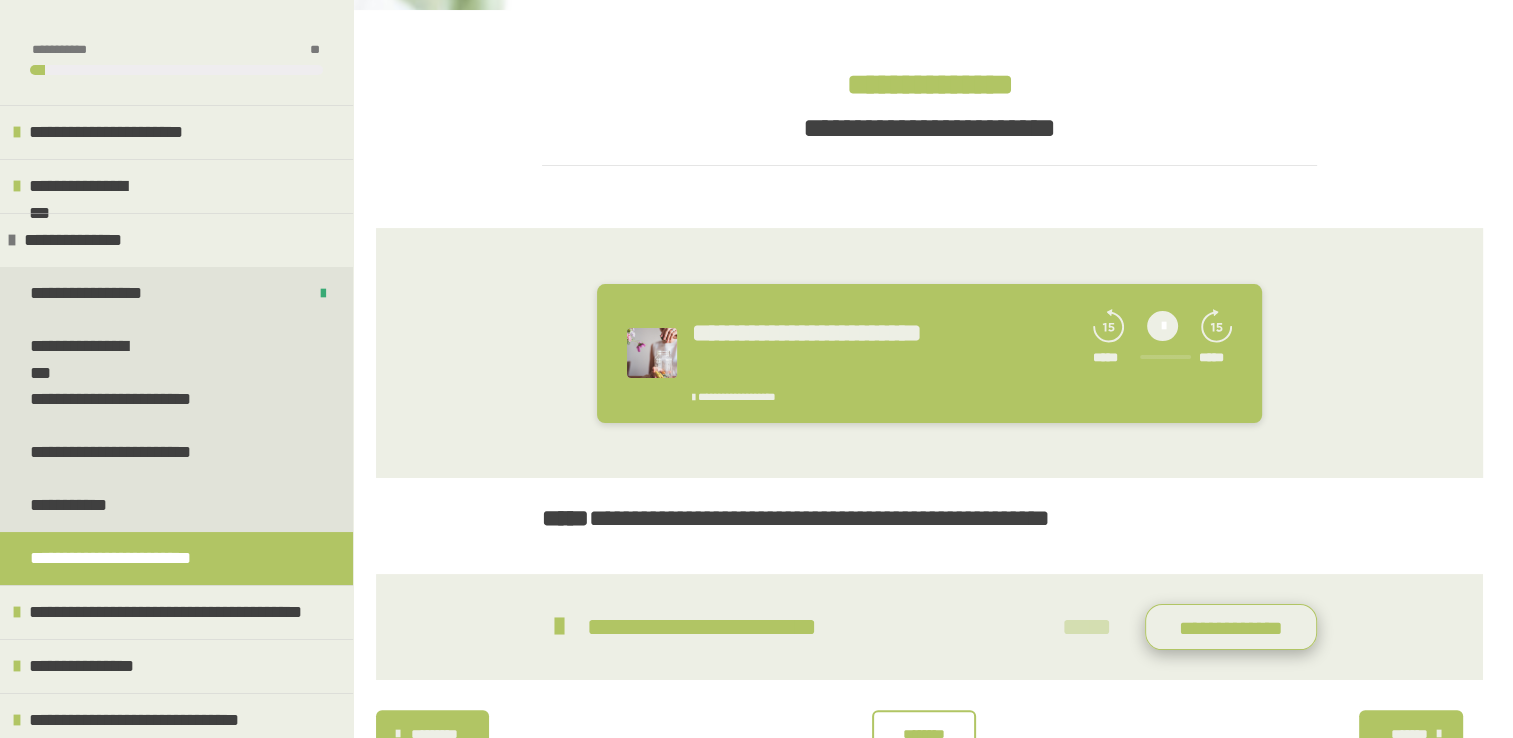 click on "**********" at bounding box center (1231, 627) 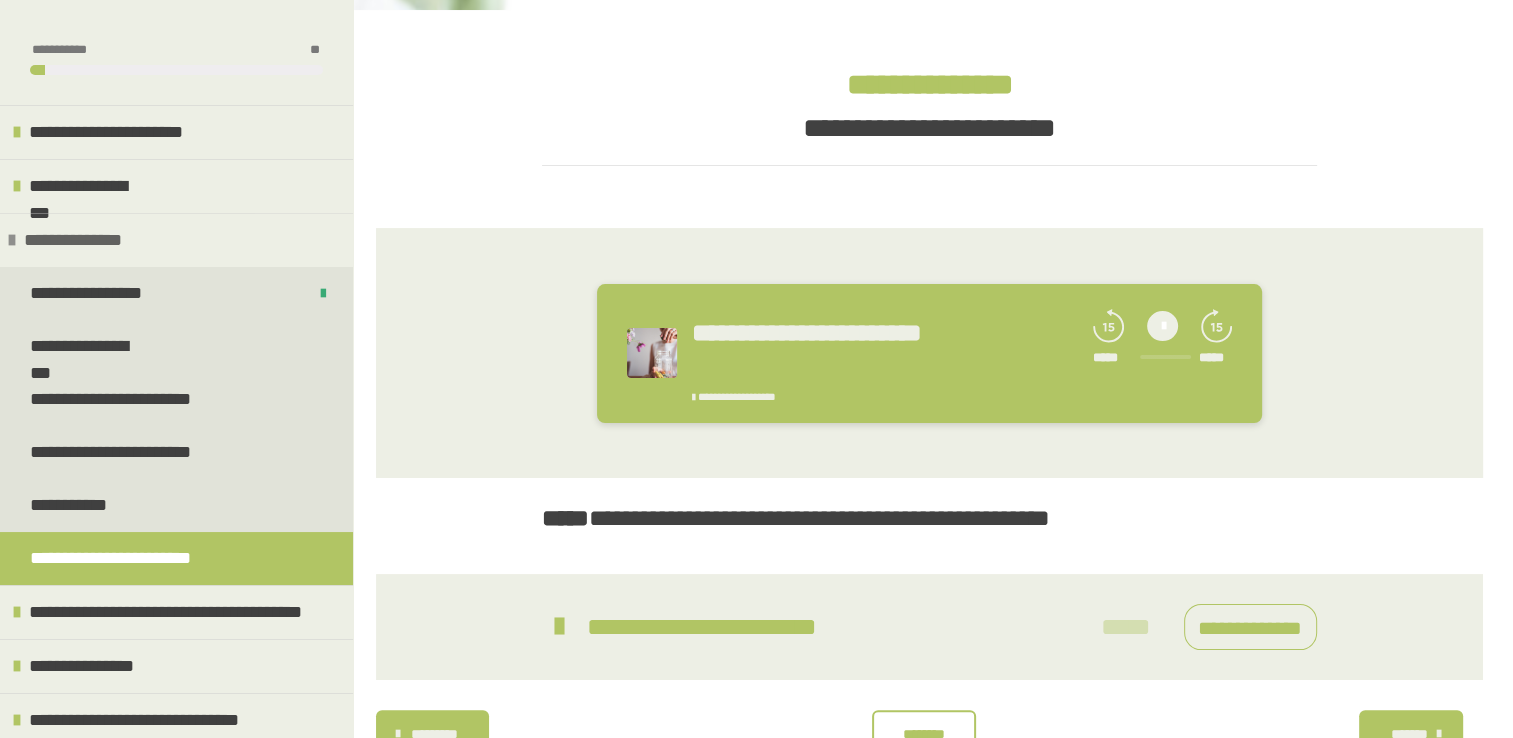 click on "**********" at bounding box center [78, 240] 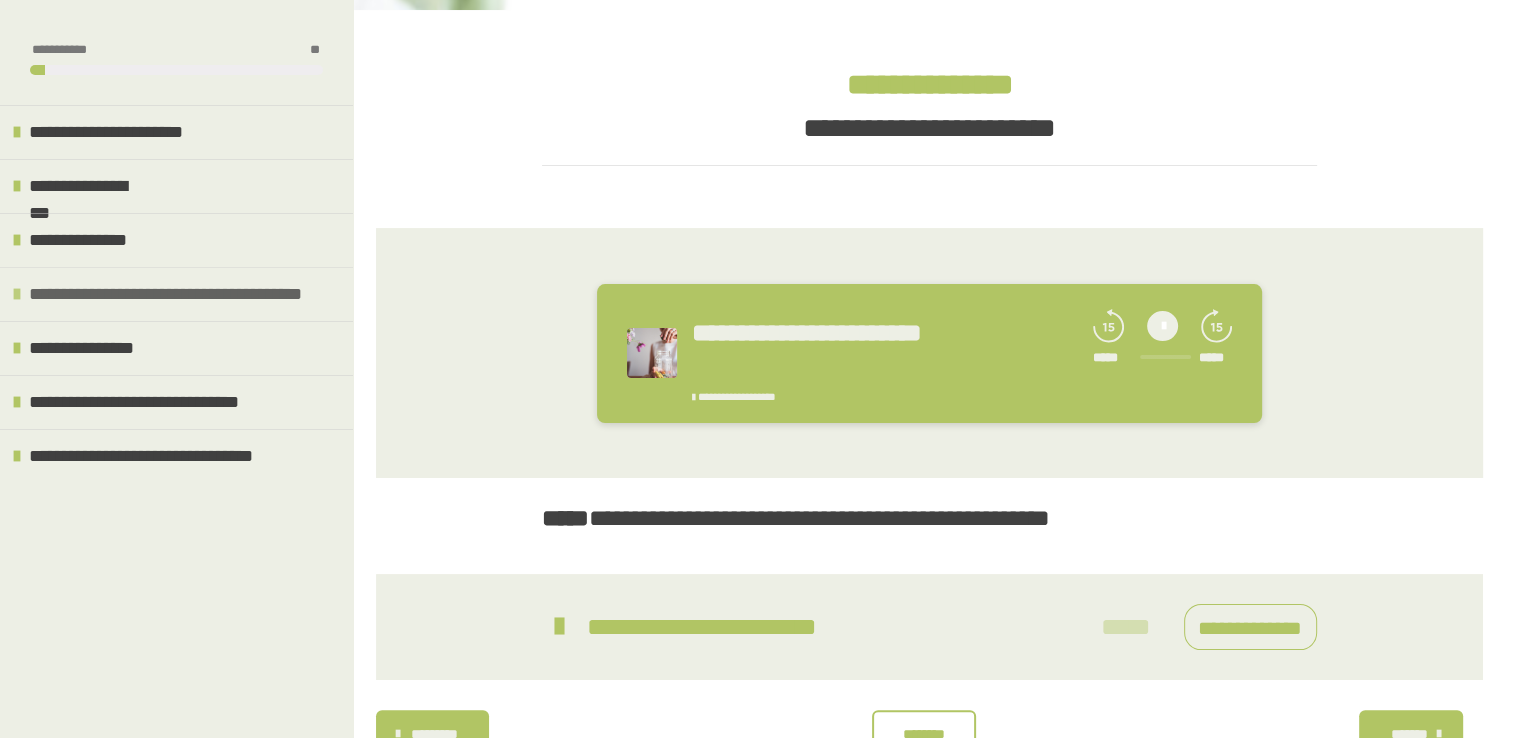 click on "**********" at bounding box center [167, 294] 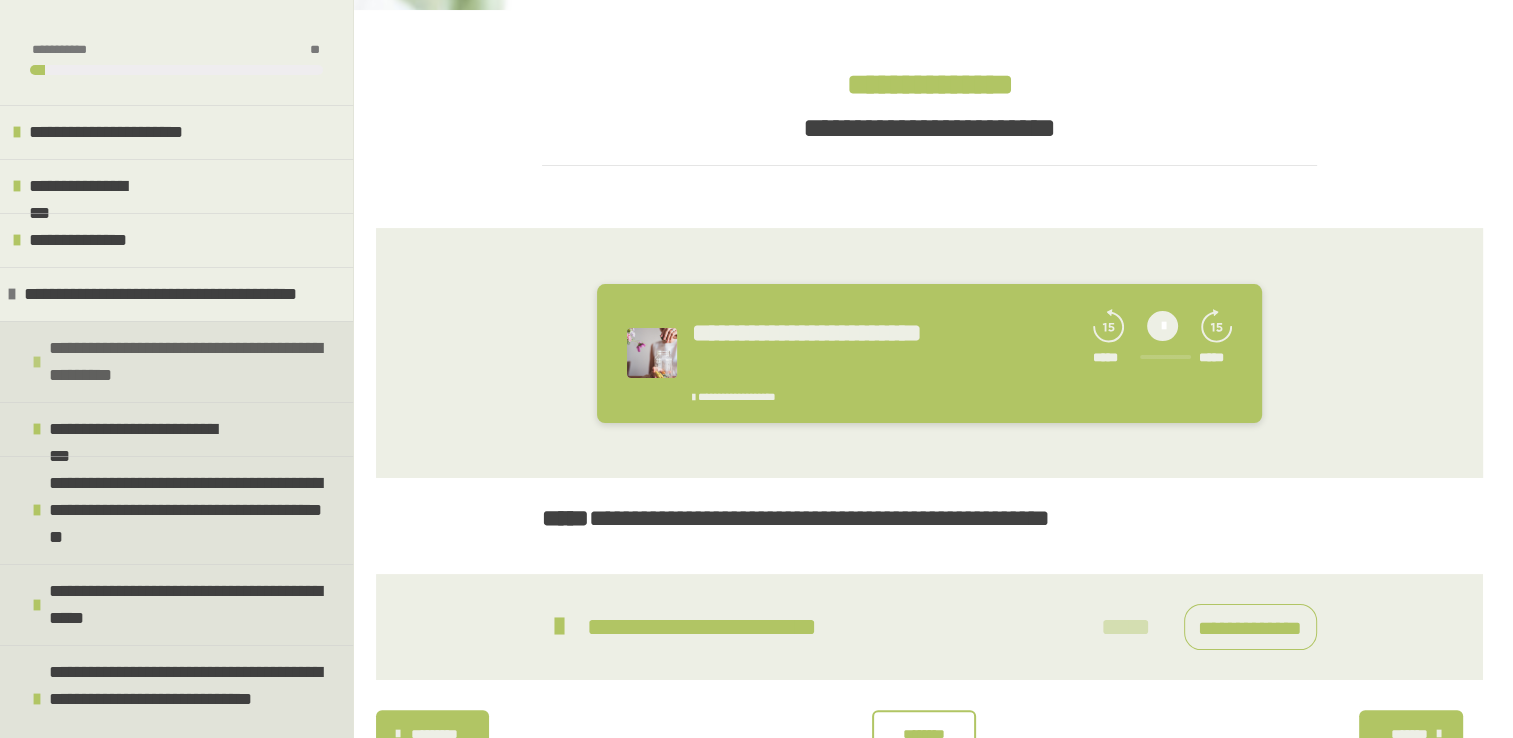 click on "**********" at bounding box center [188, 362] 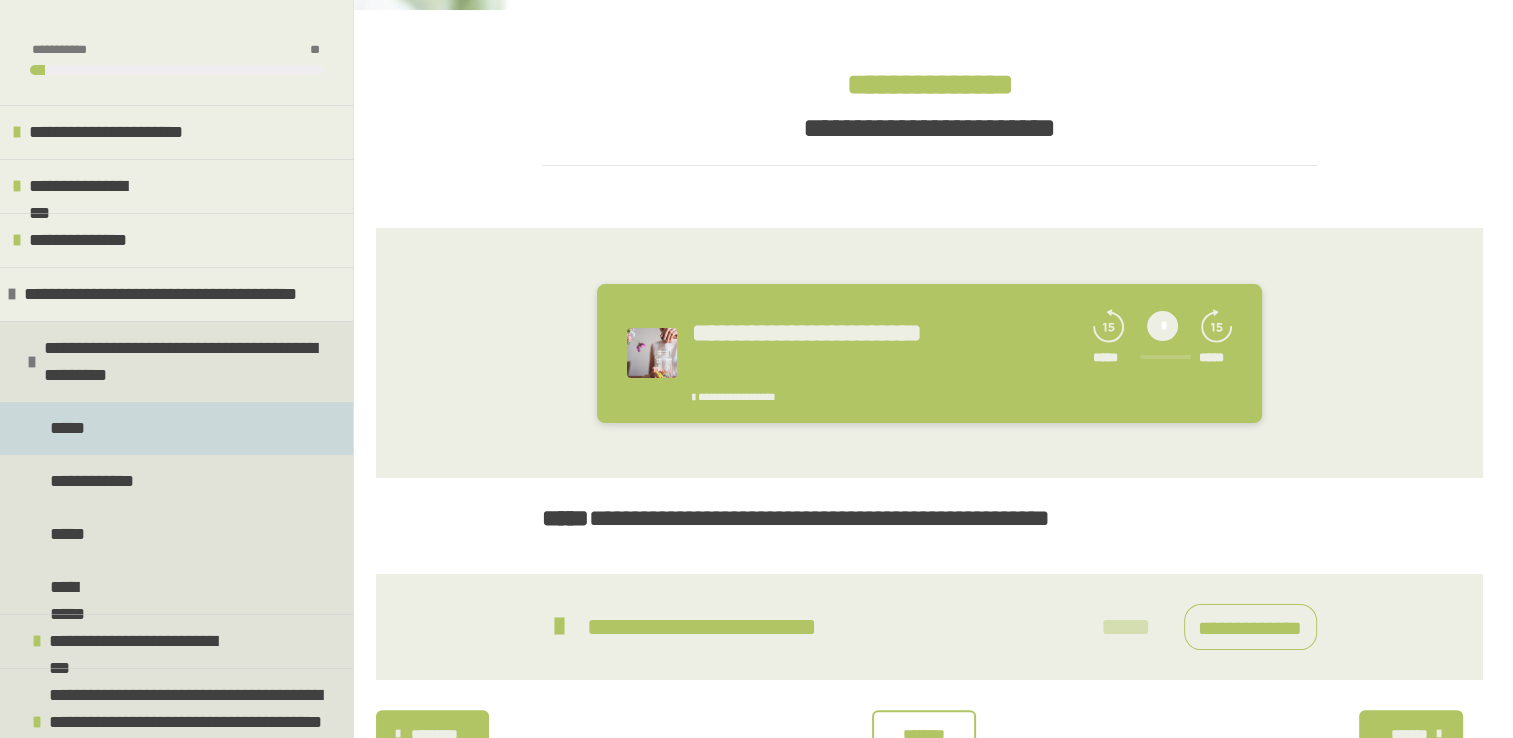 click on "*****" at bounding box center (176, 428) 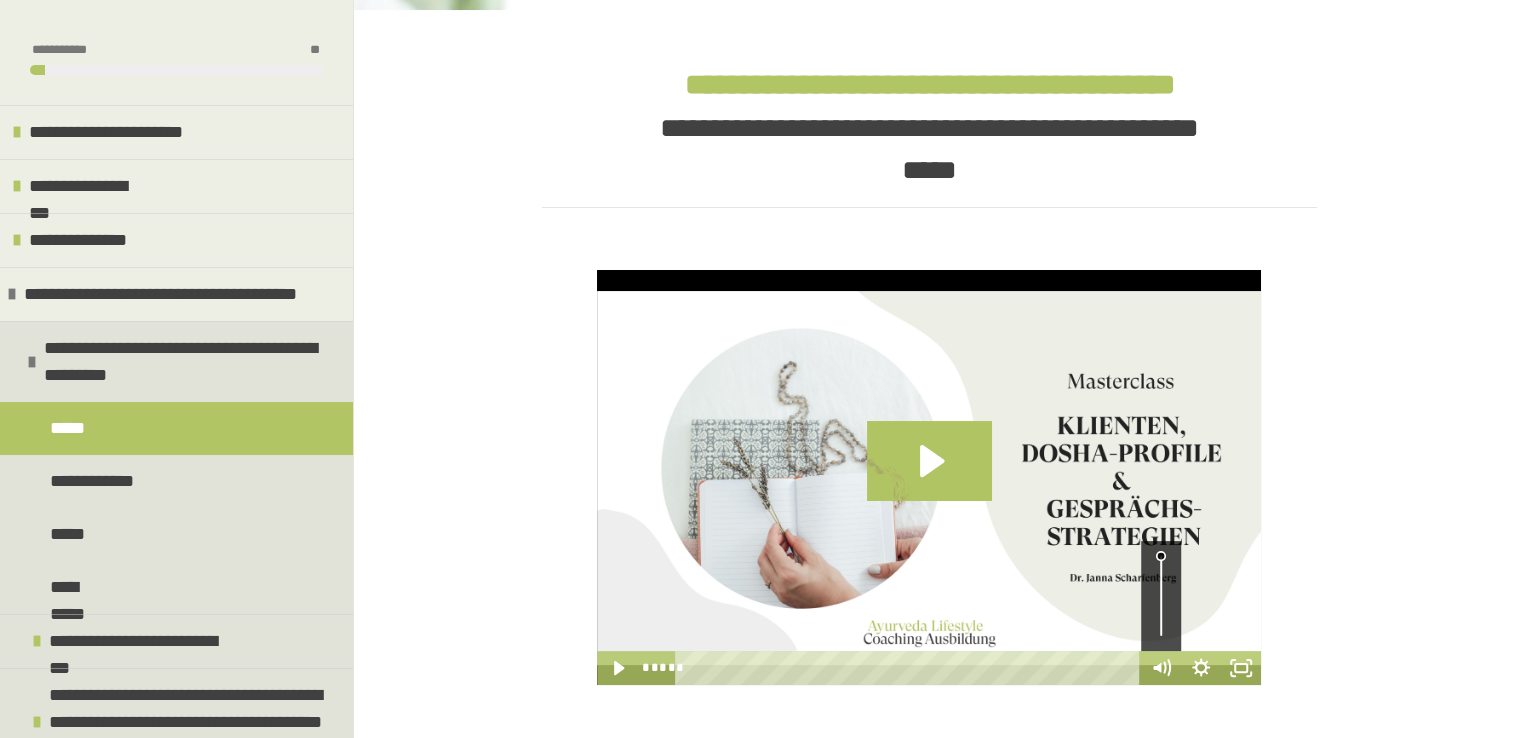 scroll, scrollTop: 478, scrollLeft: 0, axis: vertical 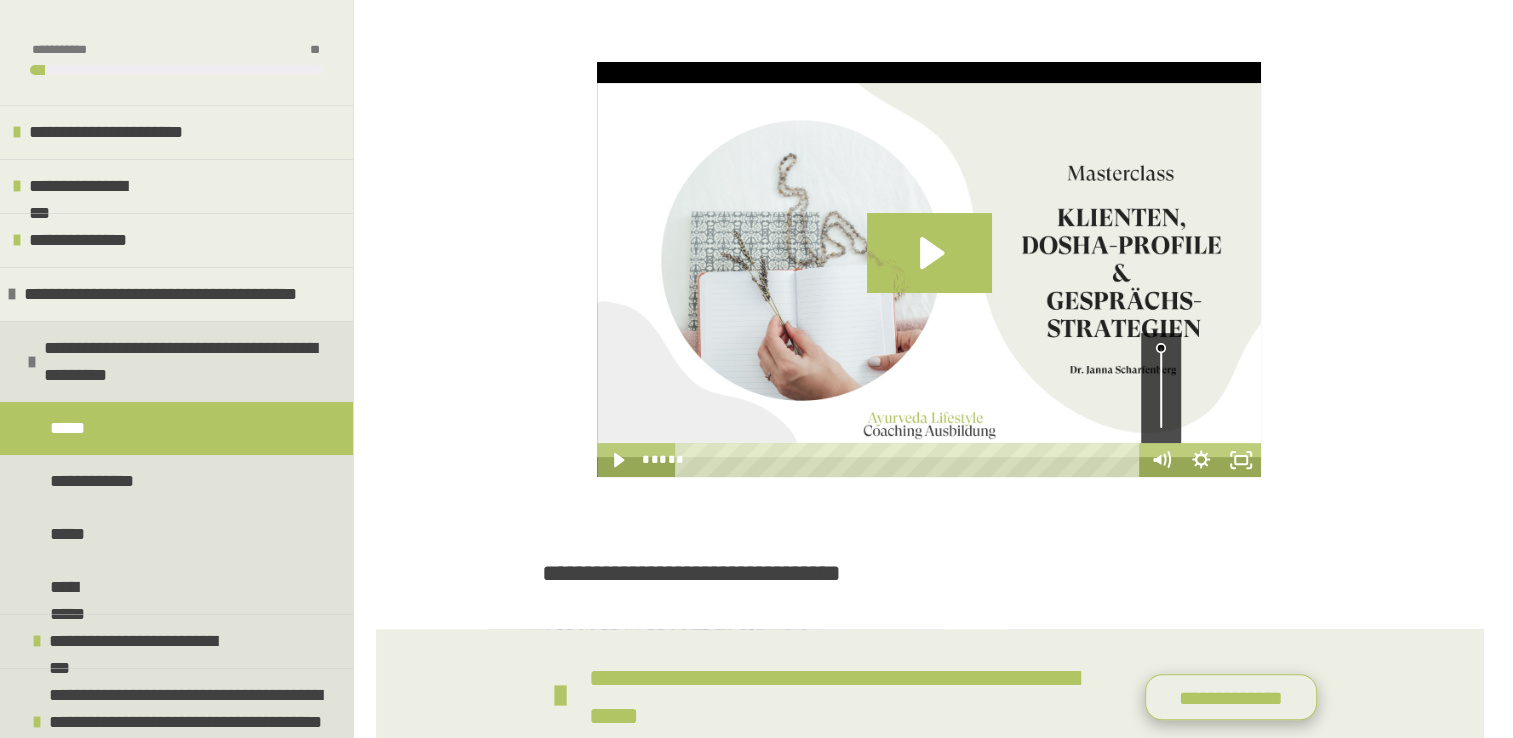 click on "**********" at bounding box center (1231, 697) 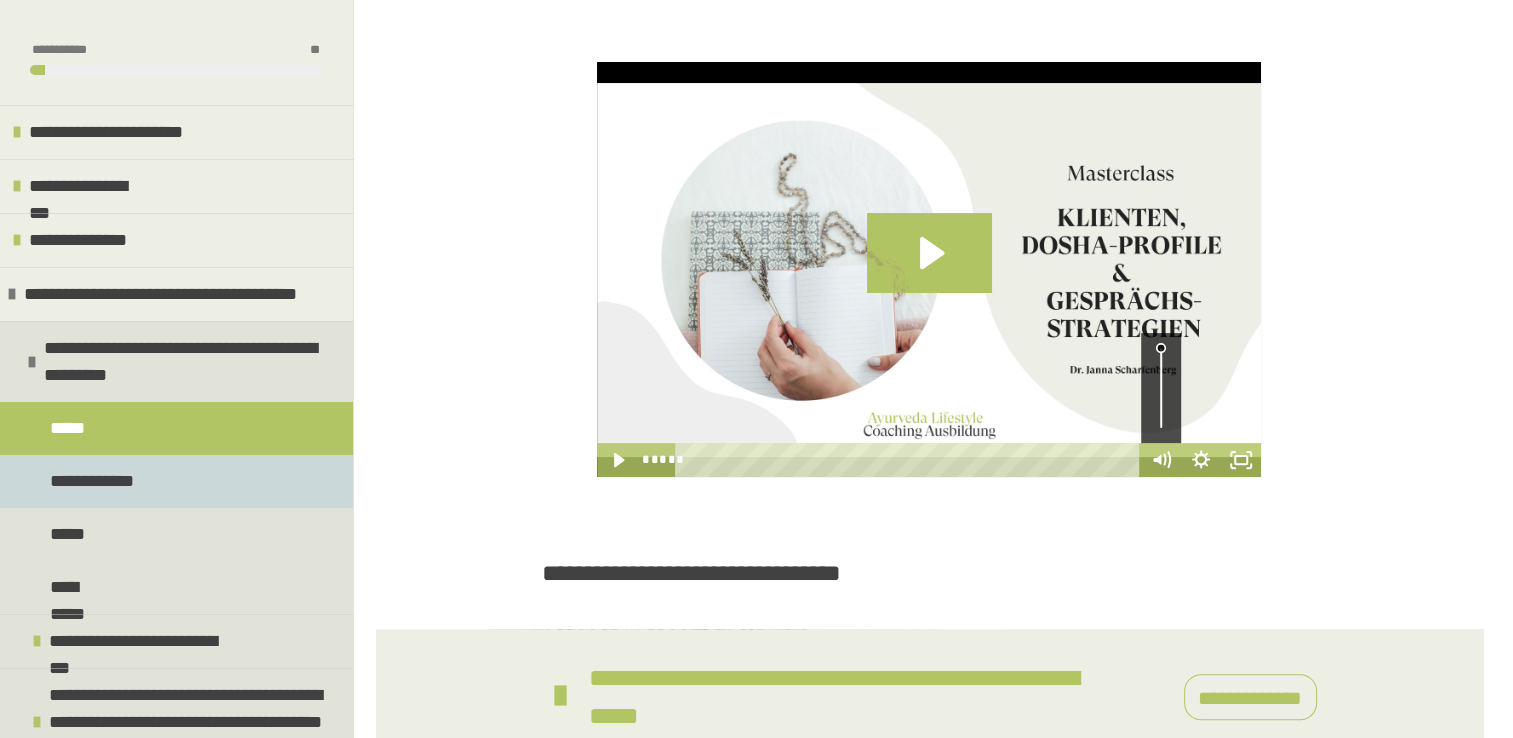 click on "**********" at bounding box center [176, 481] 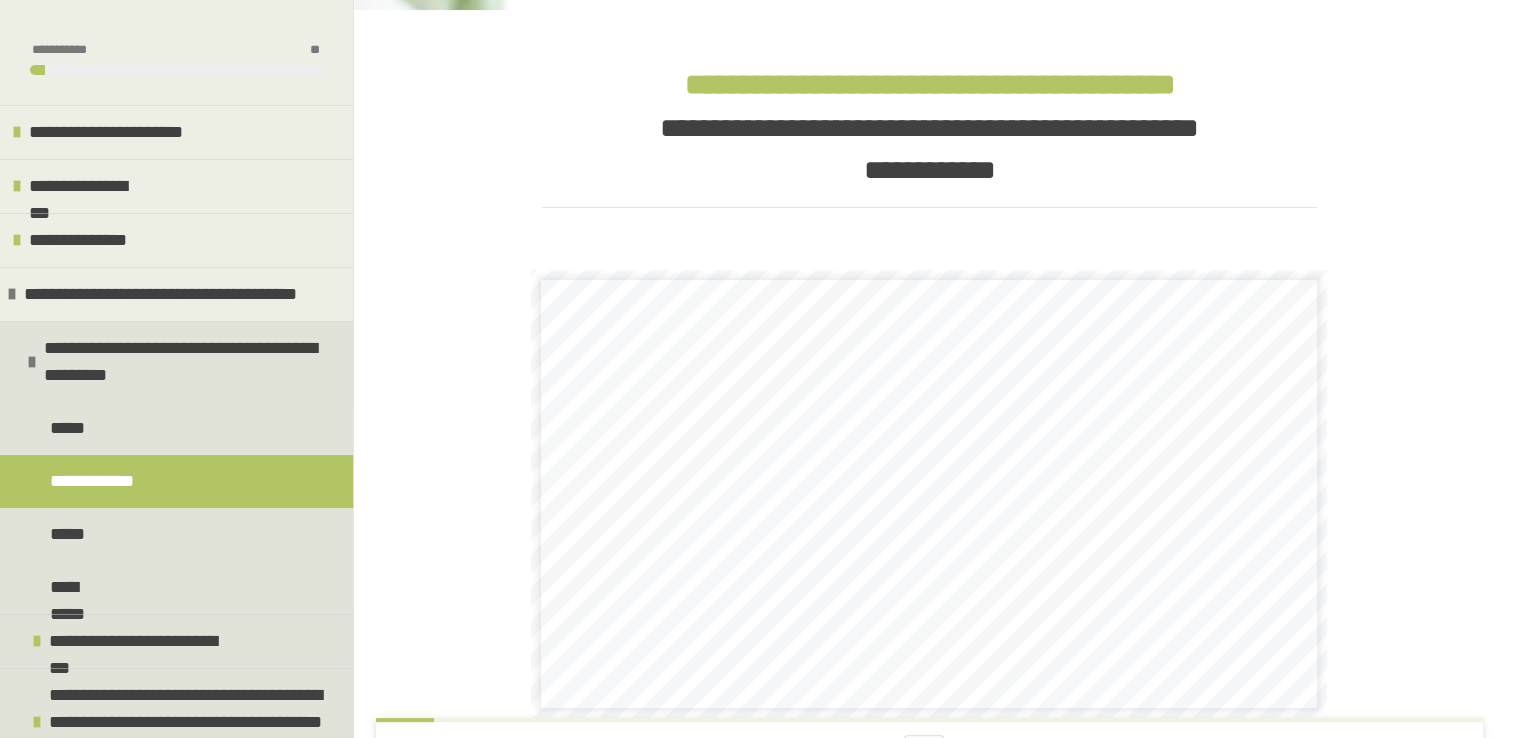 scroll, scrollTop: 490, scrollLeft: 0, axis: vertical 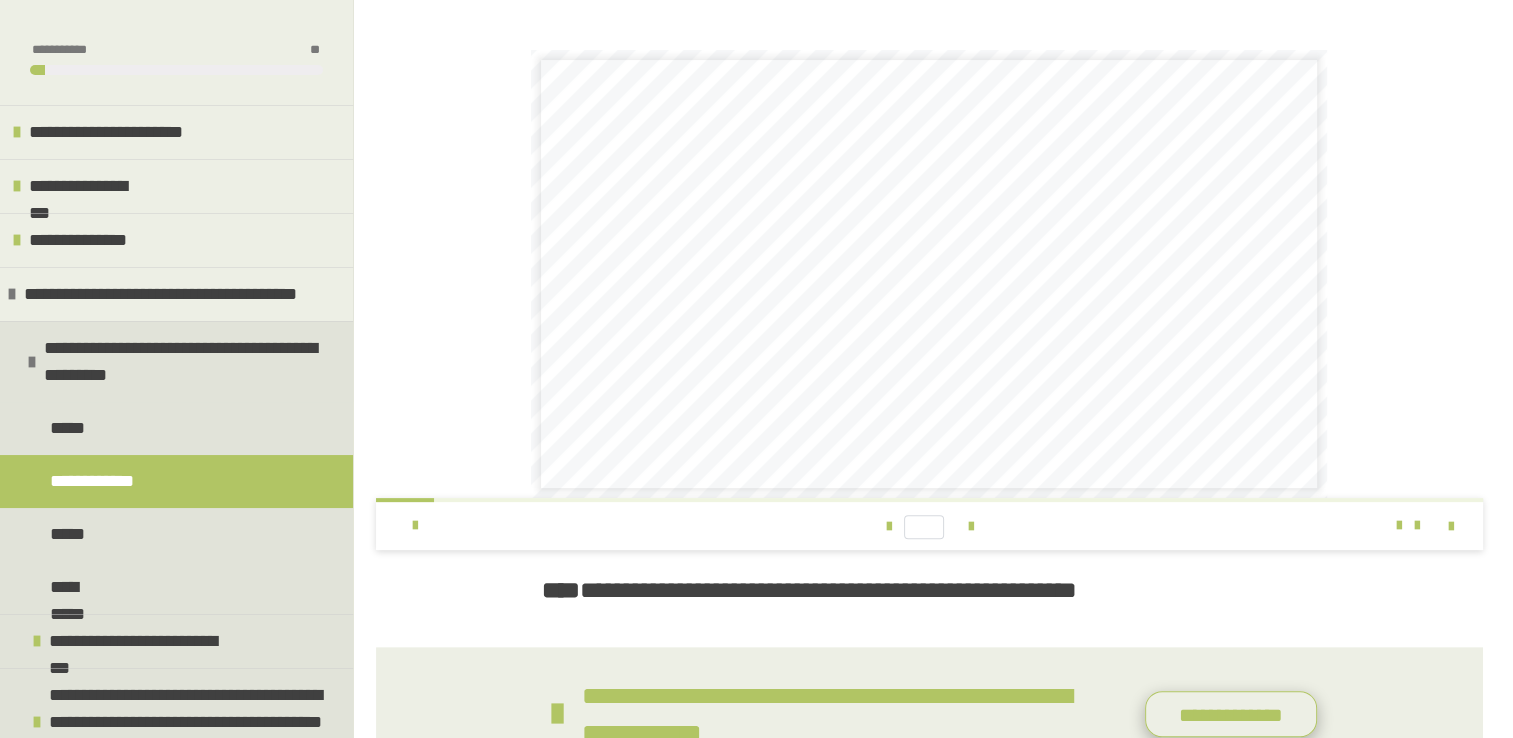 click on "**********" at bounding box center [1231, 714] 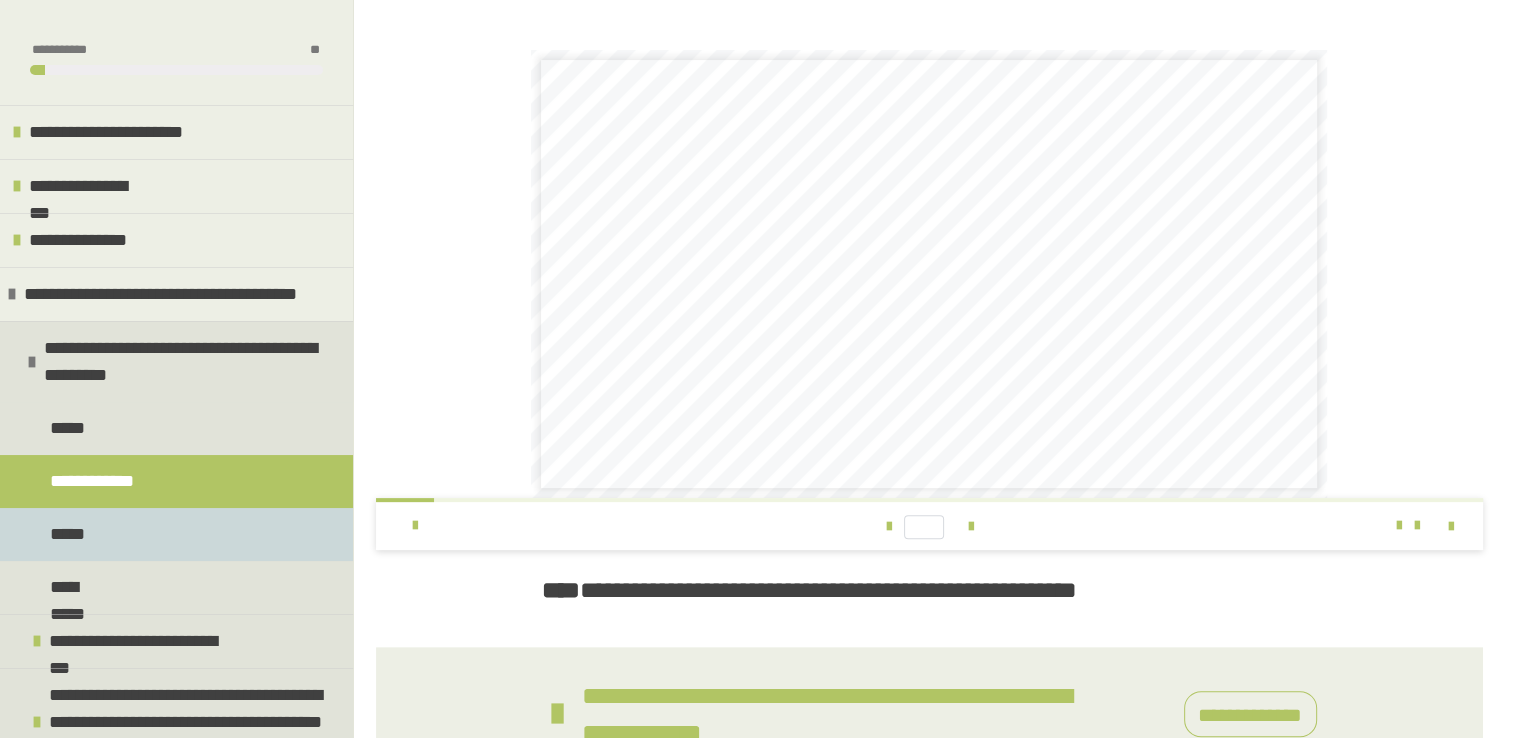 click on "*****" at bounding box center [176, 534] 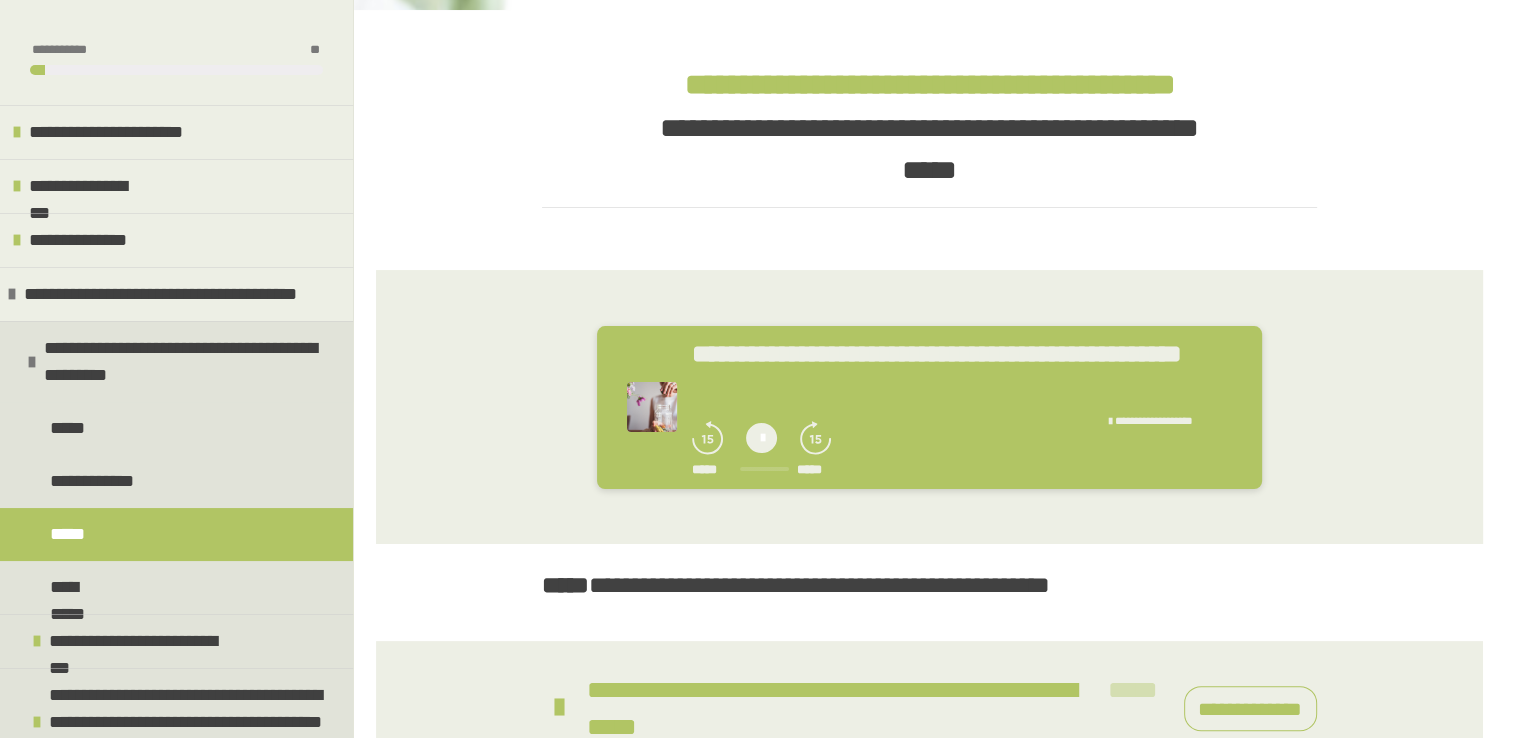 scroll, scrollTop: 447, scrollLeft: 0, axis: vertical 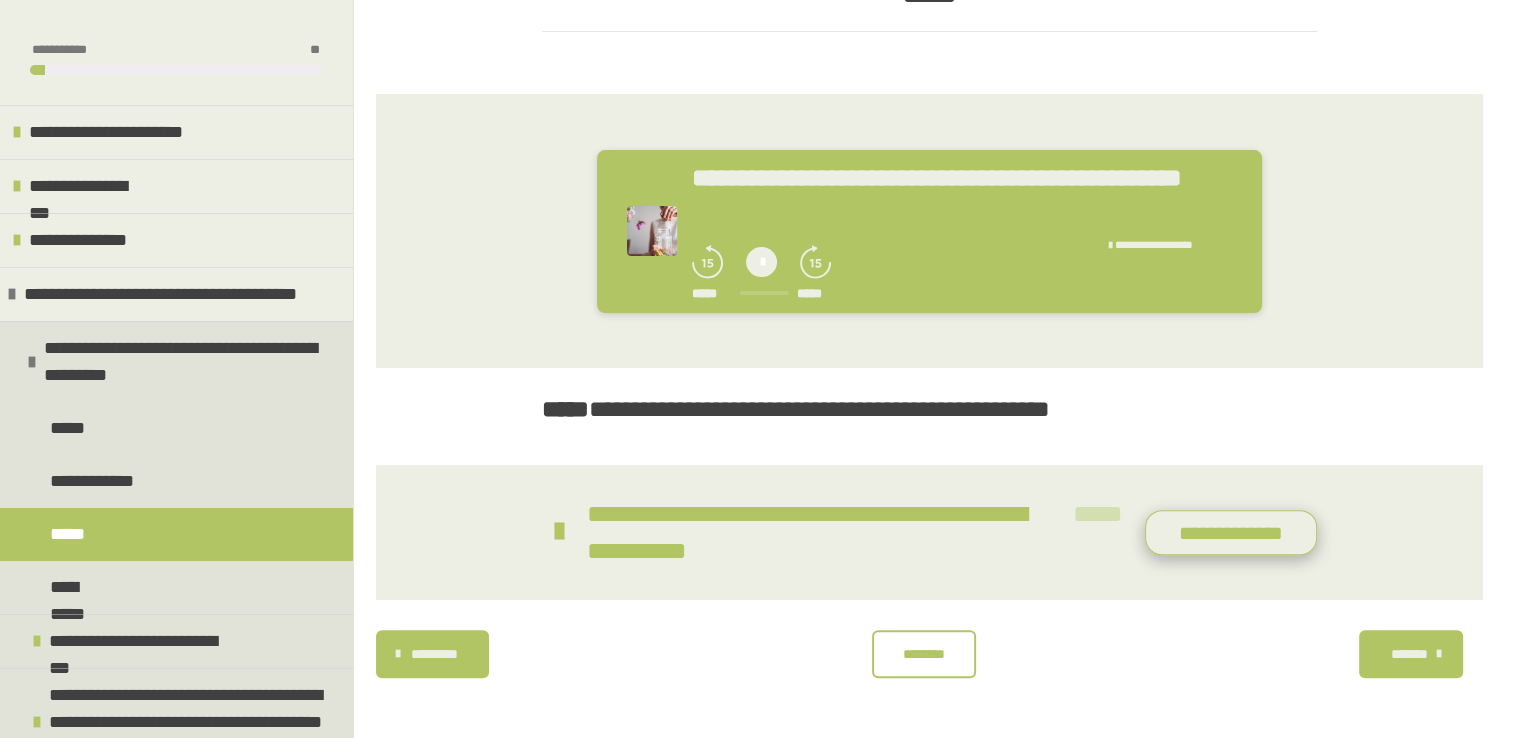 click on "**********" at bounding box center (1231, 533) 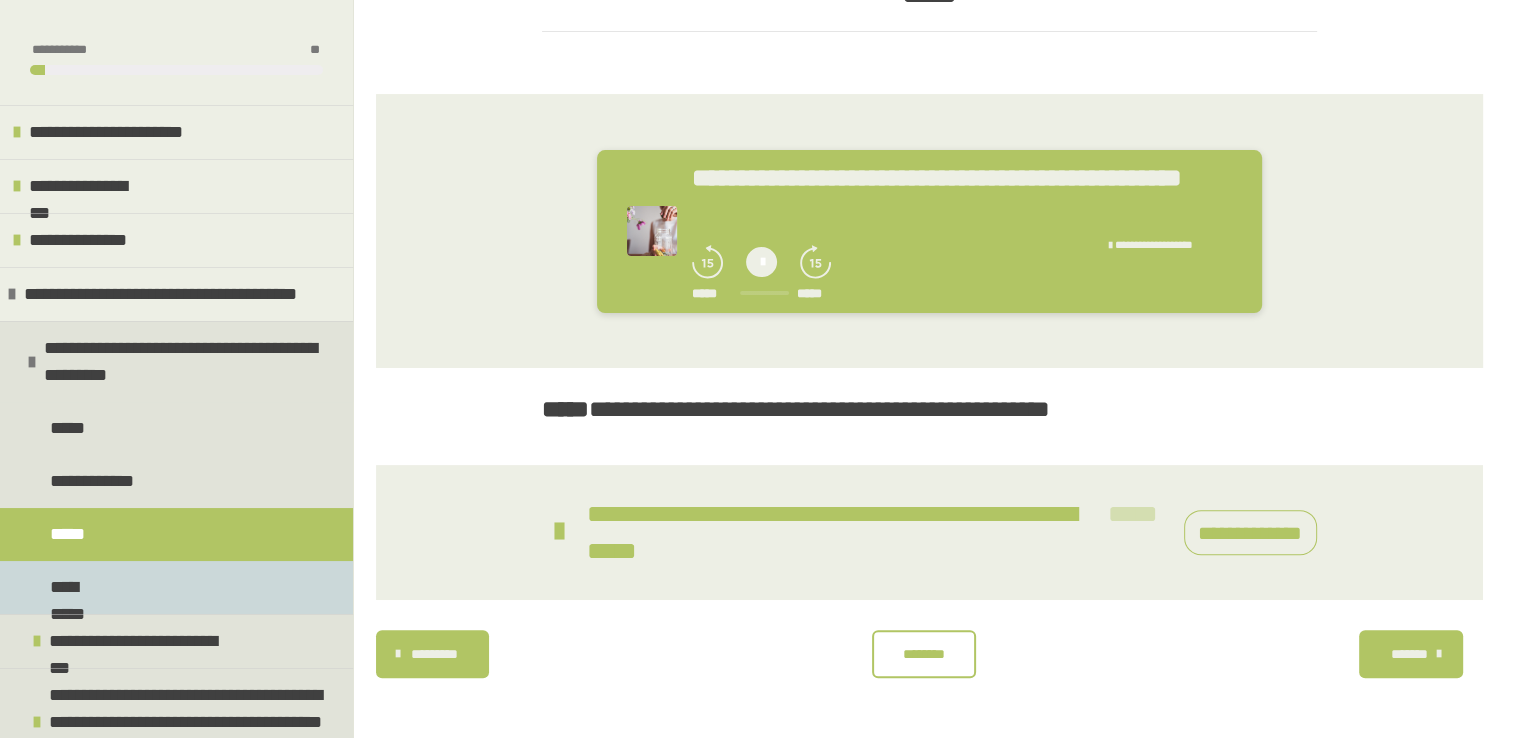 click on "**********" at bounding box center [84, 587] 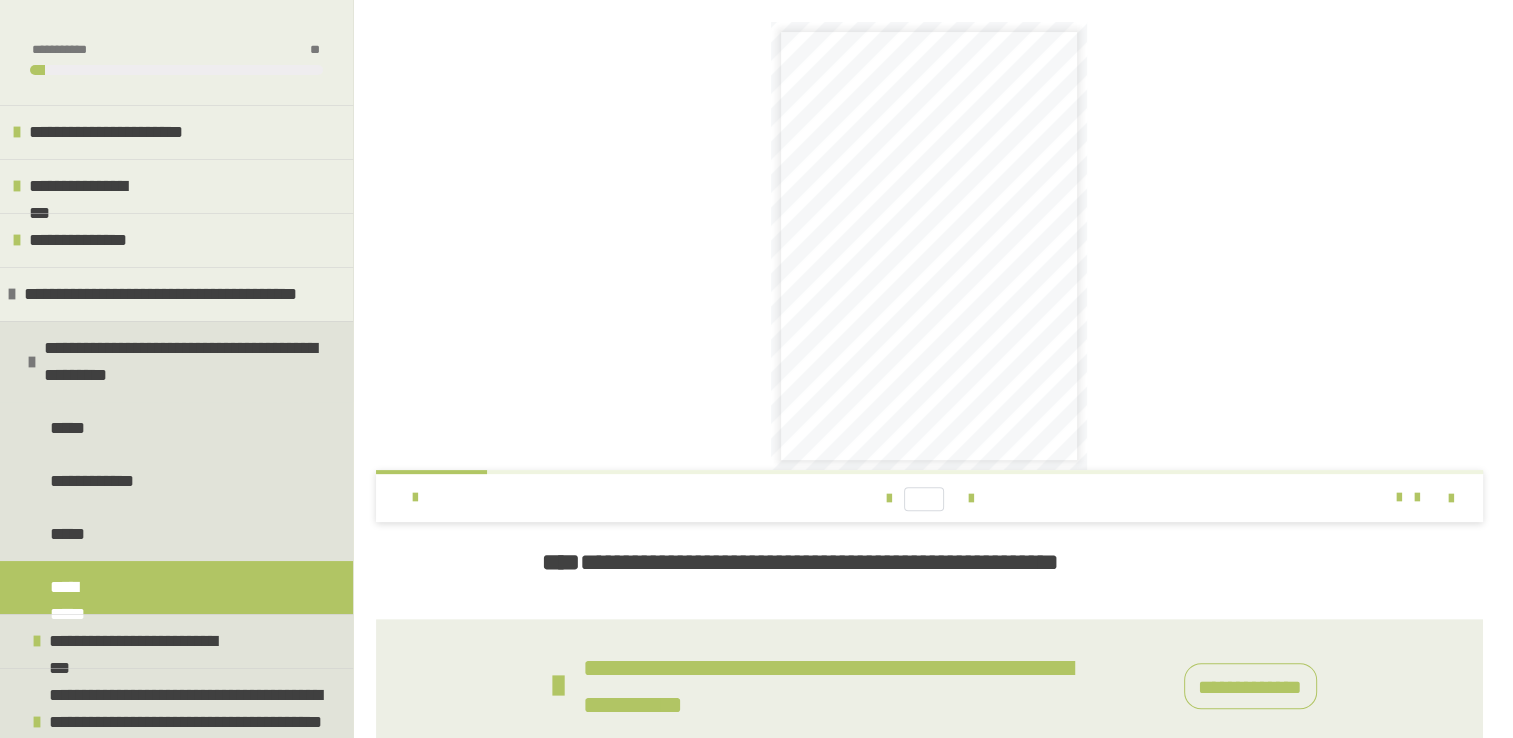 scroll, scrollTop: 524, scrollLeft: 0, axis: vertical 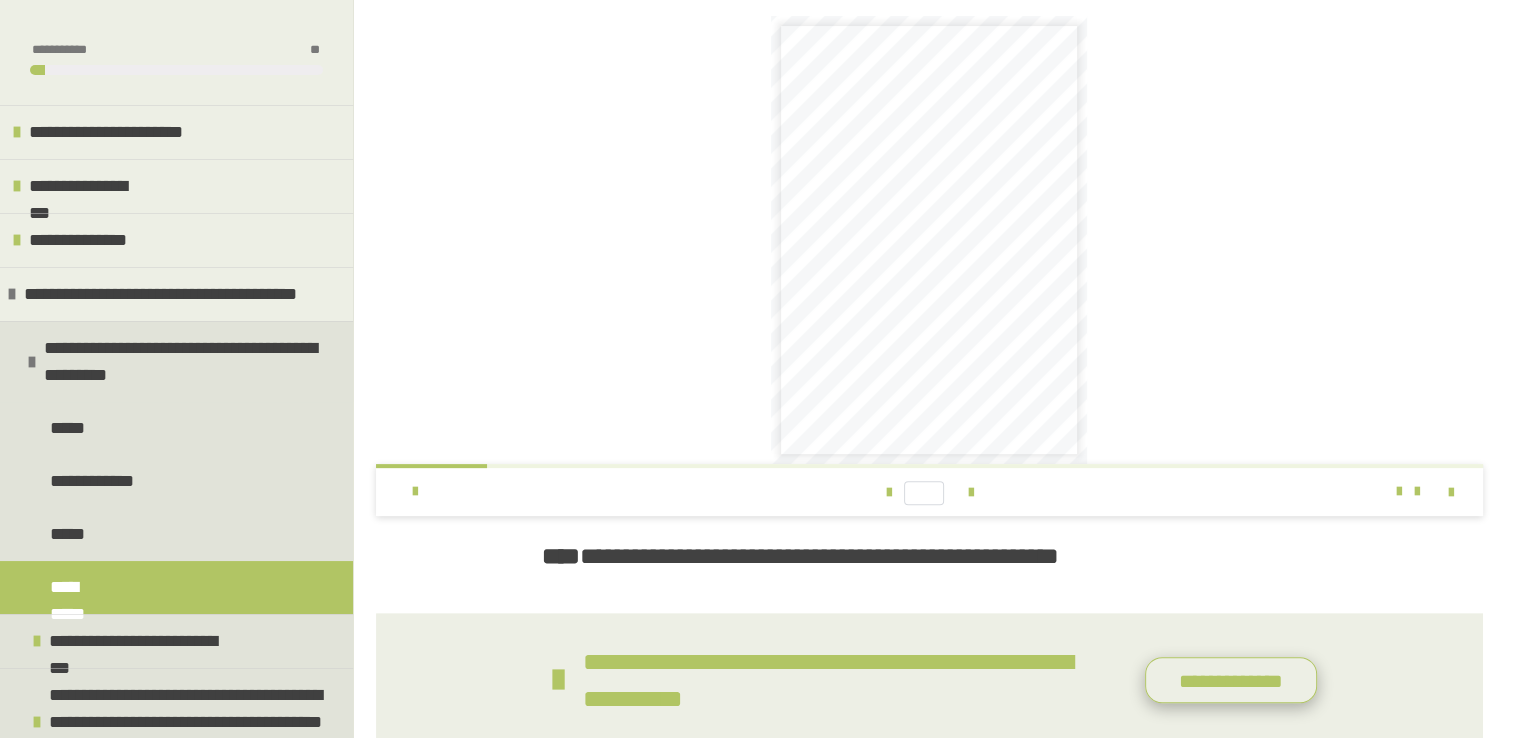 click on "**********" at bounding box center (1231, 680) 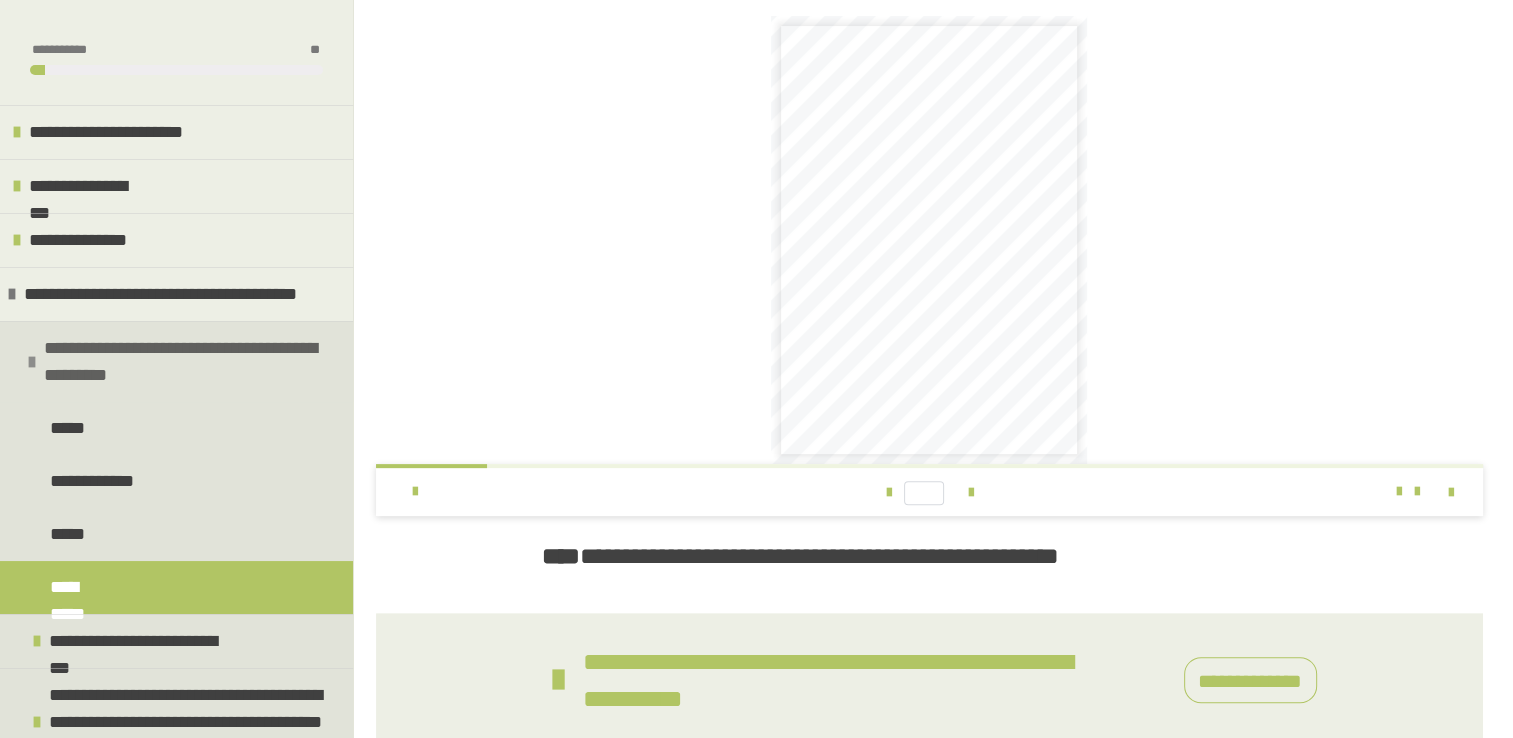 click at bounding box center (32, 362) 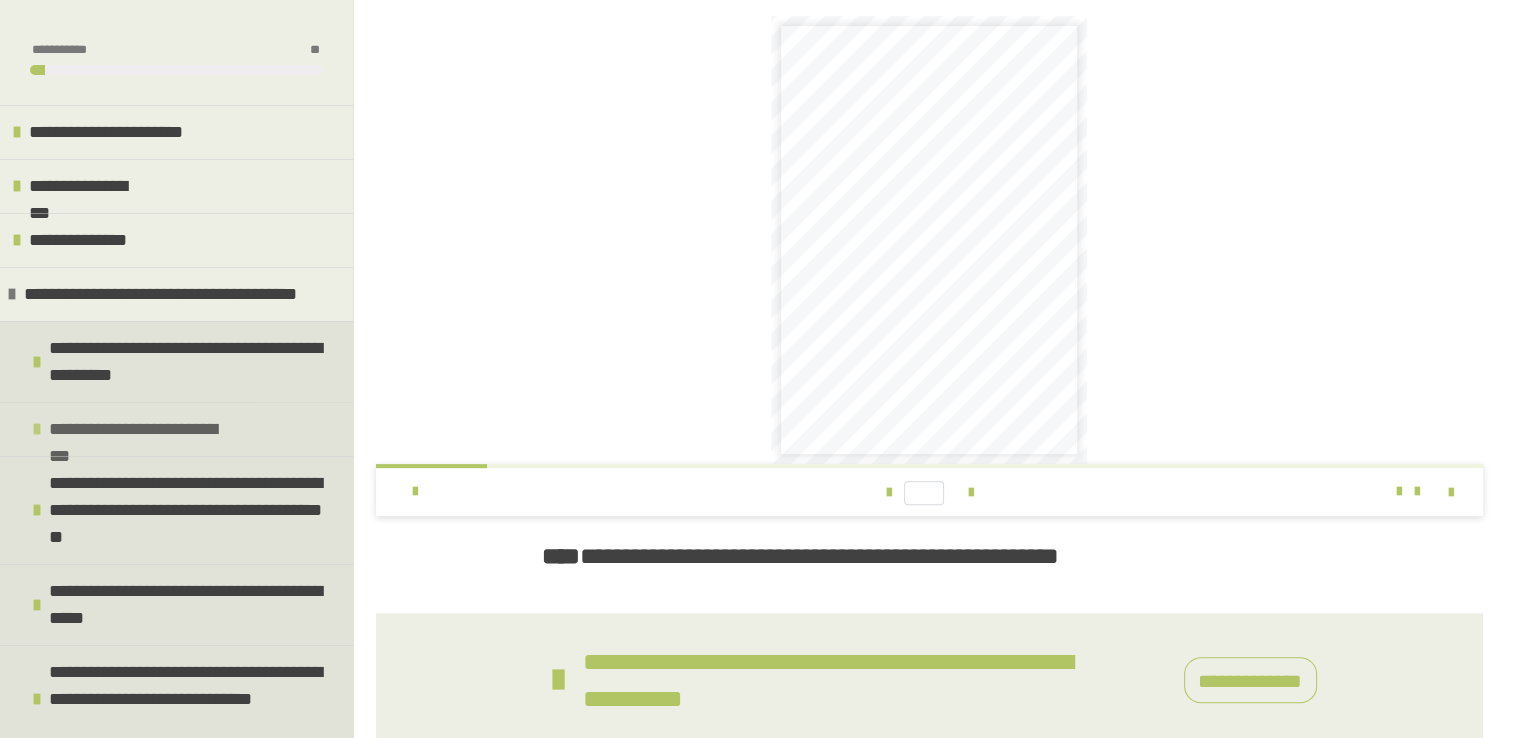 click on "**********" at bounding box center (144, 429) 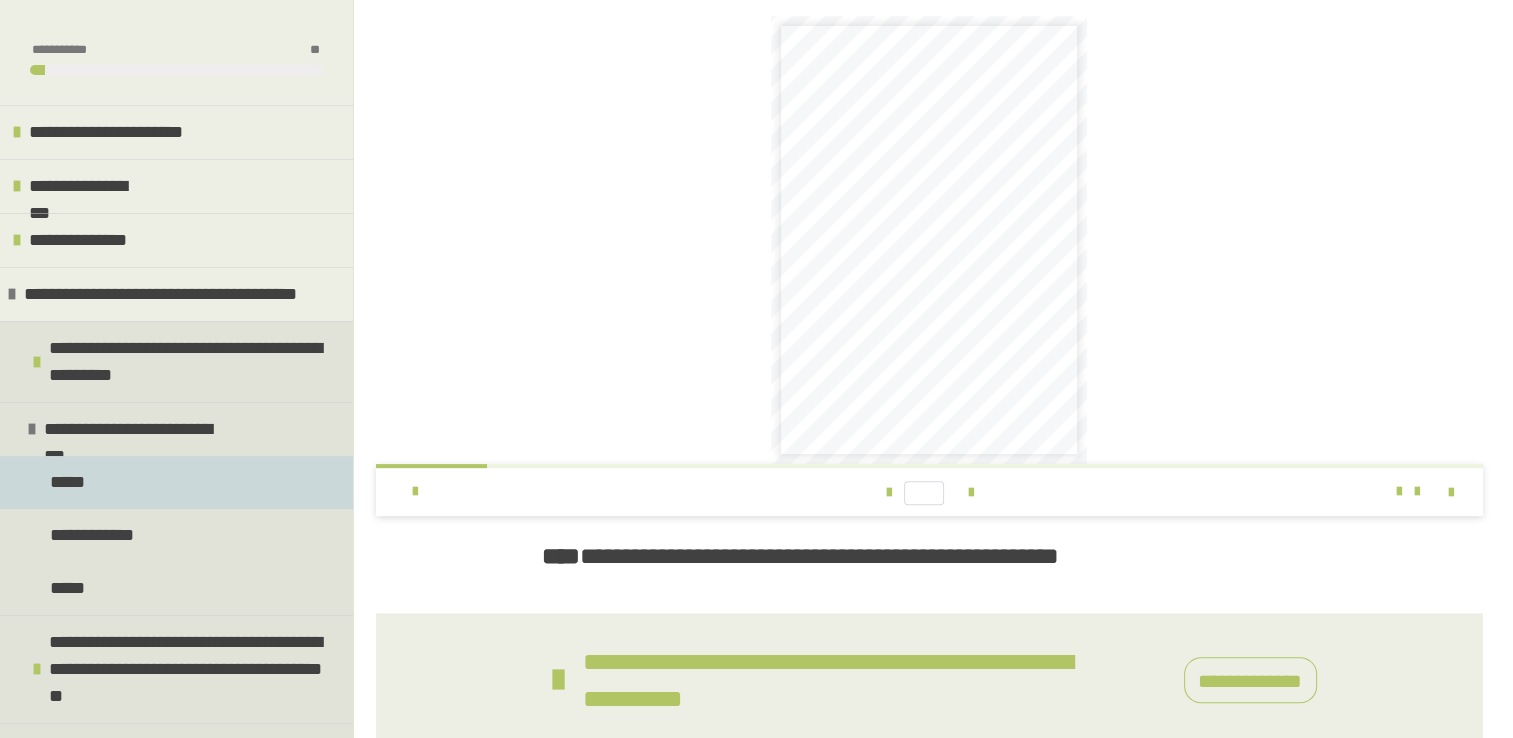 click on "*****" at bounding box center [176, 482] 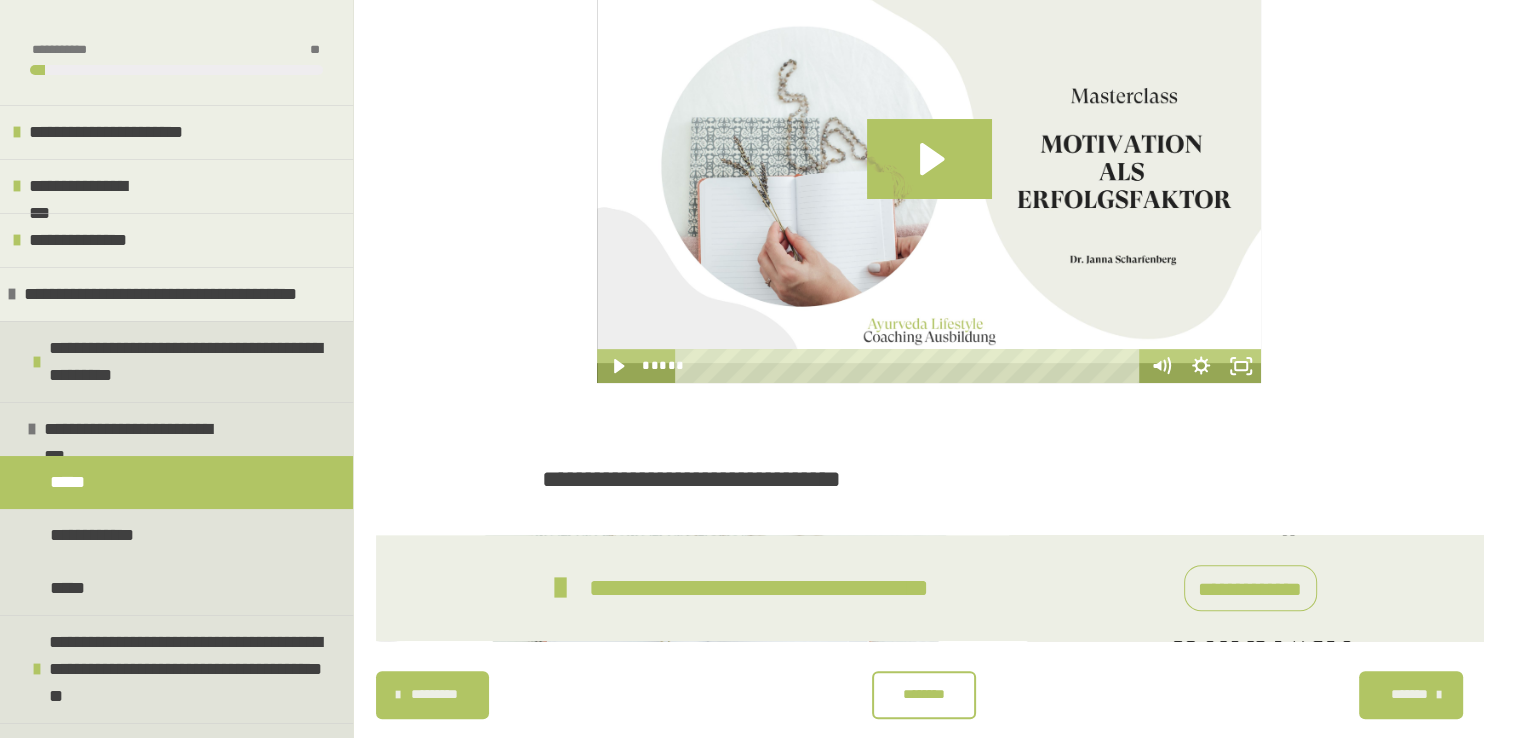 scroll, scrollTop: 574, scrollLeft: 0, axis: vertical 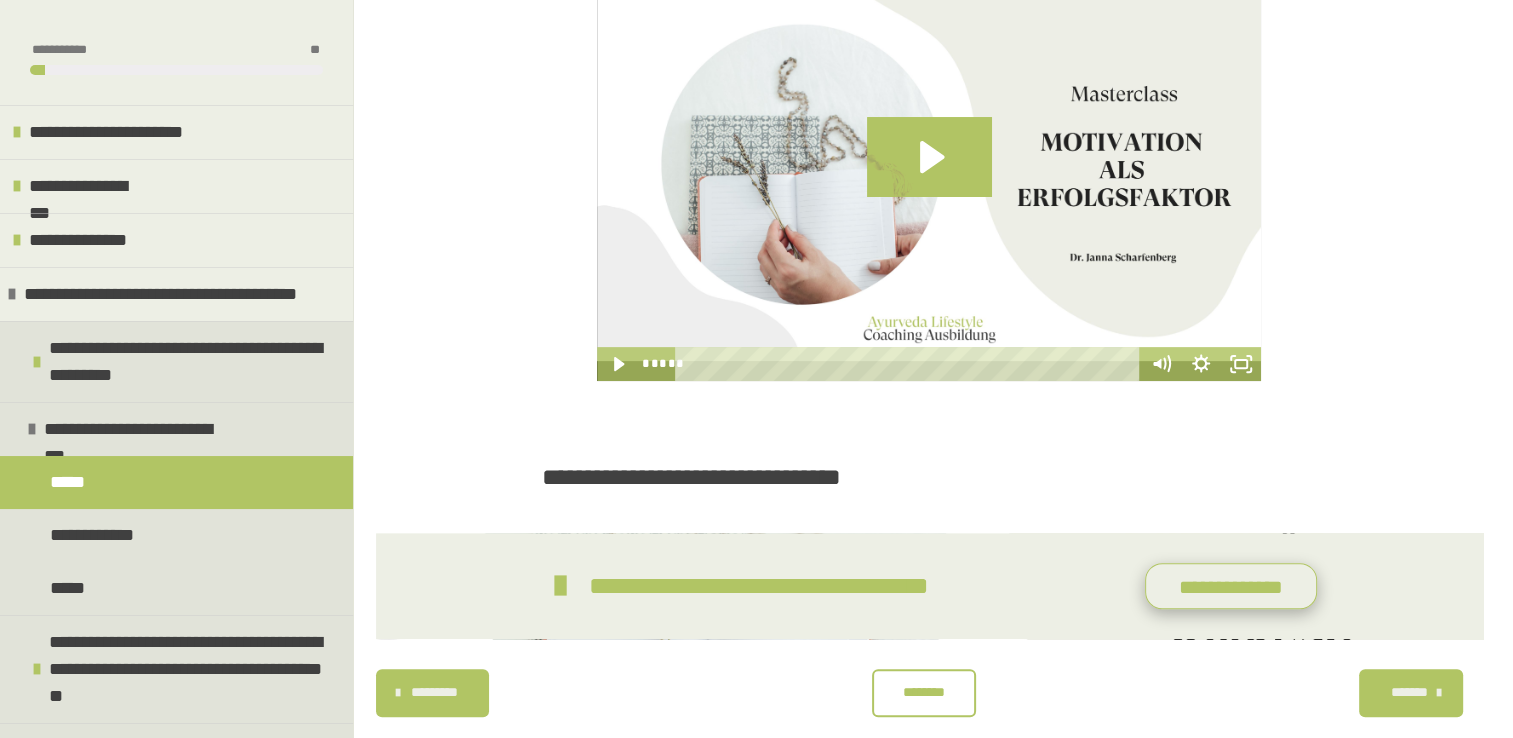 click on "**********" at bounding box center [1231, 586] 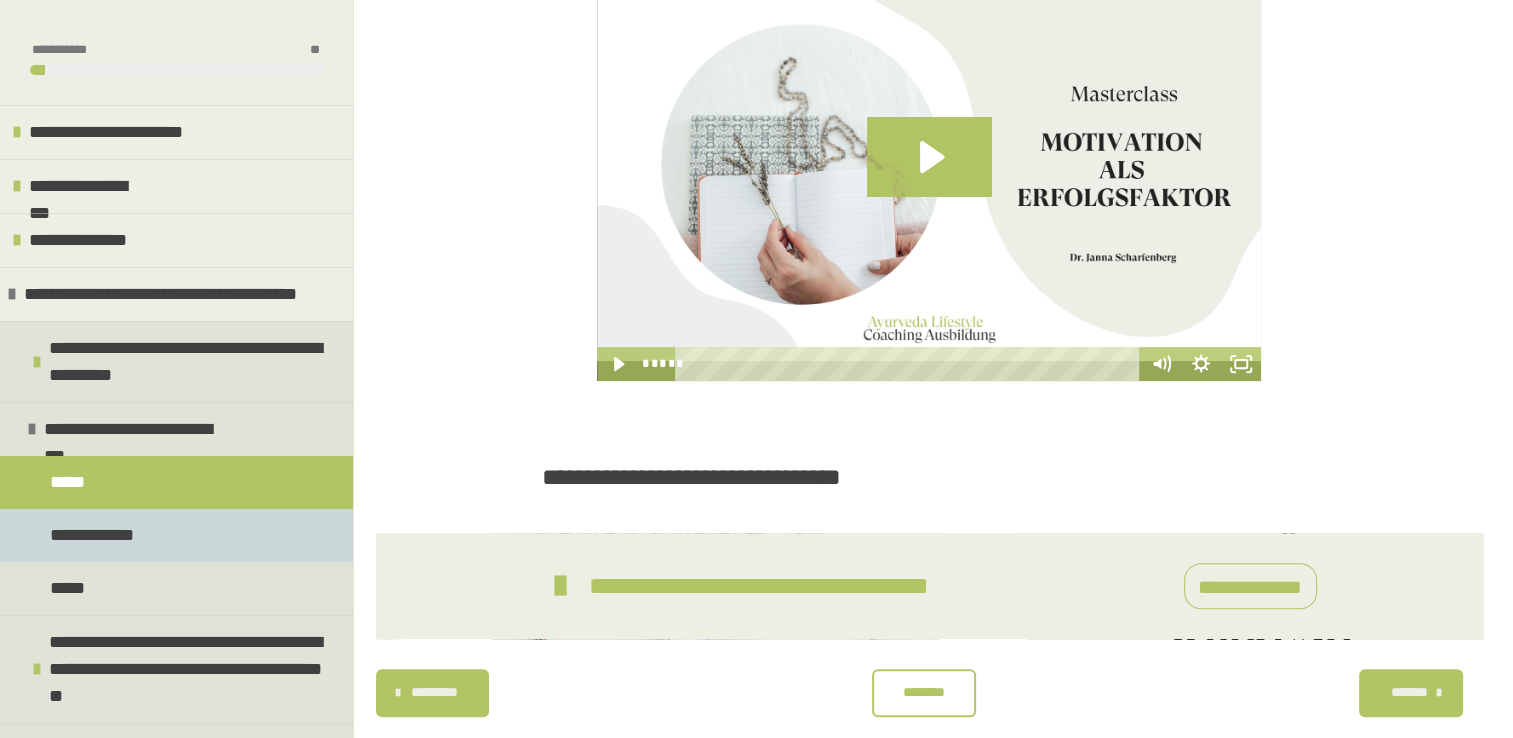 click on "**********" at bounding box center [176, 535] 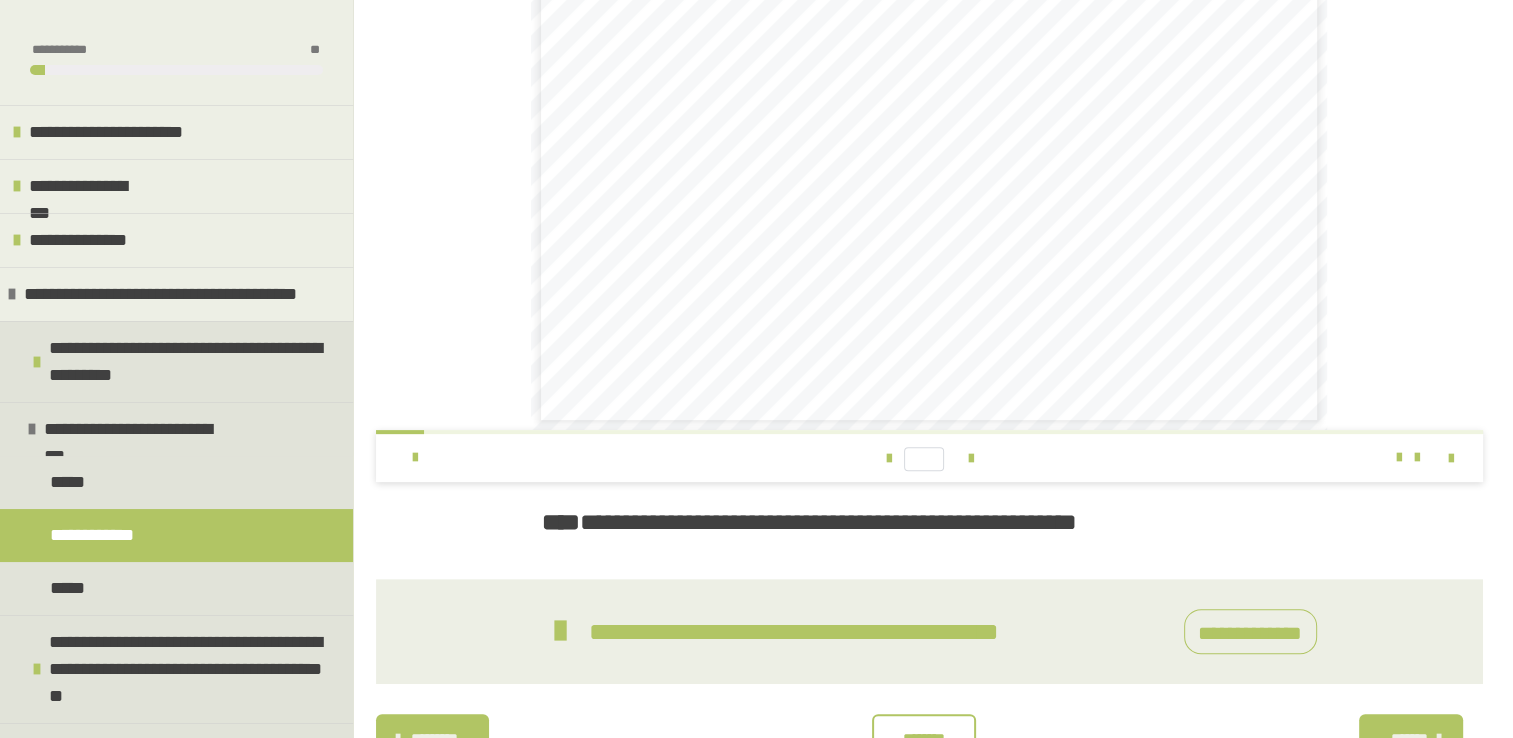 scroll, scrollTop: 564, scrollLeft: 0, axis: vertical 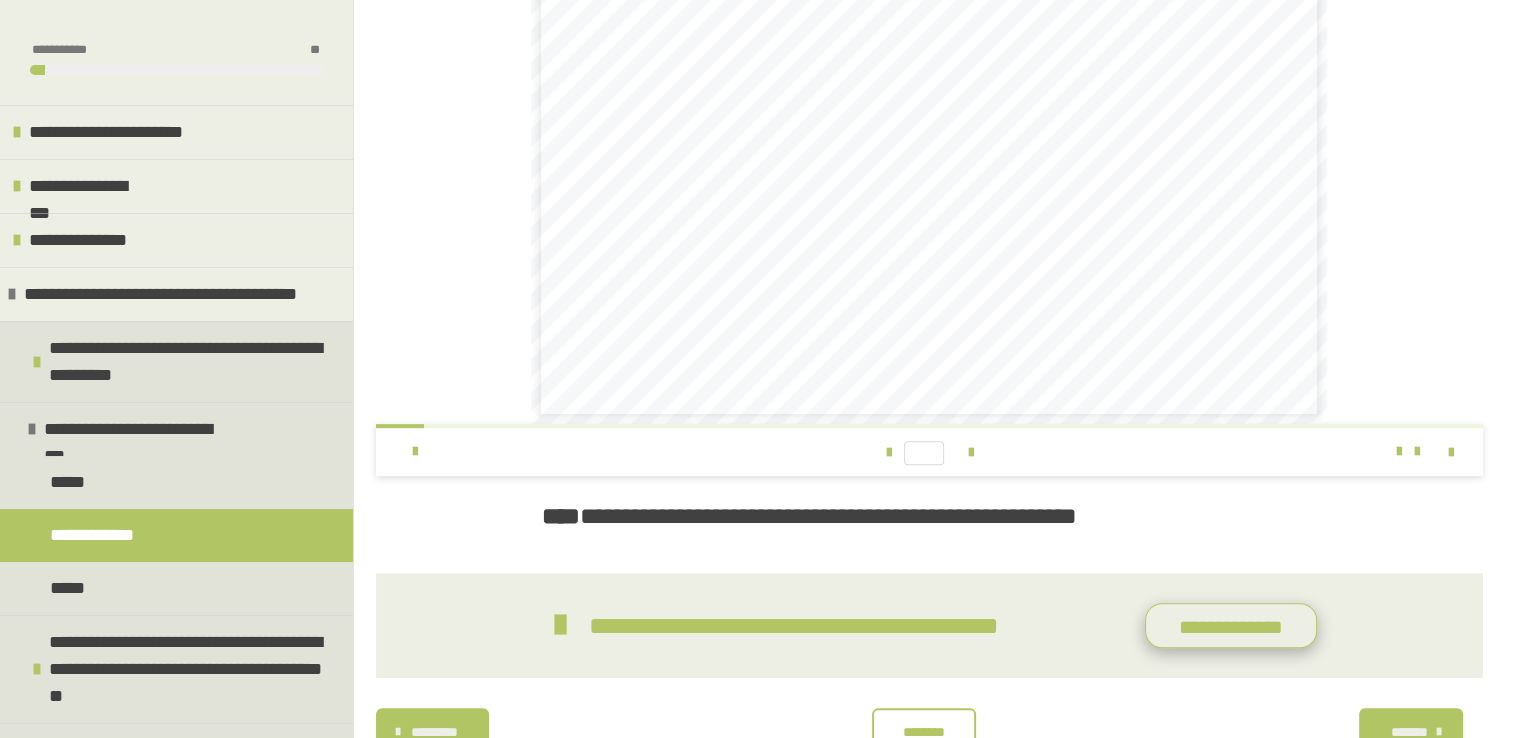 click on "**********" at bounding box center (1231, 626) 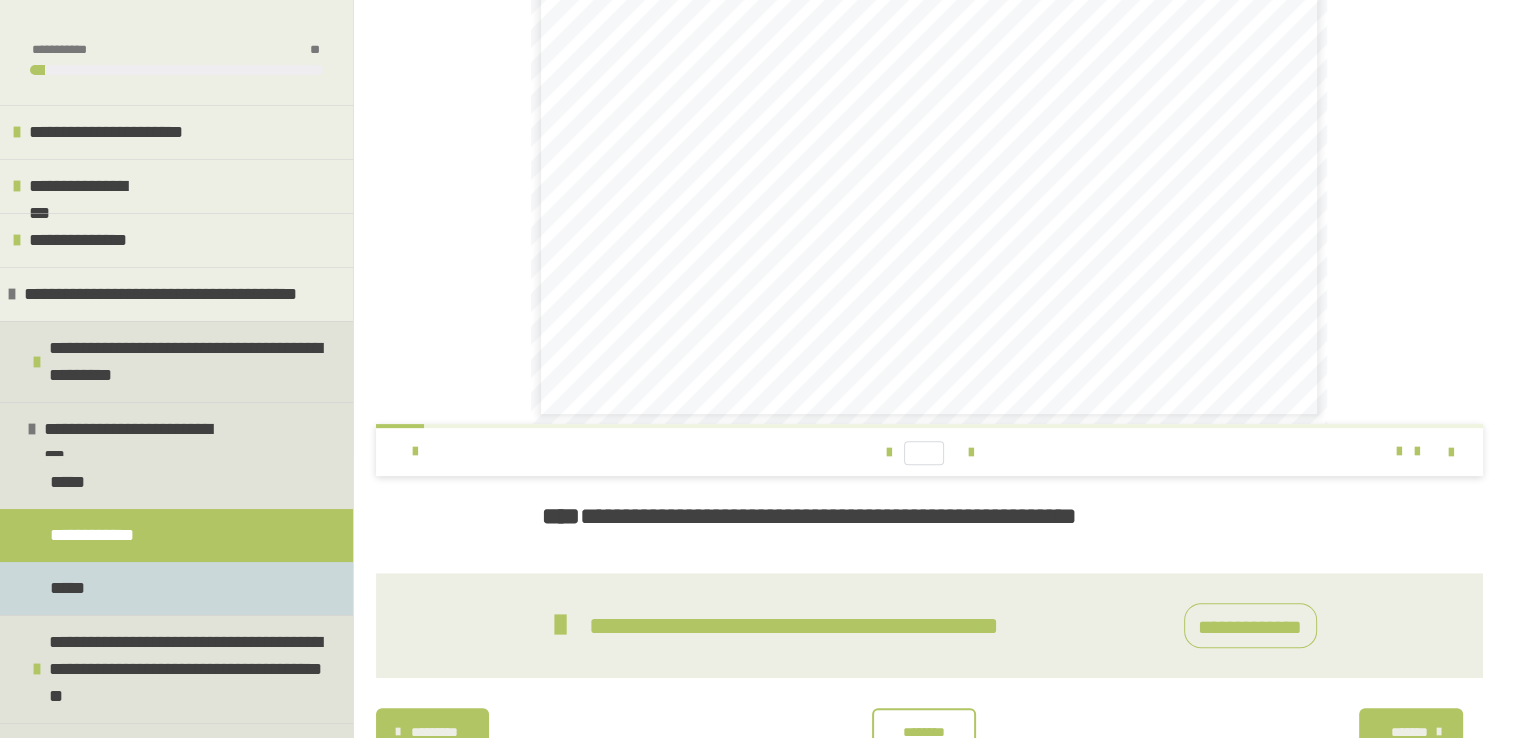click on "*****" at bounding box center [176, 588] 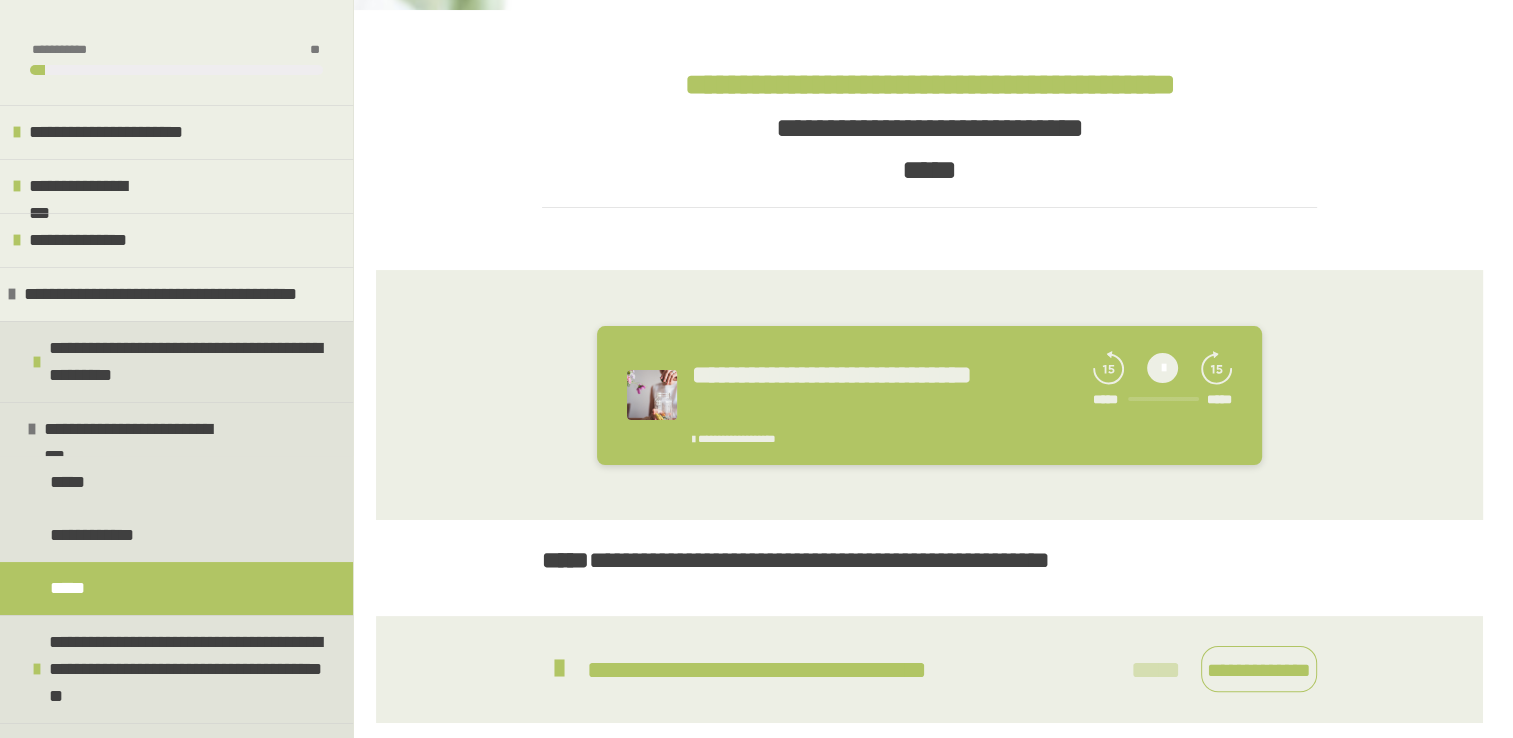 scroll, scrollTop: 392, scrollLeft: 0, axis: vertical 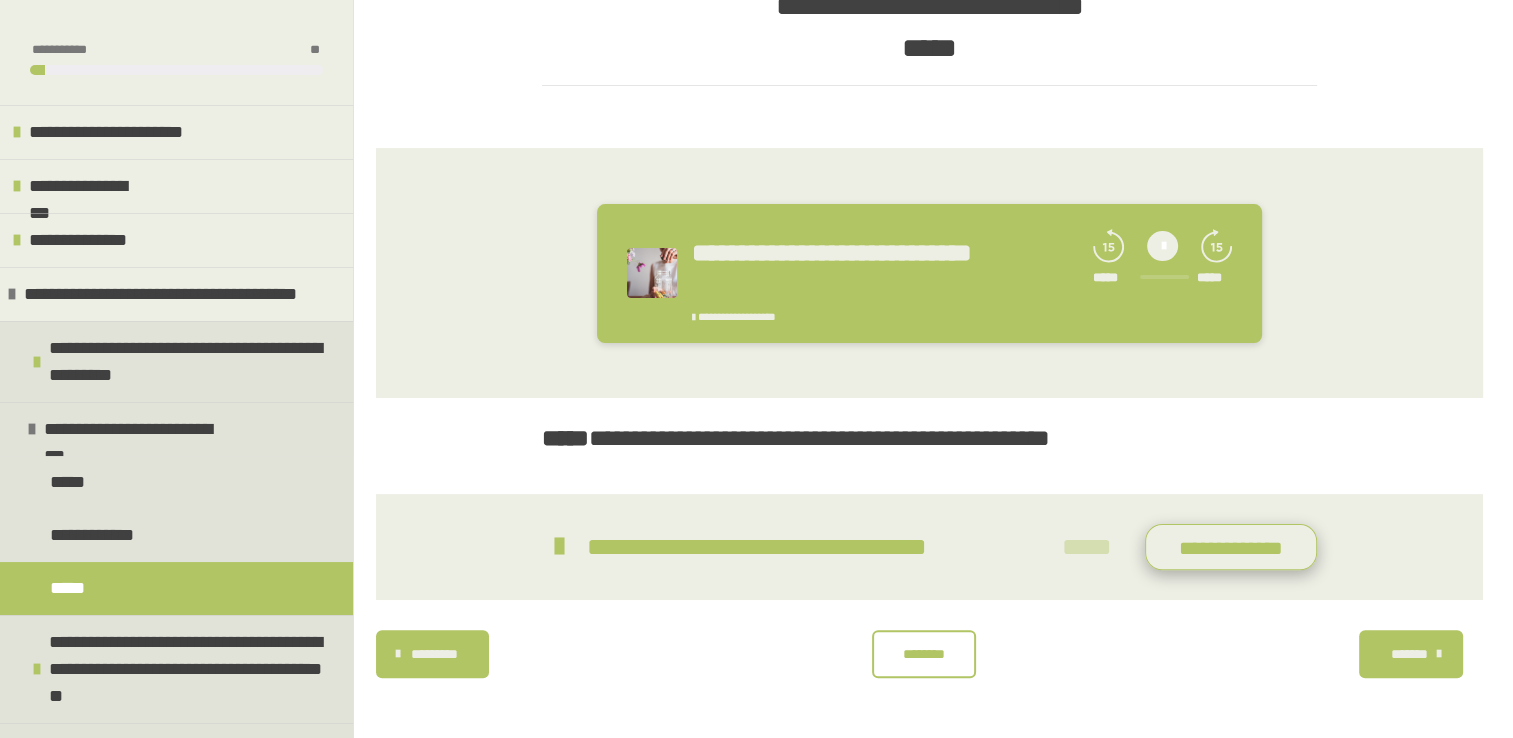 click on "**********" at bounding box center (1231, 547) 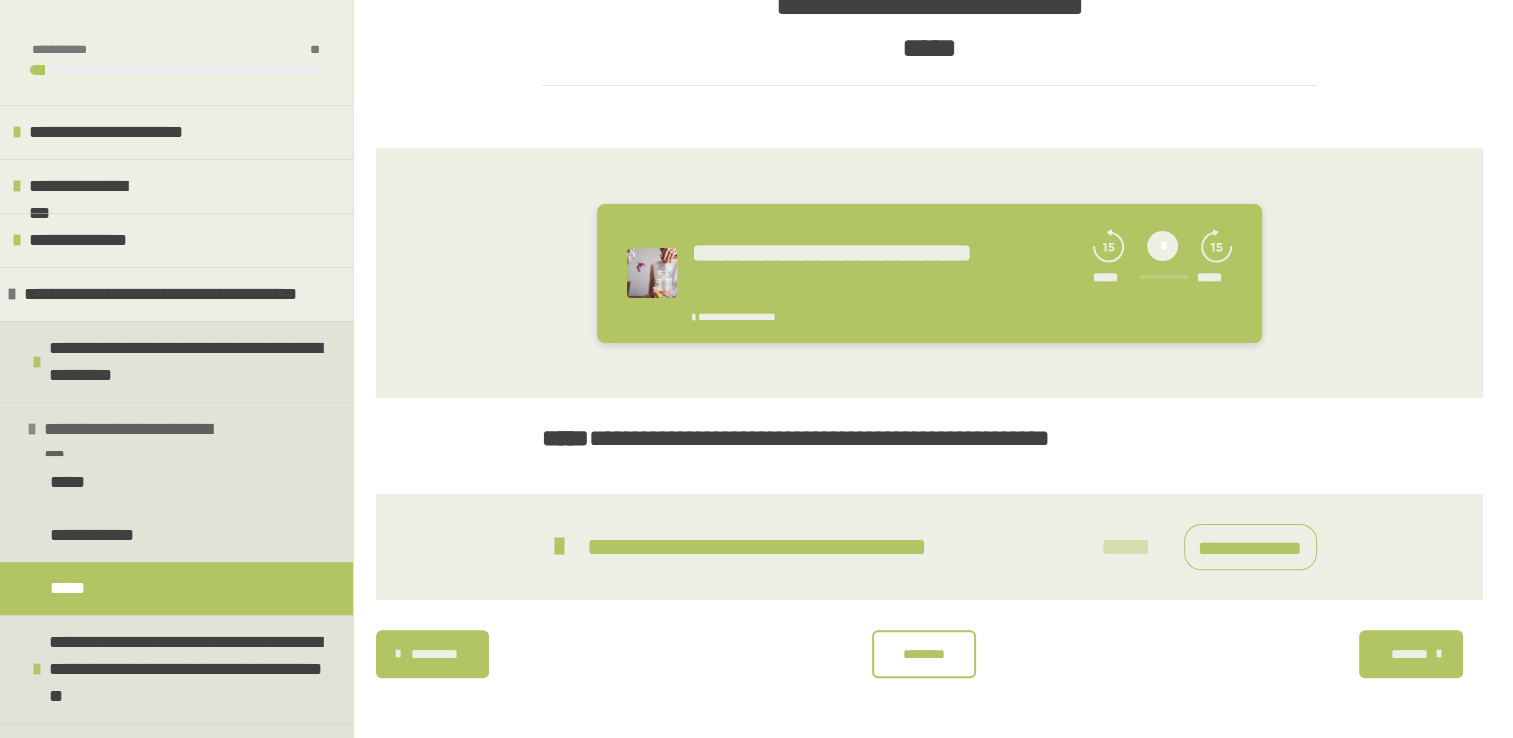 click on "**********" at bounding box center (139, 429) 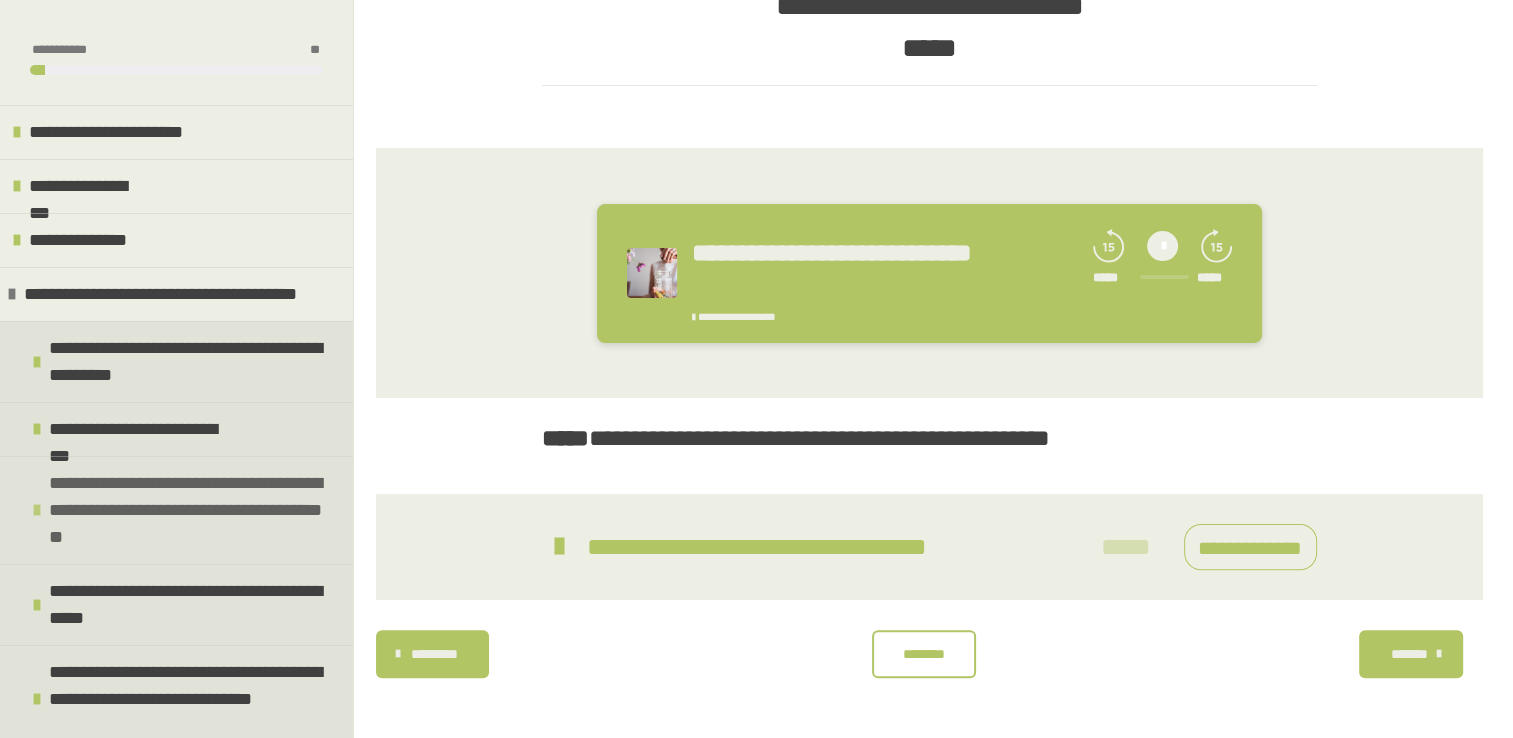 click on "**********" at bounding box center [188, 510] 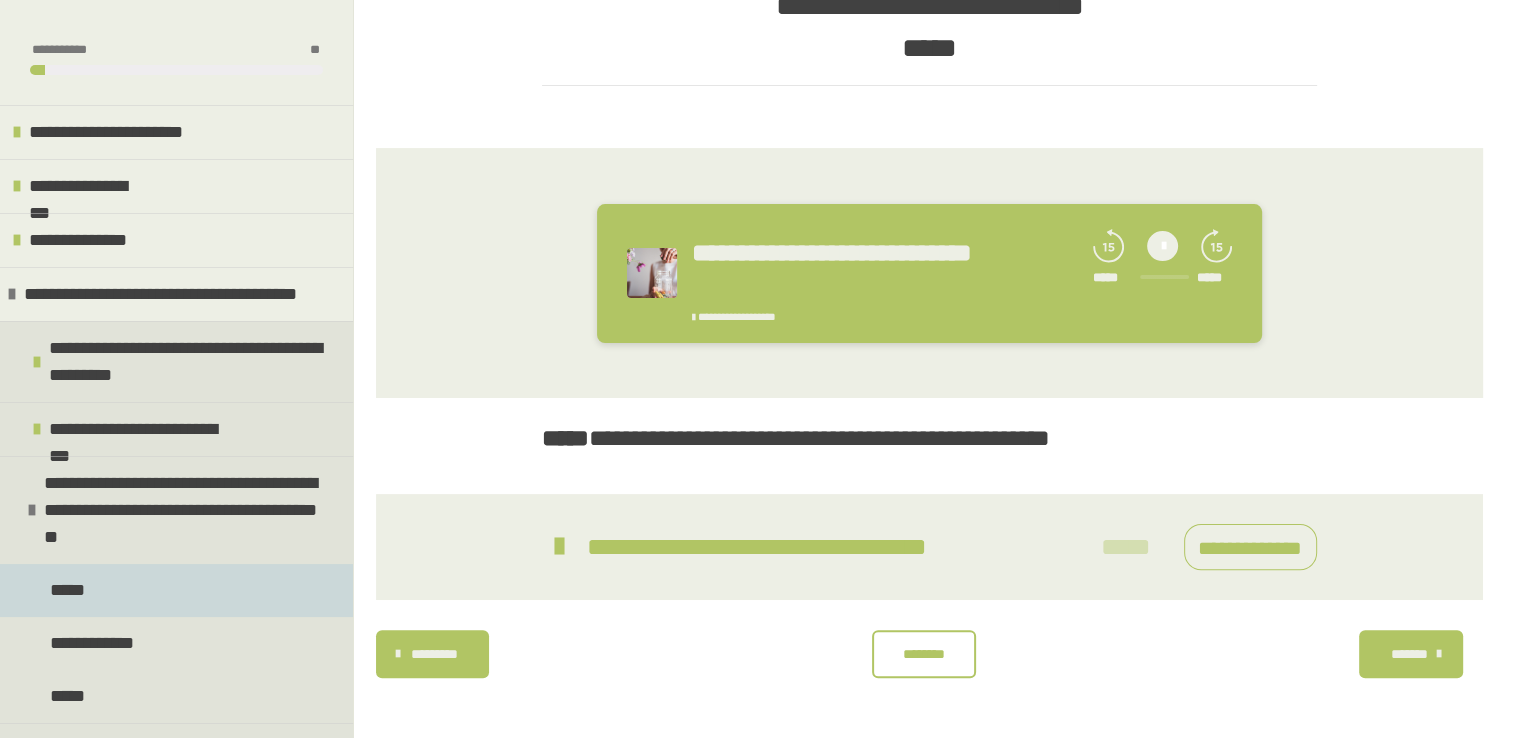 click on "*****" at bounding box center [70, 590] 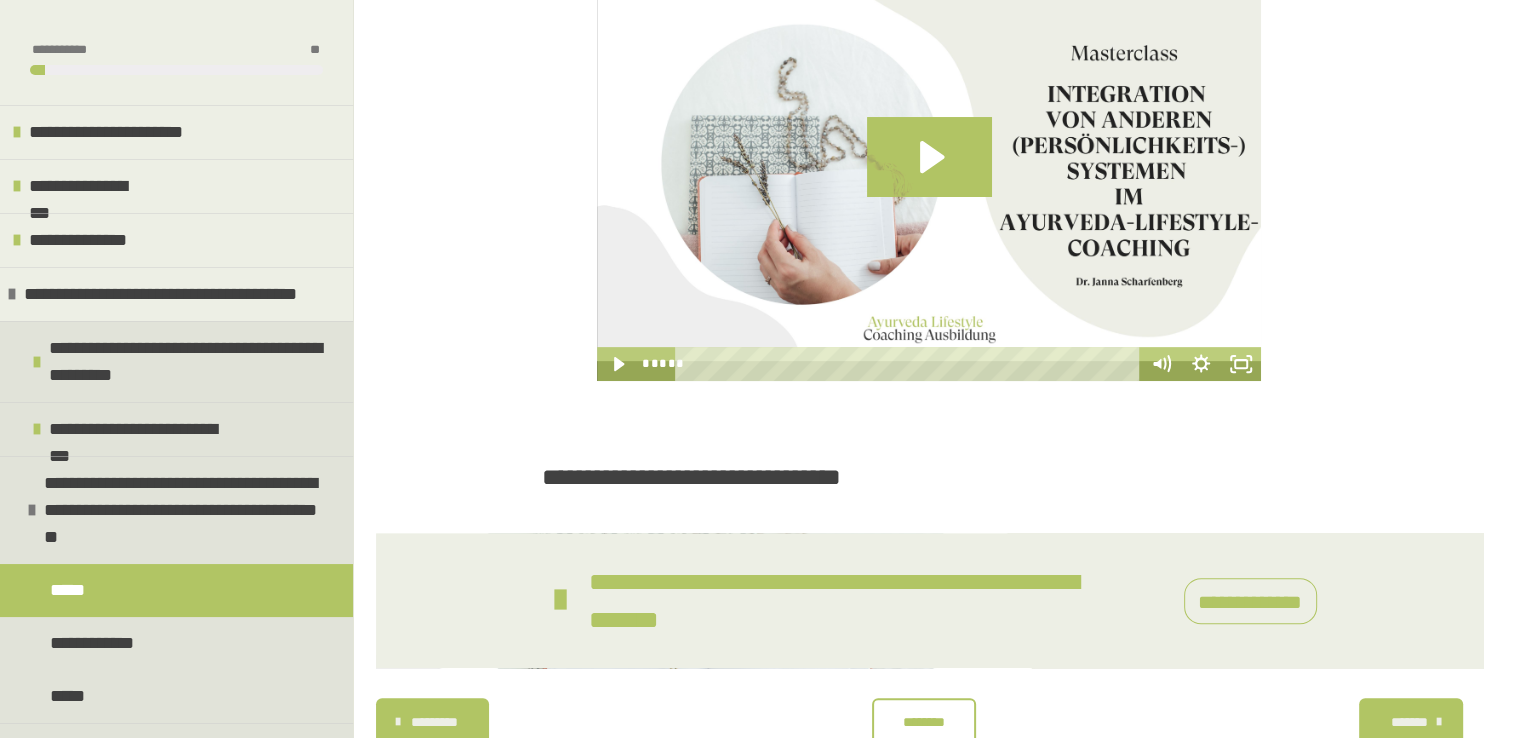 scroll, scrollTop: 622, scrollLeft: 0, axis: vertical 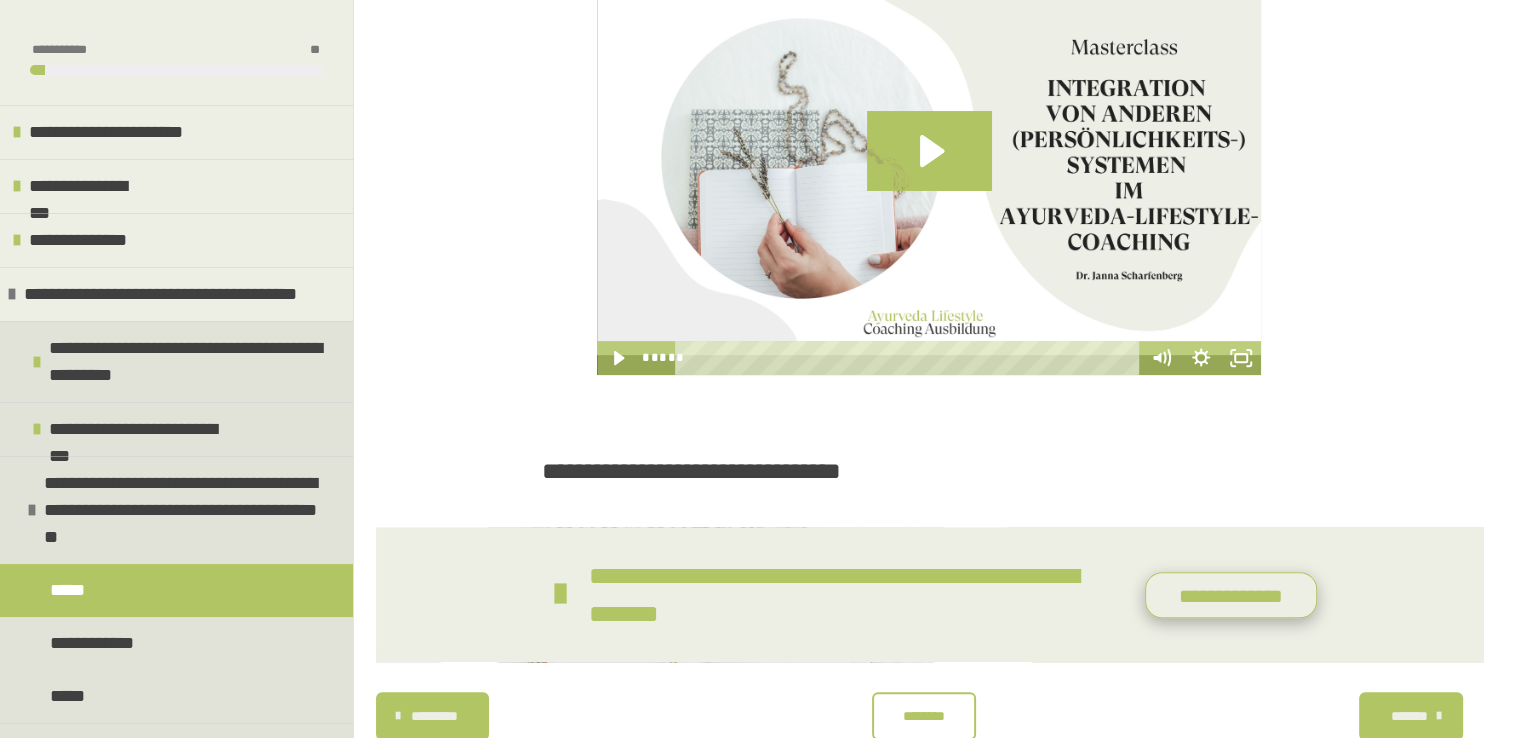 click on "**********" at bounding box center [1231, 595] 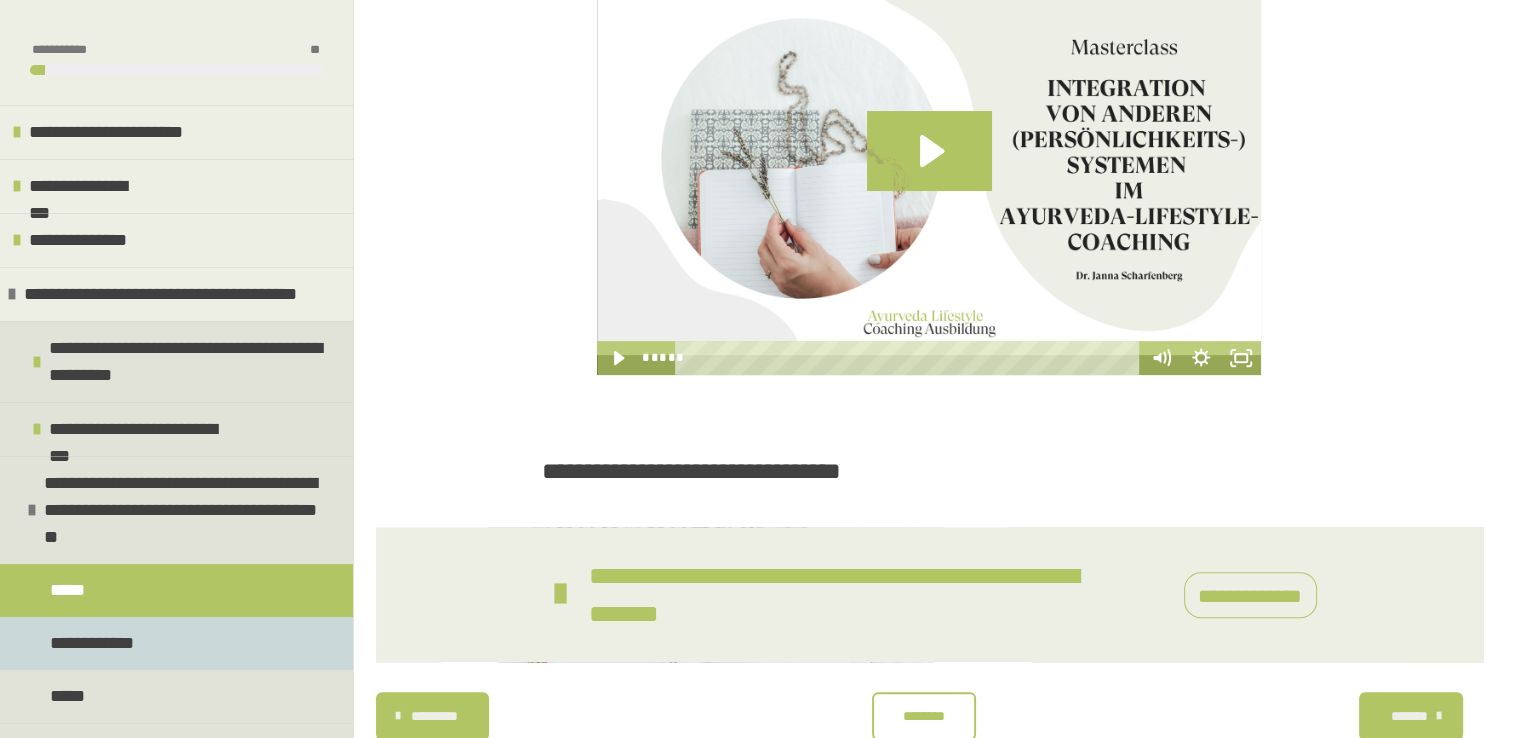 click on "**********" at bounding box center (94, 643) 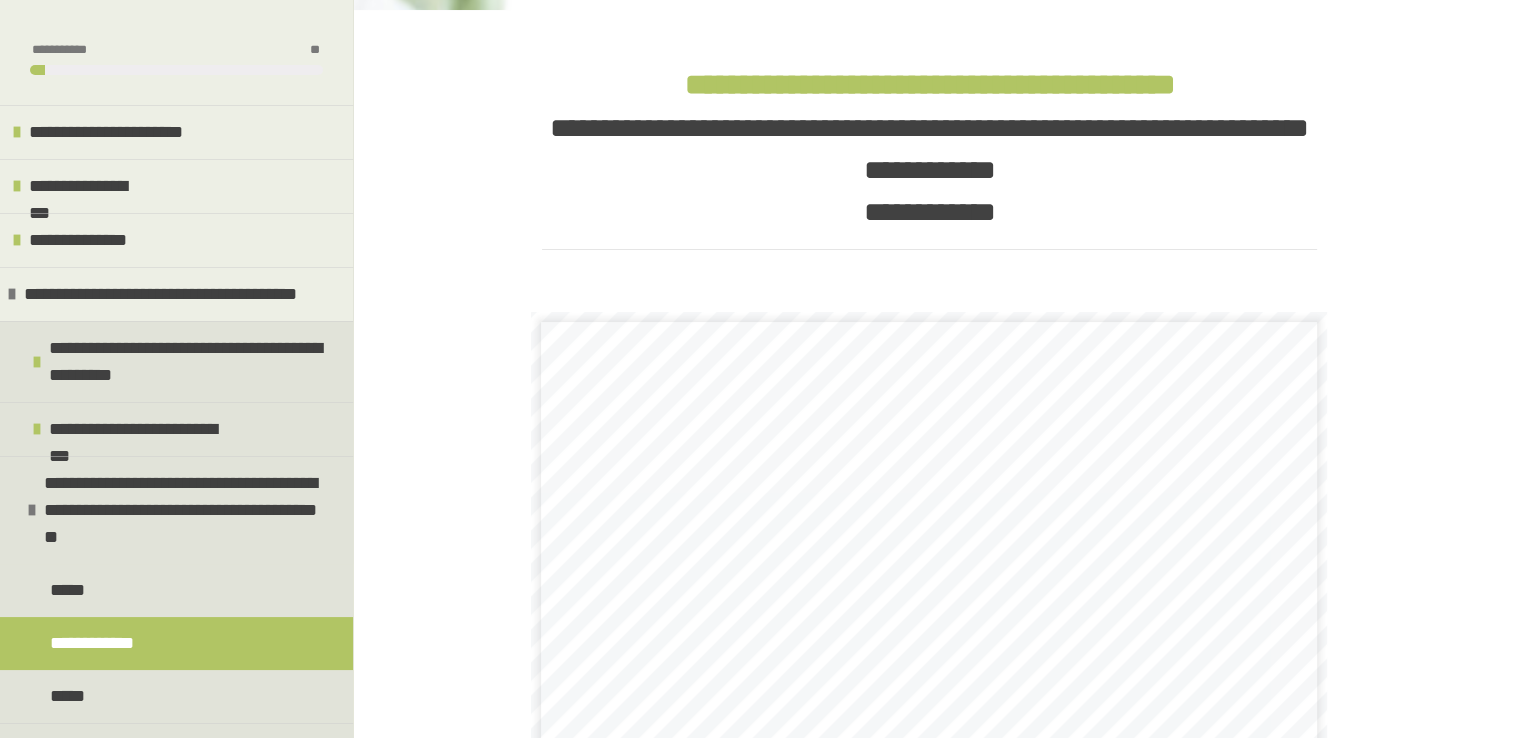 scroll, scrollTop: 514, scrollLeft: 0, axis: vertical 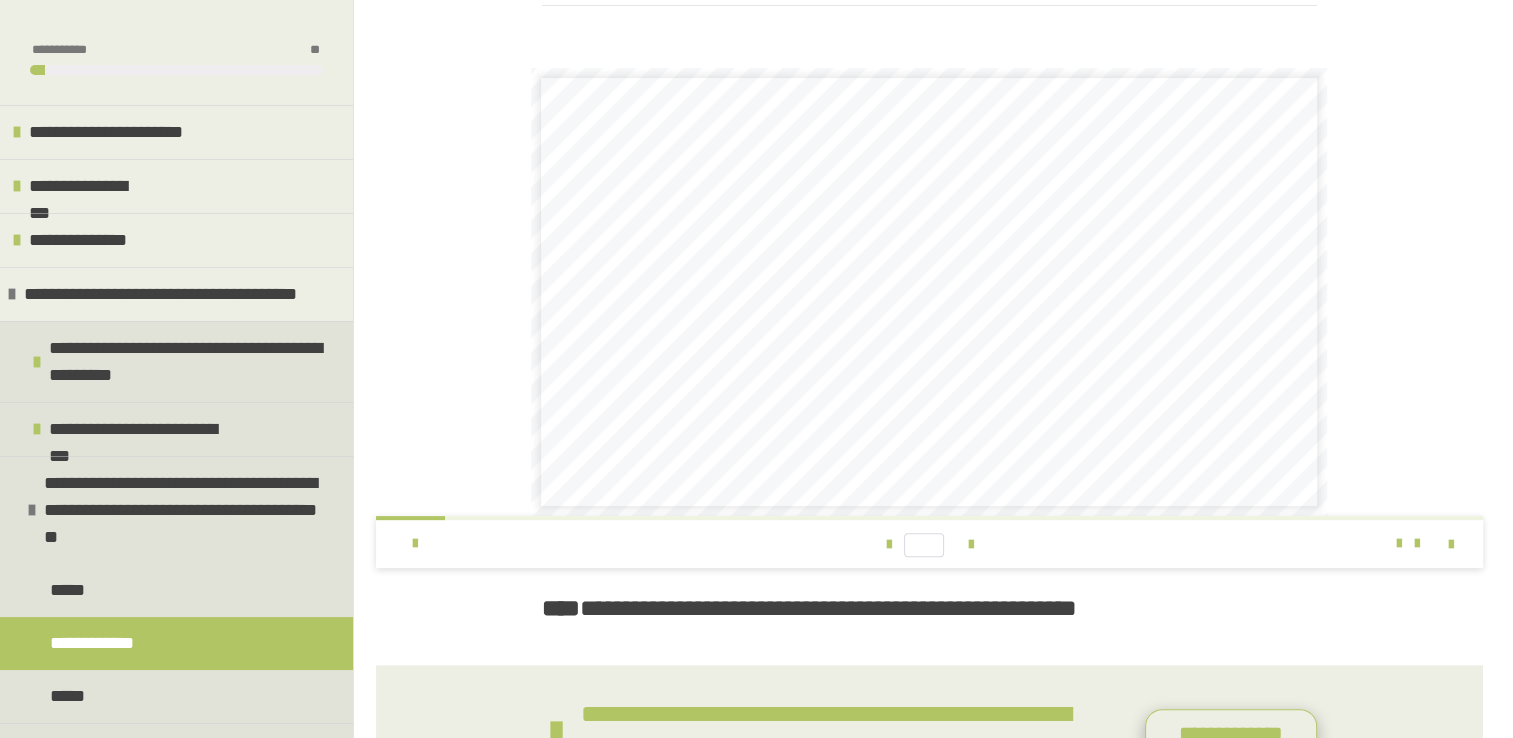 click on "**********" at bounding box center [1231, 732] 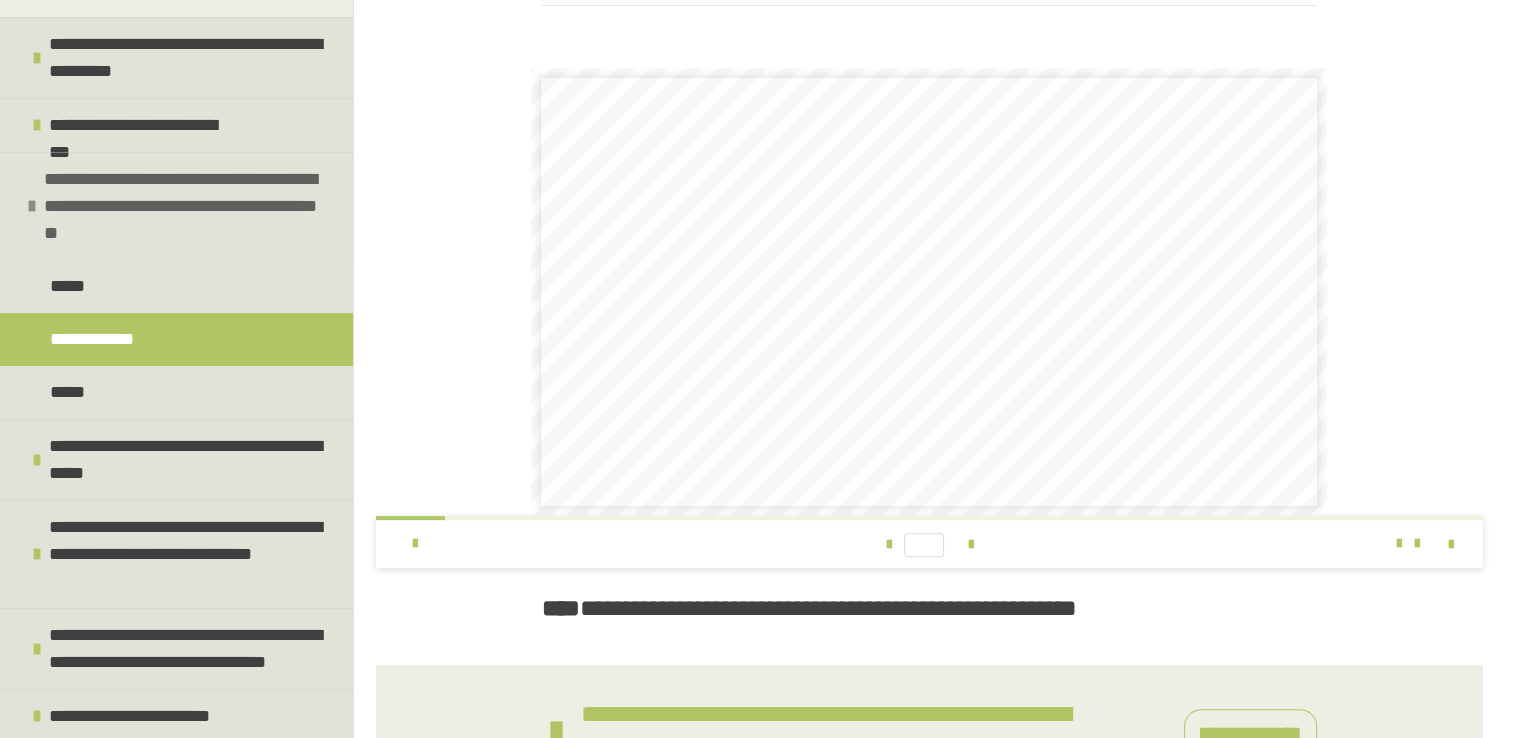 scroll, scrollTop: 348, scrollLeft: 0, axis: vertical 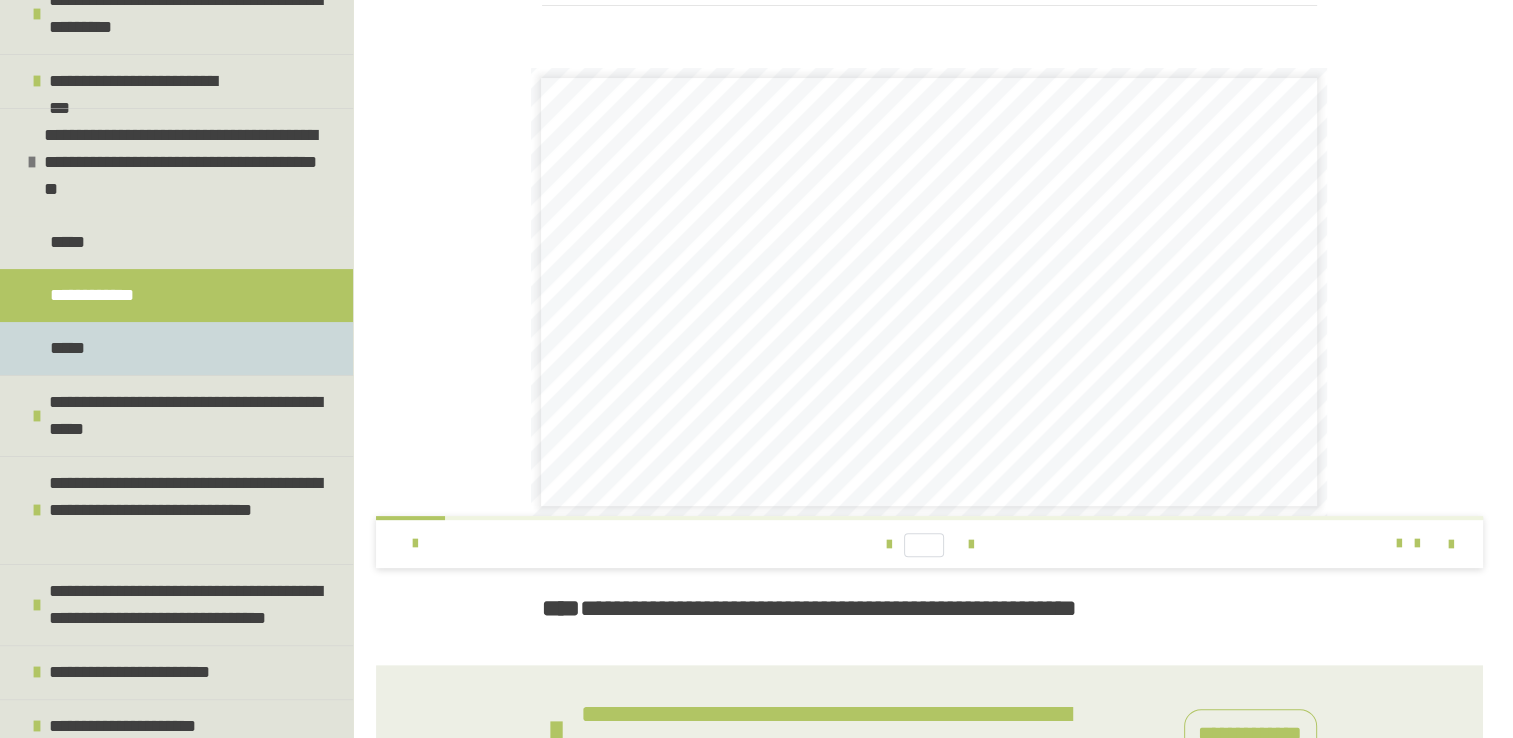 click on "*****" at bounding box center [176, 348] 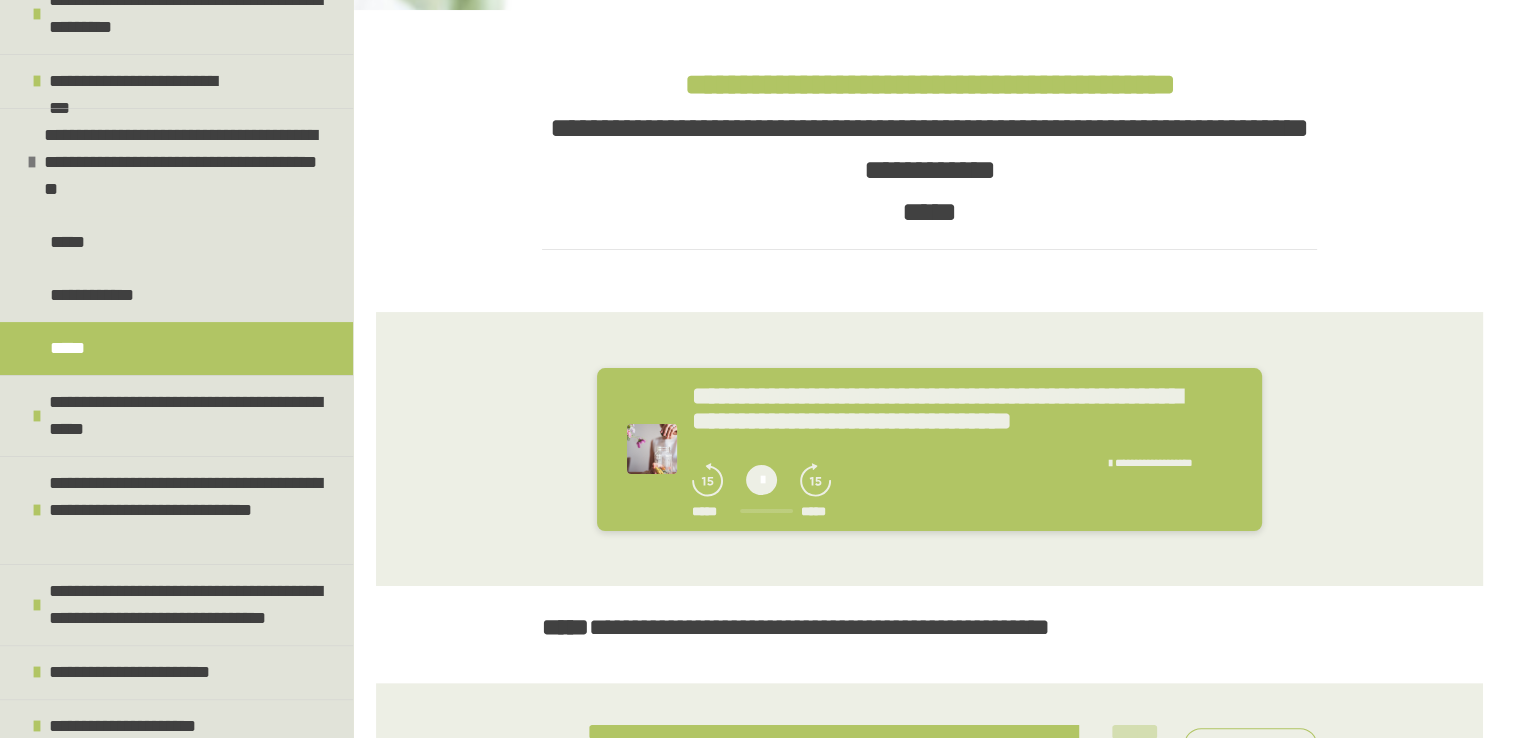 scroll, scrollTop: 488, scrollLeft: 0, axis: vertical 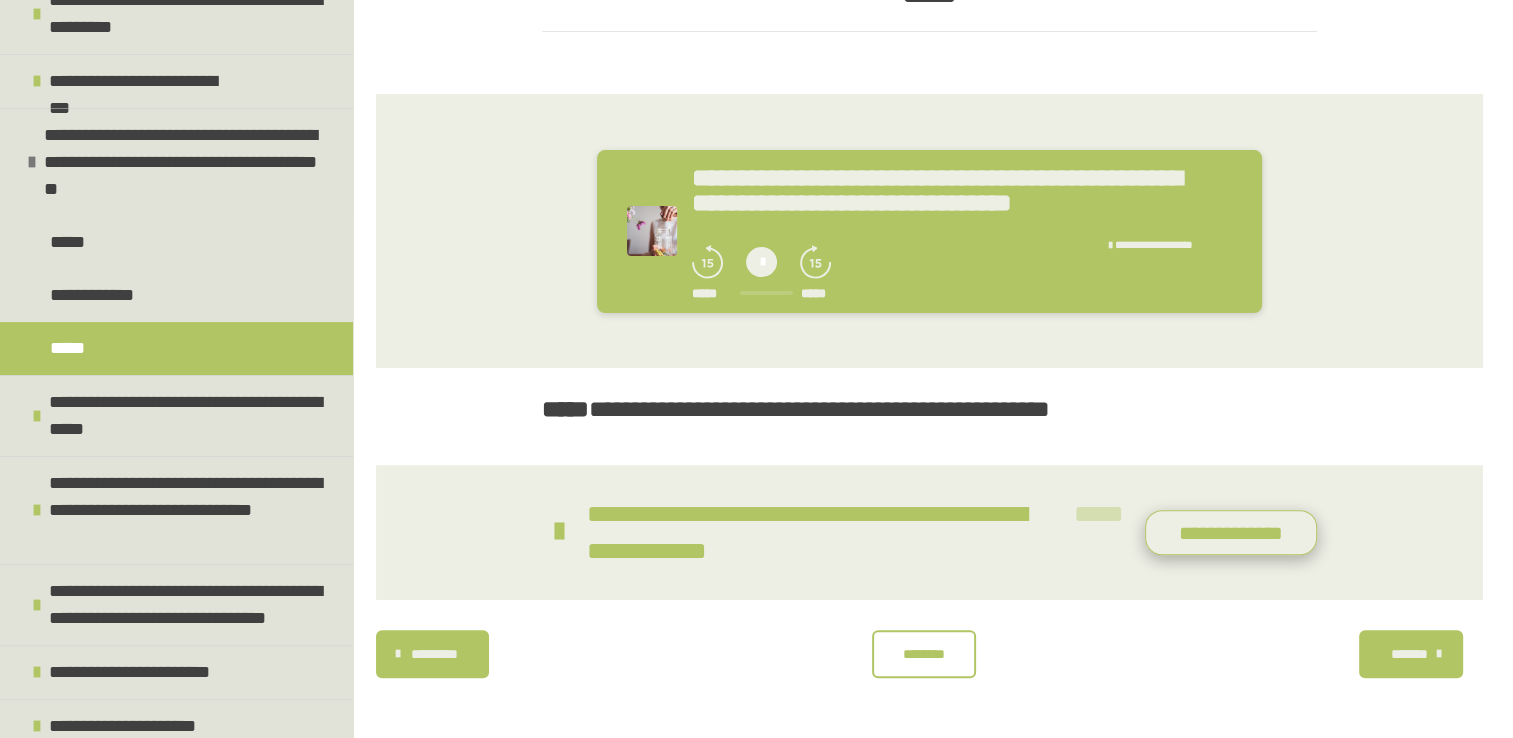 click on "**********" at bounding box center (1231, 533) 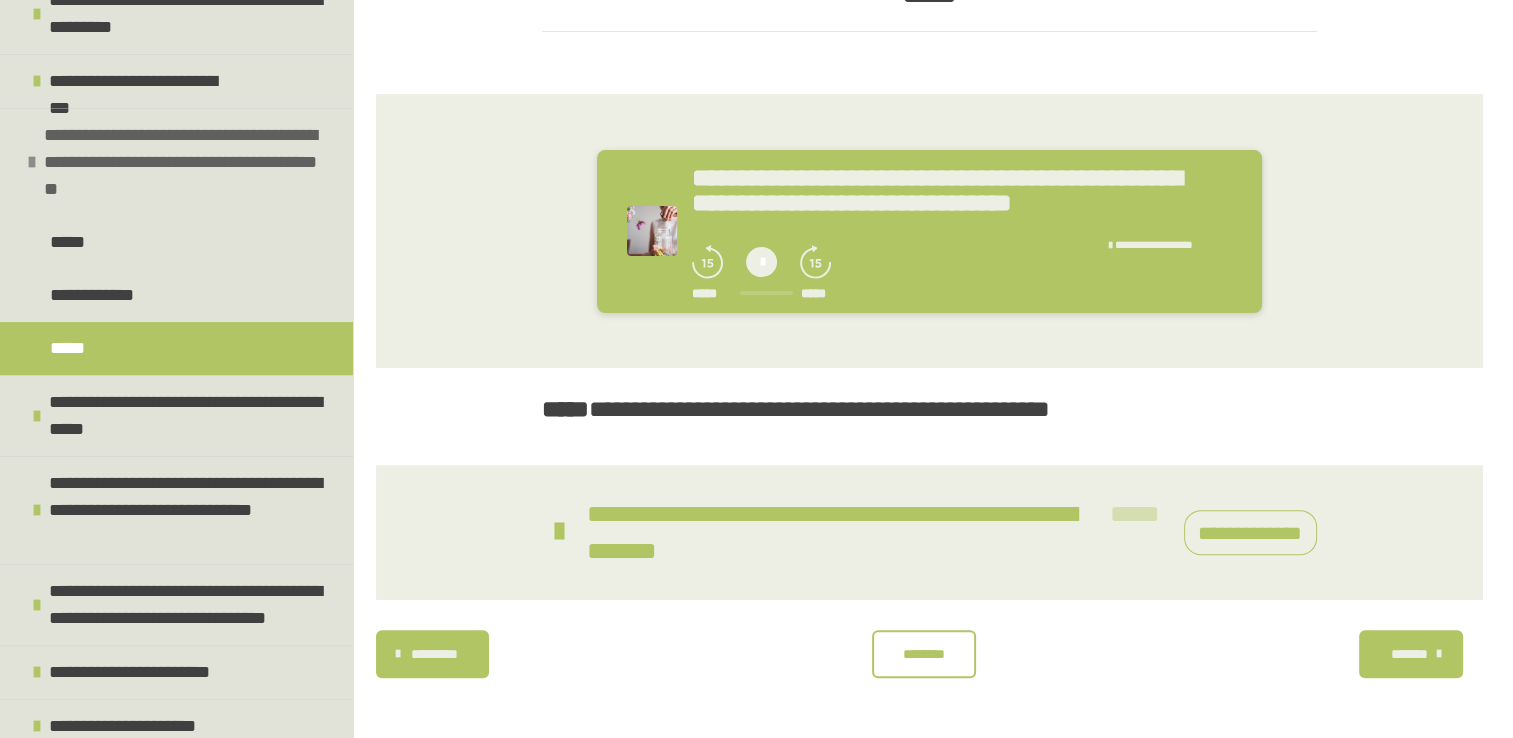 click on "**********" at bounding box center (183, 162) 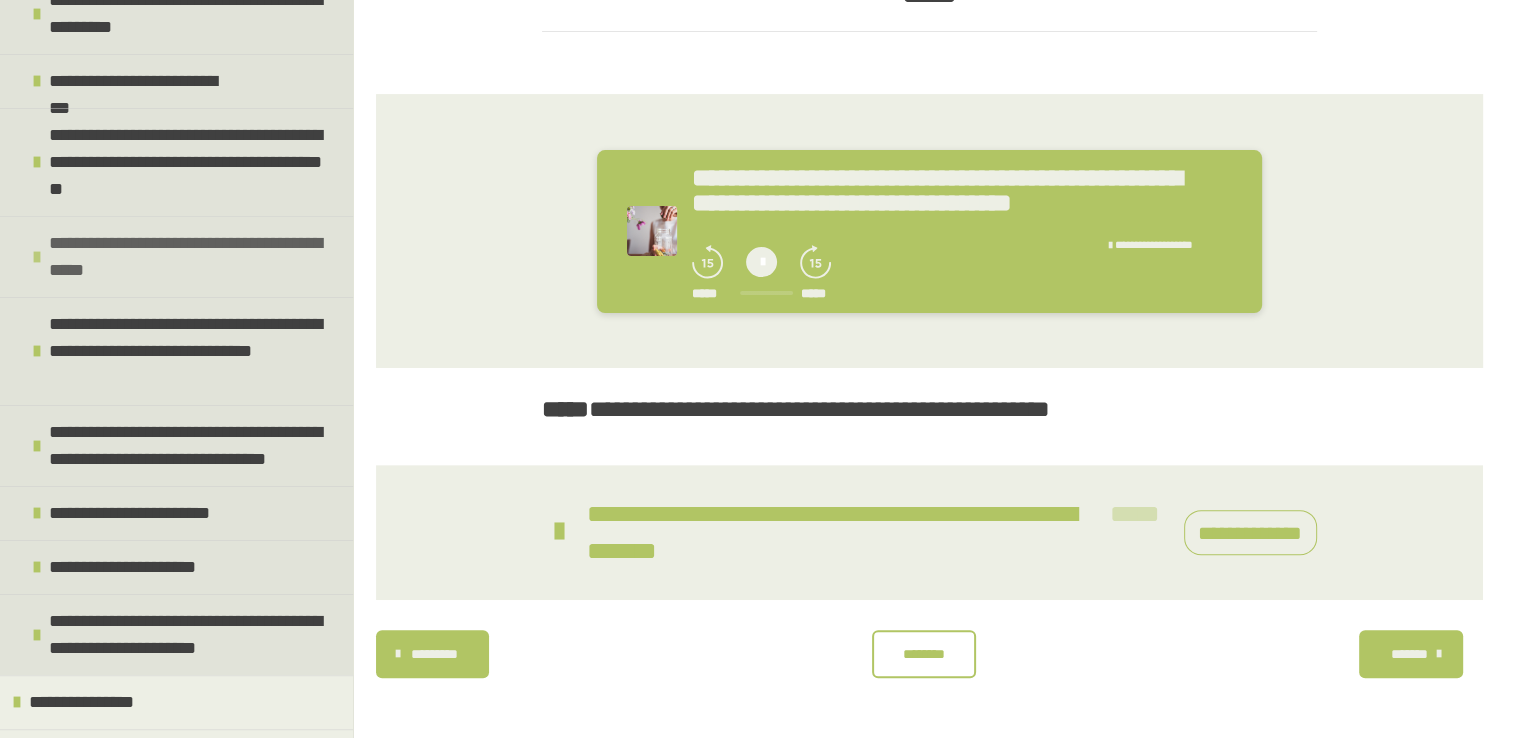 click on "**********" at bounding box center (188, 257) 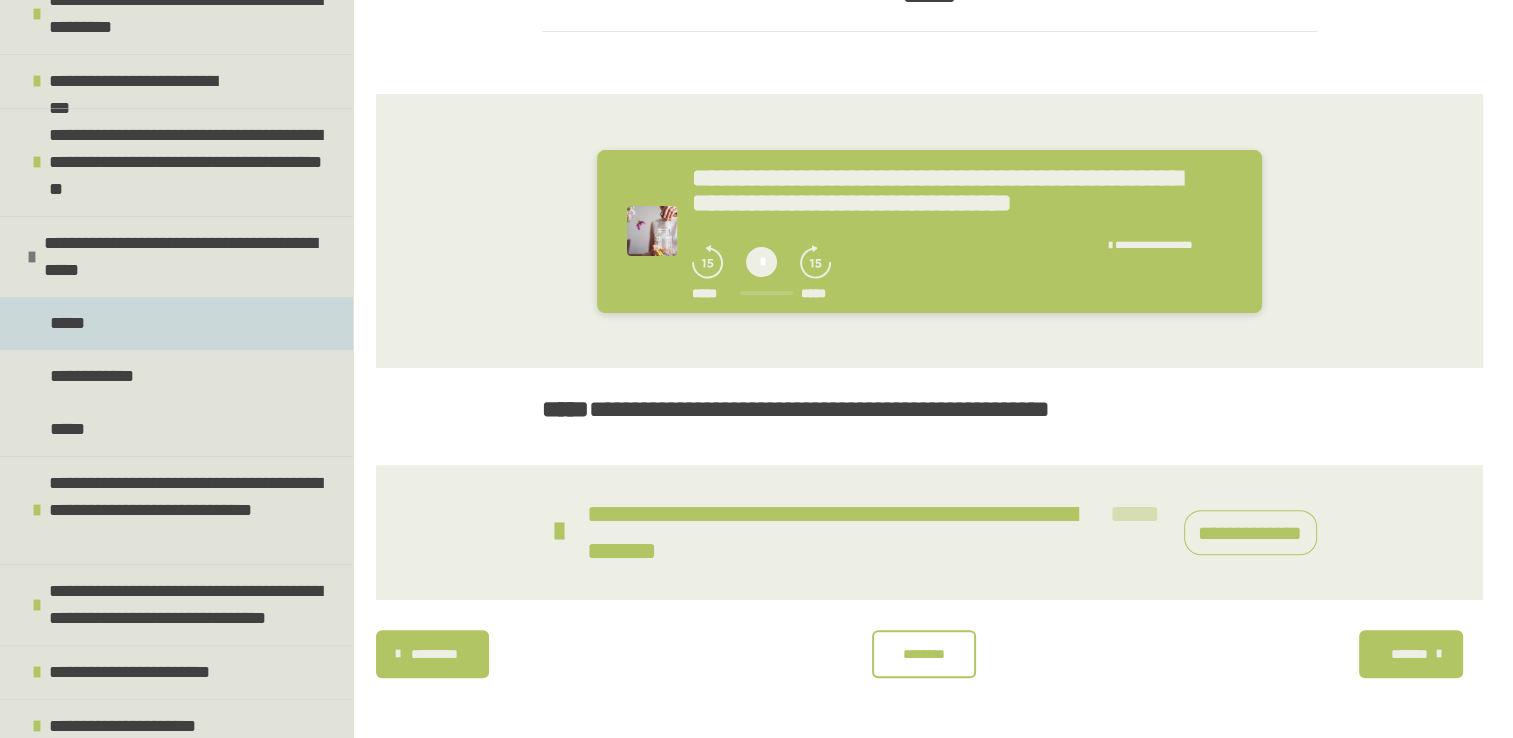 click on "*****" at bounding box center [176, 323] 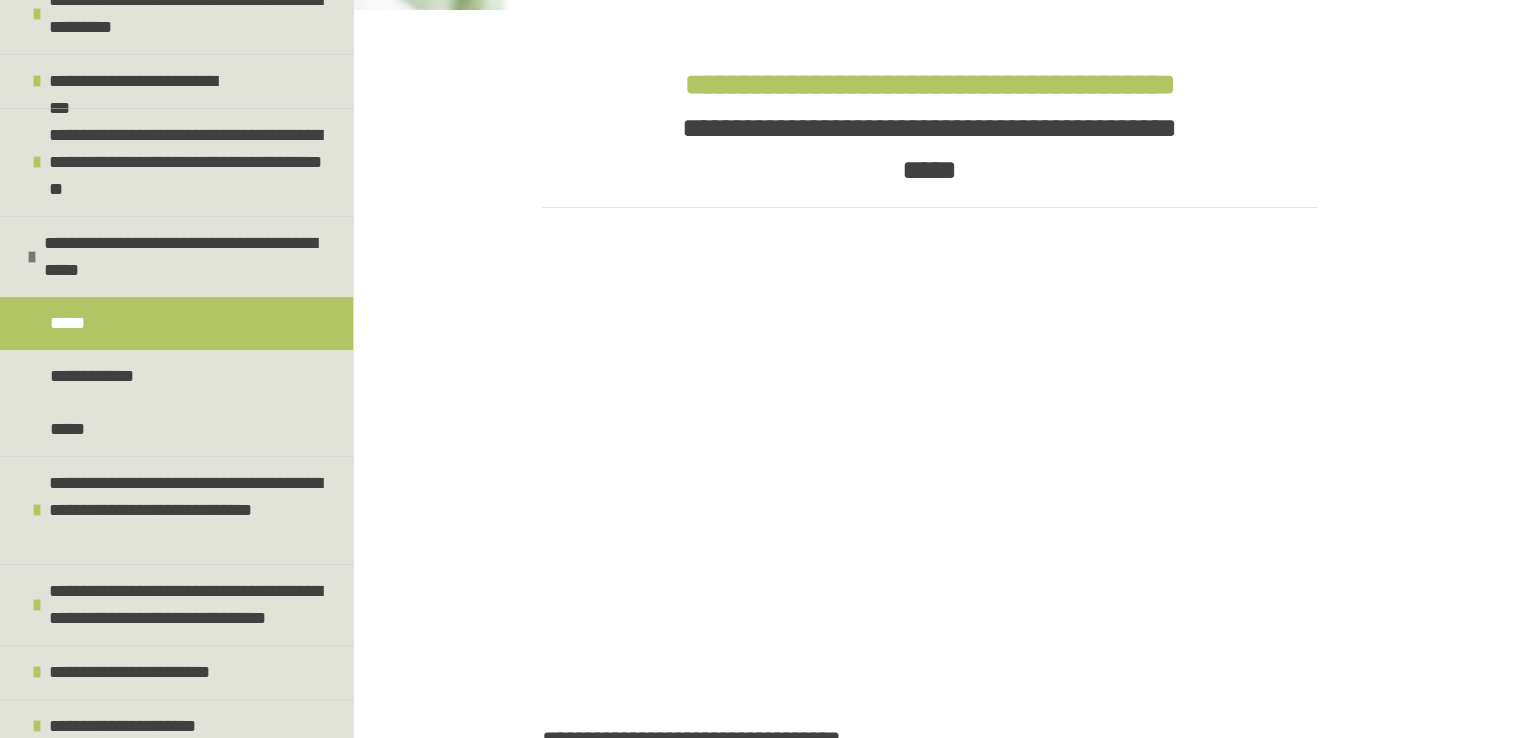 scroll, scrollTop: 505, scrollLeft: 0, axis: vertical 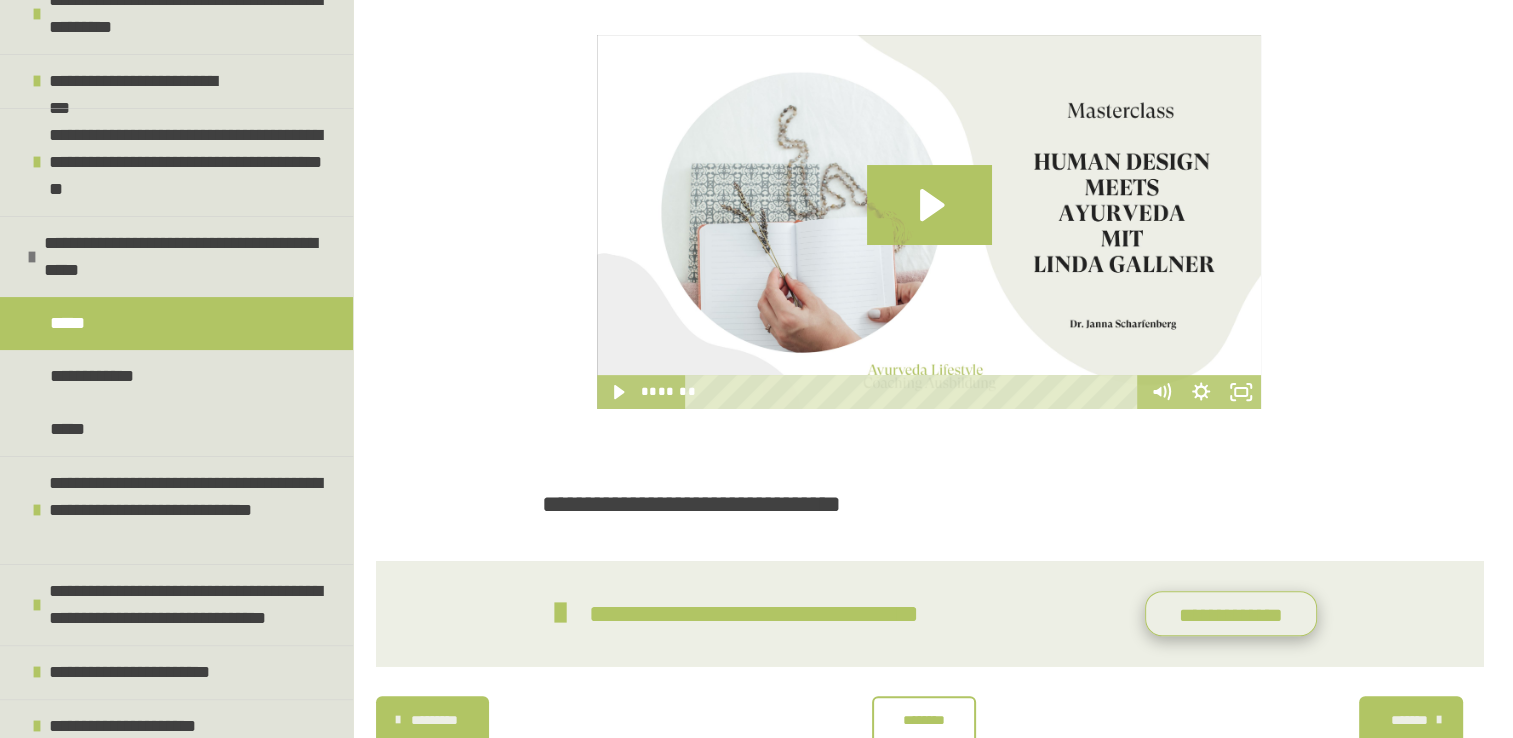 click on "**********" at bounding box center (1231, 614) 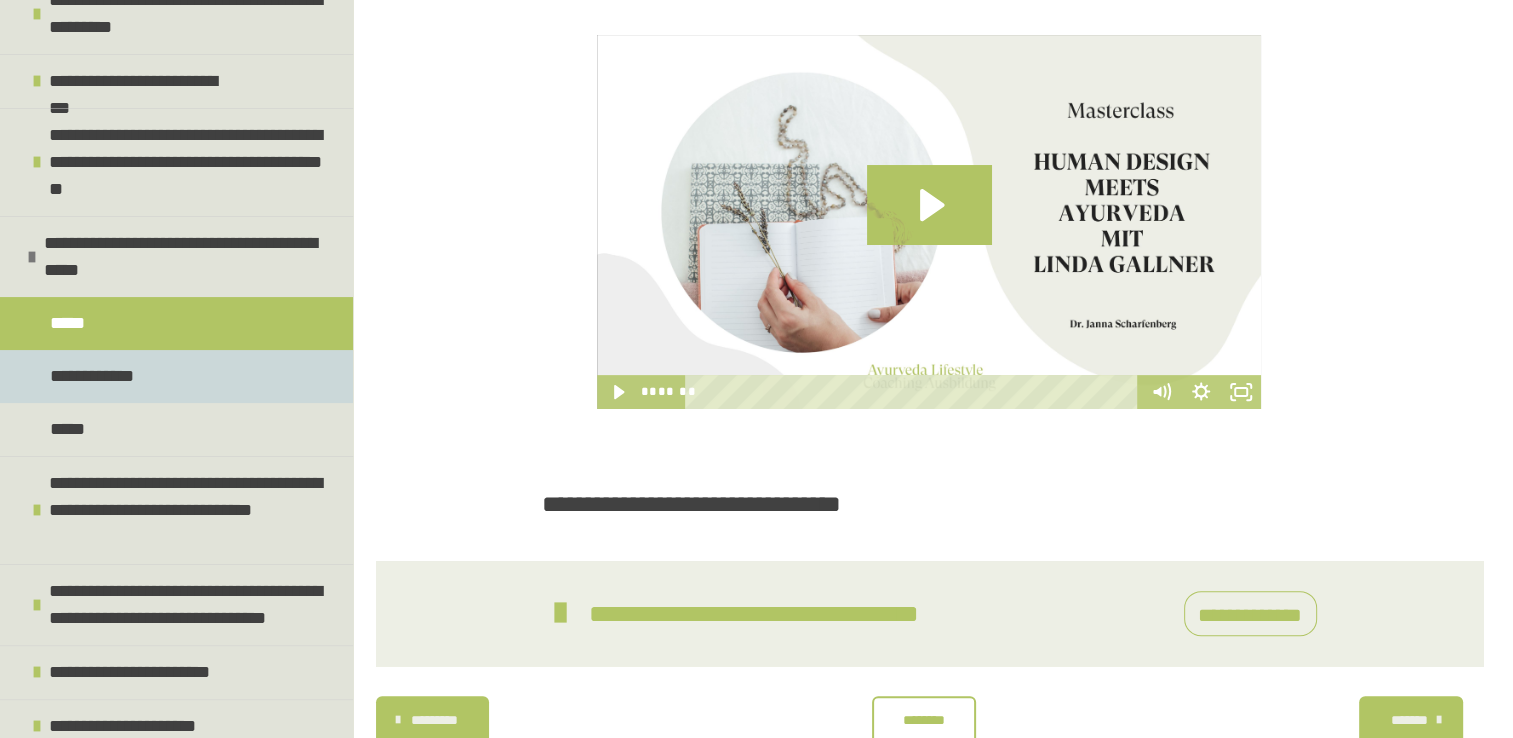 click on "**********" at bounding box center [176, 376] 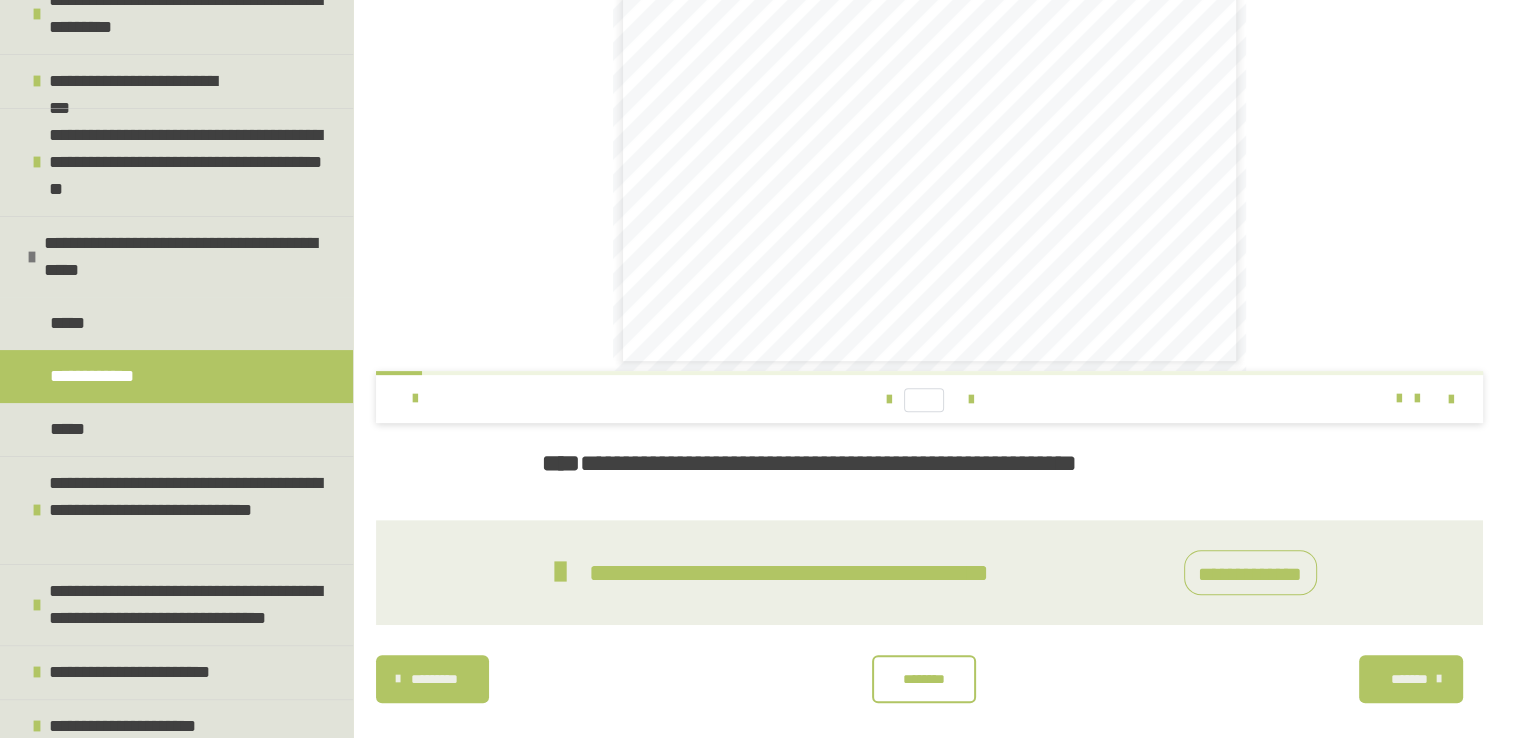 scroll, scrollTop: 618, scrollLeft: 0, axis: vertical 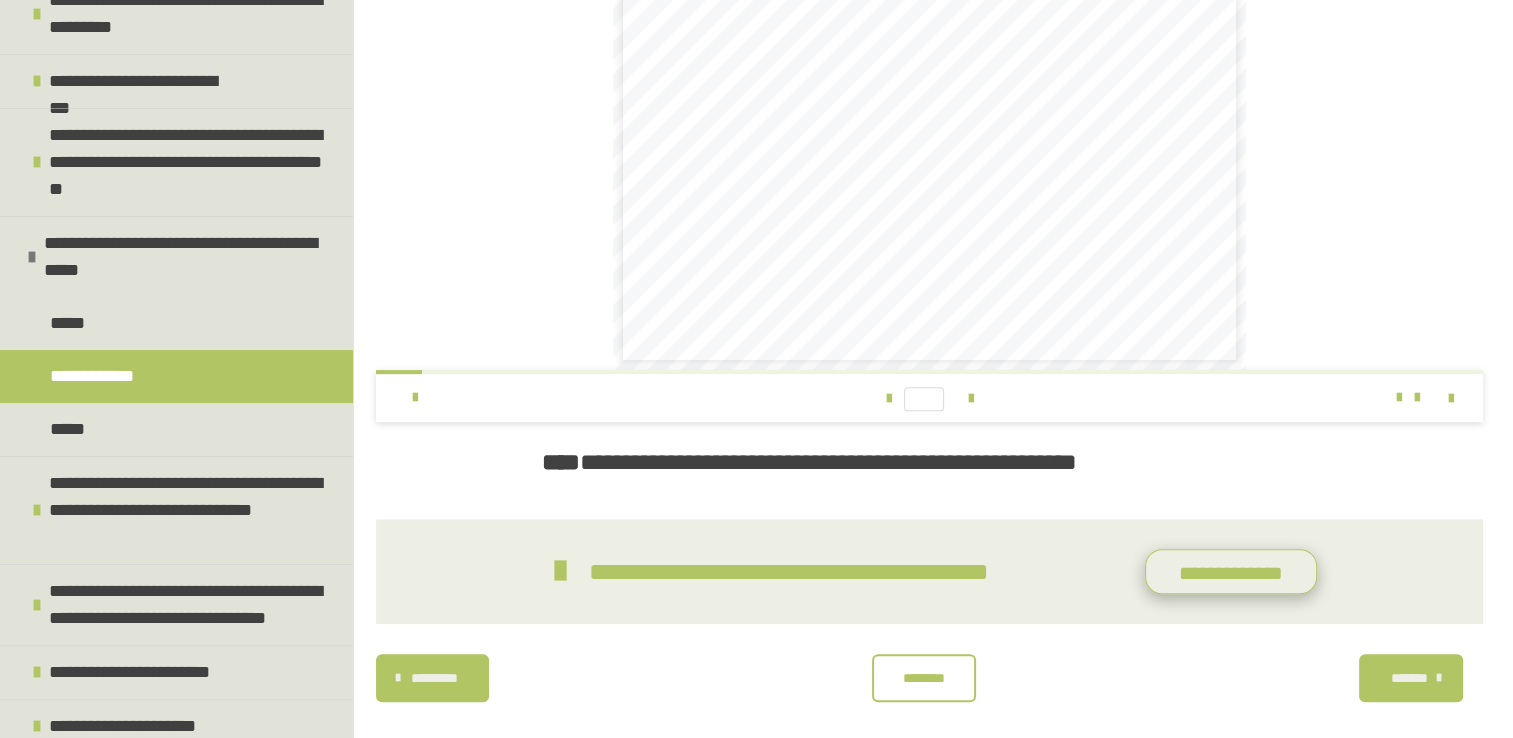 click on "**********" at bounding box center (1231, 572) 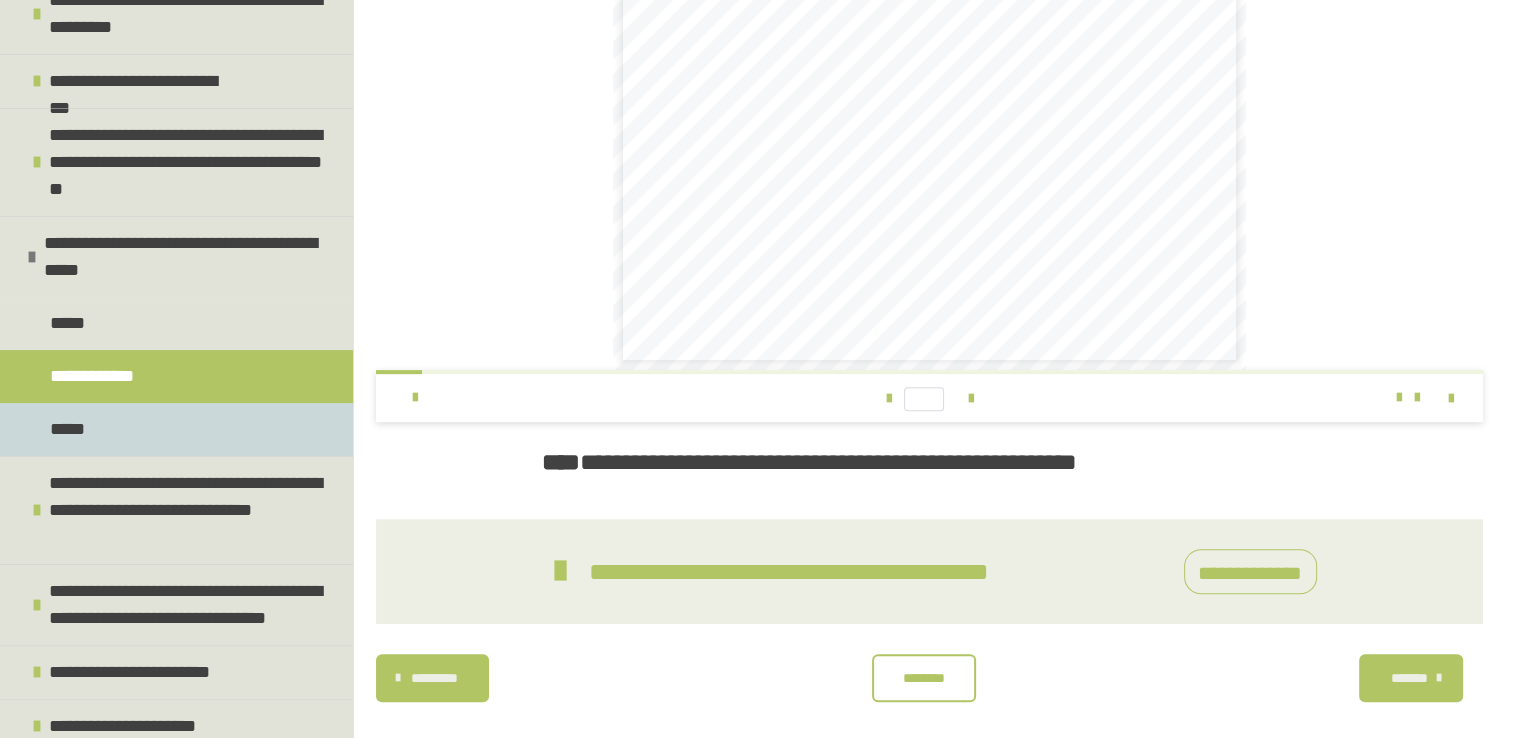 click on "*****" at bounding box center [176, 429] 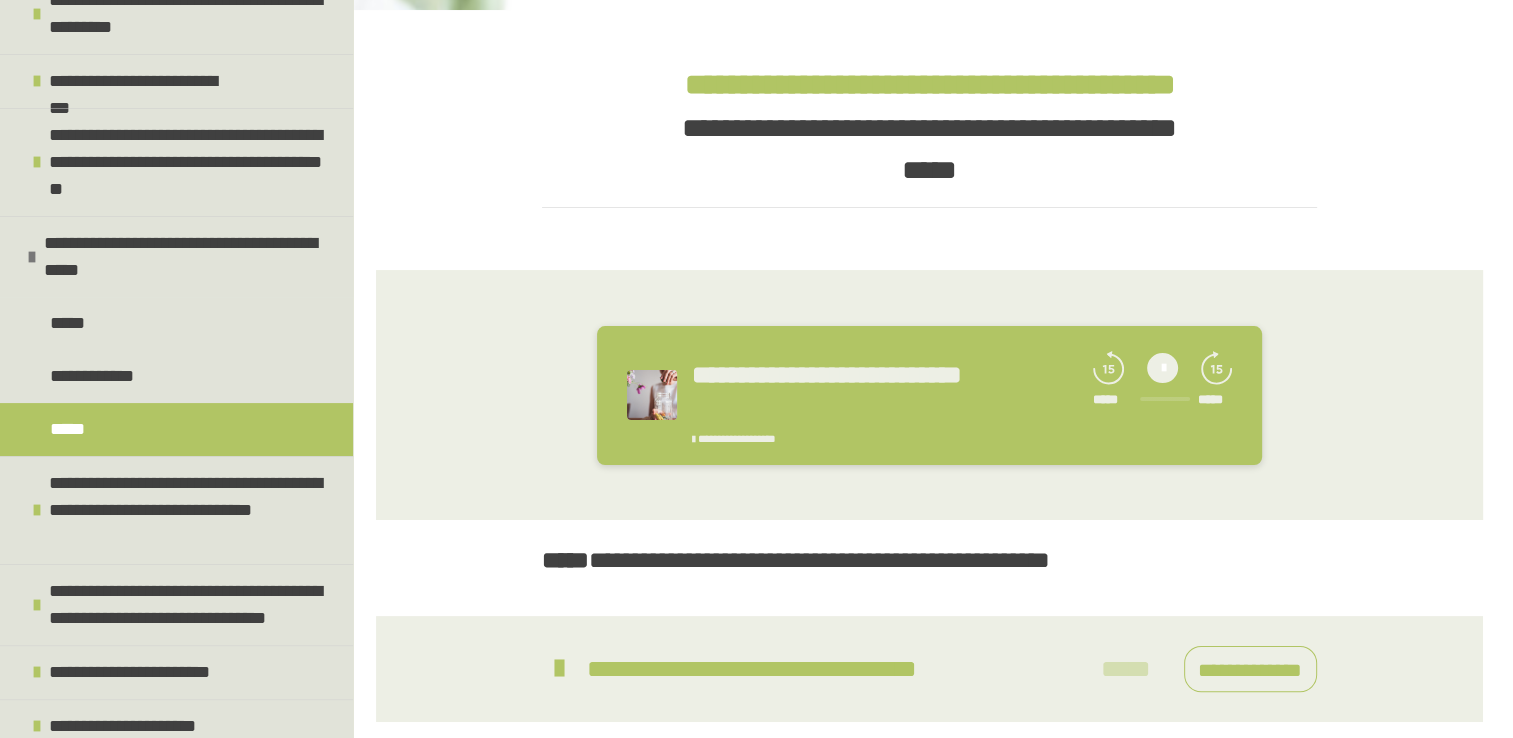 scroll, scrollTop: 392, scrollLeft: 0, axis: vertical 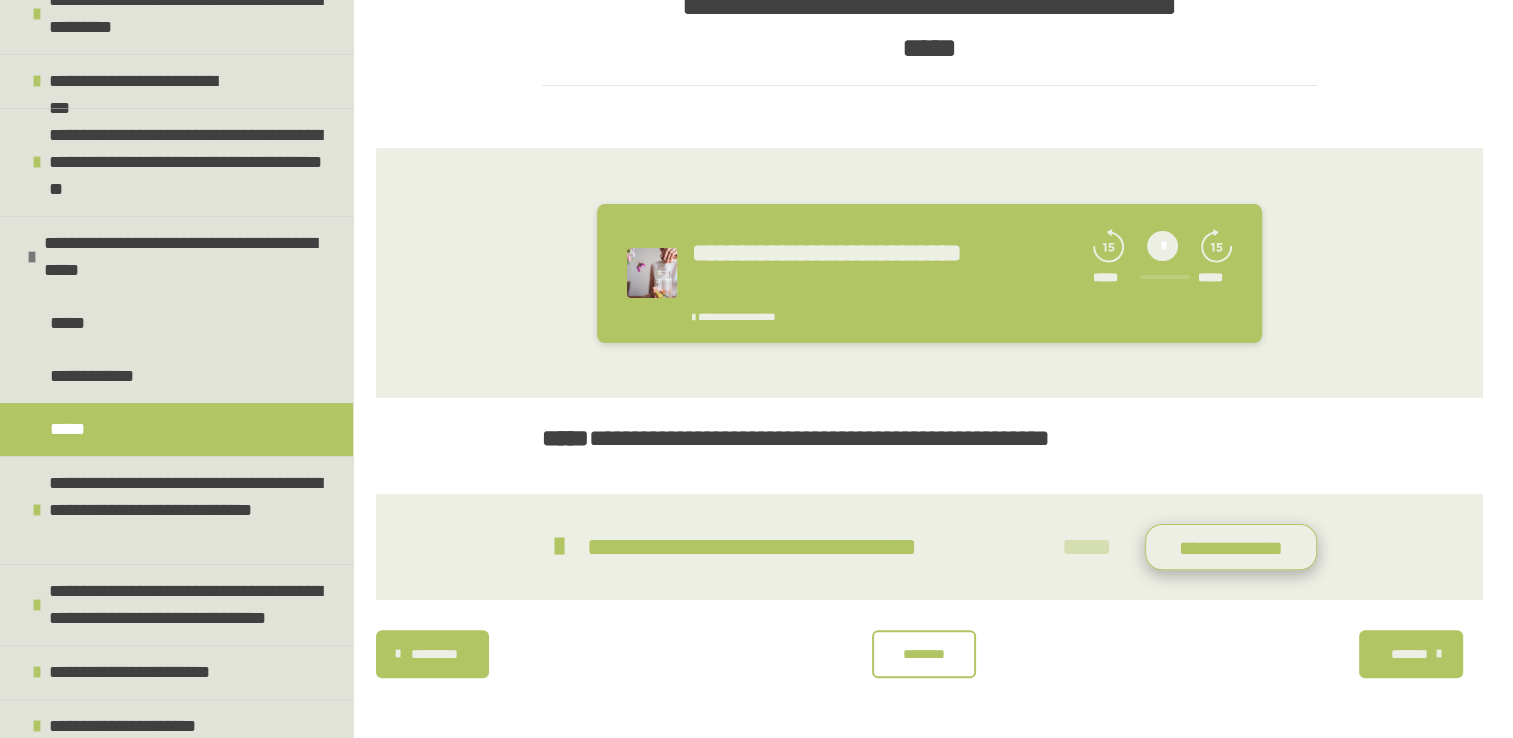 click on "**********" at bounding box center [1231, 547] 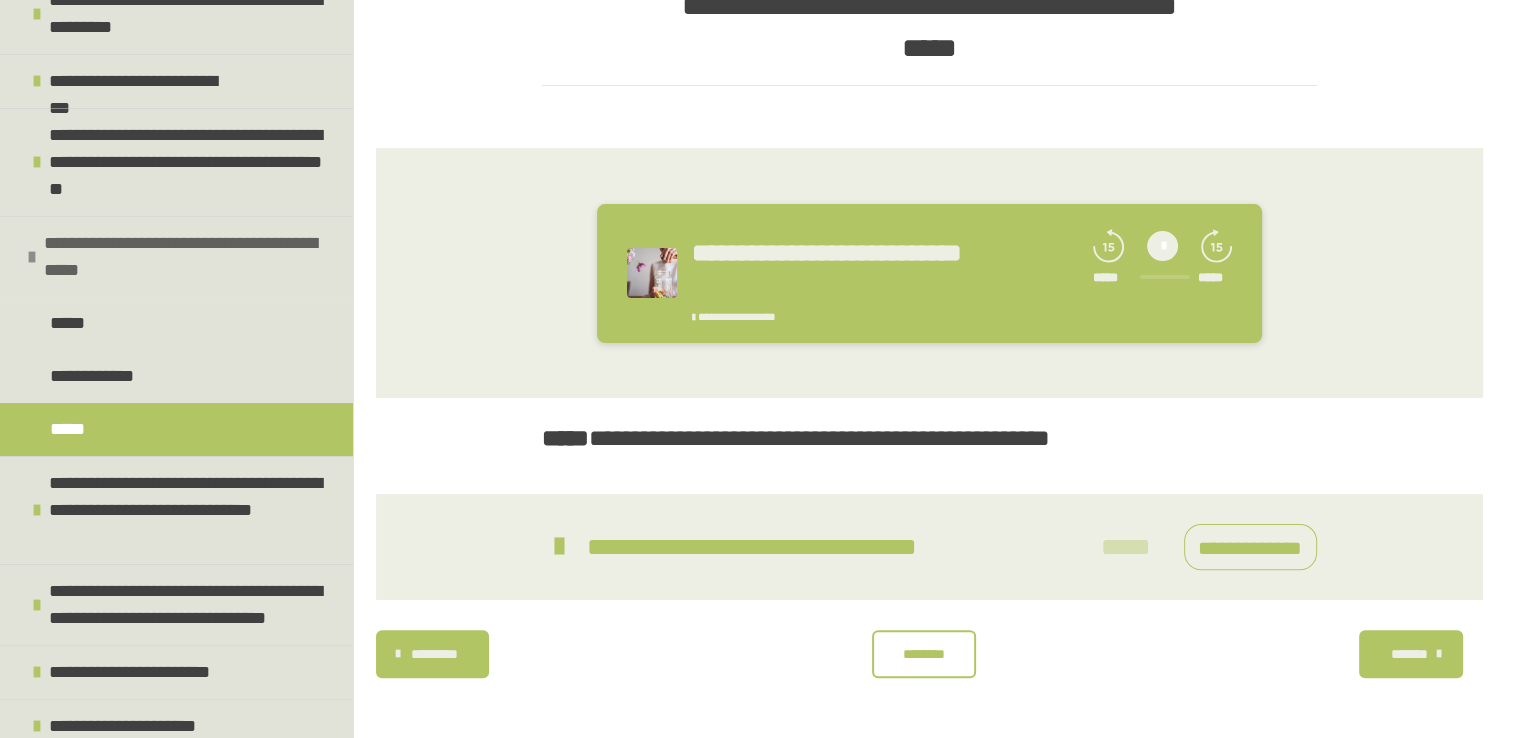 click on "**********" at bounding box center [183, 257] 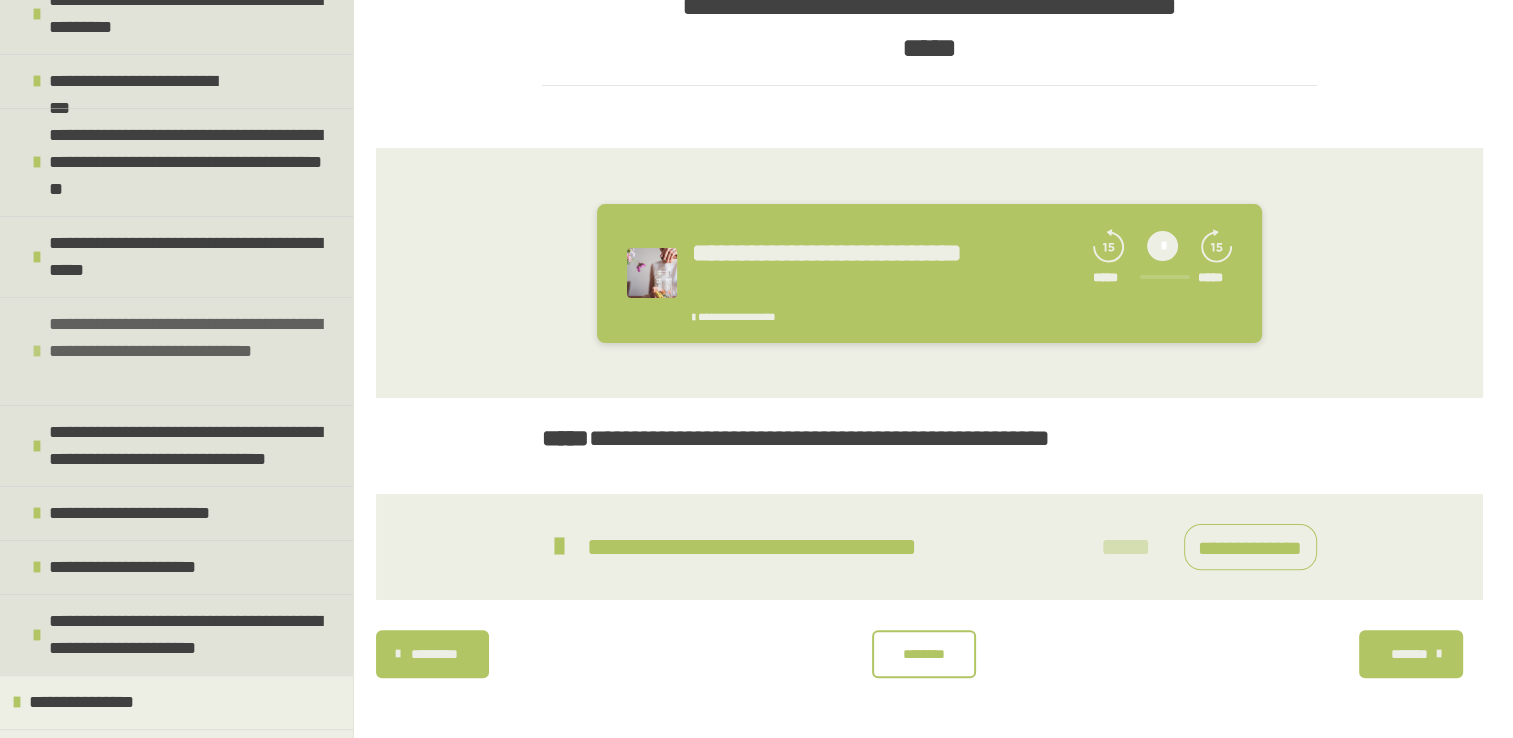 click on "**********" at bounding box center [188, 351] 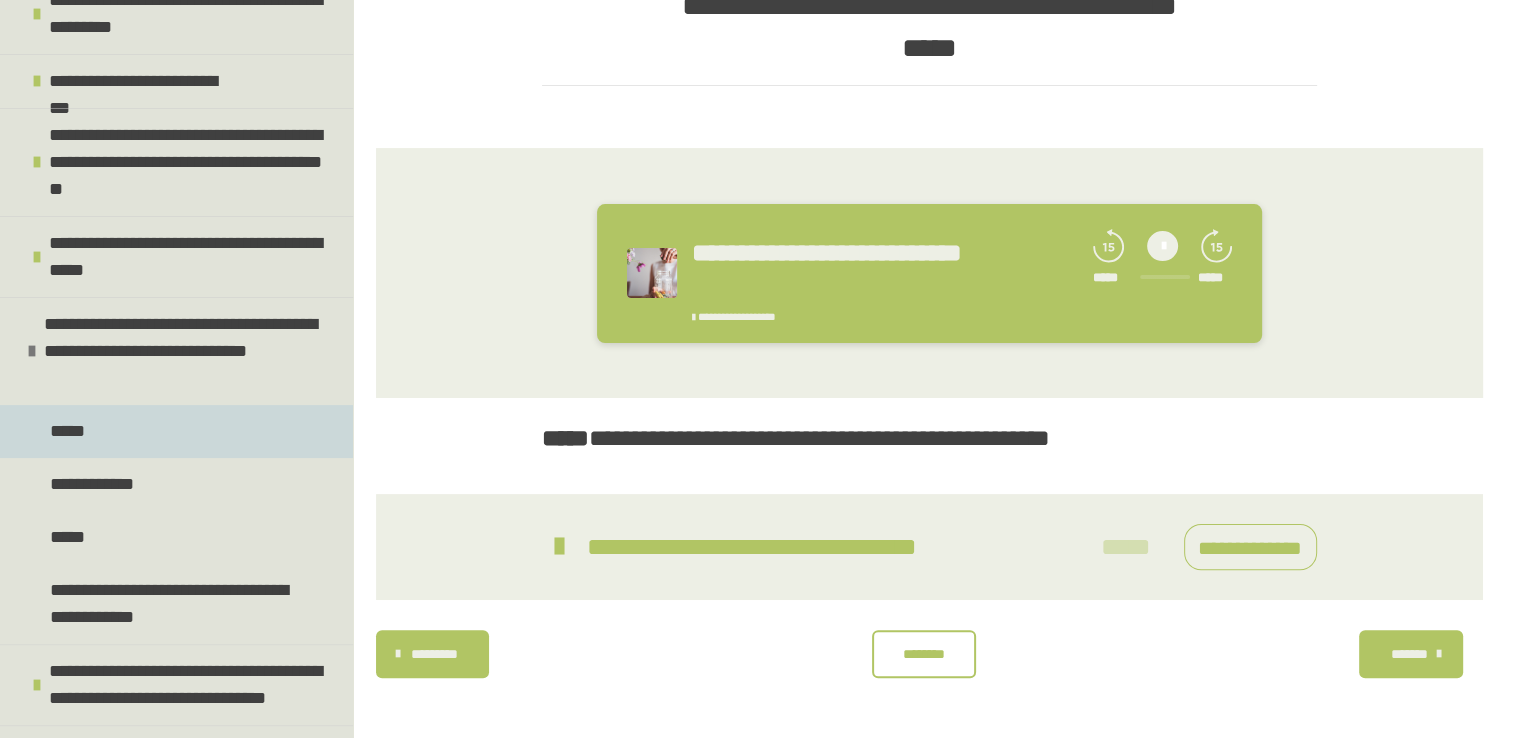 click on "*****" at bounding box center (70, 431) 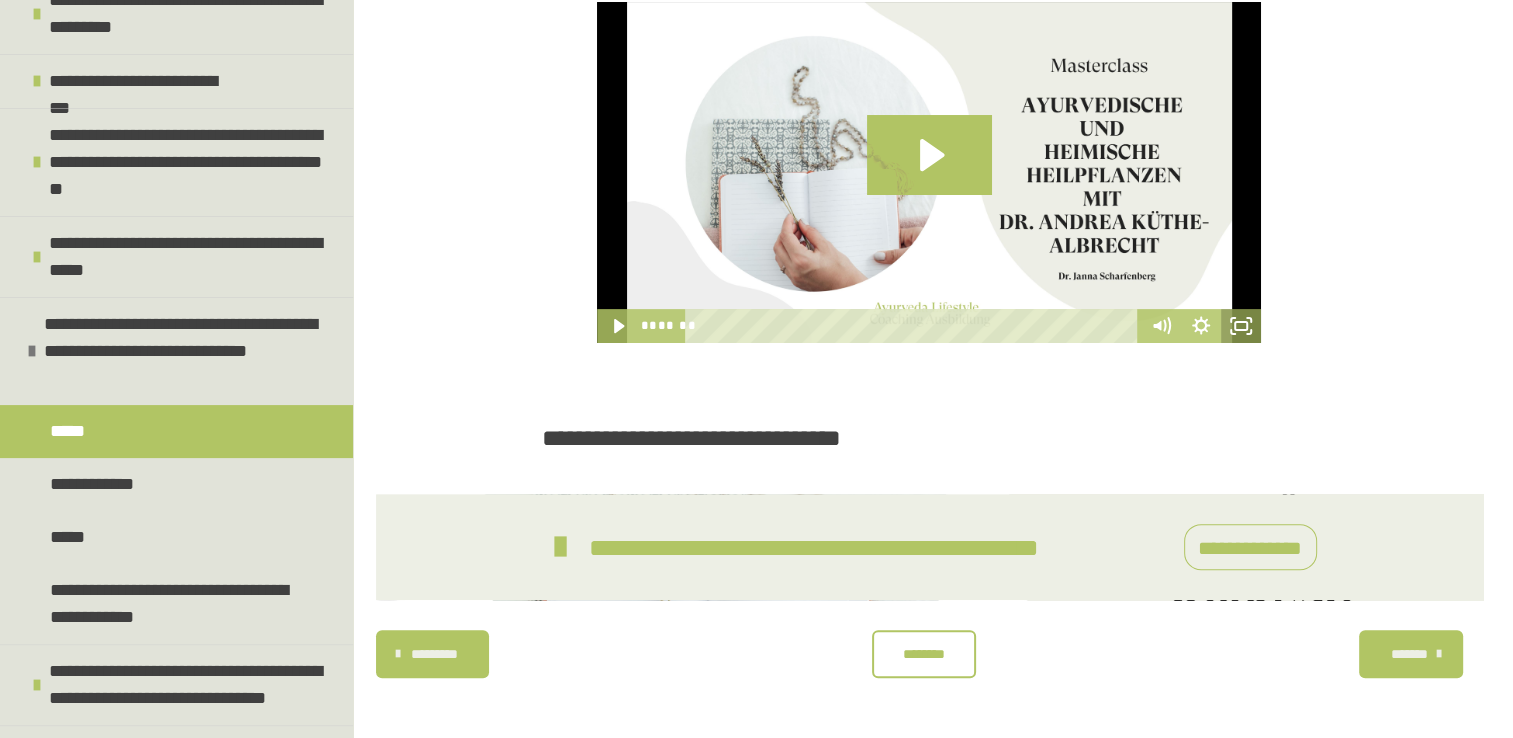scroll, scrollTop: 581, scrollLeft: 0, axis: vertical 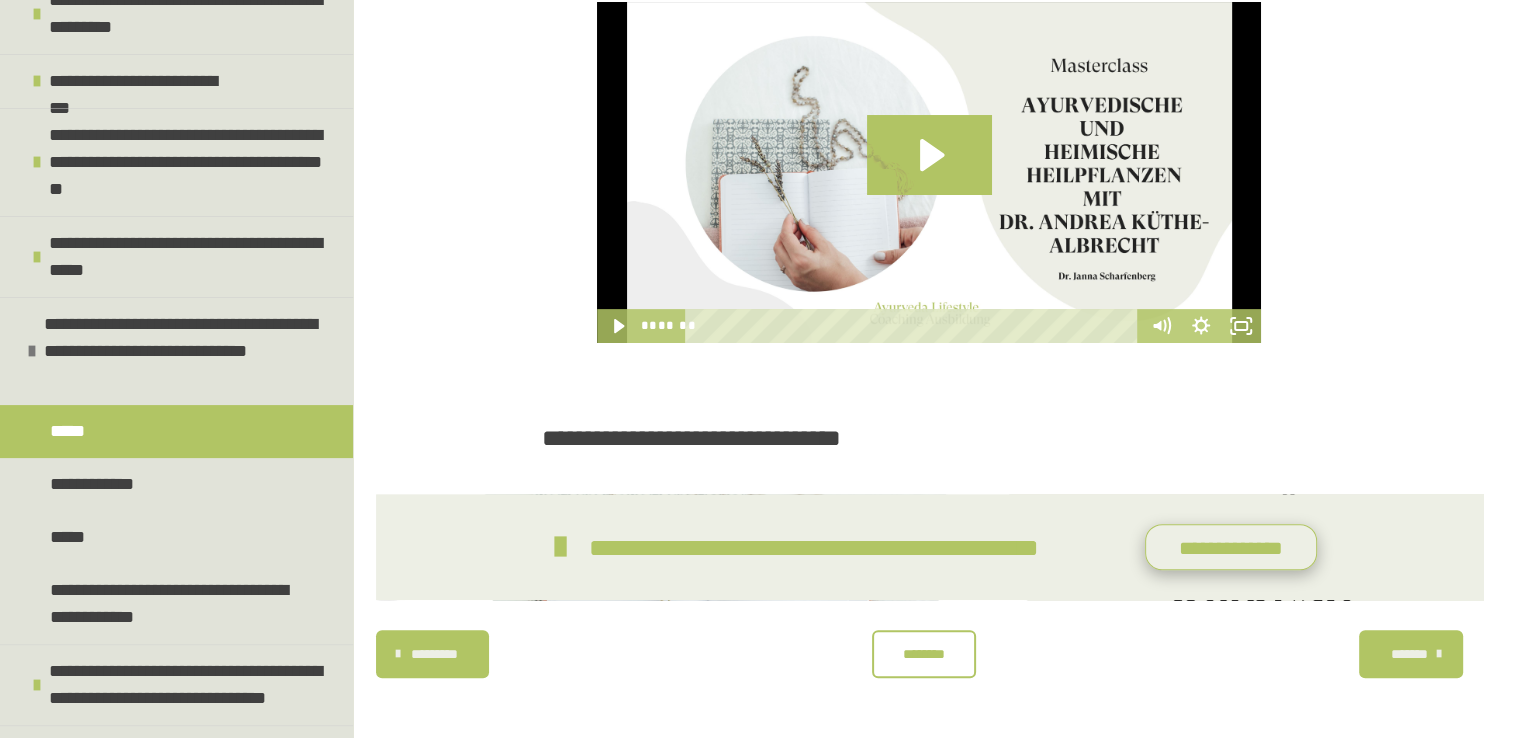 click on "**********" at bounding box center [1231, 547] 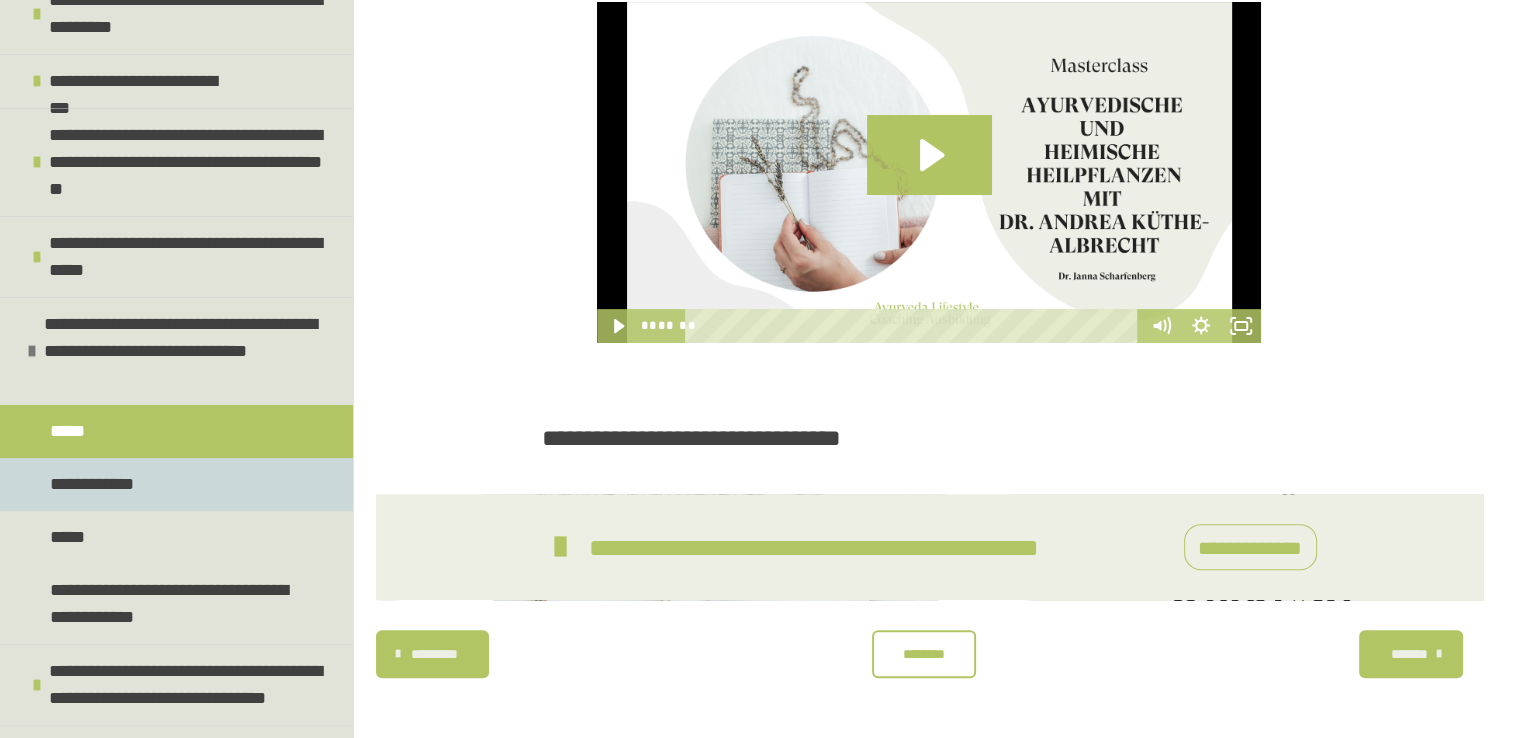 click on "**********" at bounding box center (176, 484) 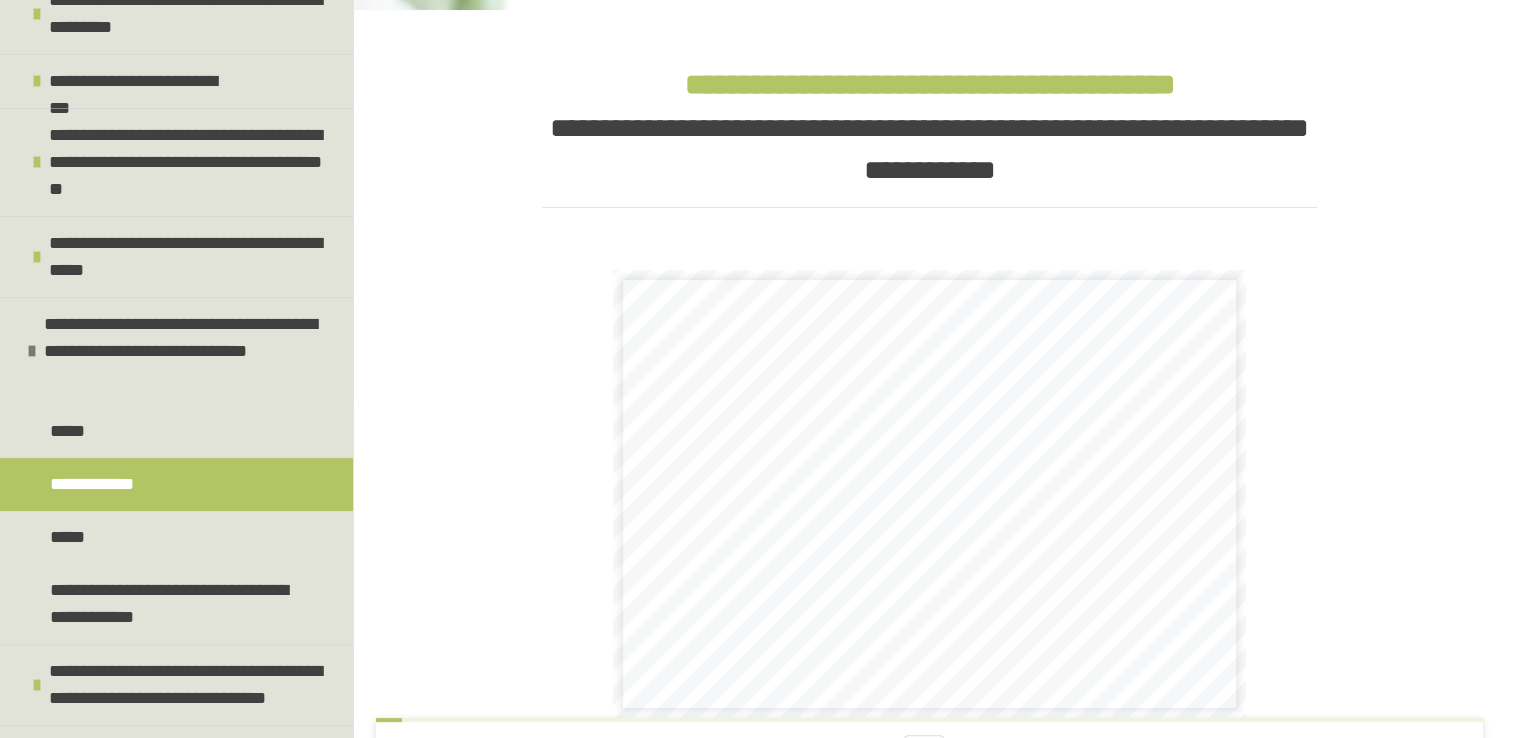 scroll, scrollTop: 634, scrollLeft: 0, axis: vertical 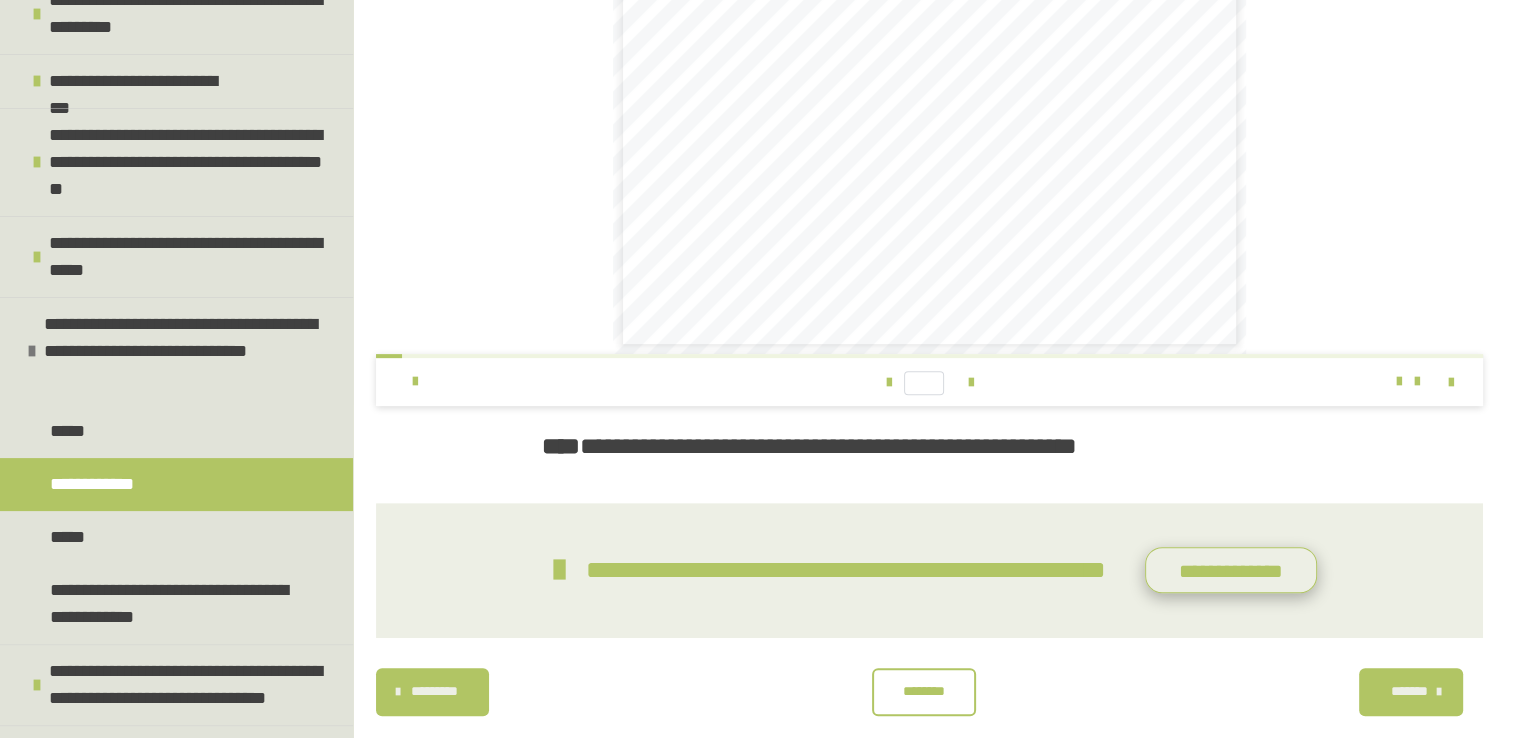 click on "**********" at bounding box center [1231, 570] 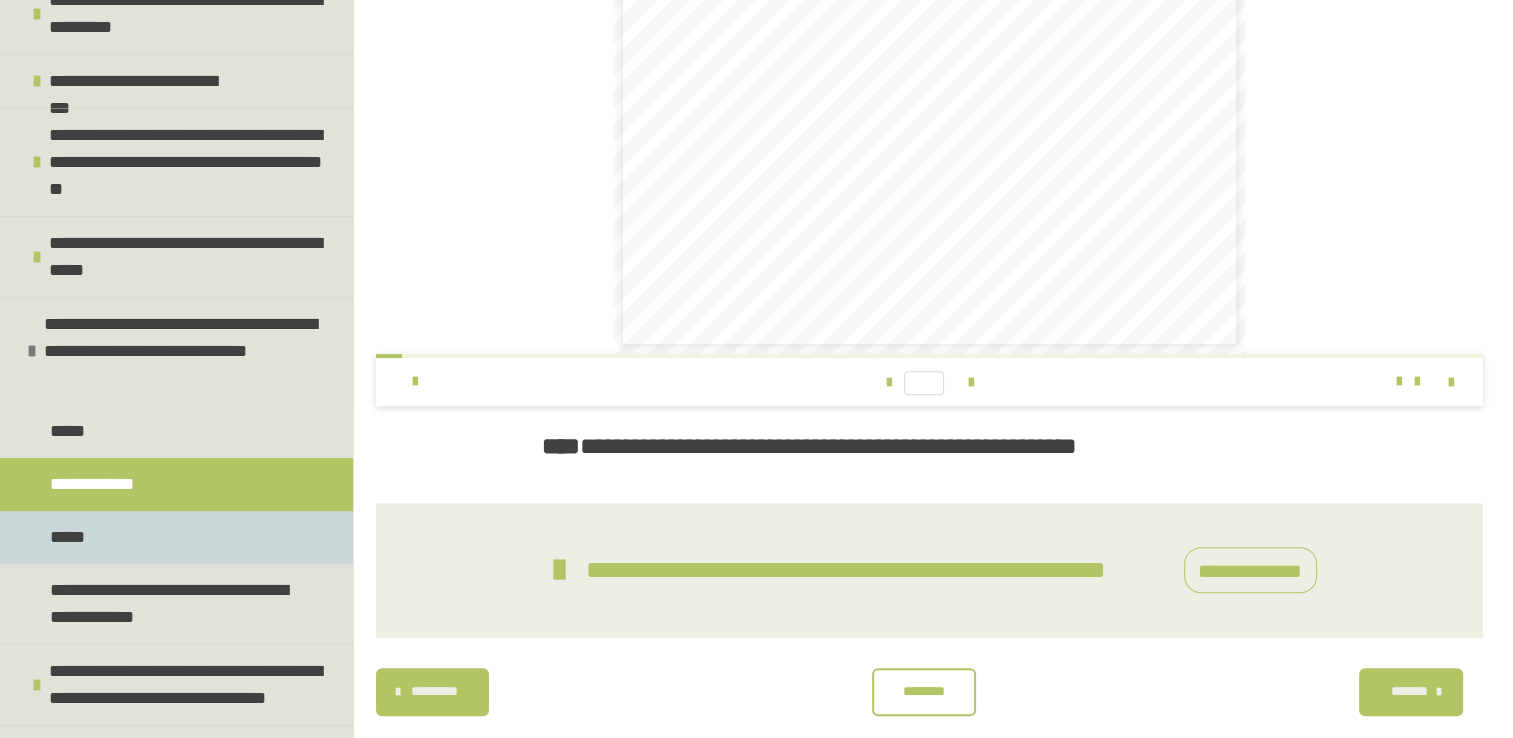 click on "*****" at bounding box center [176, 537] 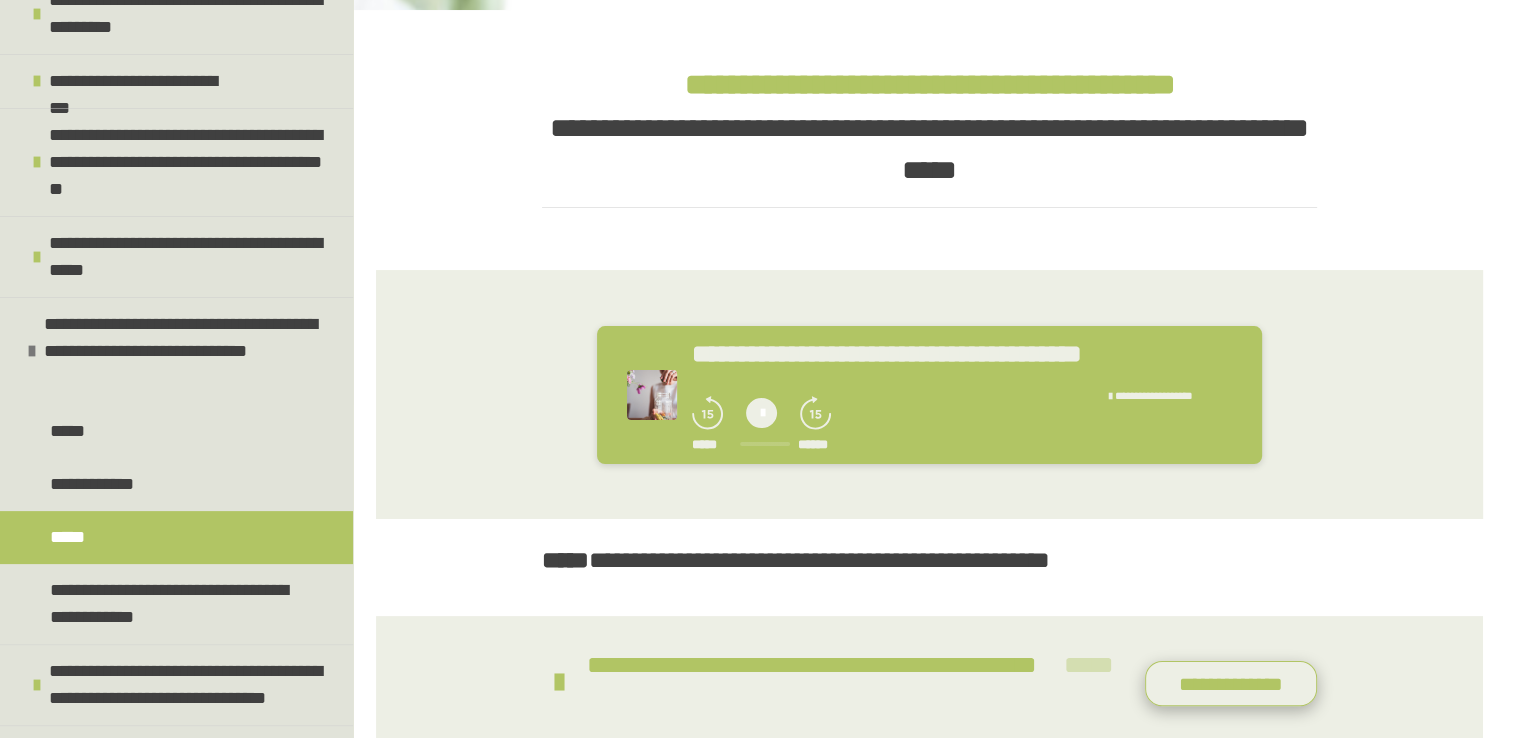 click on "**********" at bounding box center [1231, 684] 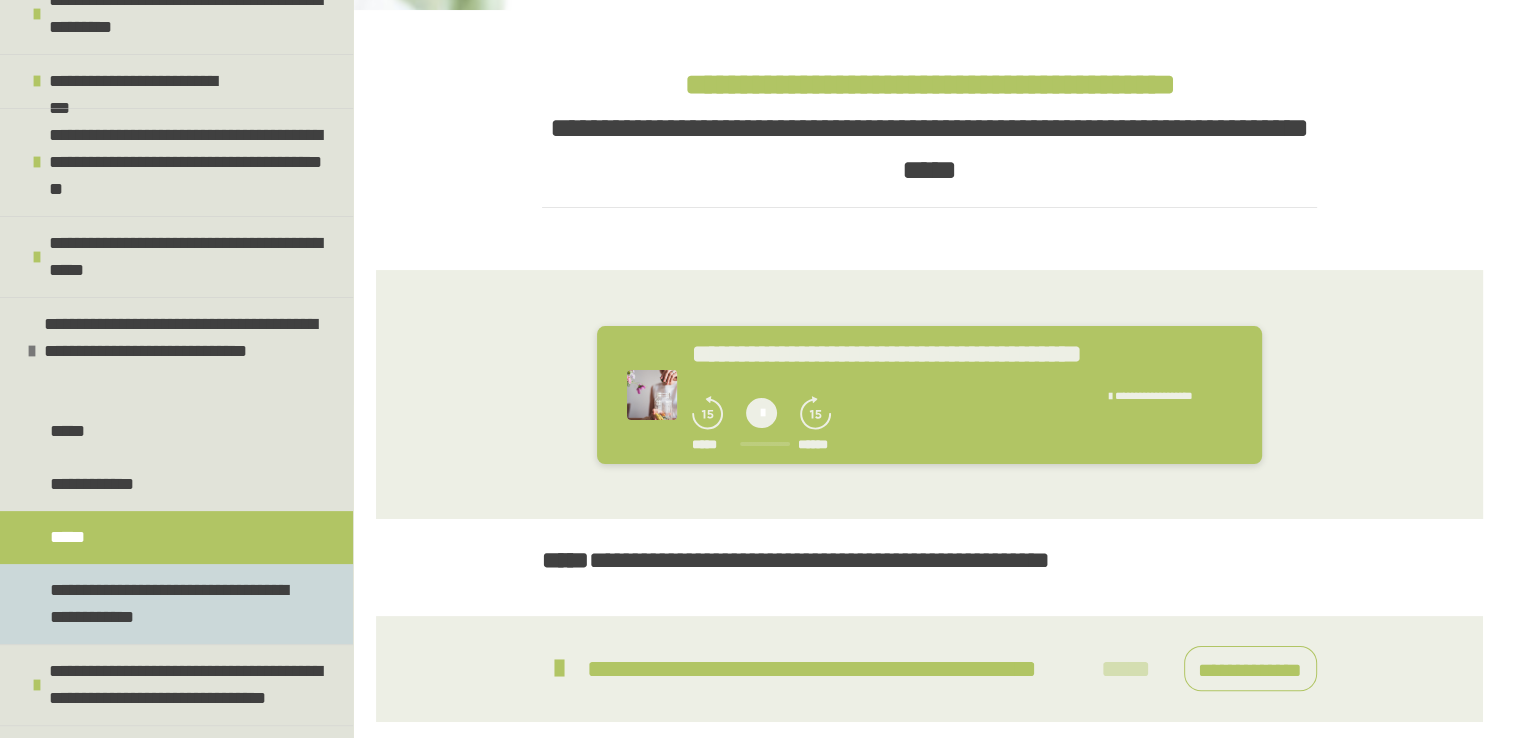 click on "**********" at bounding box center [171, 604] 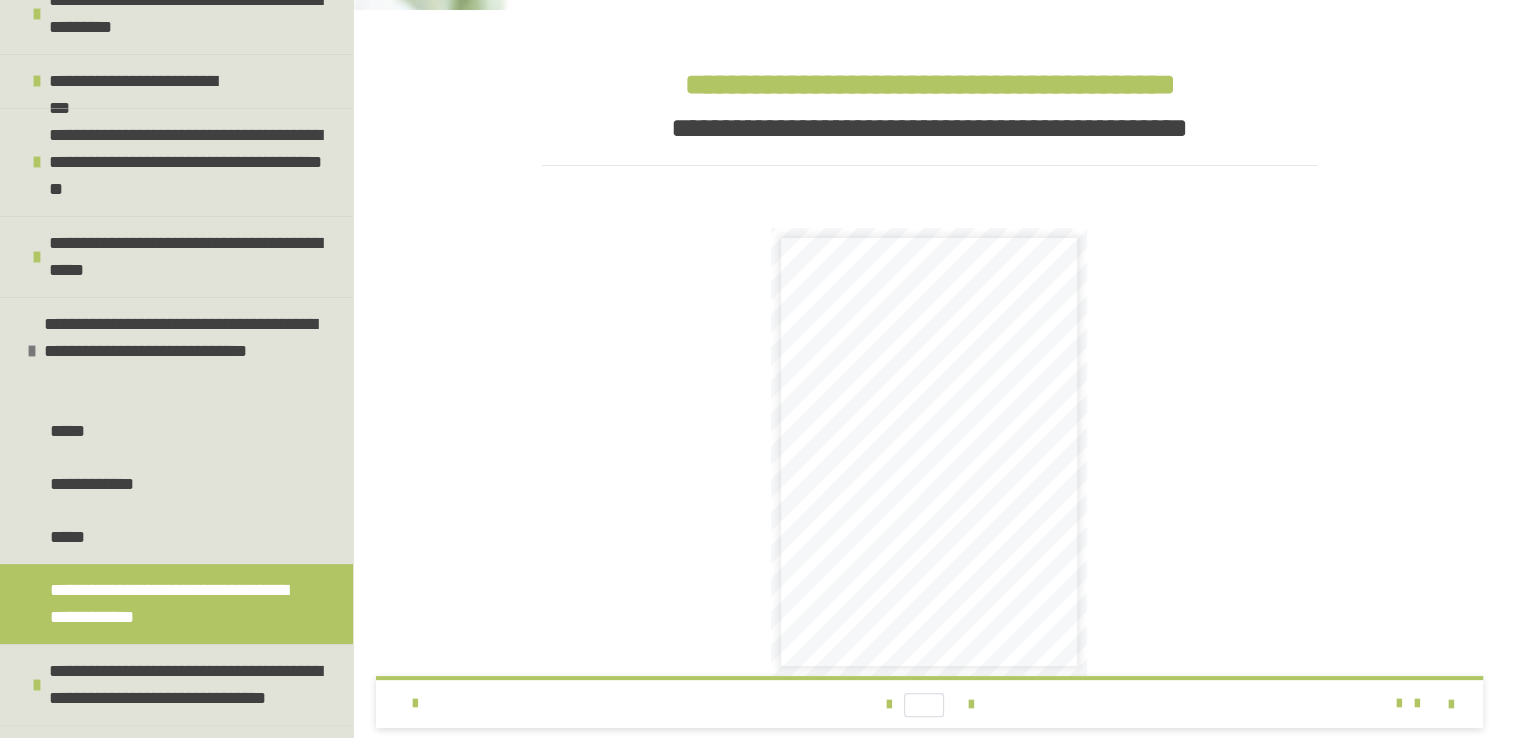 click on "**********" at bounding box center [938, 403] 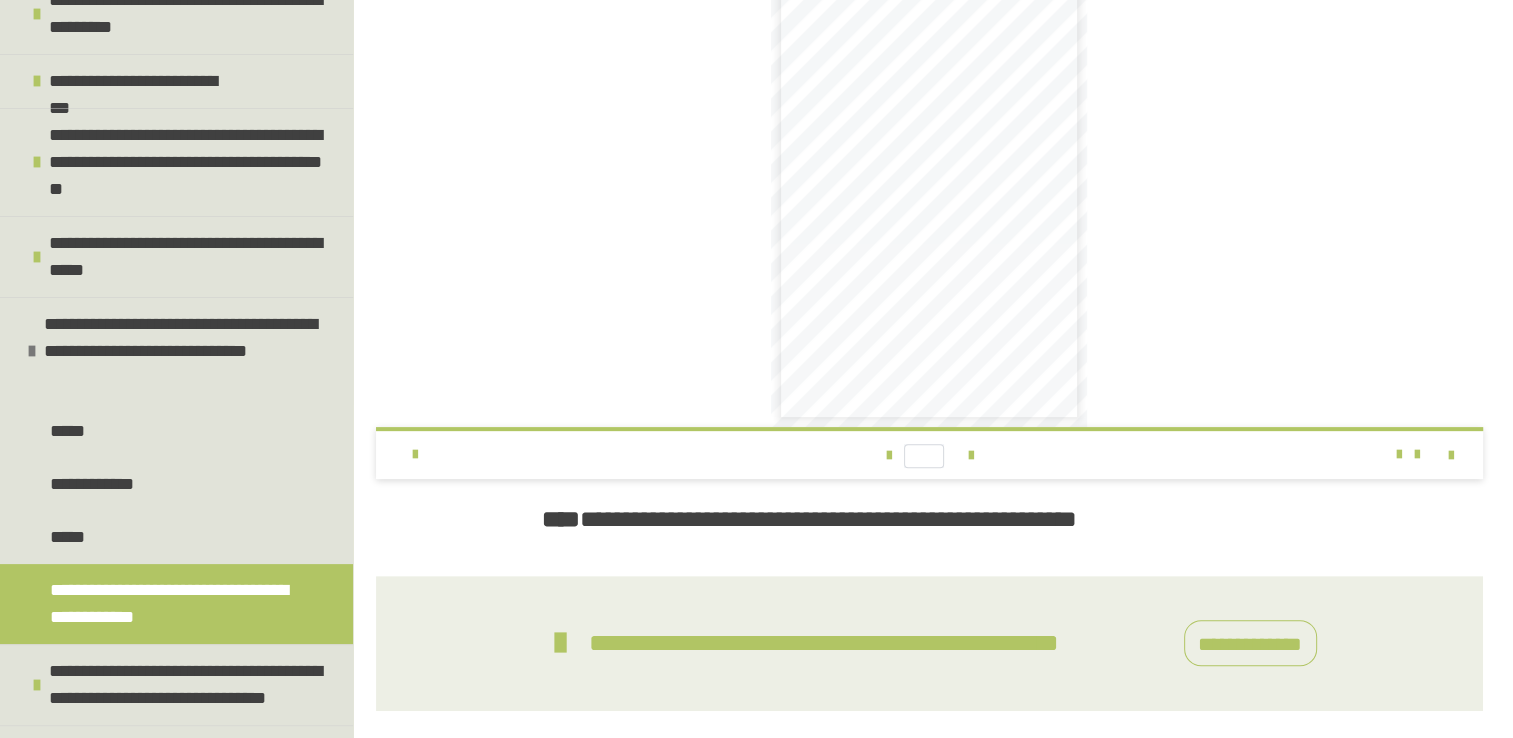 scroll, scrollTop: 527, scrollLeft: 0, axis: vertical 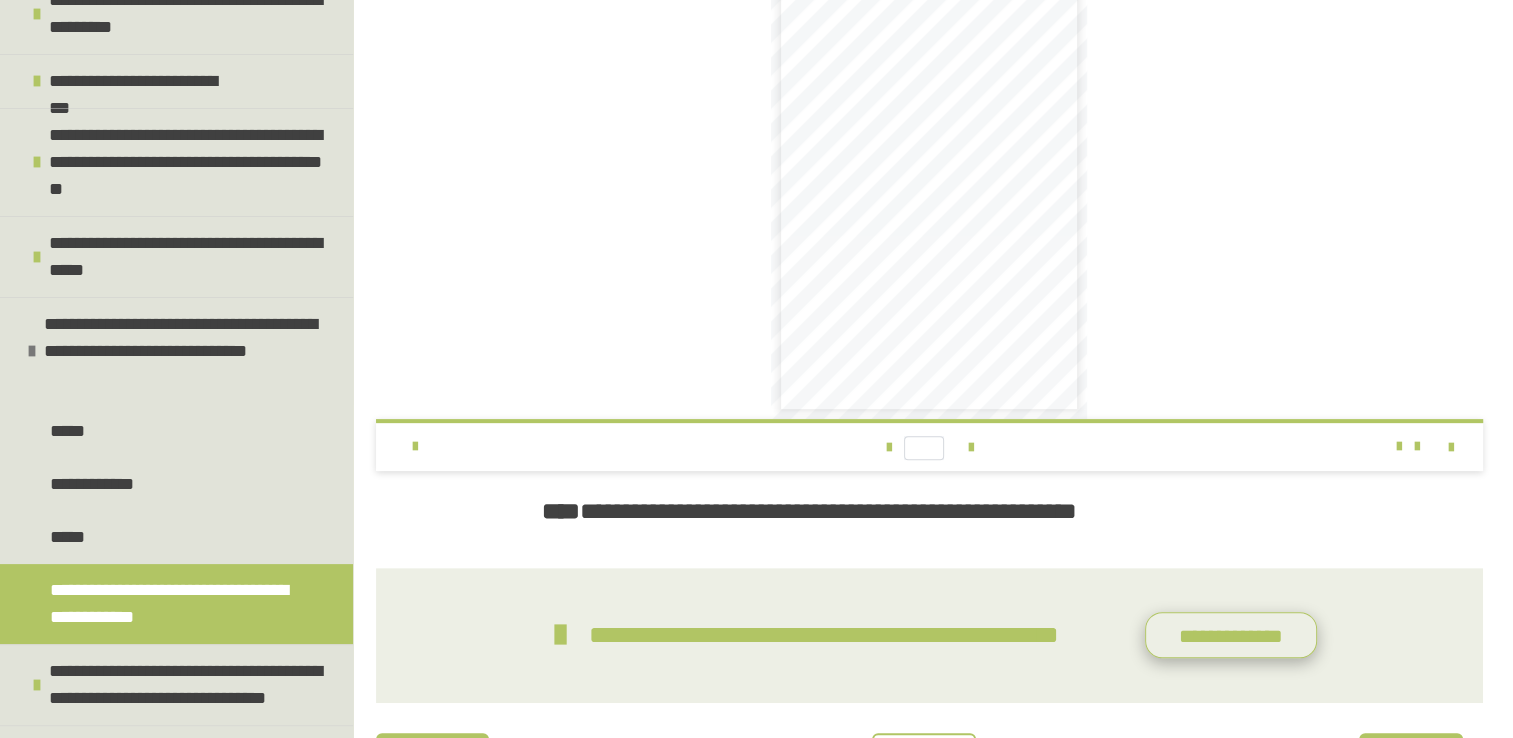 click on "**********" at bounding box center [1231, 635] 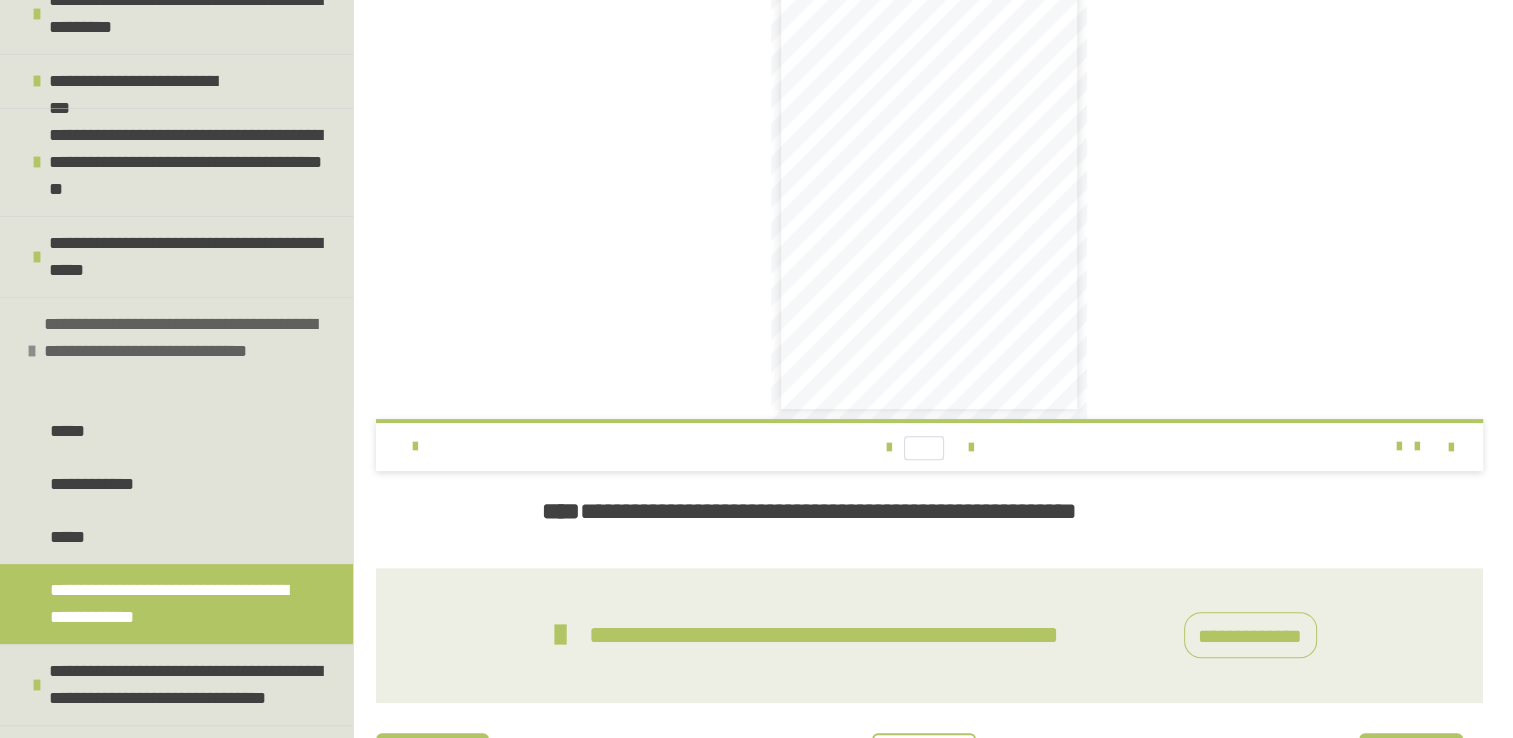 click on "**********" at bounding box center [183, 351] 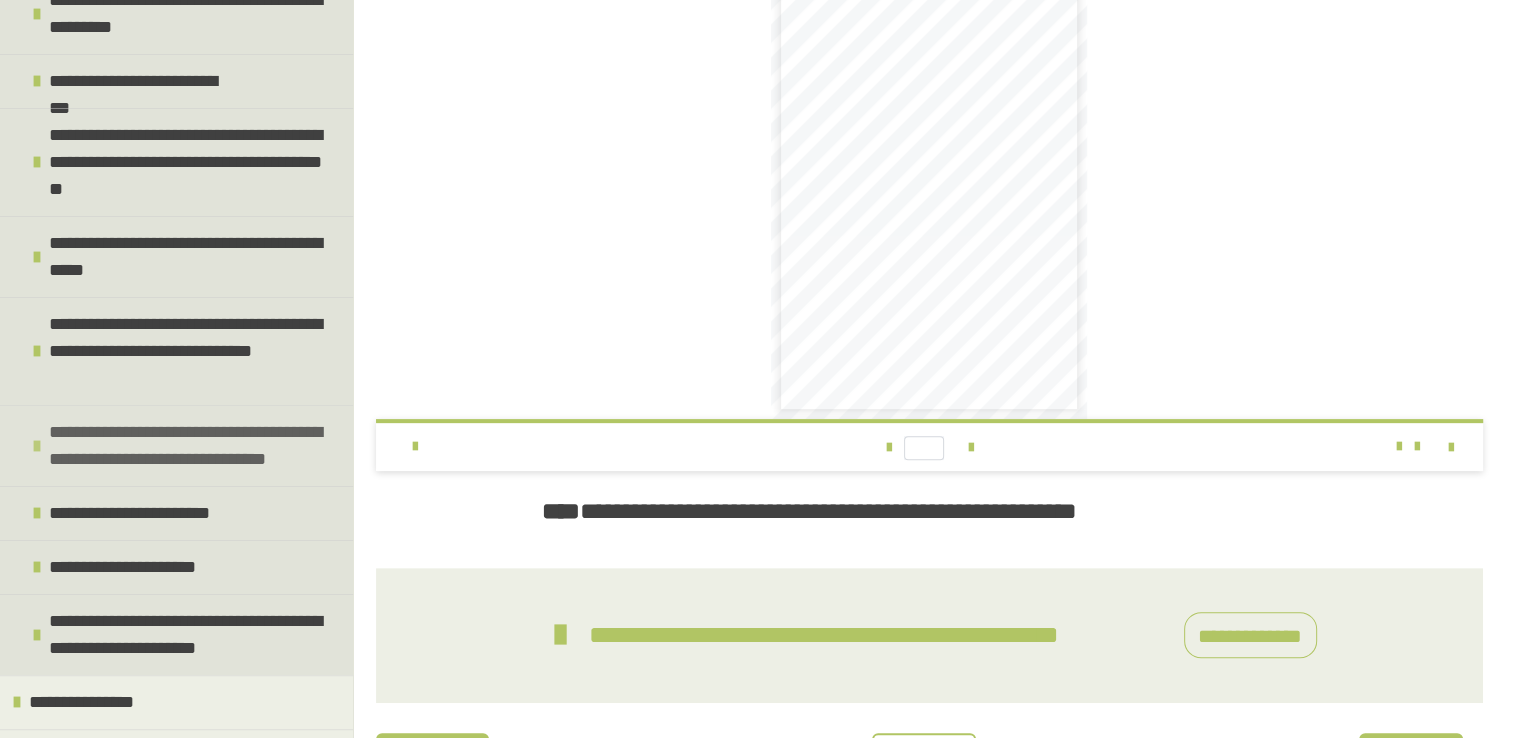 click on "**********" at bounding box center [188, 446] 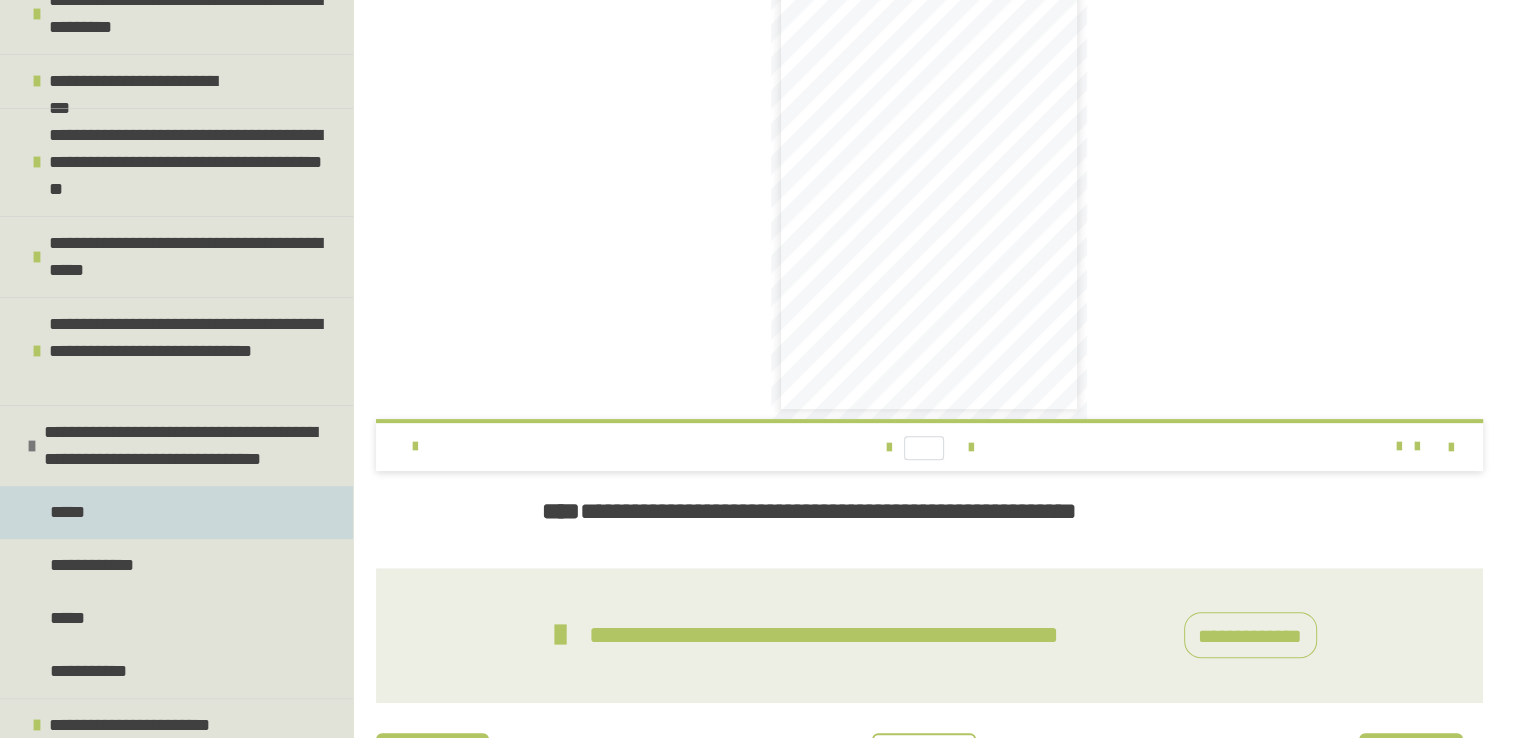 click on "*****" at bounding box center [176, 512] 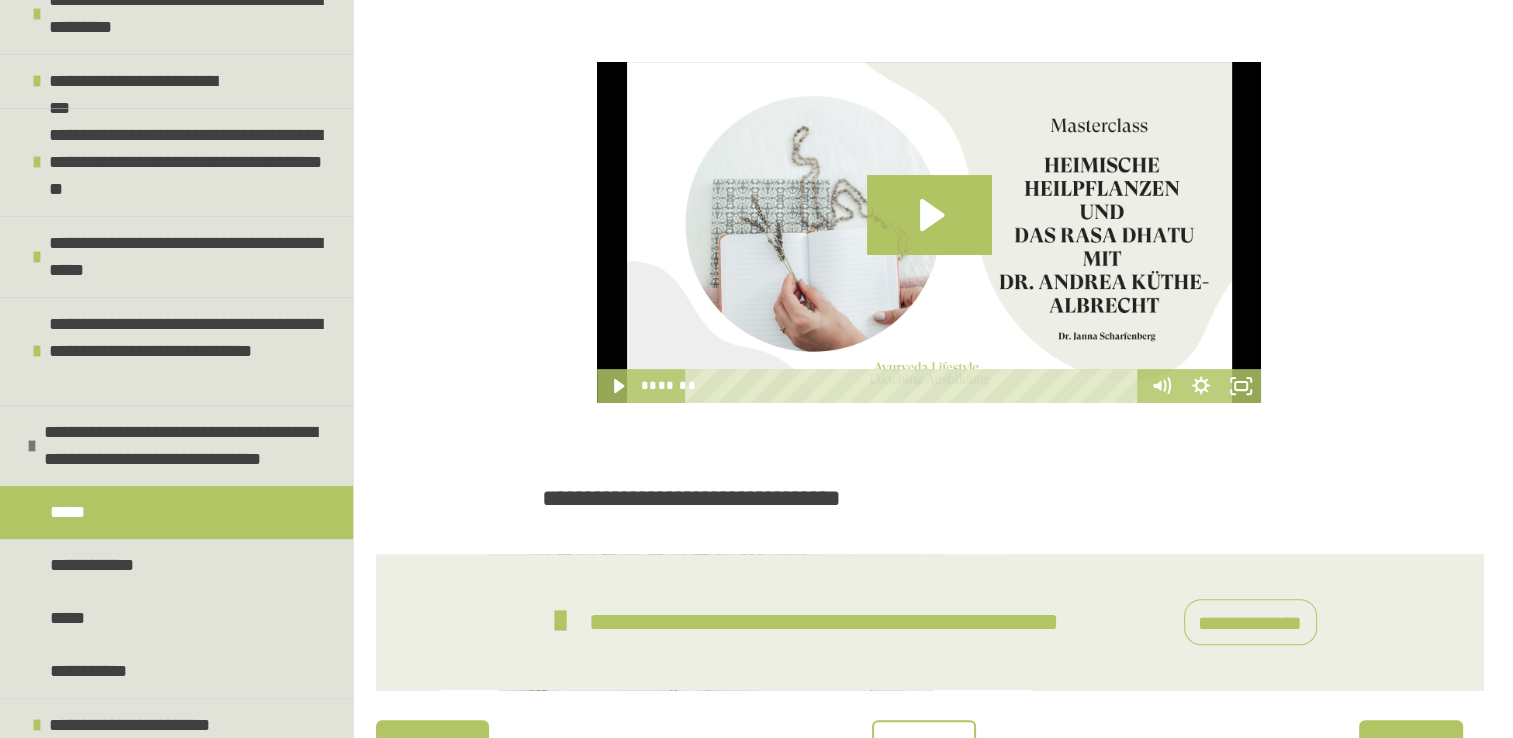 scroll, scrollTop: 560, scrollLeft: 0, axis: vertical 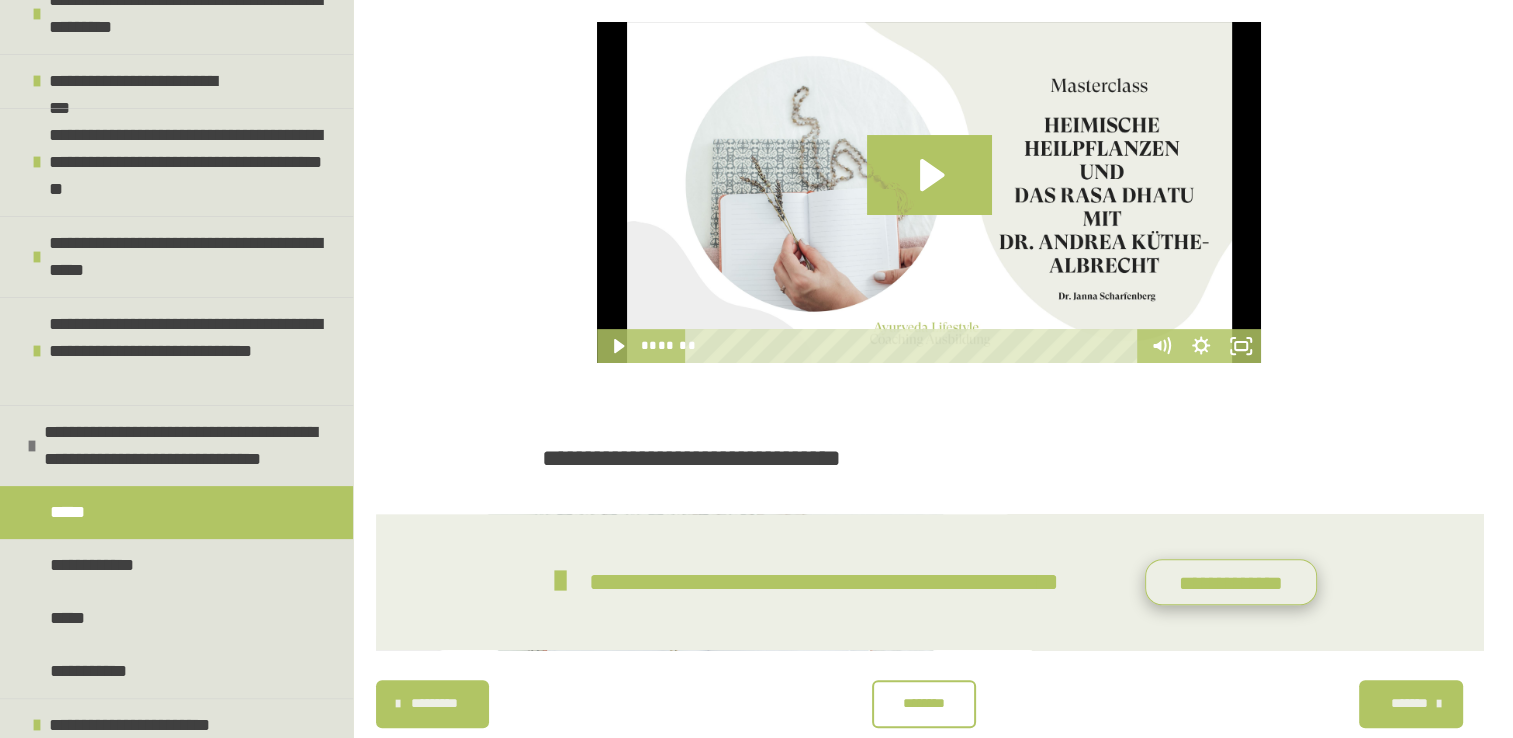 click on "**********" at bounding box center [1231, 582] 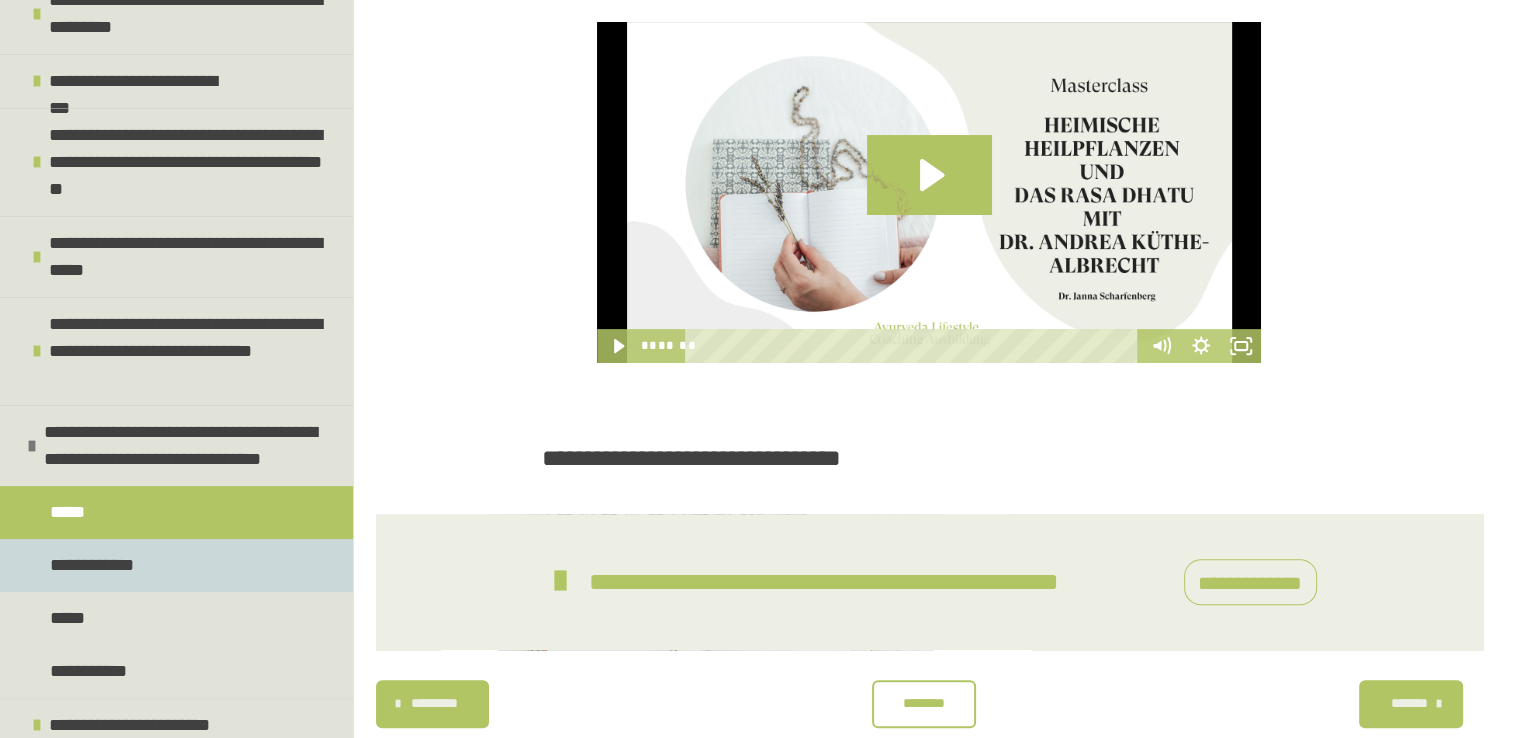 click on "**********" at bounding box center (176, 565) 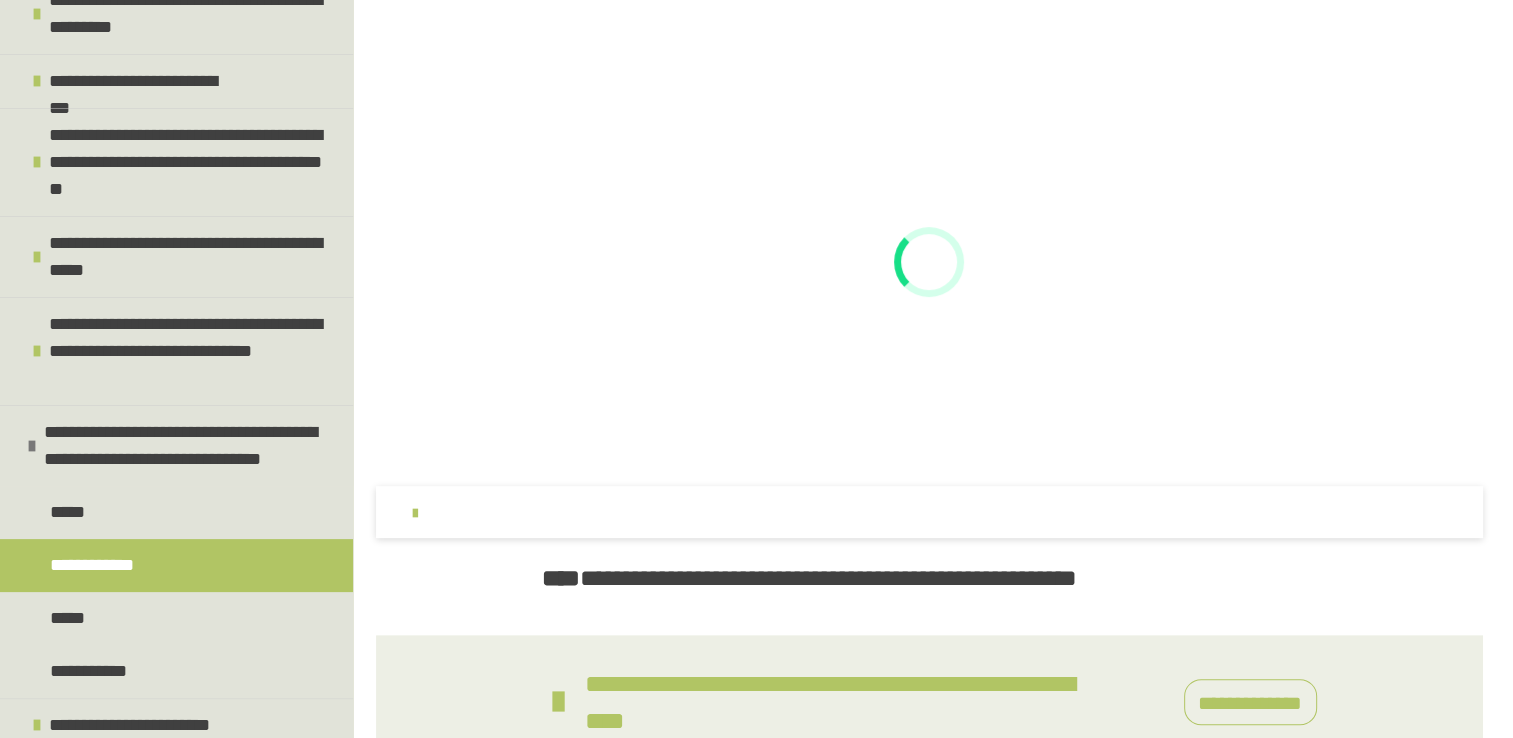 scroll, scrollTop: 545, scrollLeft: 0, axis: vertical 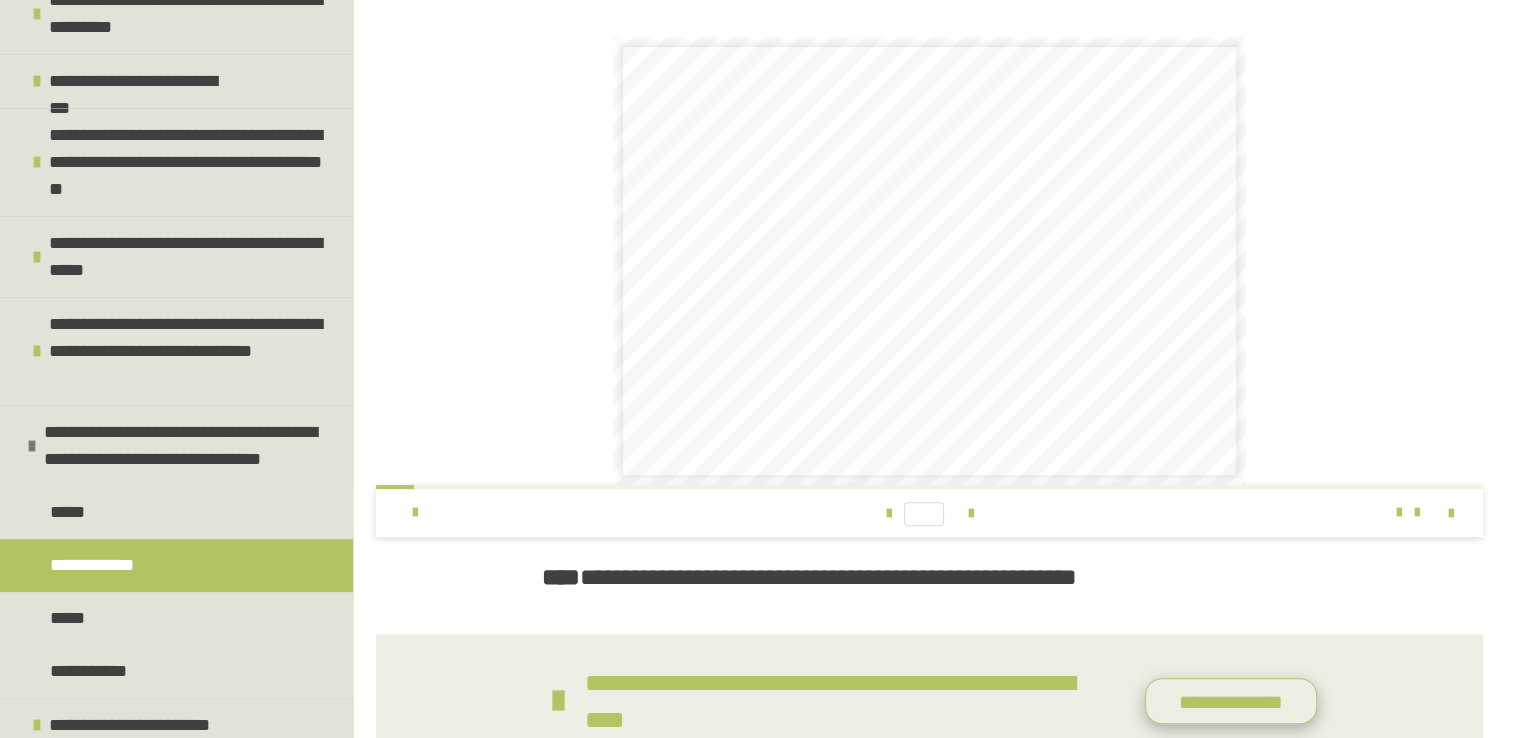 click on "**********" at bounding box center (1231, 701) 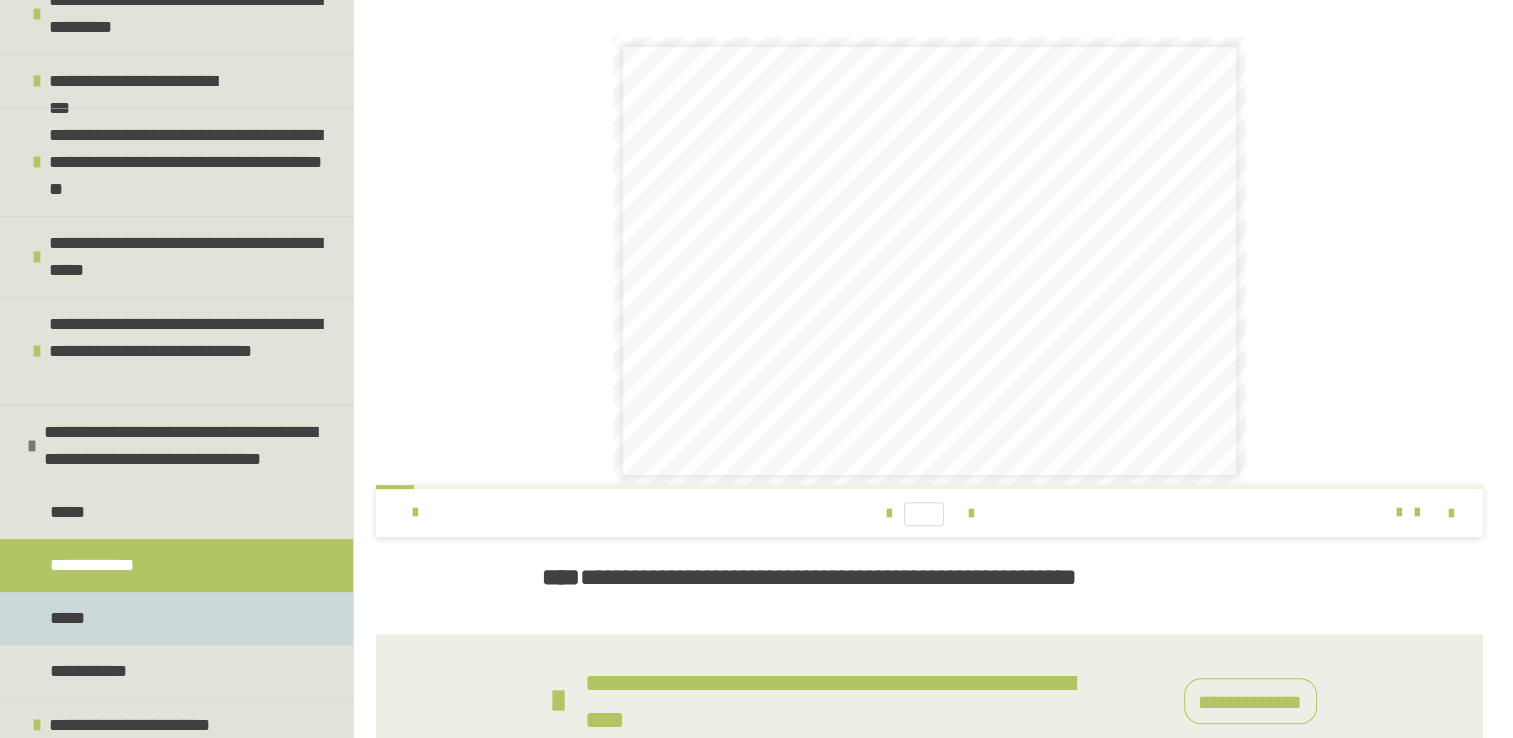 click on "*****" at bounding box center (71, 618) 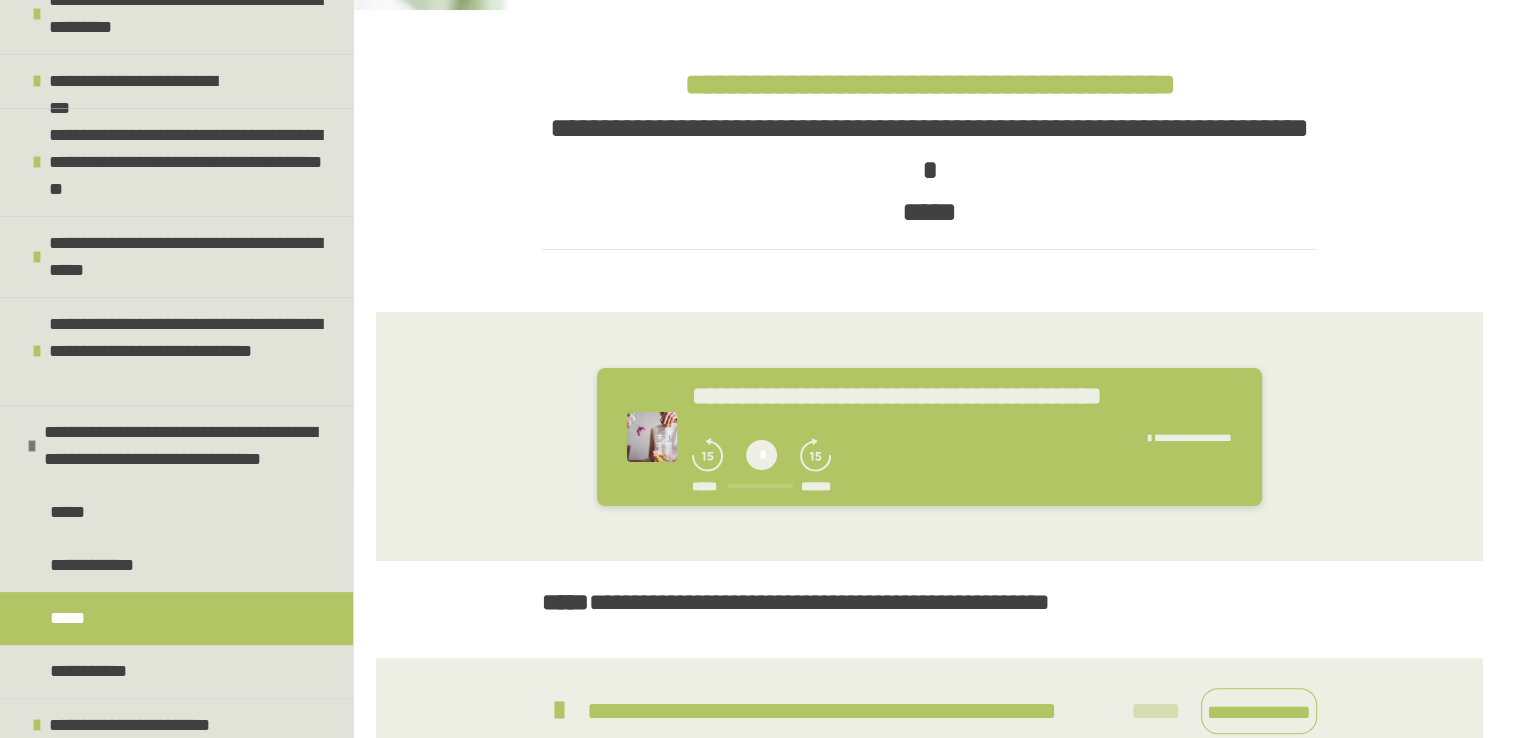 scroll, scrollTop: 464, scrollLeft: 0, axis: vertical 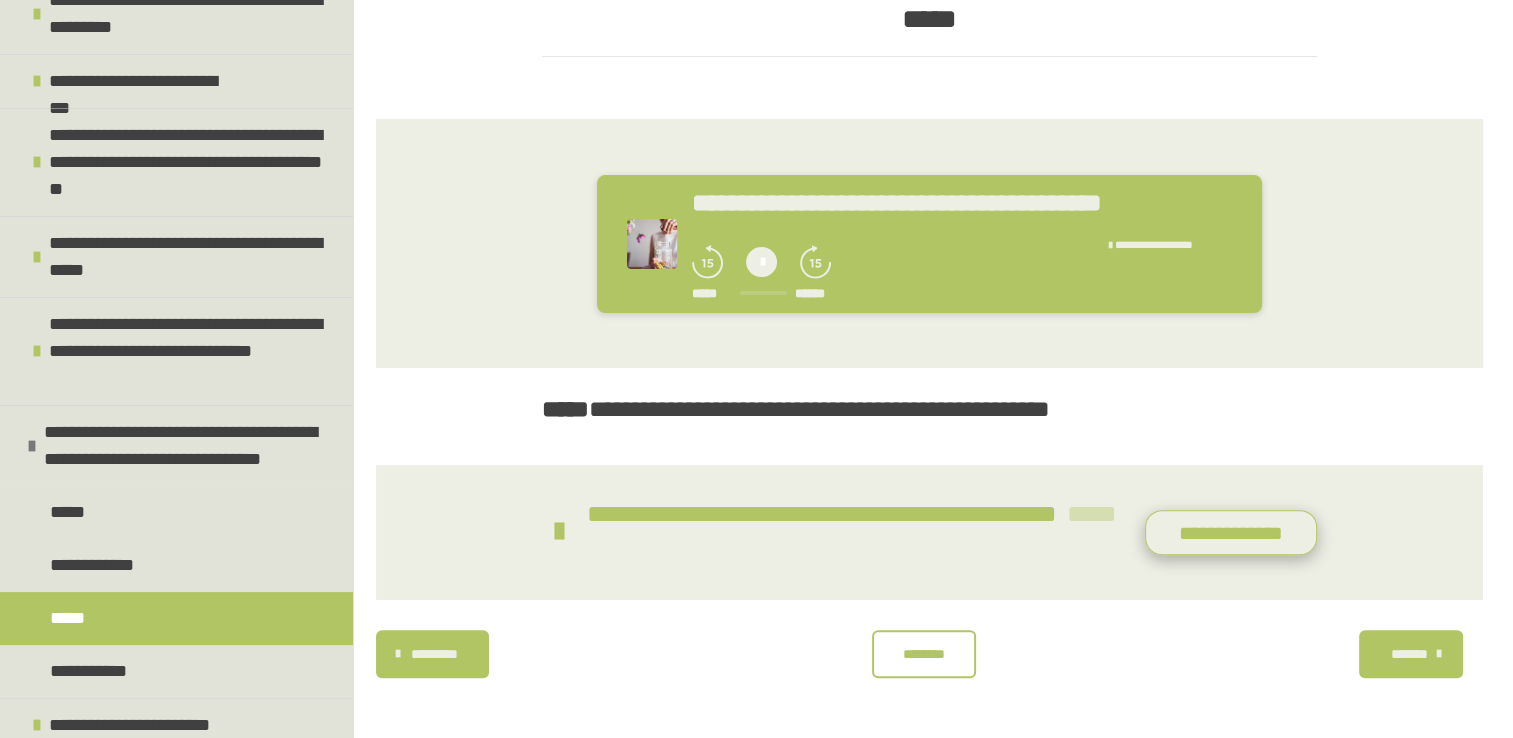 click on "**********" at bounding box center (1231, 533) 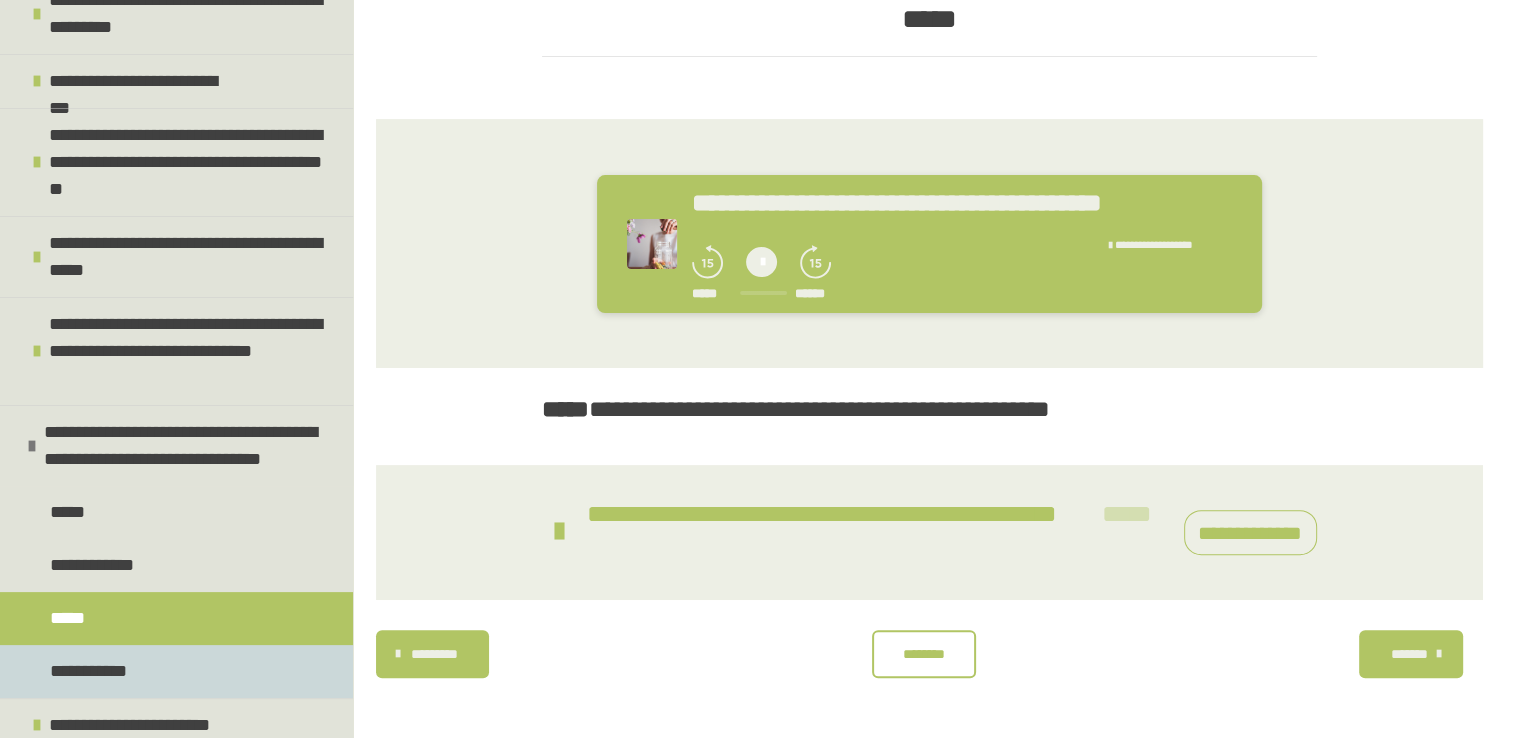 click on "**********" at bounding box center [176, 671] 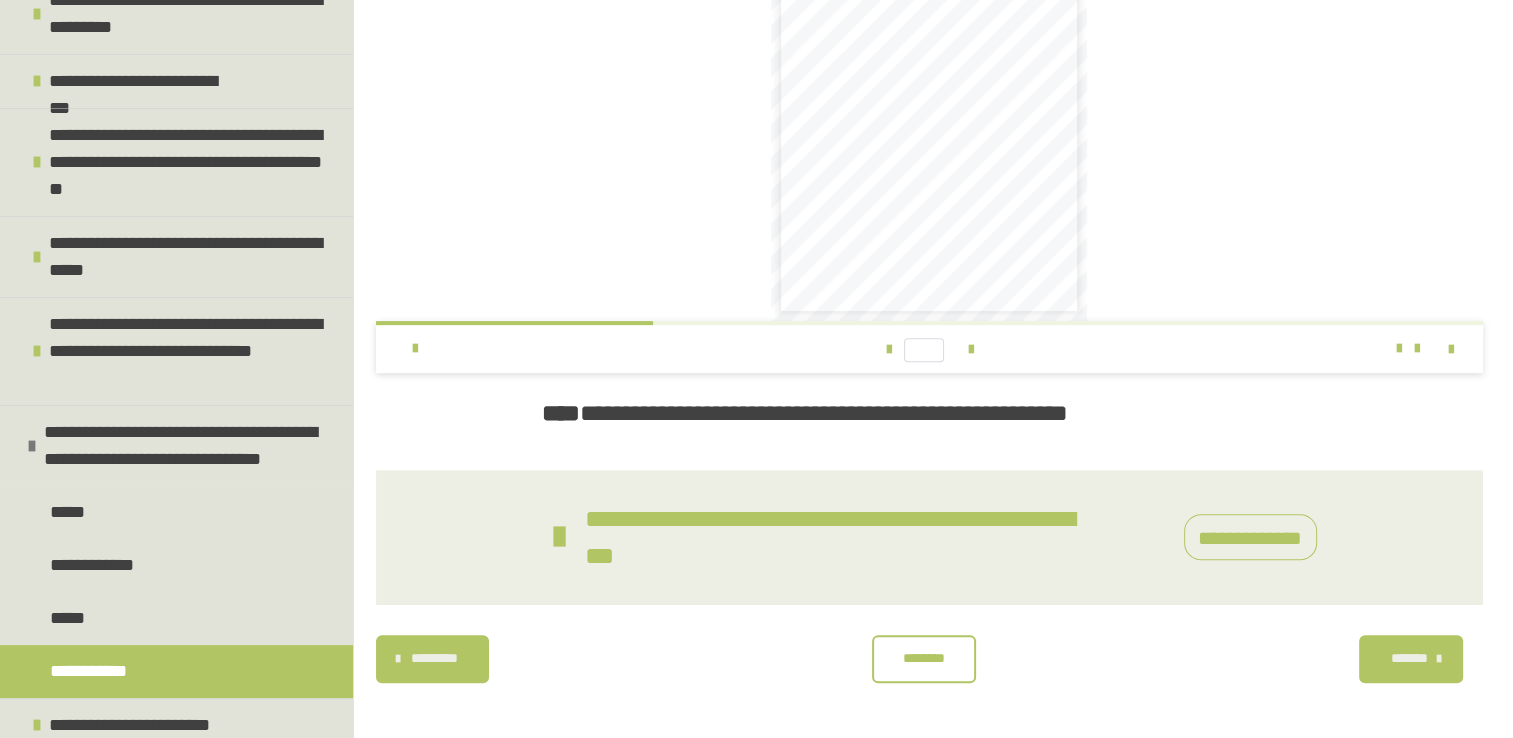scroll, scrollTop: 710, scrollLeft: 0, axis: vertical 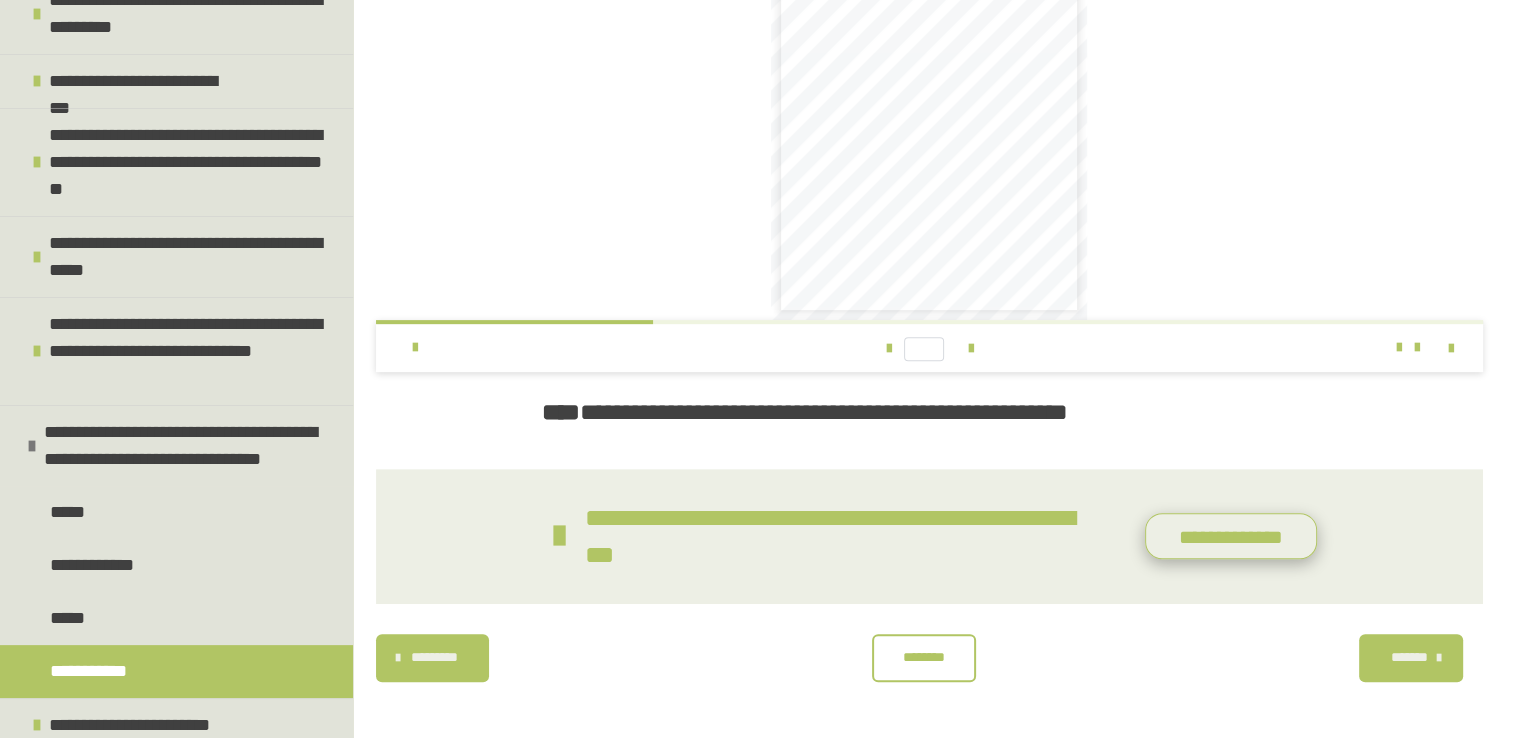 click on "**********" at bounding box center [1231, 536] 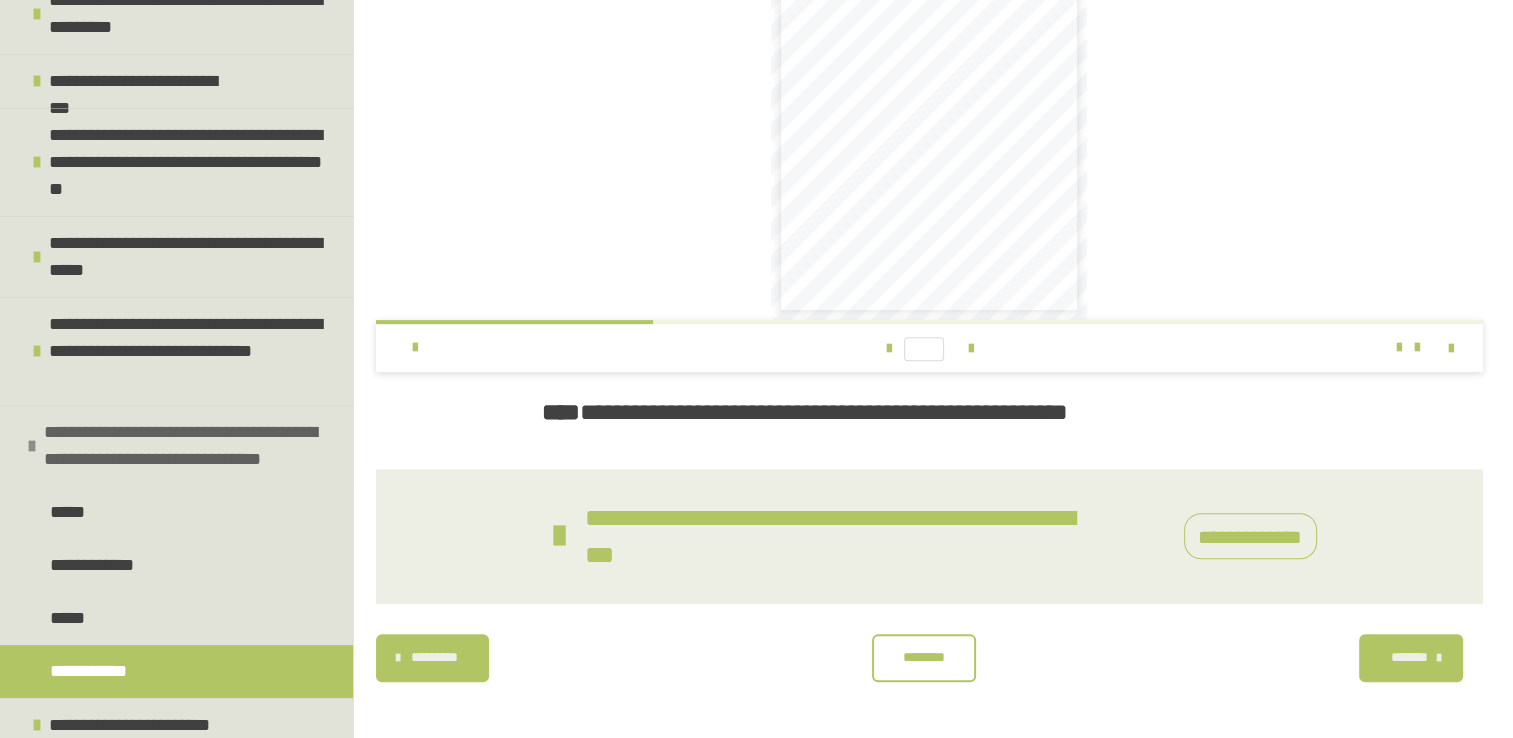 click on "**********" at bounding box center (183, 446) 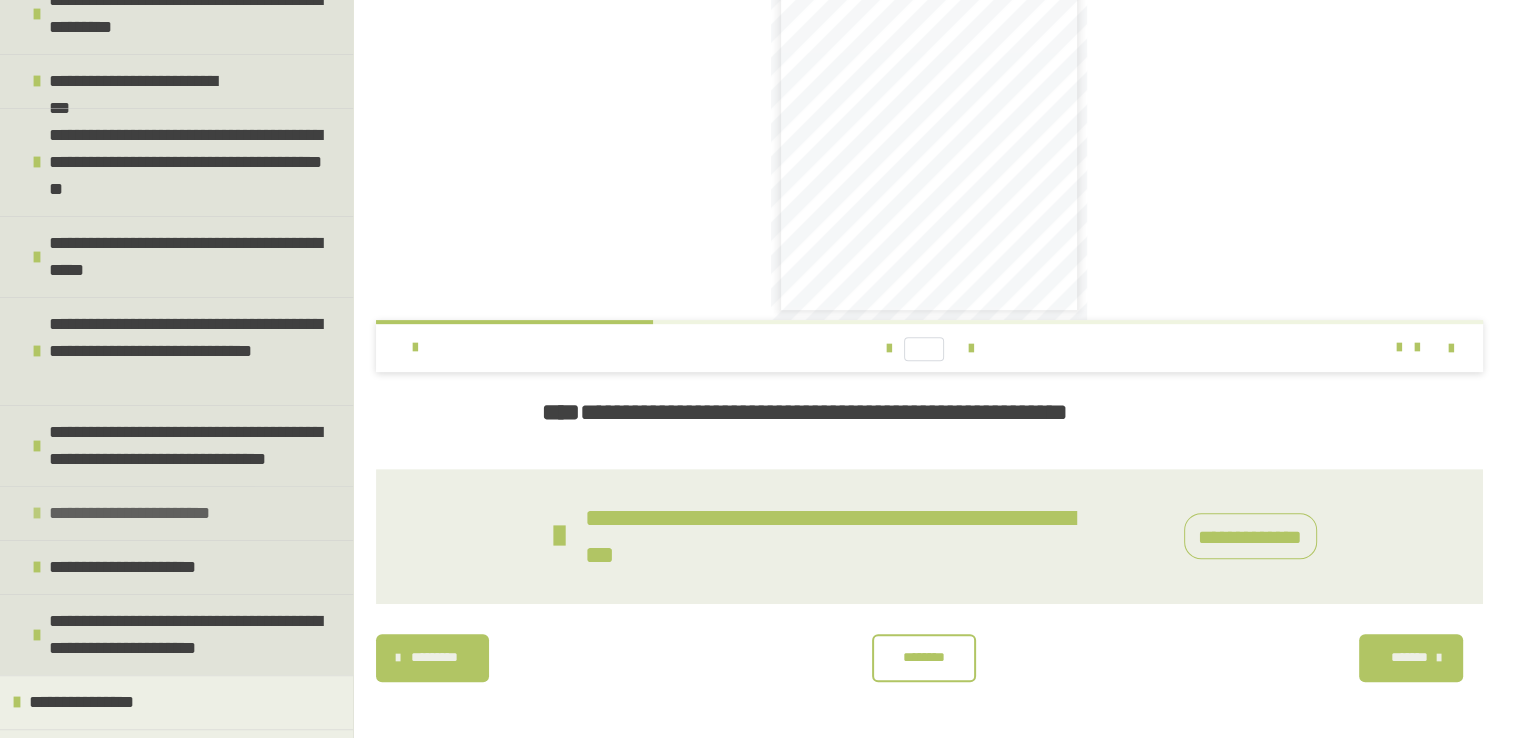 click on "**********" at bounding box center (135, 513) 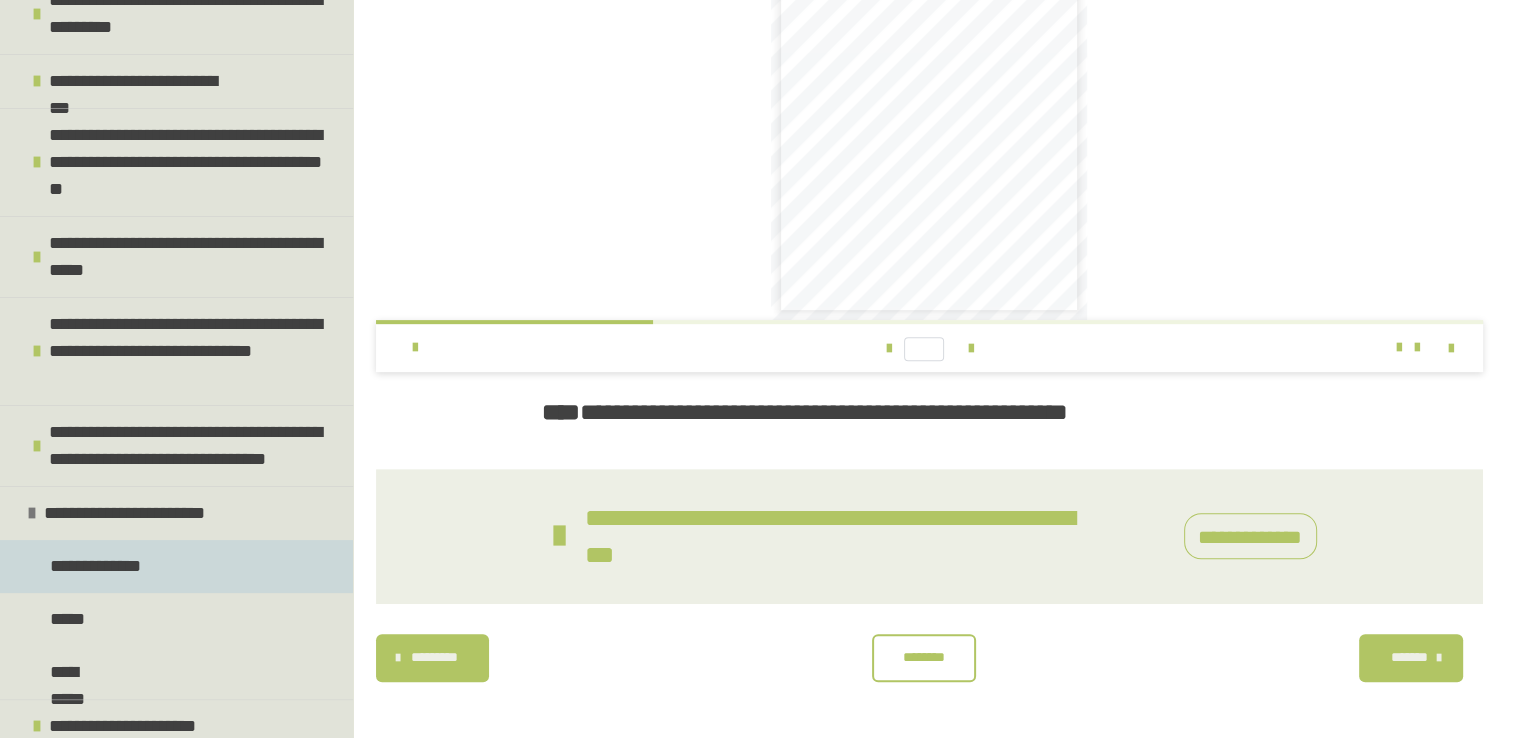 click on "**********" at bounding box center (176, 566) 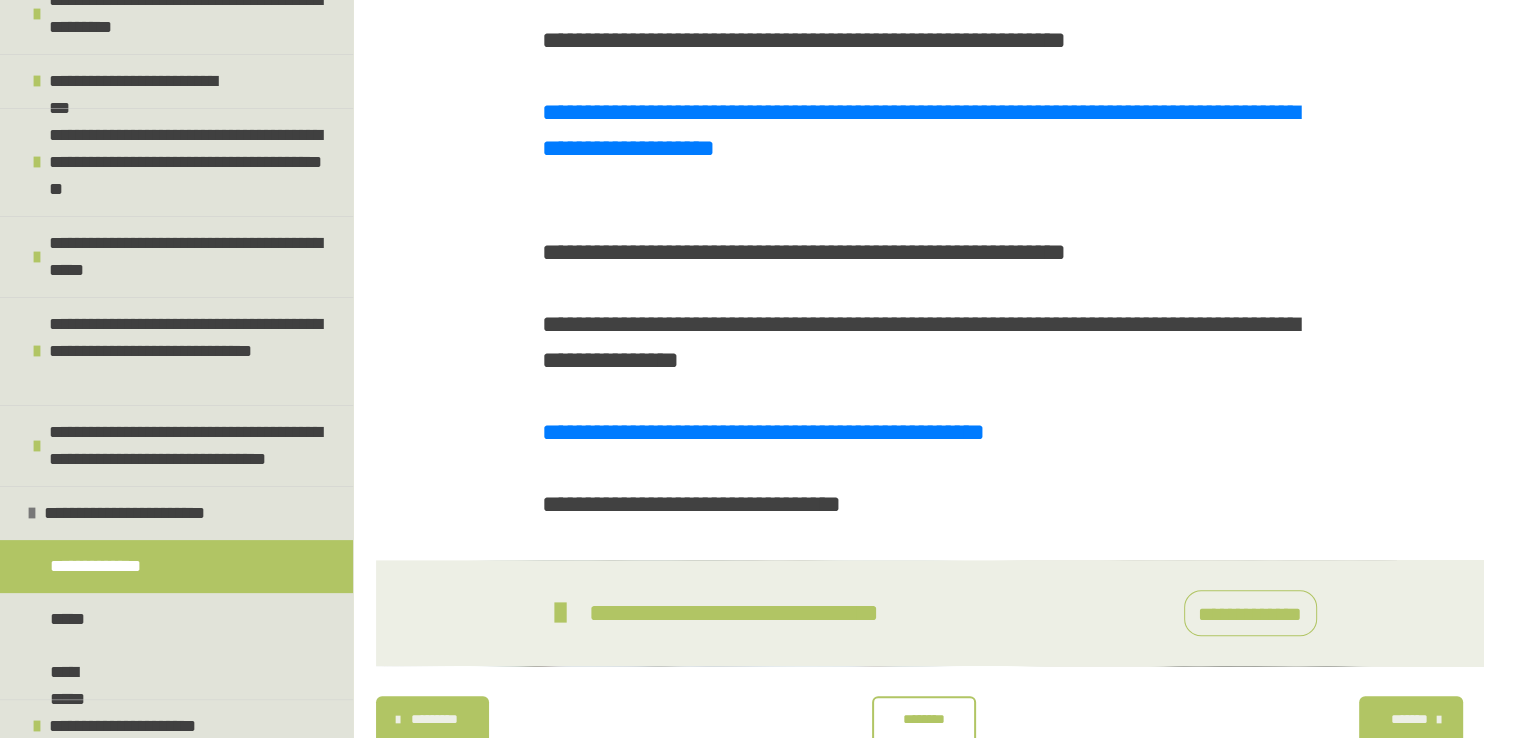 scroll, scrollTop: 1055, scrollLeft: 0, axis: vertical 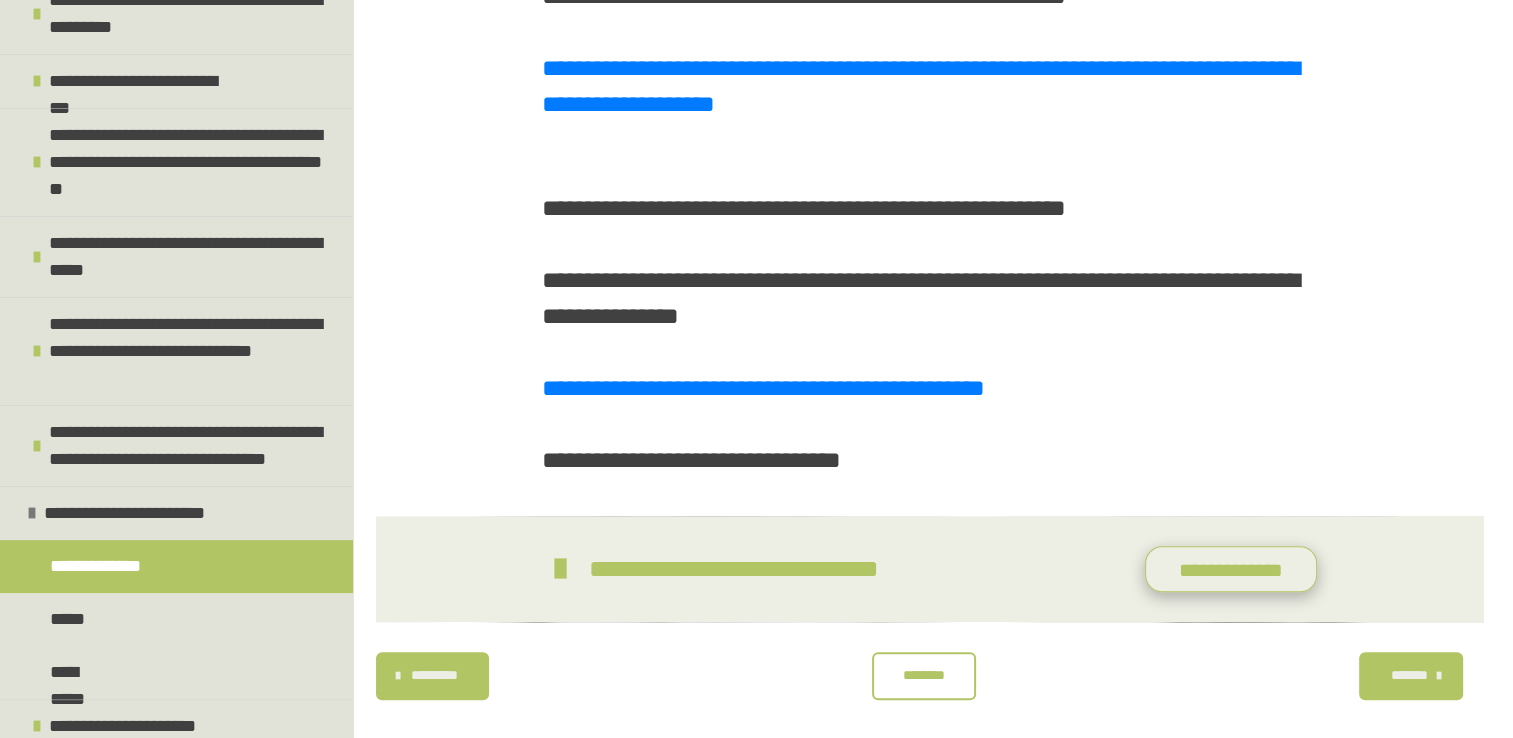 click on "**********" at bounding box center (1231, 569) 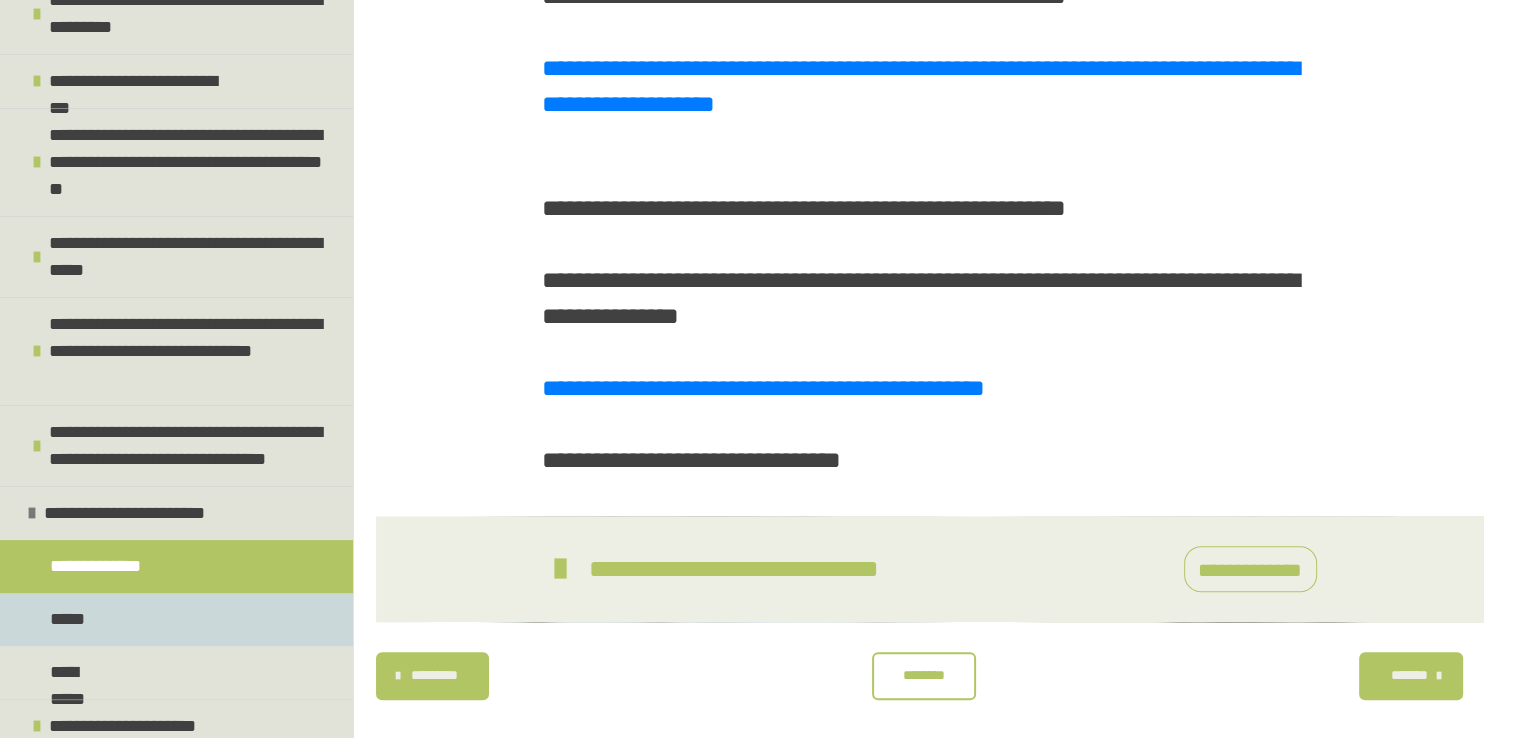 click on "*****" at bounding box center (176, 619) 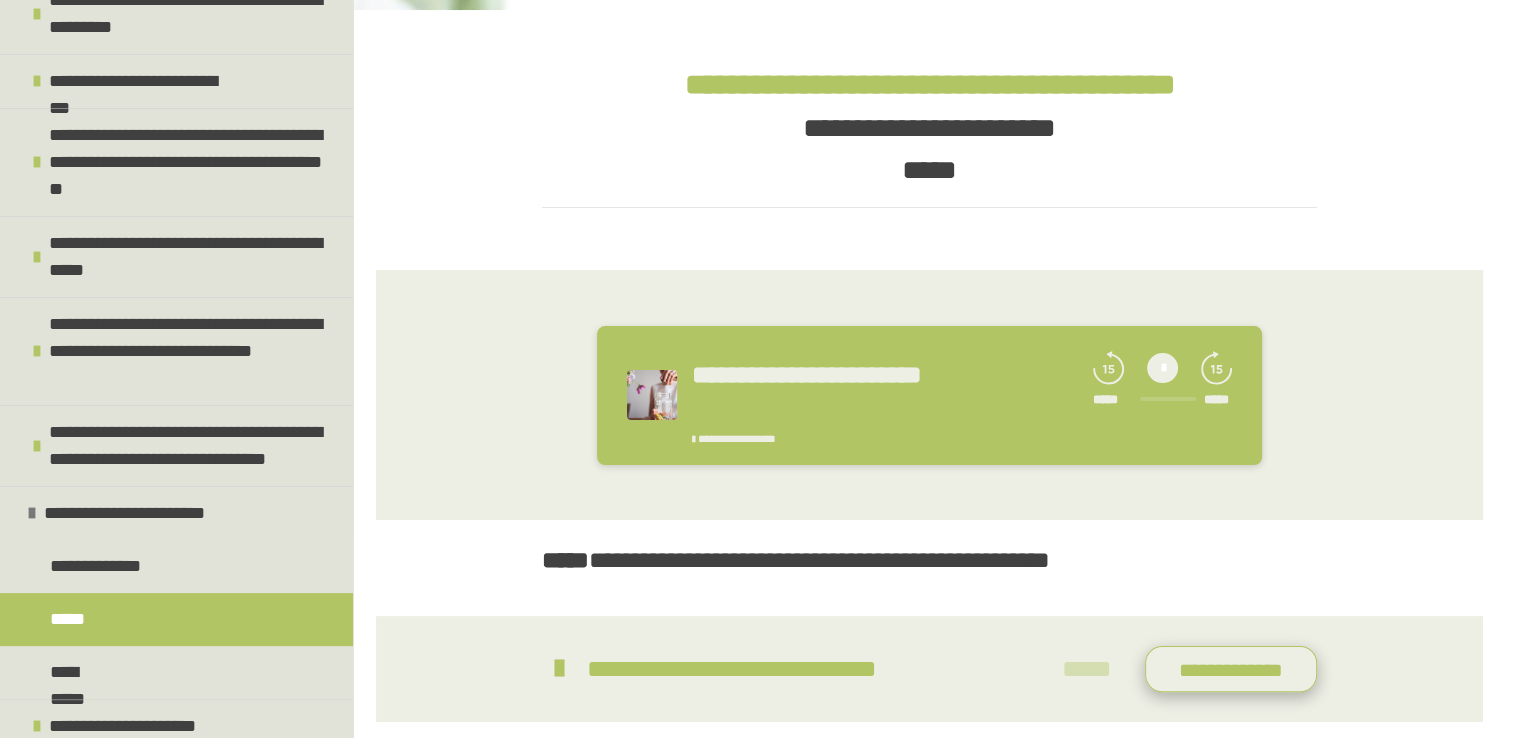 click on "**********" at bounding box center (1231, 669) 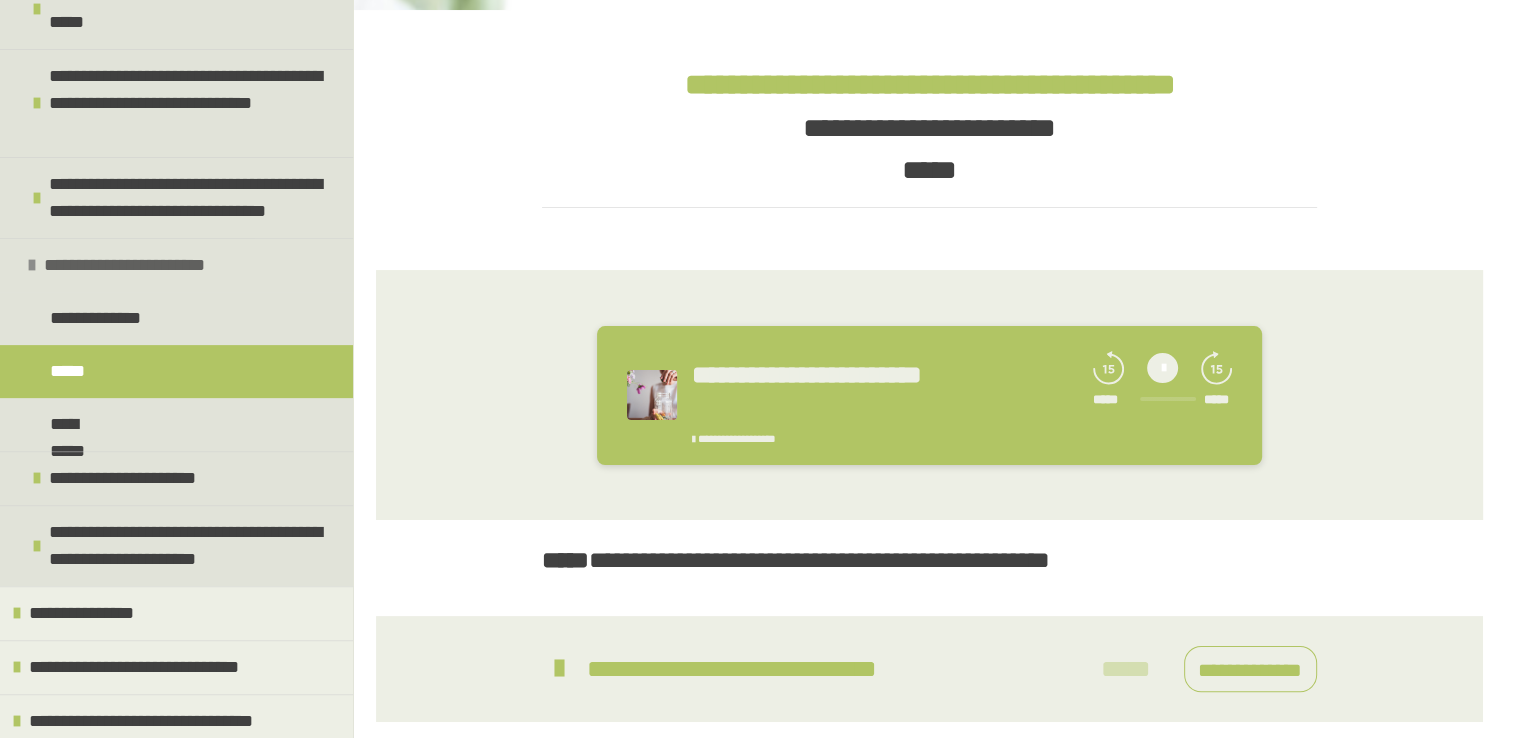 scroll, scrollTop: 596, scrollLeft: 0, axis: vertical 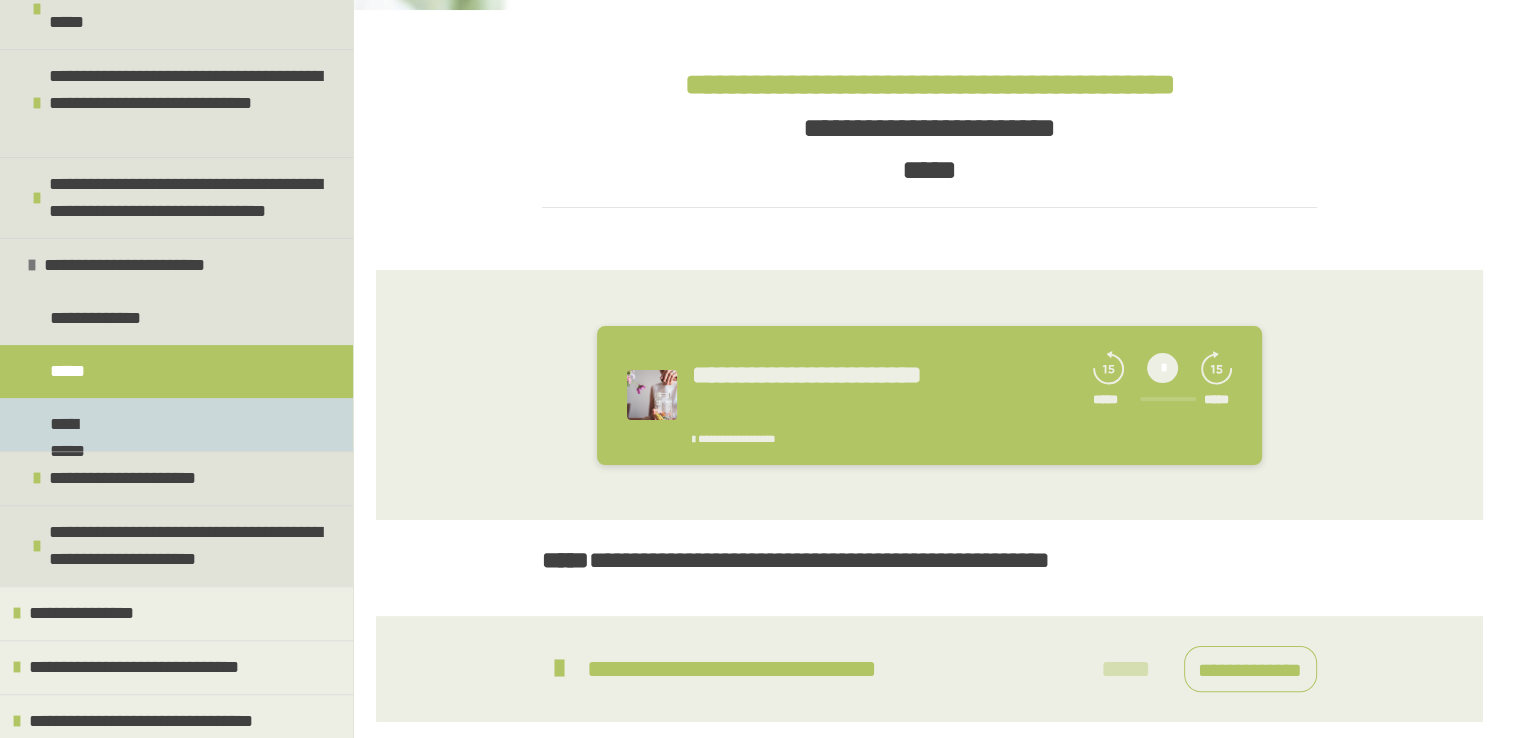 click on "**********" at bounding box center (176, 424) 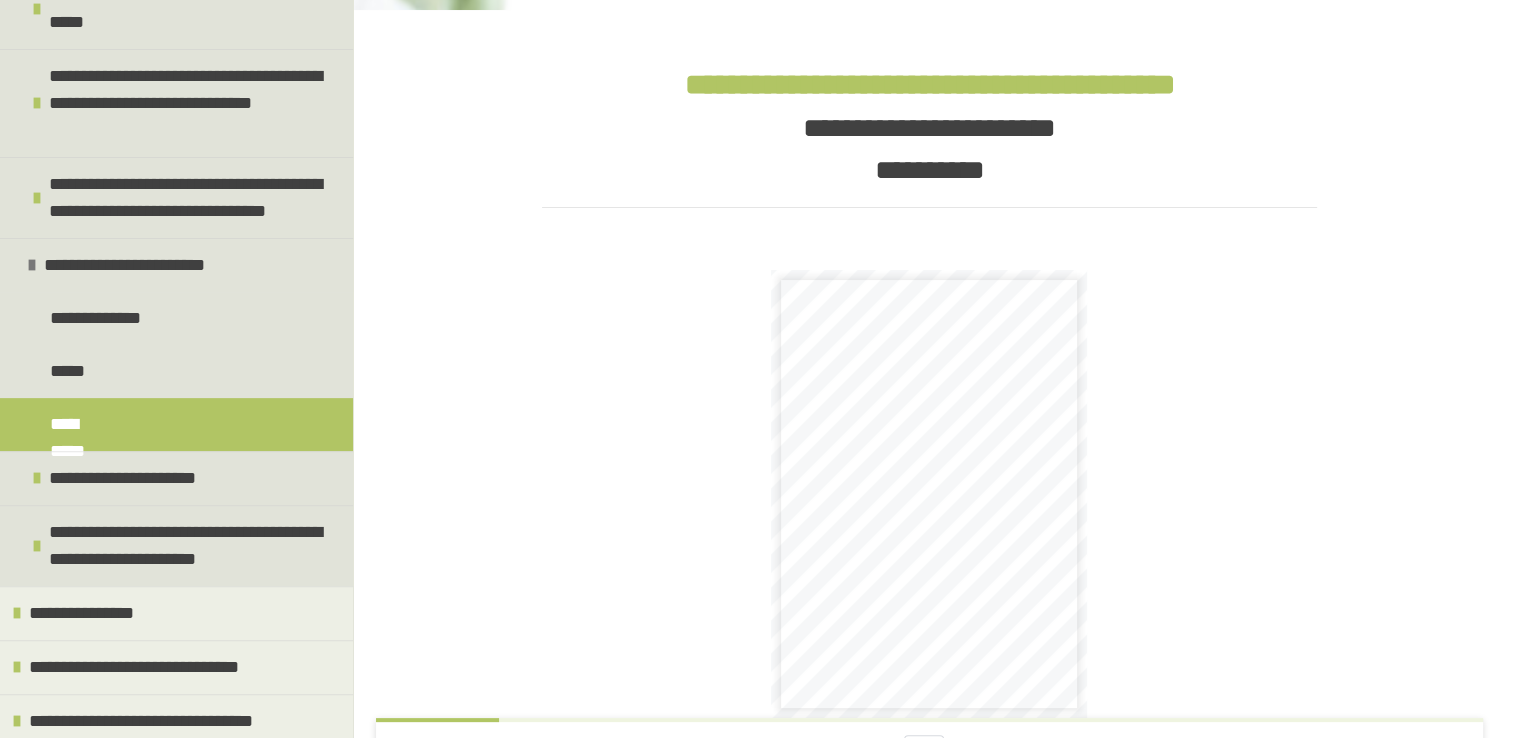 scroll, scrollTop: 604, scrollLeft: 0, axis: vertical 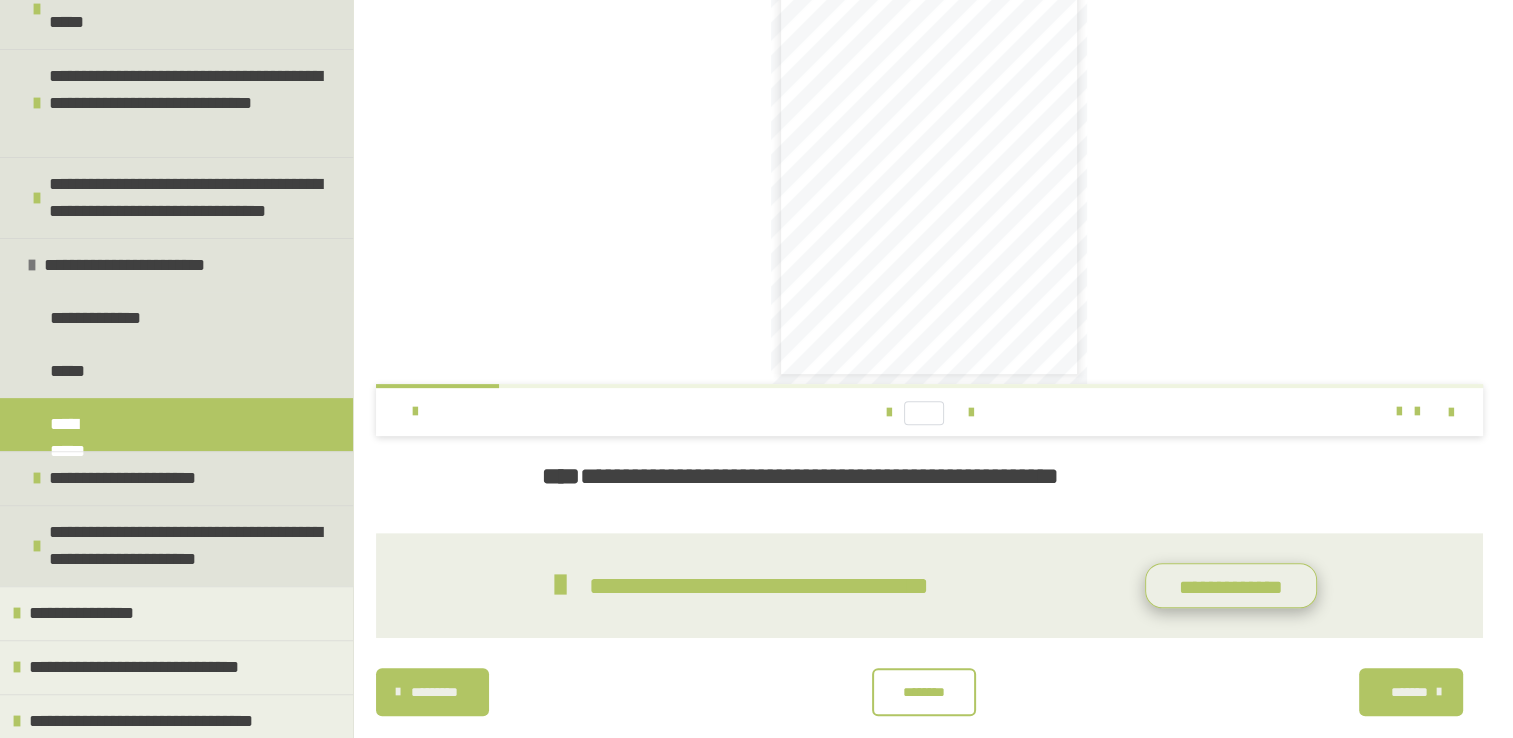click on "**********" at bounding box center [1231, 586] 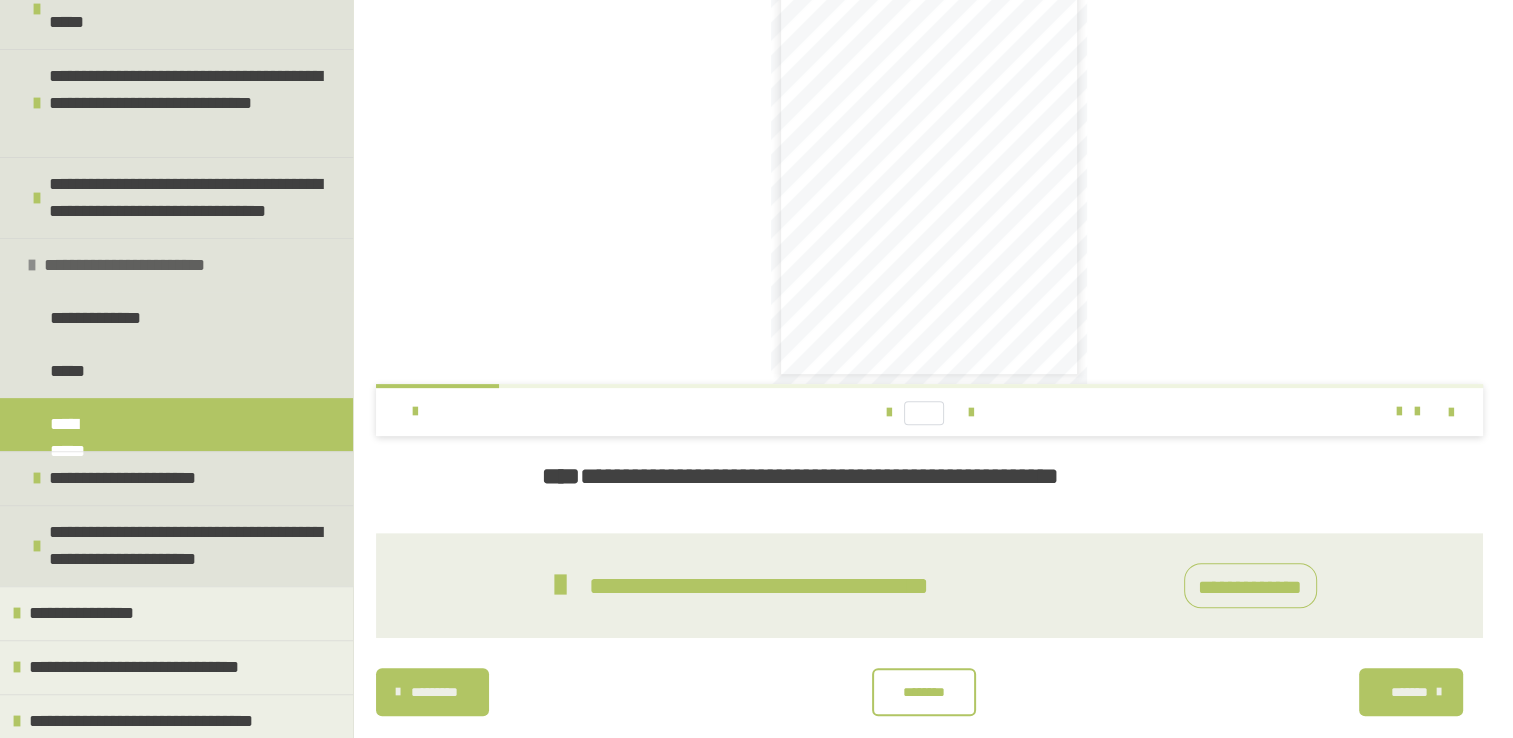 click on "**********" at bounding box center [130, 265] 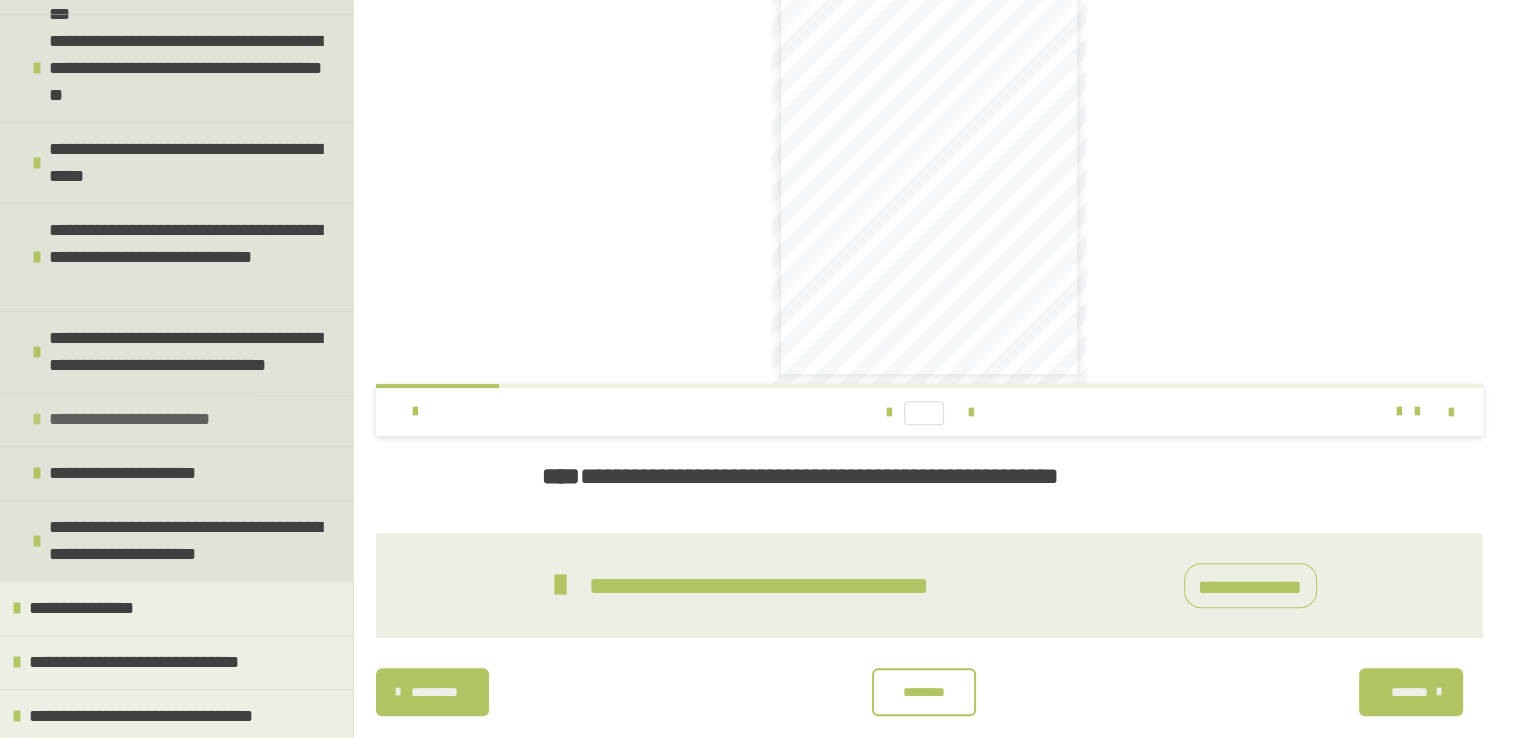 scroll, scrollTop: 438, scrollLeft: 0, axis: vertical 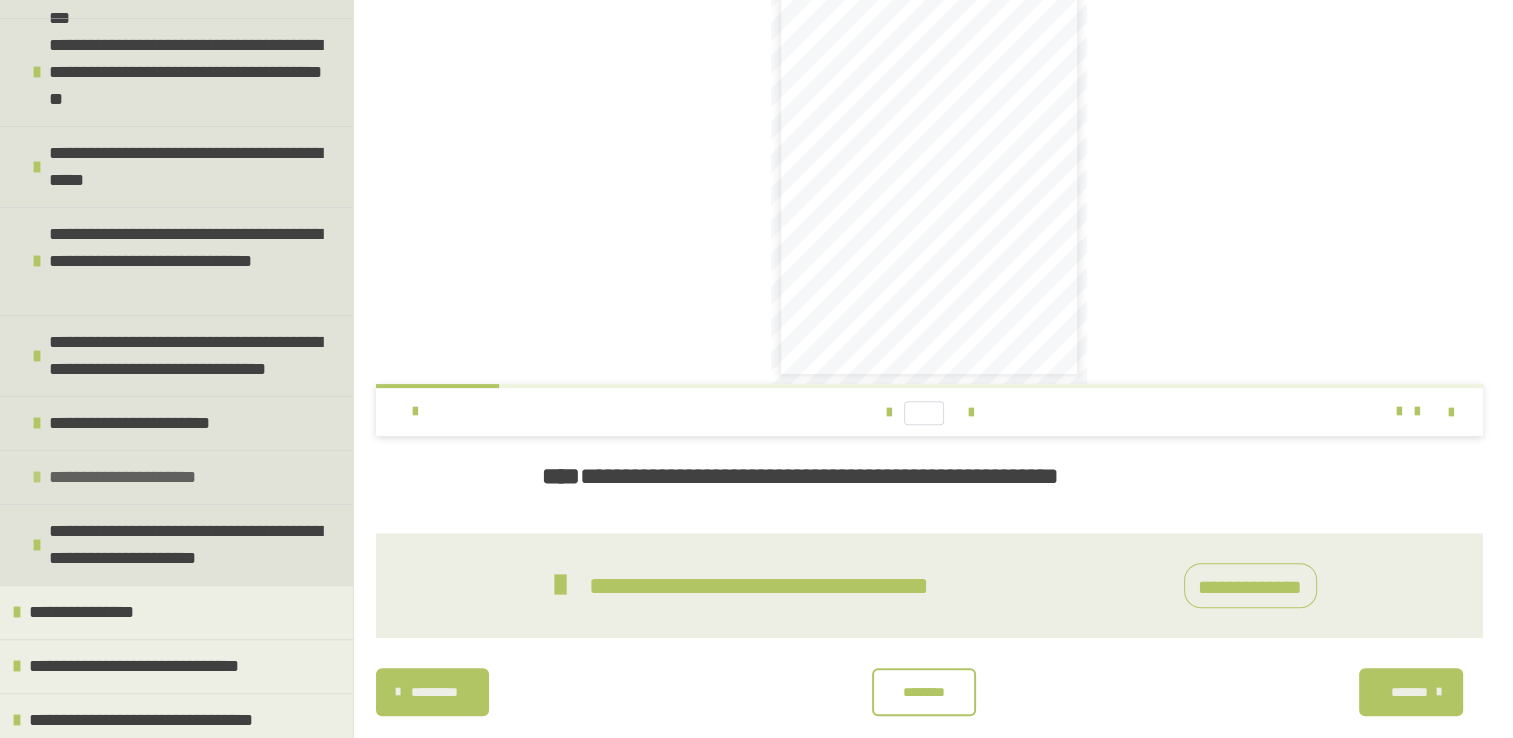 click on "**********" at bounding box center [126, 477] 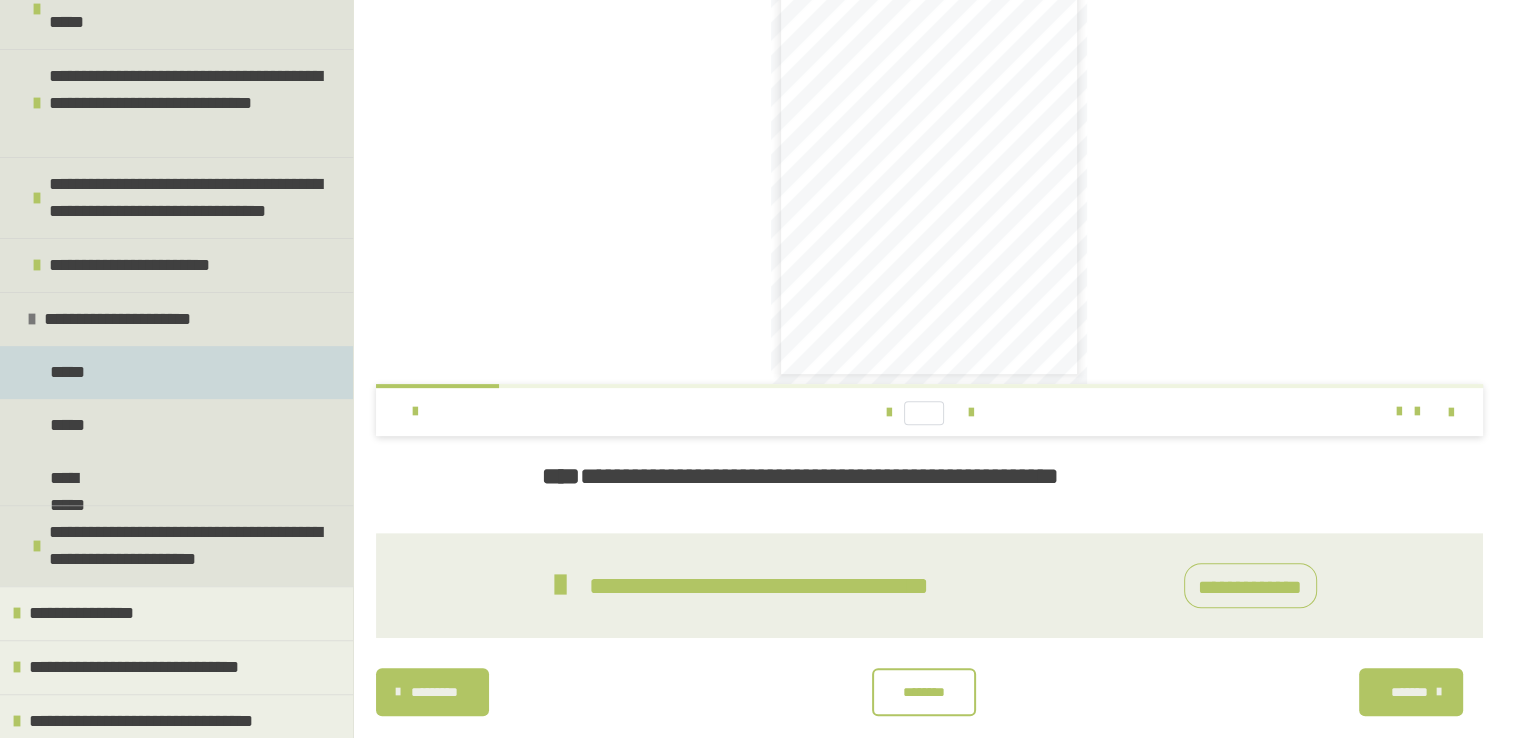 click on "*****" at bounding box center (176, 372) 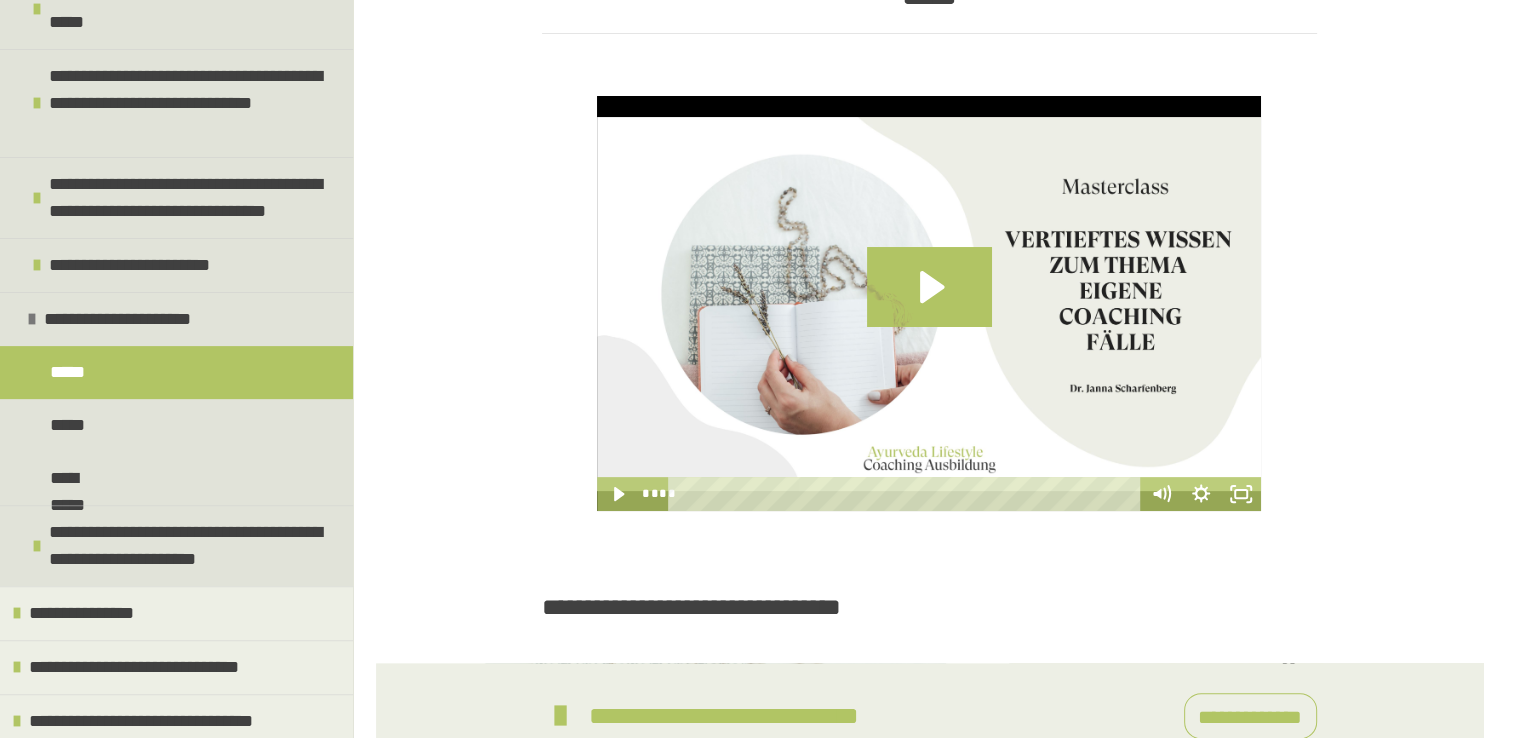 scroll, scrollTop: 614, scrollLeft: 0, axis: vertical 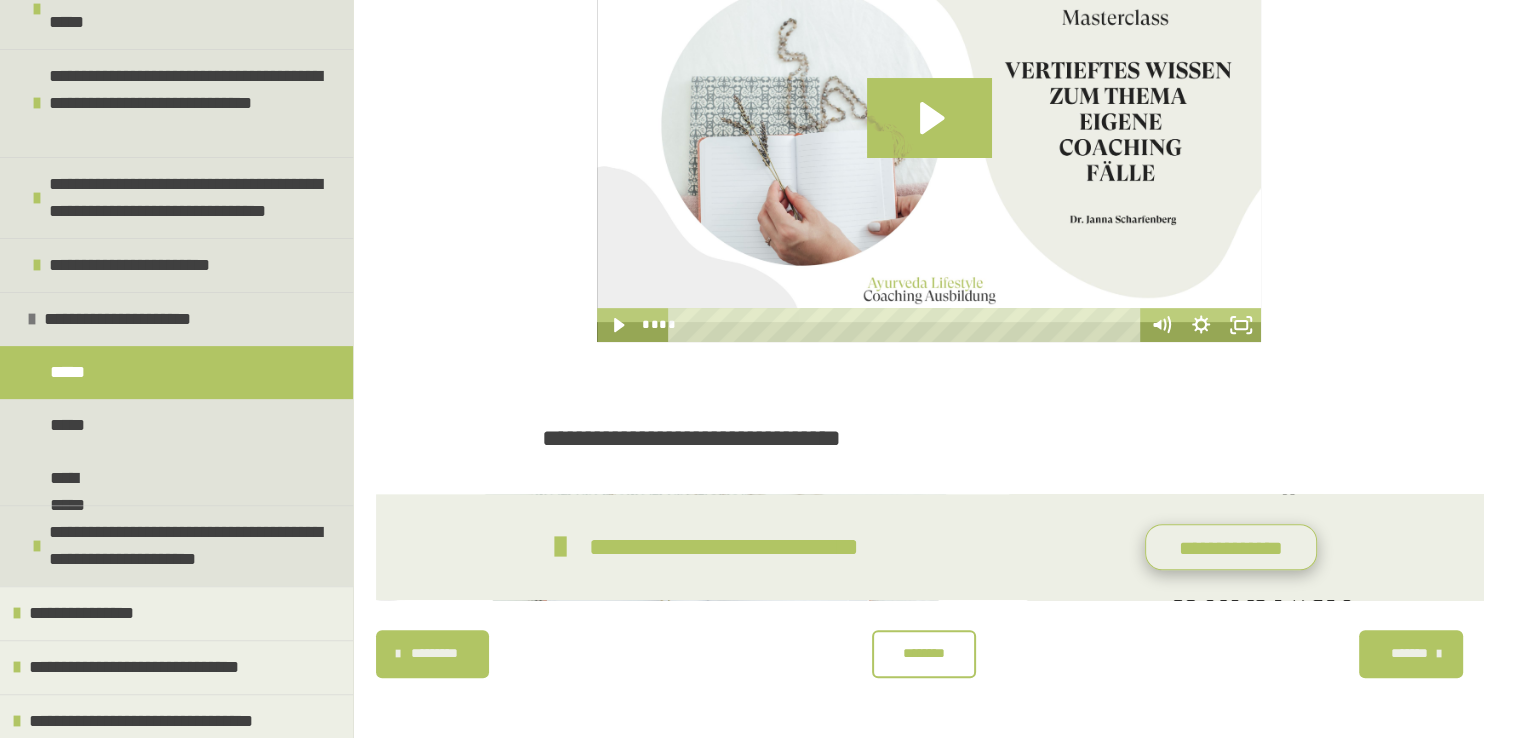 click on "**********" at bounding box center (1231, 547) 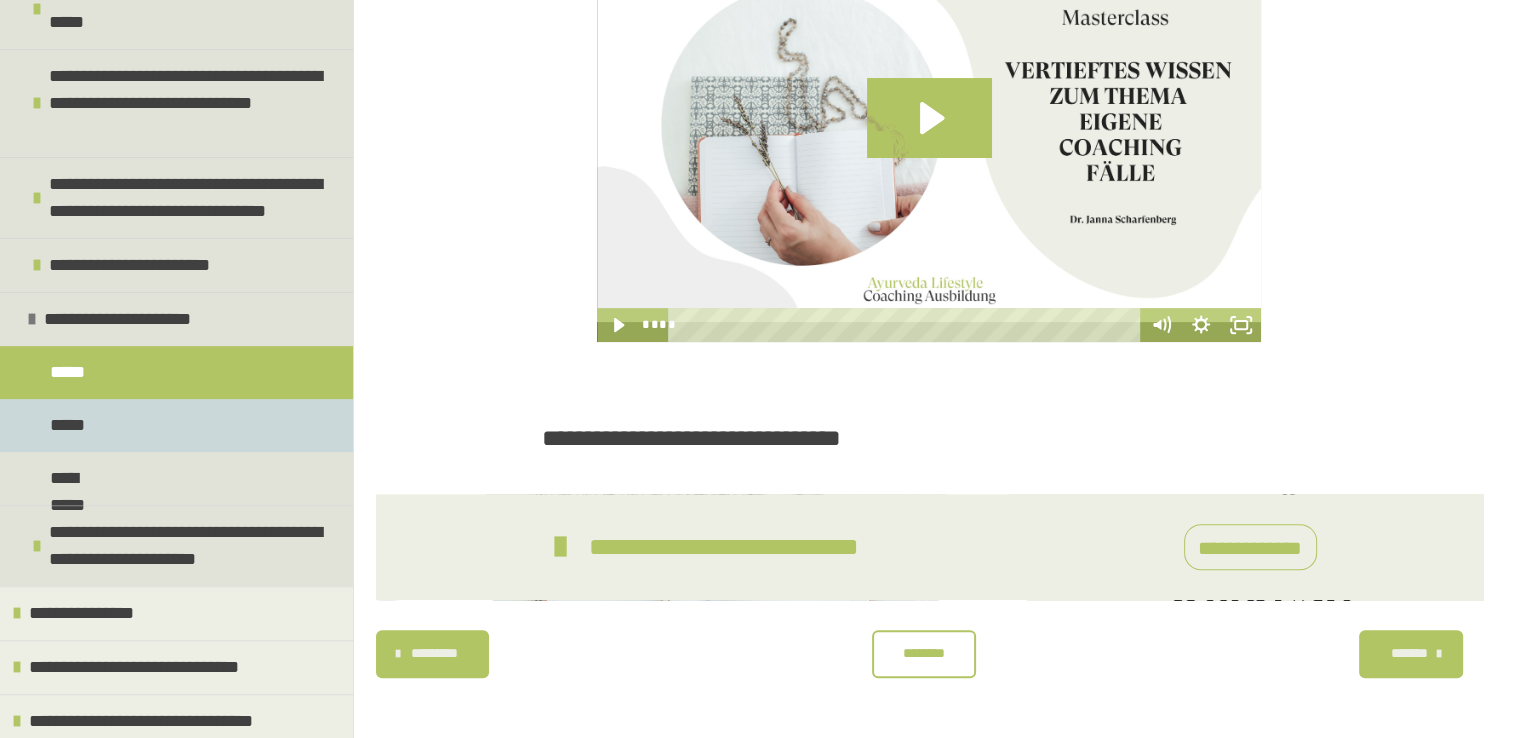 click on "*****" at bounding box center [176, 425] 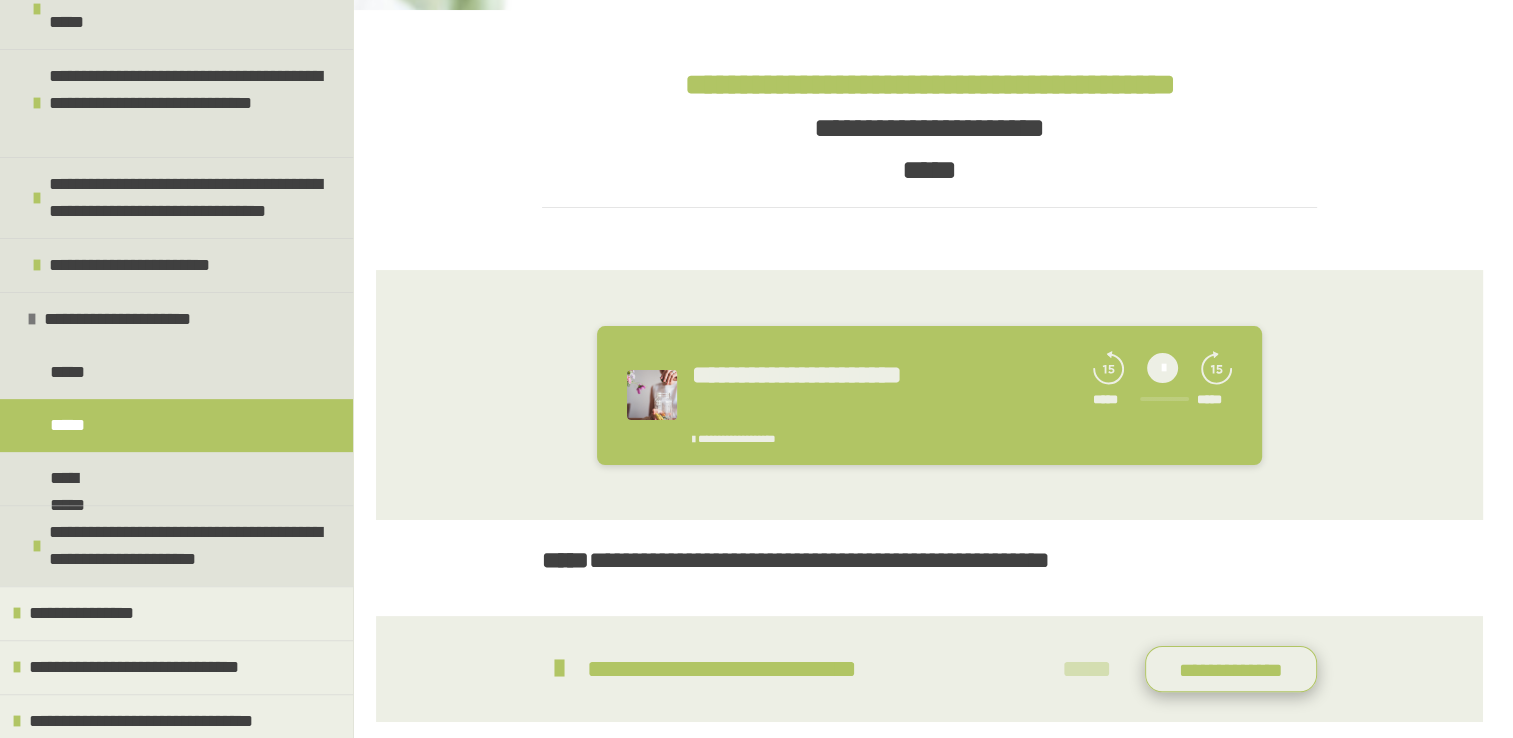 click on "**********" at bounding box center [1231, 669] 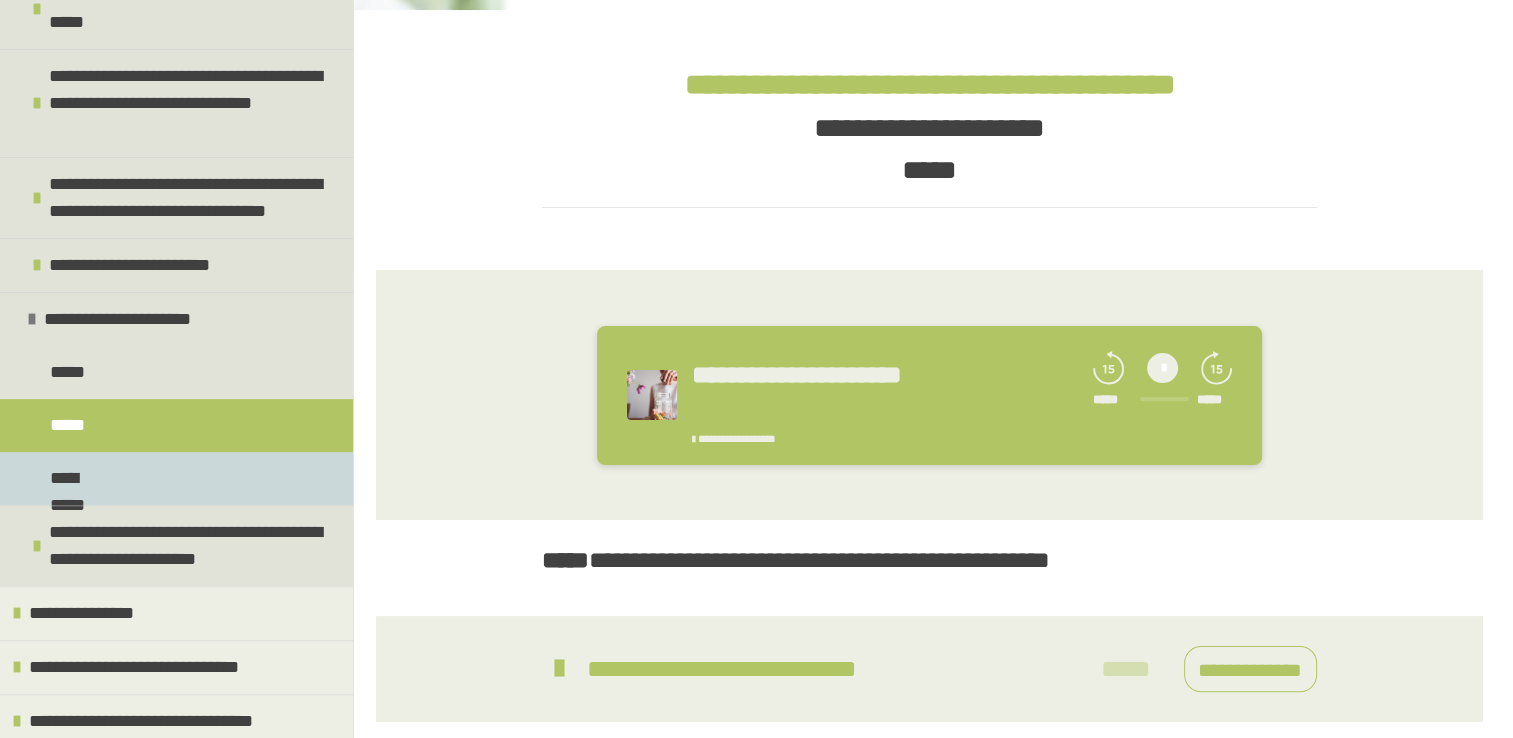 click on "**********" at bounding box center [176, 478] 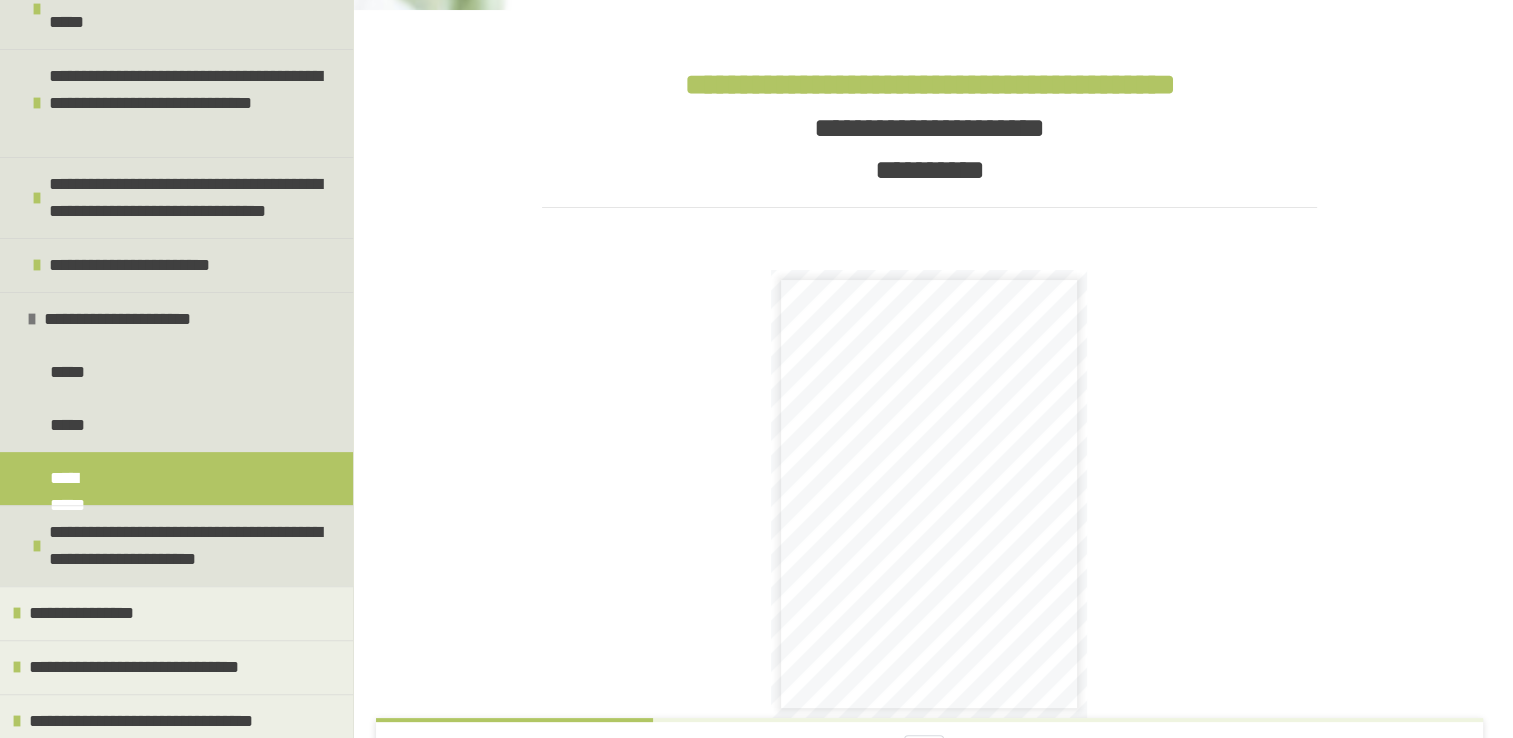 scroll, scrollTop: 482, scrollLeft: 0, axis: vertical 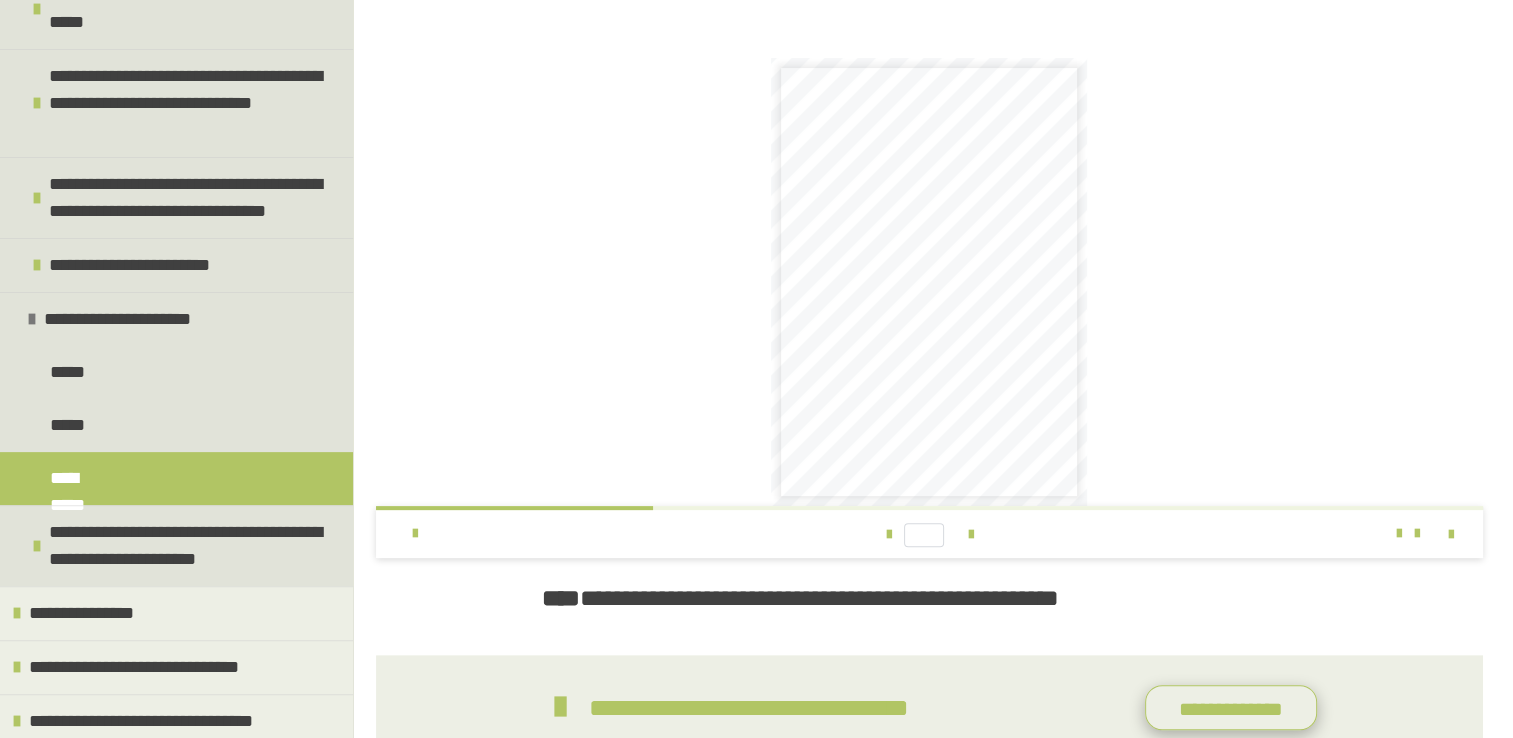 click on "**********" at bounding box center (1231, 708) 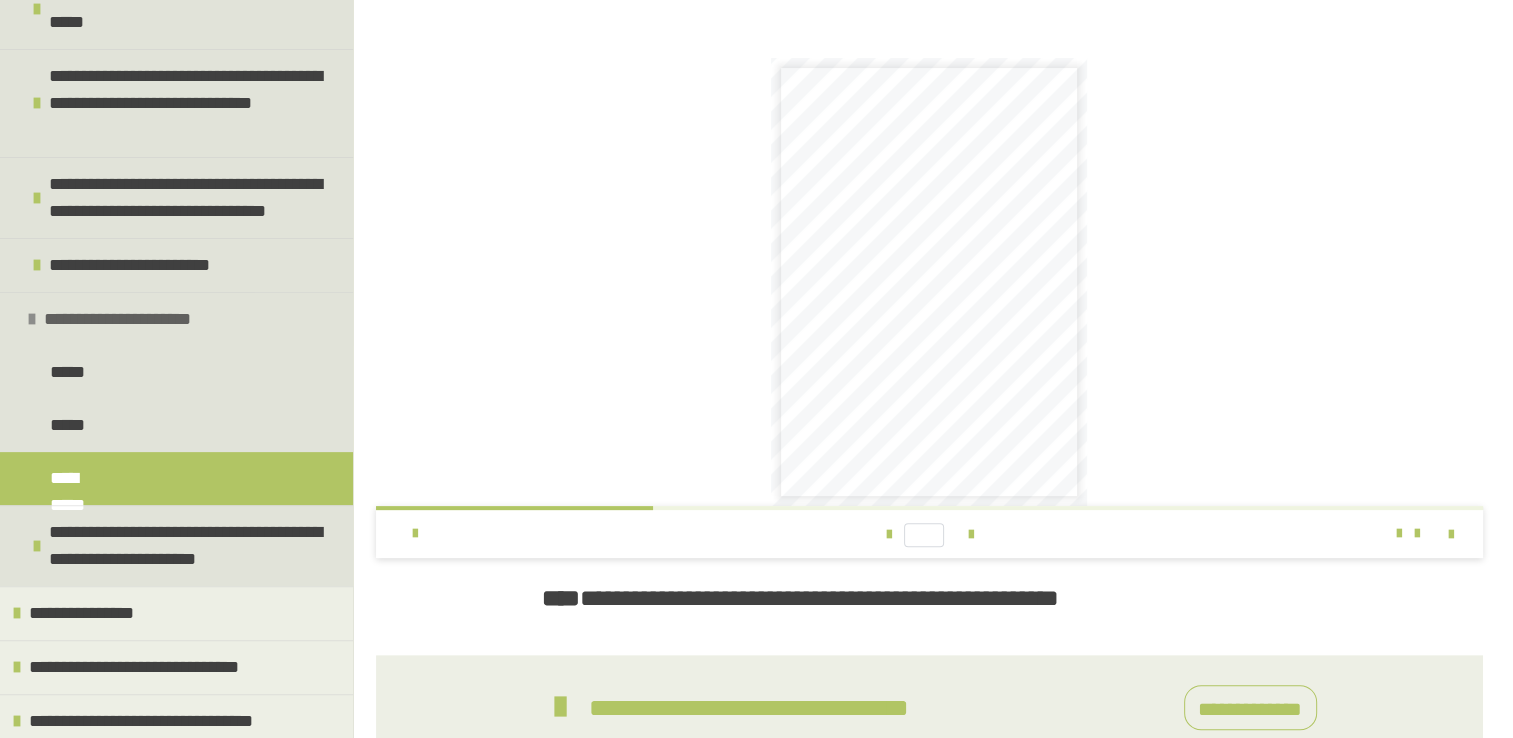 click on "**********" at bounding box center [121, 319] 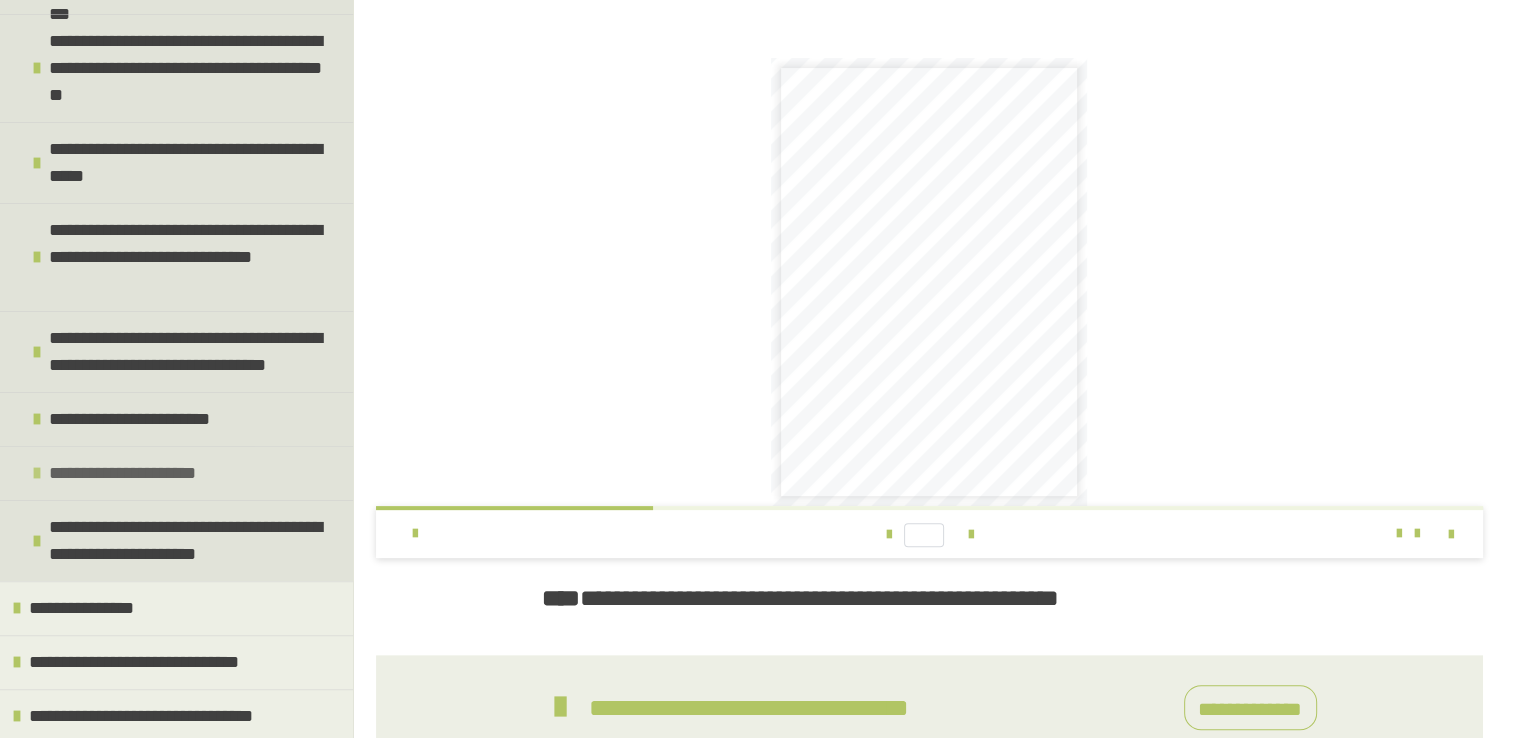 scroll, scrollTop: 438, scrollLeft: 0, axis: vertical 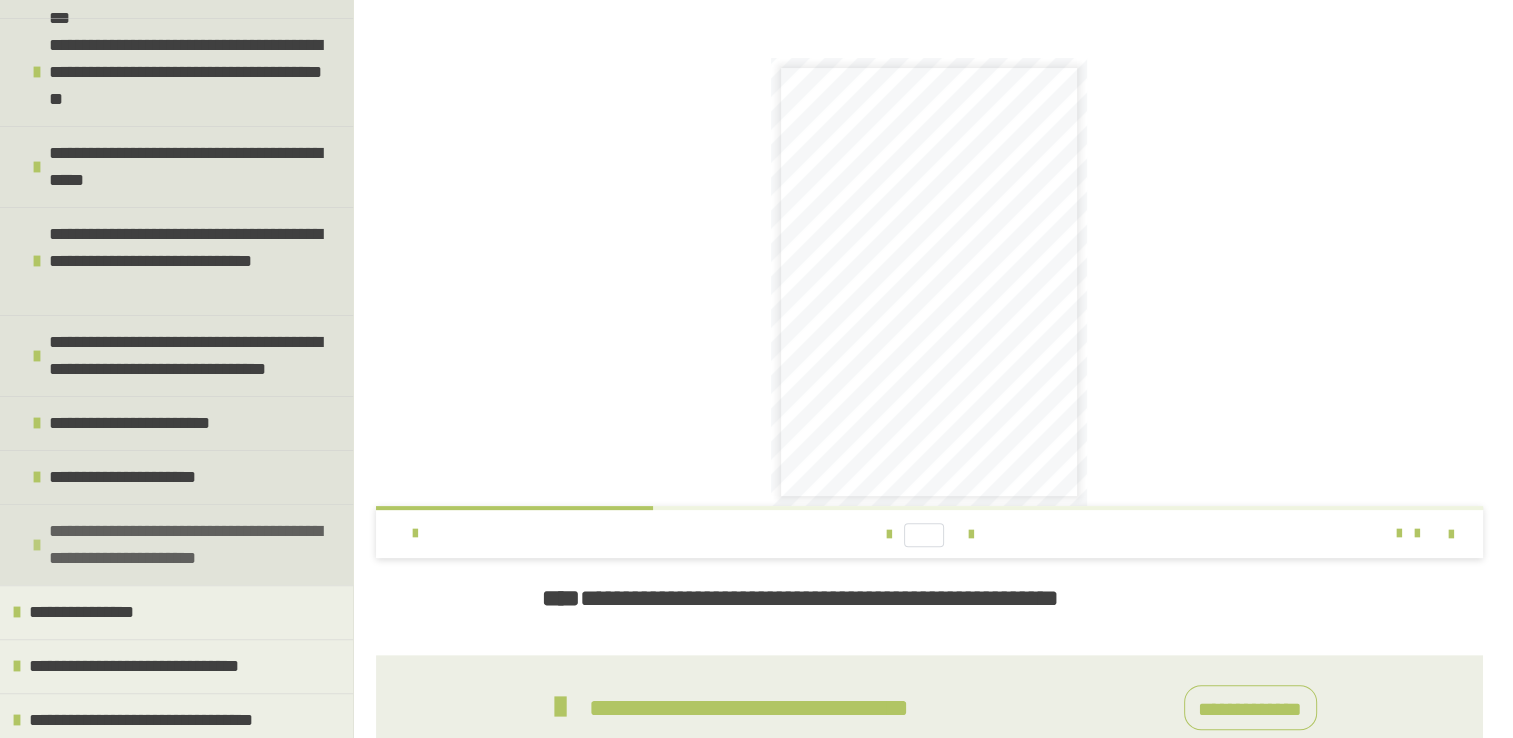 click at bounding box center [37, 545] 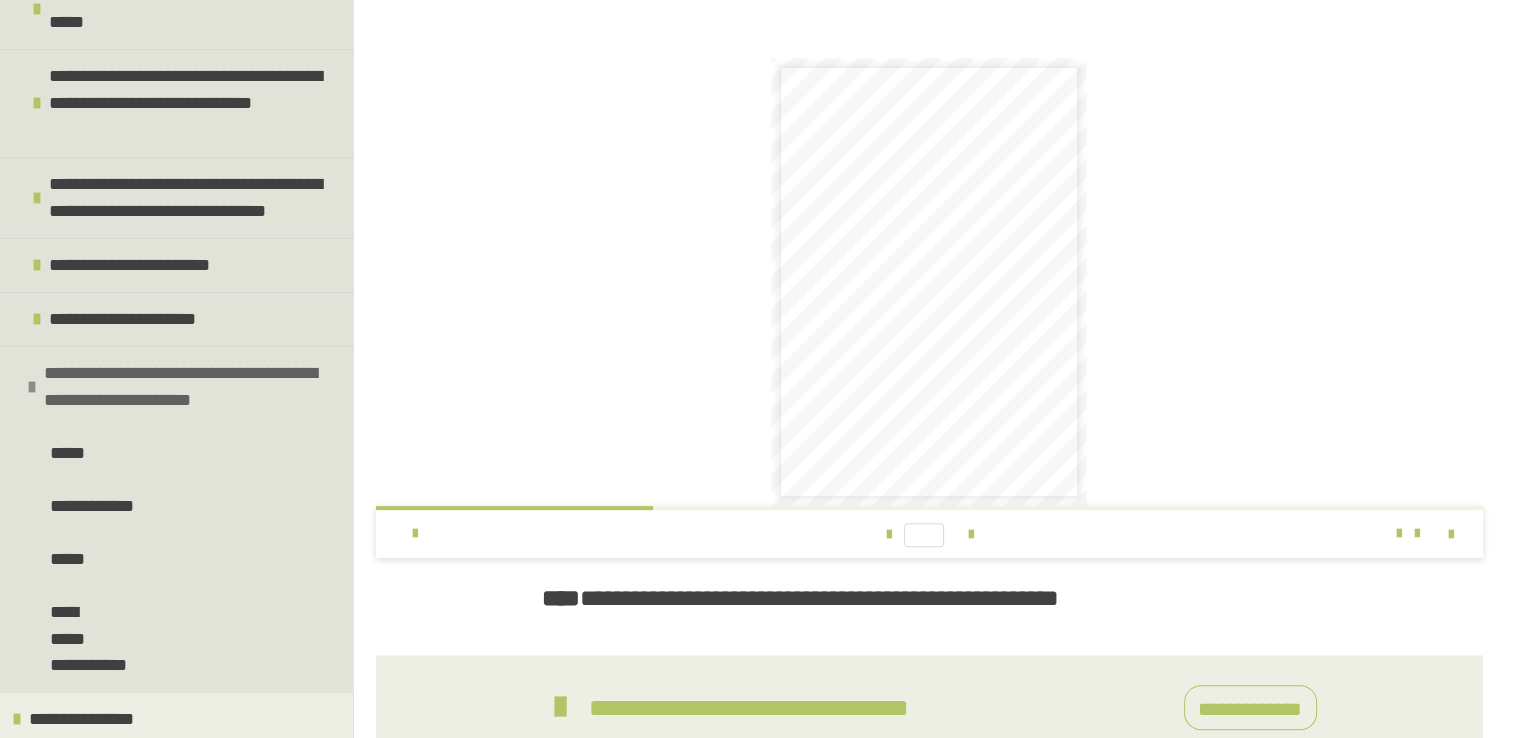 scroll, scrollTop: 703, scrollLeft: 0, axis: vertical 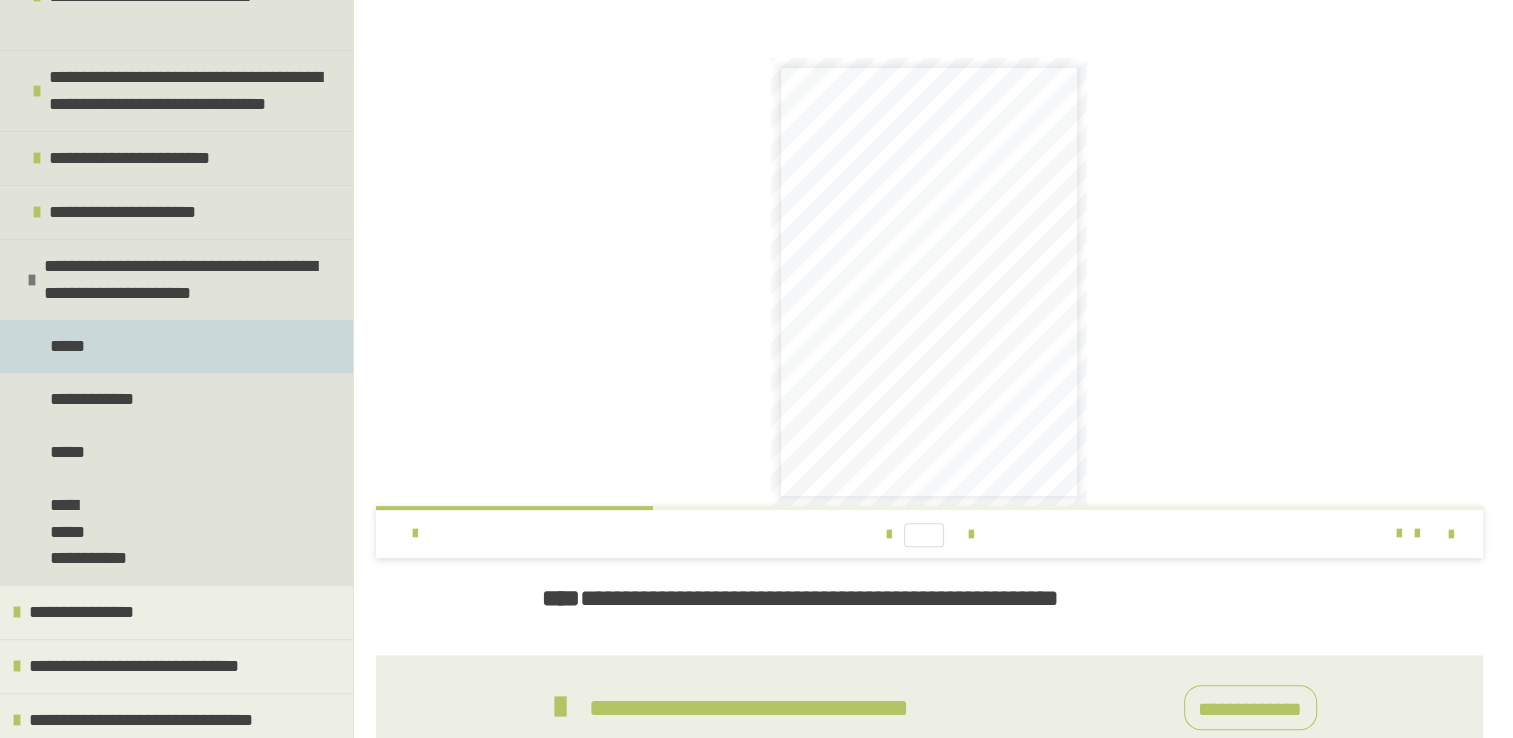 click on "*****" at bounding box center [176, 346] 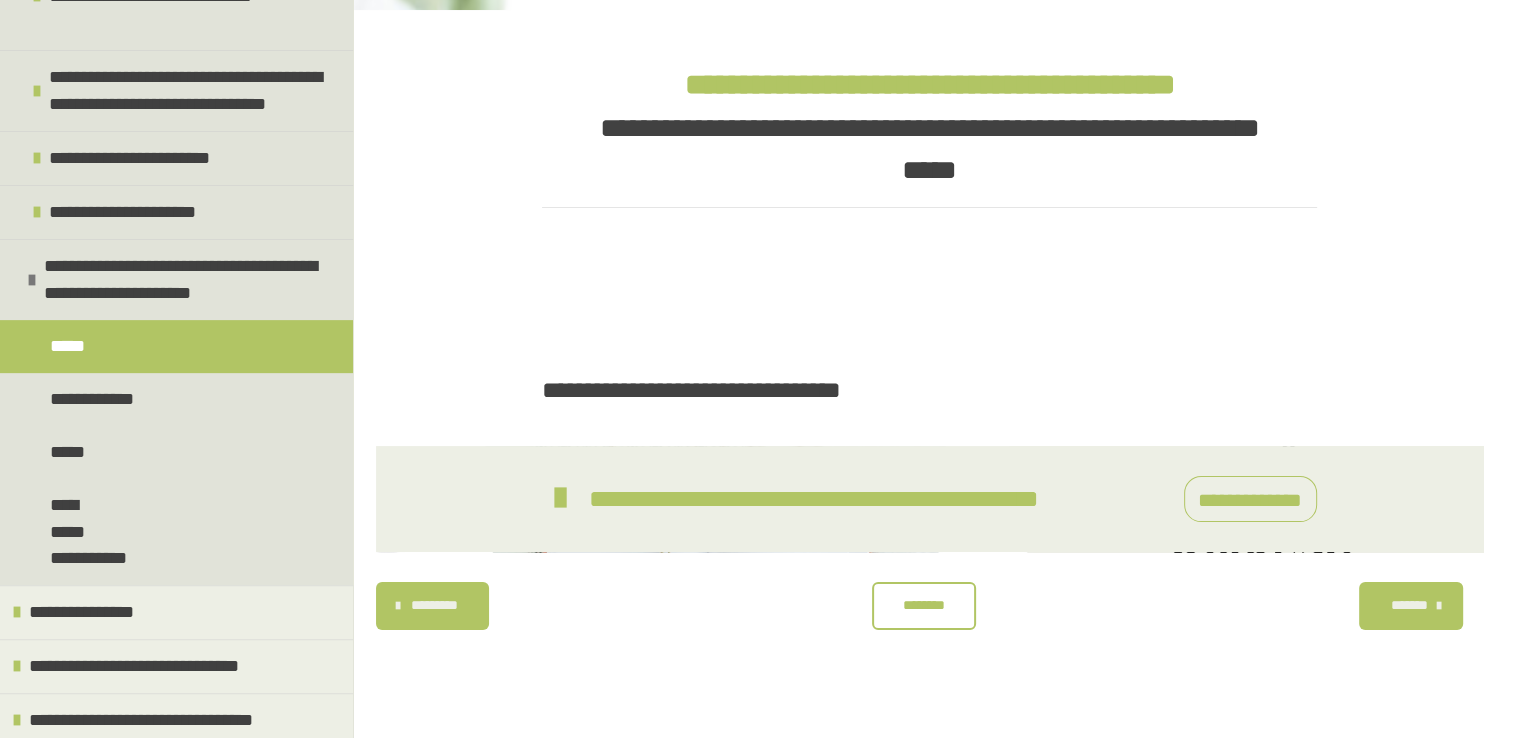 scroll, scrollTop: 581, scrollLeft: 0, axis: vertical 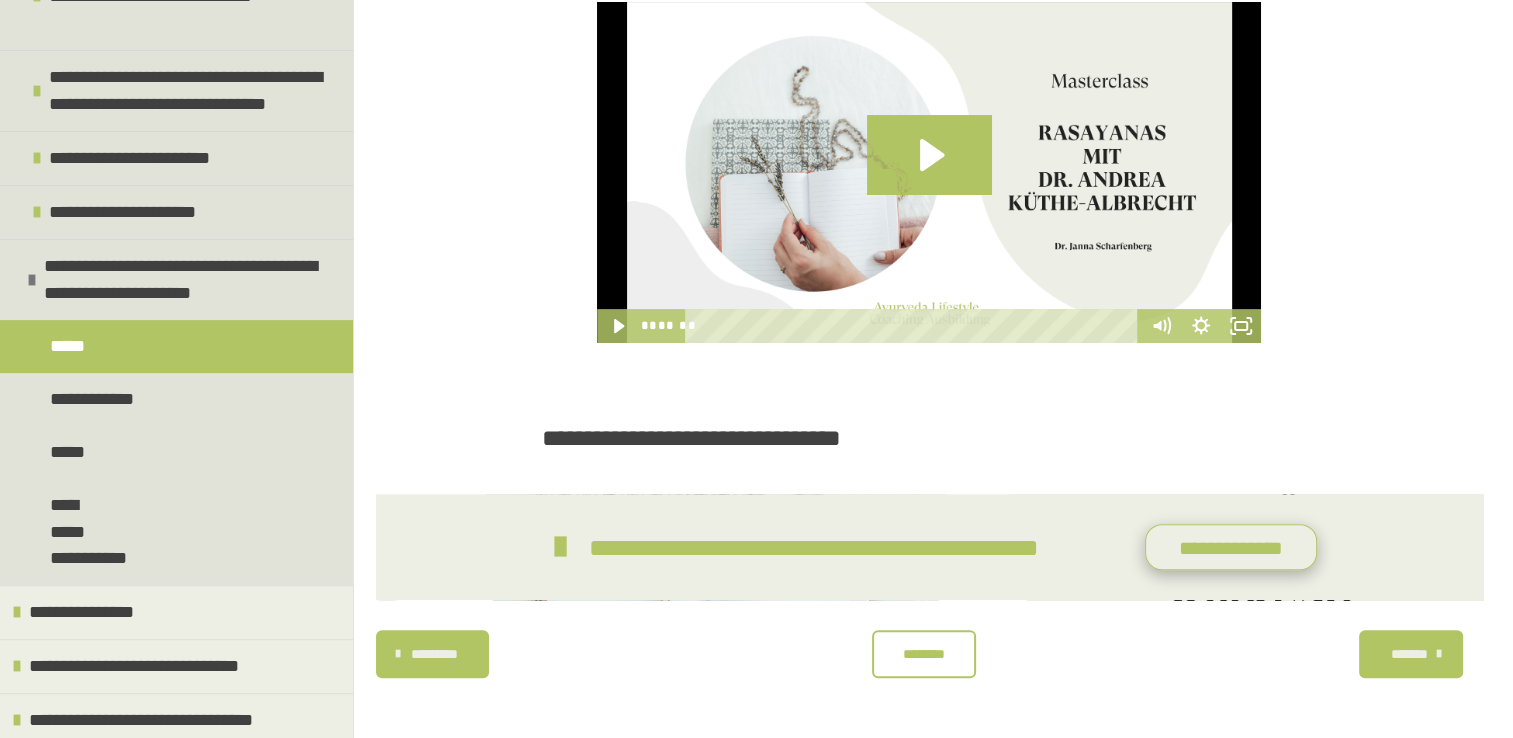 click on "**********" at bounding box center (1231, 547) 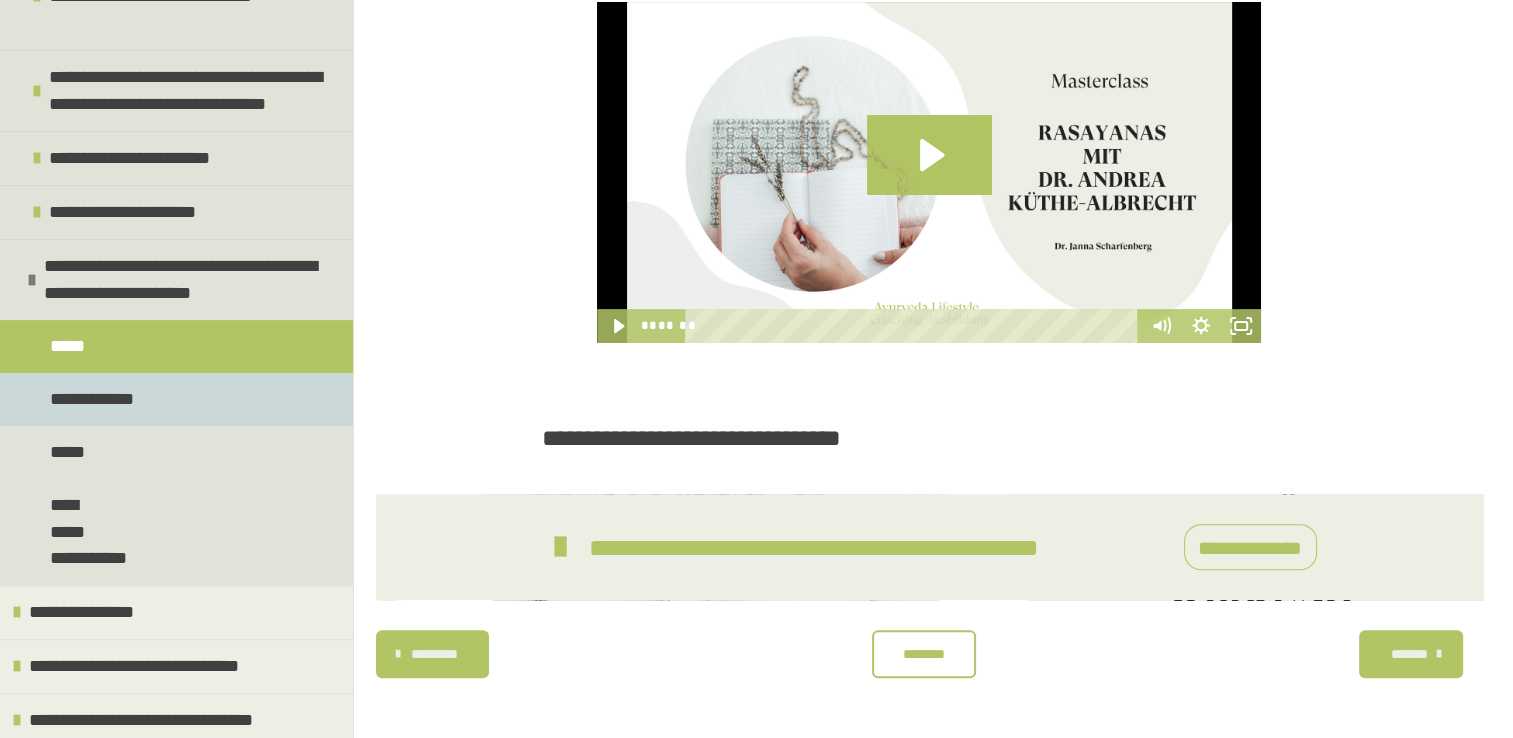 click on "**********" at bounding box center [94, 399] 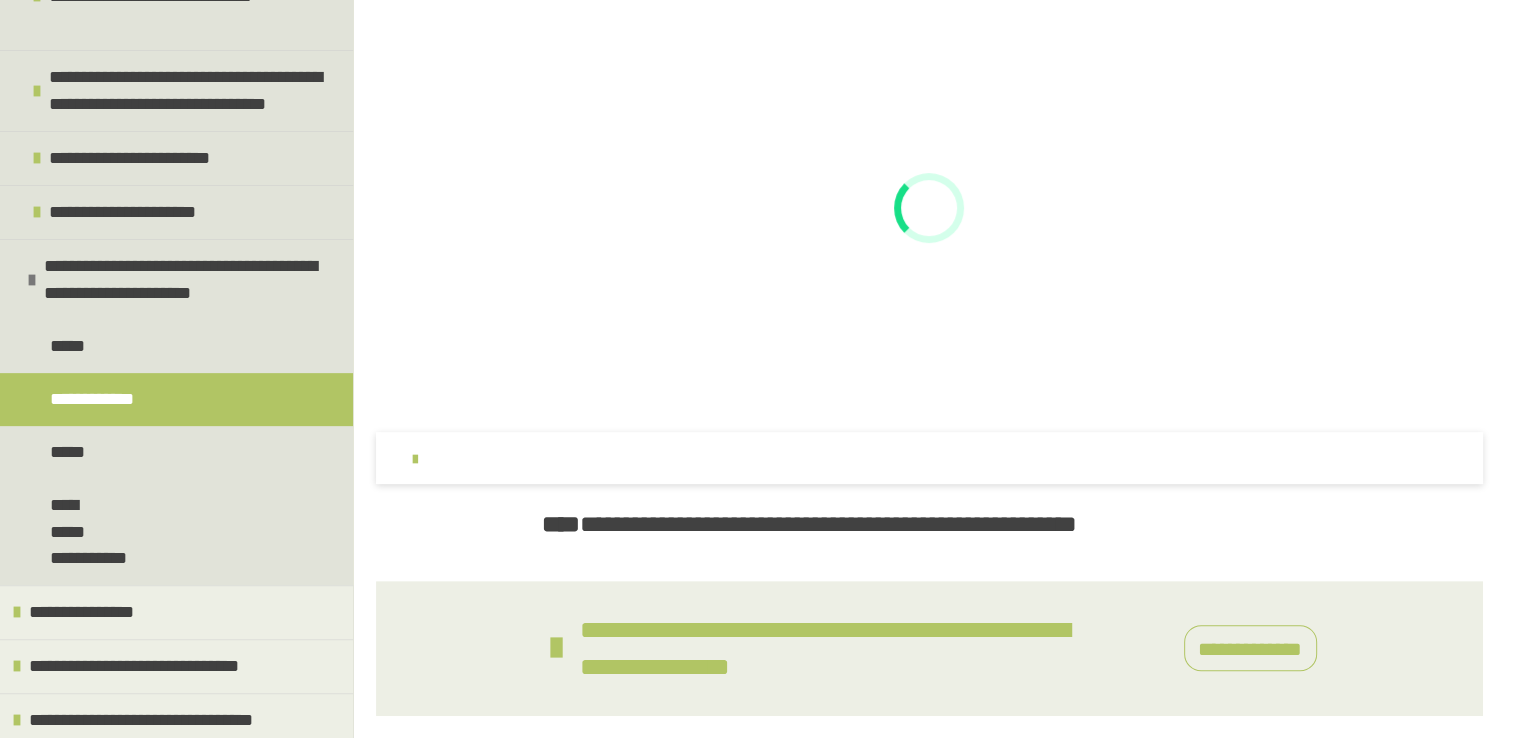 scroll, scrollTop: 578, scrollLeft: 0, axis: vertical 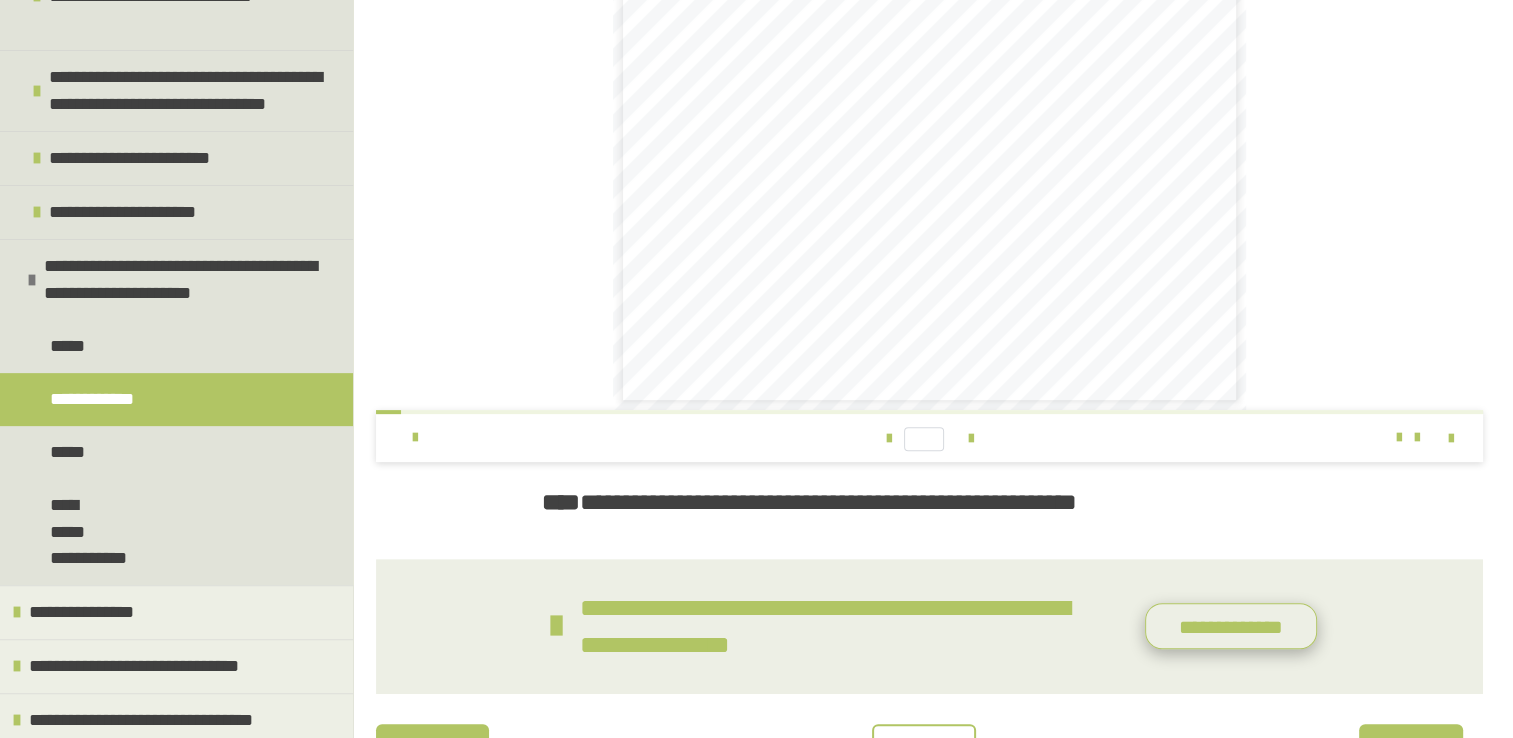 click on "**********" at bounding box center [1231, 626] 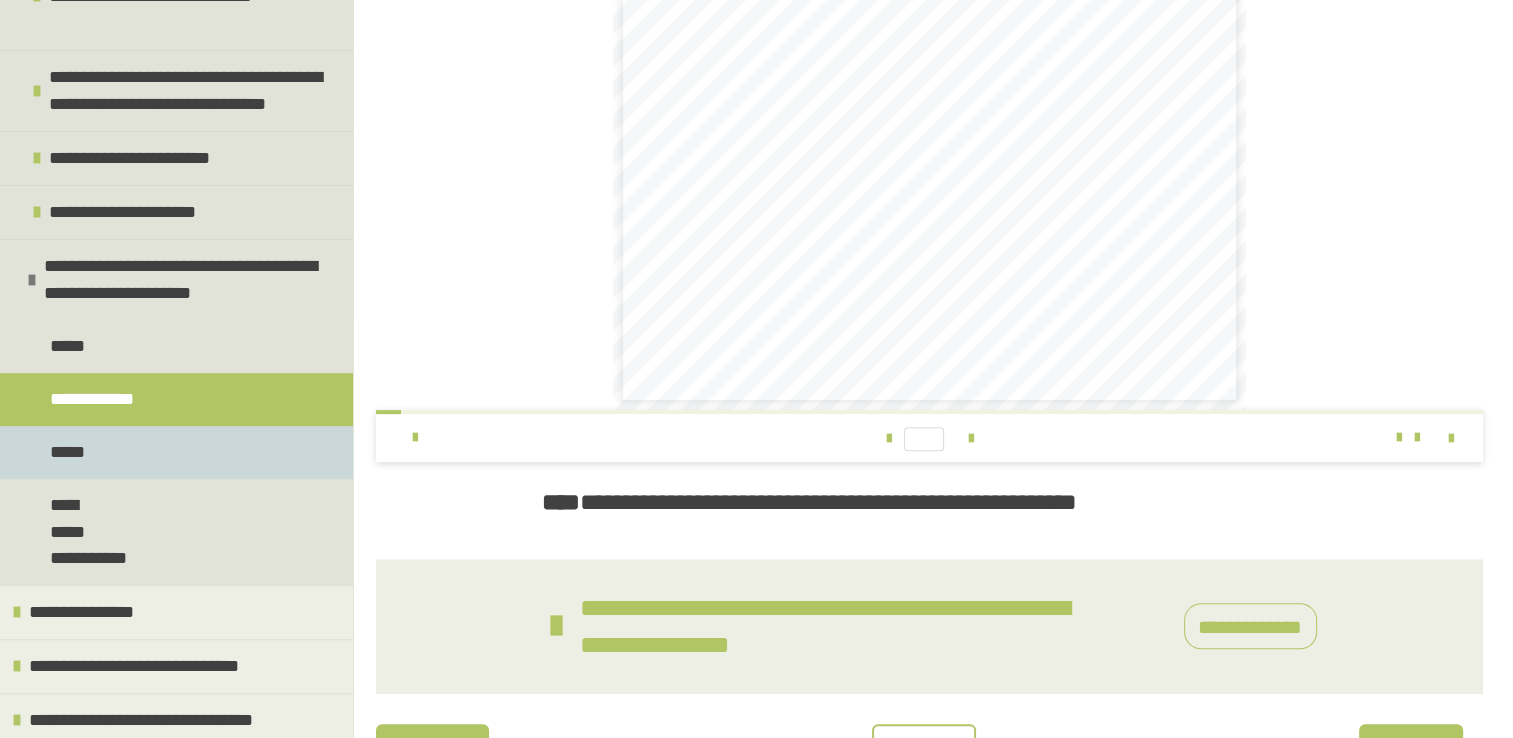 click on "*****" at bounding box center [176, 452] 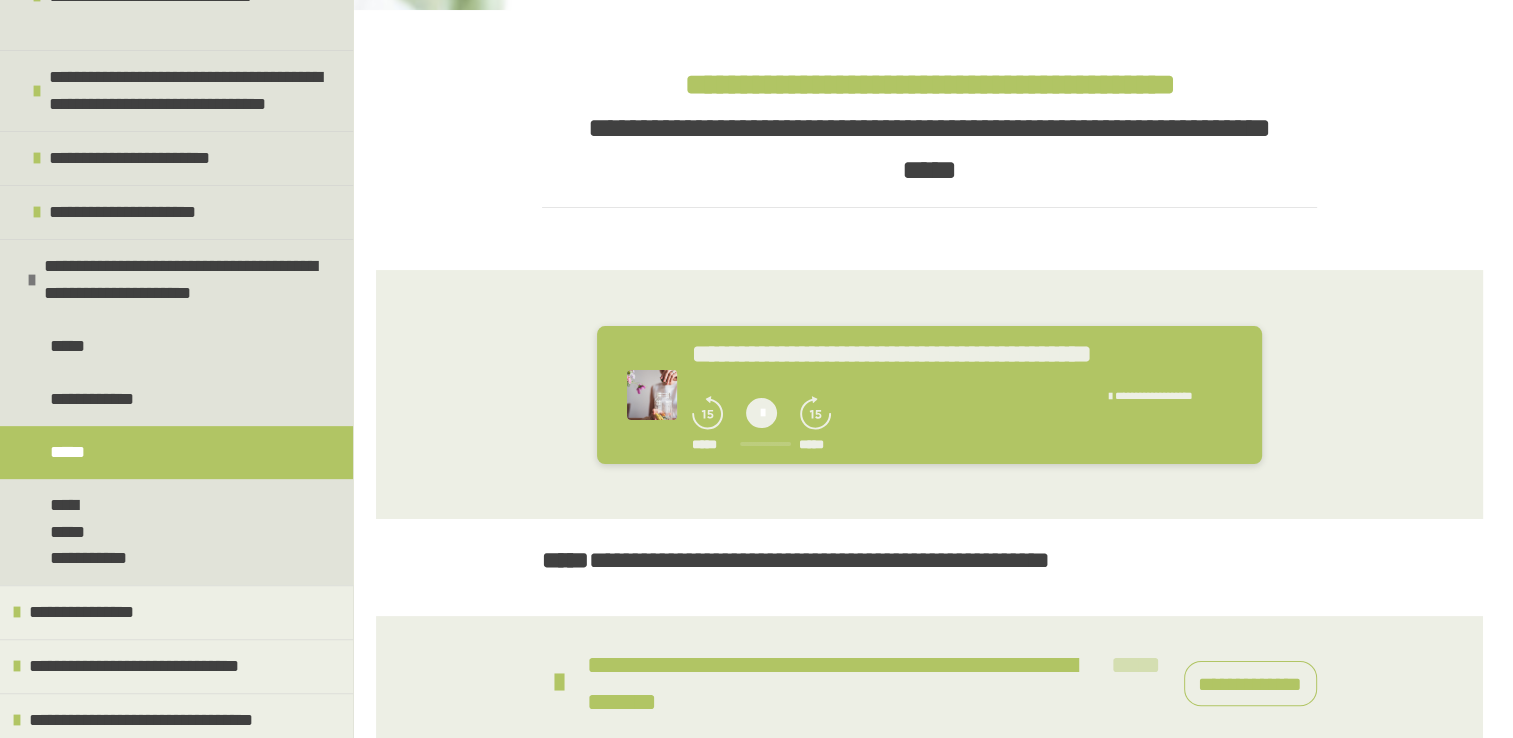 scroll, scrollTop: 464, scrollLeft: 0, axis: vertical 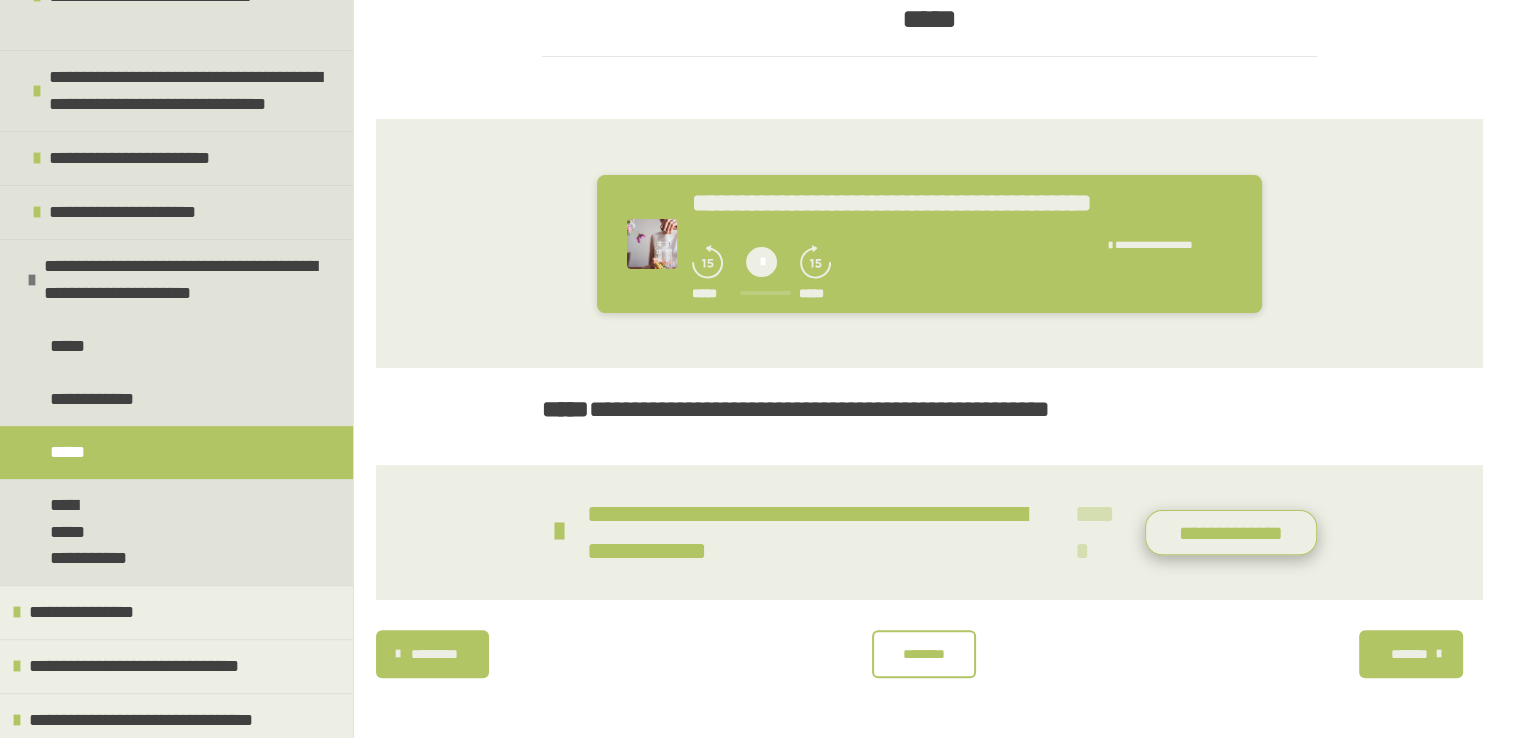 click on "**********" at bounding box center (1231, 533) 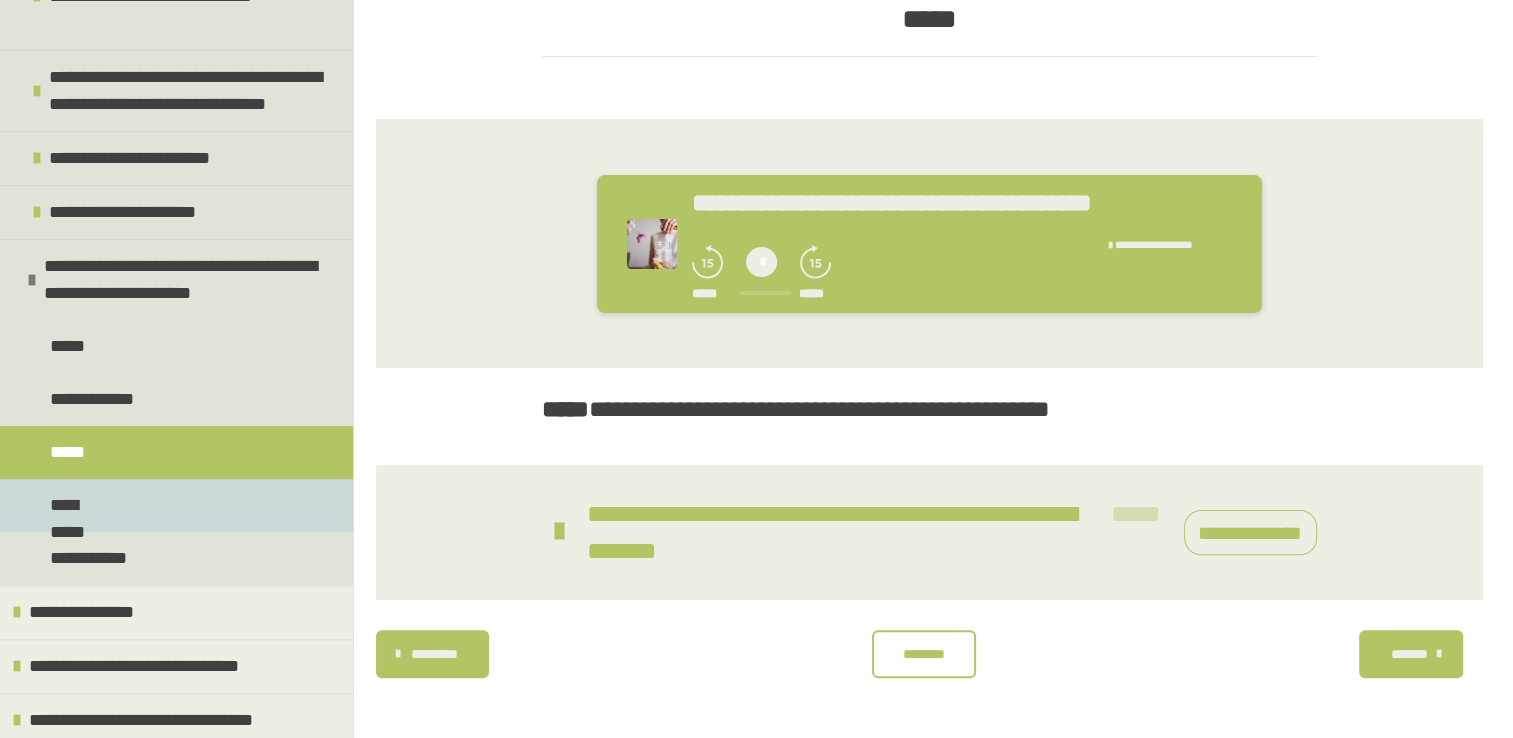 click on "**********" at bounding box center (84, 505) 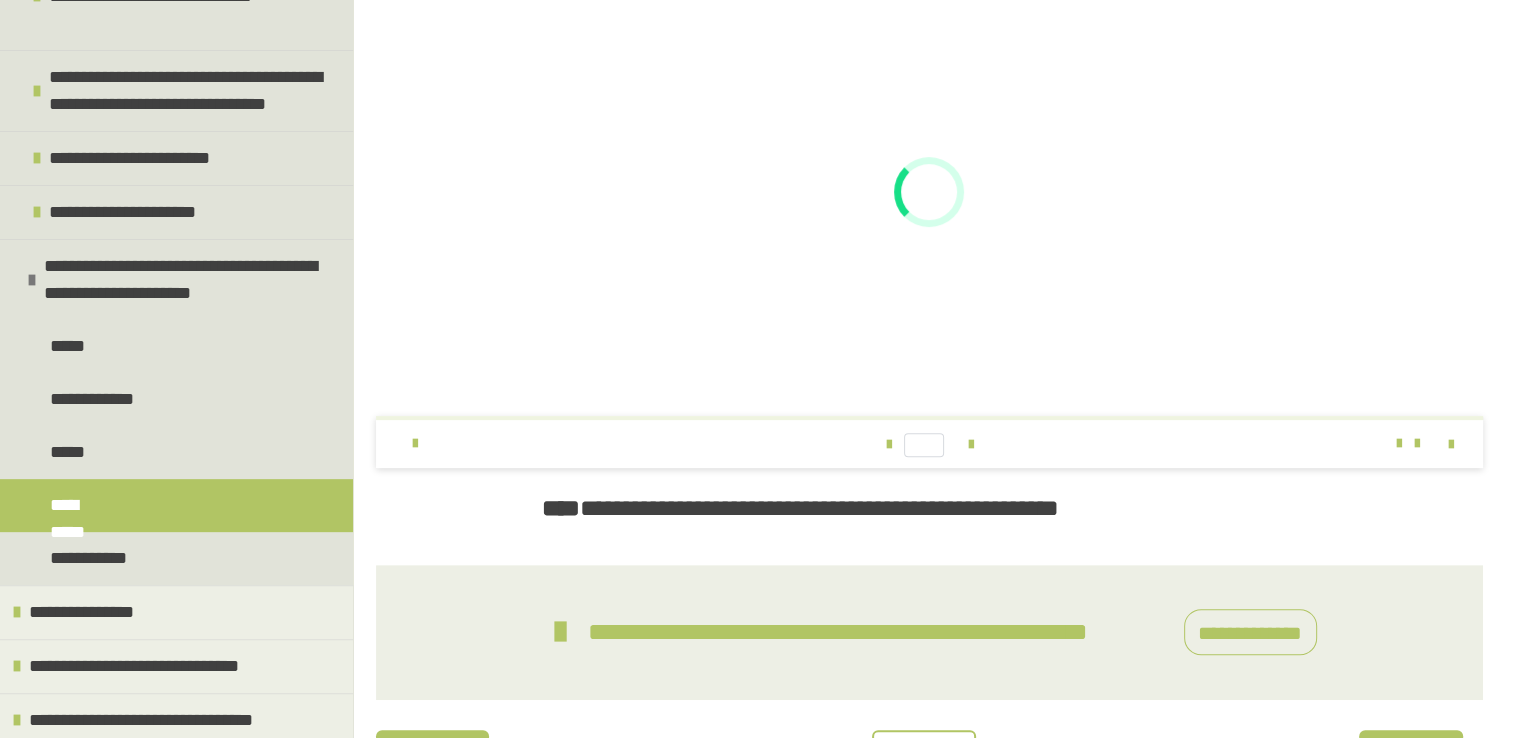 scroll, scrollTop: 599, scrollLeft: 0, axis: vertical 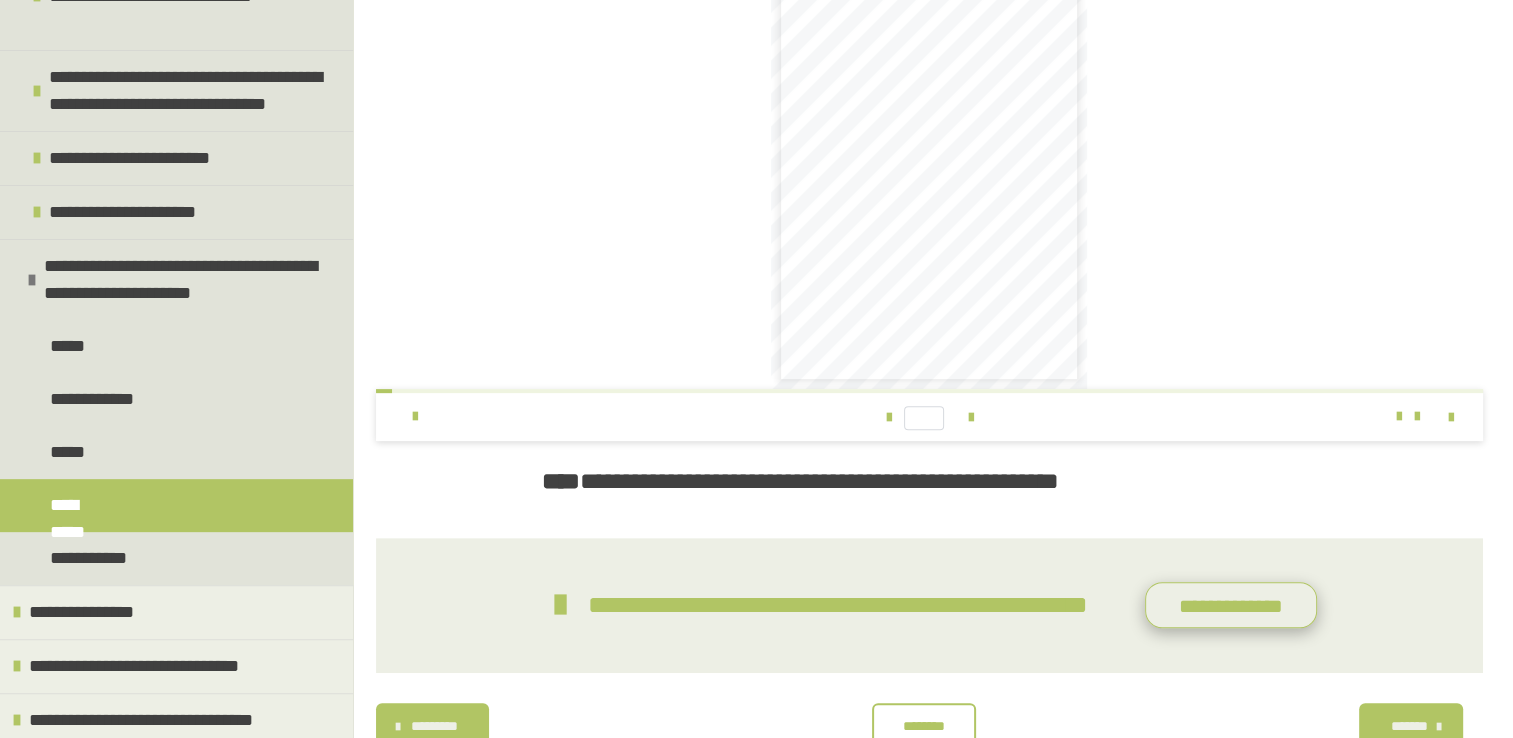 click on "**********" at bounding box center [1231, 605] 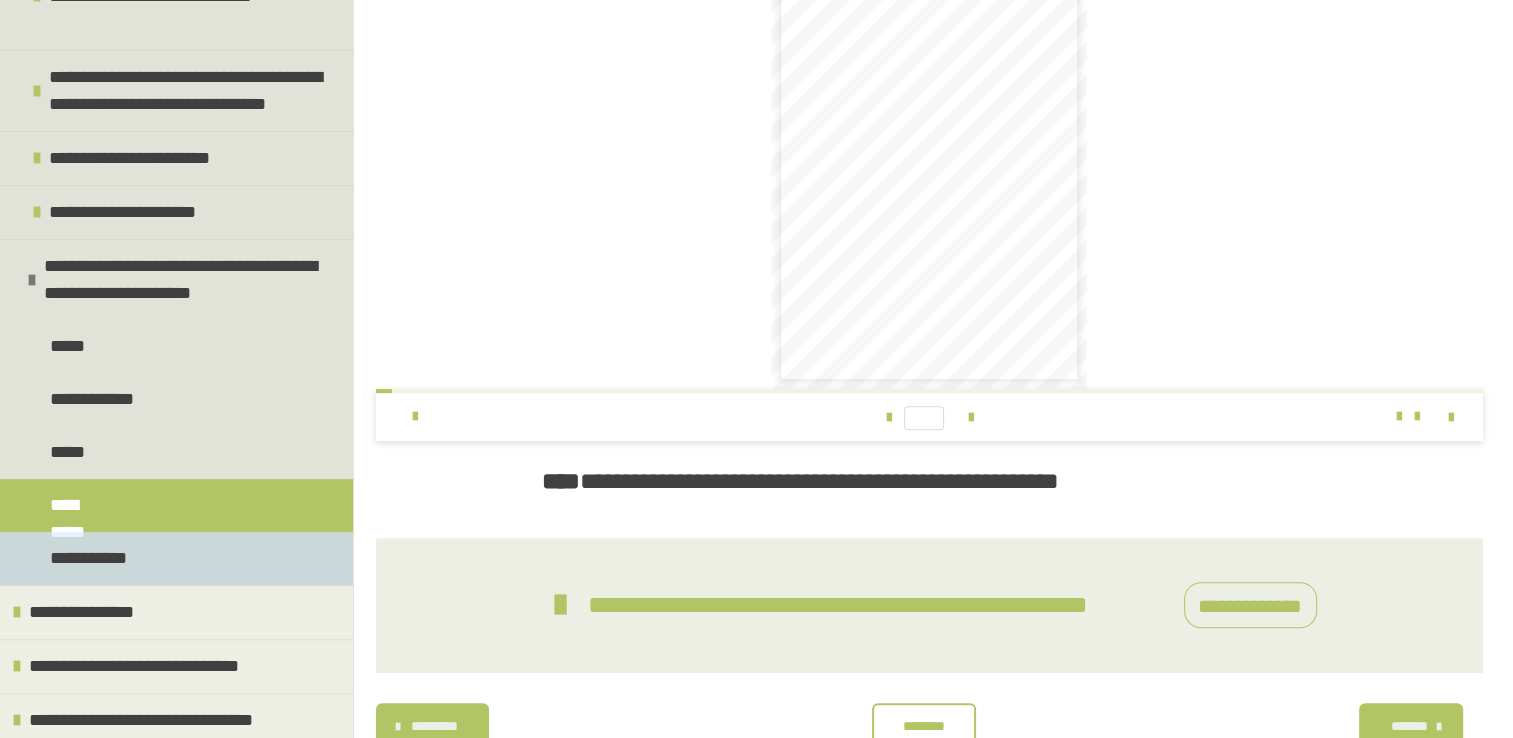 click on "**********" at bounding box center (91, 558) 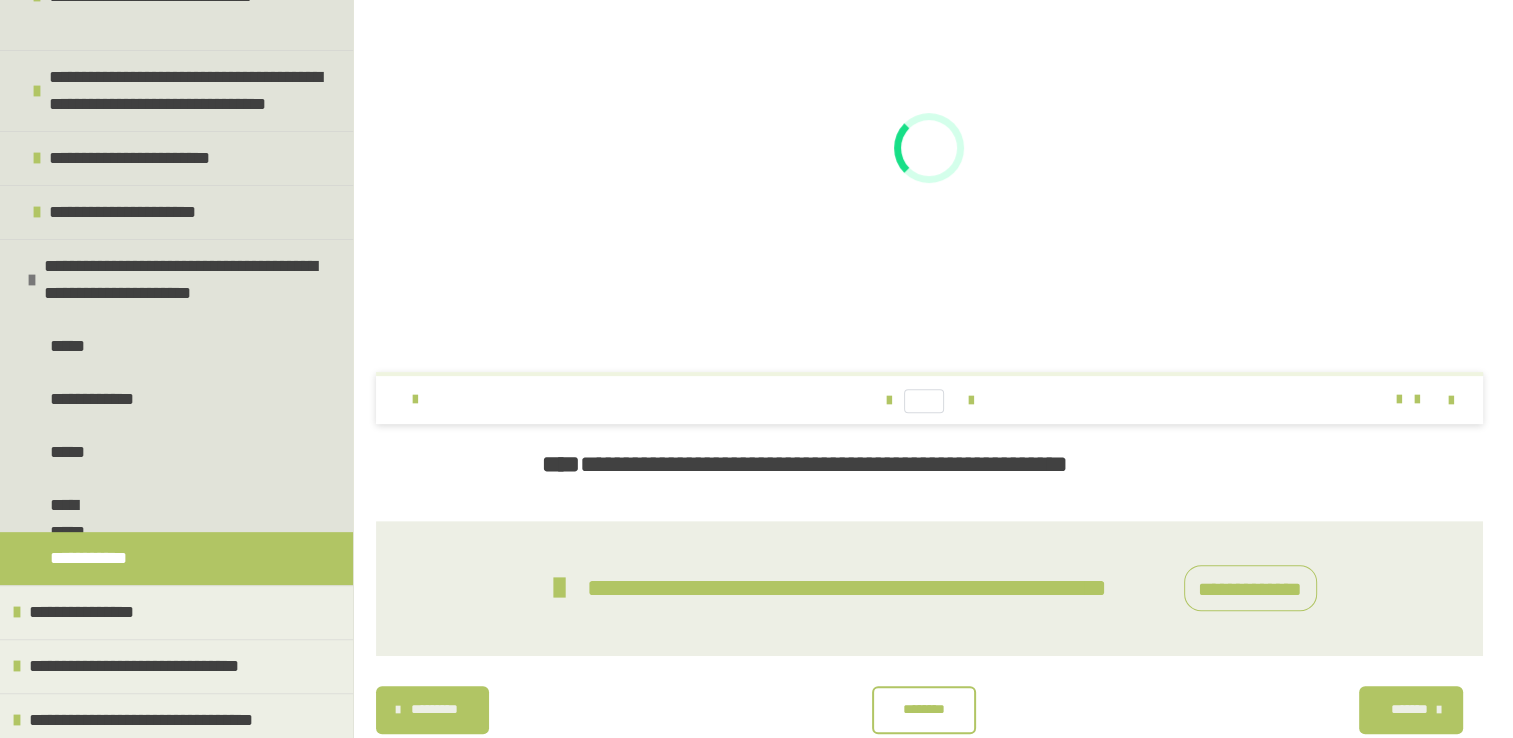 scroll, scrollTop: 712, scrollLeft: 0, axis: vertical 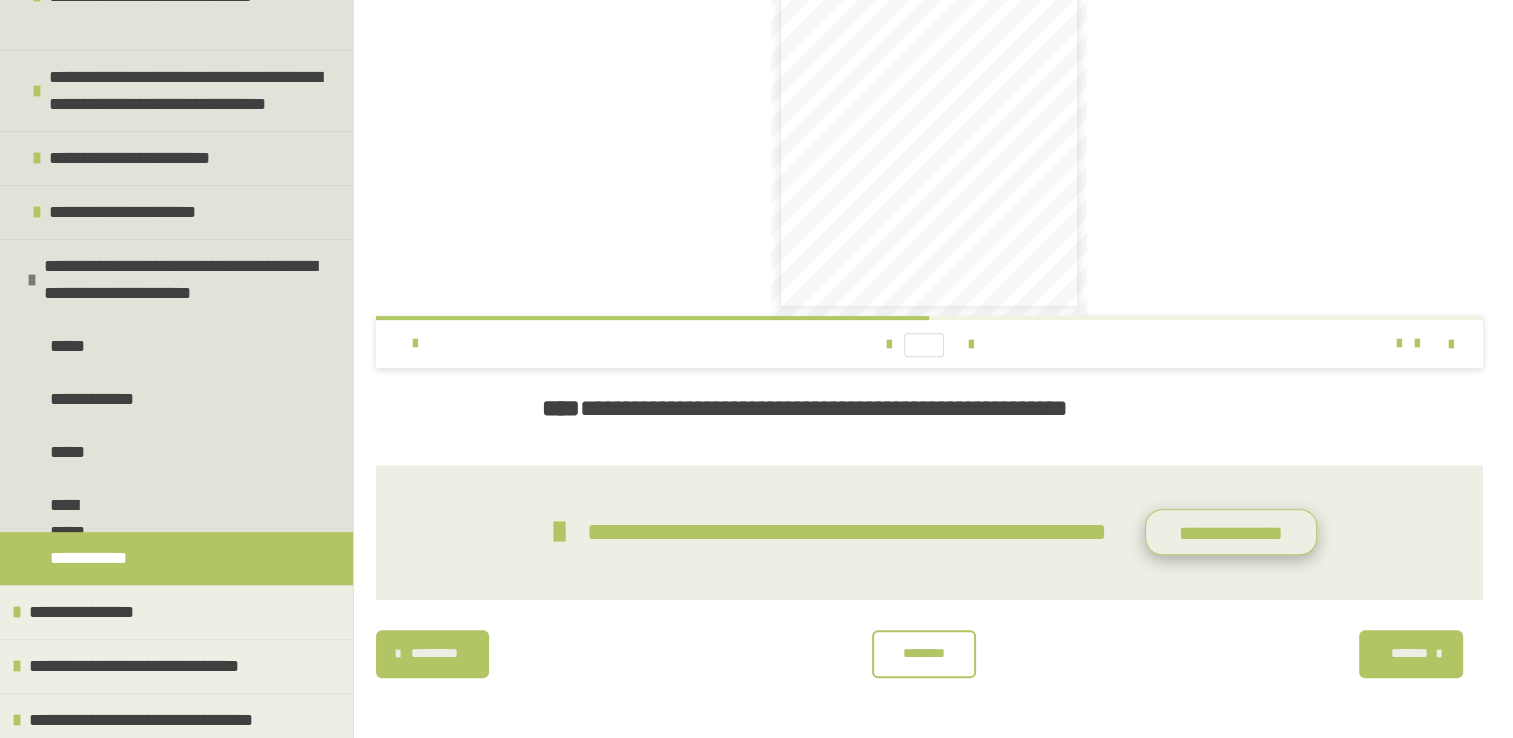 click on "**********" at bounding box center [1231, 532] 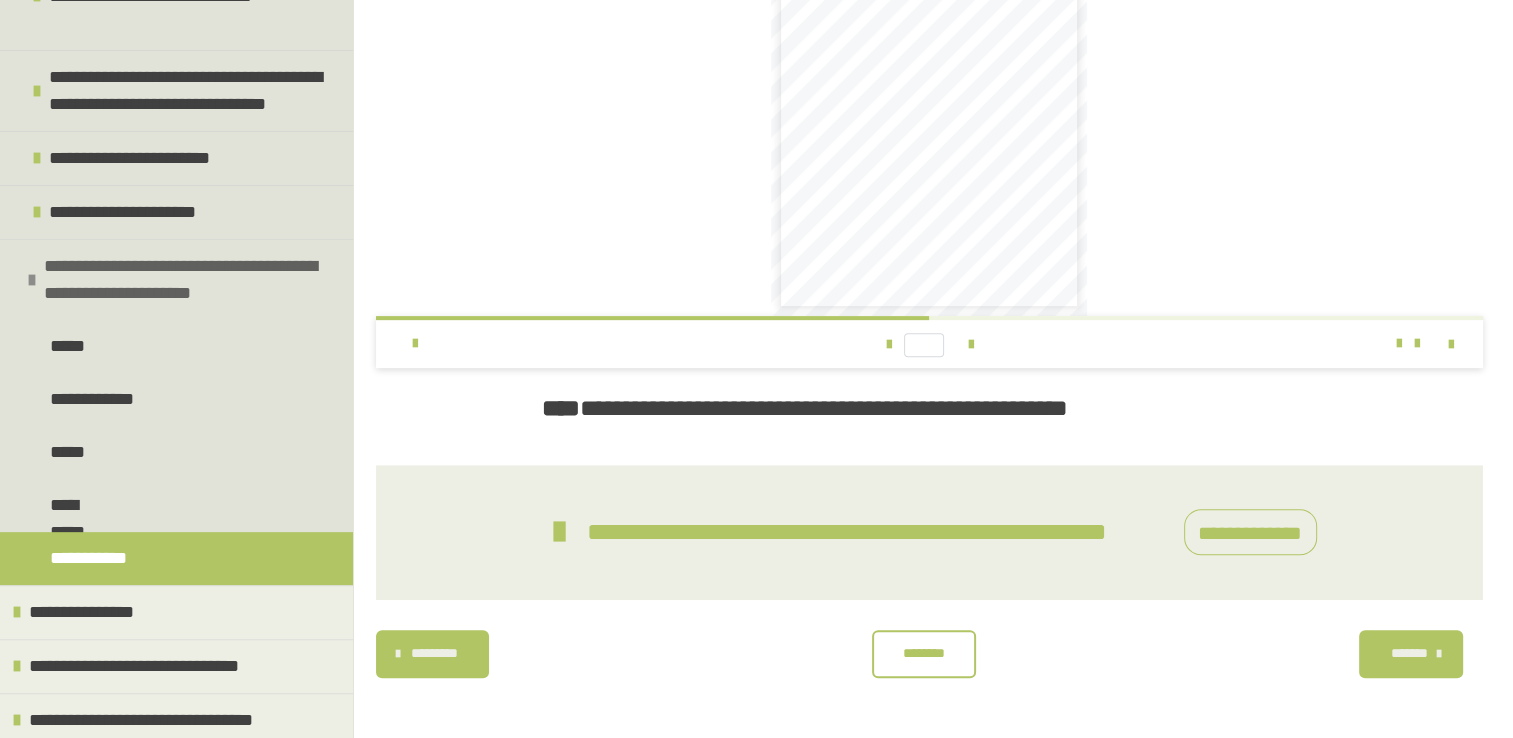 click on "**********" at bounding box center (183, 280) 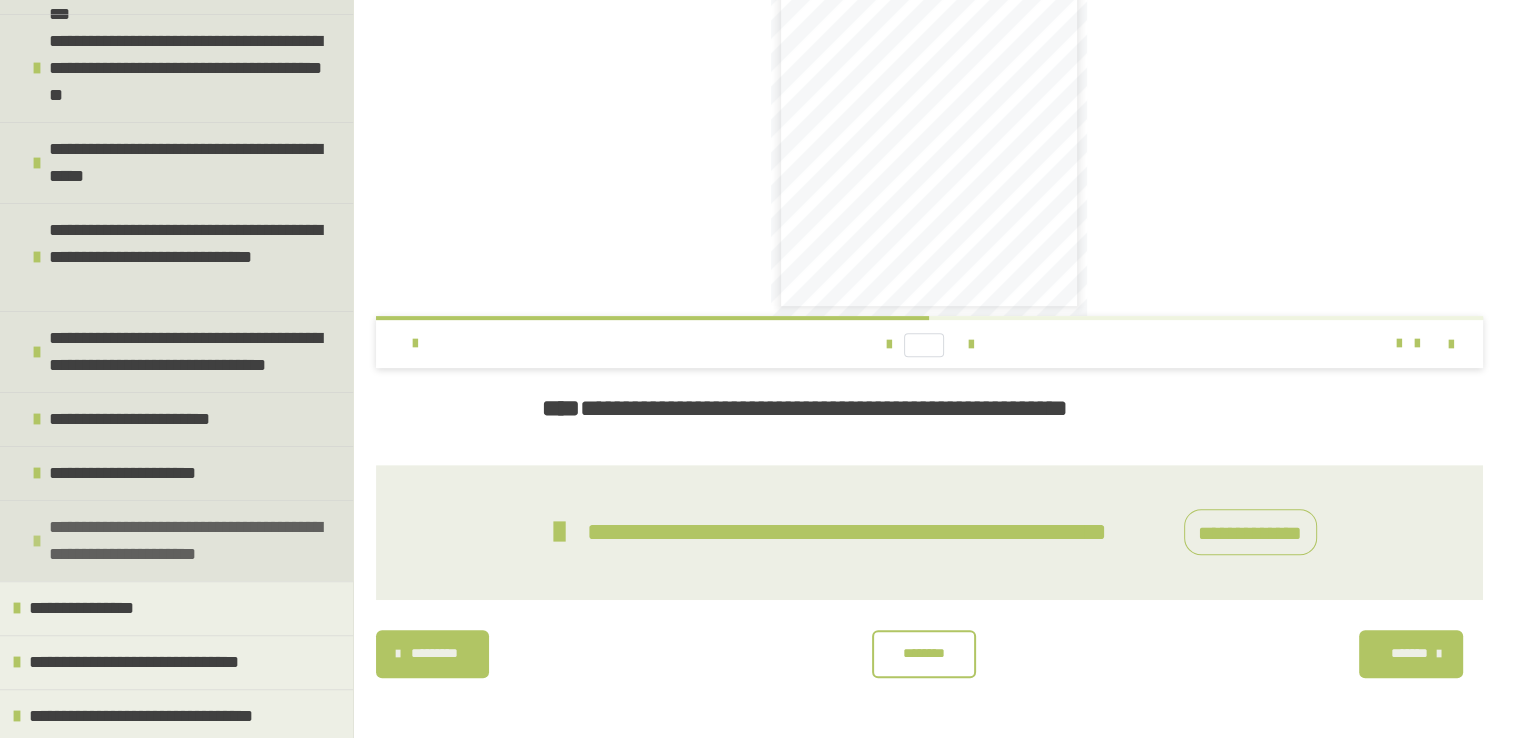 scroll, scrollTop: 438, scrollLeft: 0, axis: vertical 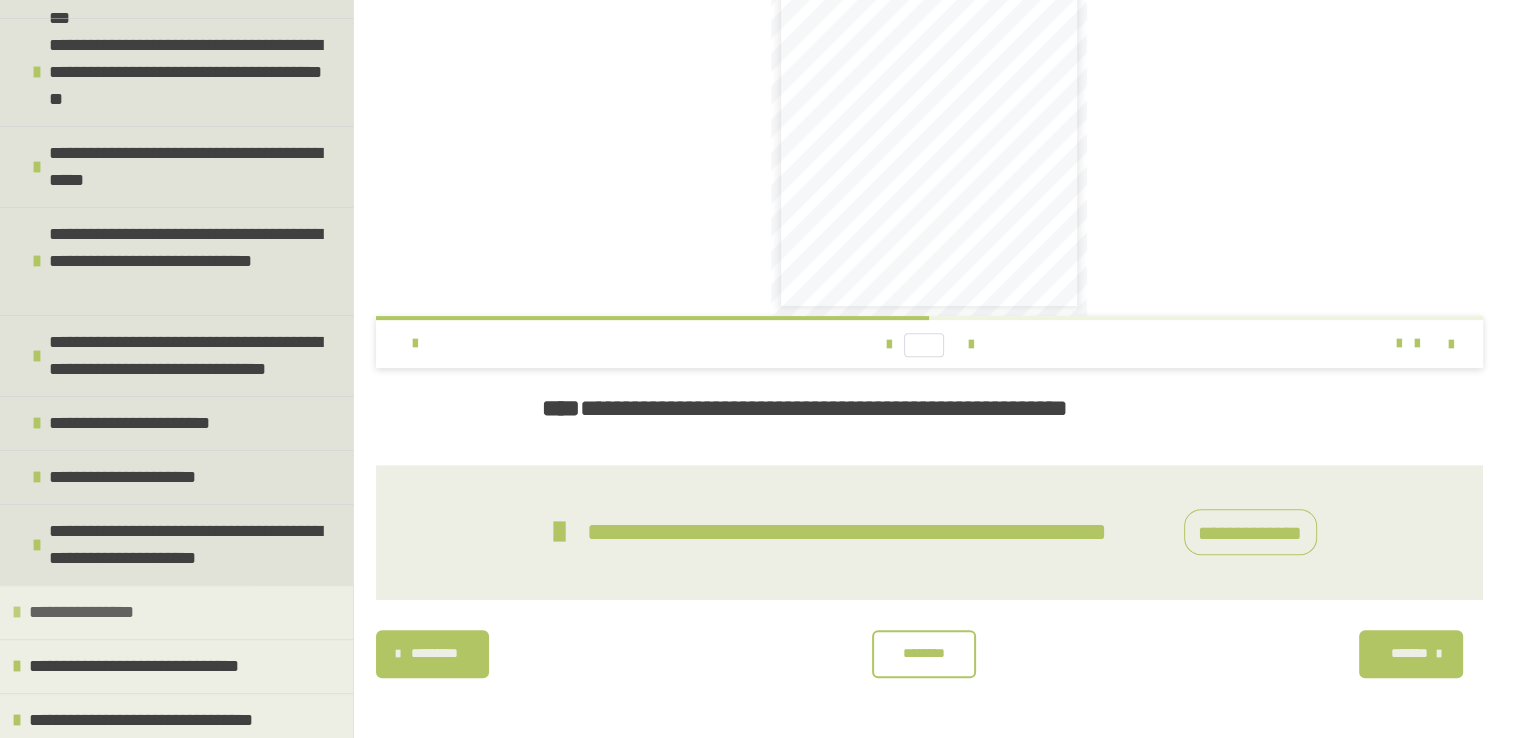 click on "**********" at bounding box center (85, 612) 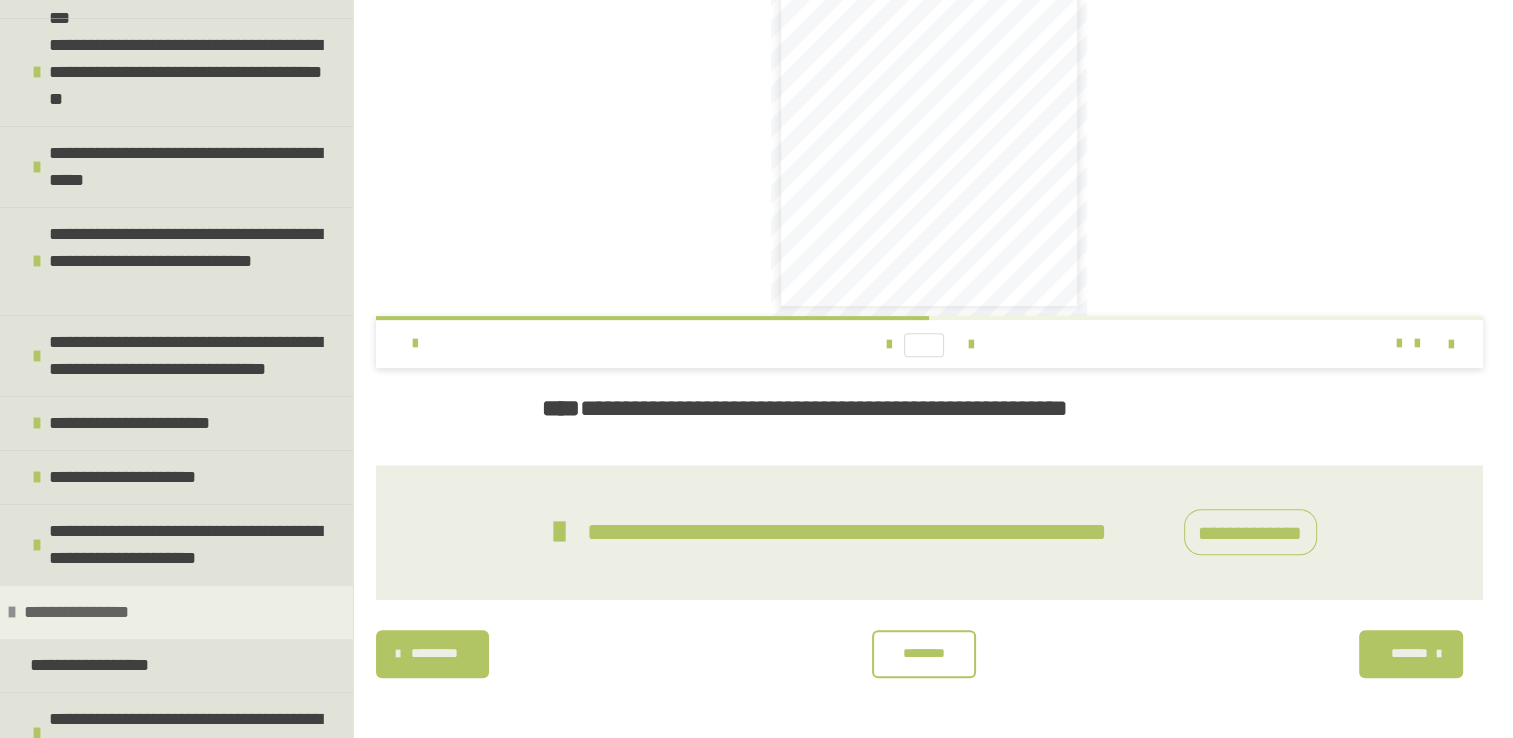 scroll, scrollTop: 572, scrollLeft: 0, axis: vertical 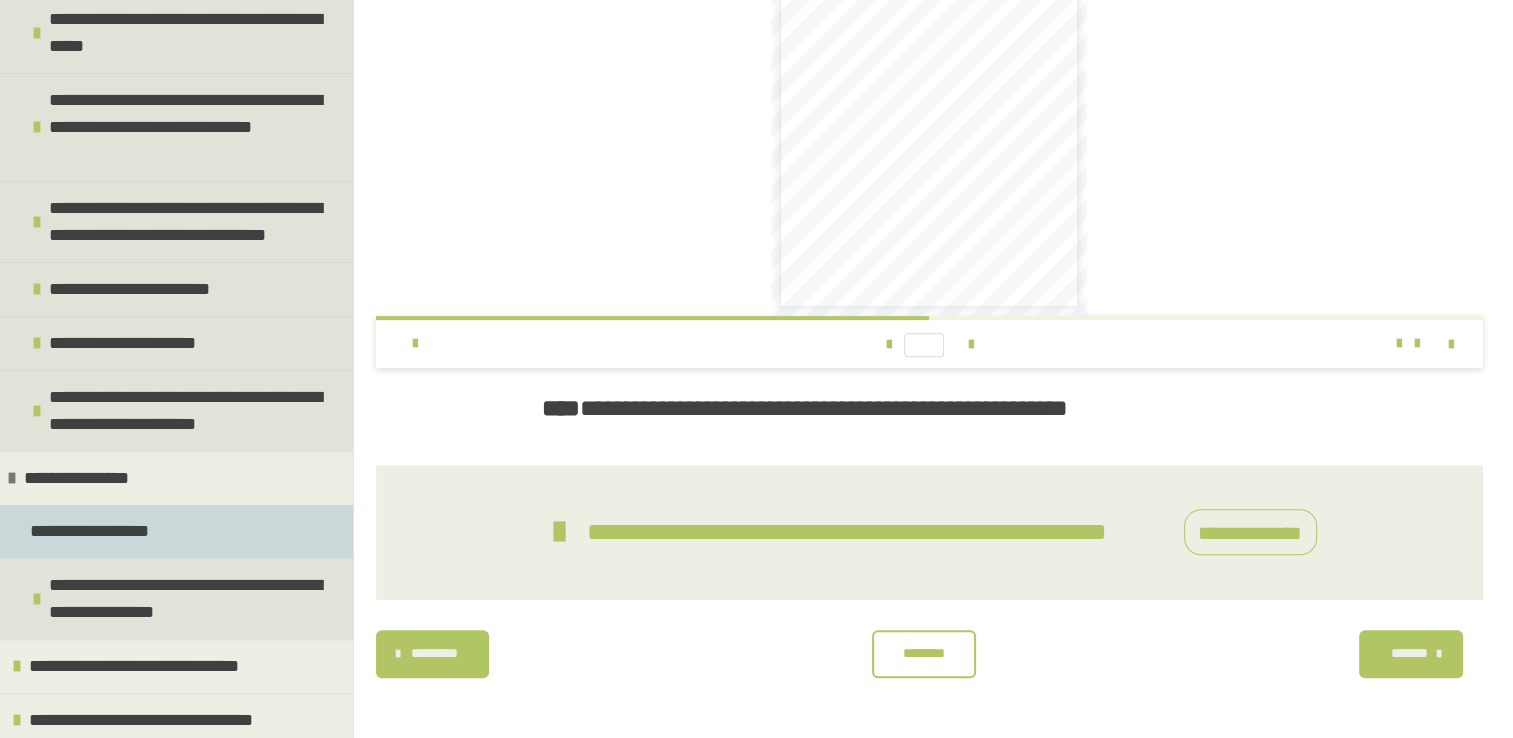 click on "**********" at bounding box center [93, 531] 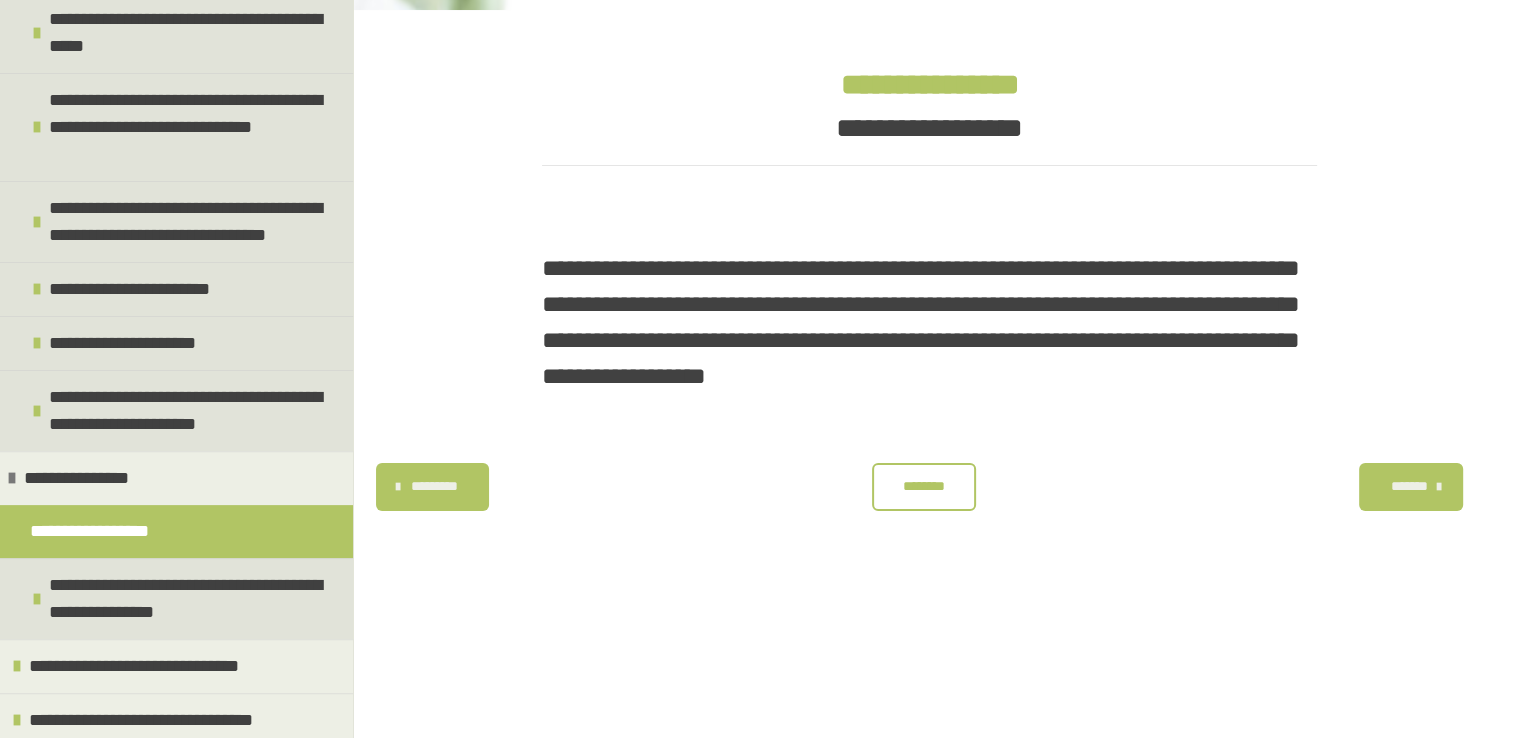 scroll, scrollTop: 340, scrollLeft: 0, axis: vertical 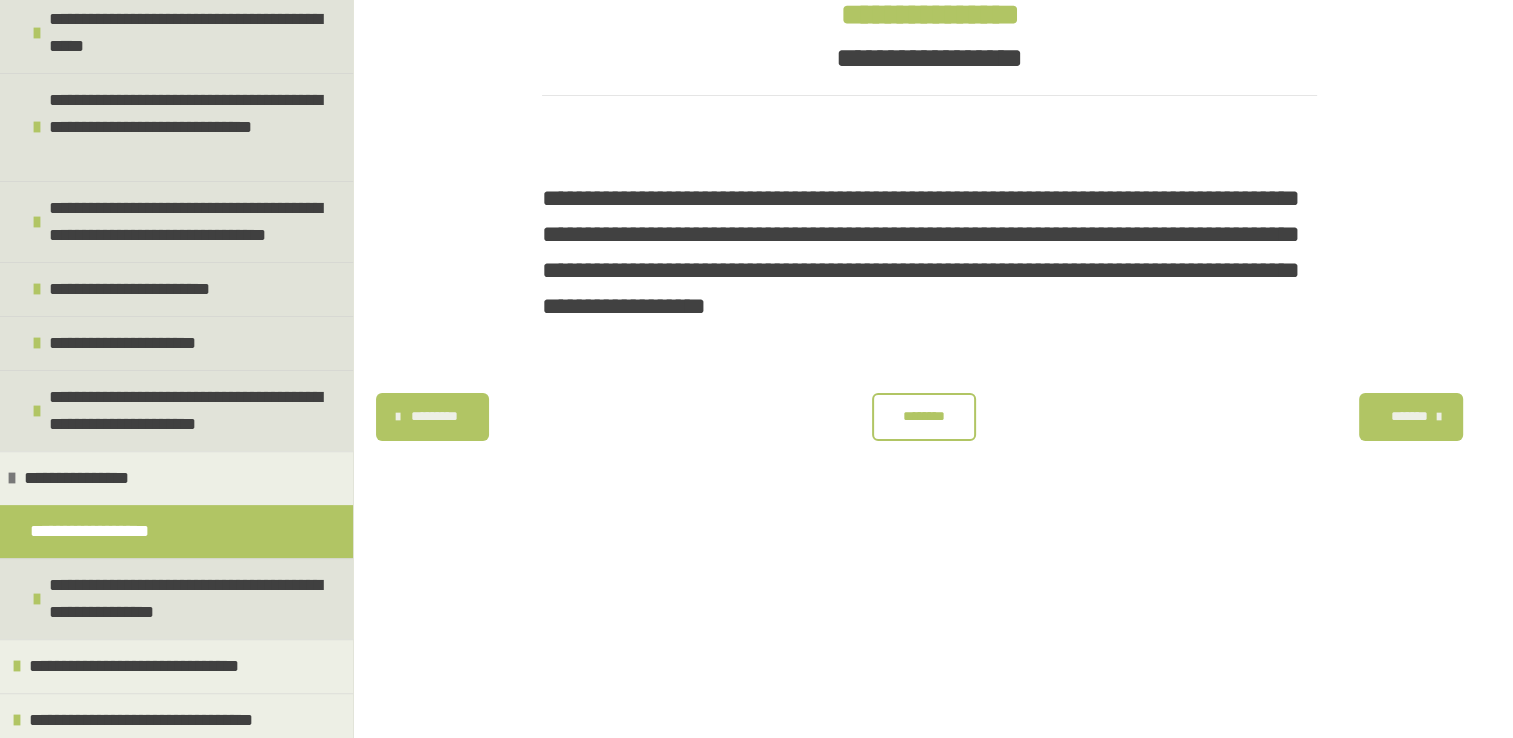 click on "********" at bounding box center (924, 416) 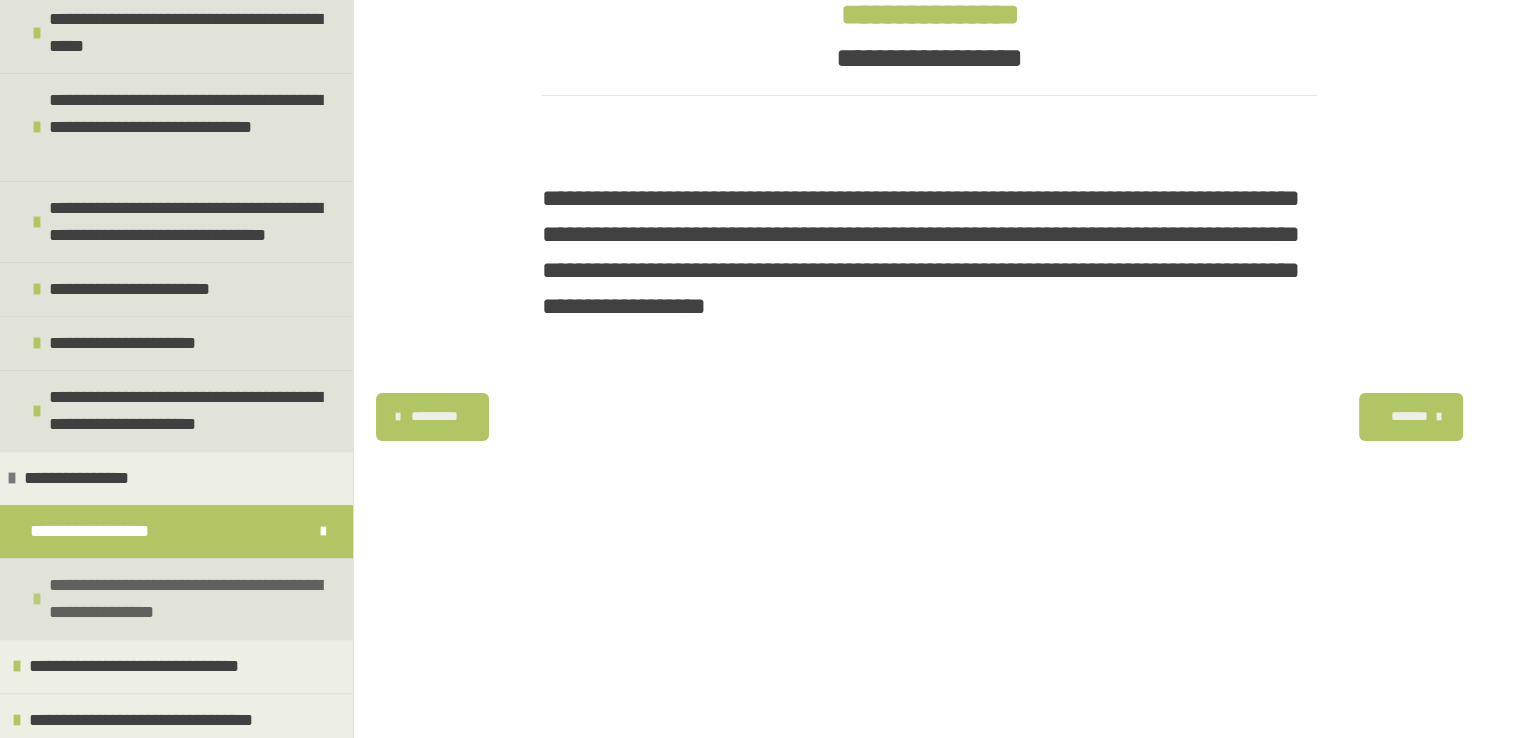 click on "**********" at bounding box center [188, 599] 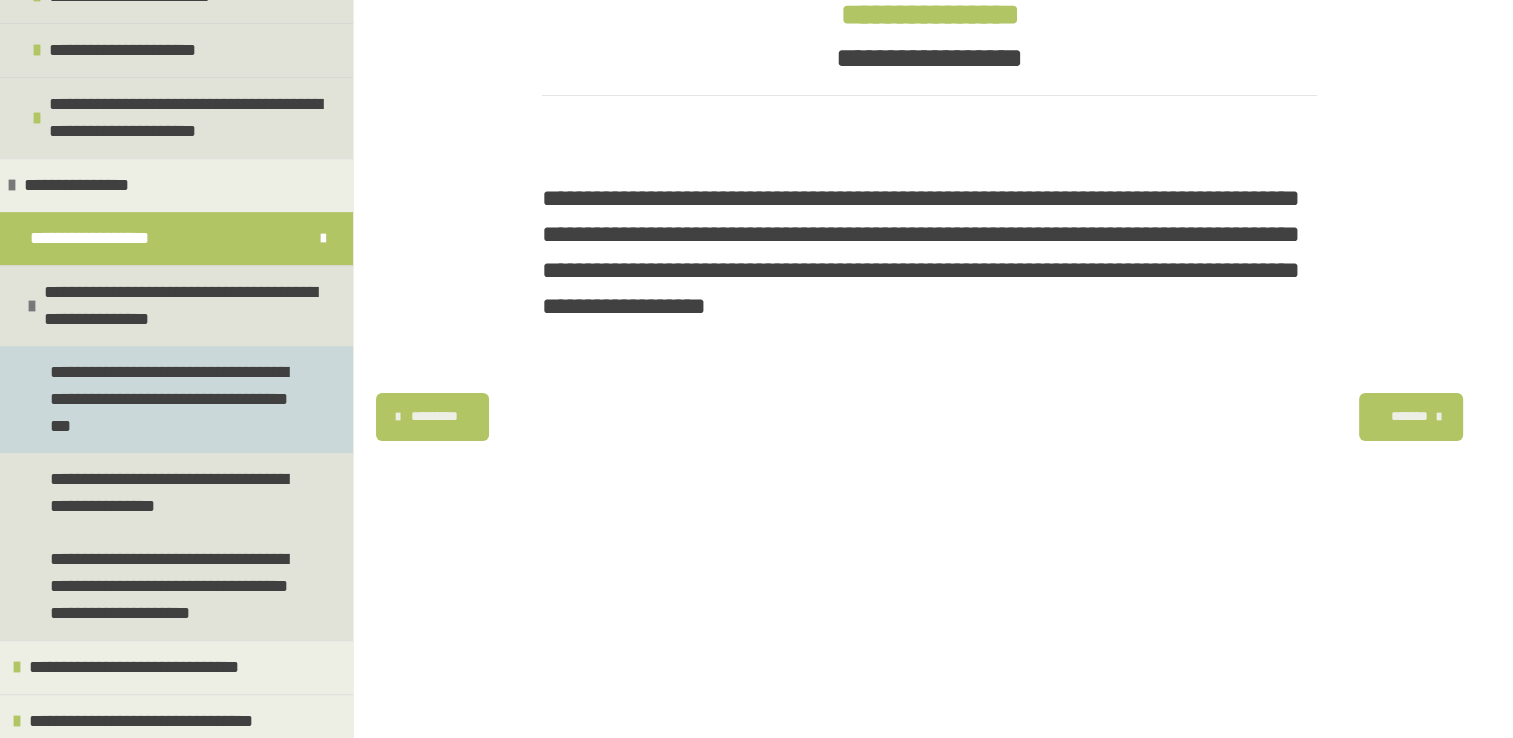 scroll, scrollTop: 864, scrollLeft: 0, axis: vertical 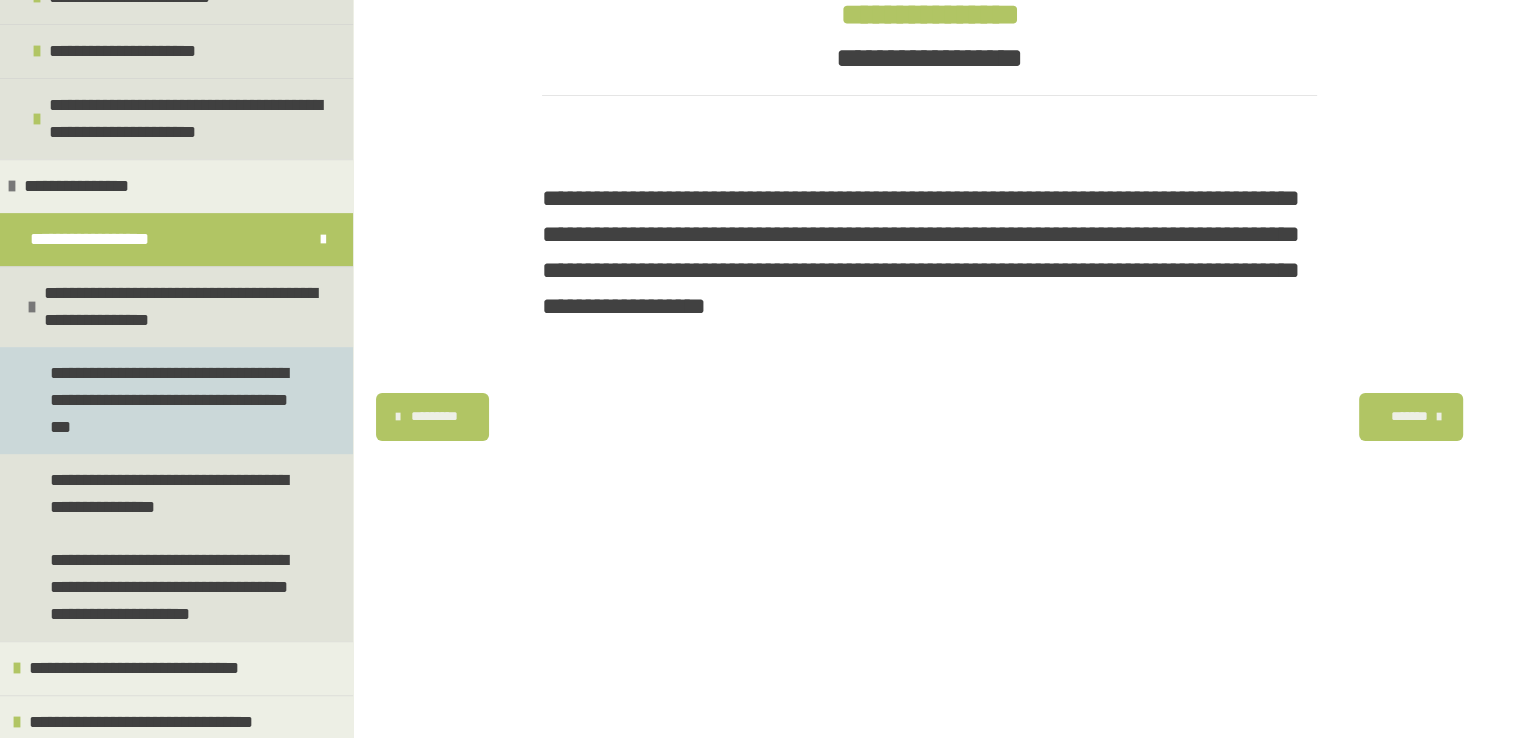 click on "**********" at bounding box center (171, 400) 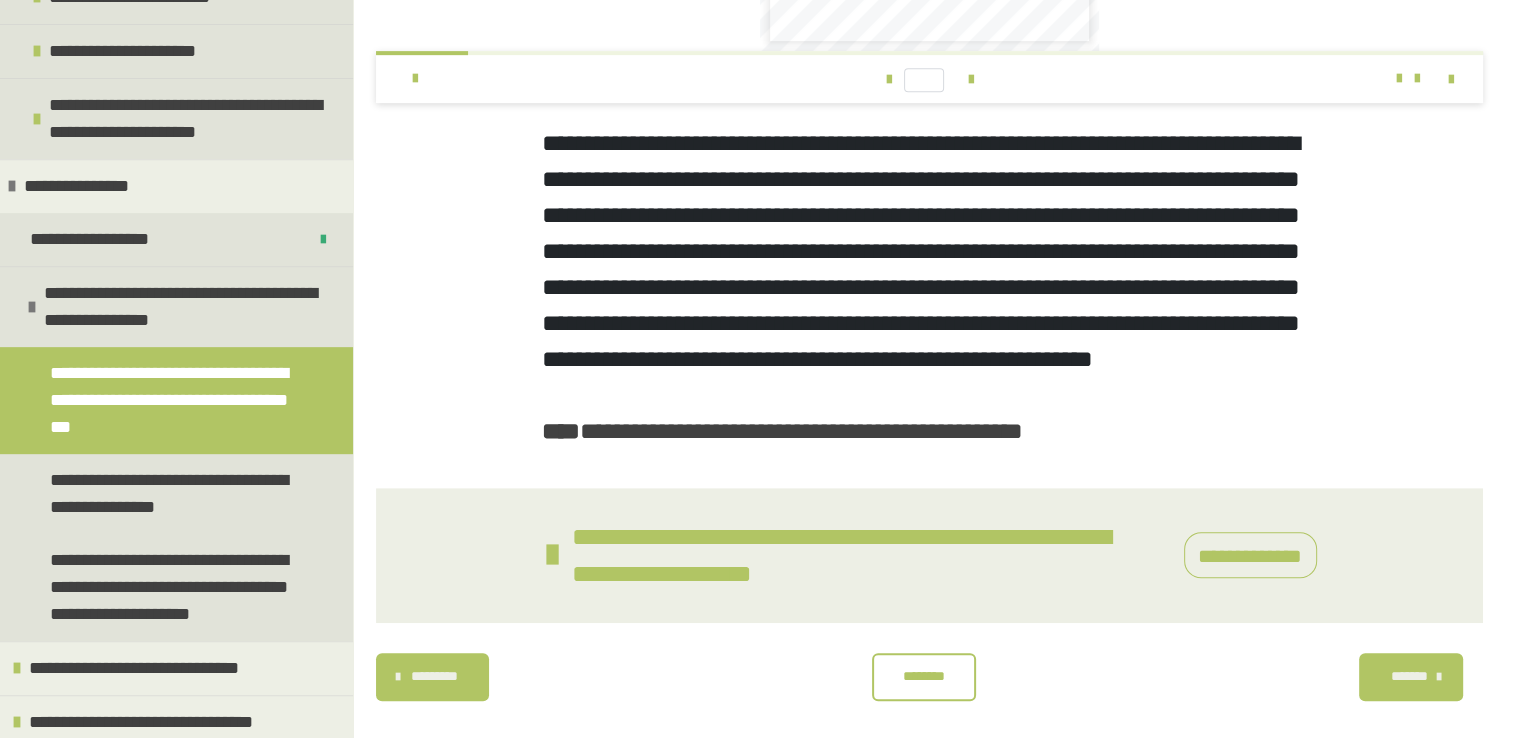 scroll, scrollTop: 938, scrollLeft: 0, axis: vertical 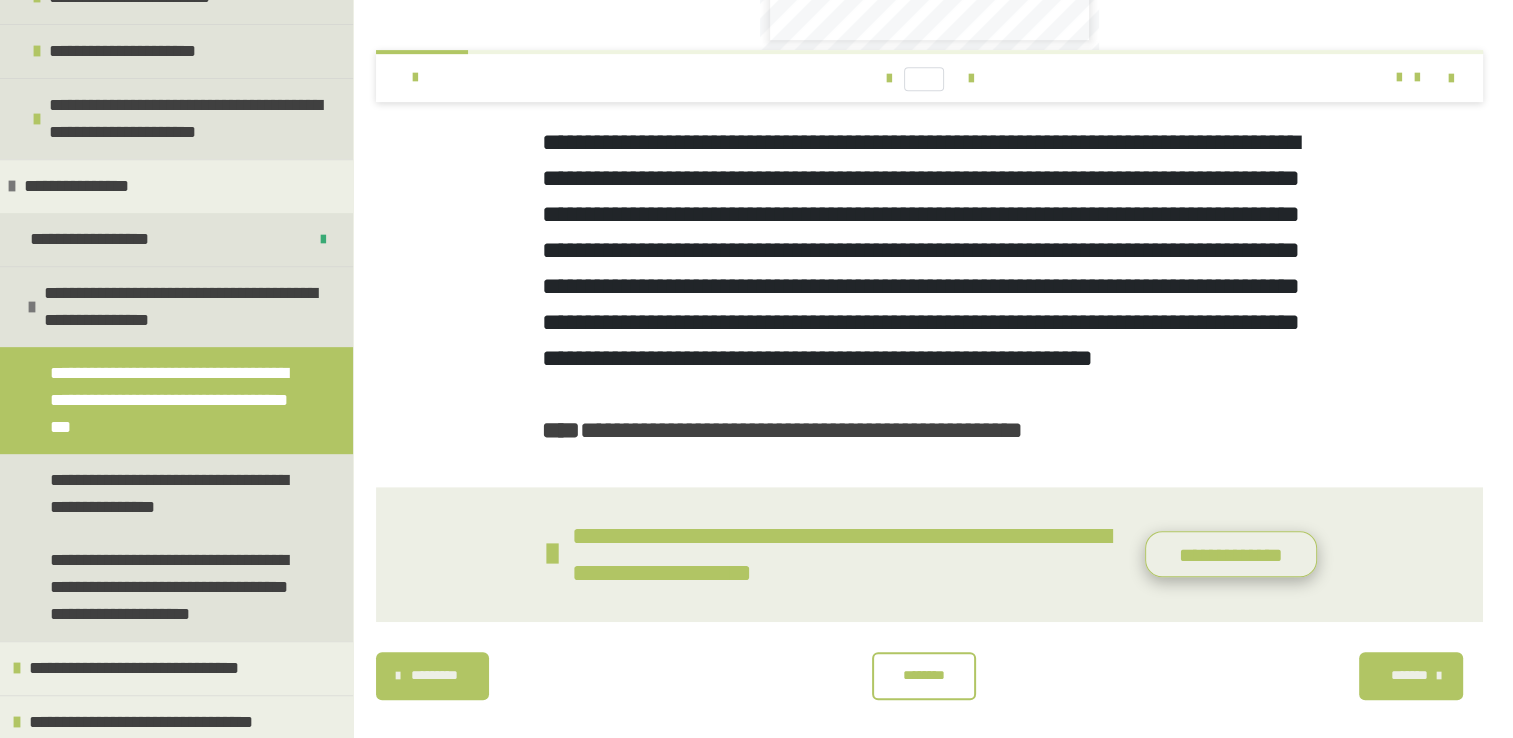 click on "**********" at bounding box center (1231, 554) 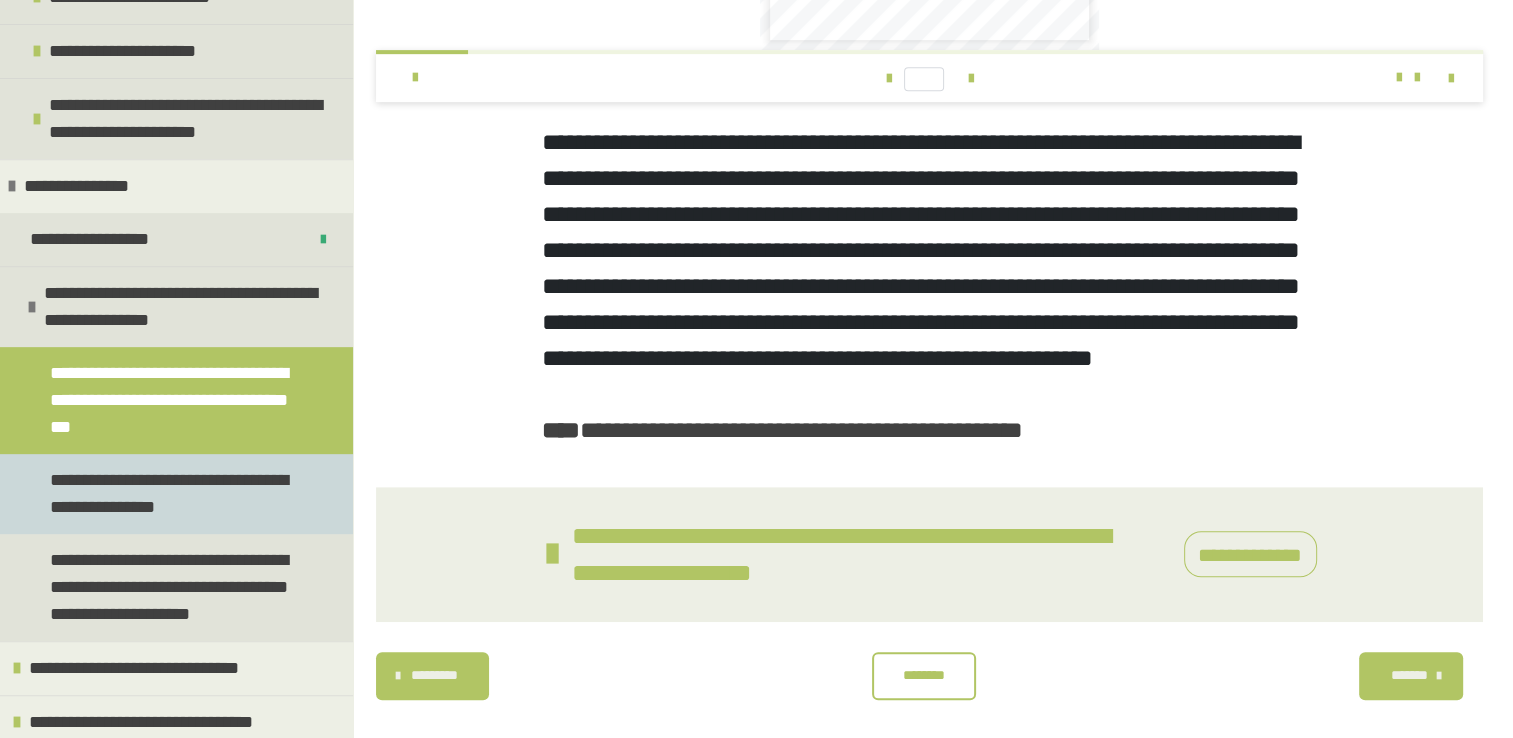 click on "**********" at bounding box center (171, 494) 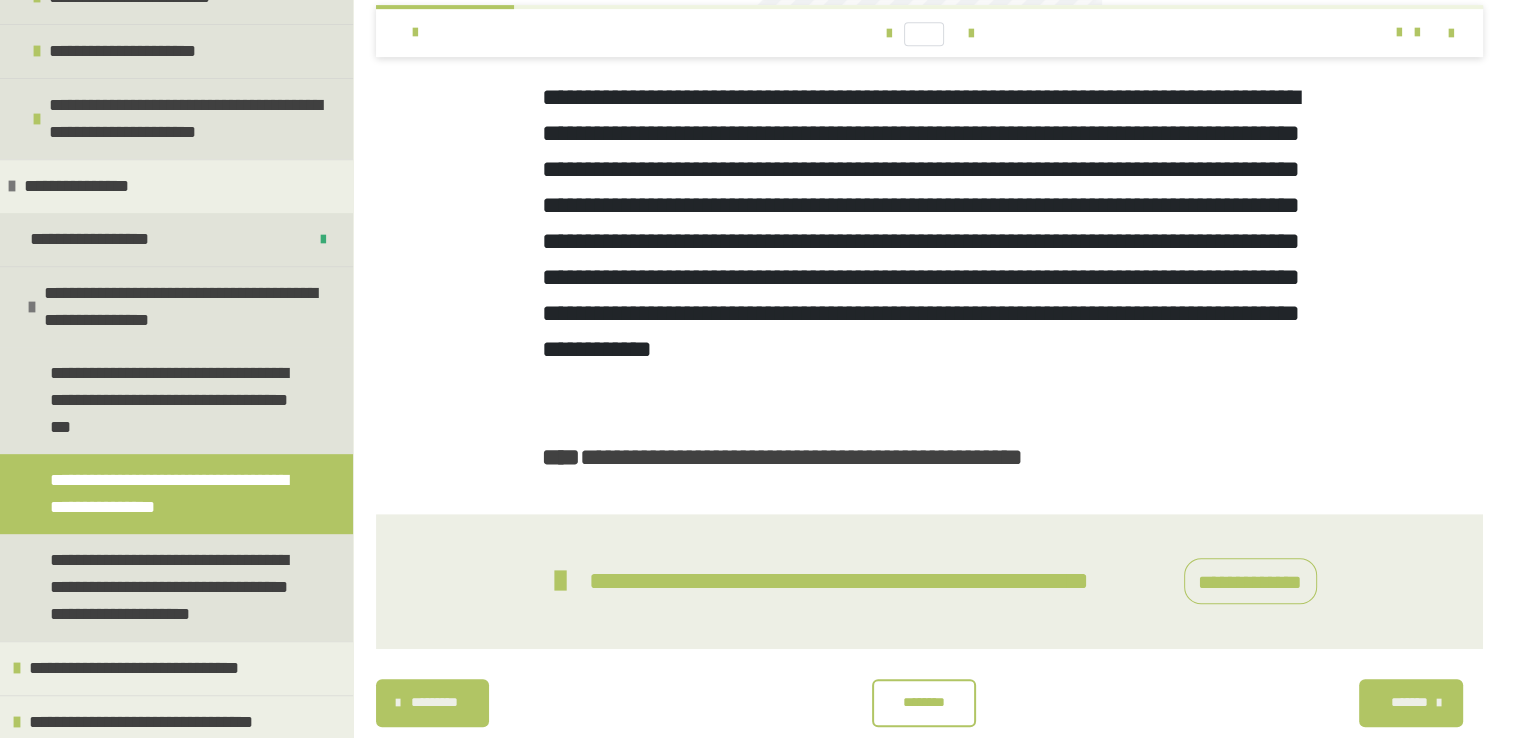 scroll, scrollTop: 1004, scrollLeft: 0, axis: vertical 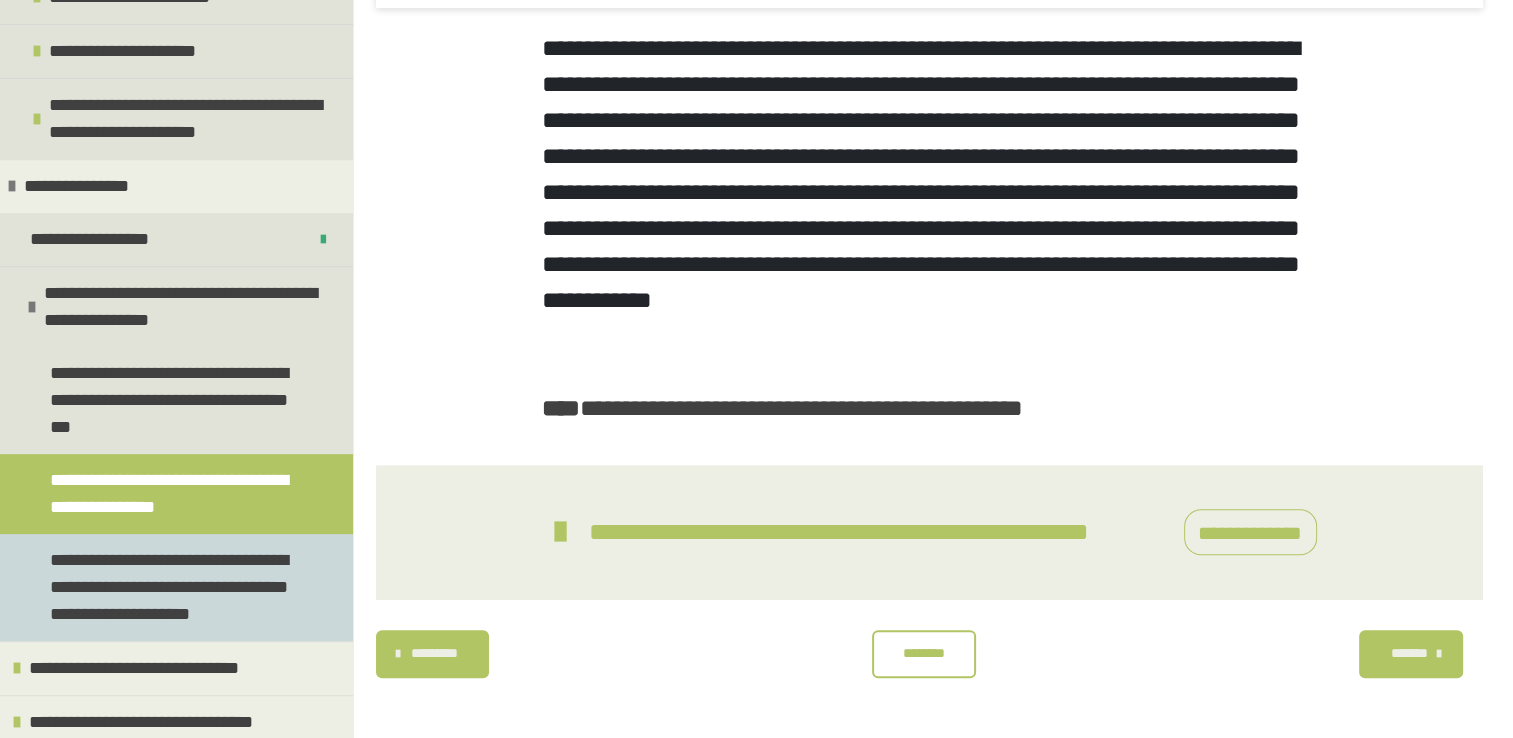 click on "**********" at bounding box center [171, 587] 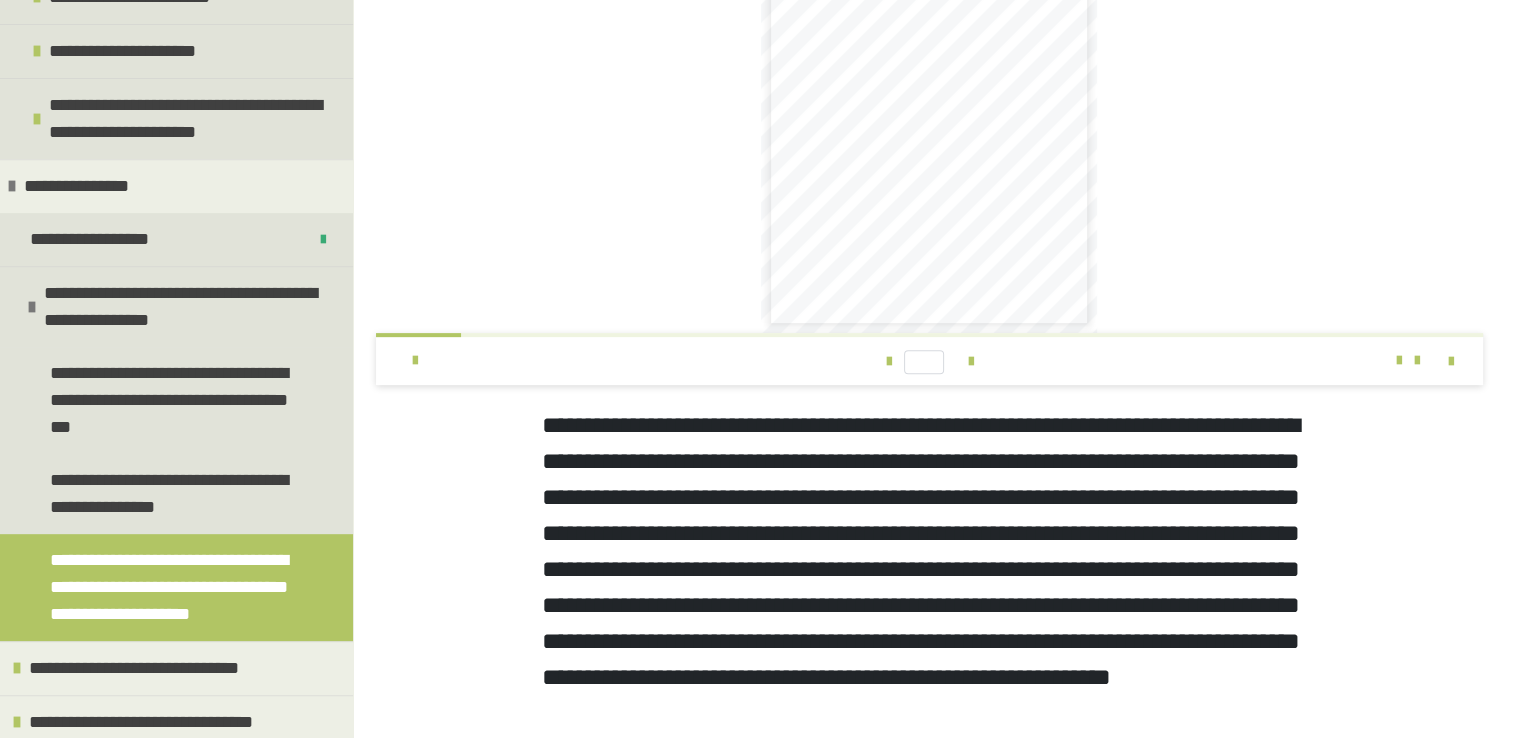 click on "**********" at bounding box center [929, 605] 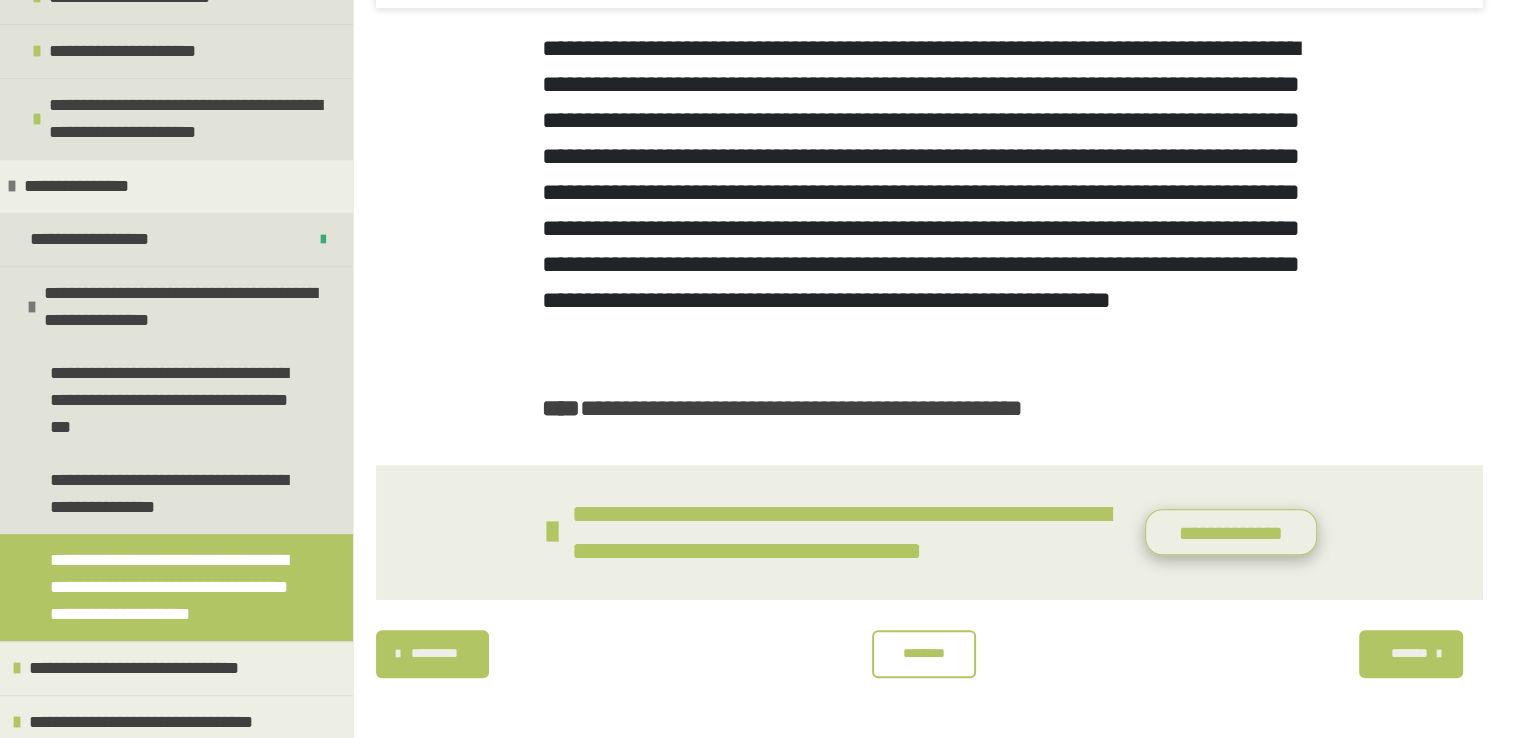 click on "**********" at bounding box center (1231, 532) 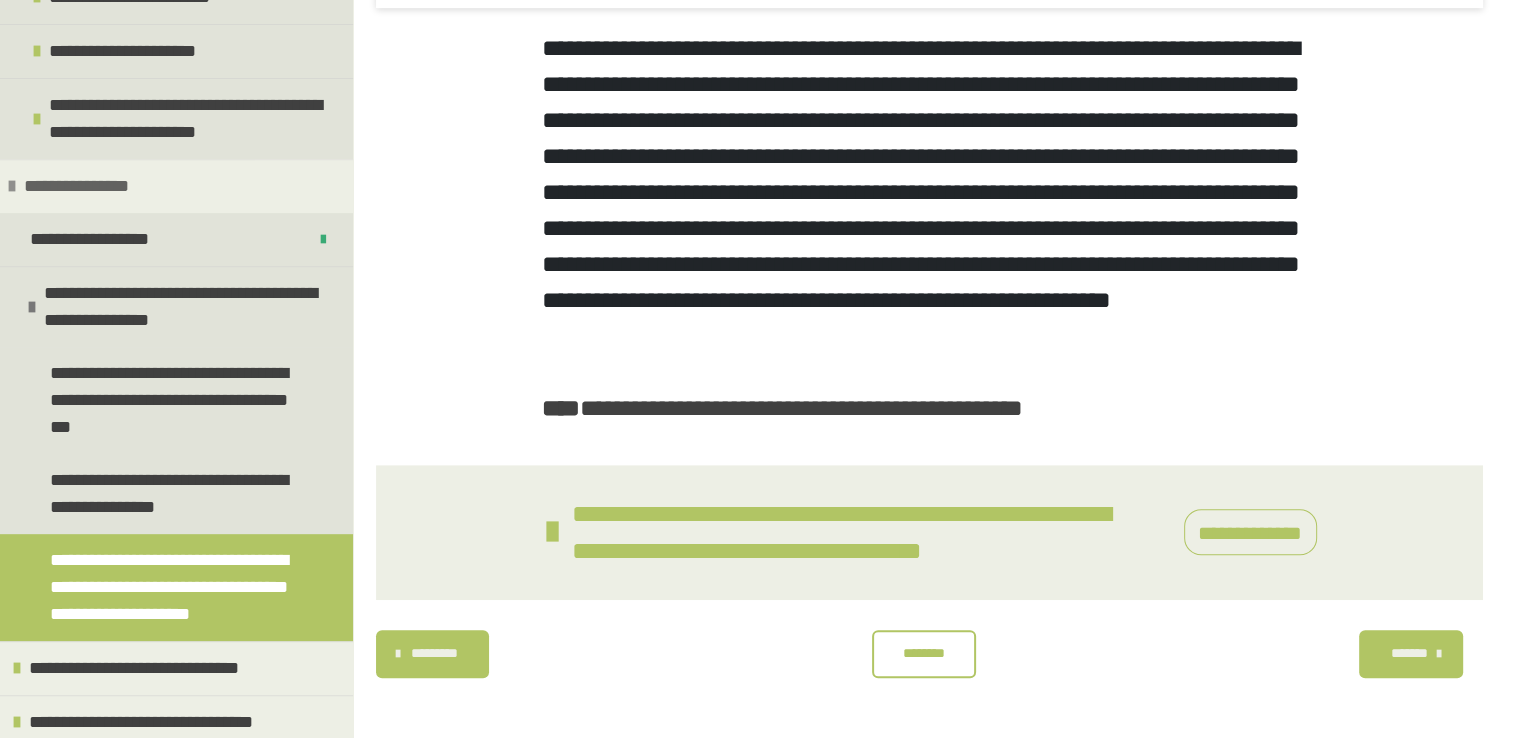 click on "**********" at bounding box center [80, 186] 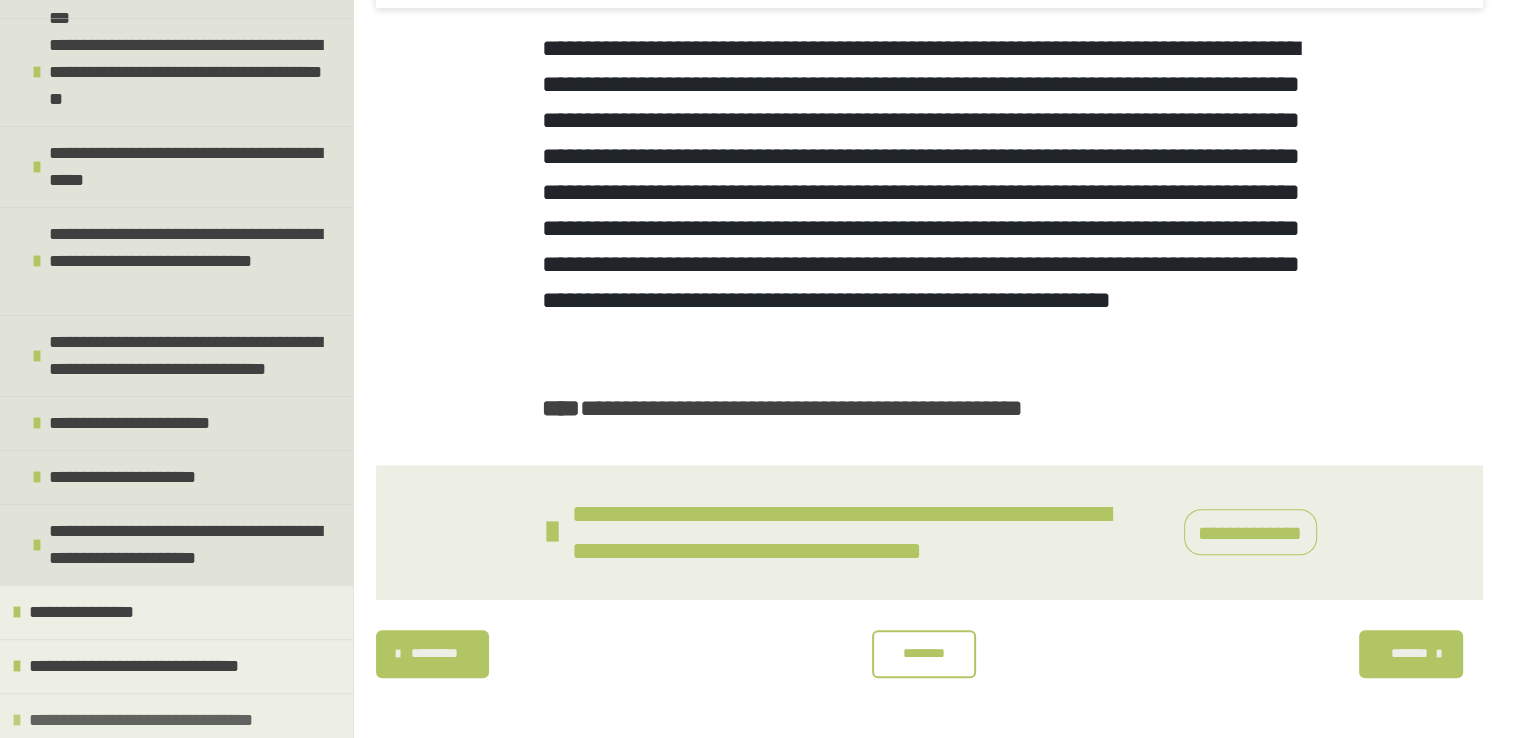 click on "**********" at bounding box center (145, 720) 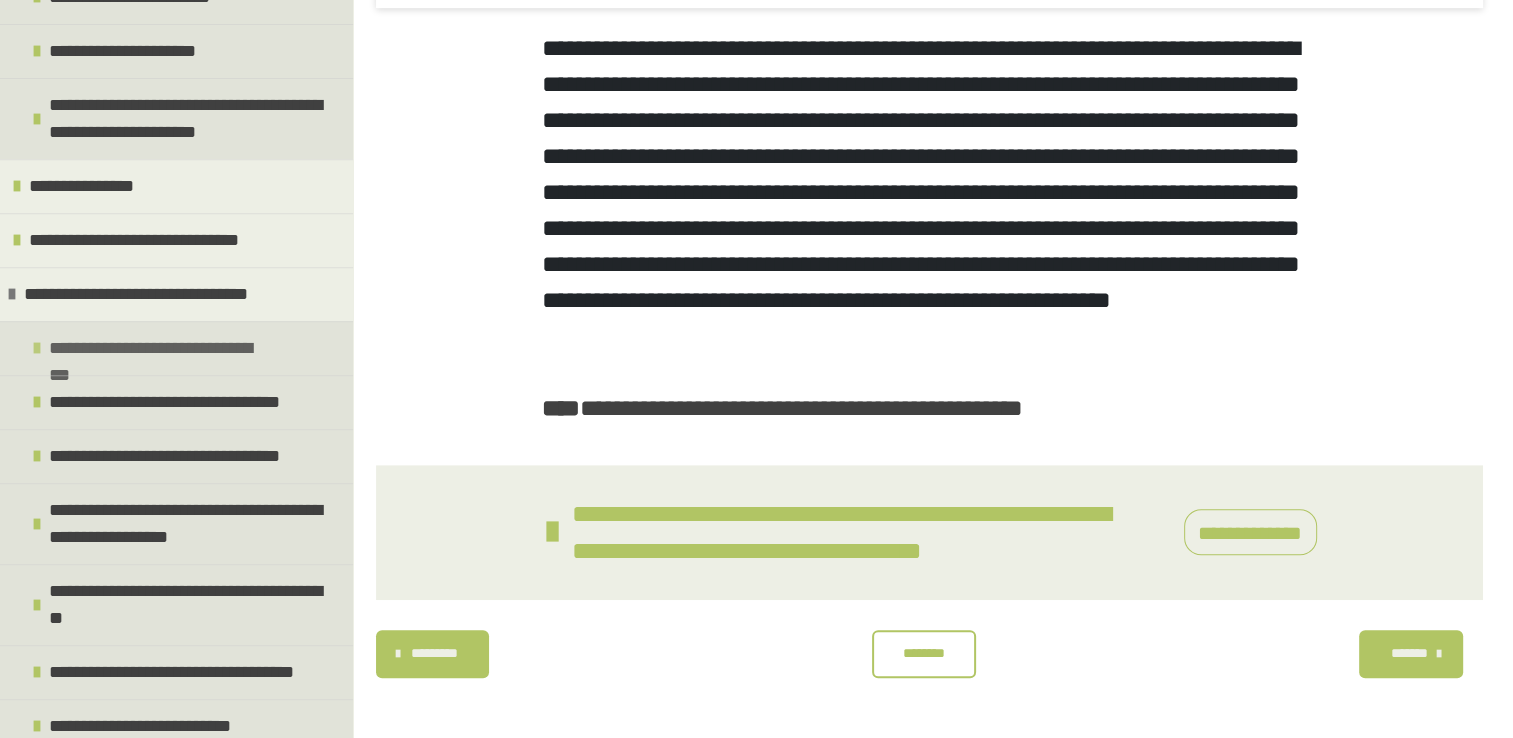 click on "**********" at bounding box center (162, 348) 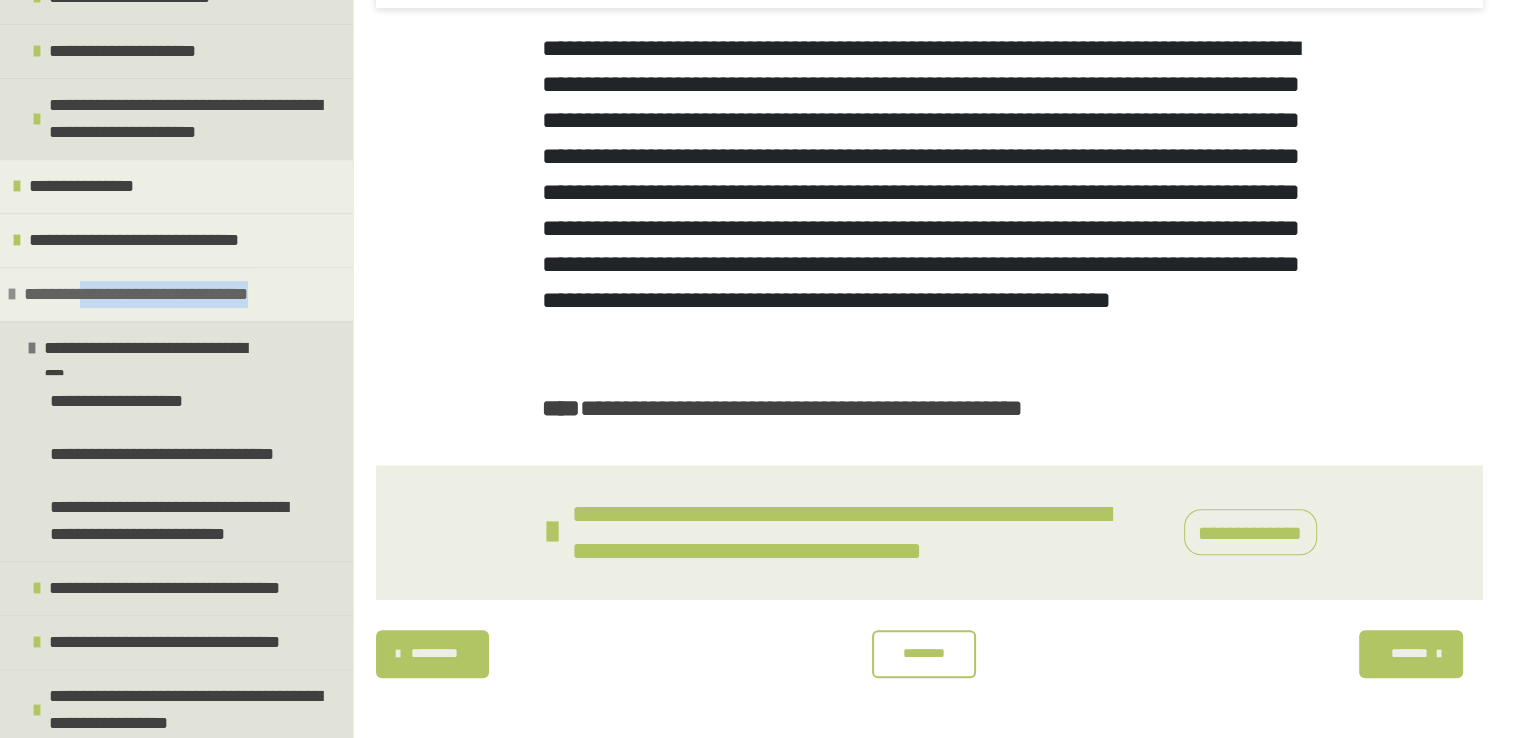 drag, startPoint x: 272, startPoint y: 287, endPoint x: 84, endPoint y: 283, distance: 188.04254 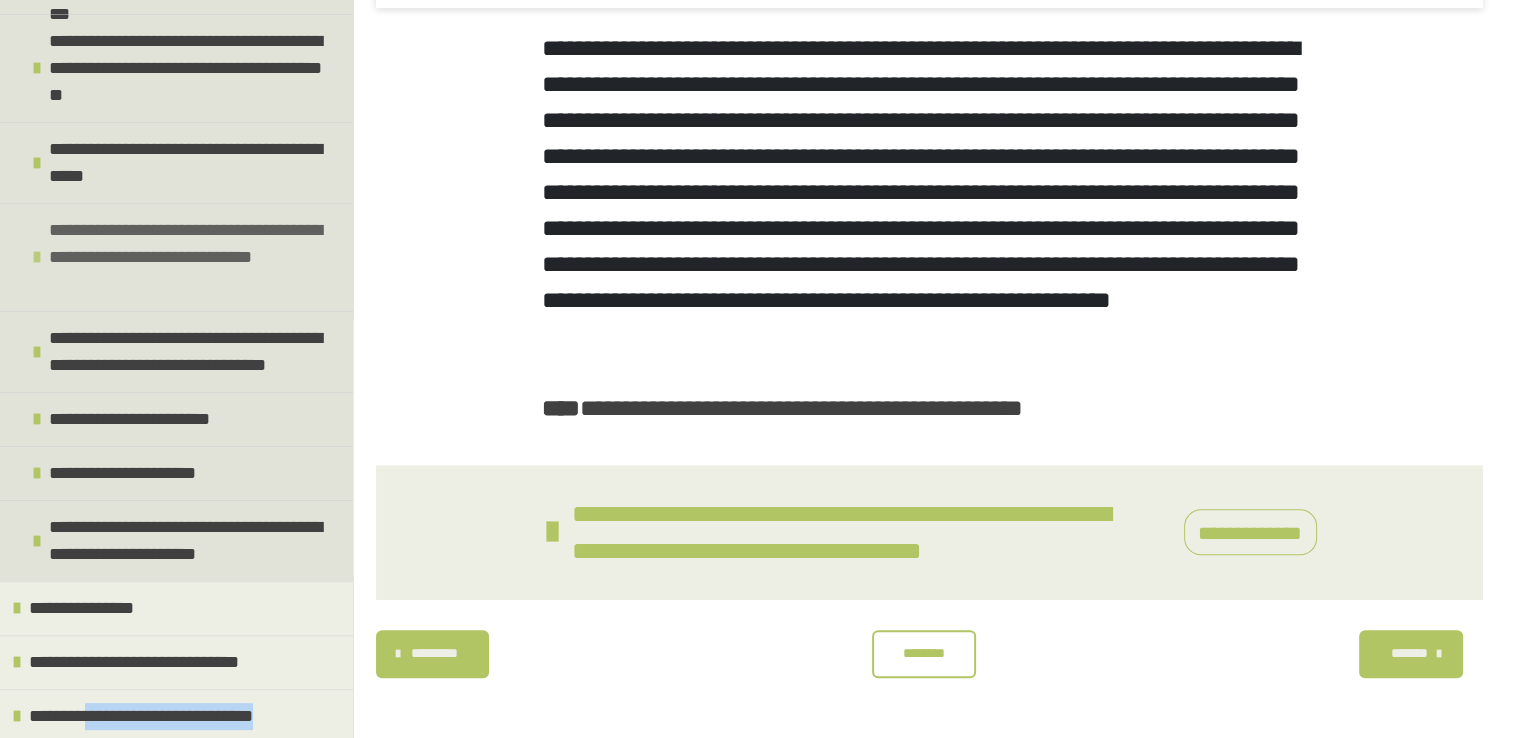 scroll, scrollTop: 438, scrollLeft: 0, axis: vertical 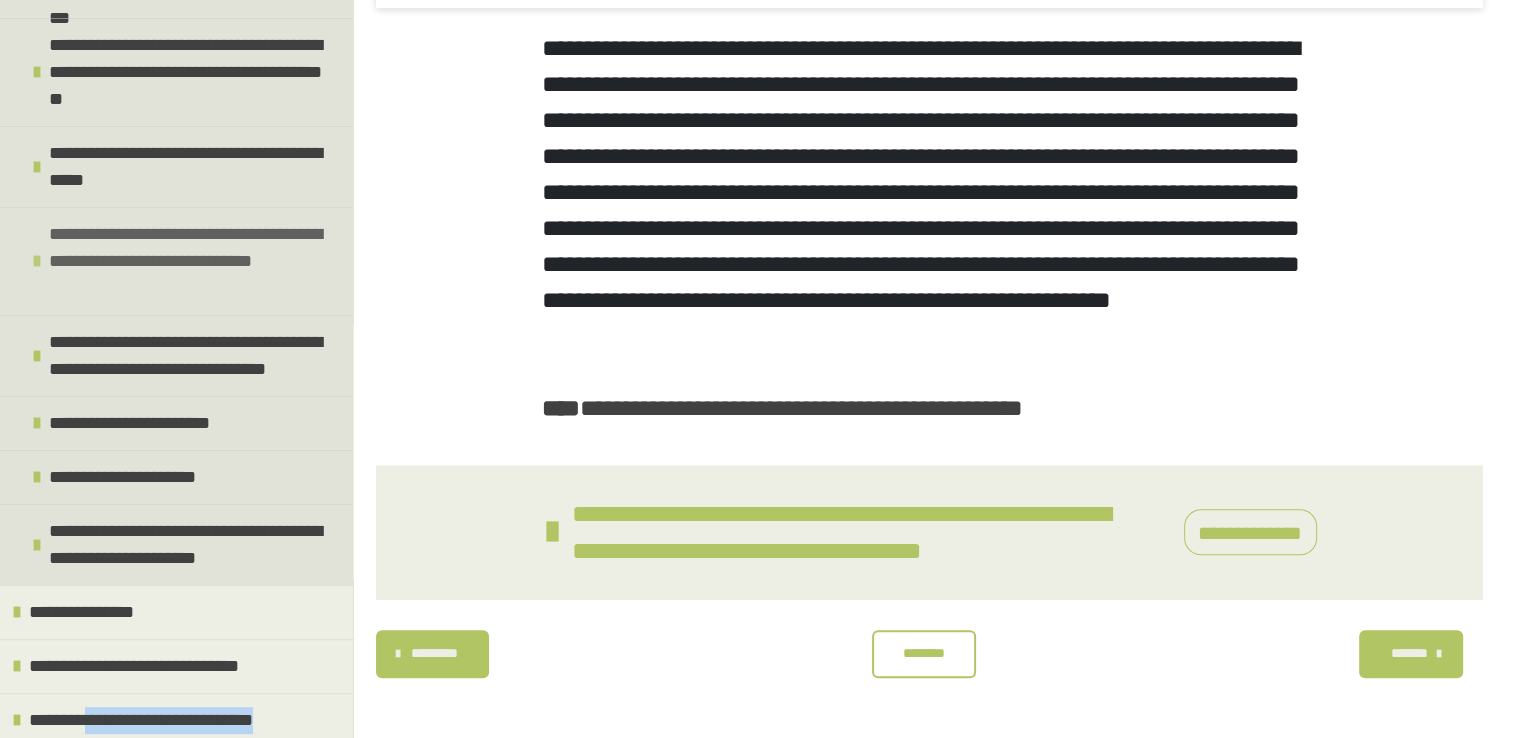 copy on "**********" 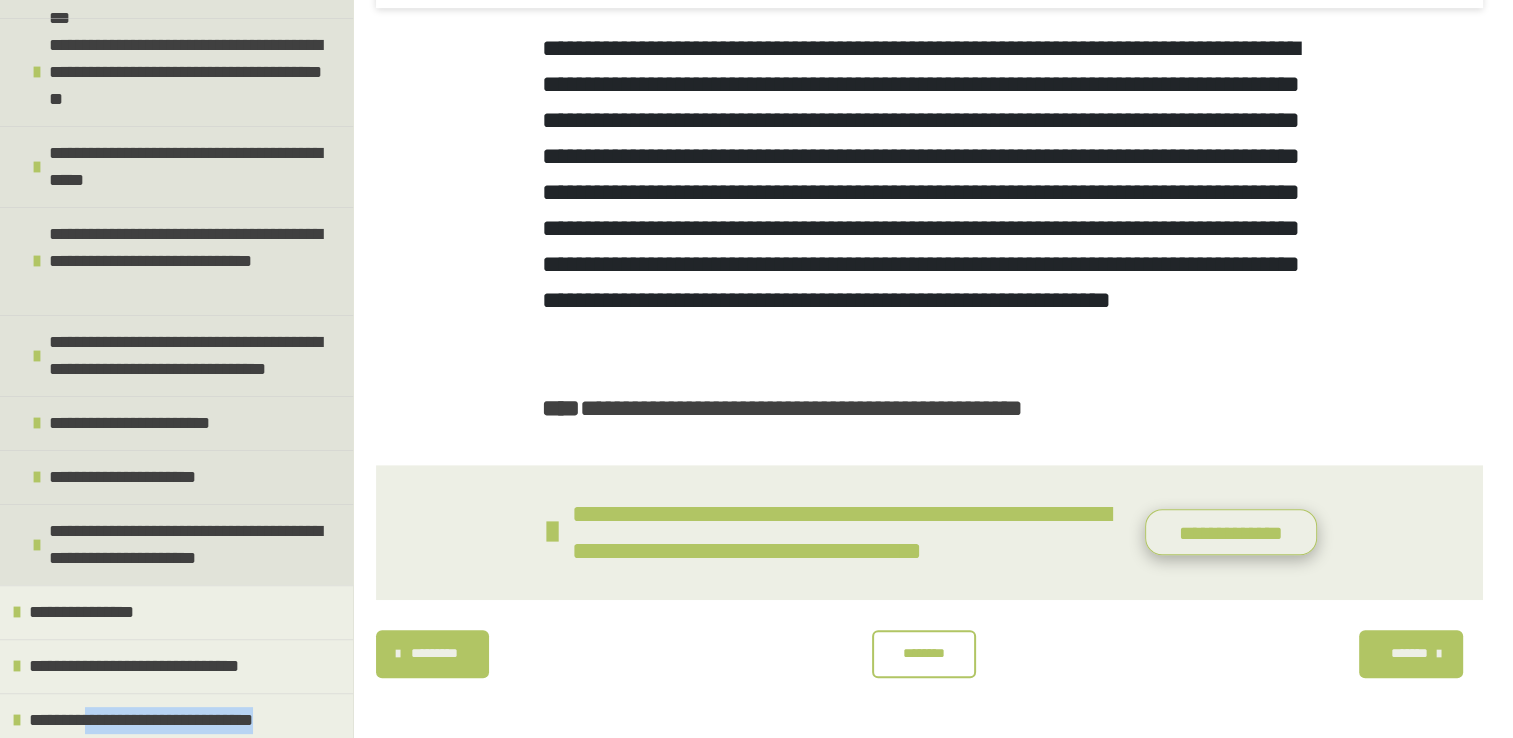 click on "**********" at bounding box center (1231, 532) 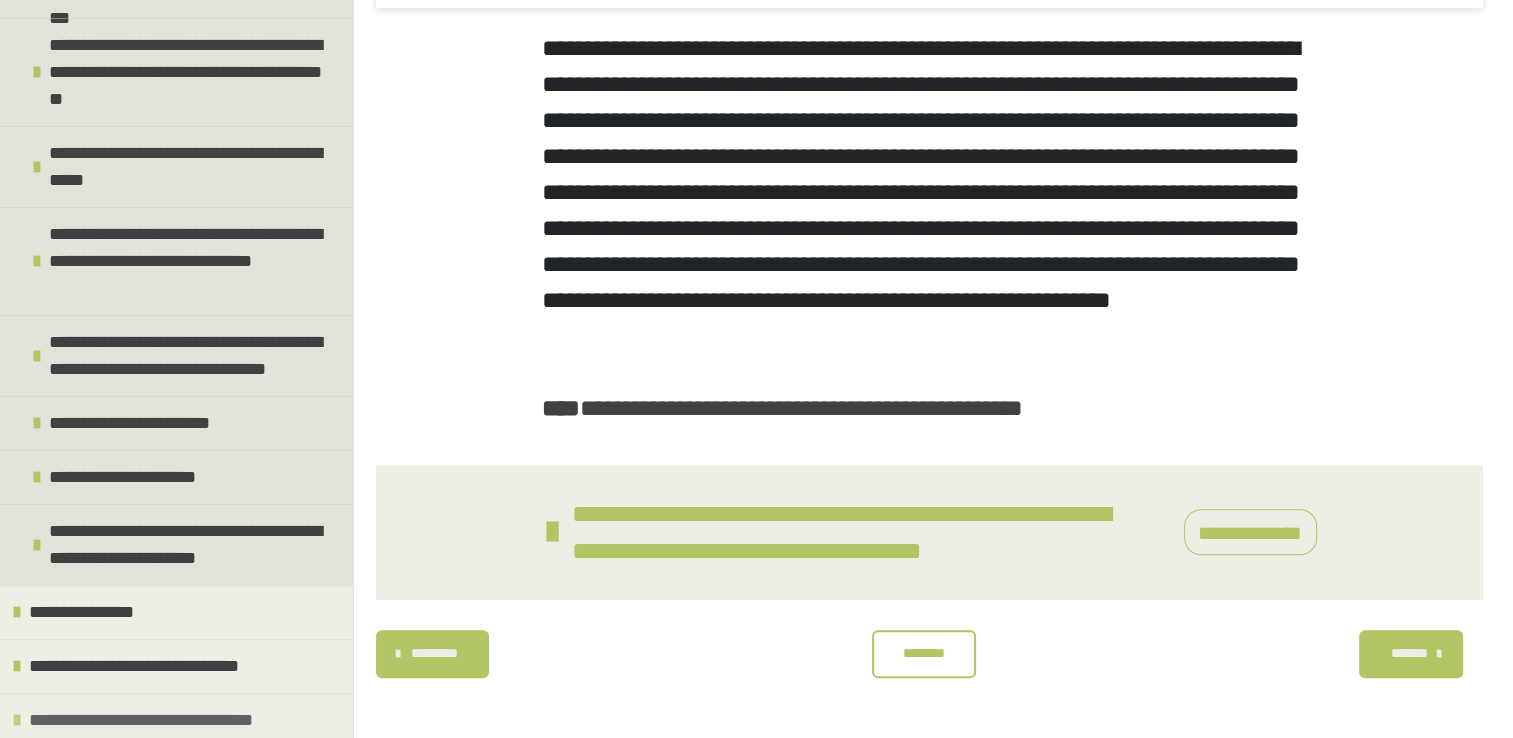 click at bounding box center [17, 720] 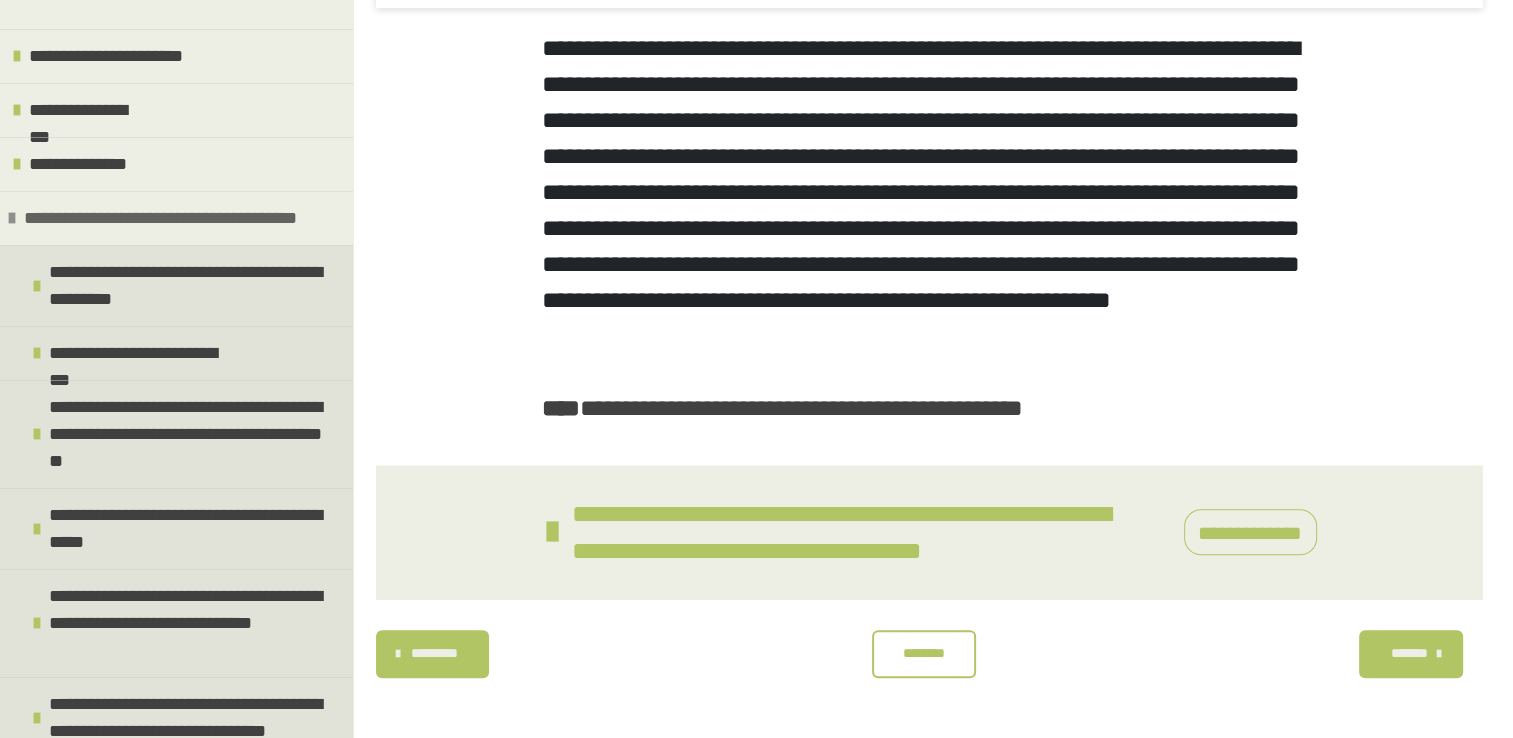 scroll, scrollTop: 71, scrollLeft: 0, axis: vertical 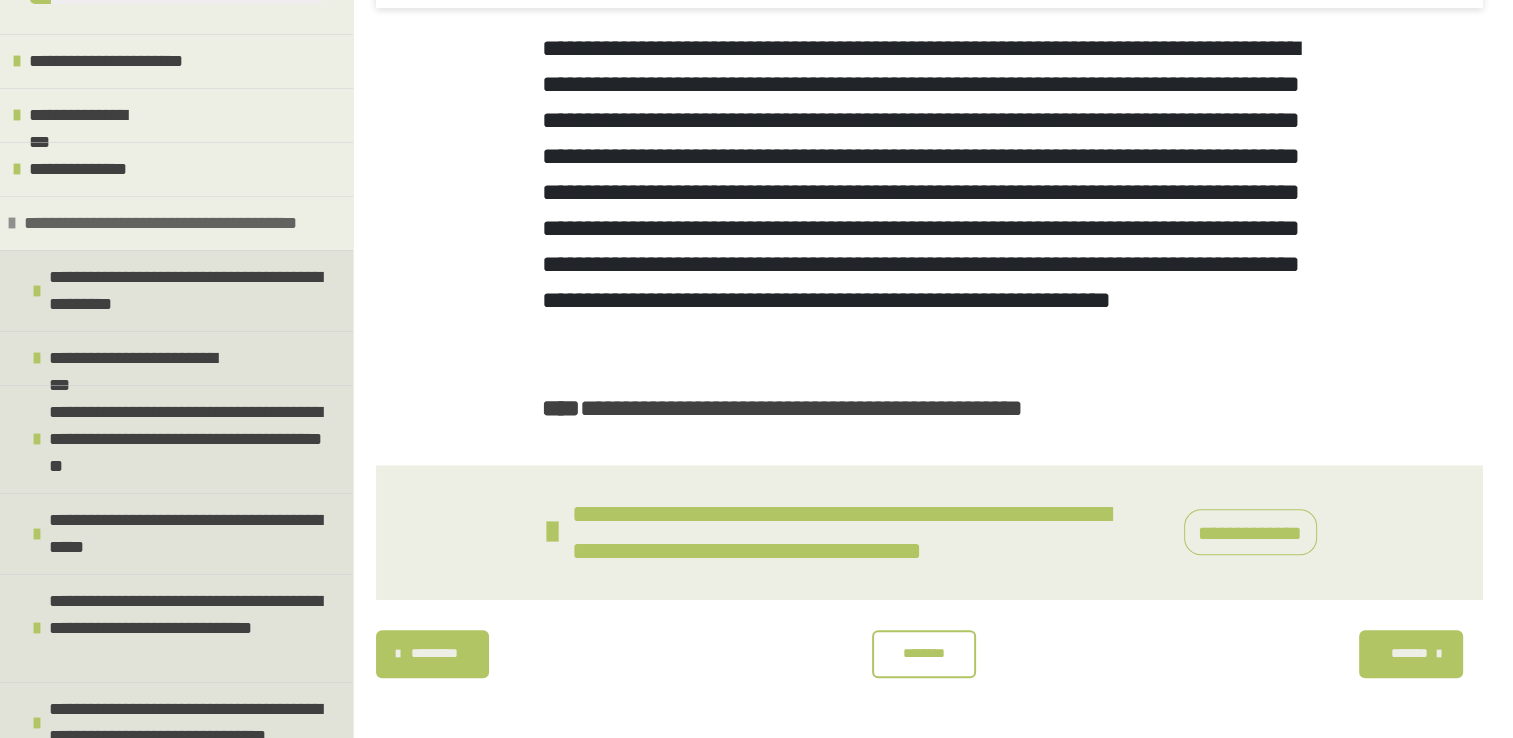 click on "**********" at bounding box center (162, 223) 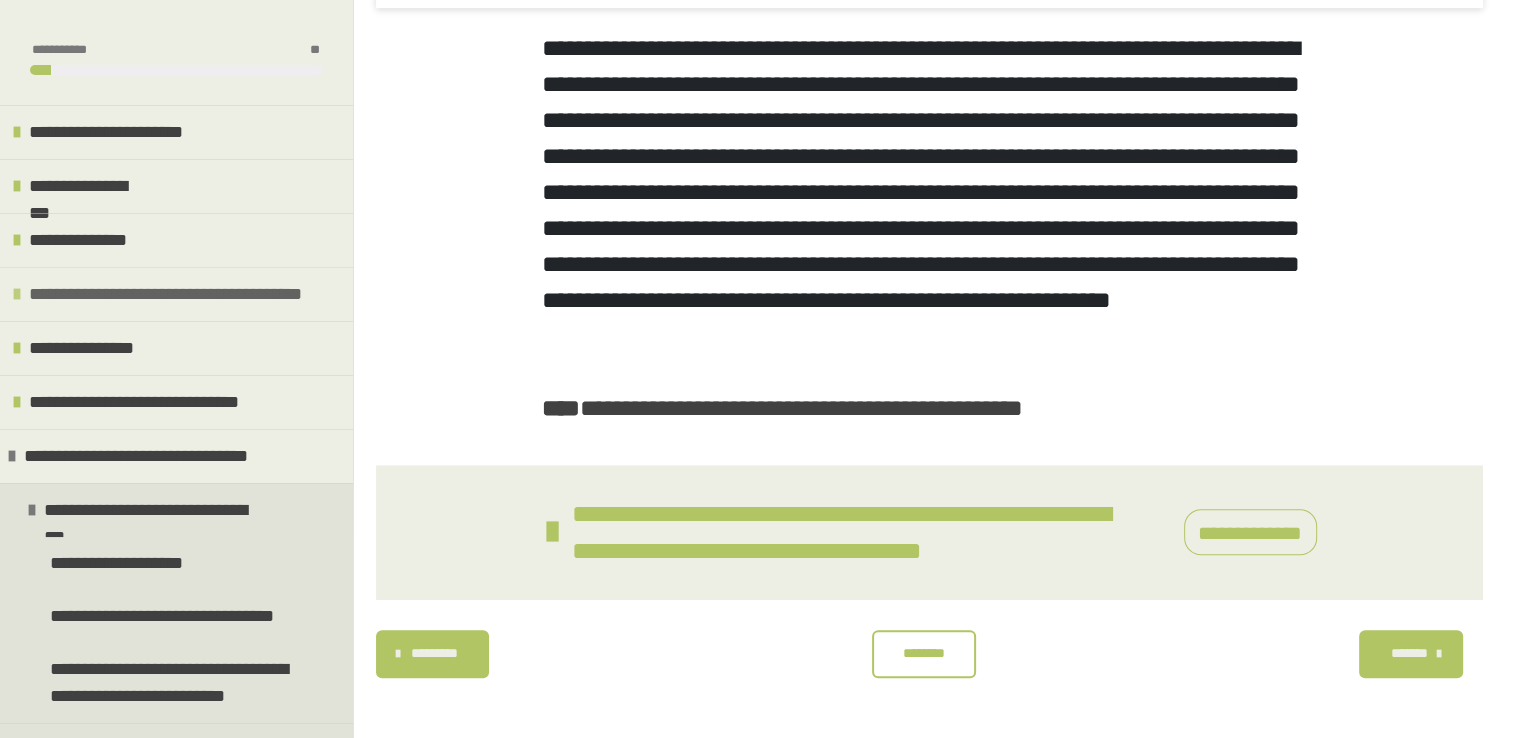 scroll, scrollTop: 354, scrollLeft: 0, axis: vertical 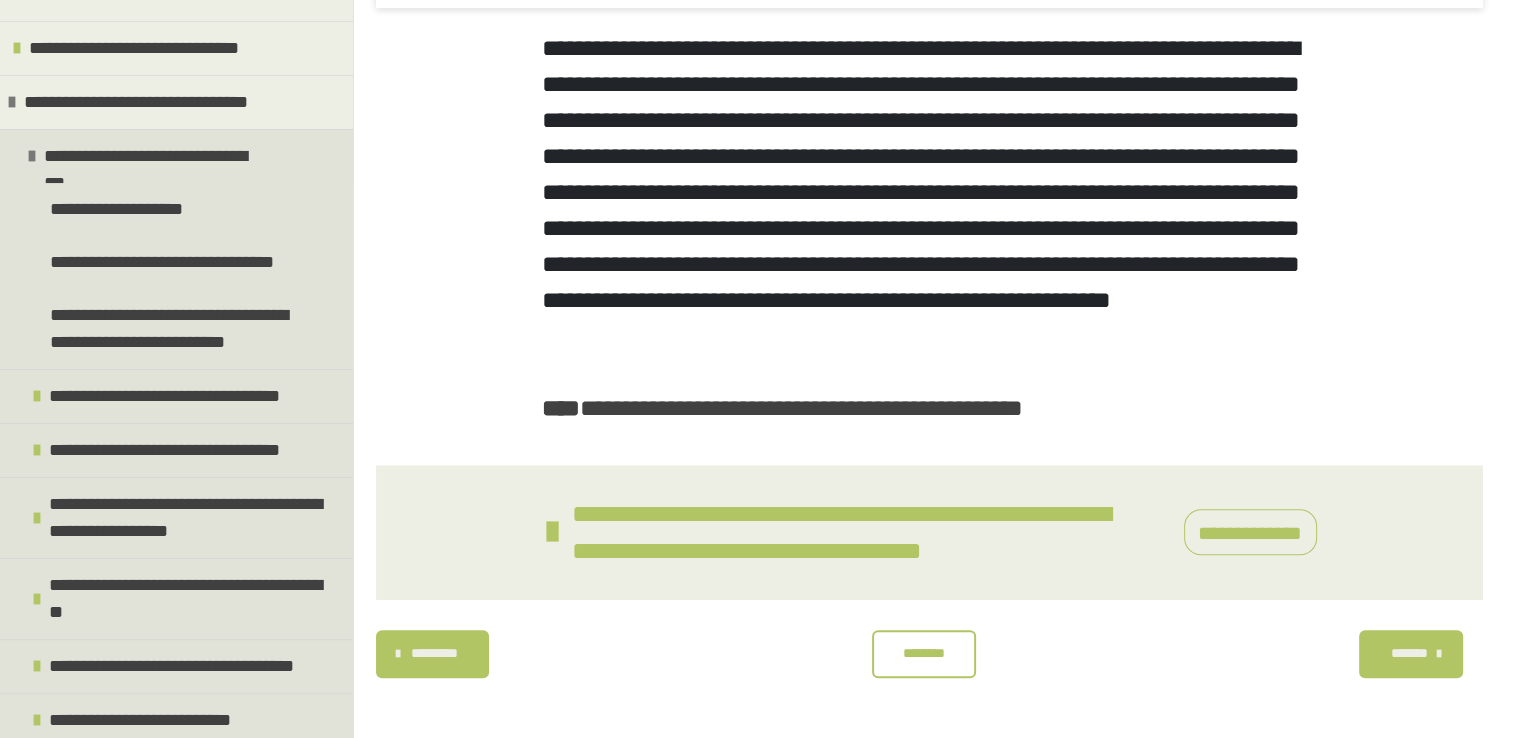 click on "**********" at bounding box center [121, 209] 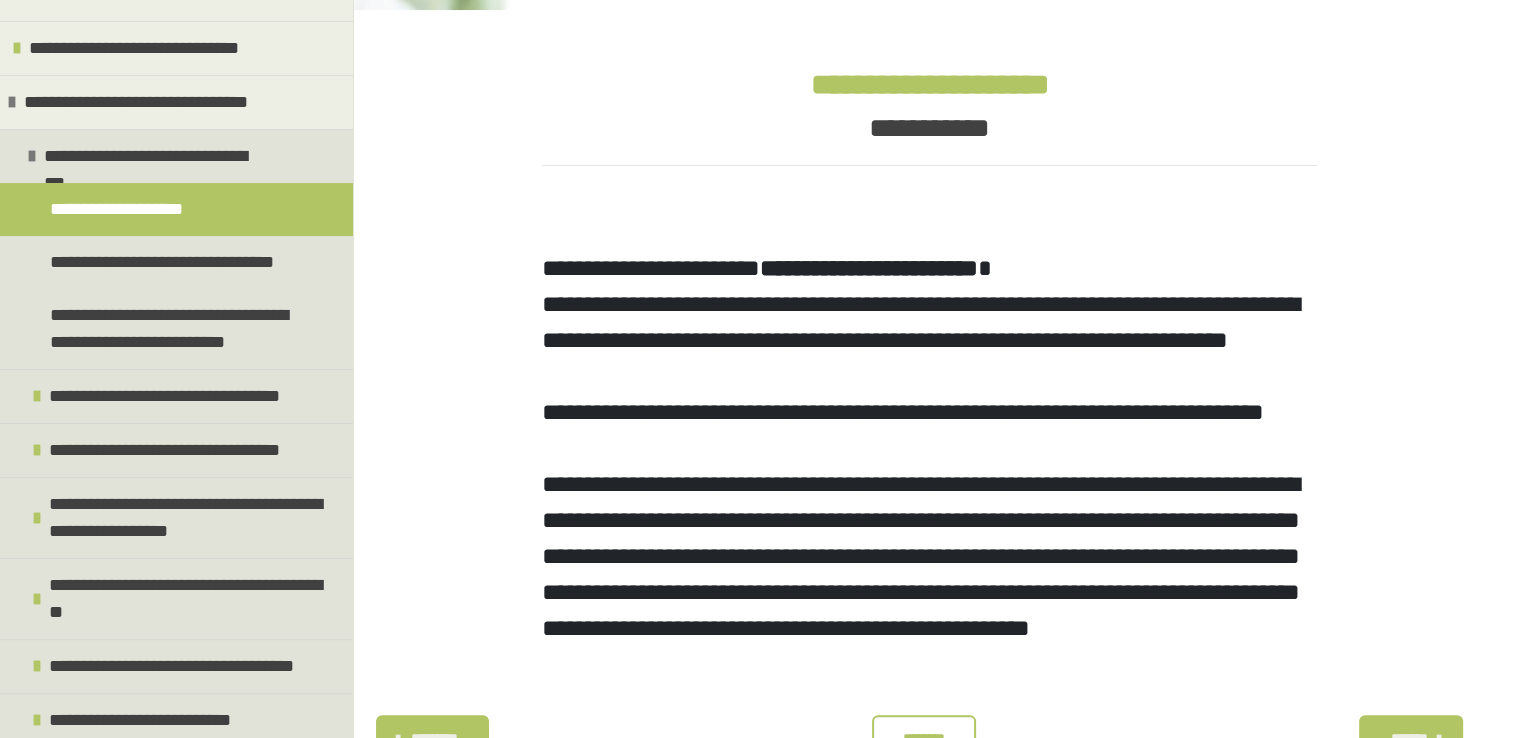 scroll, scrollTop: 447, scrollLeft: 0, axis: vertical 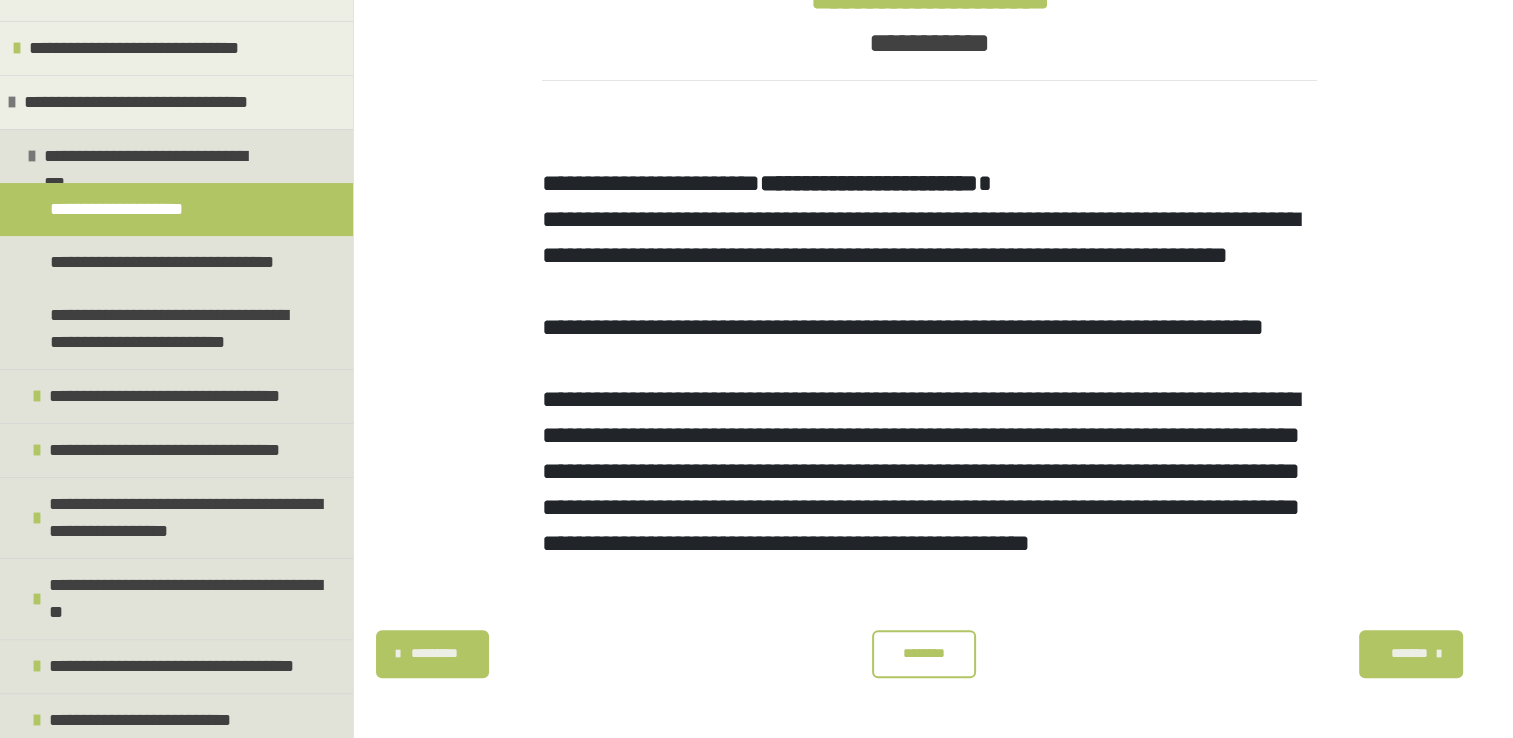 click on "********" at bounding box center [924, 653] 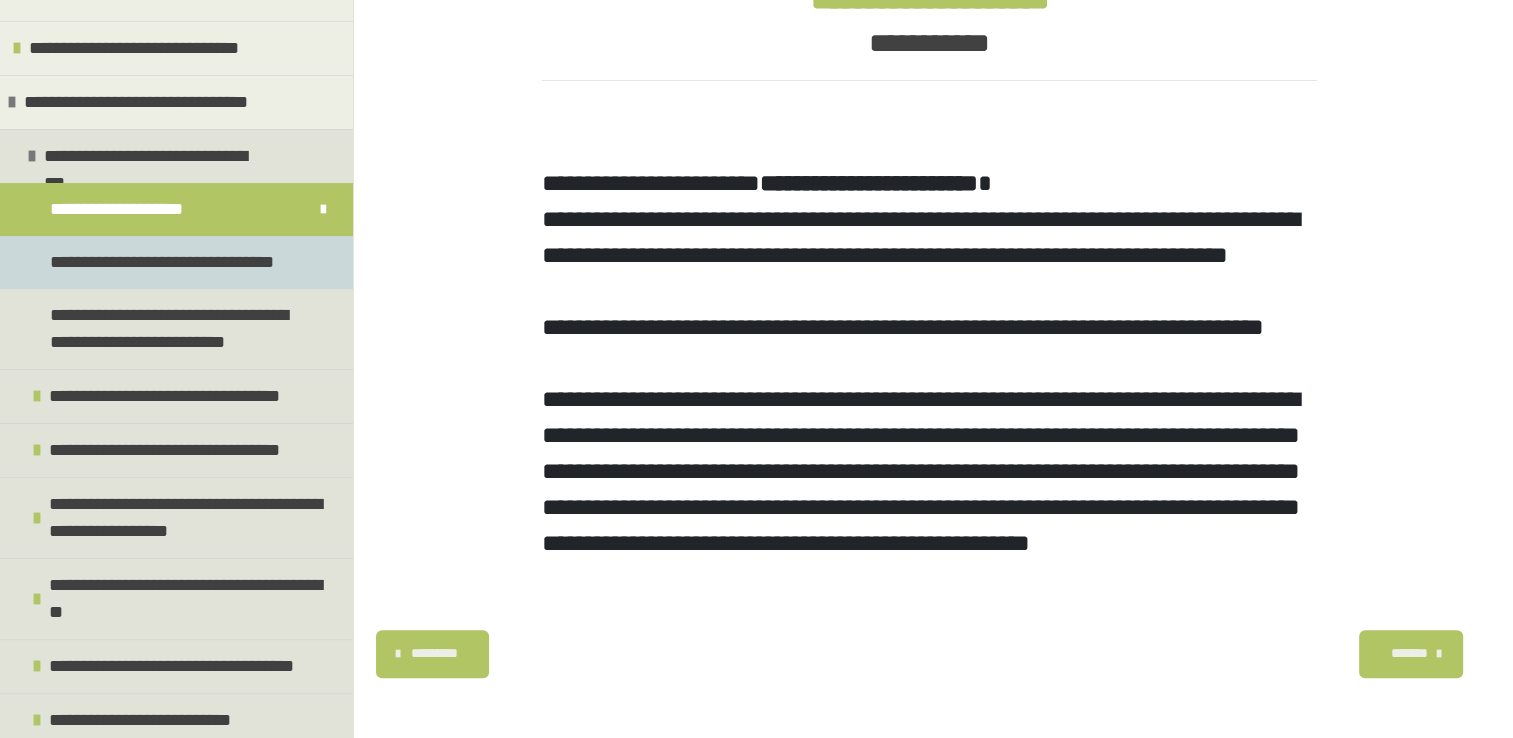 click on "**********" at bounding box center [166, 262] 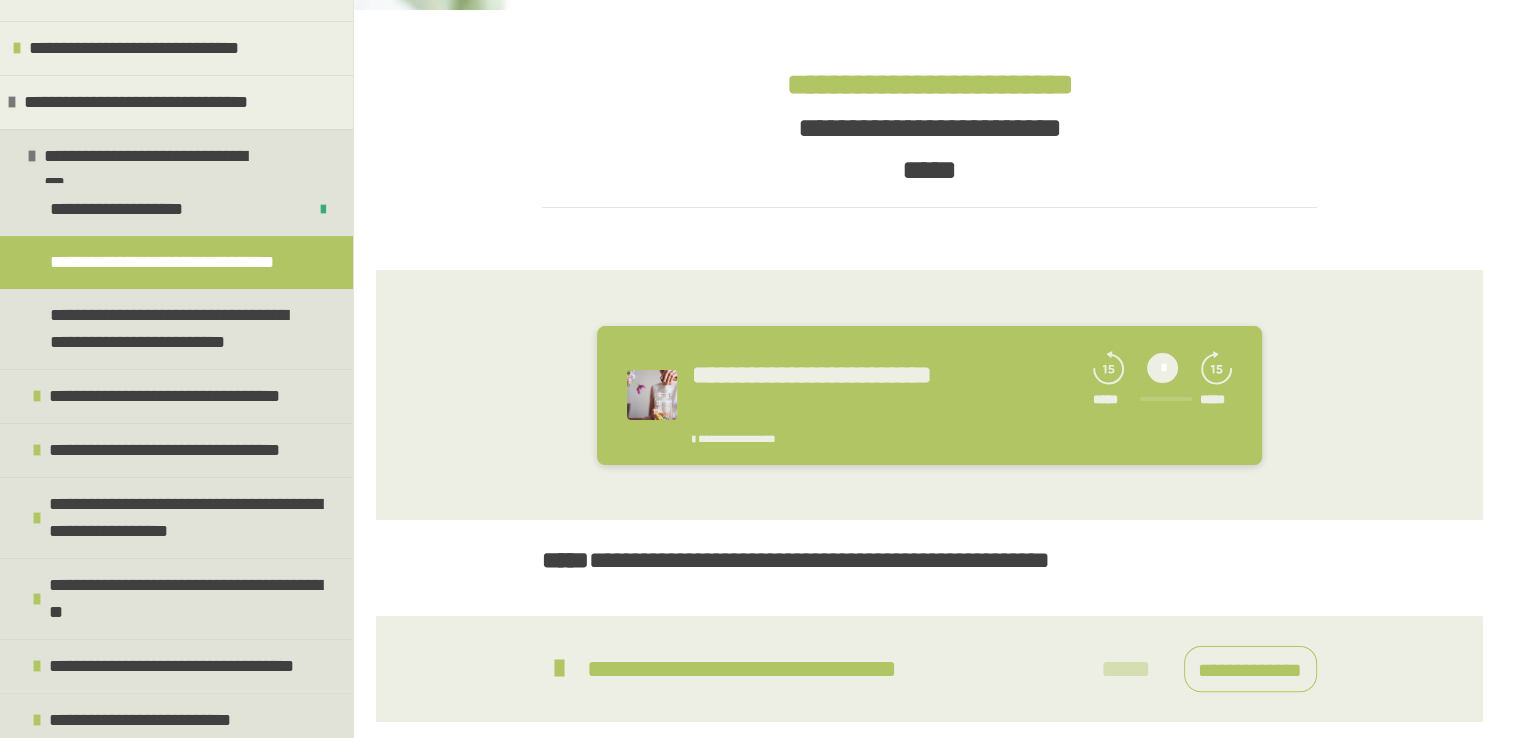 scroll, scrollTop: 392, scrollLeft: 0, axis: vertical 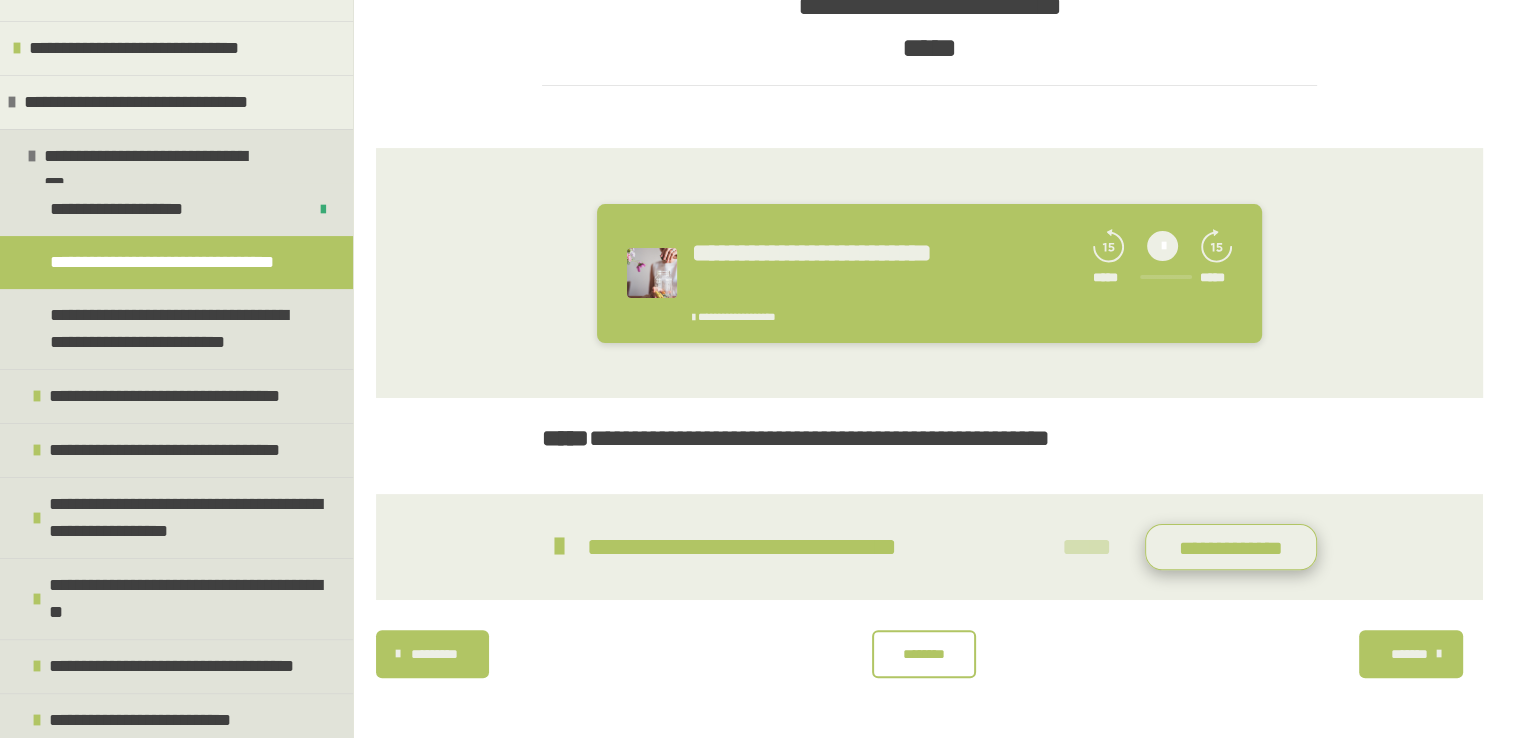 click on "**********" at bounding box center [1231, 547] 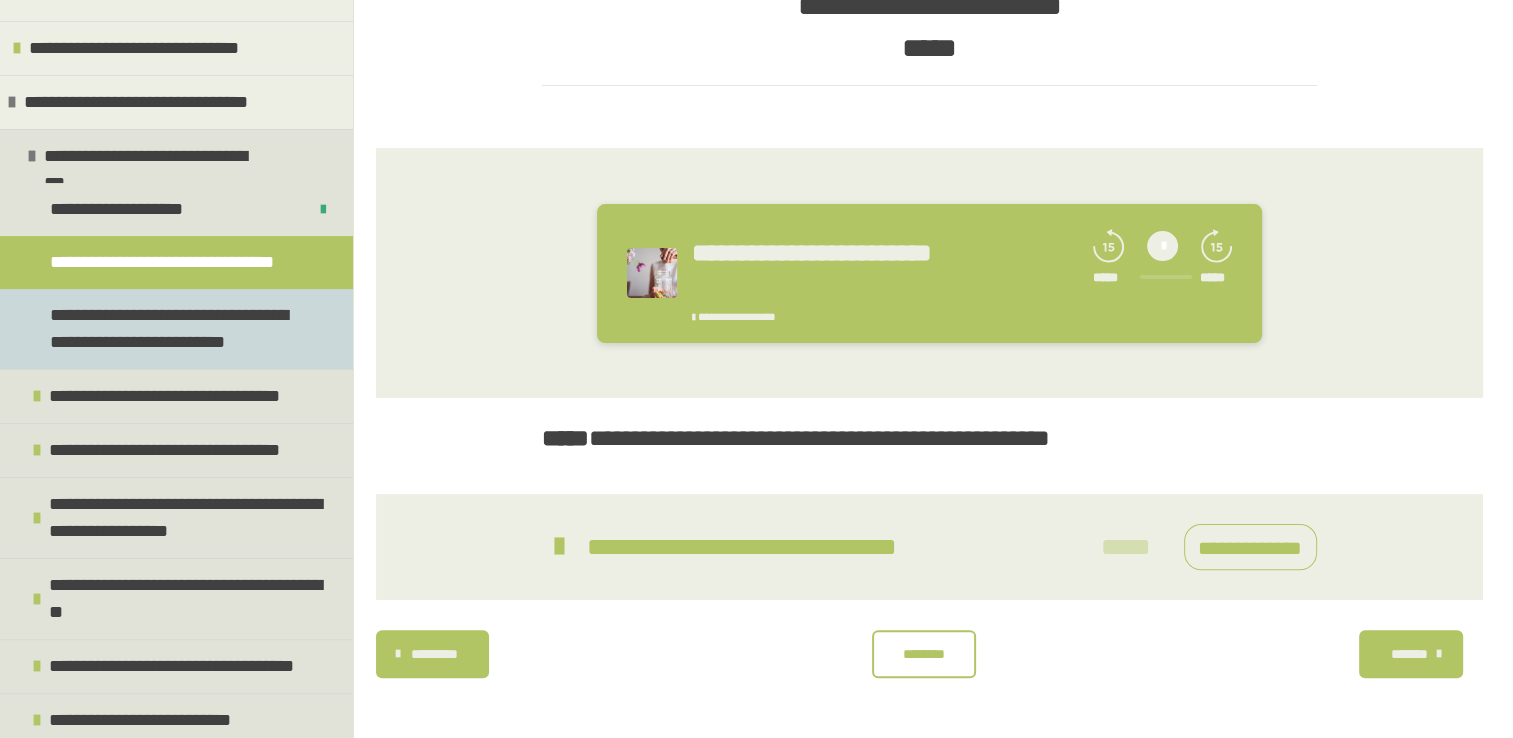 click on "**********" at bounding box center (171, 329) 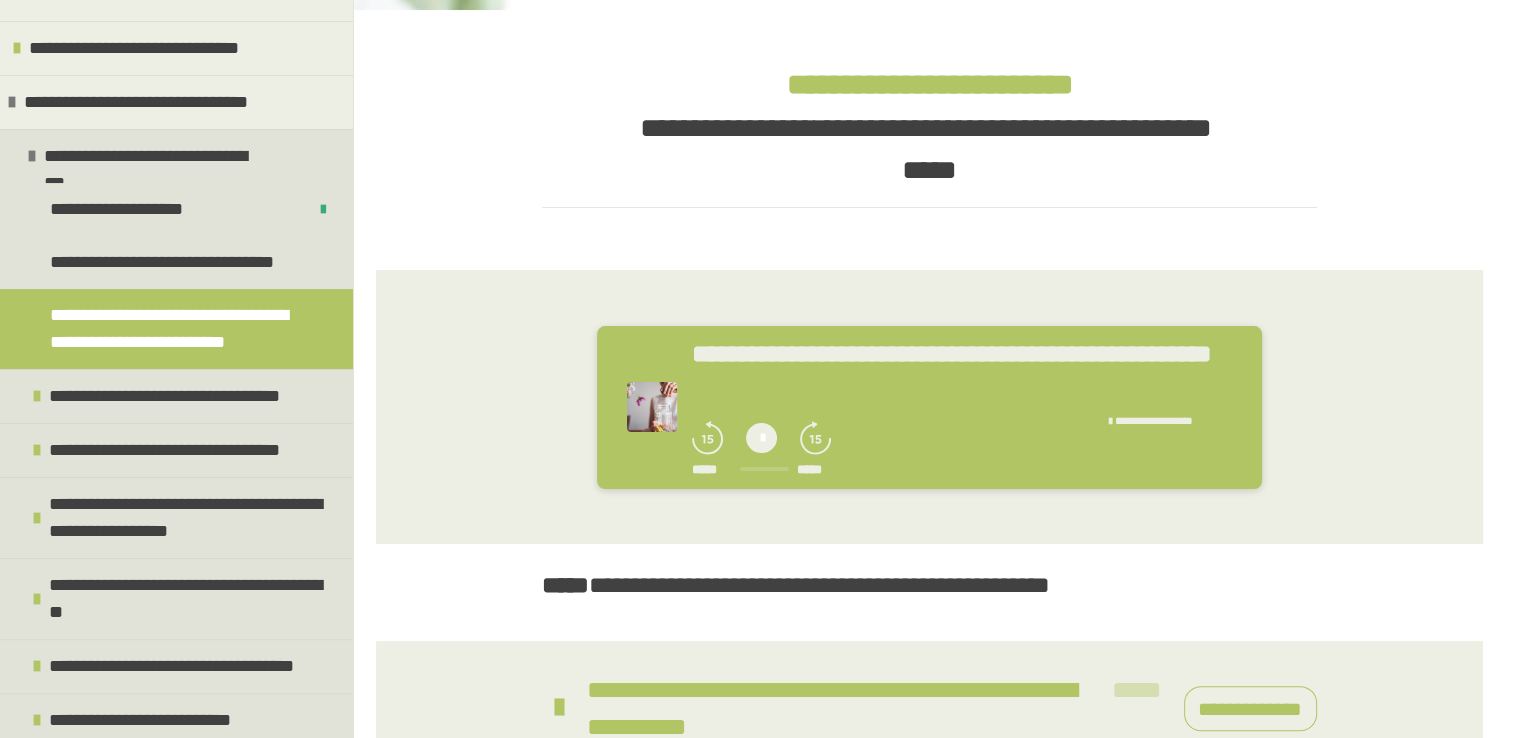scroll, scrollTop: 447, scrollLeft: 0, axis: vertical 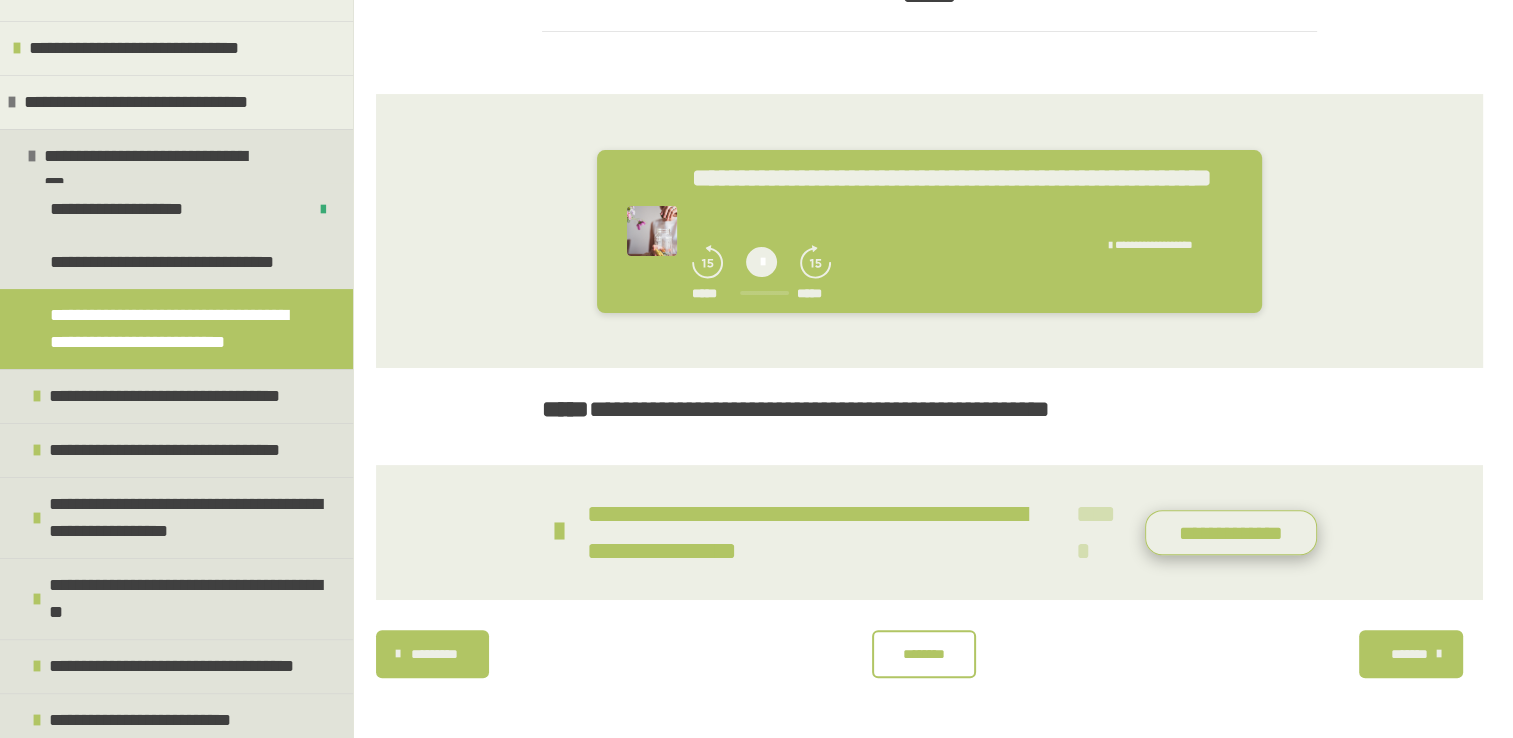click on "**********" at bounding box center (1231, 533) 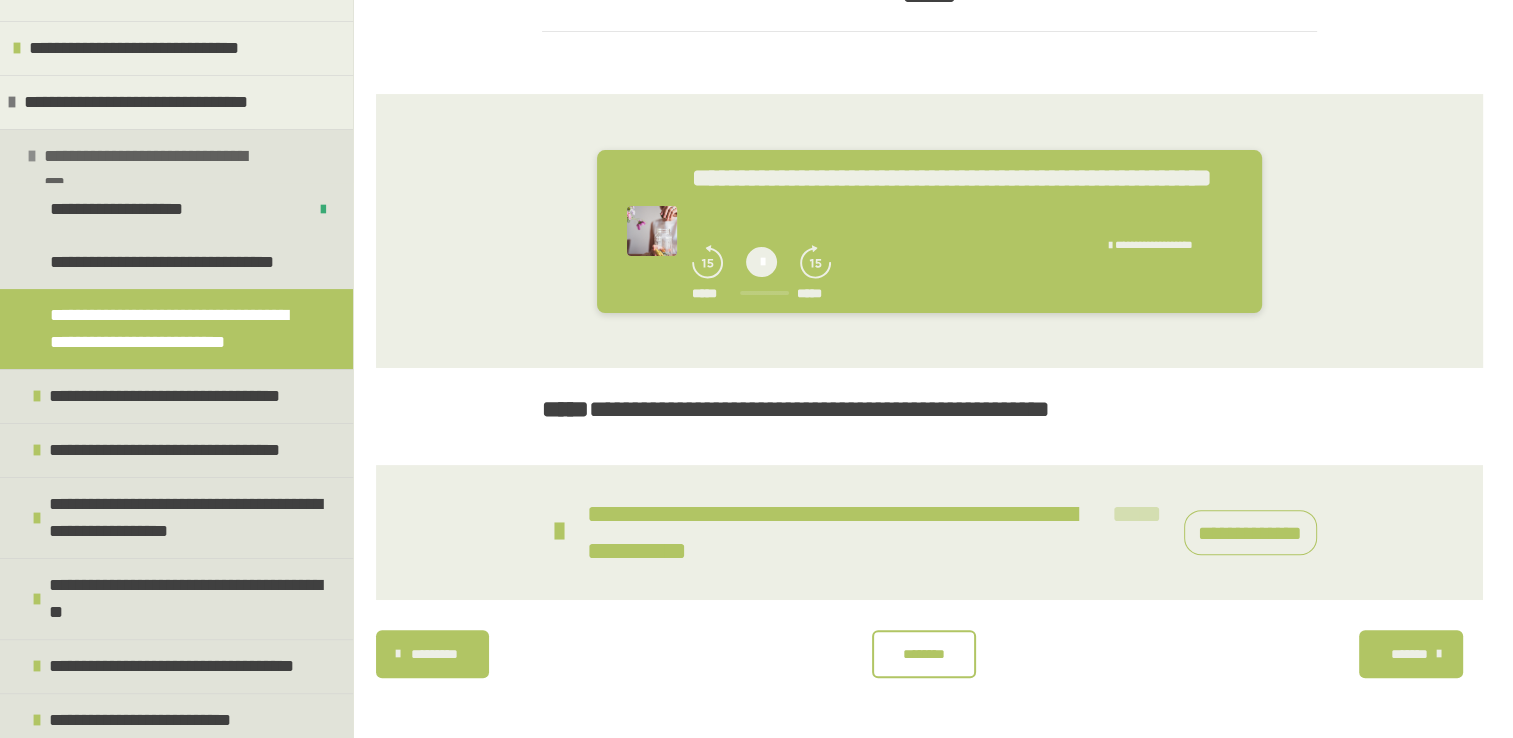 click at bounding box center [32, 156] 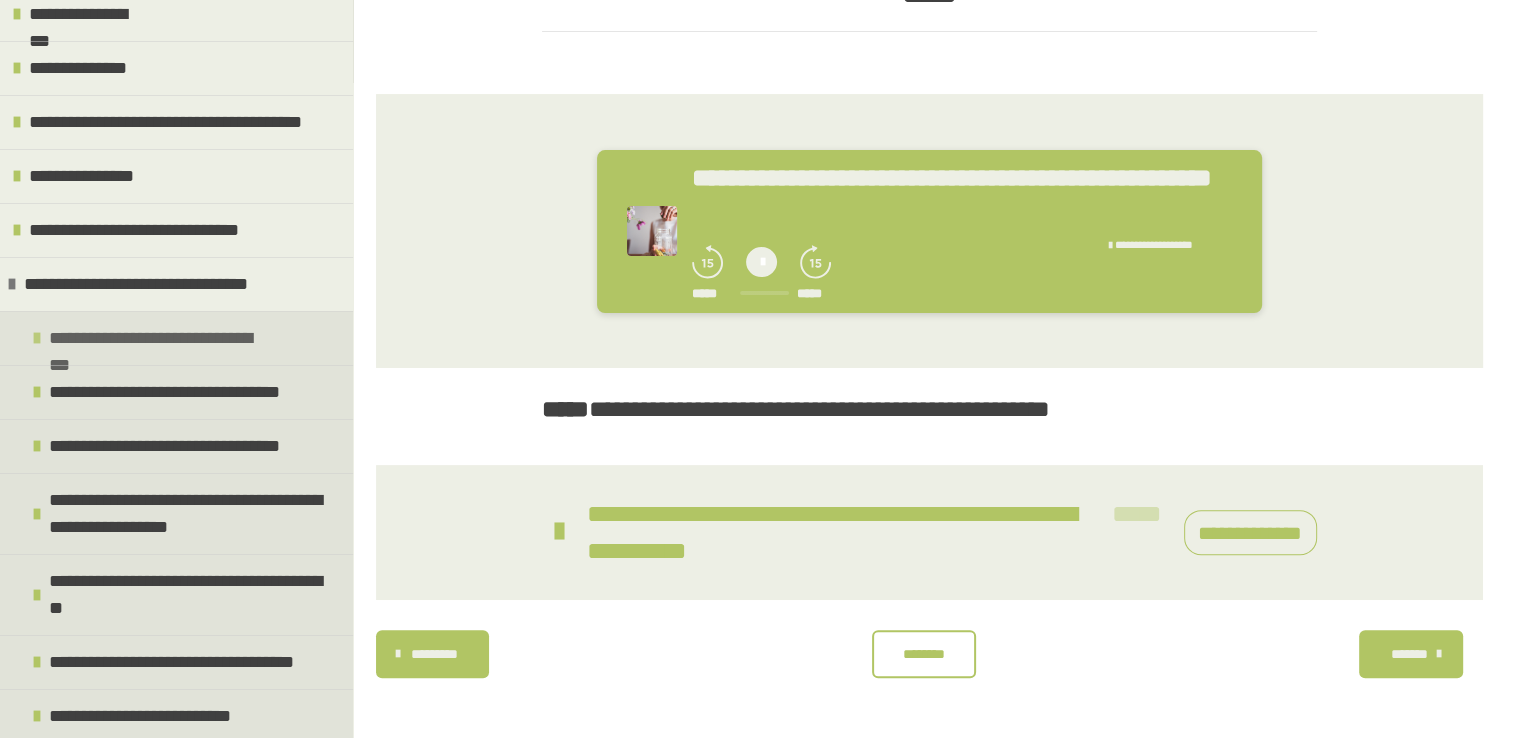 scroll, scrollTop: 168, scrollLeft: 0, axis: vertical 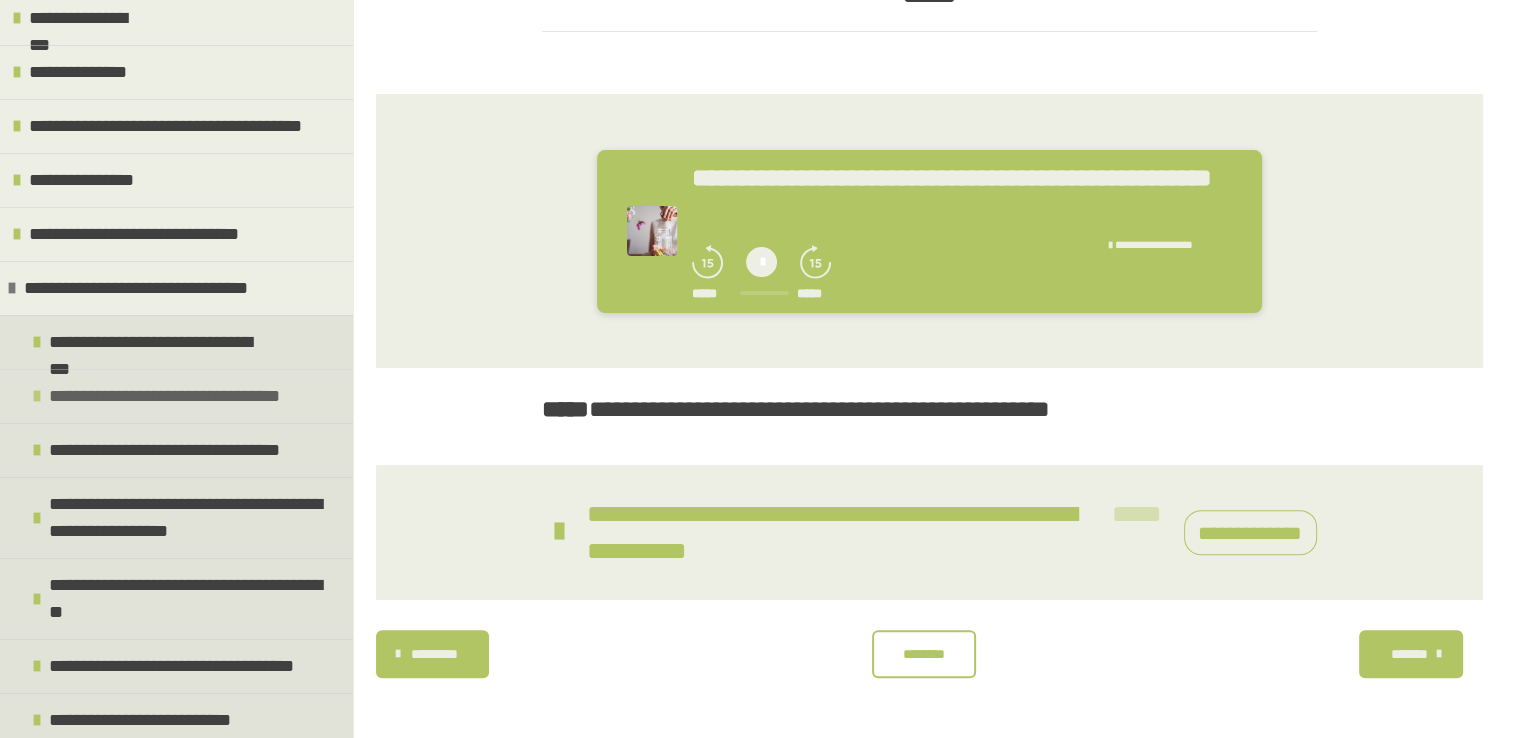 click at bounding box center [37, 396] 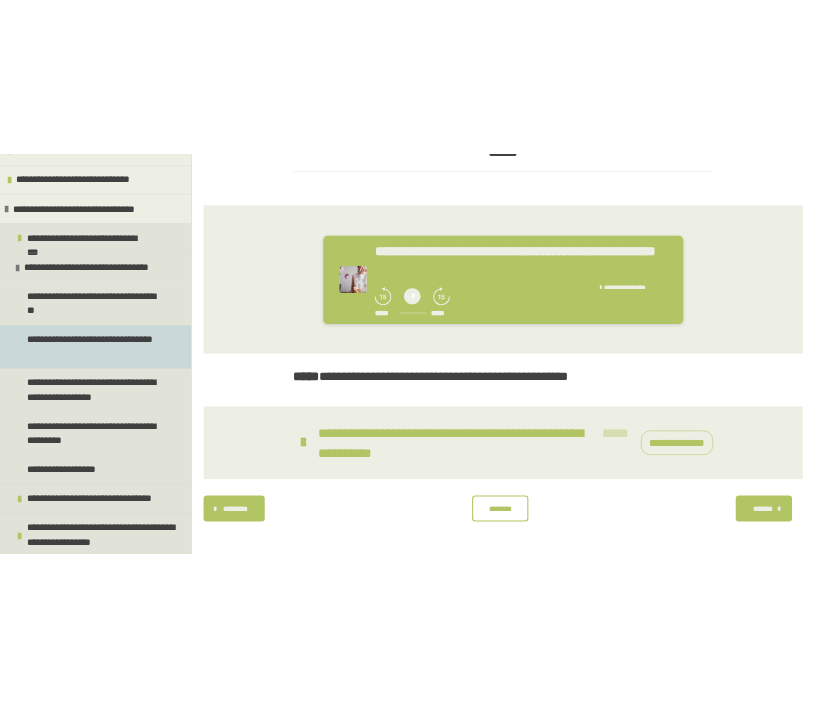 scroll, scrollTop: 541, scrollLeft: 0, axis: vertical 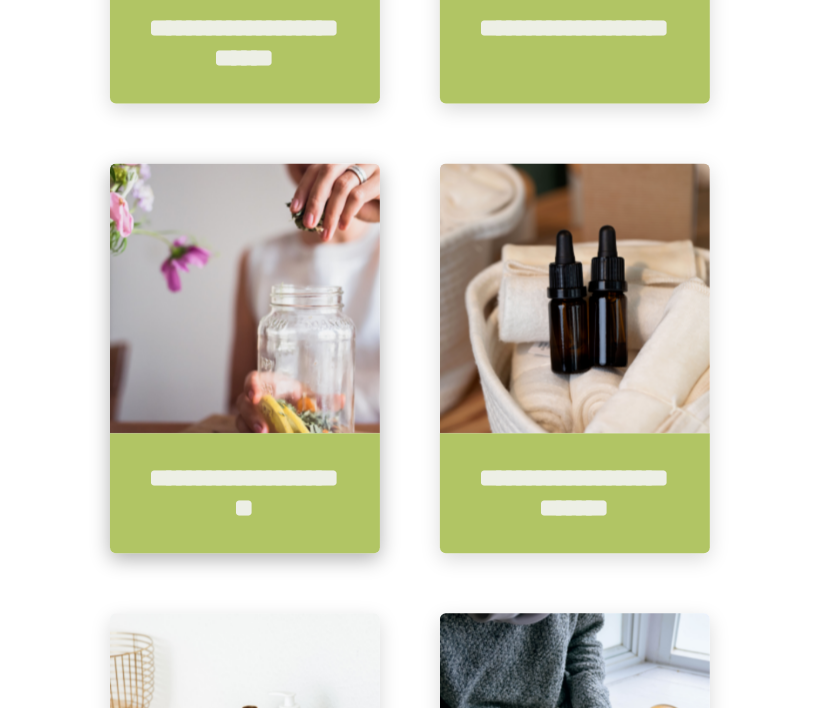 click at bounding box center (245, 298) 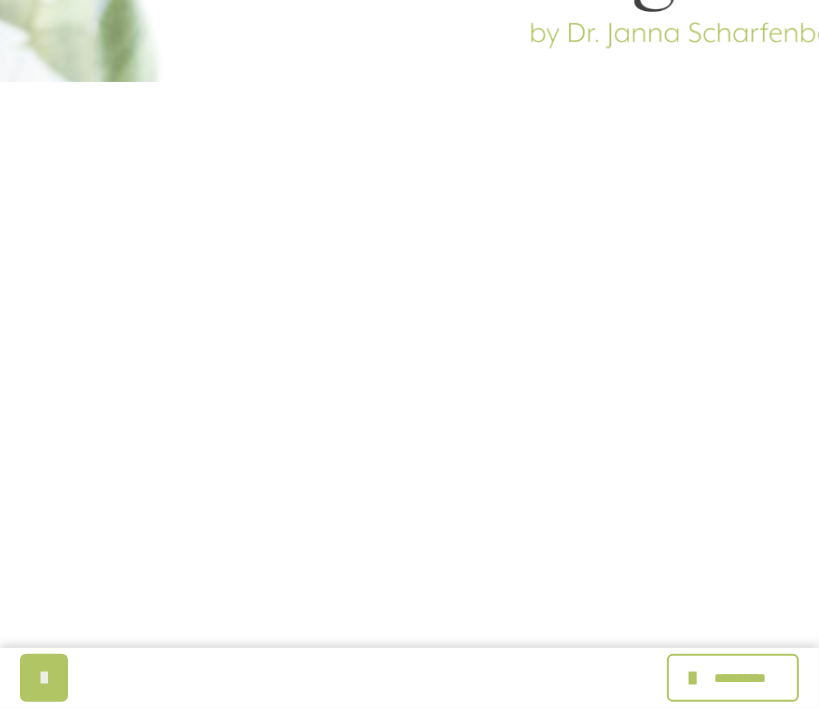 scroll, scrollTop: 167, scrollLeft: 0, axis: vertical 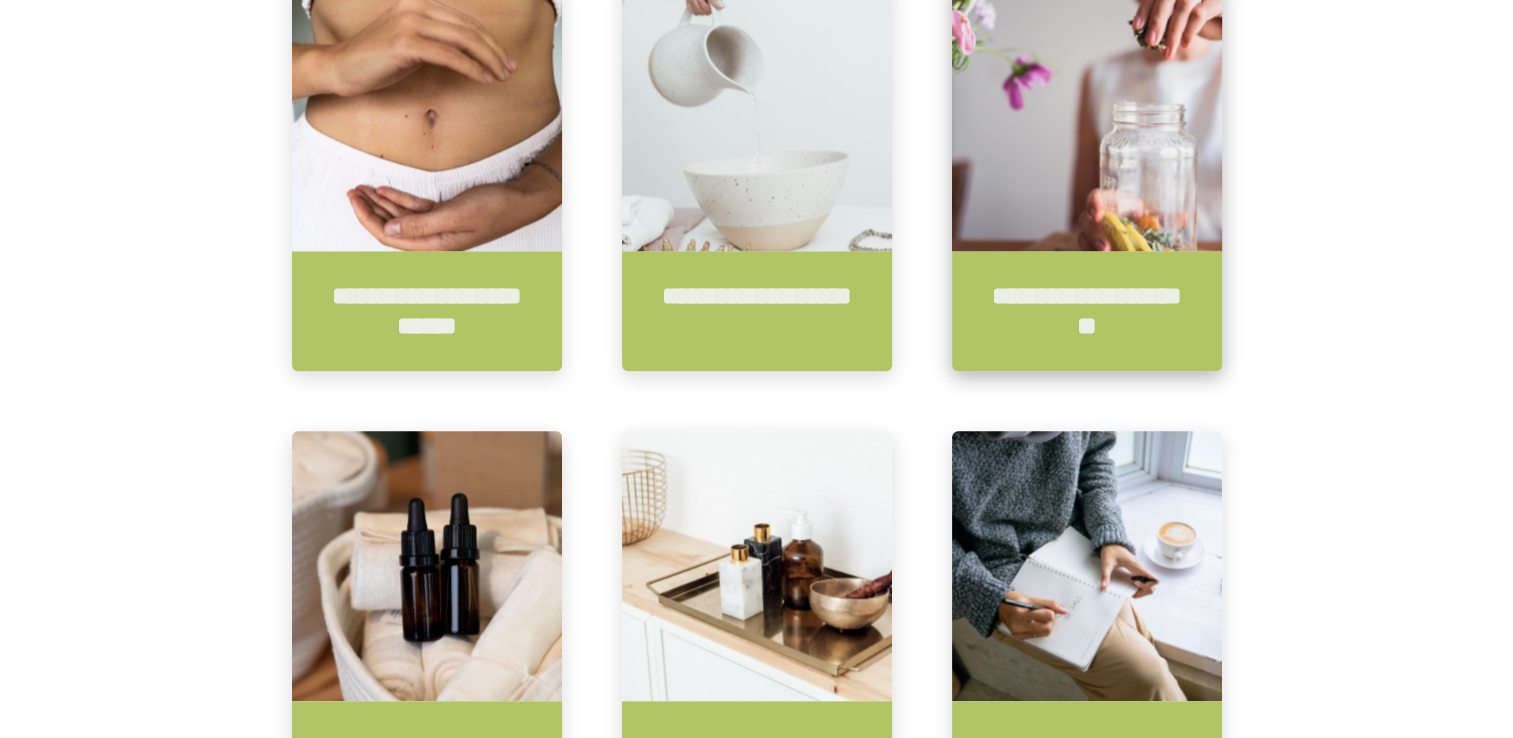 click at bounding box center (1087, 116) 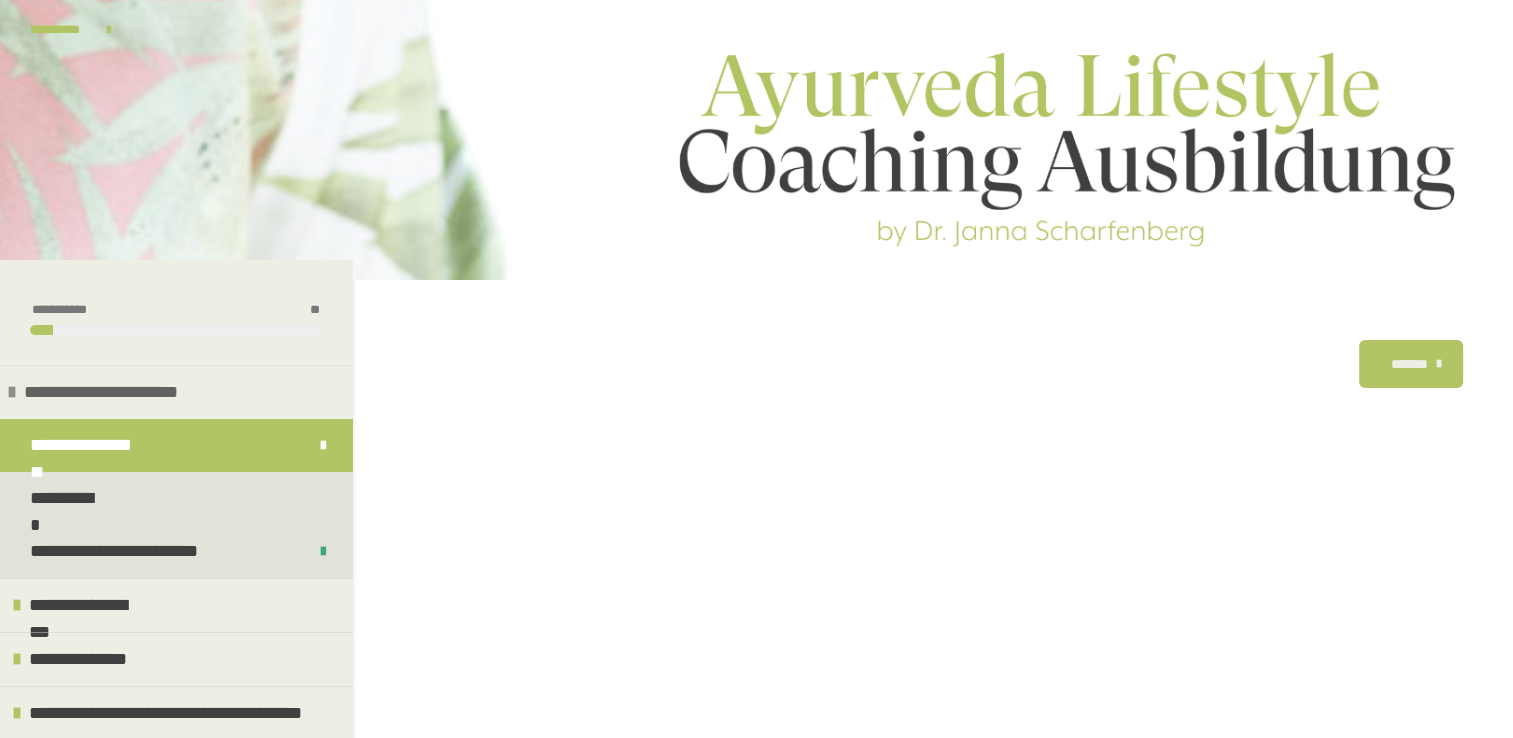 click on "**********" at bounding box center (101, 392) 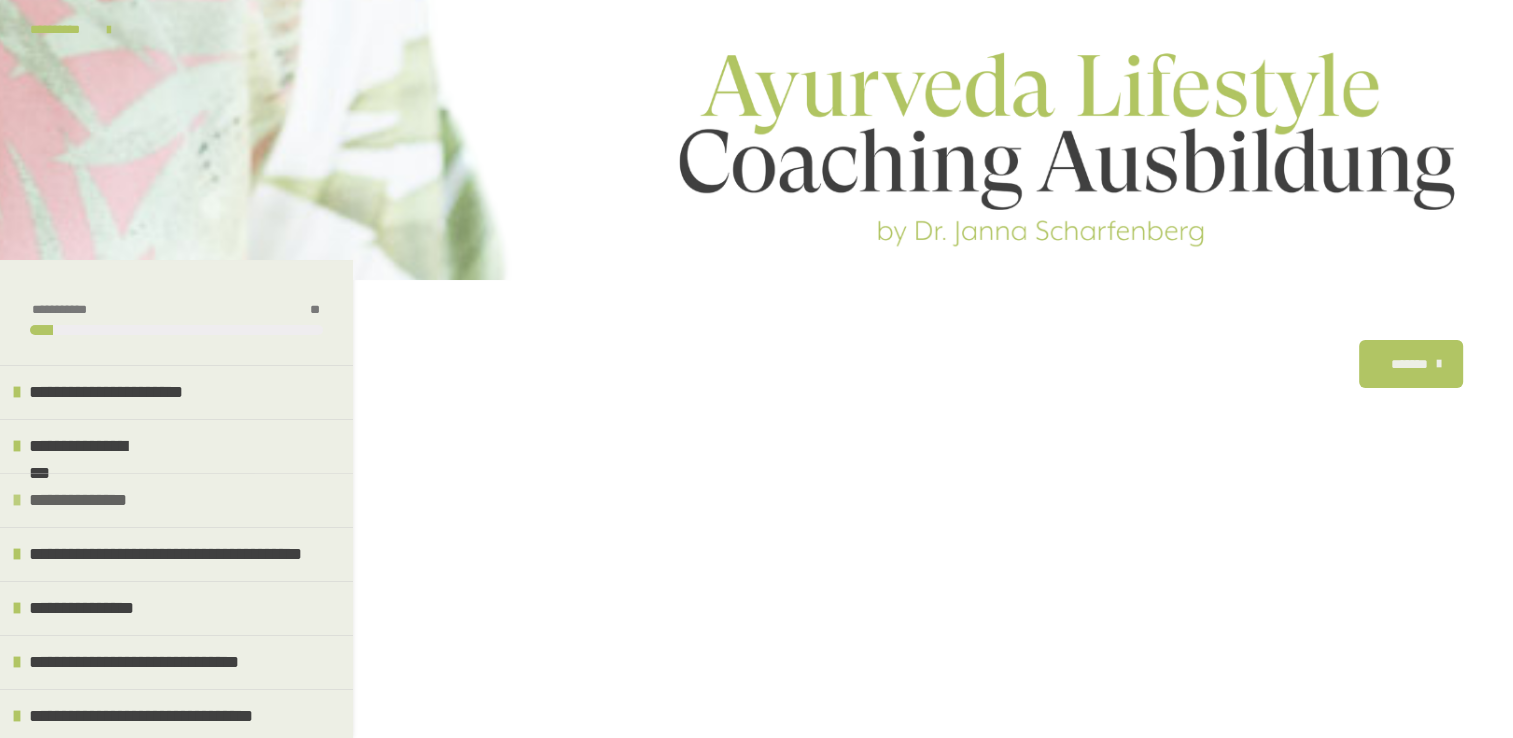 scroll, scrollTop: 340, scrollLeft: 0, axis: vertical 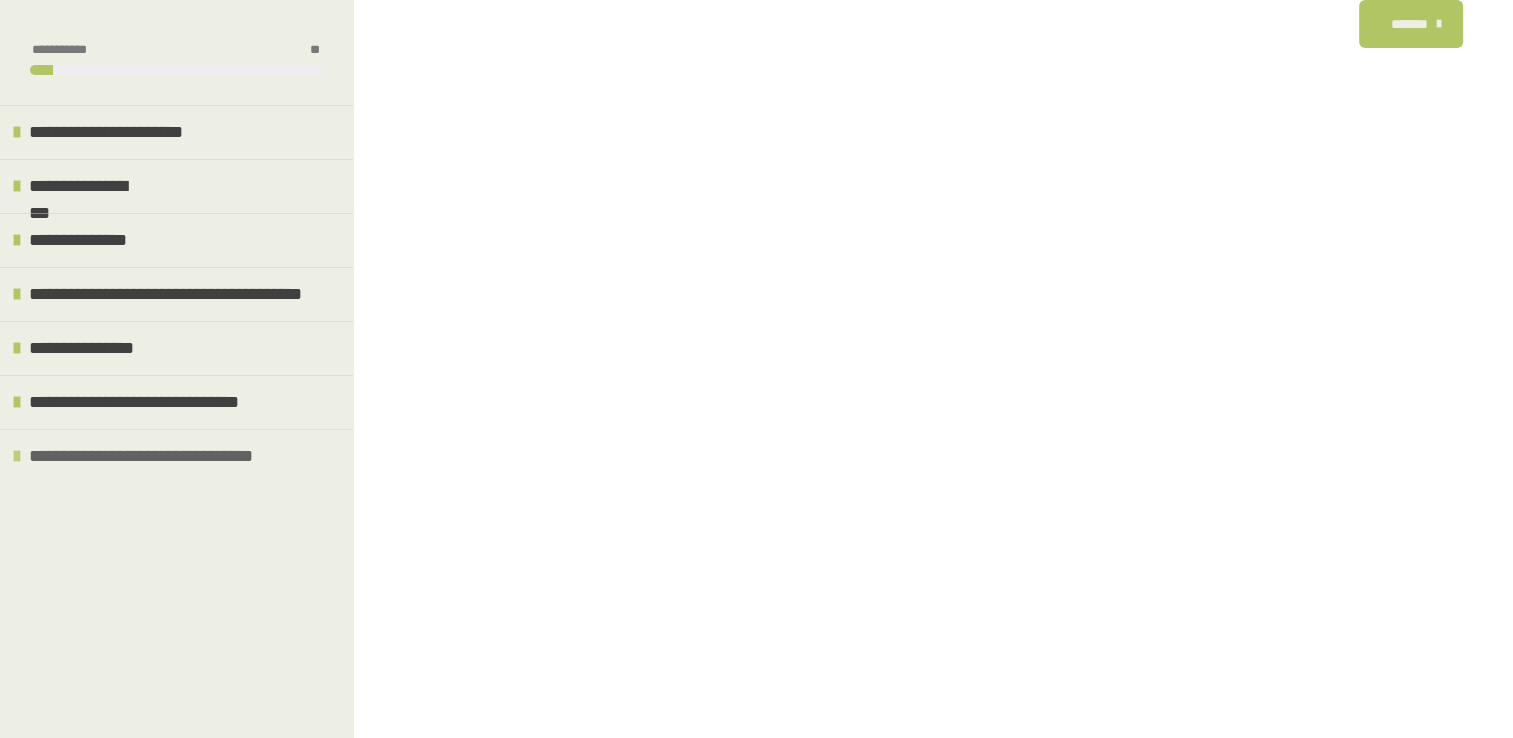 click on "**********" at bounding box center (176, 456) 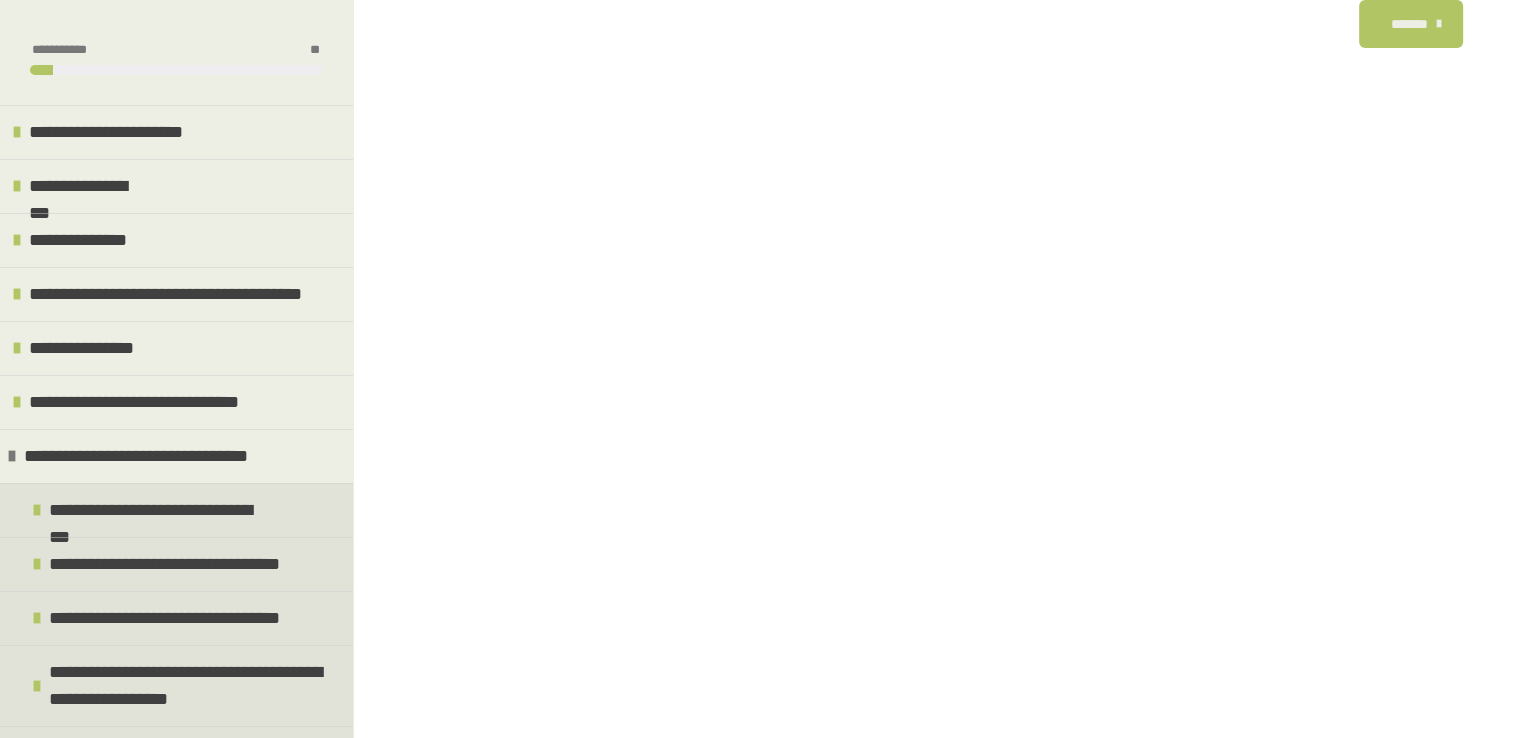 scroll, scrollTop: 320, scrollLeft: 0, axis: vertical 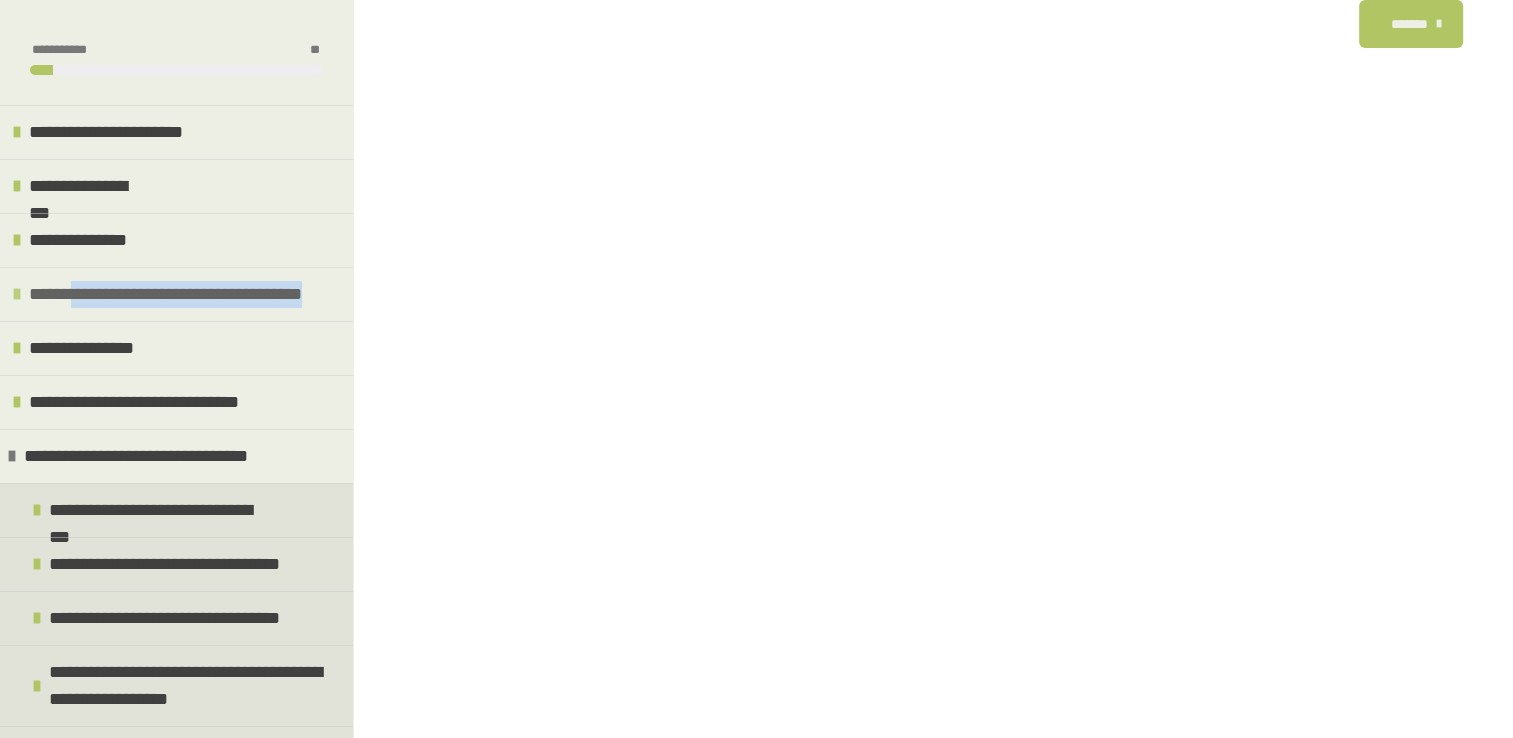 drag, startPoint x: 0, startPoint y: 320, endPoint x: 46, endPoint y: 293, distance: 53.338543 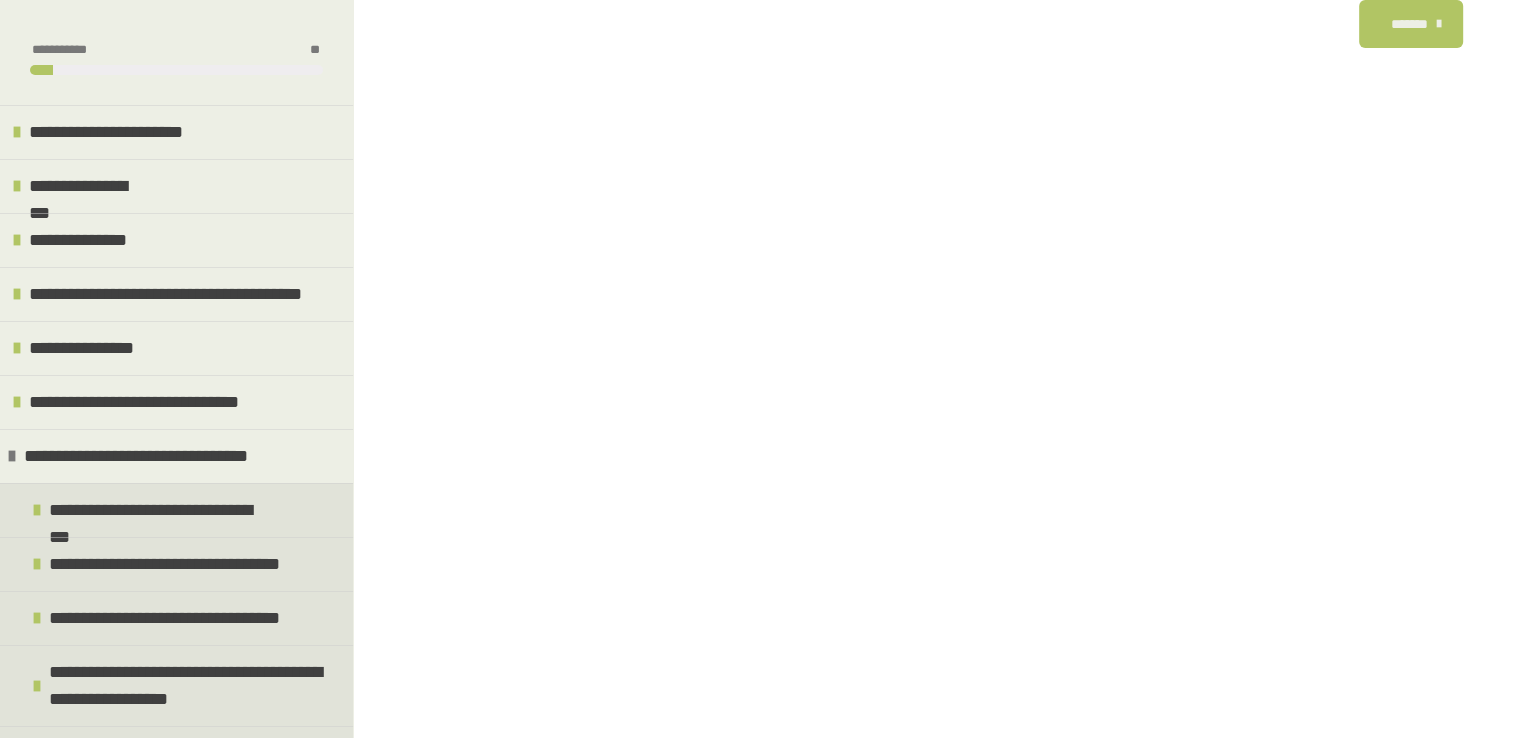 click on "********* ******** *******" at bounding box center [929, 339] 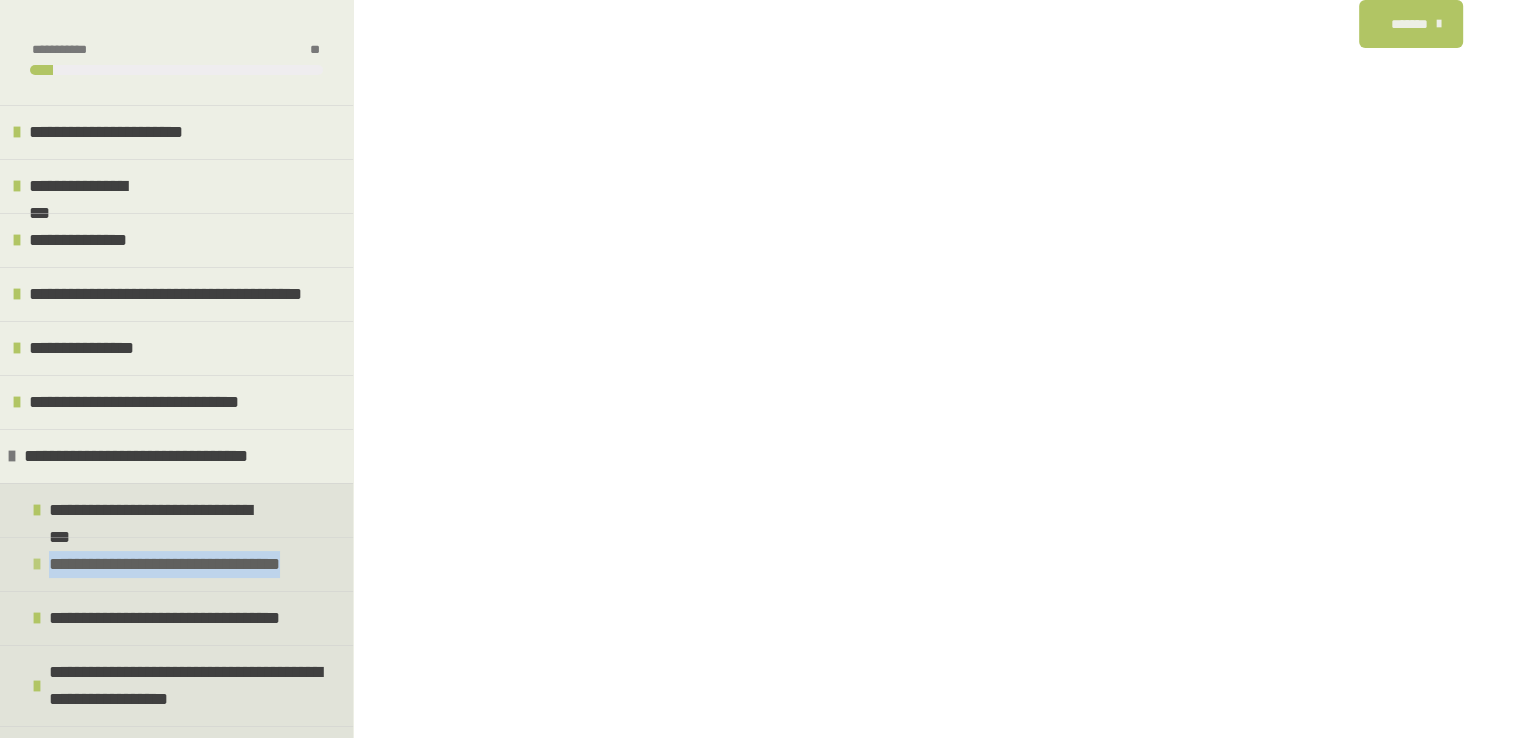 drag, startPoint x: 308, startPoint y: 557, endPoint x: 50, endPoint y: 564, distance: 258.09494 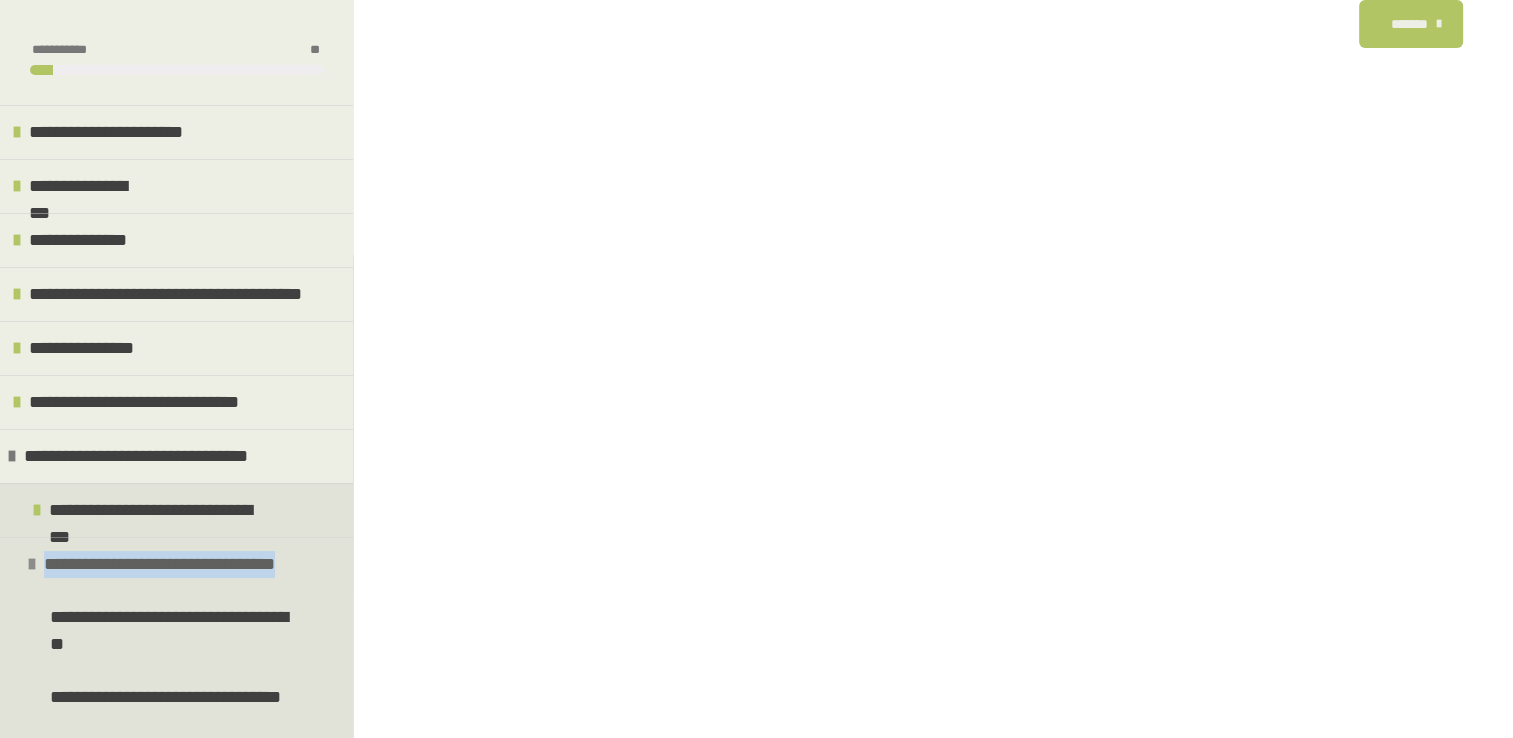 copy on "**********" 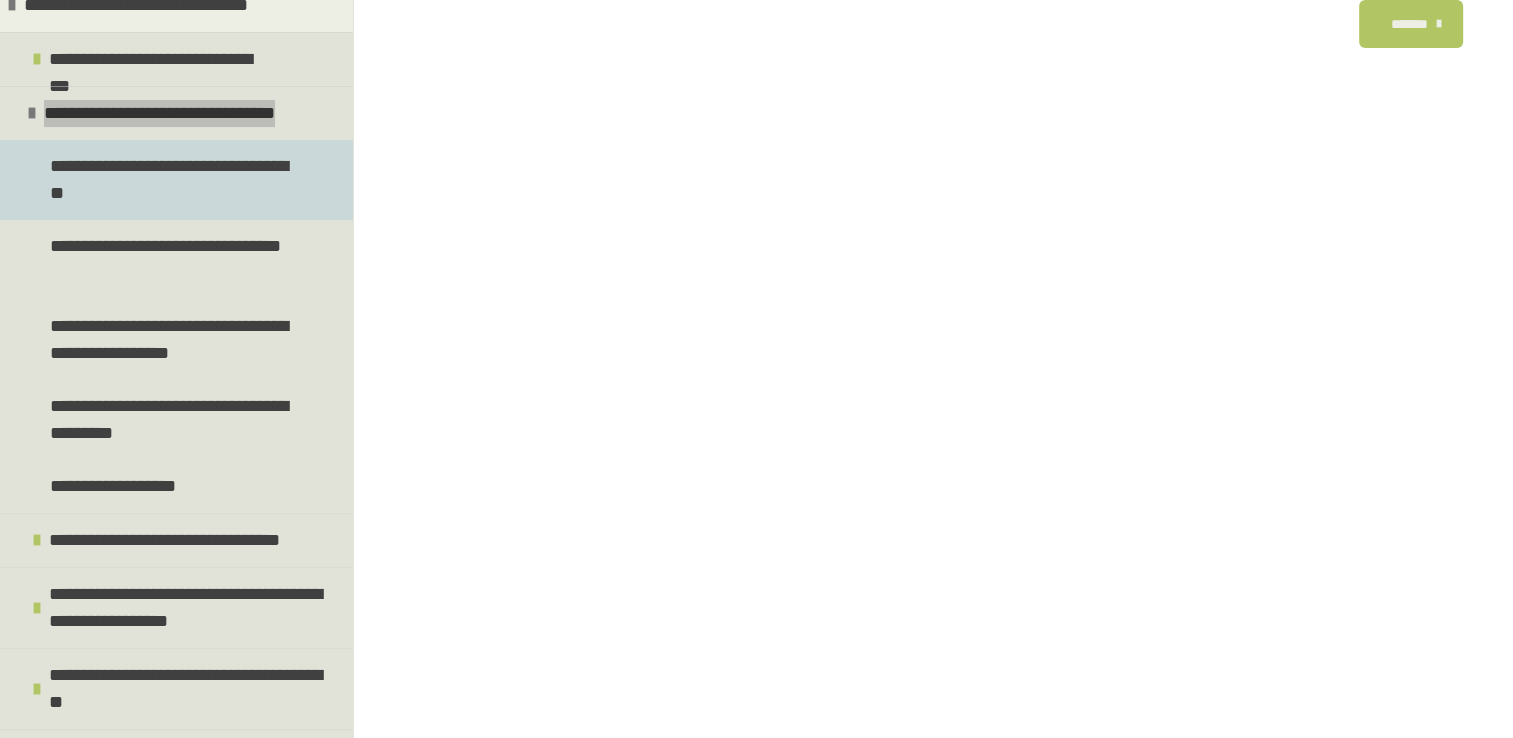 scroll, scrollTop: 452, scrollLeft: 0, axis: vertical 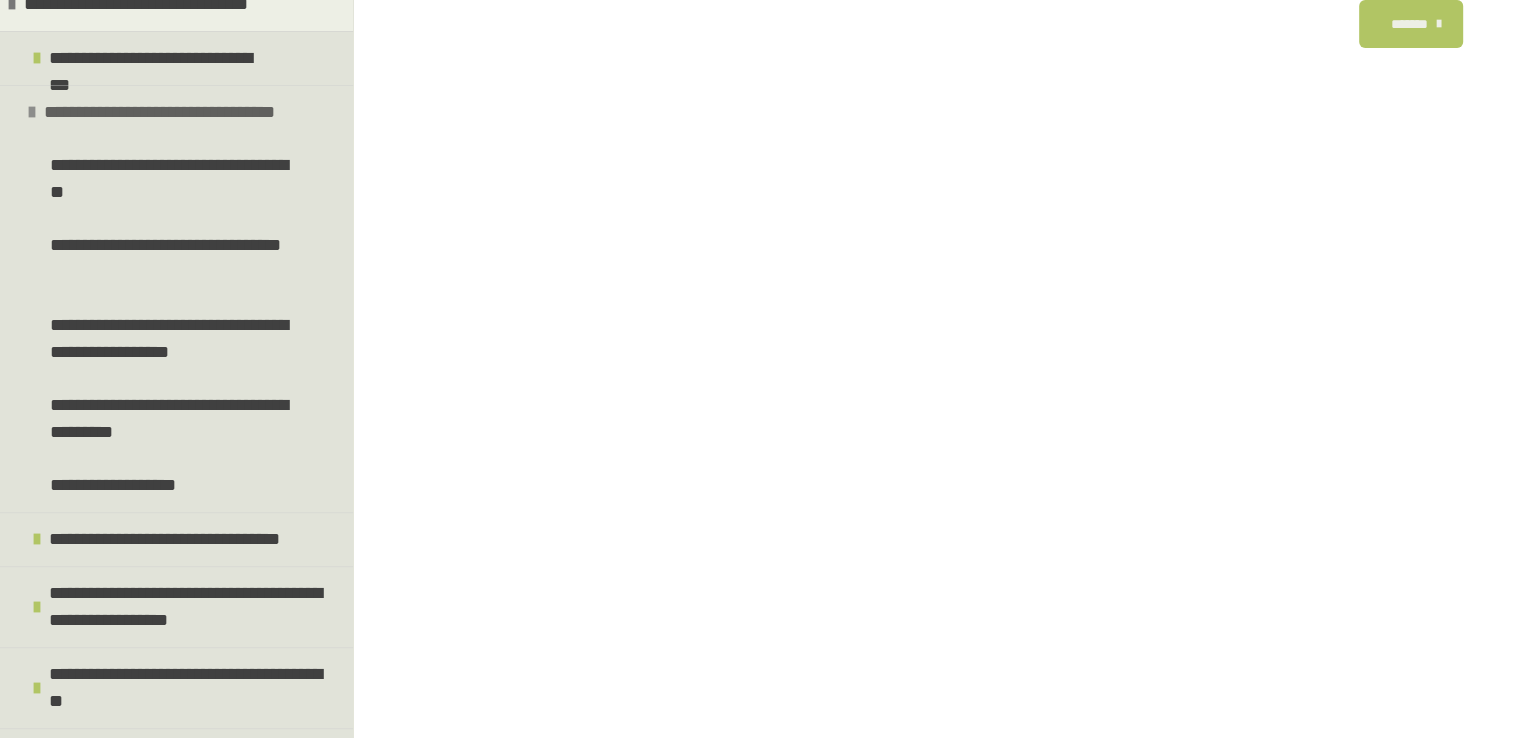 click at bounding box center (32, 112) 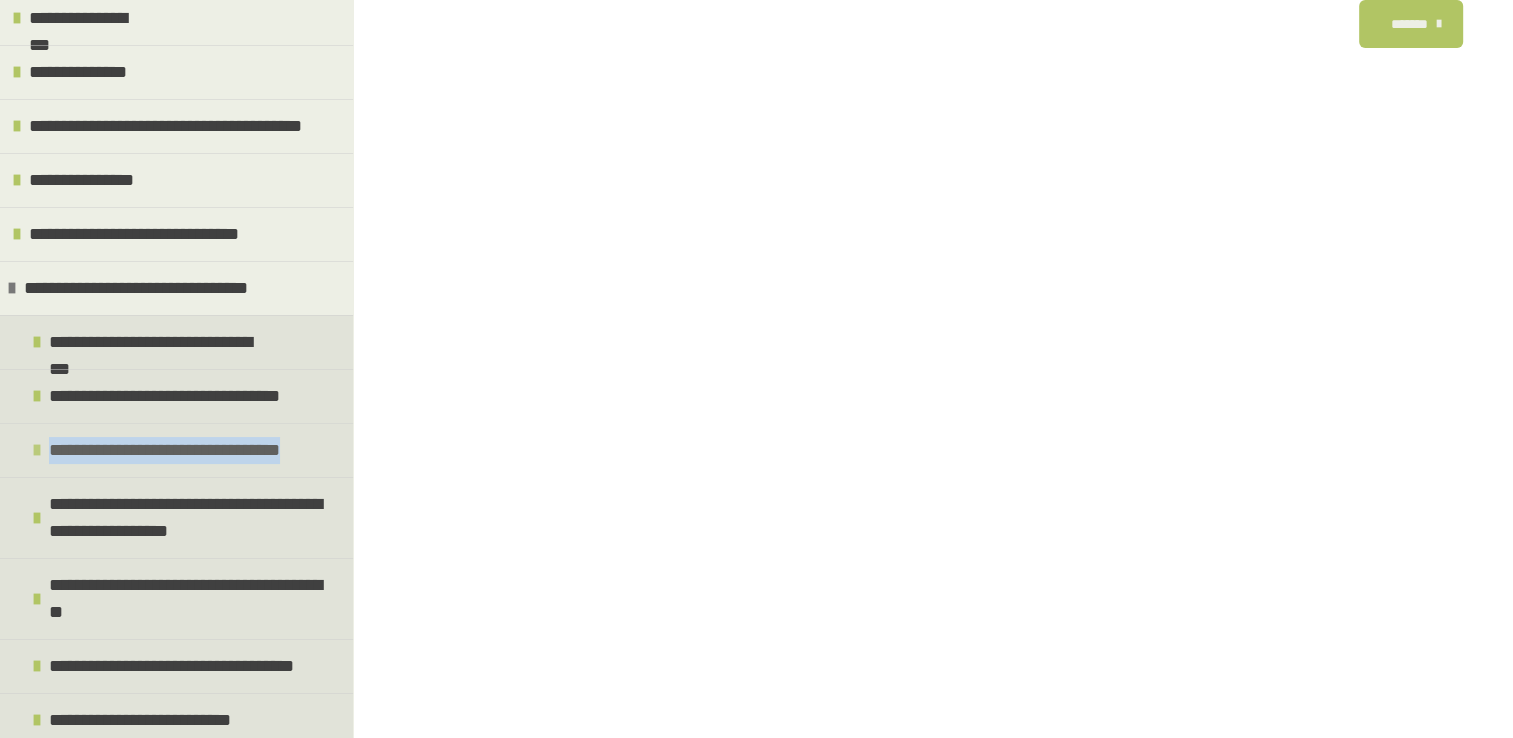 drag, startPoint x: 303, startPoint y: 447, endPoint x: 53, endPoint y: 442, distance: 250.04999 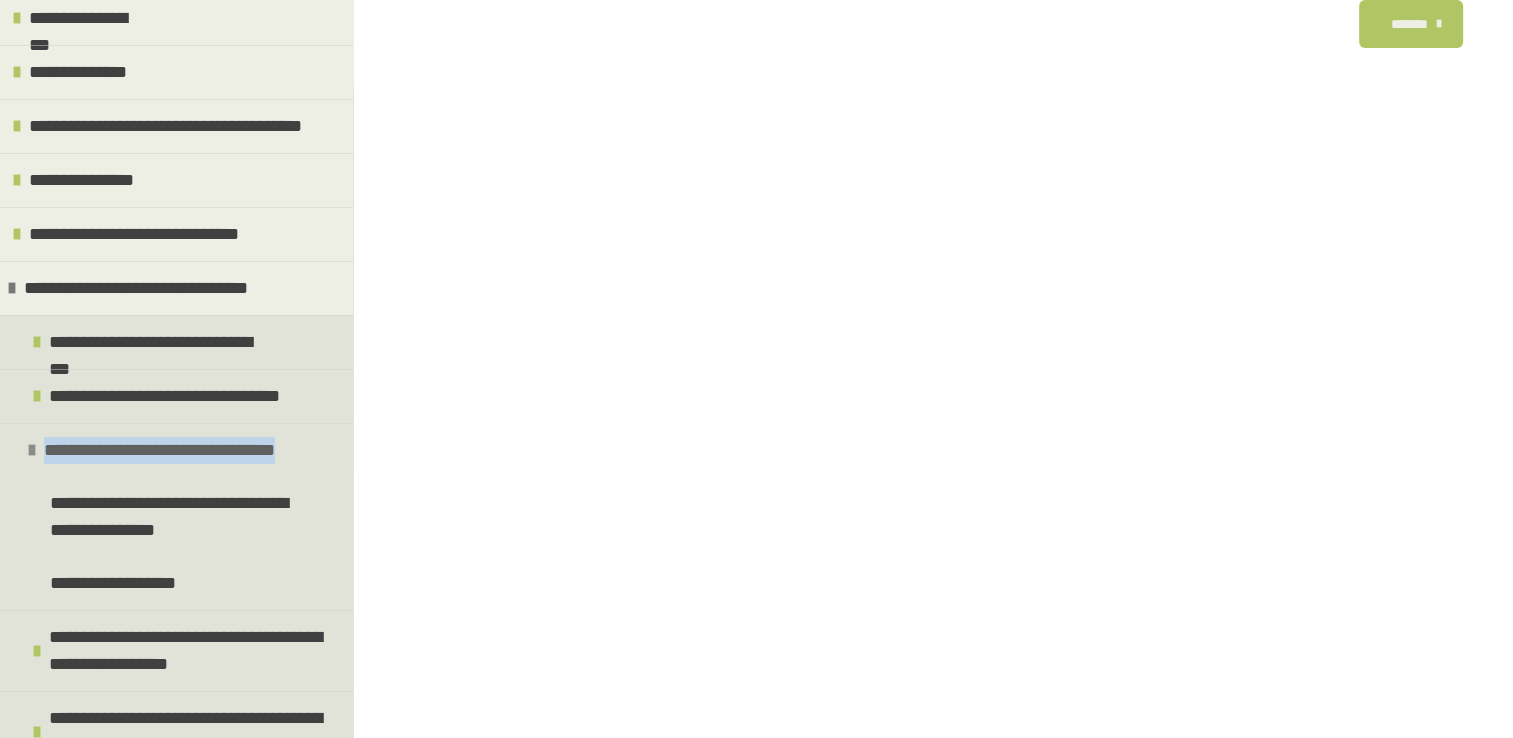 scroll, scrollTop: 301, scrollLeft: 0, axis: vertical 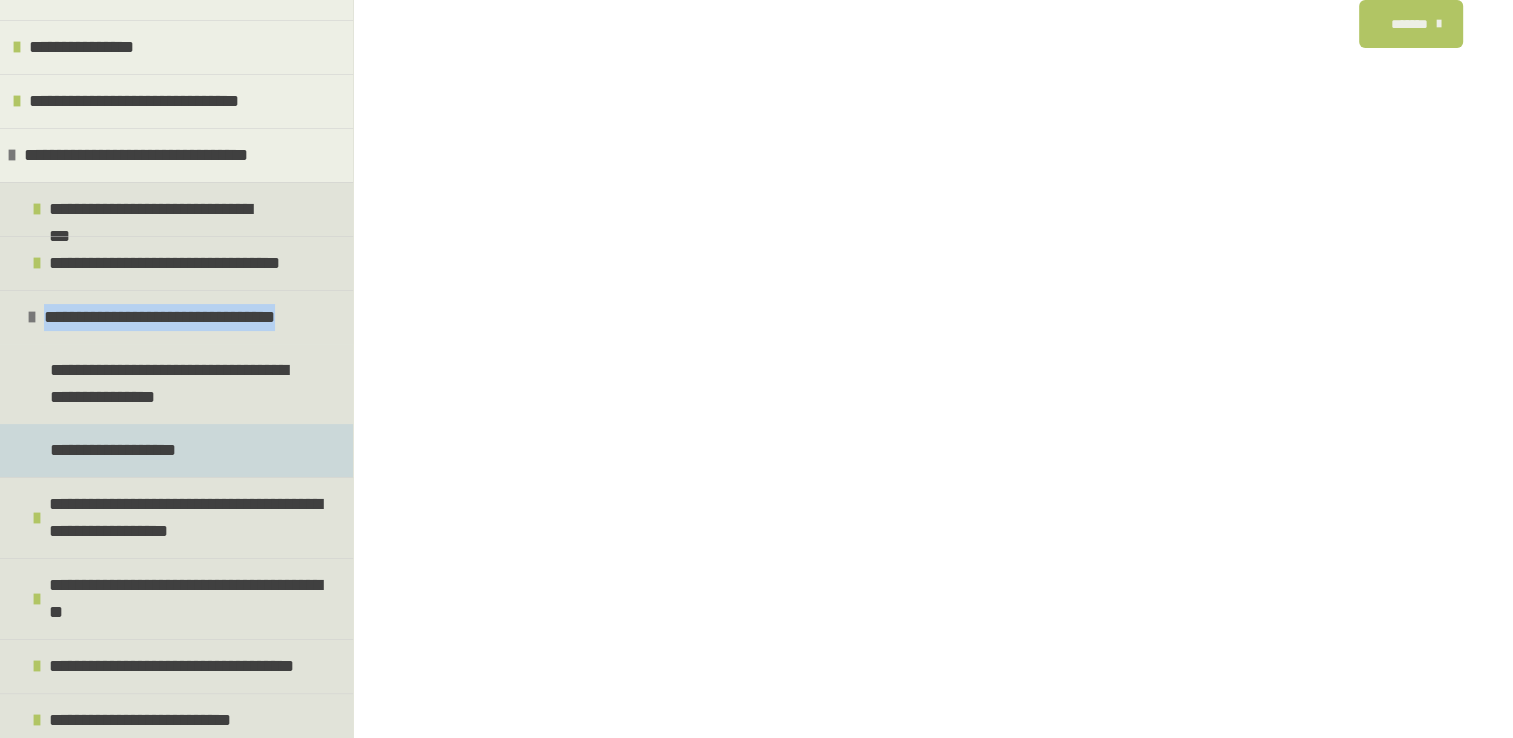 copy on "**********" 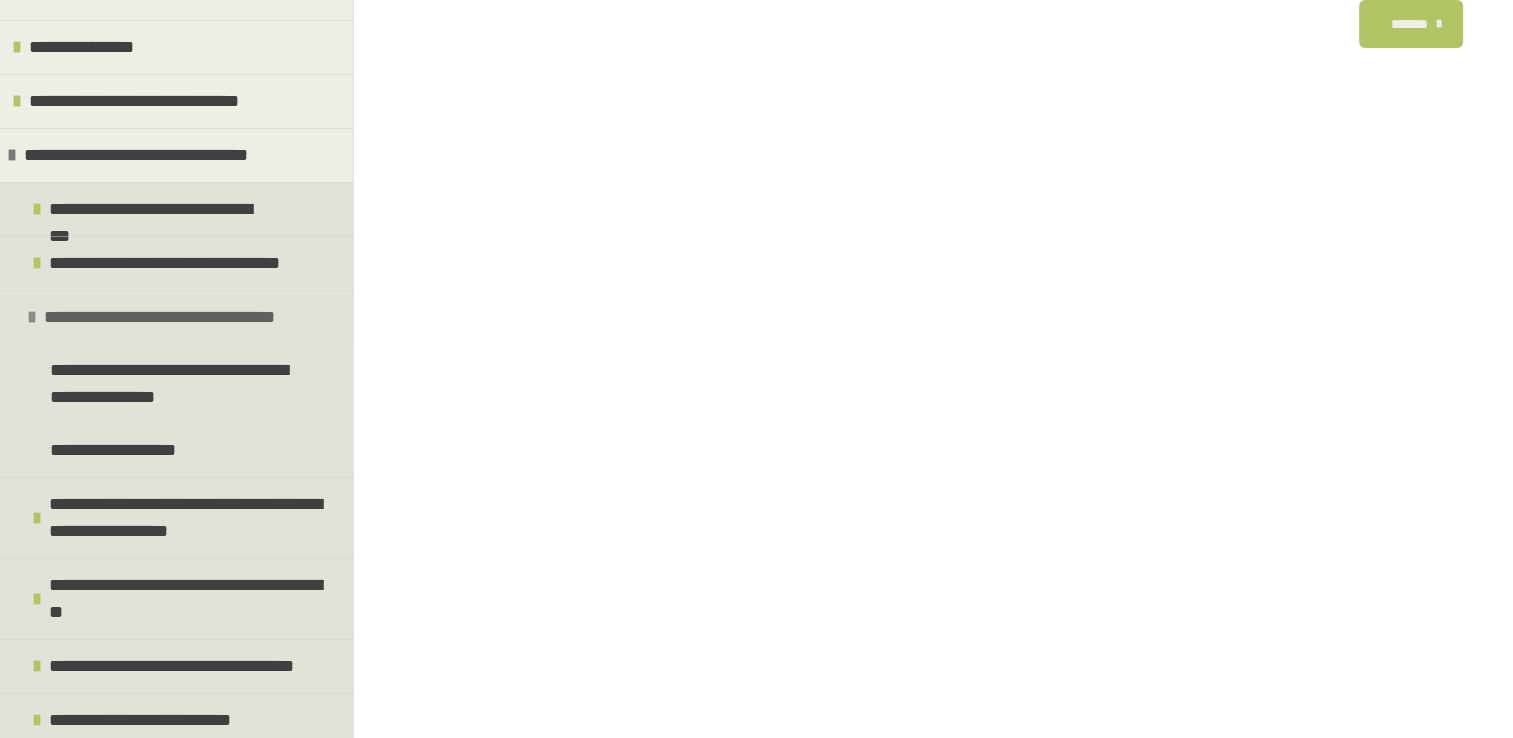 click at bounding box center (32, 317) 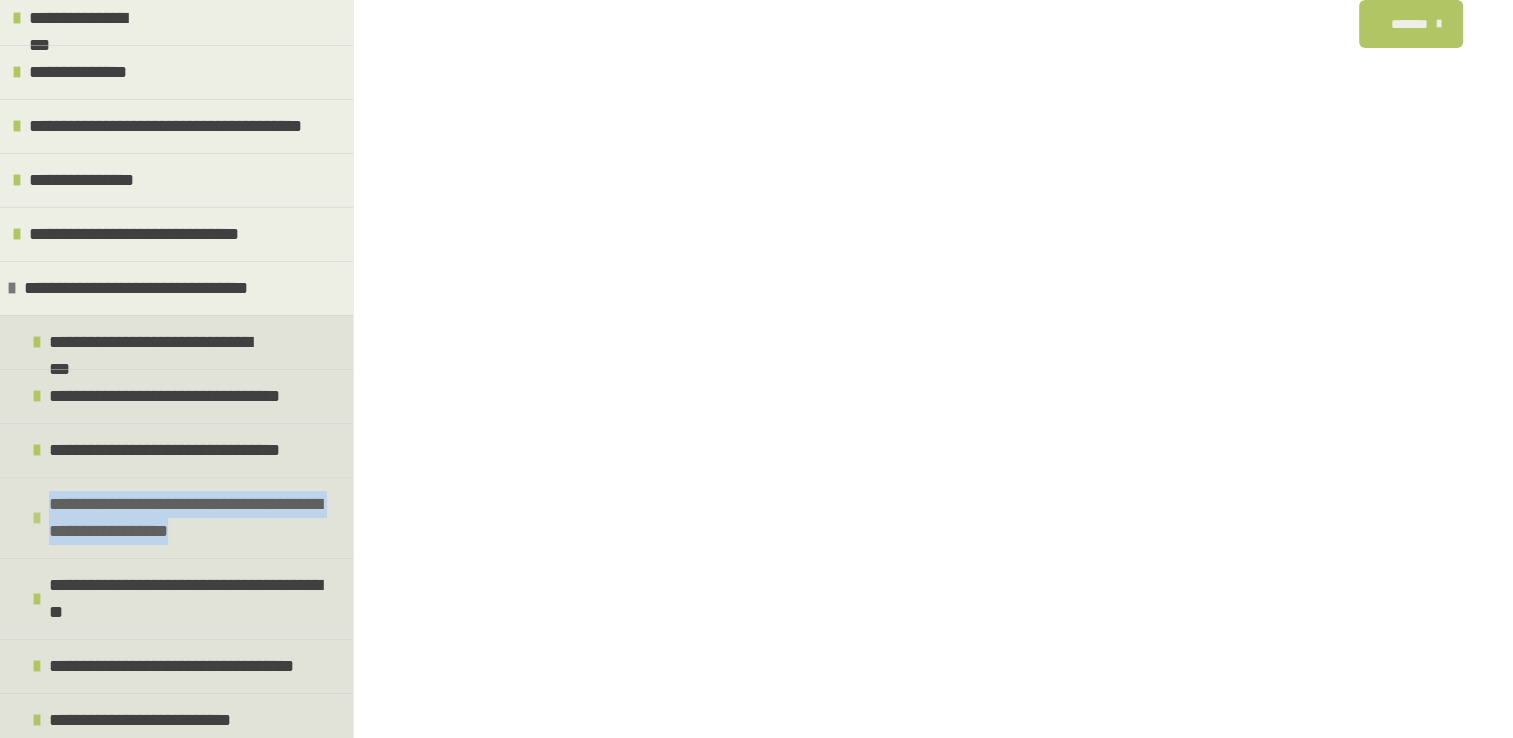 drag, startPoint x: 207, startPoint y: 526, endPoint x: 35, endPoint y: 494, distance: 174.95142 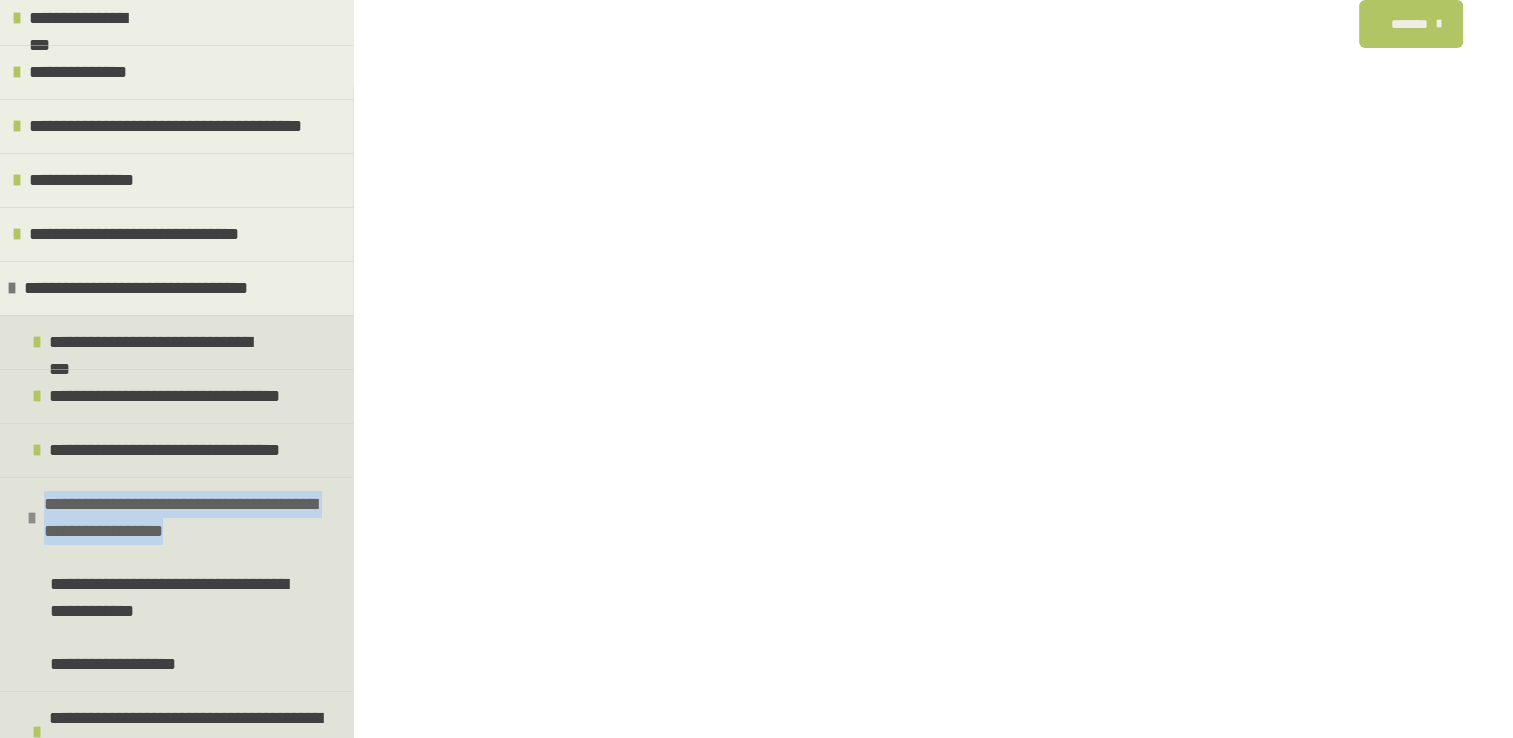 scroll, scrollTop: 301, scrollLeft: 0, axis: vertical 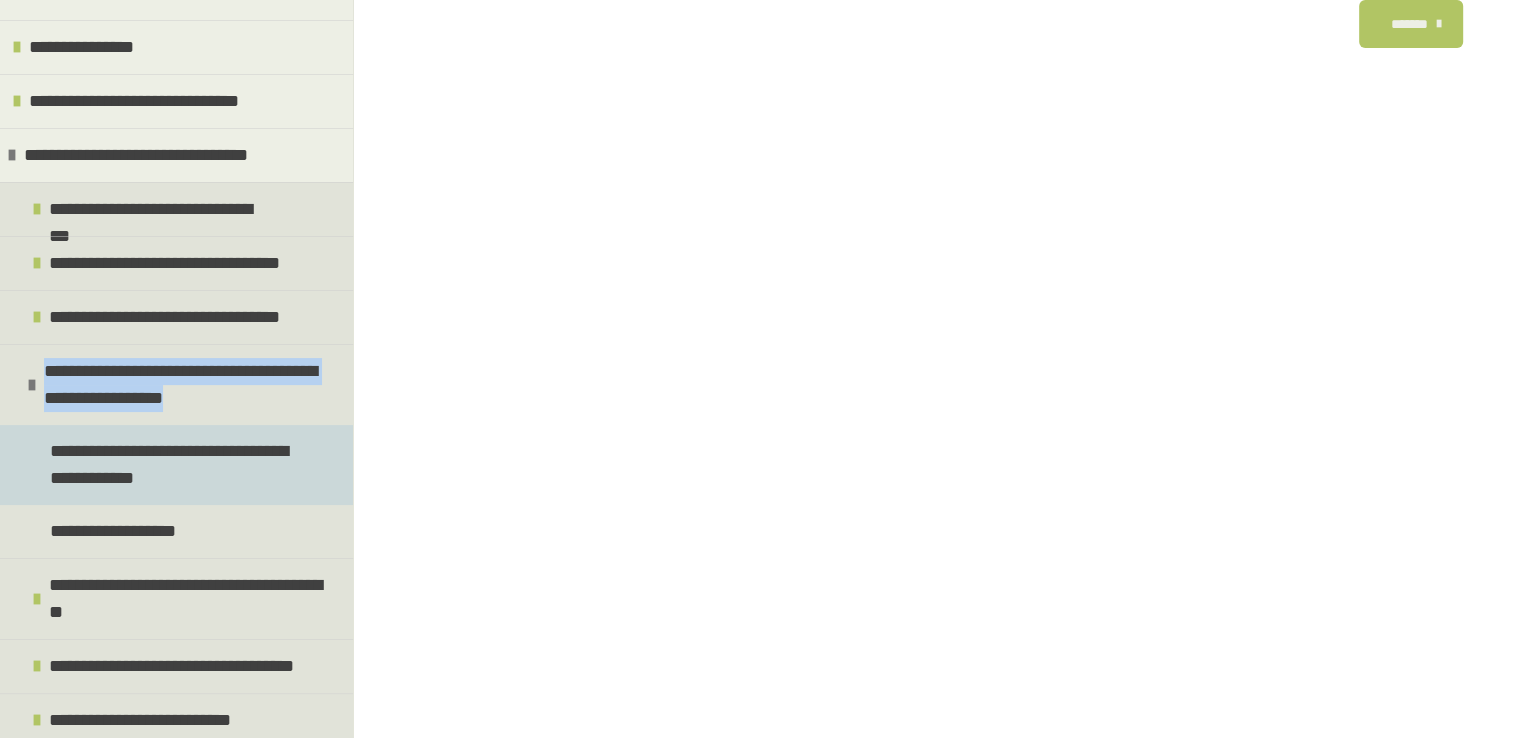 copy on "**********" 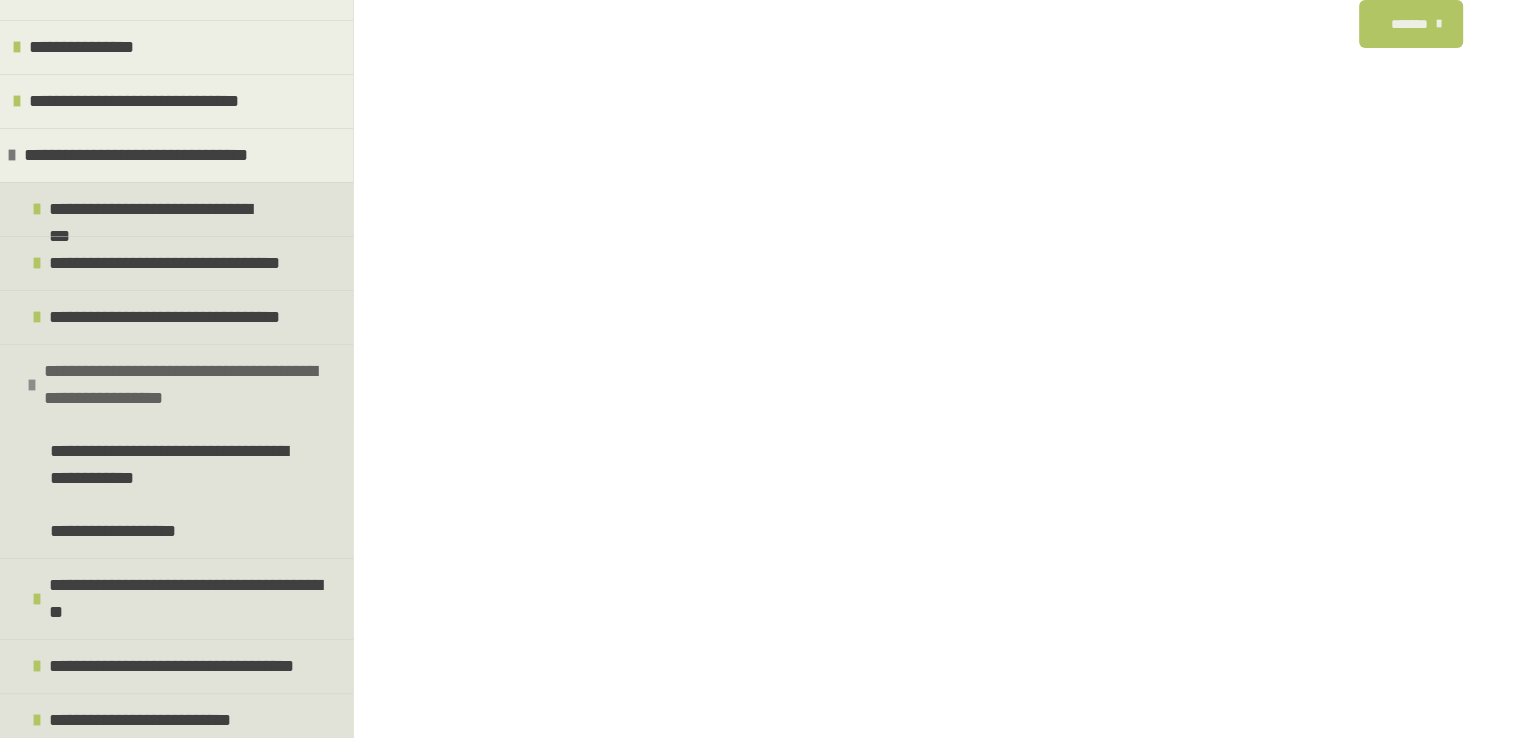 click on "**********" at bounding box center [176, 384] 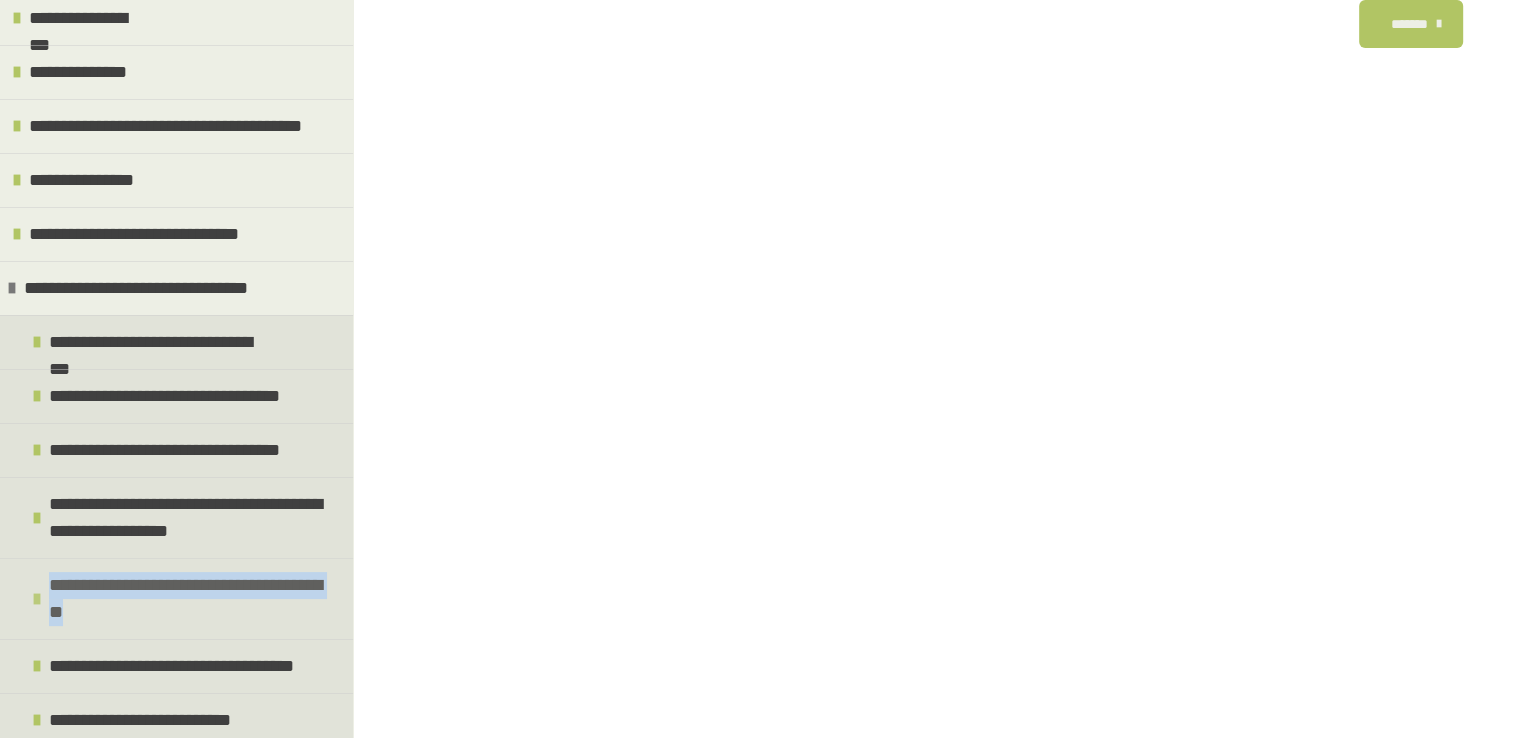 drag, startPoint x: 100, startPoint y: 610, endPoint x: 52, endPoint y: 585, distance: 54.120235 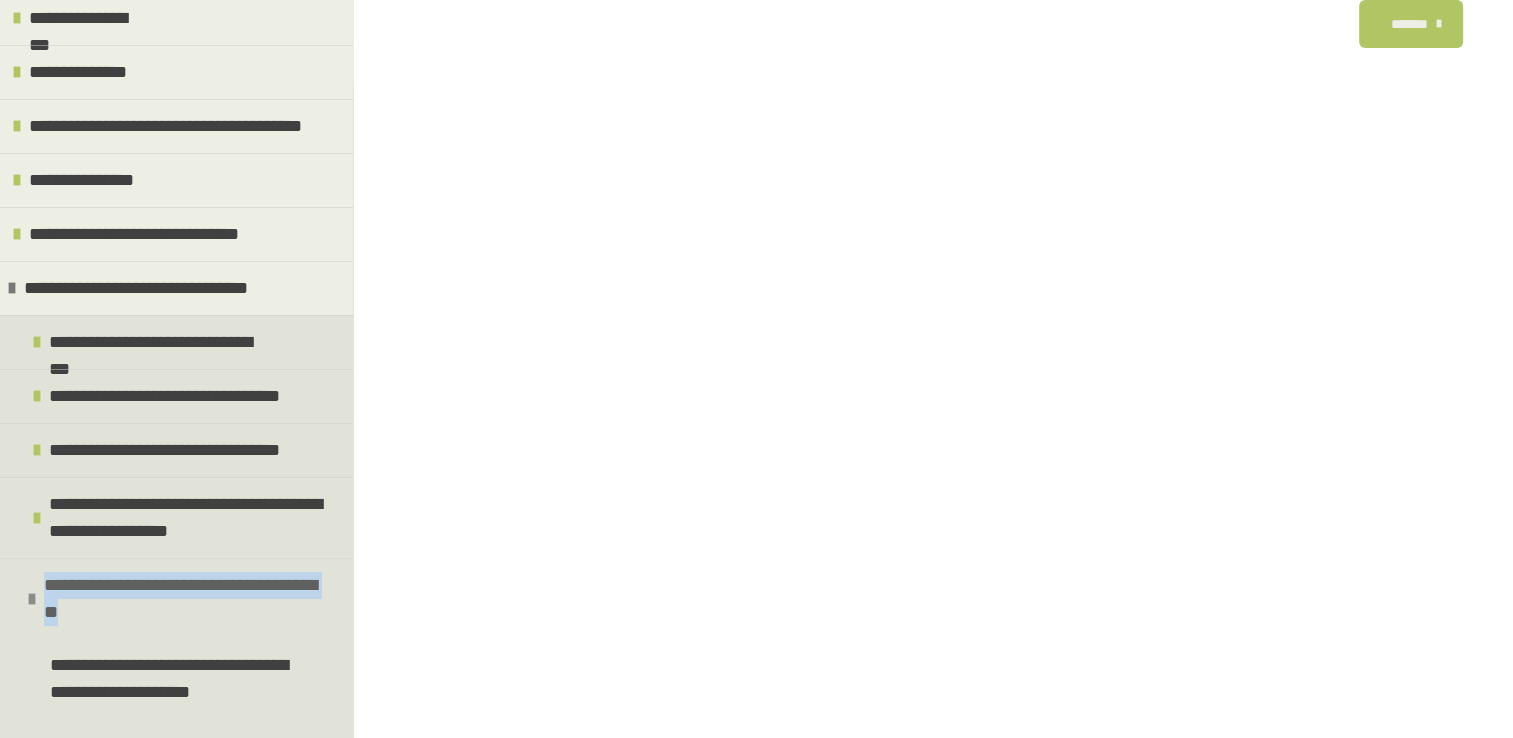 scroll, scrollTop: 301, scrollLeft: 0, axis: vertical 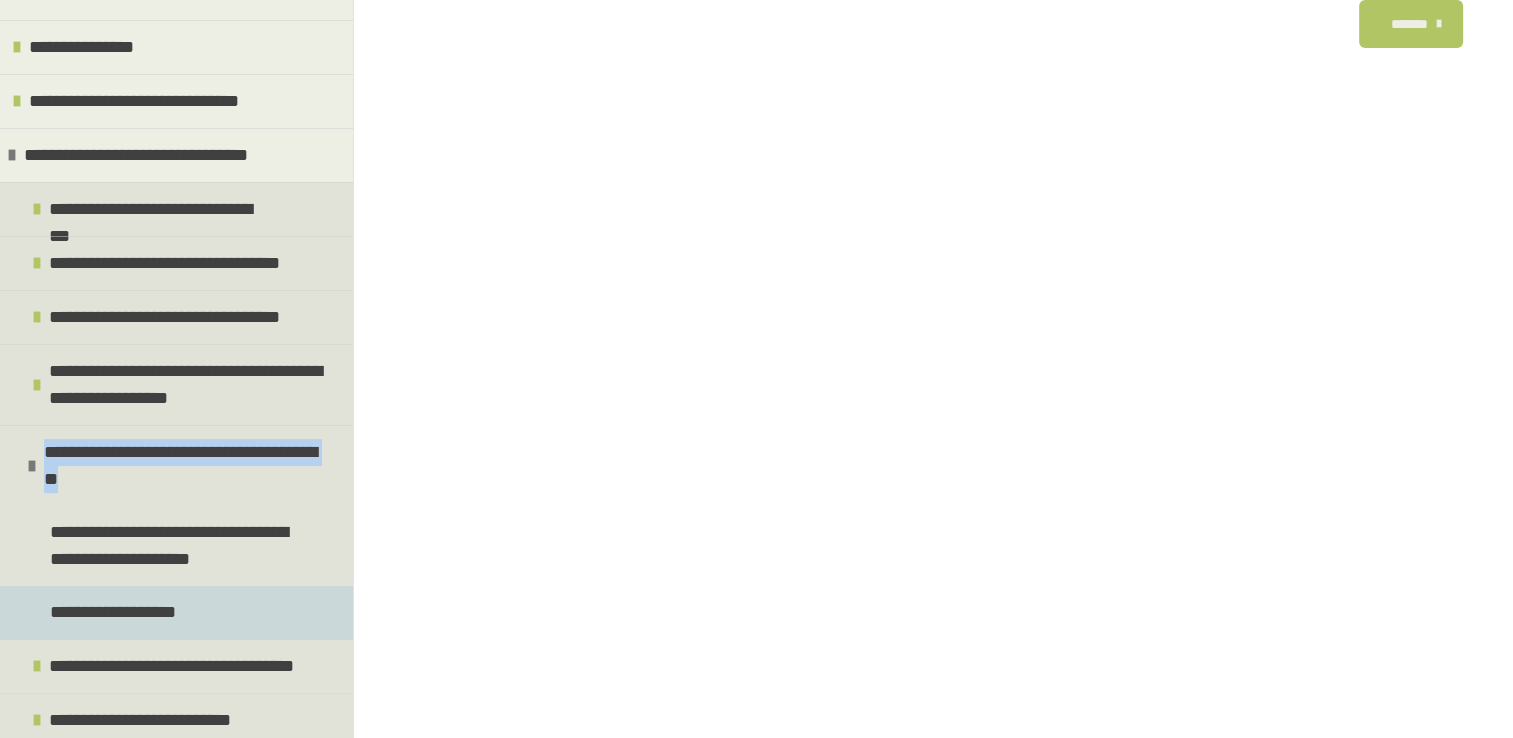 copy on "**********" 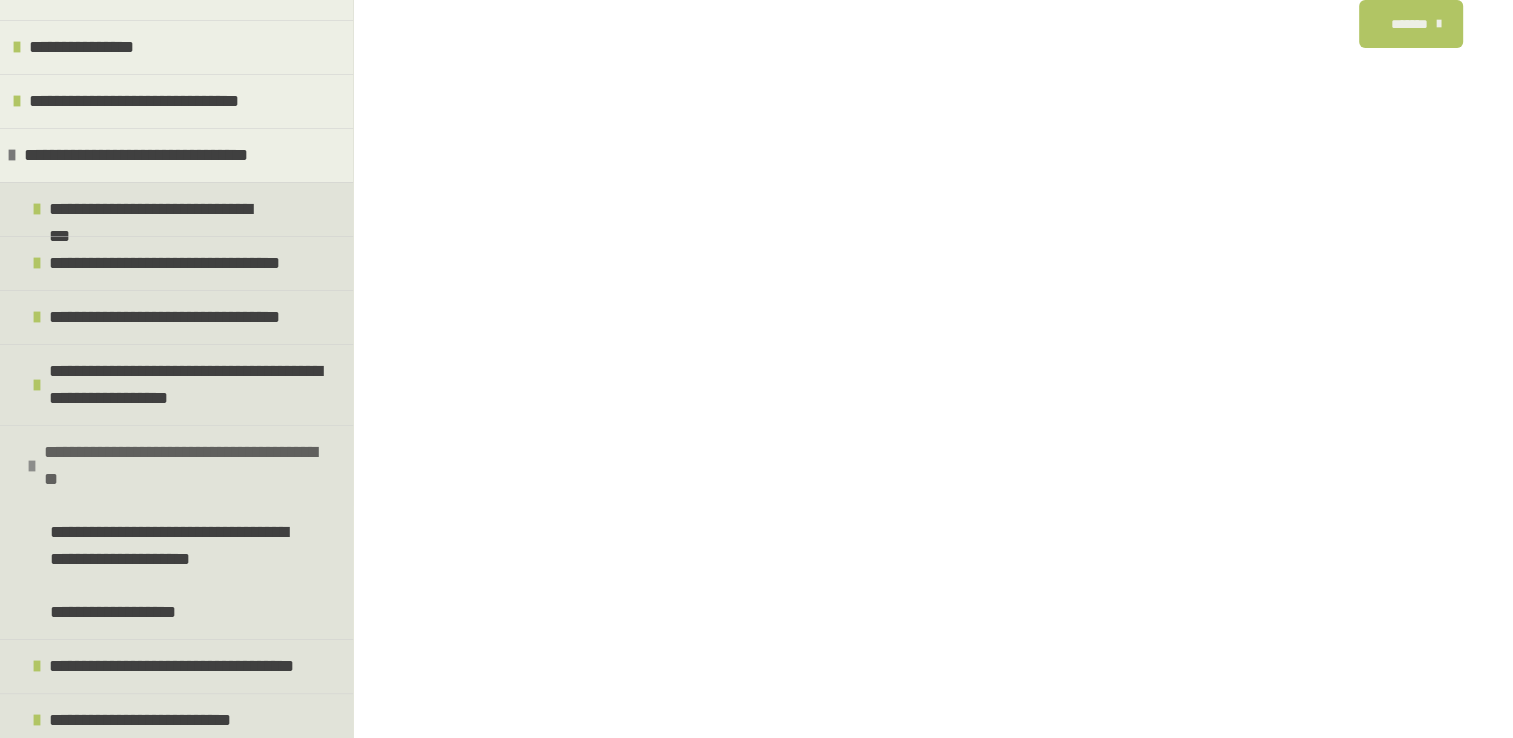 click at bounding box center [32, 466] 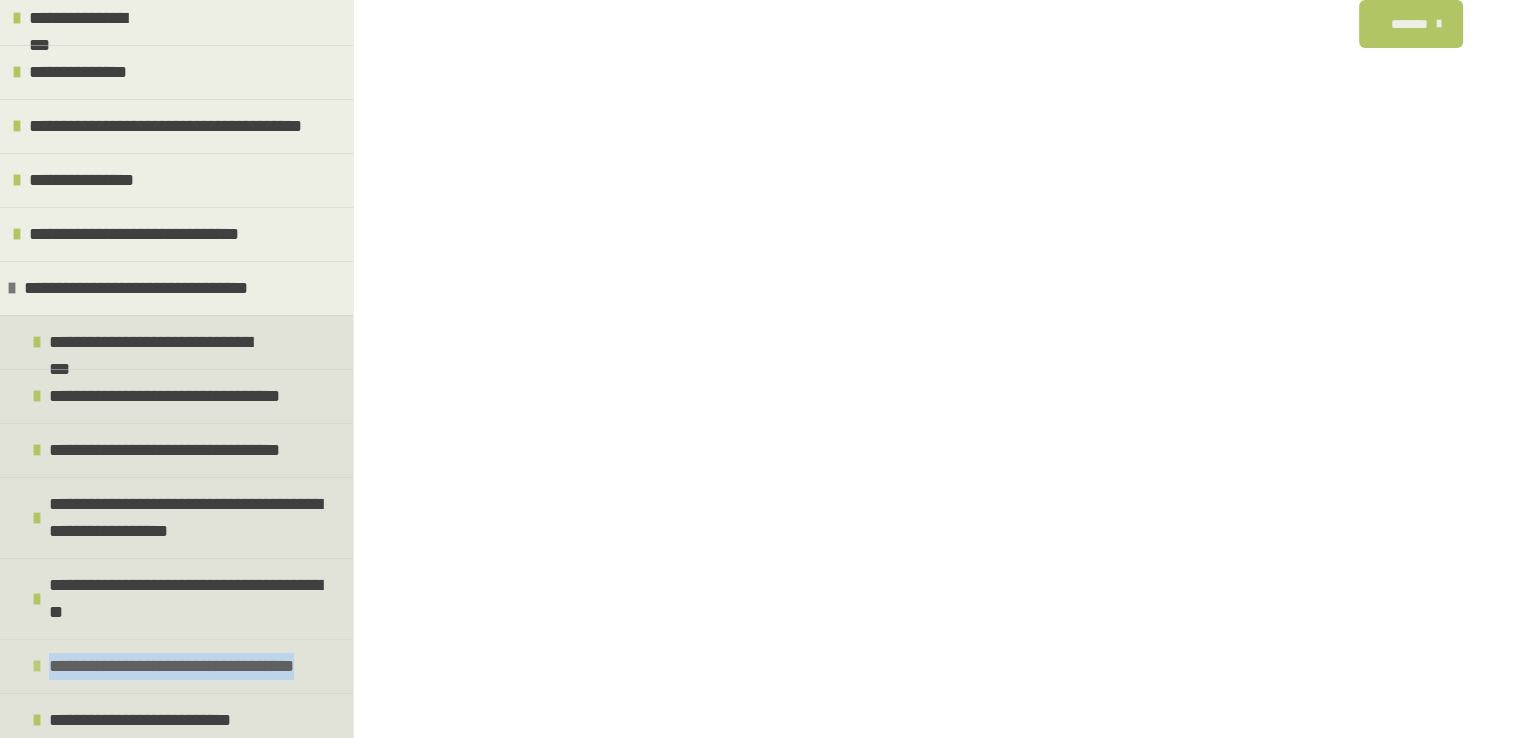 drag, startPoint x: 316, startPoint y: 660, endPoint x: 53, endPoint y: 667, distance: 263.09314 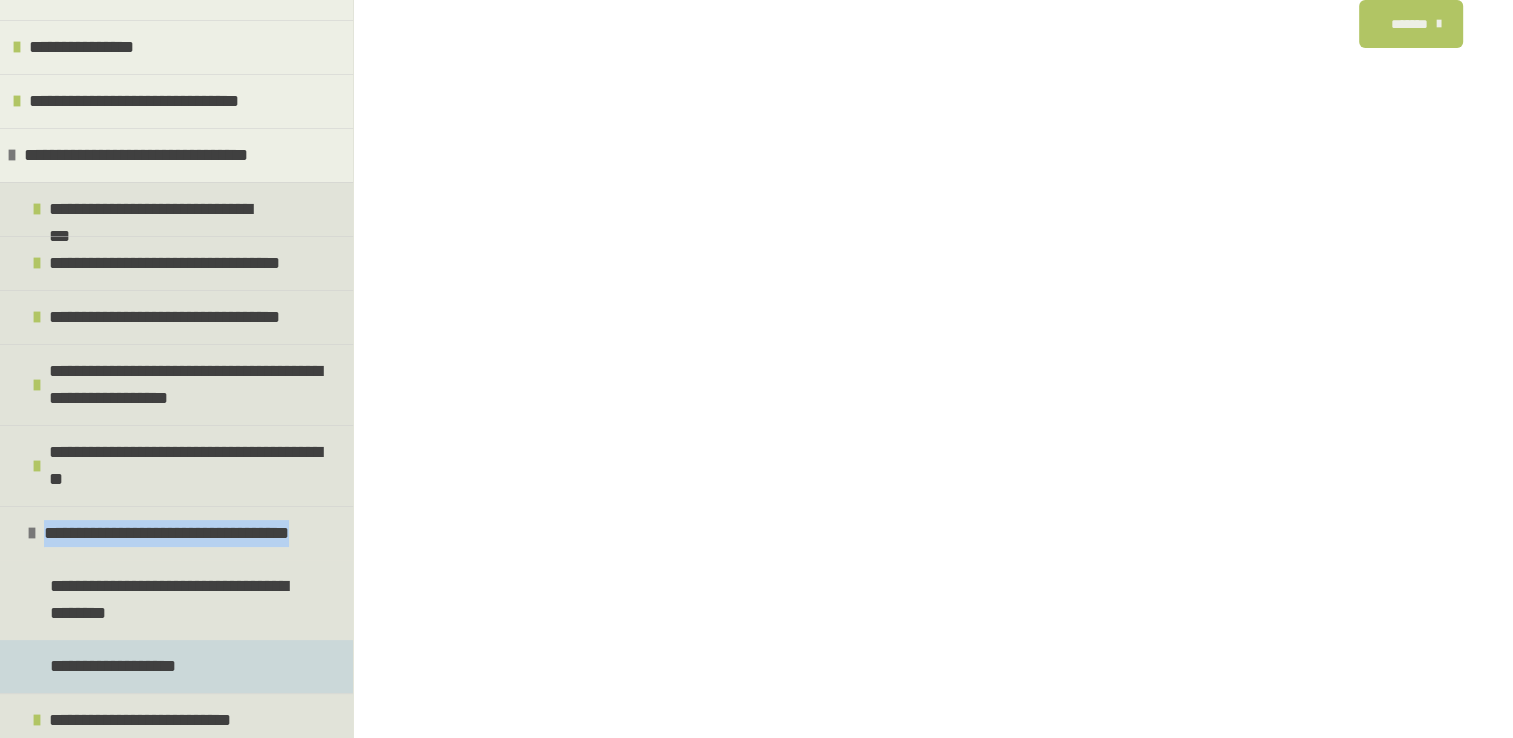 copy on "**********" 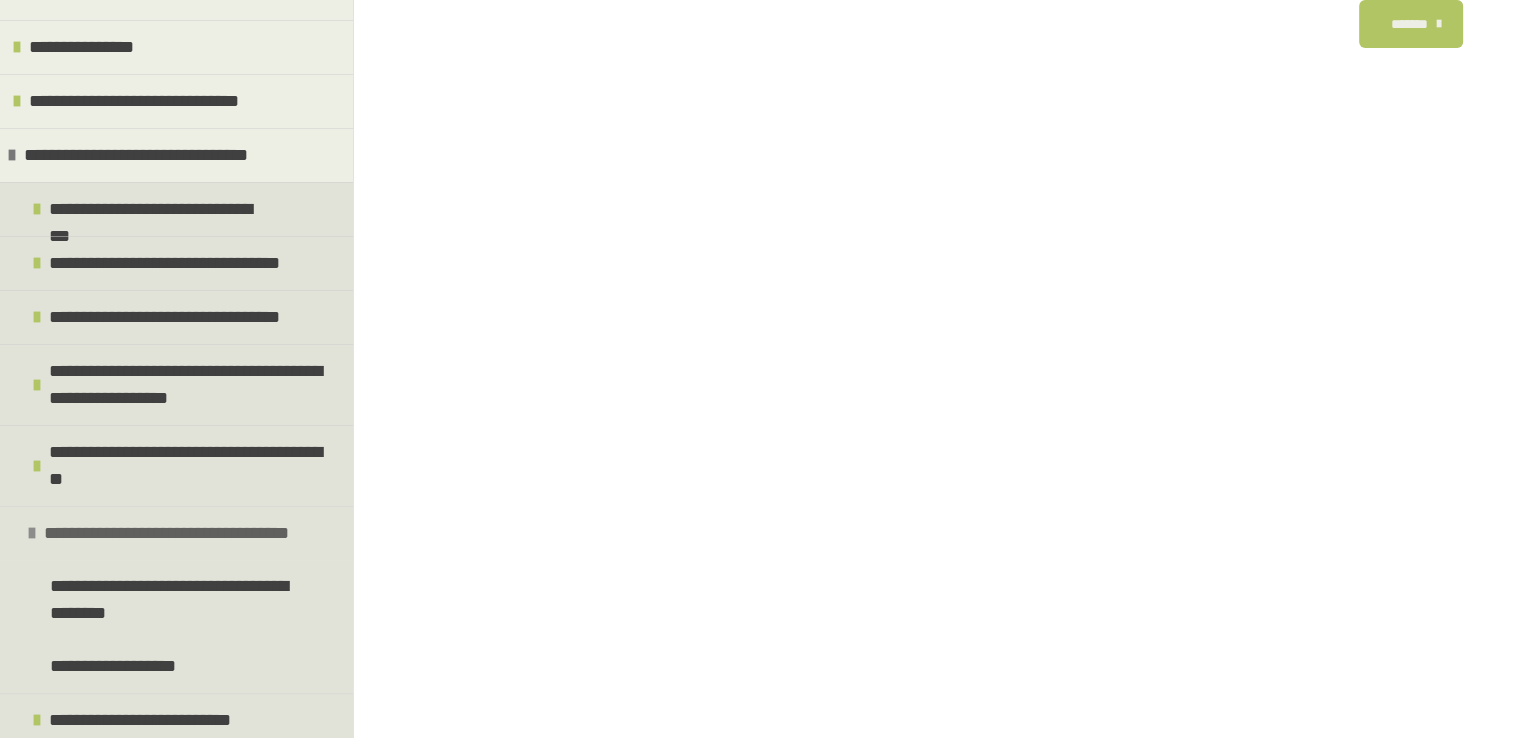 click on "**********" at bounding box center (176, 533) 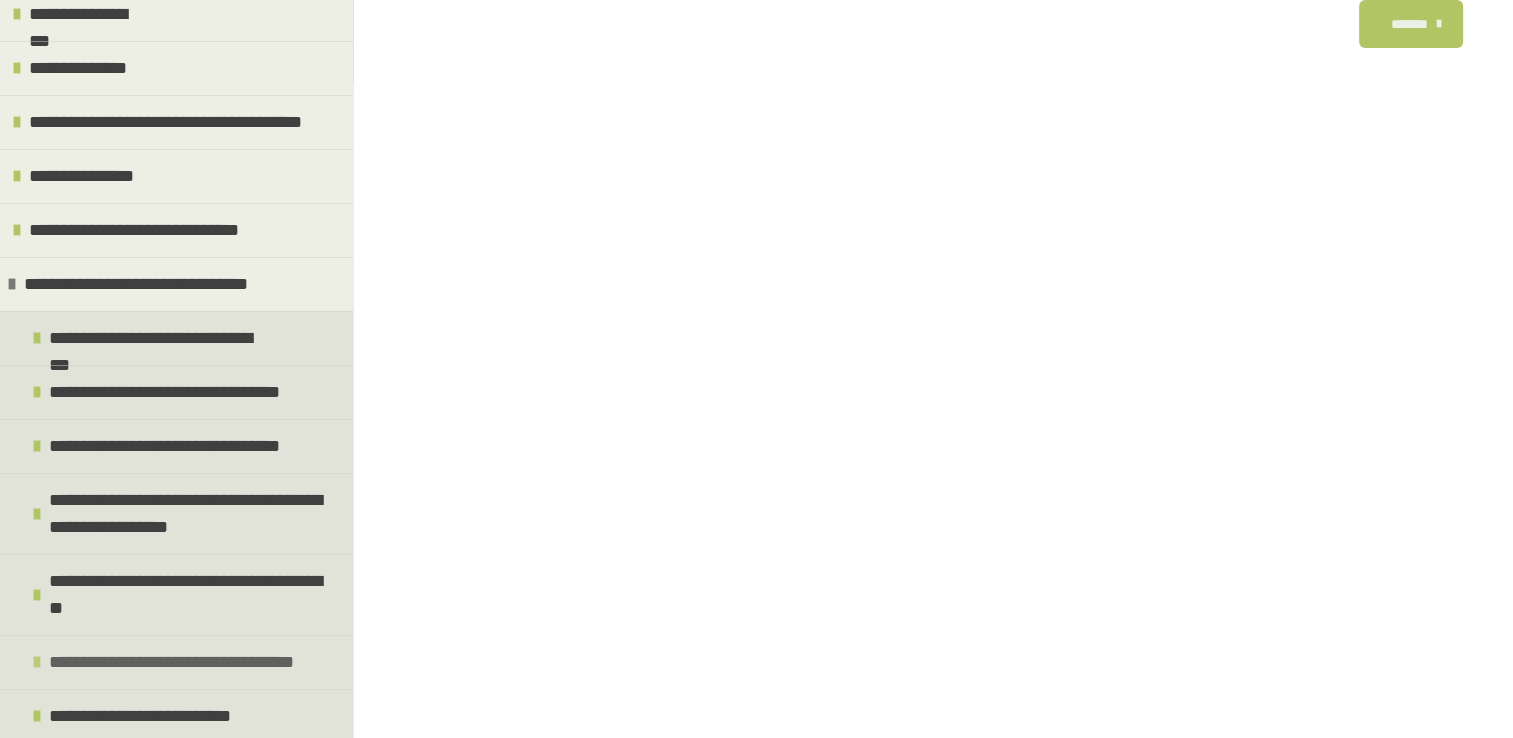 scroll, scrollTop: 168, scrollLeft: 0, axis: vertical 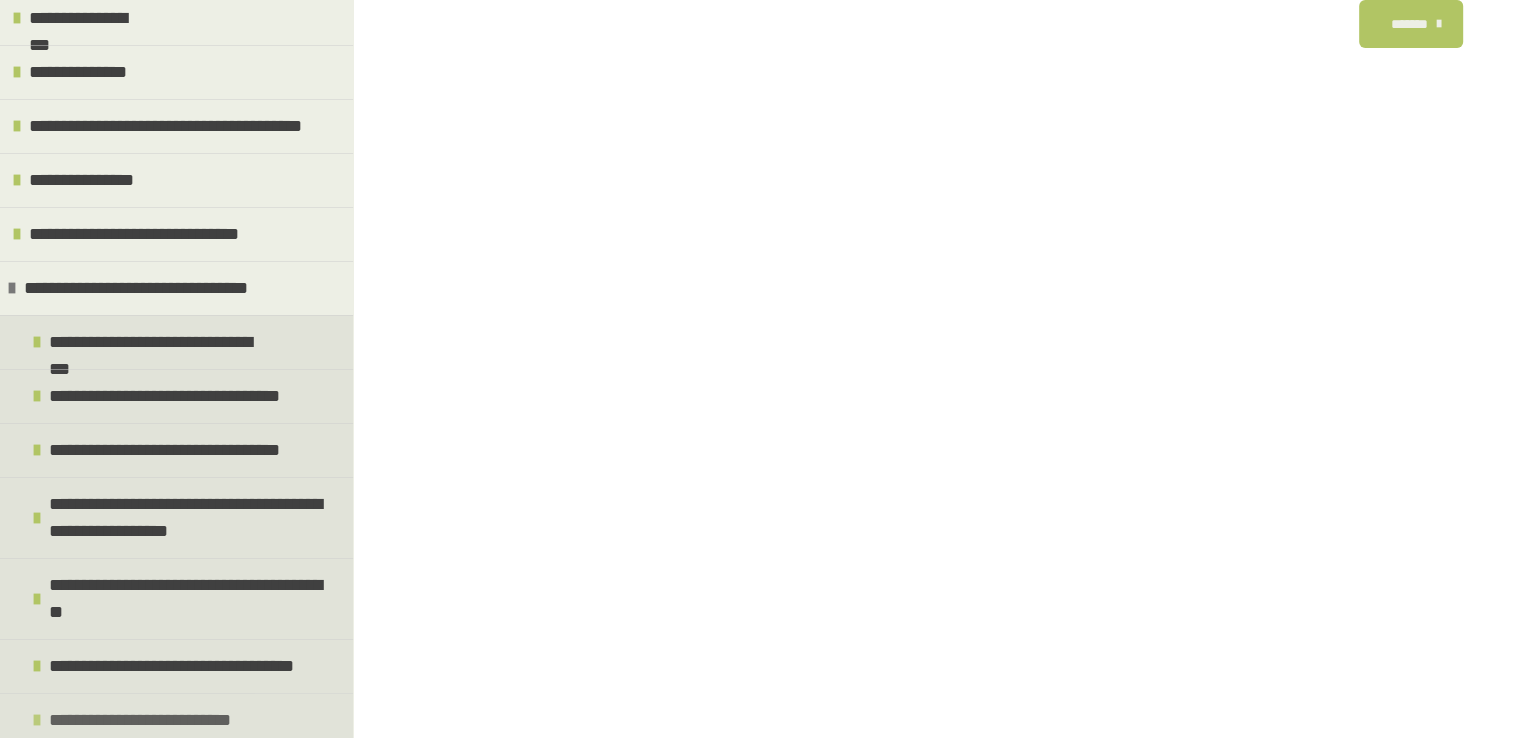 click on "**********" at bounding box center [176, 720] 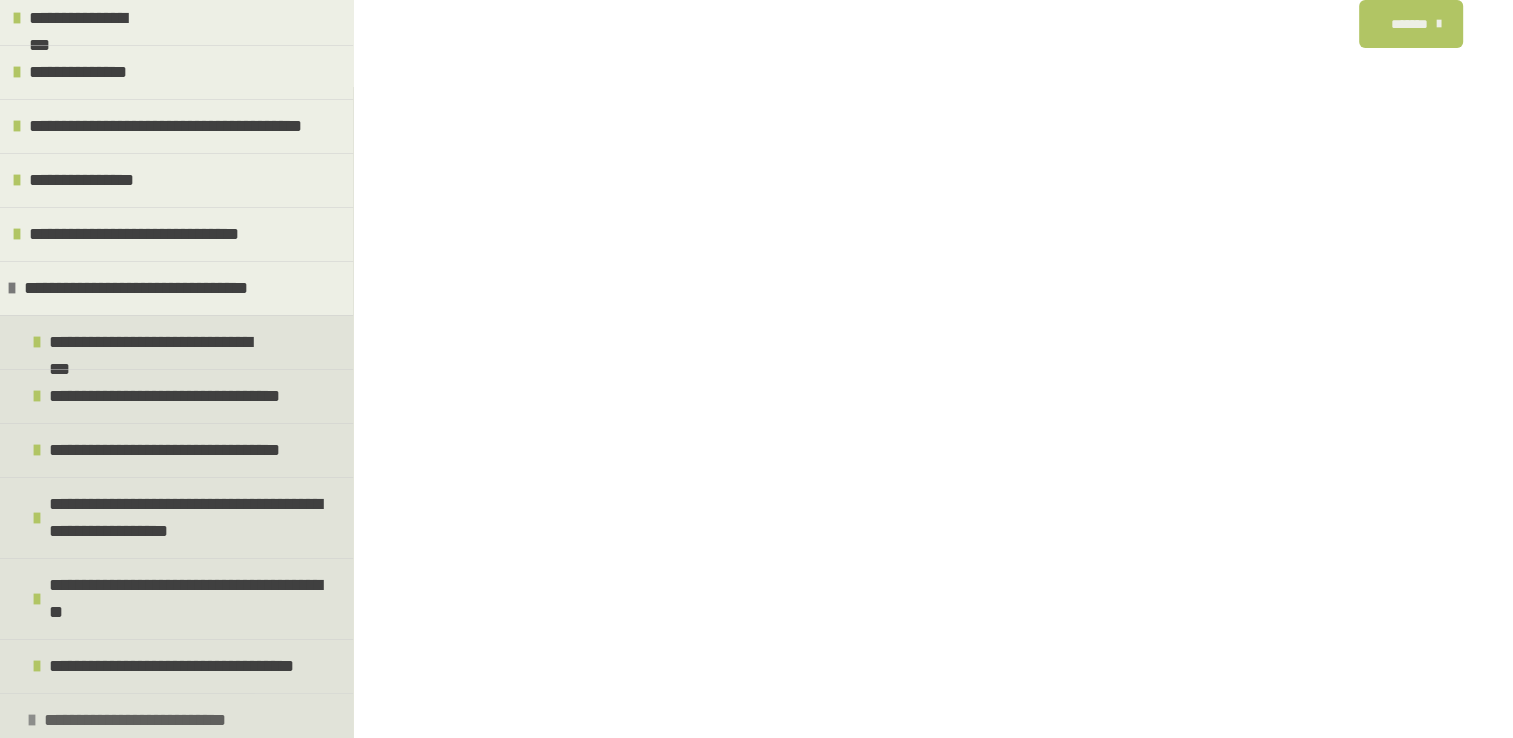 scroll, scrollTop: 274, scrollLeft: 0, axis: vertical 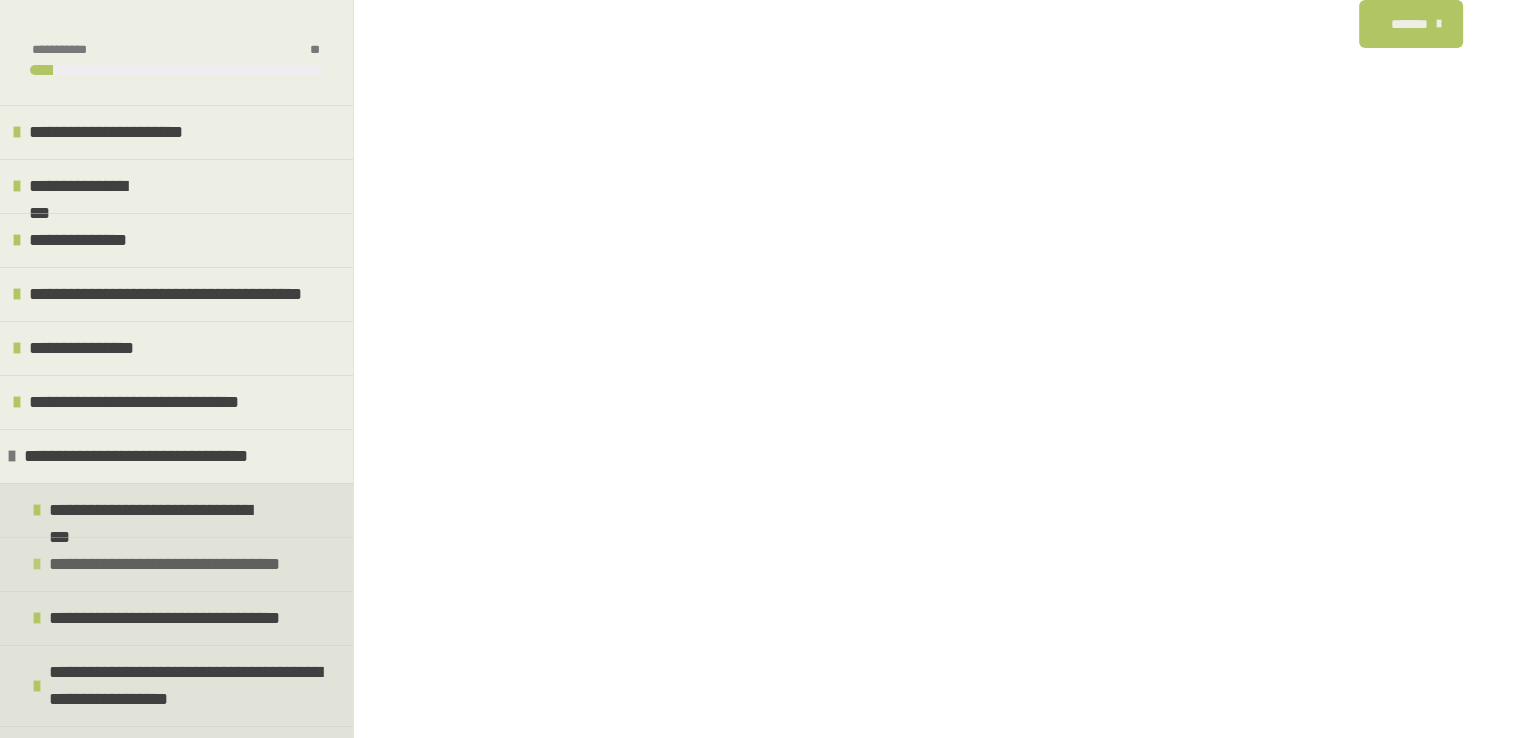 click on "**********" at bounding box center (169, 564) 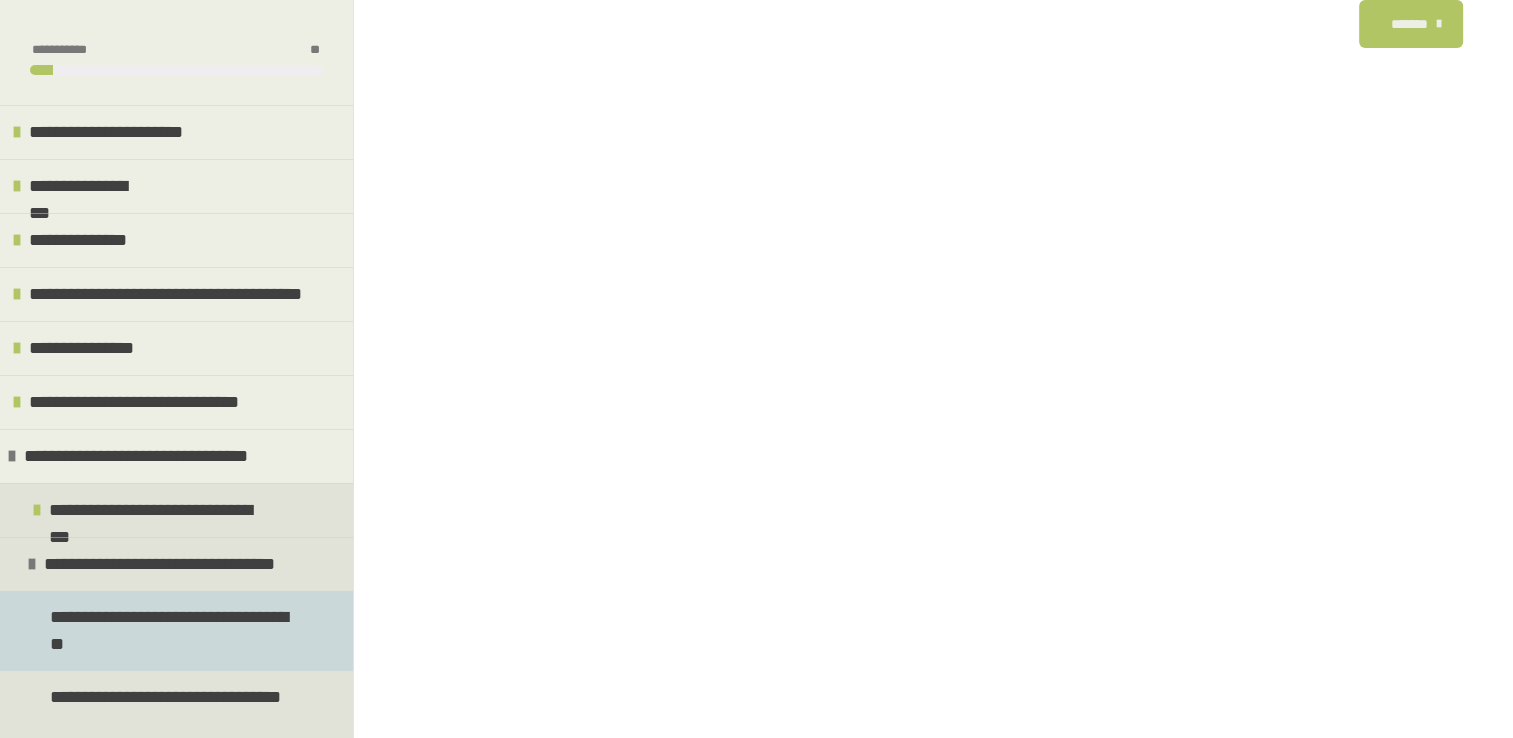 click on "**********" at bounding box center [171, 631] 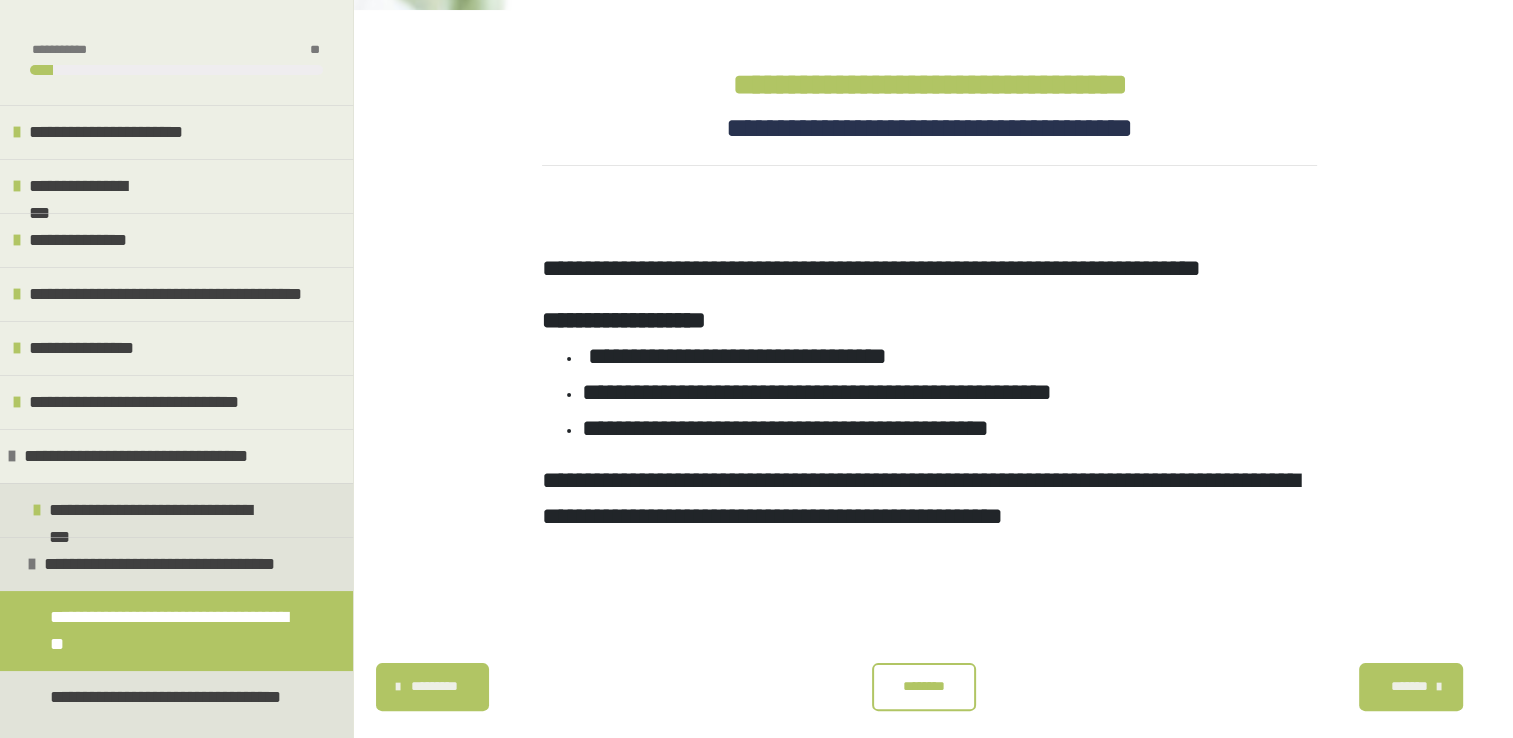 scroll, scrollTop: 340, scrollLeft: 0, axis: vertical 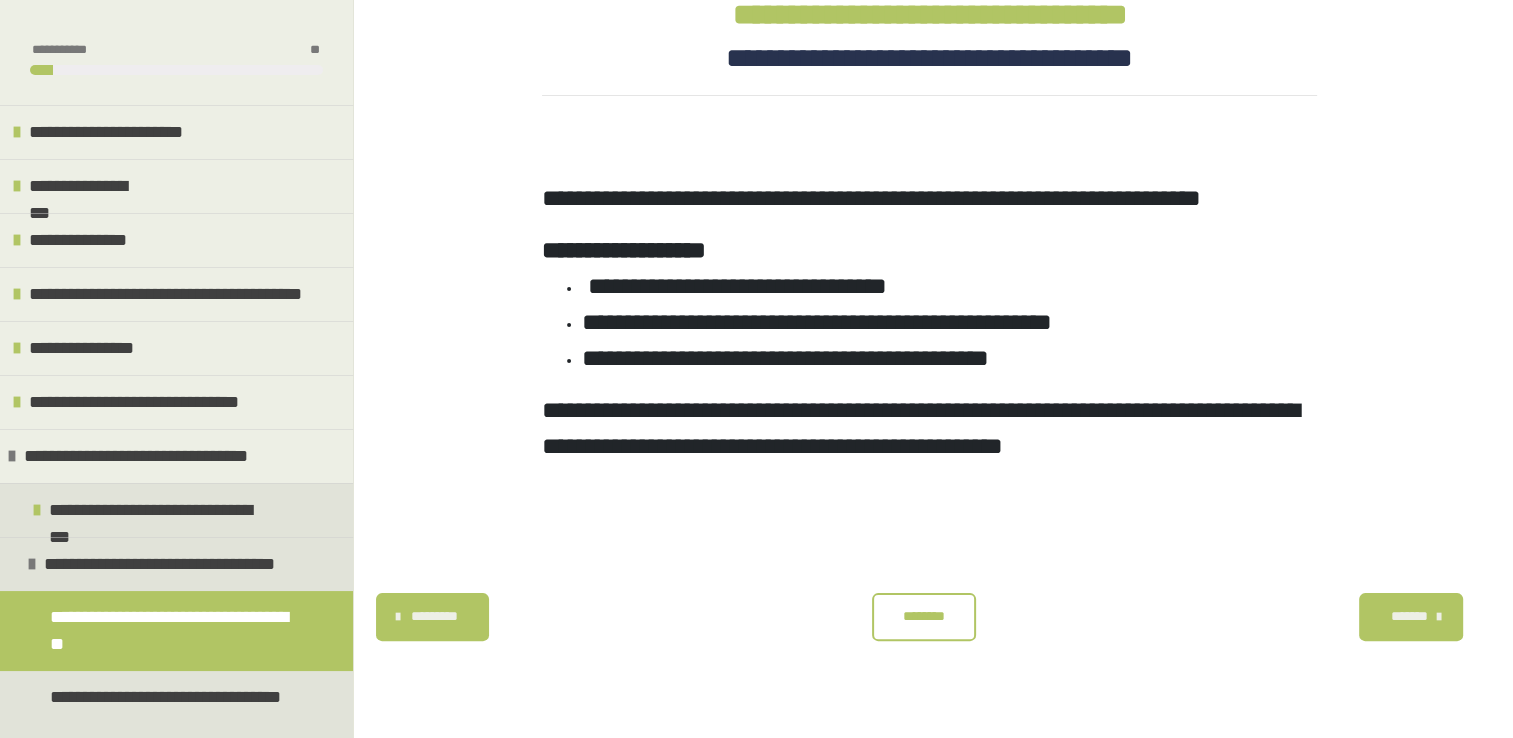 click on "********" at bounding box center [924, 616] 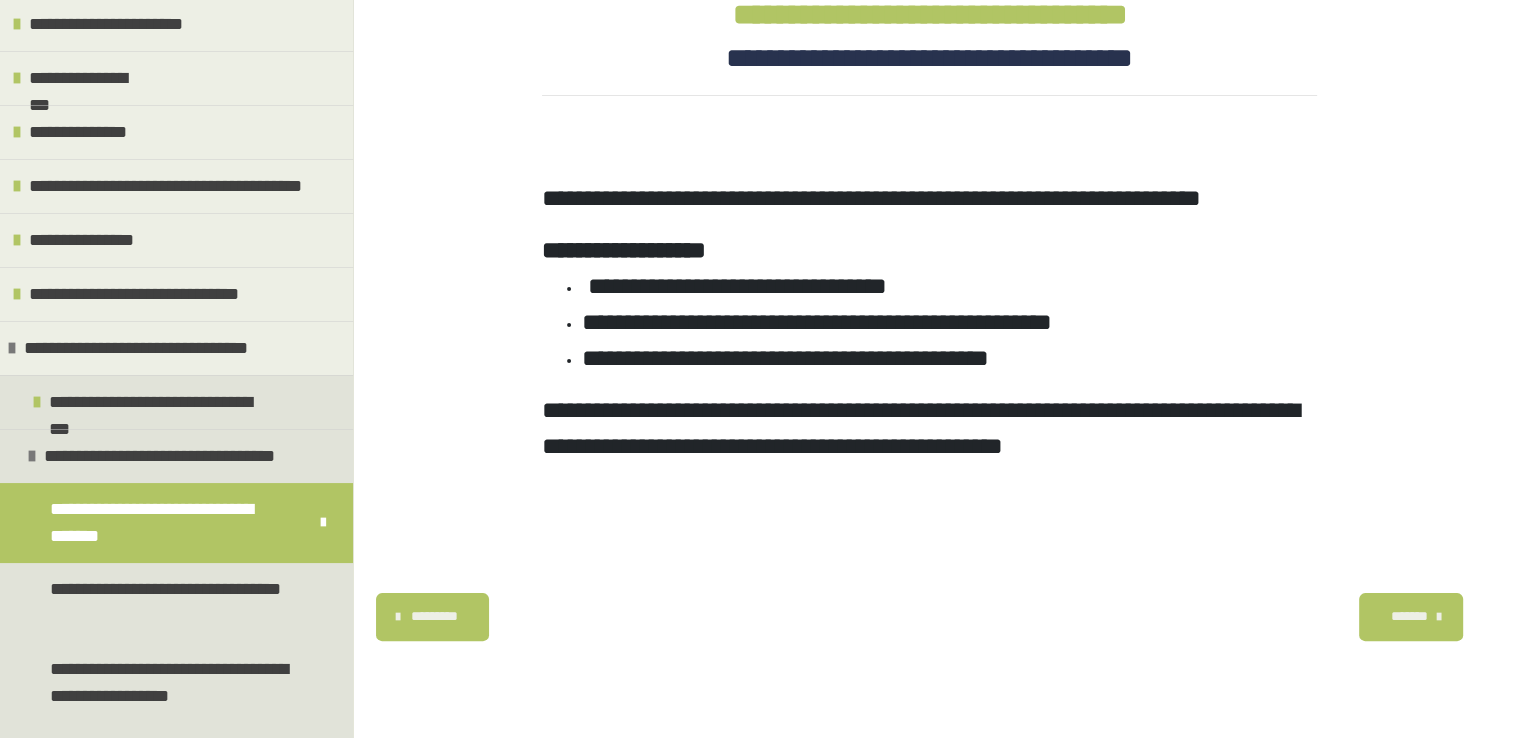 scroll, scrollTop: 112, scrollLeft: 0, axis: vertical 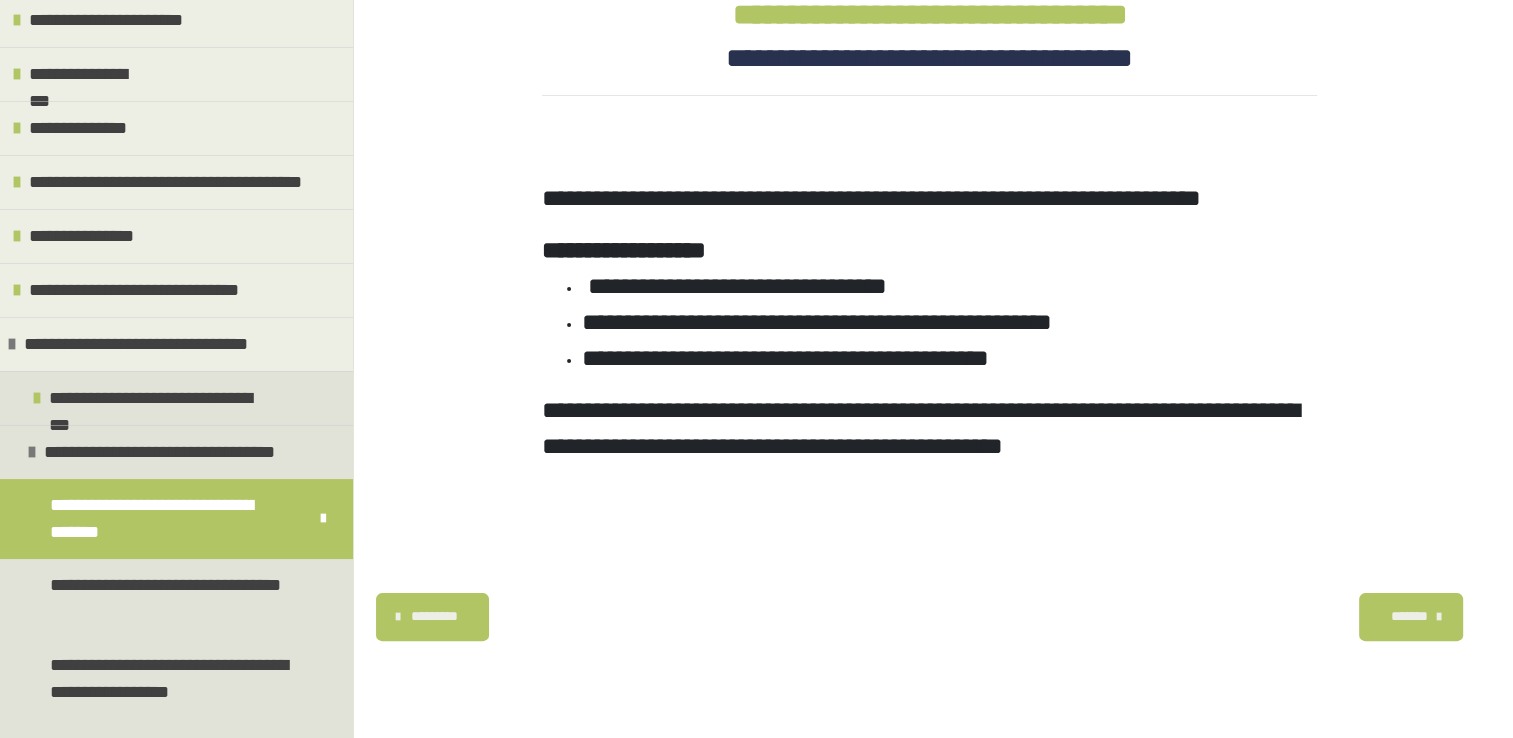 click on "**********" at bounding box center (171, 599) 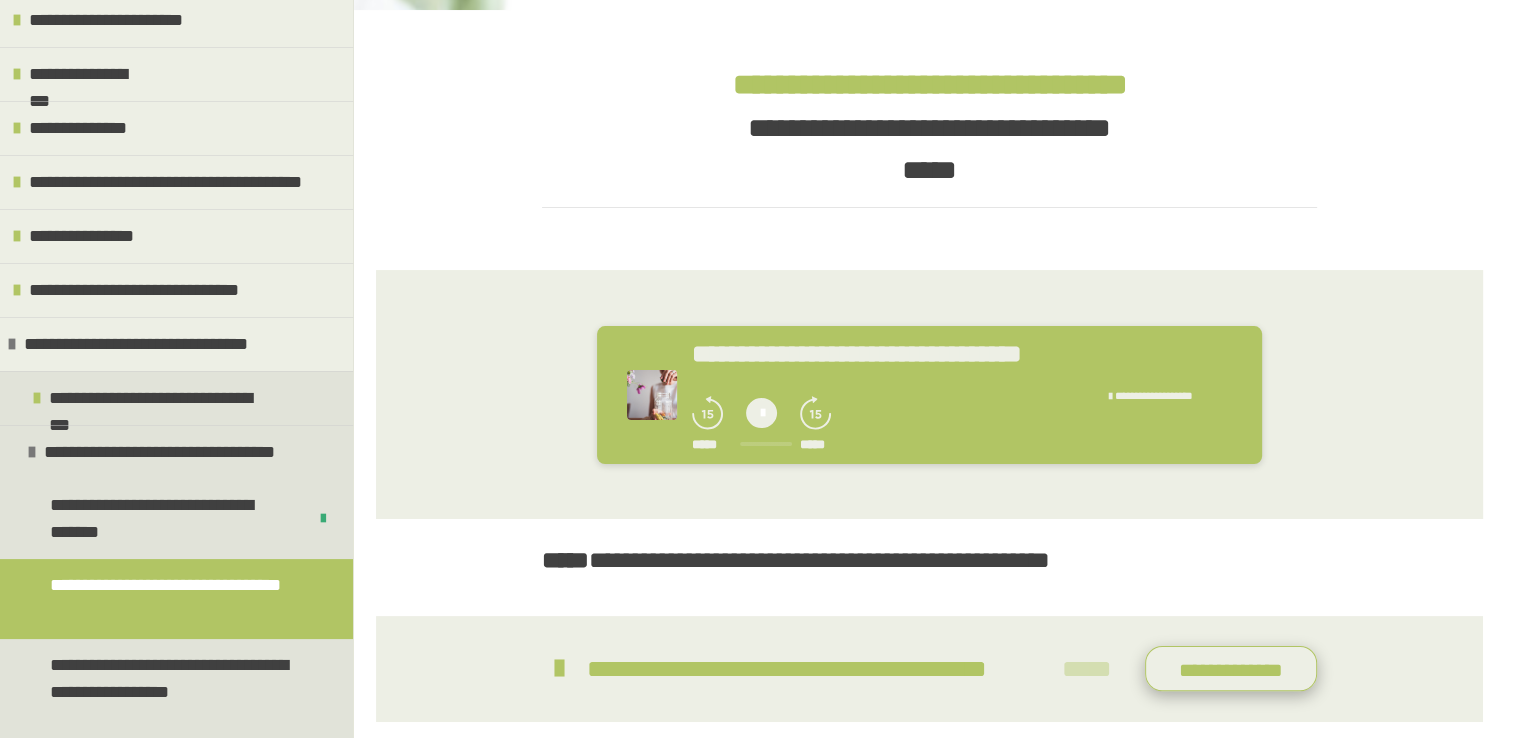 click on "**********" at bounding box center (1231, 669) 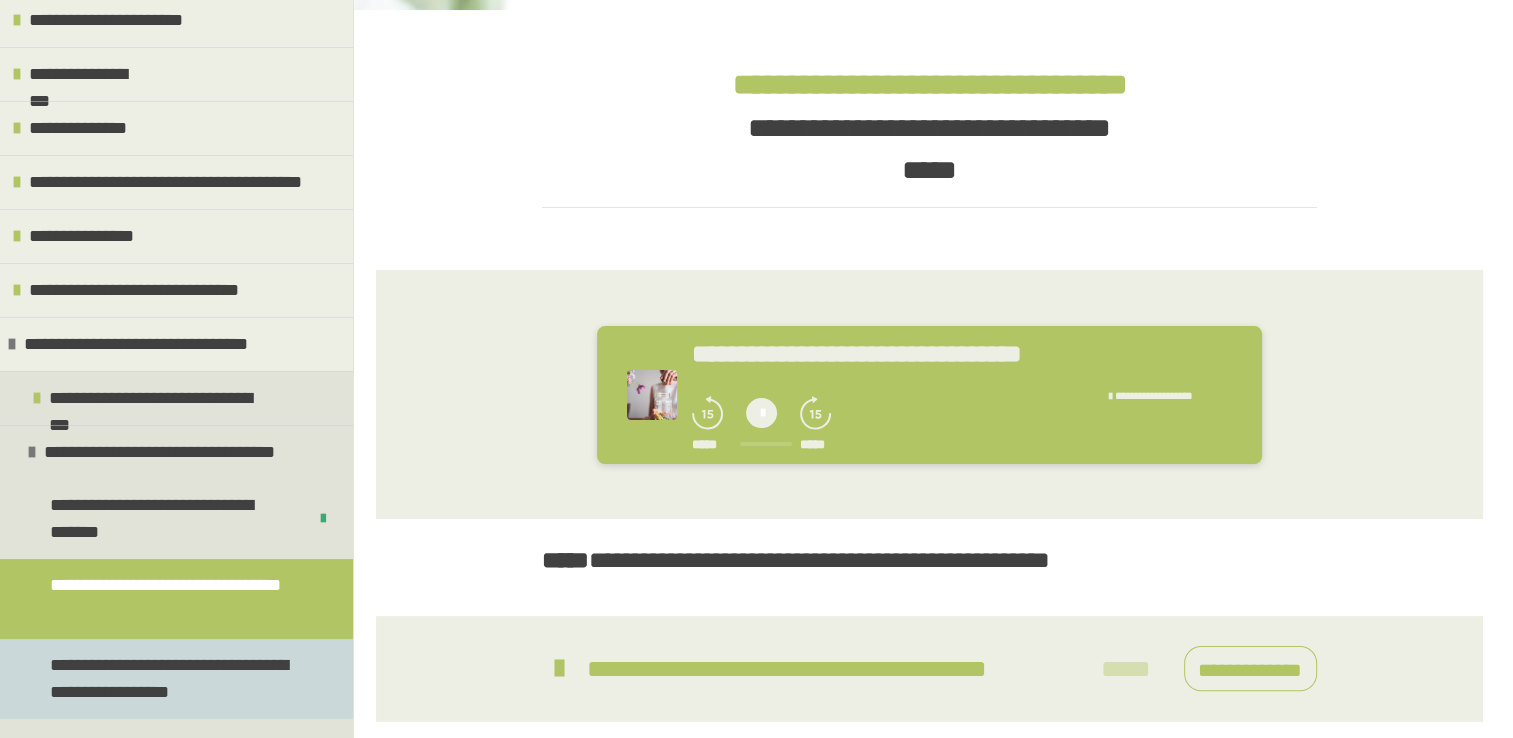 click on "**********" at bounding box center (171, 679) 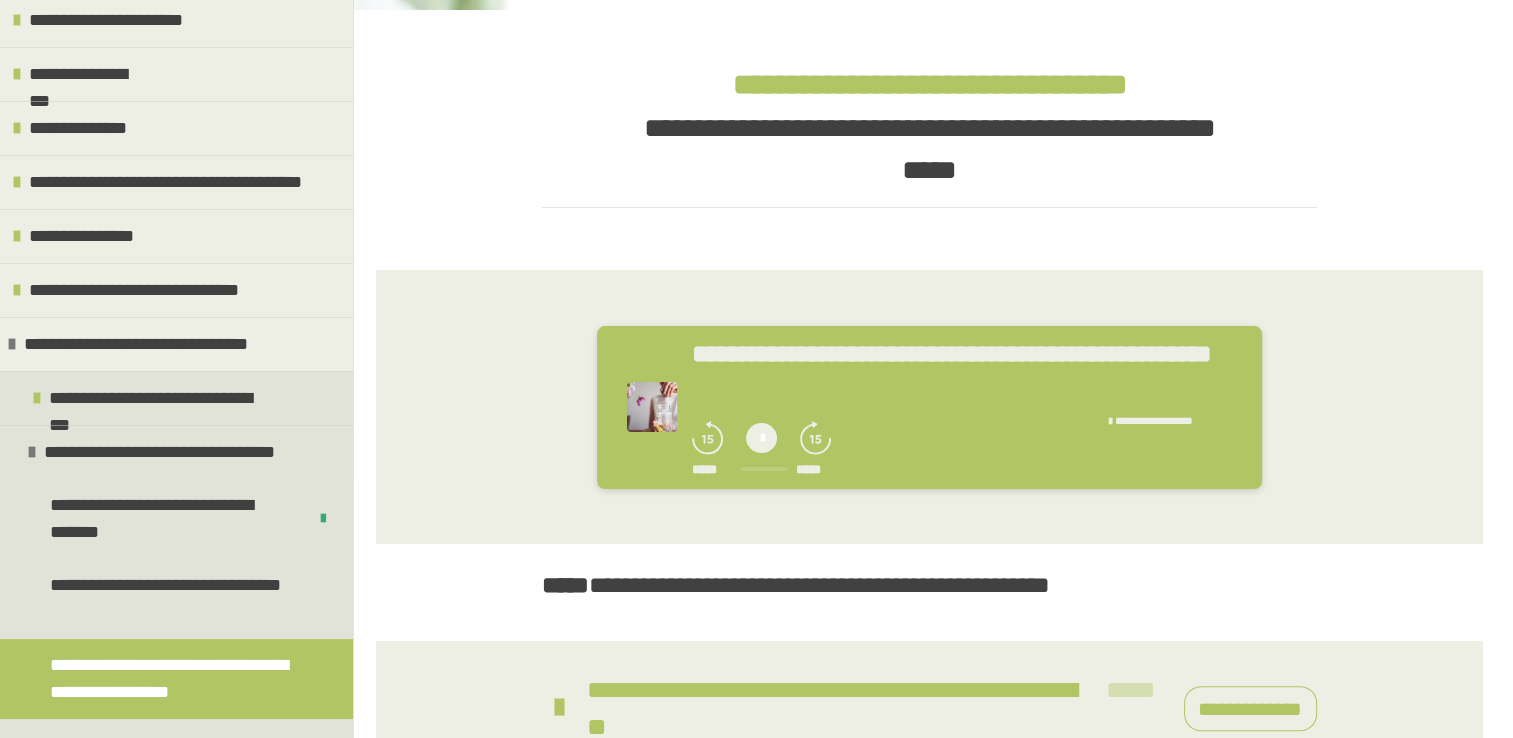 scroll, scrollTop: 447, scrollLeft: 0, axis: vertical 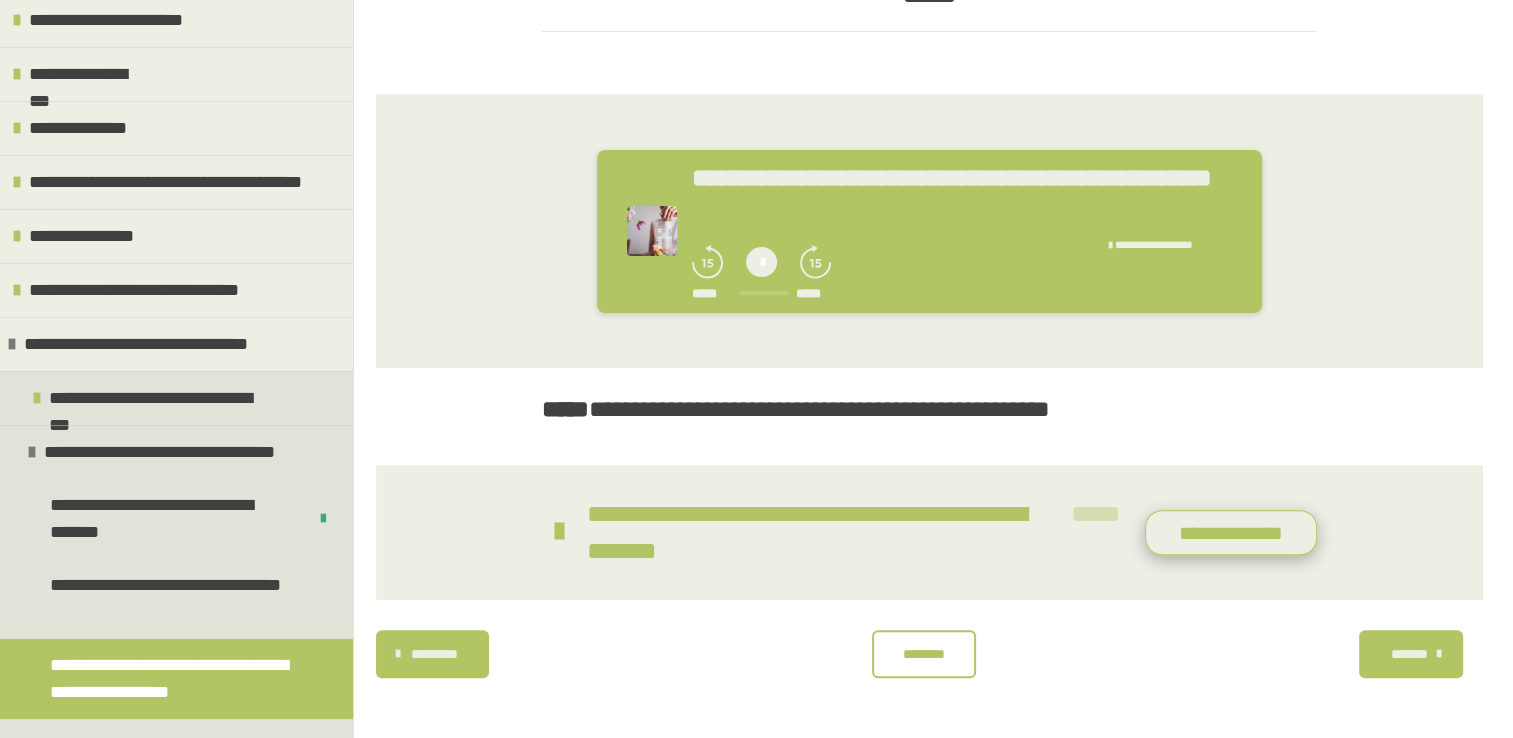 click on "**********" at bounding box center [1231, 533] 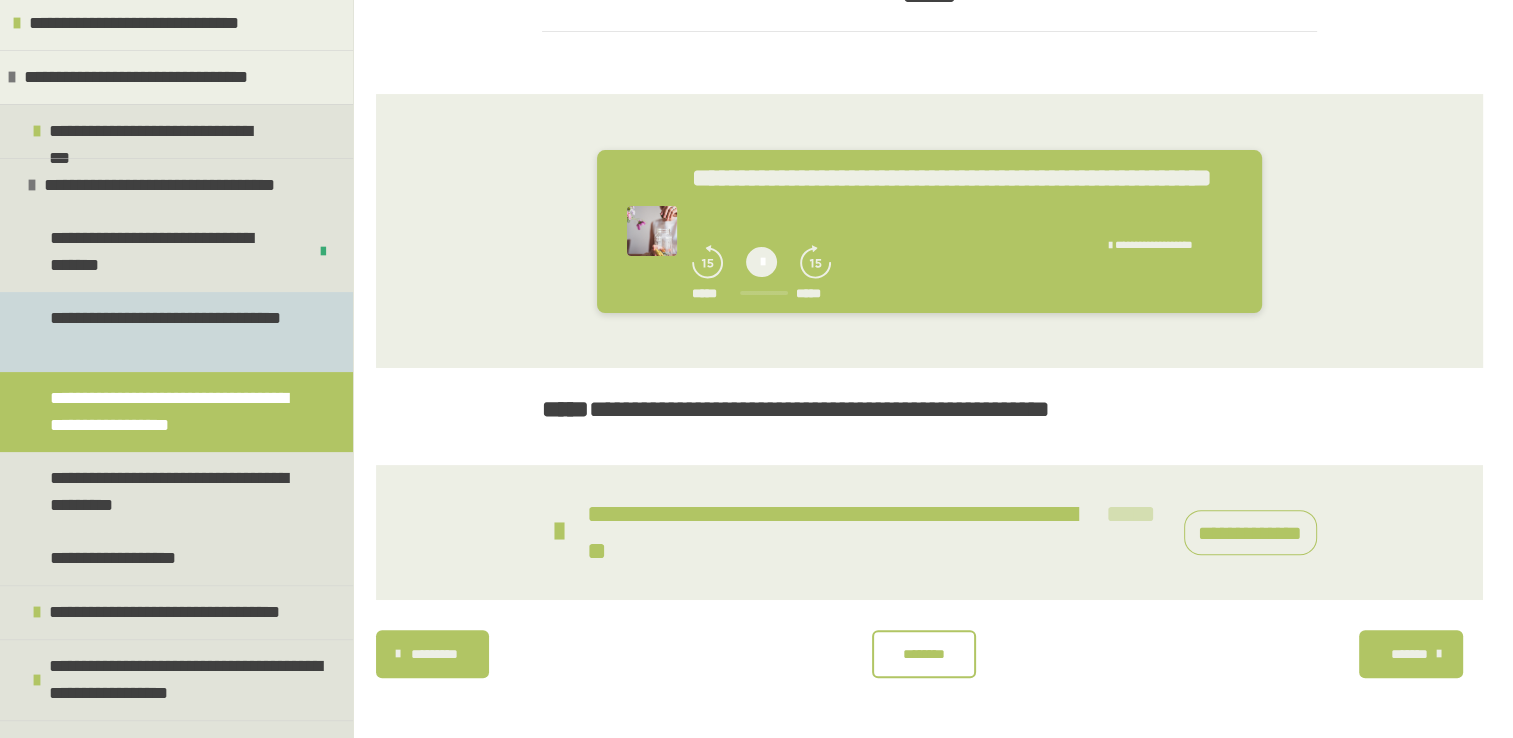scroll, scrollTop: 380, scrollLeft: 0, axis: vertical 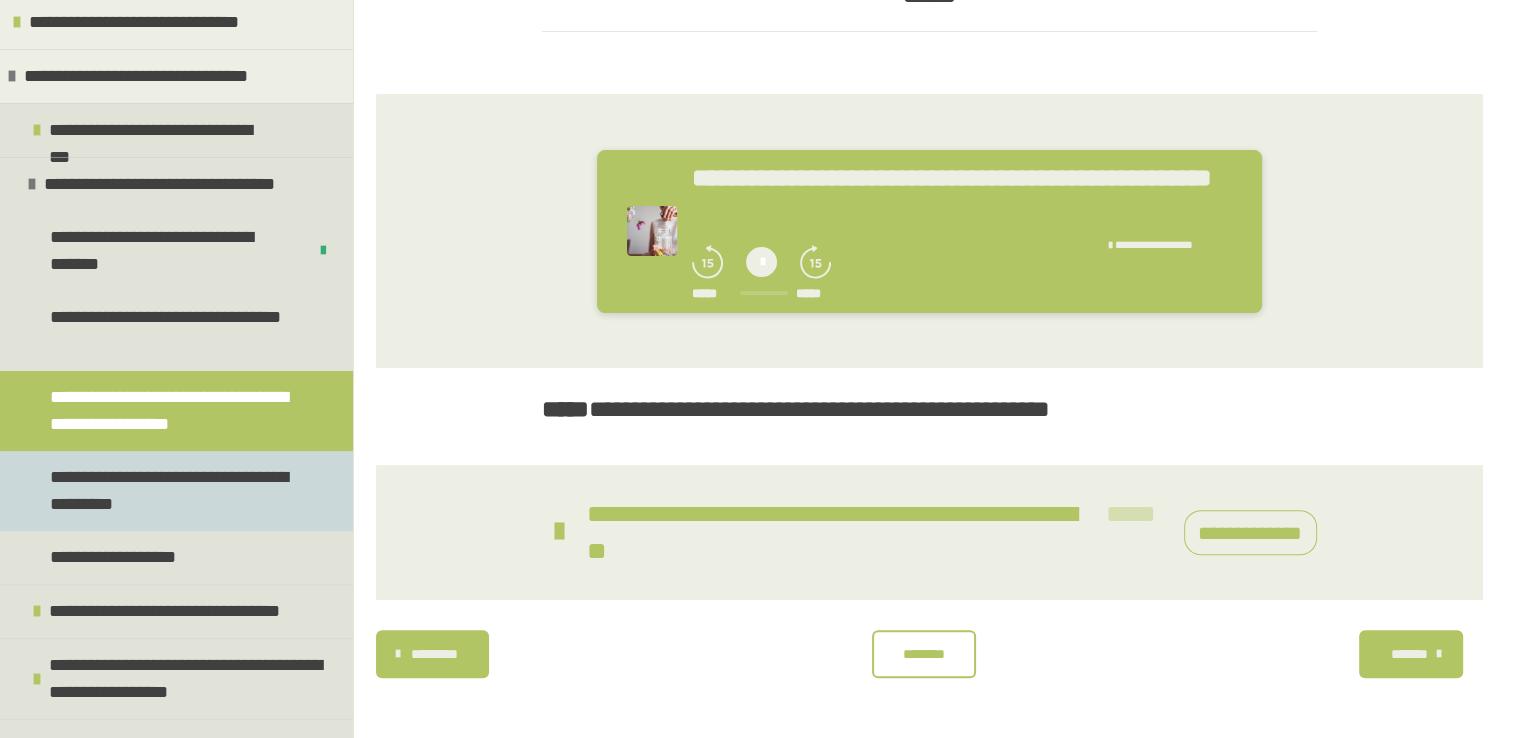 click on "**********" at bounding box center [171, 491] 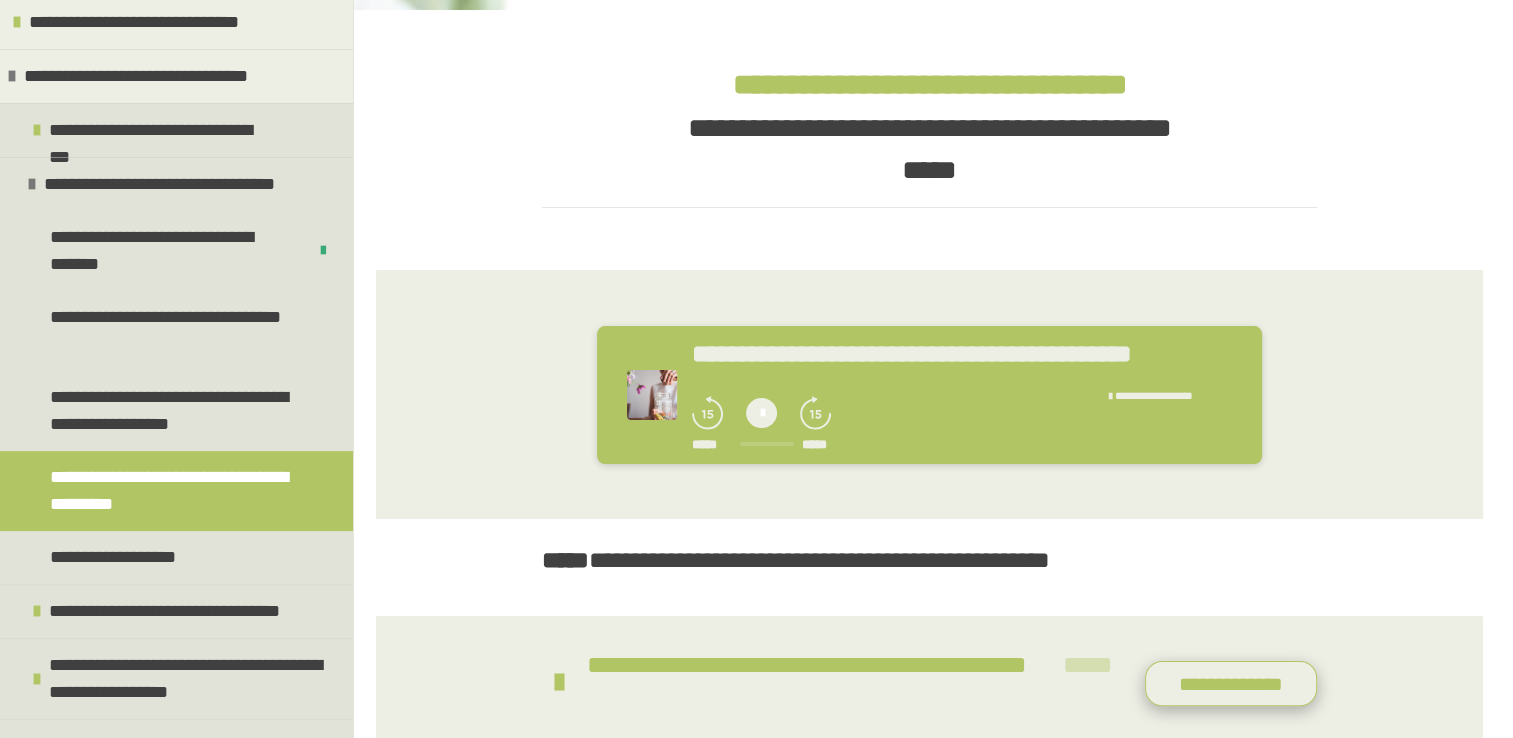 click on "**********" at bounding box center (1231, 684) 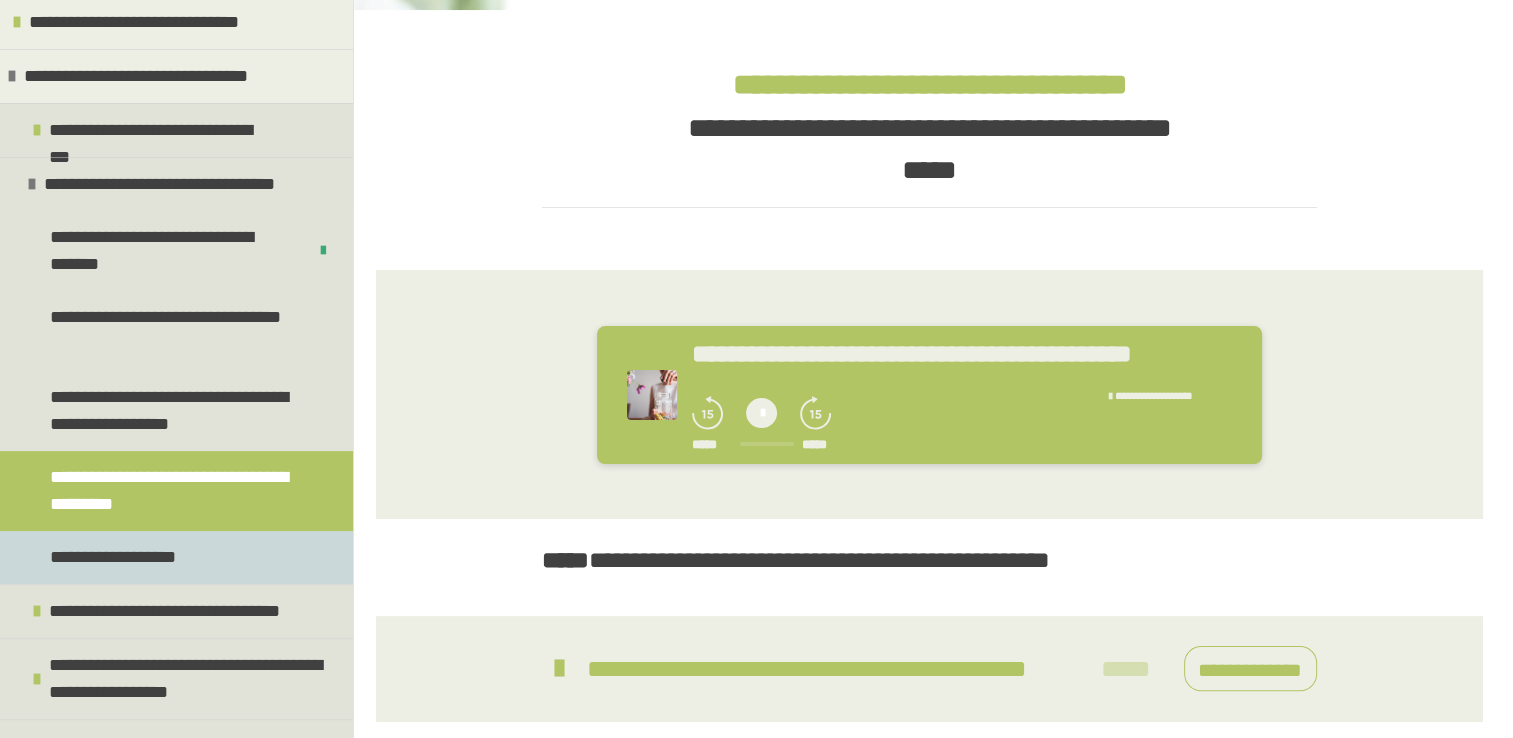 click on "**********" at bounding box center [118, 557] 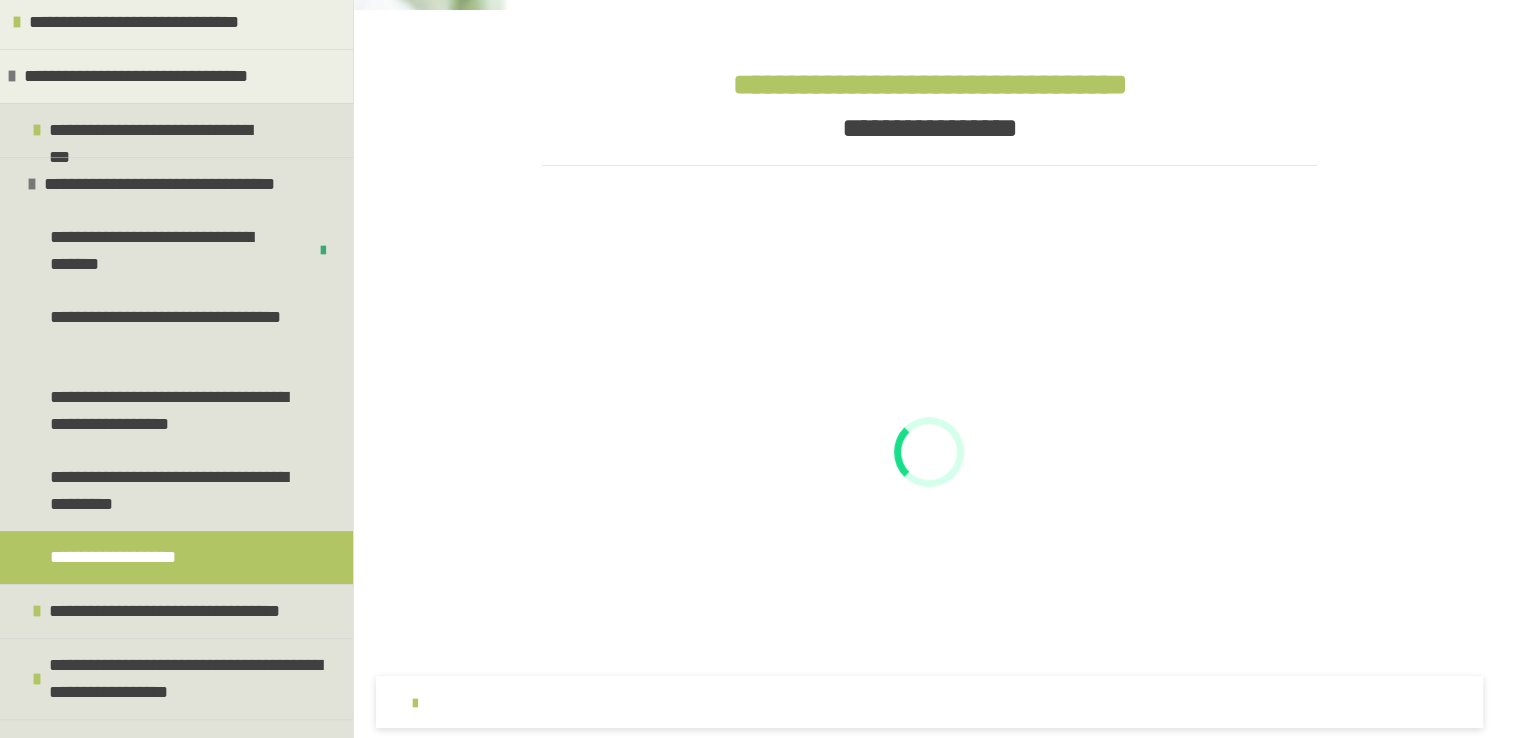 scroll, scrollTop: 465, scrollLeft: 0, axis: vertical 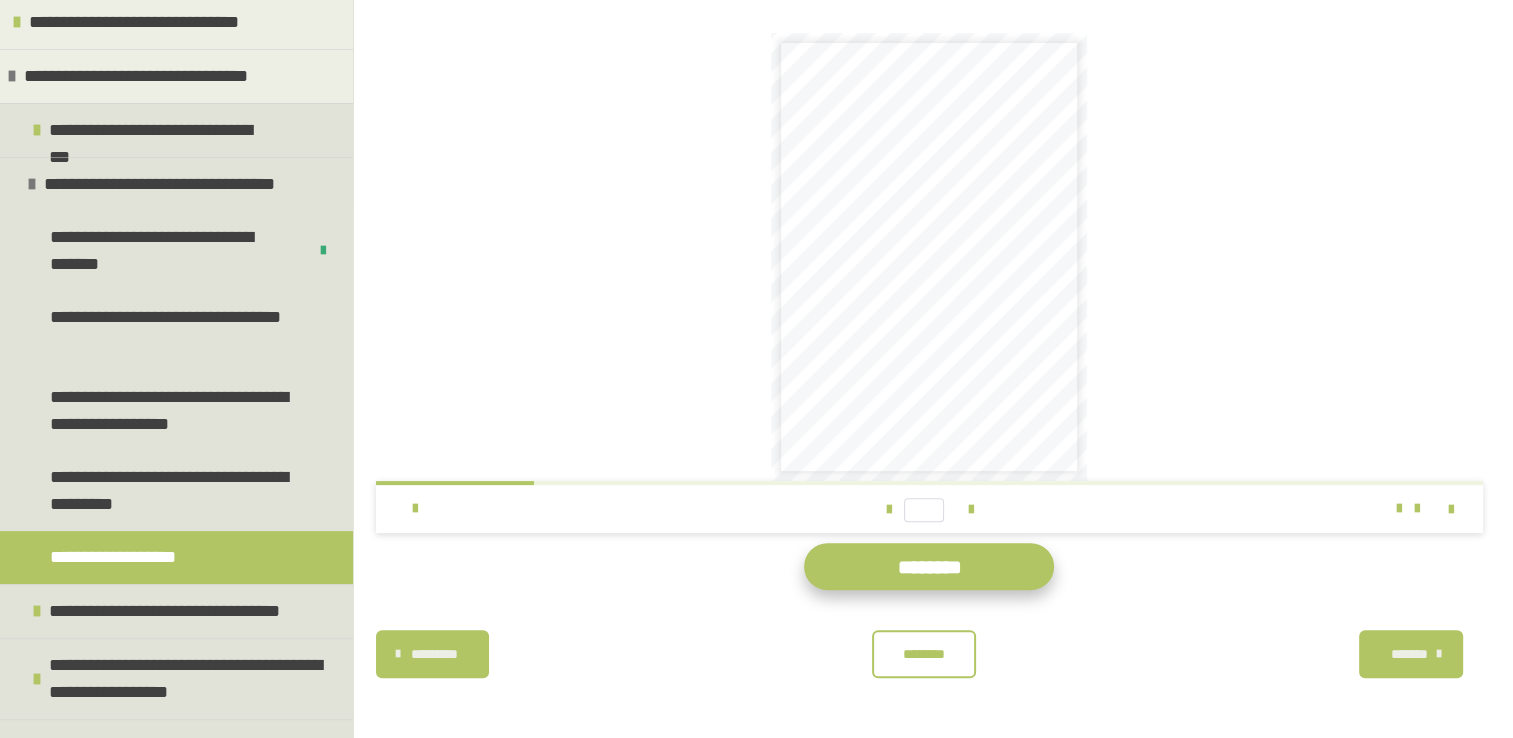 click on "********" at bounding box center (929, 566) 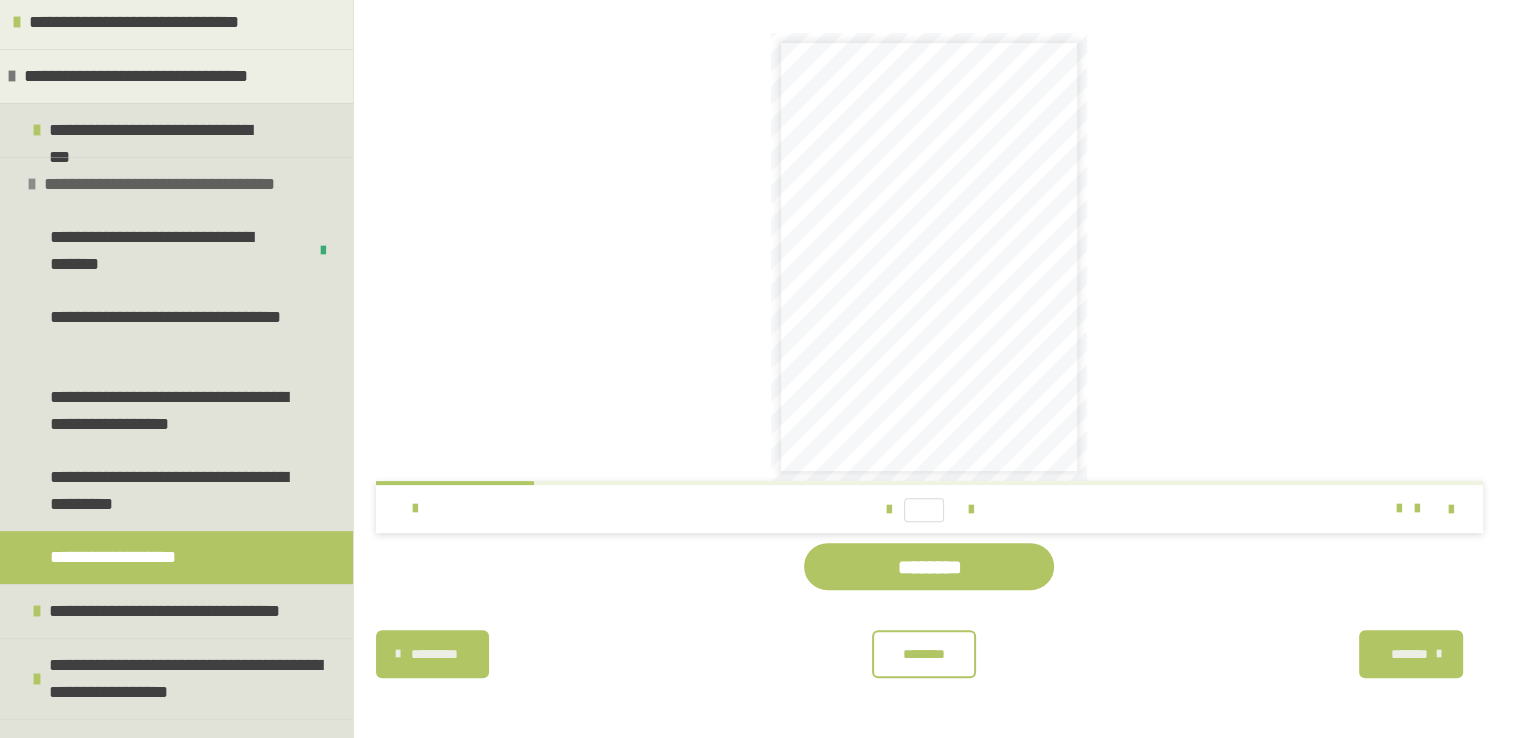 click at bounding box center (32, 184) 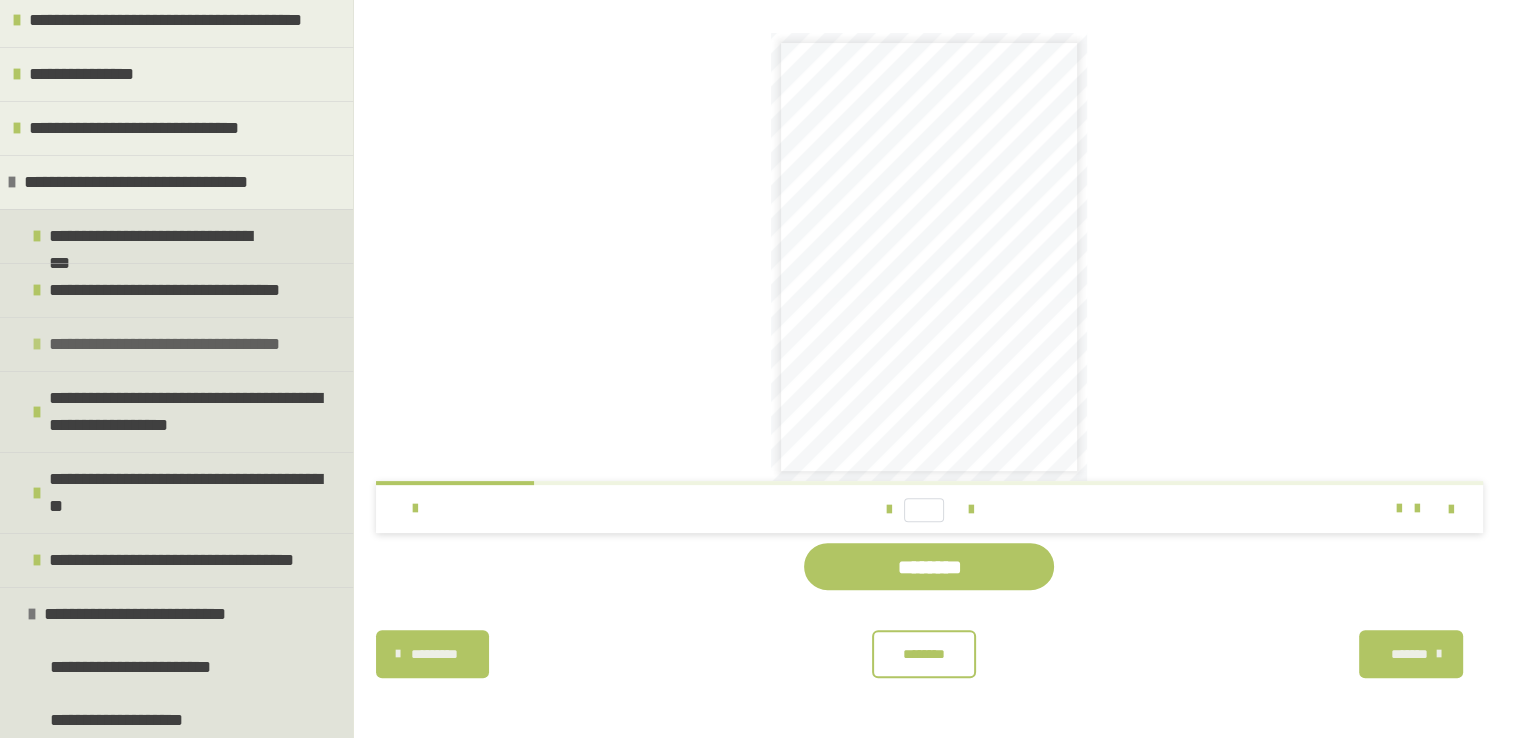 click on "**********" at bounding box center [176, 344] 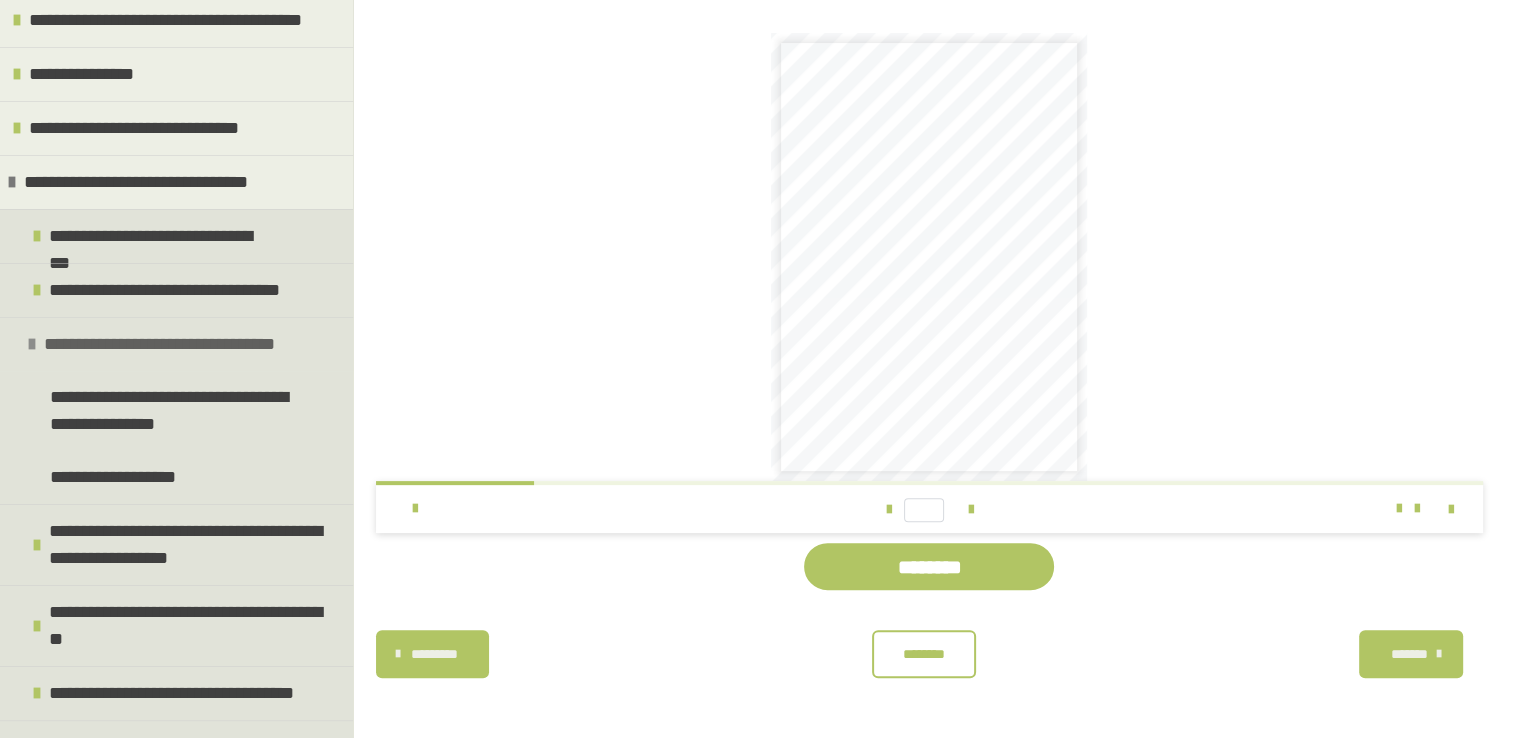 scroll, scrollTop: 380, scrollLeft: 0, axis: vertical 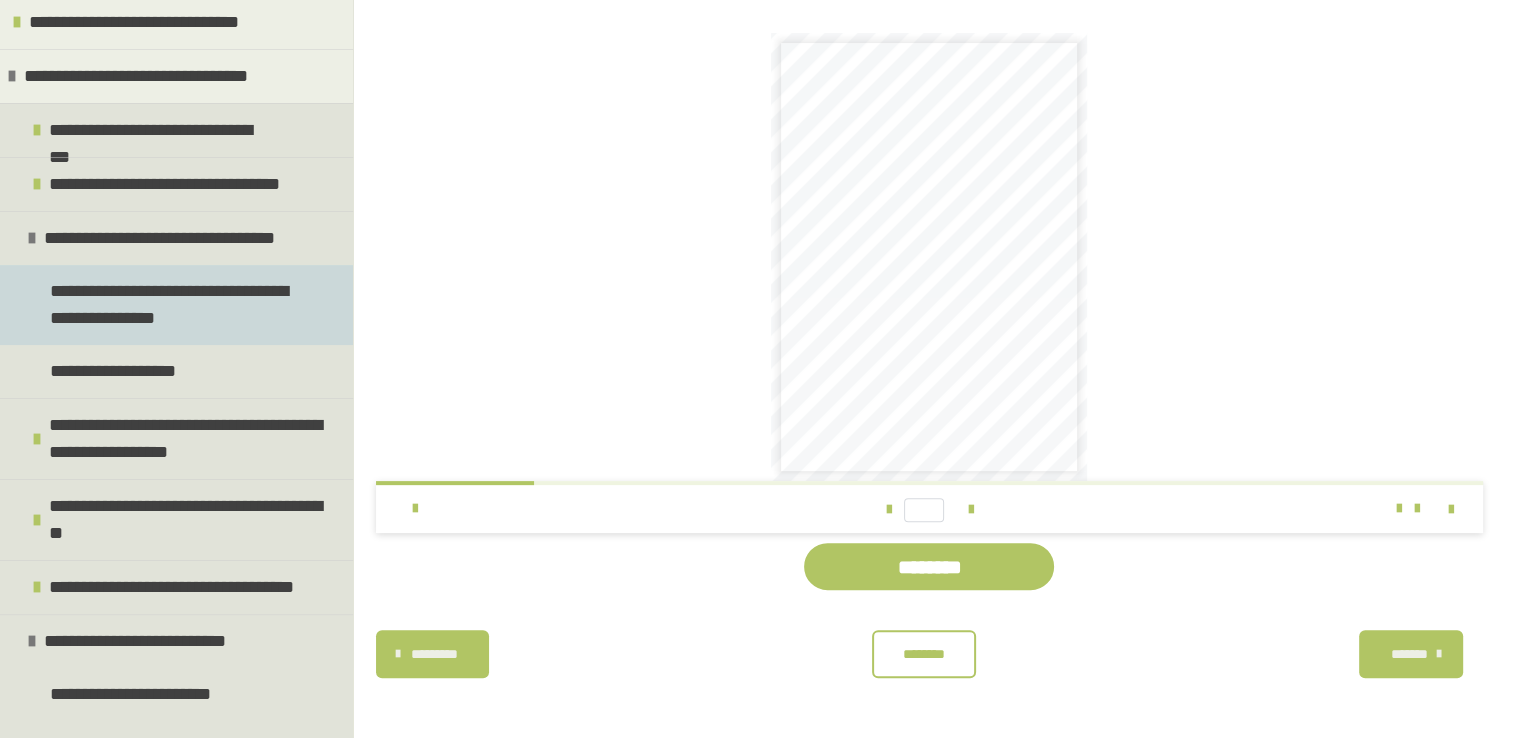click on "**********" at bounding box center (171, 305) 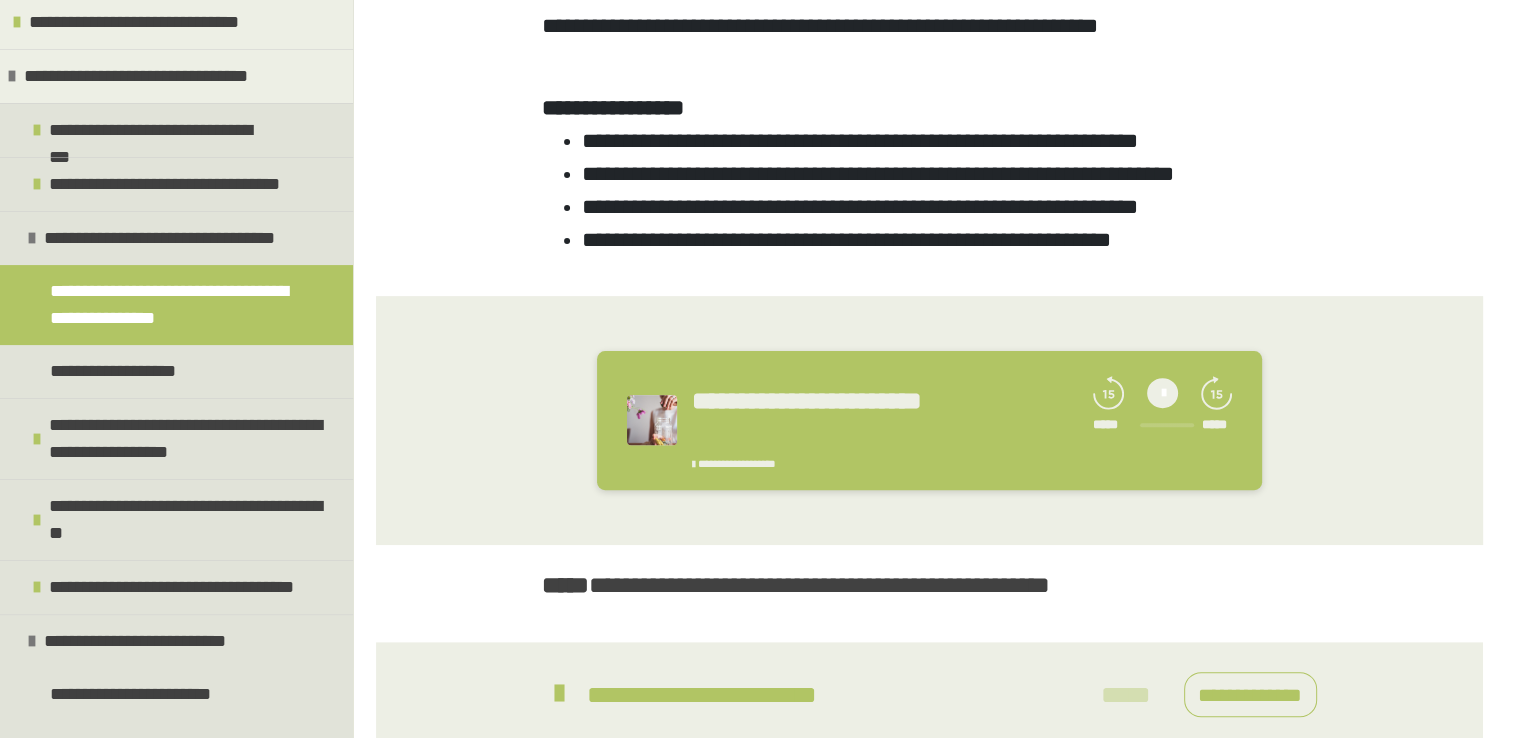 scroll, scrollTop: 638, scrollLeft: 0, axis: vertical 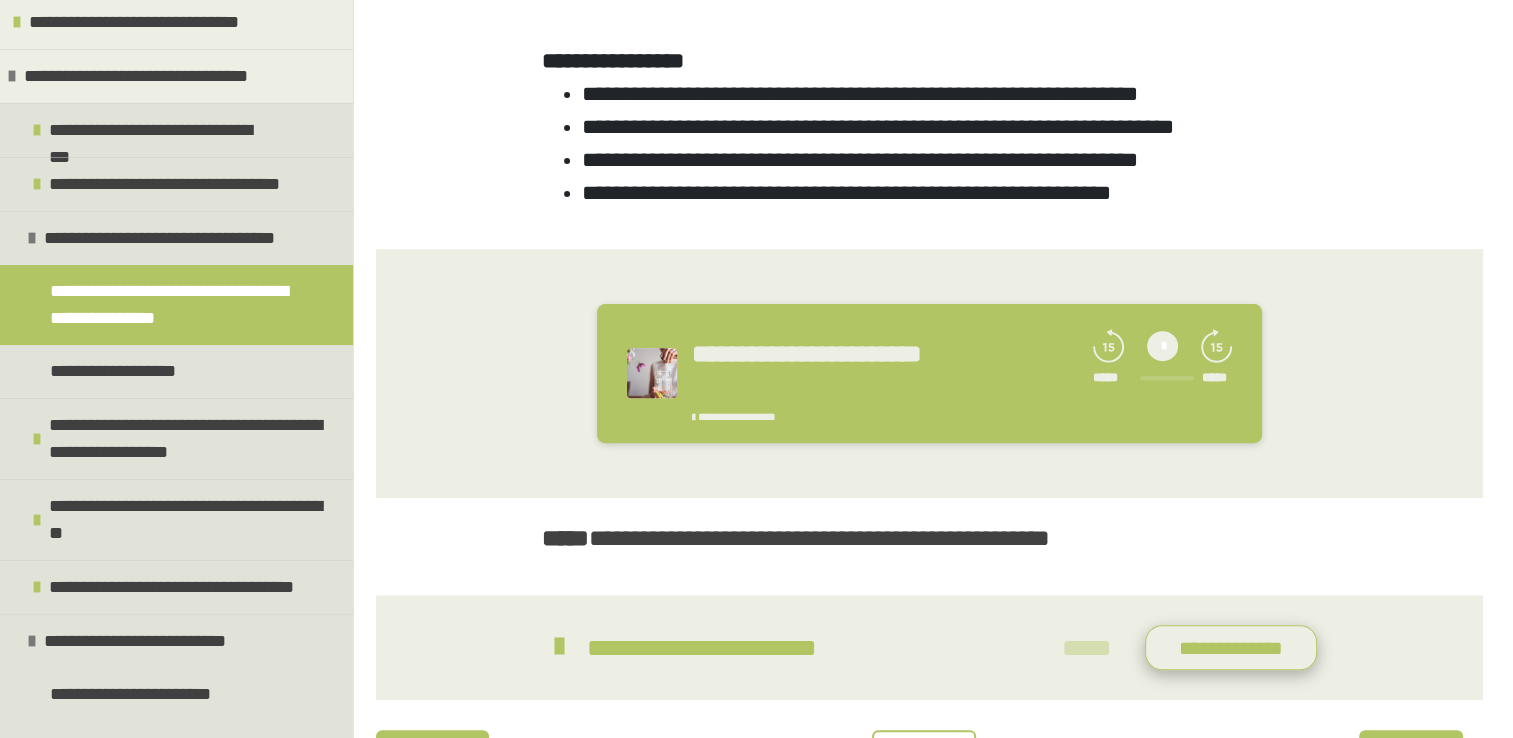 click on "**********" at bounding box center [1231, 648] 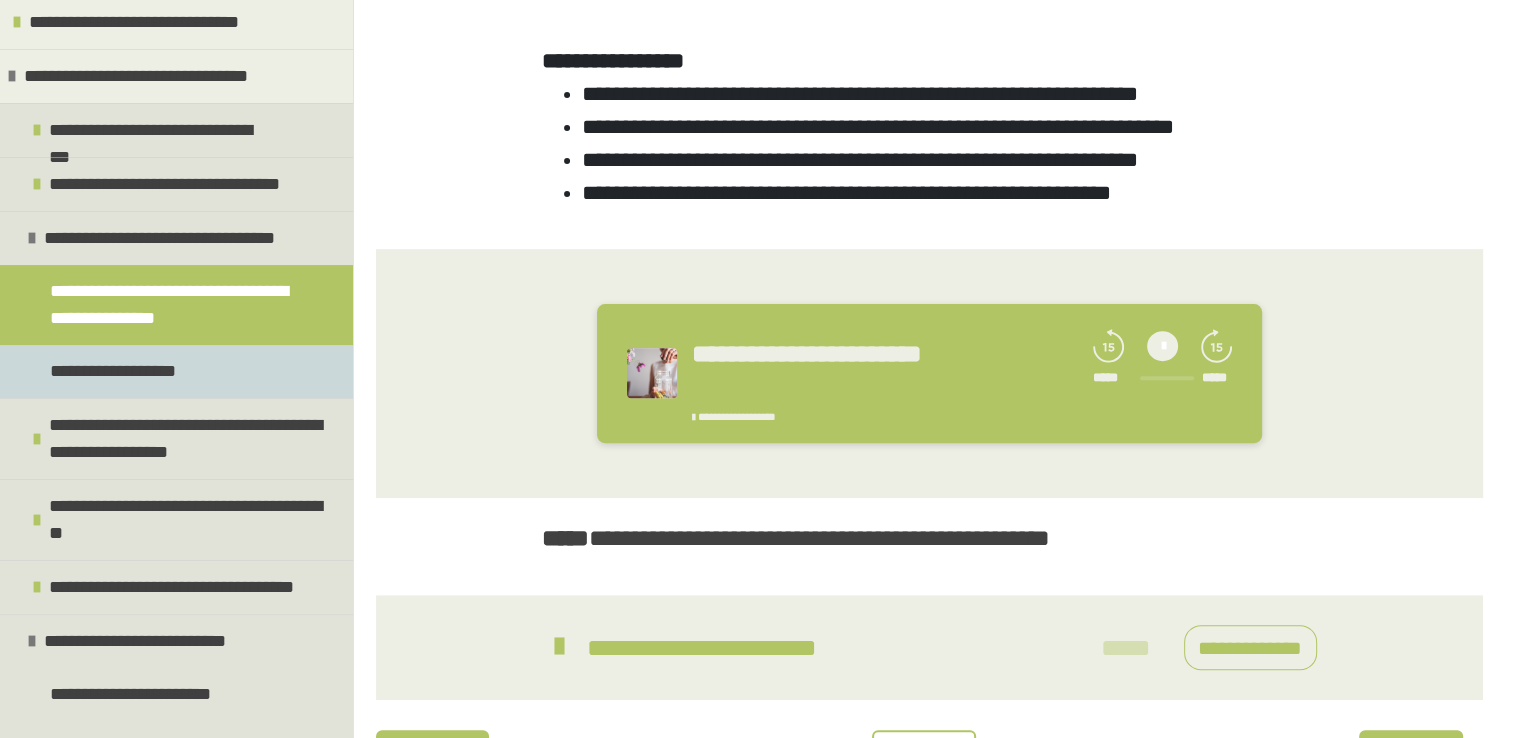 click on "**********" at bounding box center [176, 371] 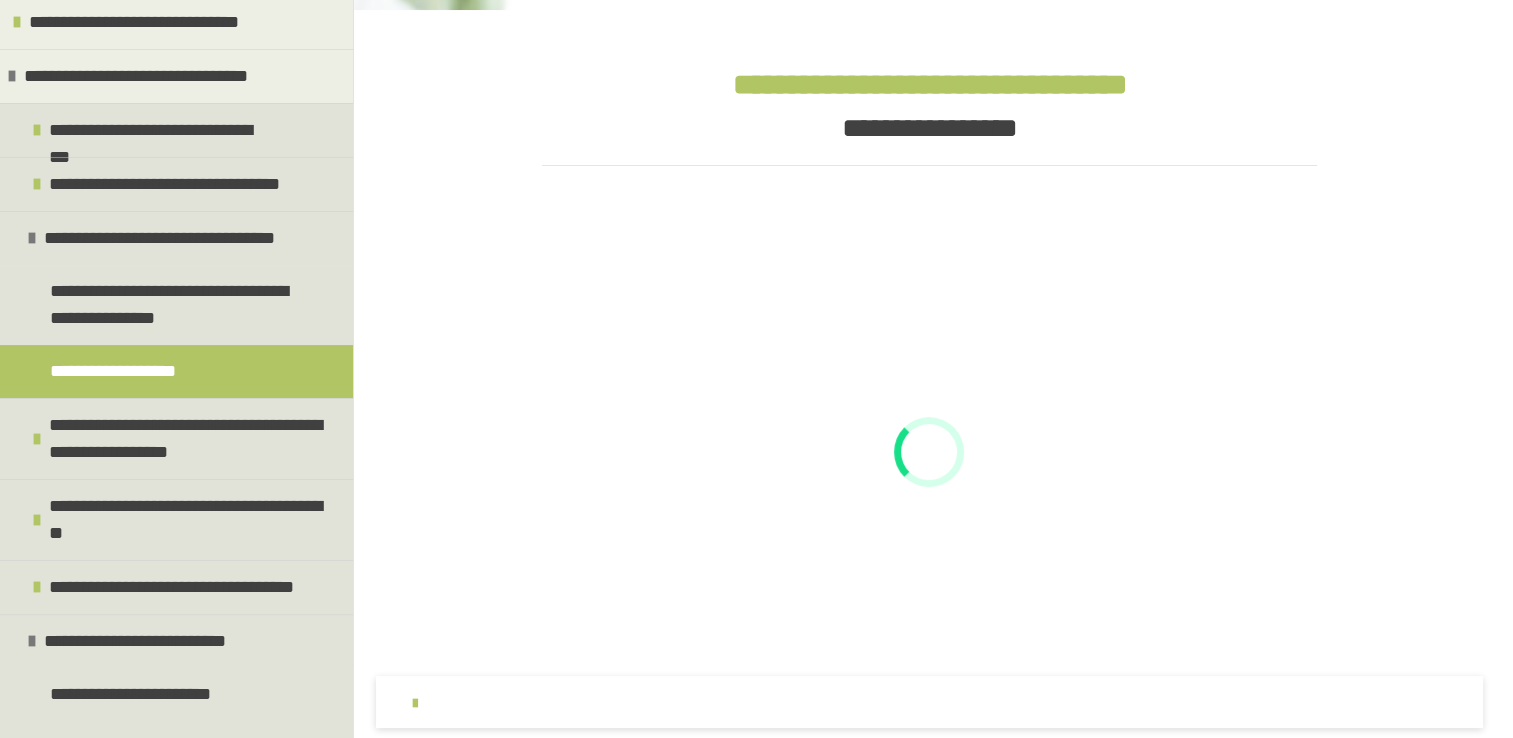scroll, scrollTop: 465, scrollLeft: 0, axis: vertical 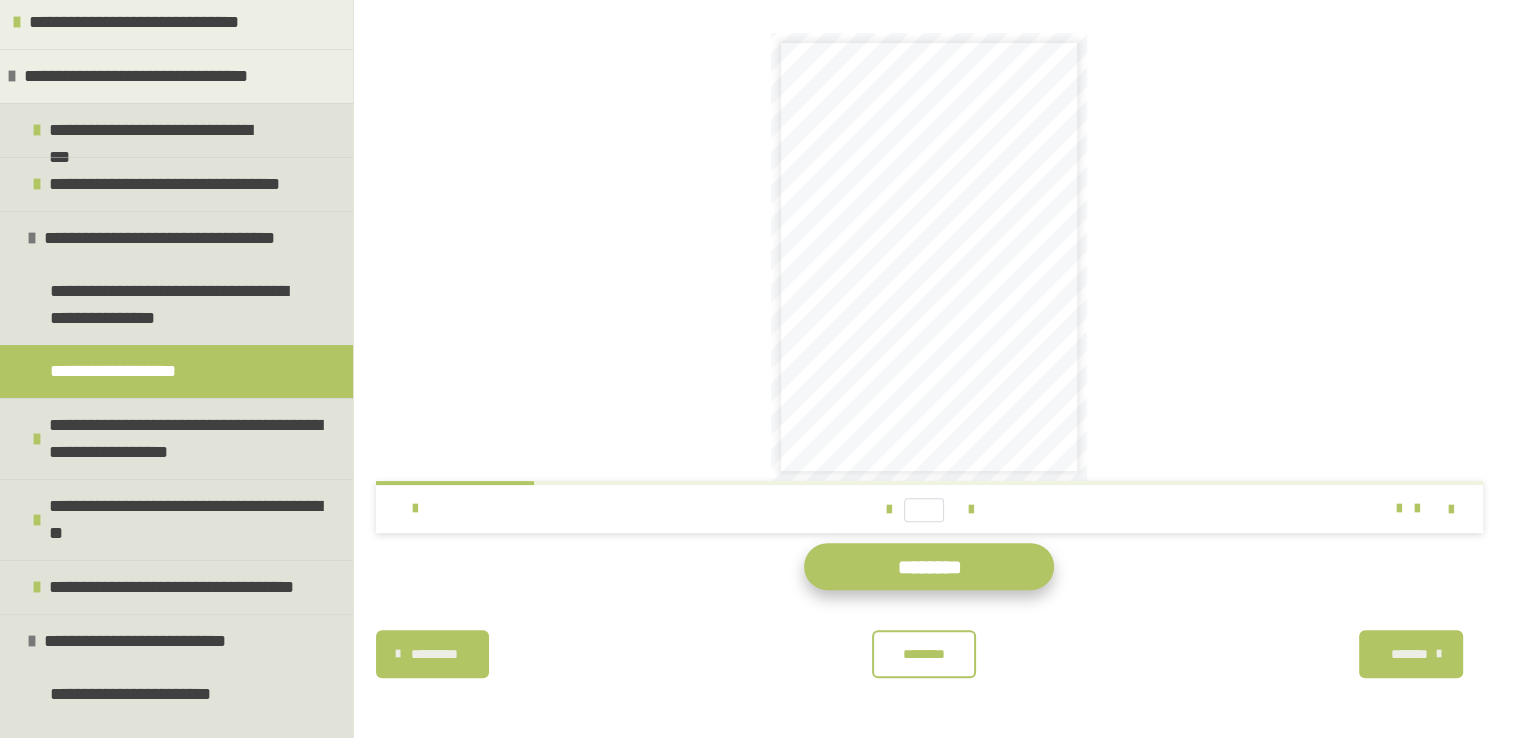 click on "********" at bounding box center [929, 566] 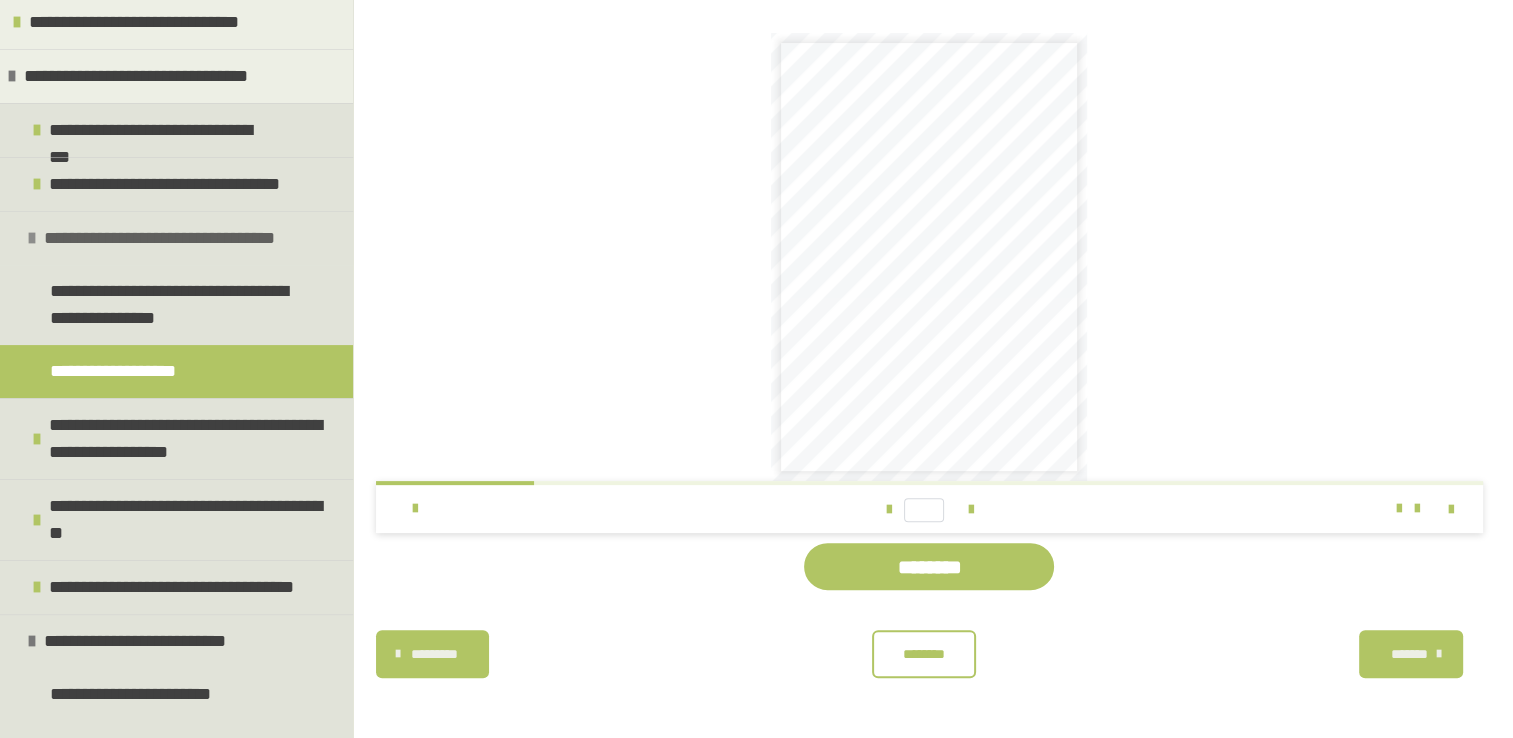 click on "**********" at bounding box center [167, 238] 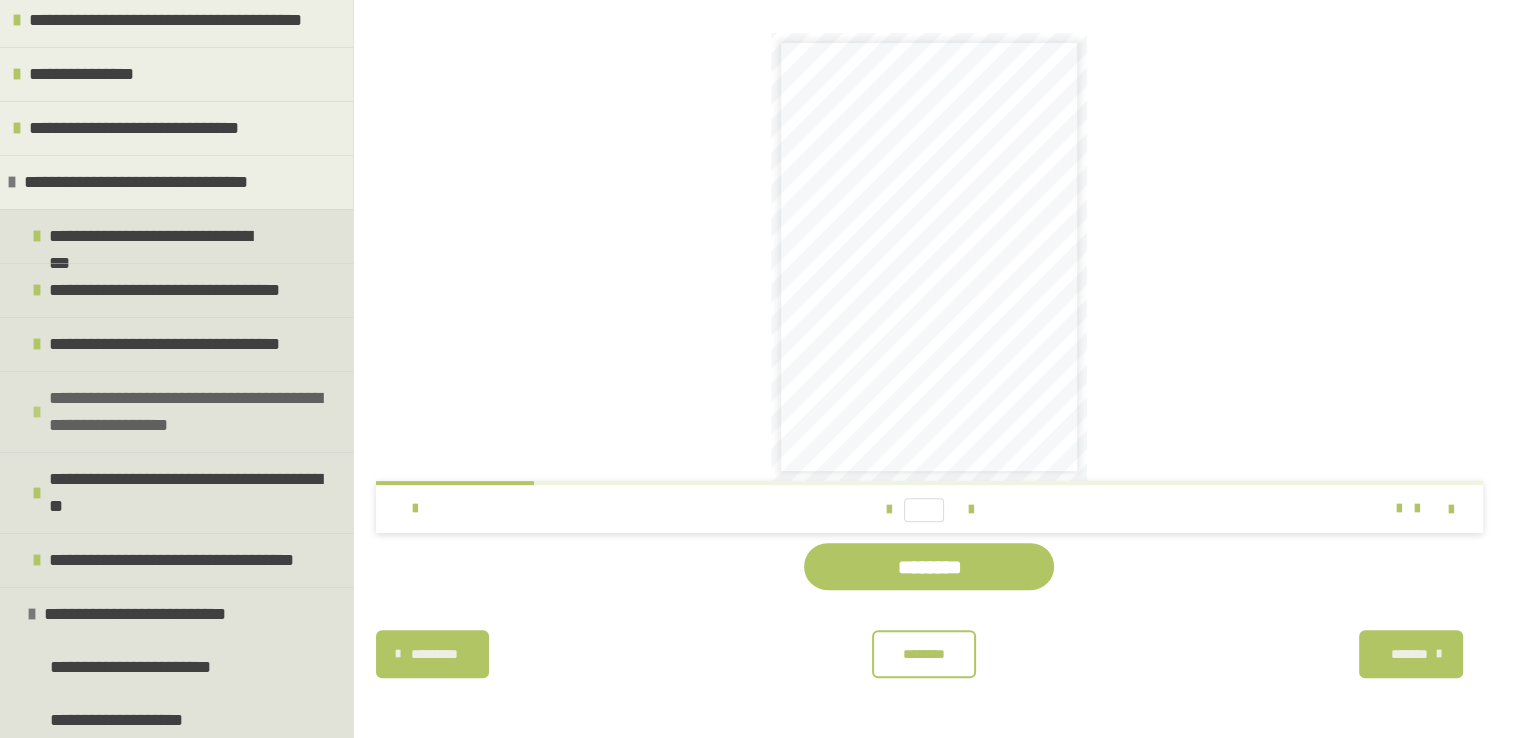 click on "**********" at bounding box center (176, 411) 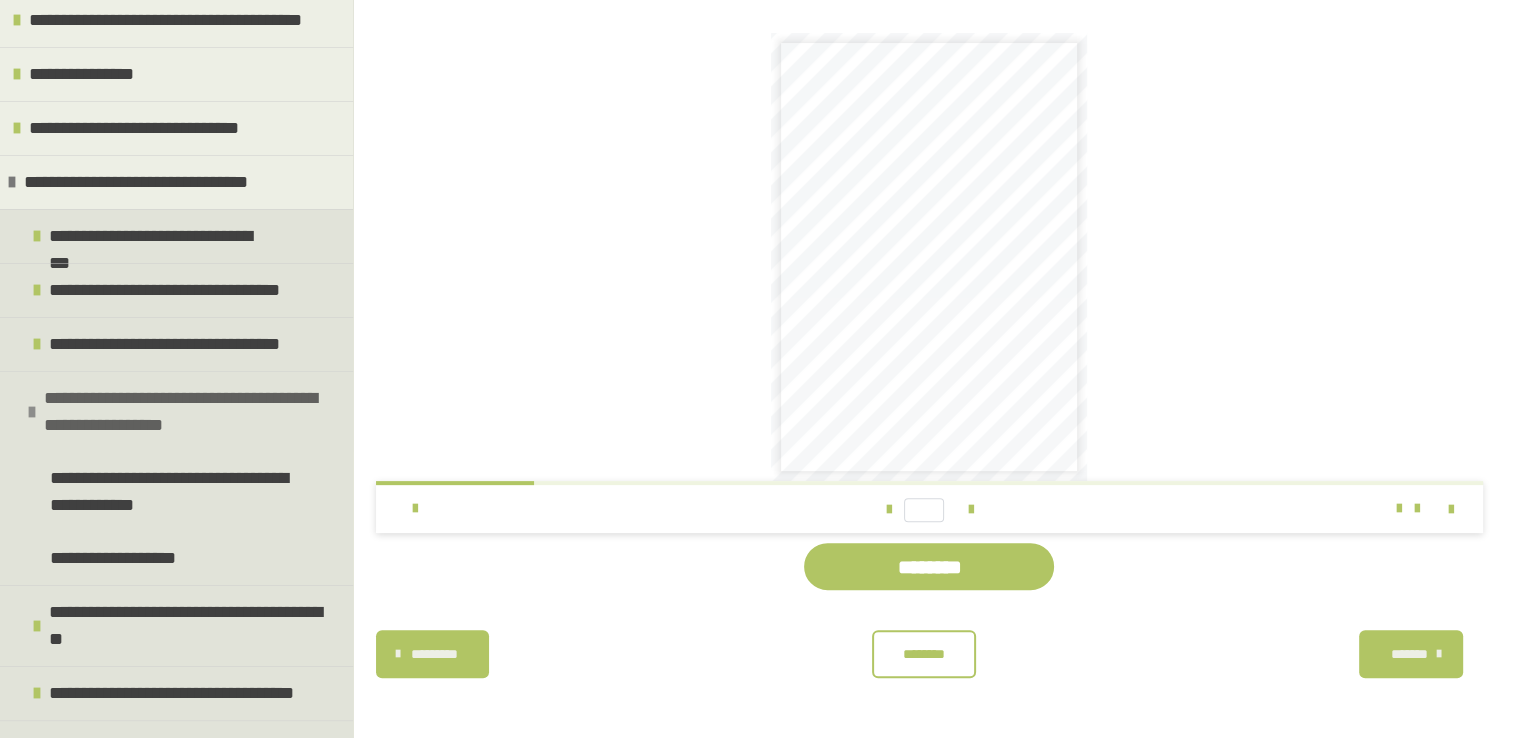 scroll, scrollTop: 380, scrollLeft: 0, axis: vertical 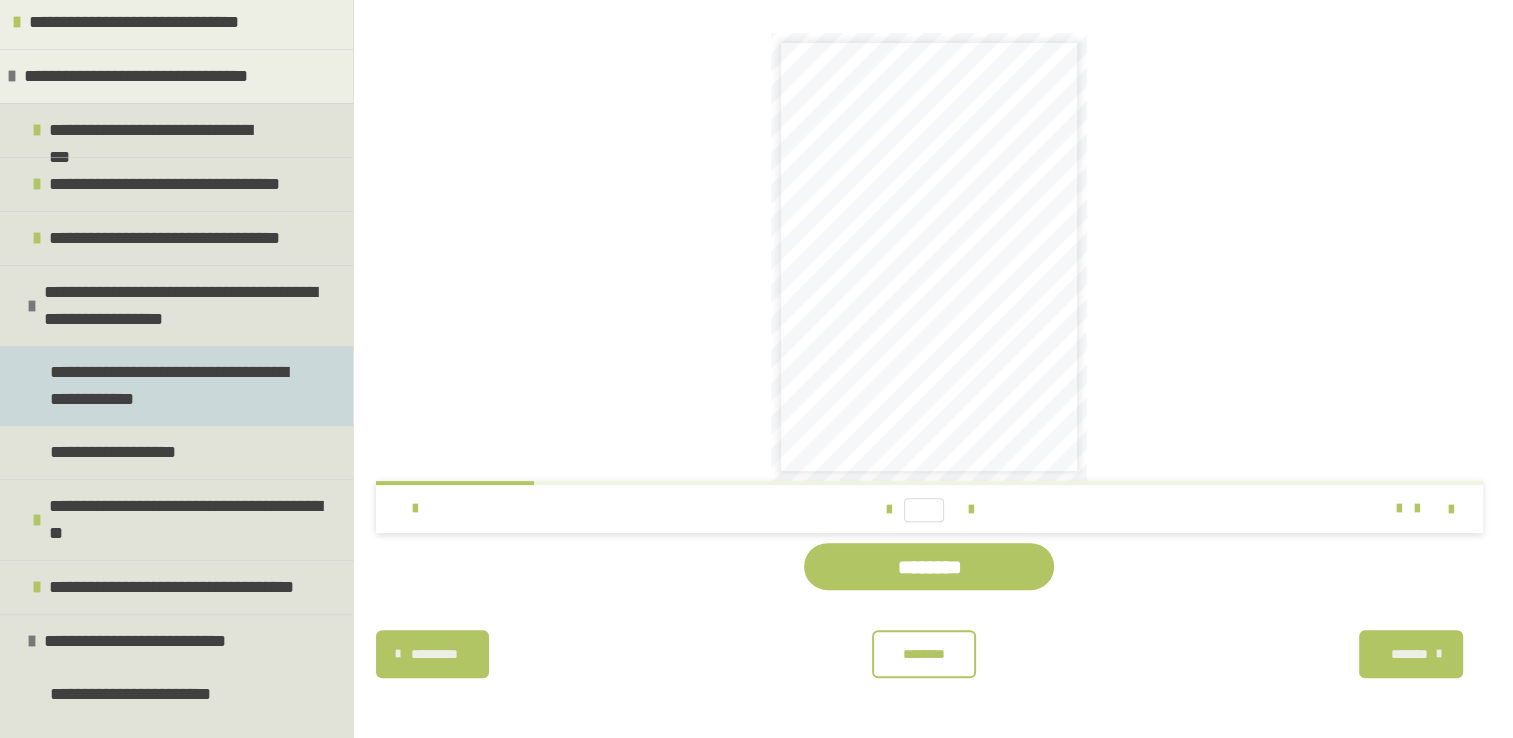 click on "**********" at bounding box center (171, 386) 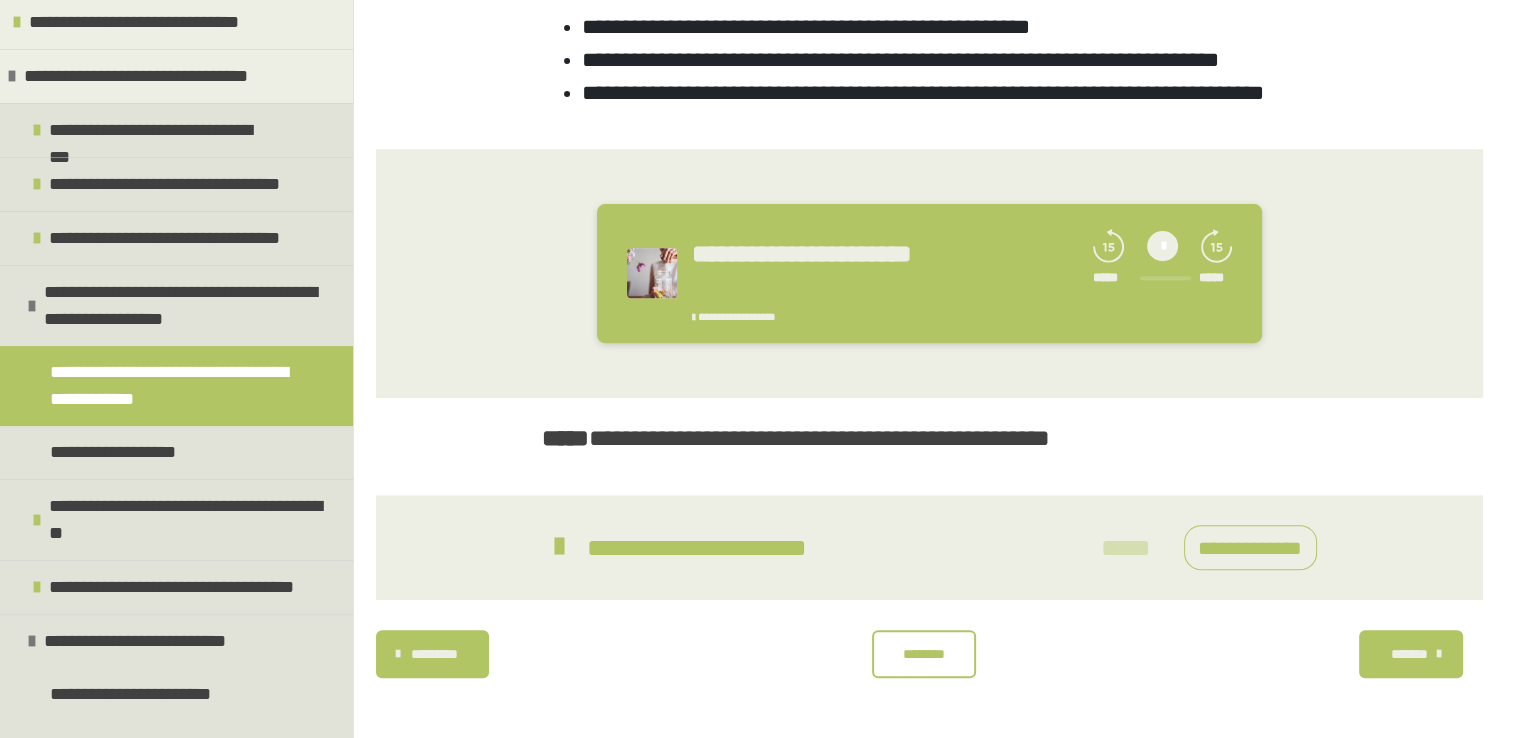 scroll, scrollTop: 750, scrollLeft: 0, axis: vertical 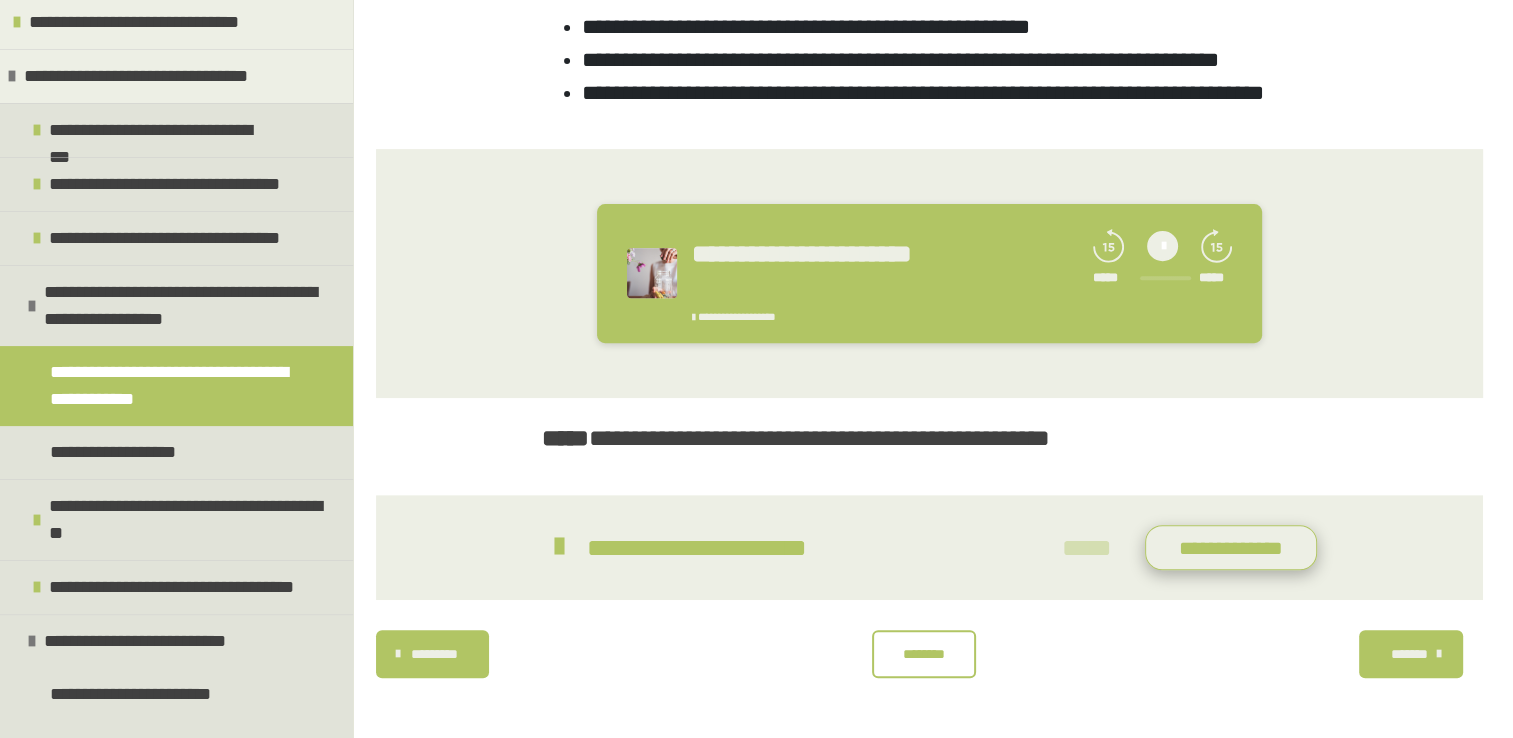 click on "**********" at bounding box center (1231, 548) 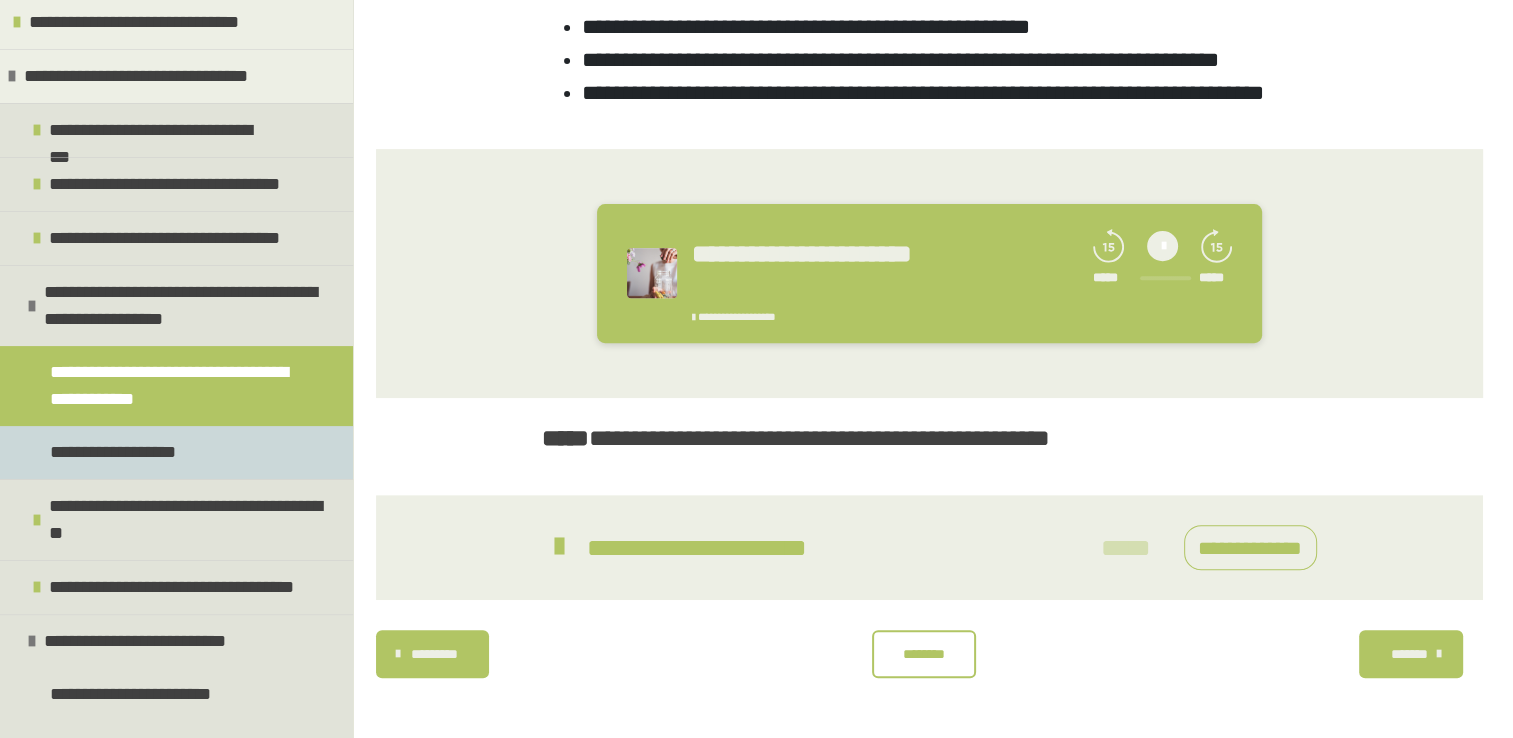 click on "**********" at bounding box center (120, 452) 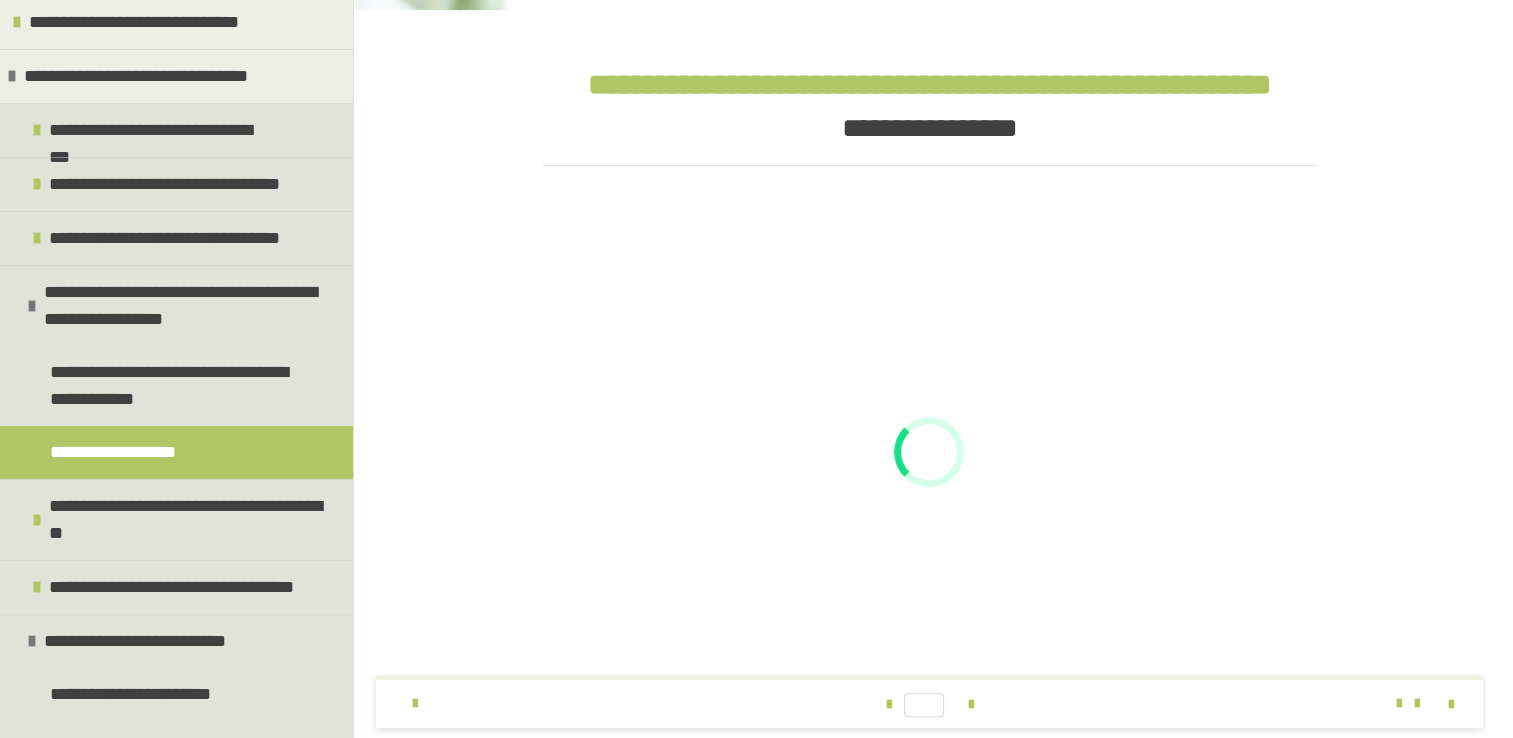 scroll, scrollTop: 510, scrollLeft: 0, axis: vertical 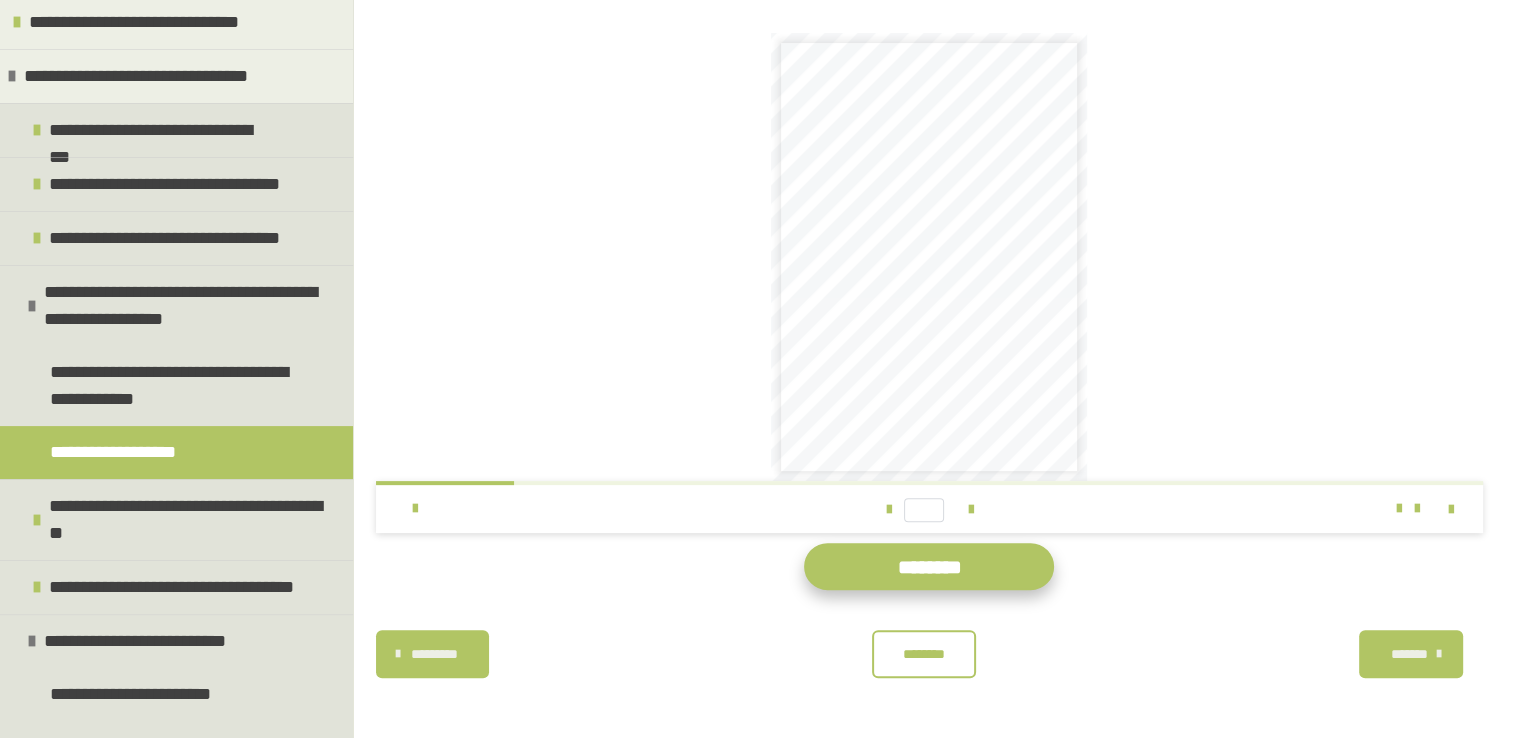 click on "********" at bounding box center [929, 566] 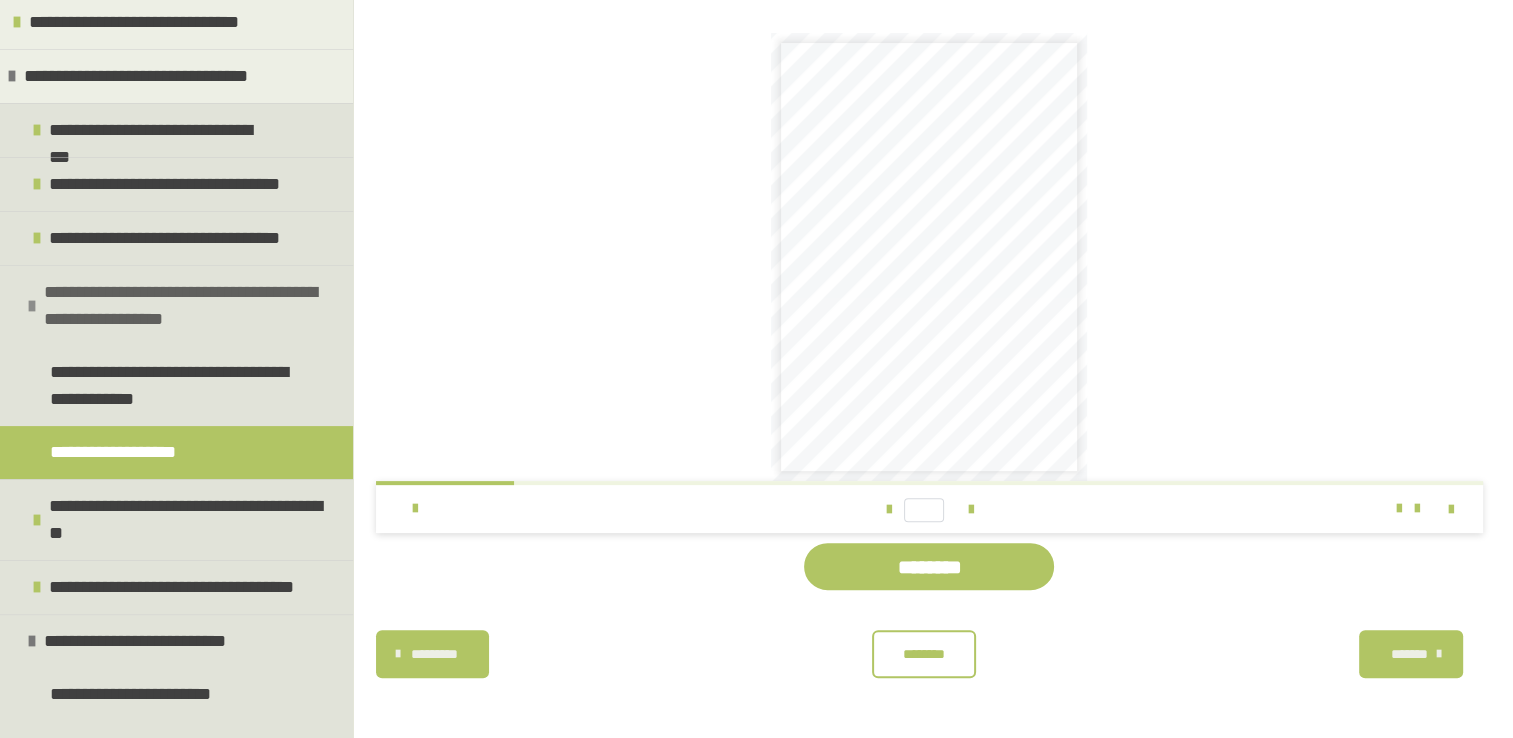 click at bounding box center [32, 306] 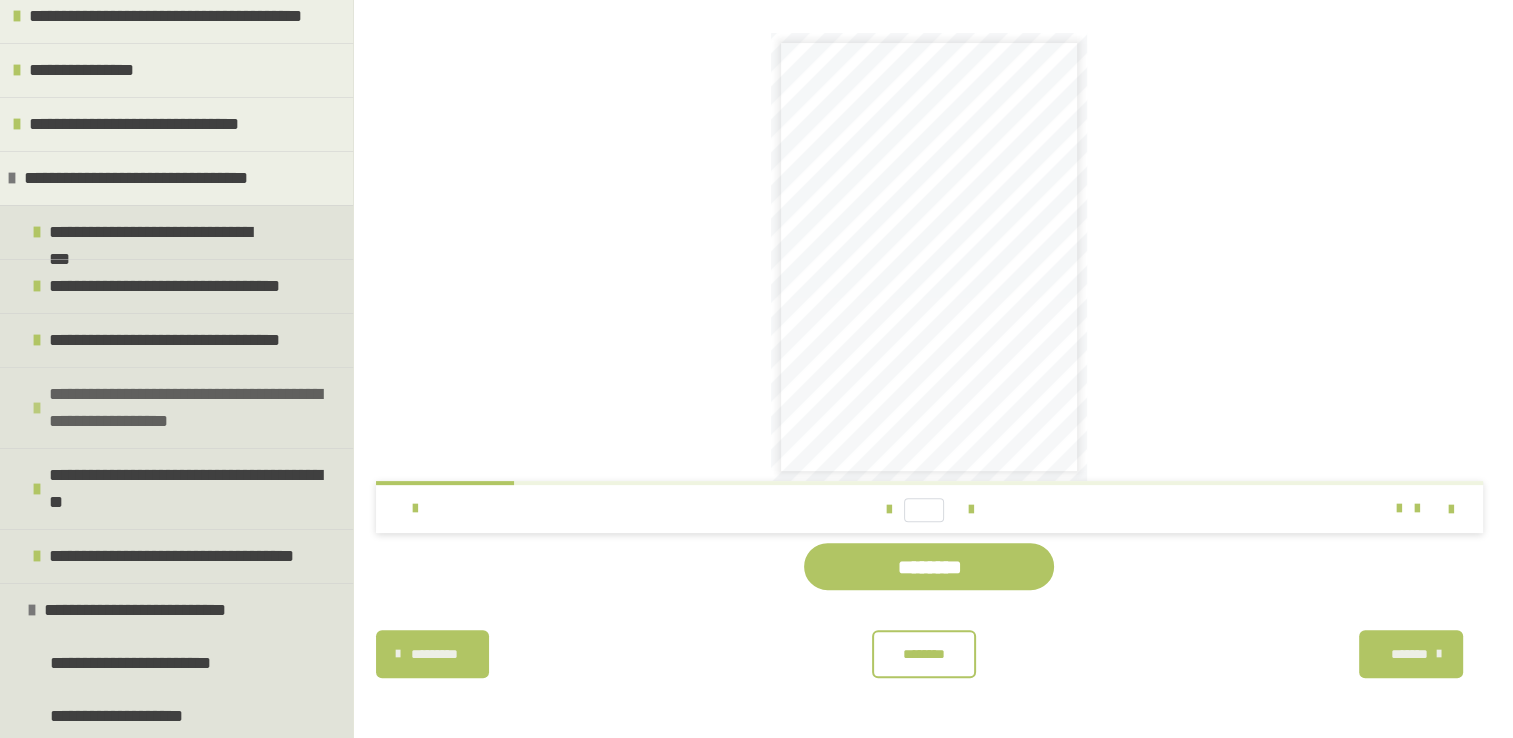 scroll, scrollTop: 274, scrollLeft: 0, axis: vertical 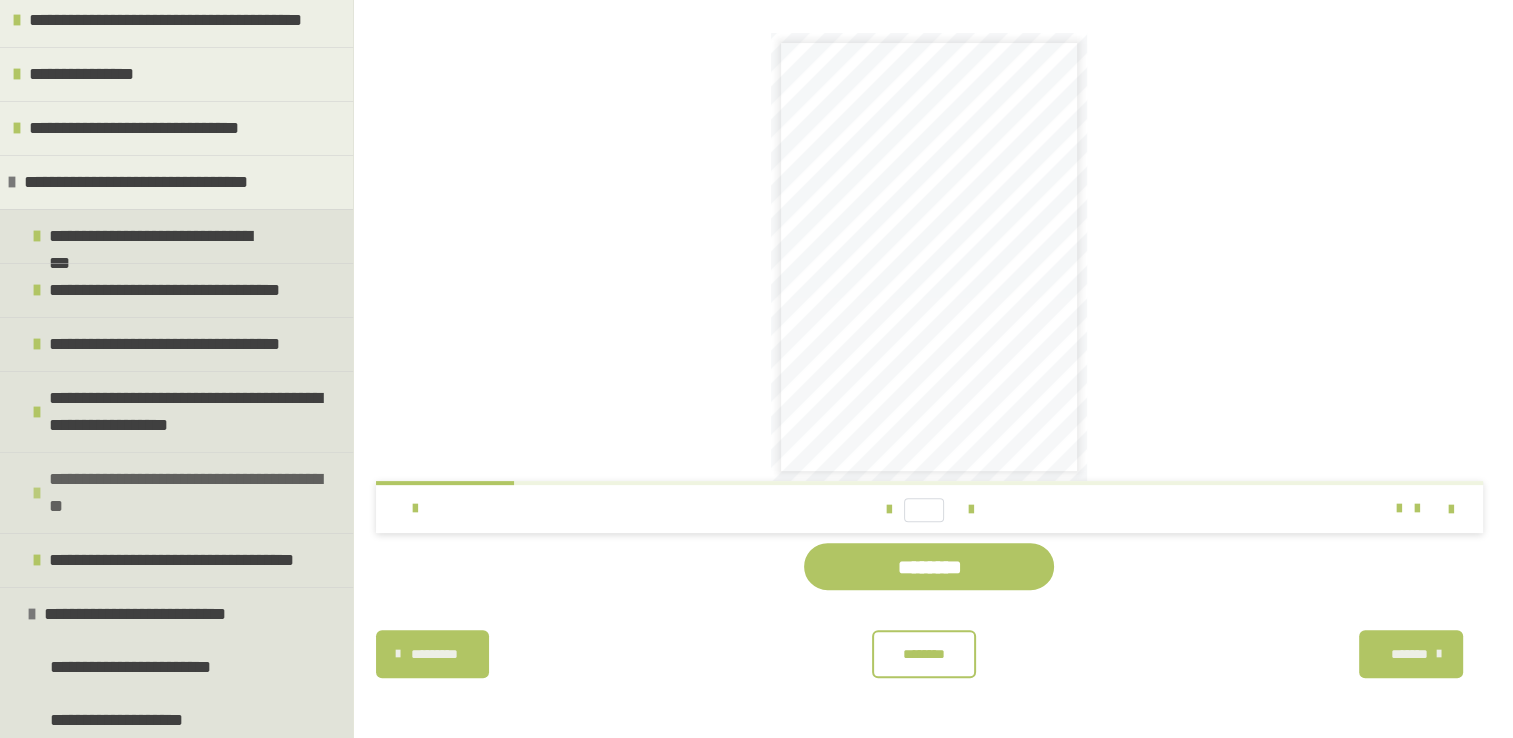 click on "**********" at bounding box center [176, 492] 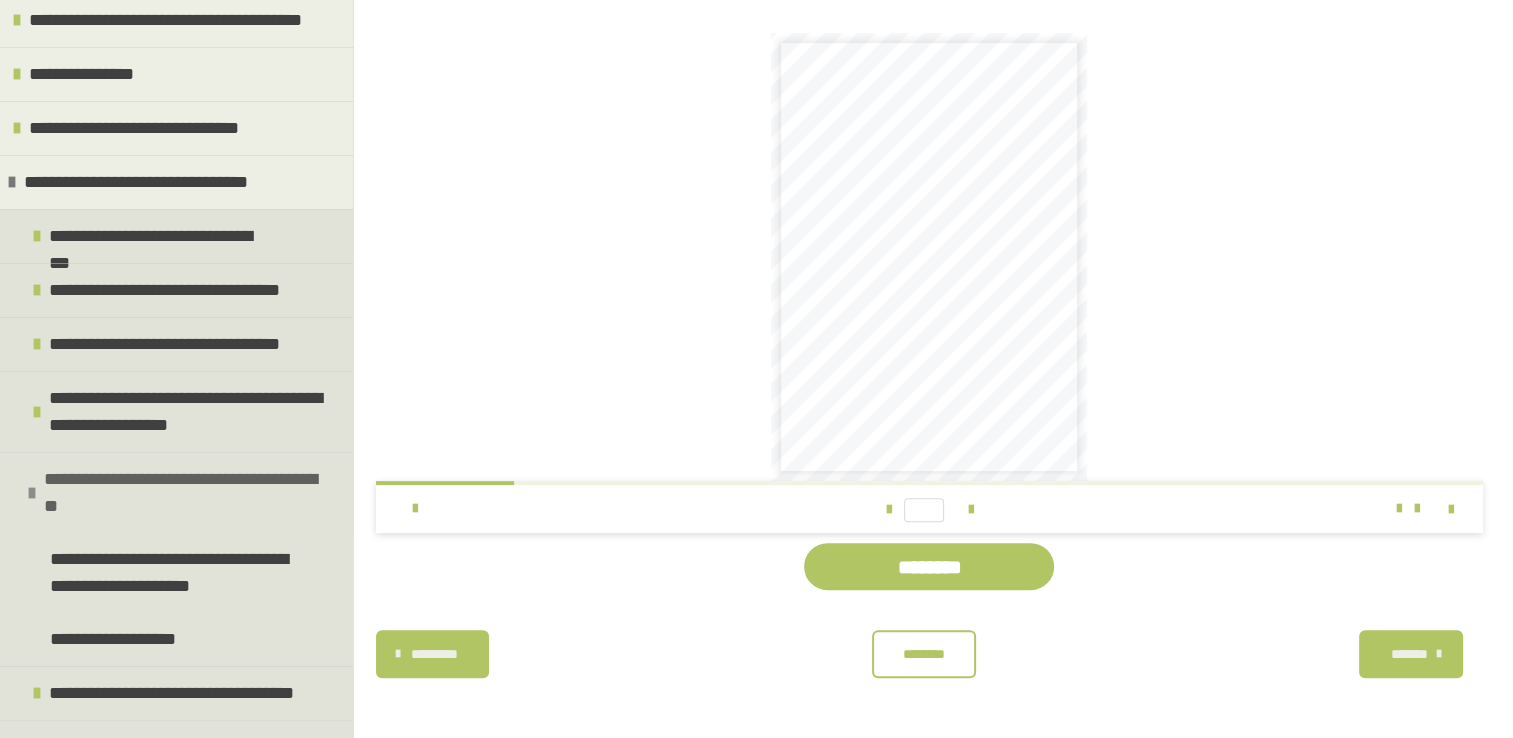 scroll, scrollTop: 380, scrollLeft: 0, axis: vertical 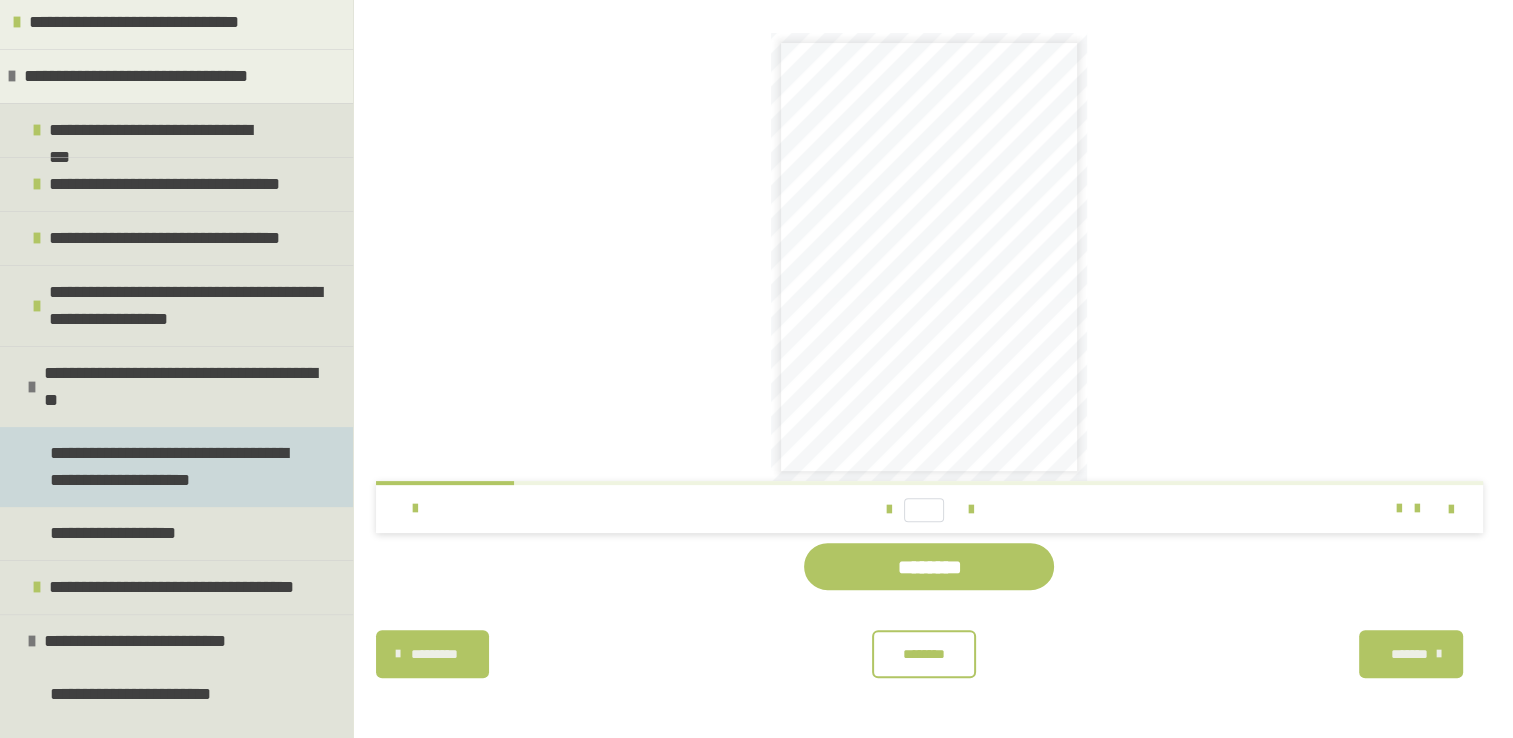click on "**********" at bounding box center (171, 467) 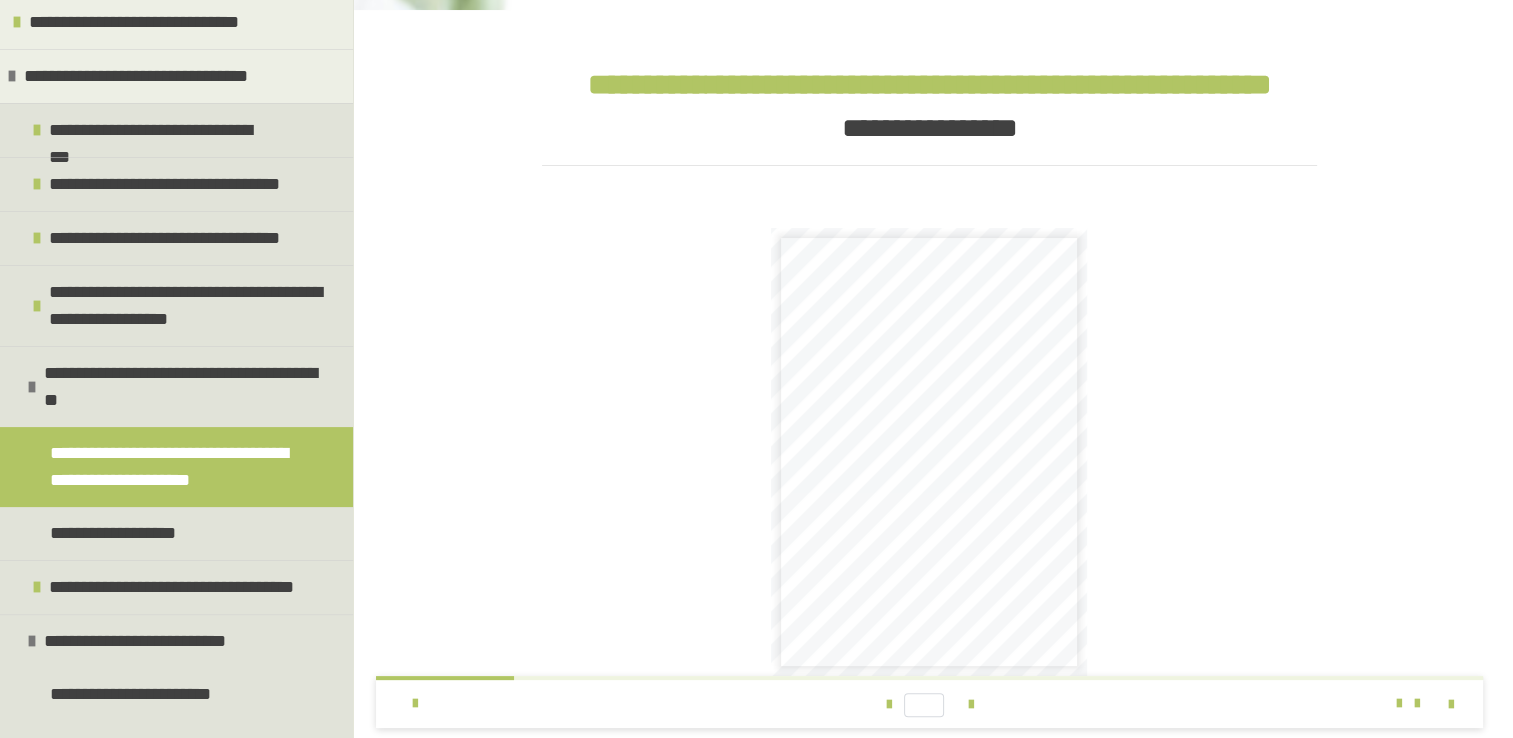 scroll, scrollTop: 596, scrollLeft: 0, axis: vertical 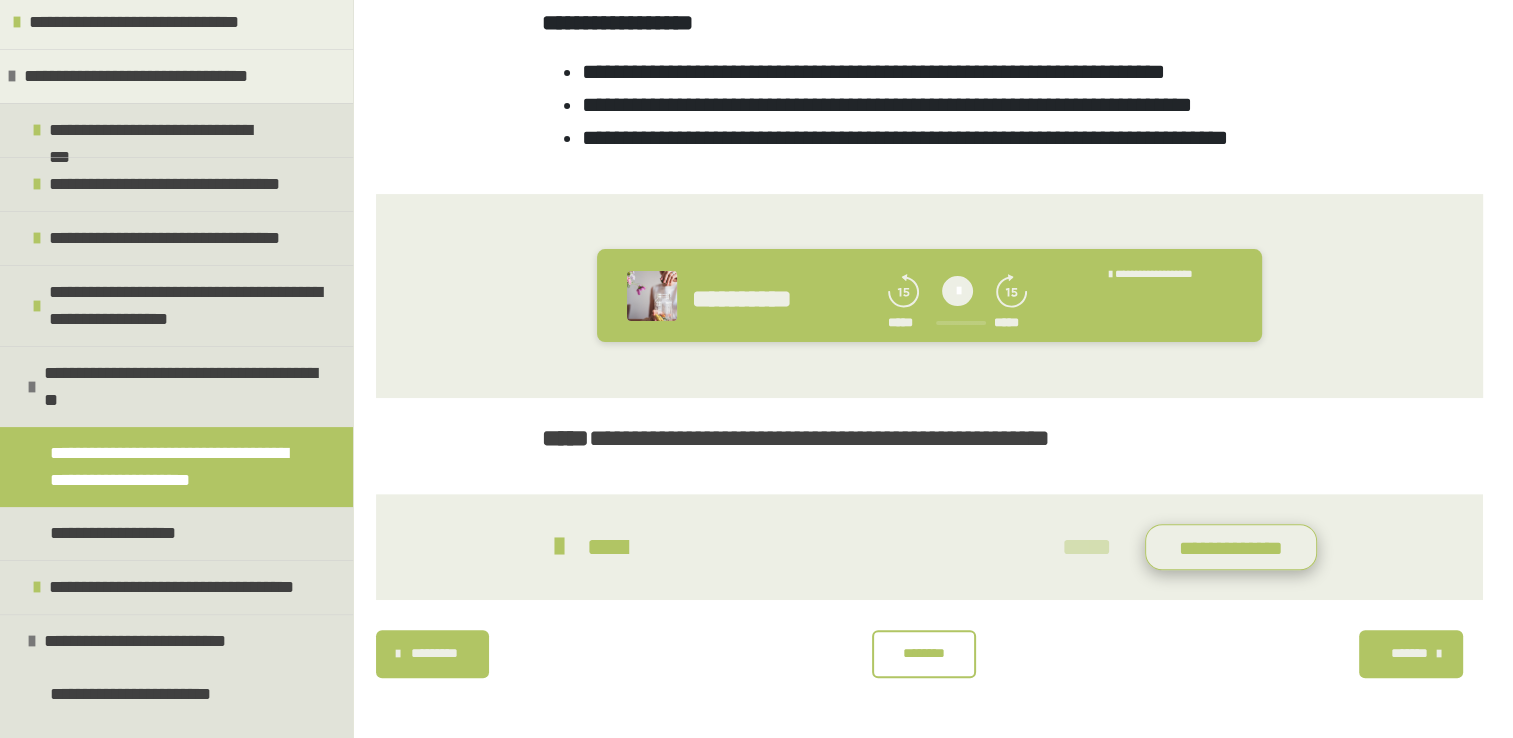 click on "**********" at bounding box center [1231, 547] 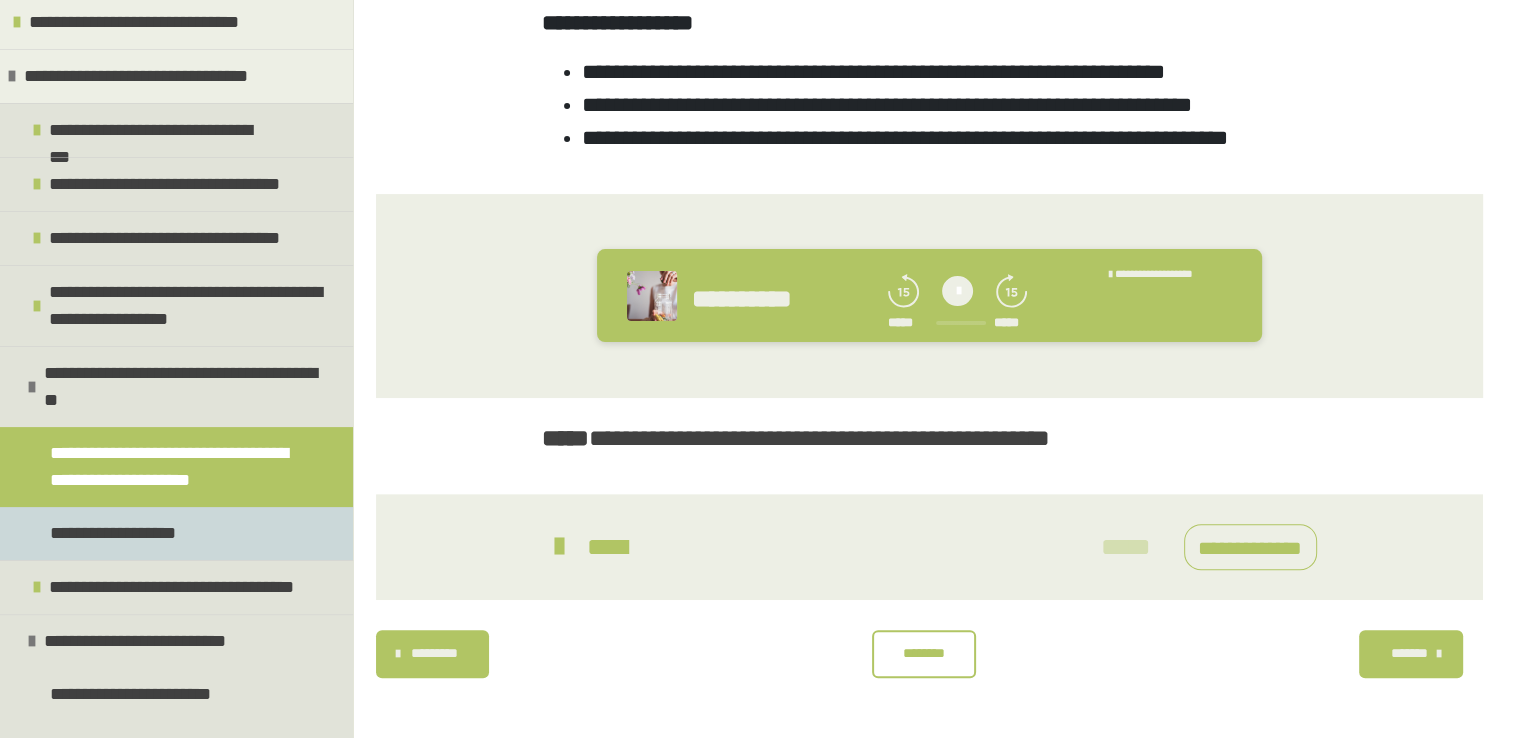click on "**********" at bounding box center (176, 533) 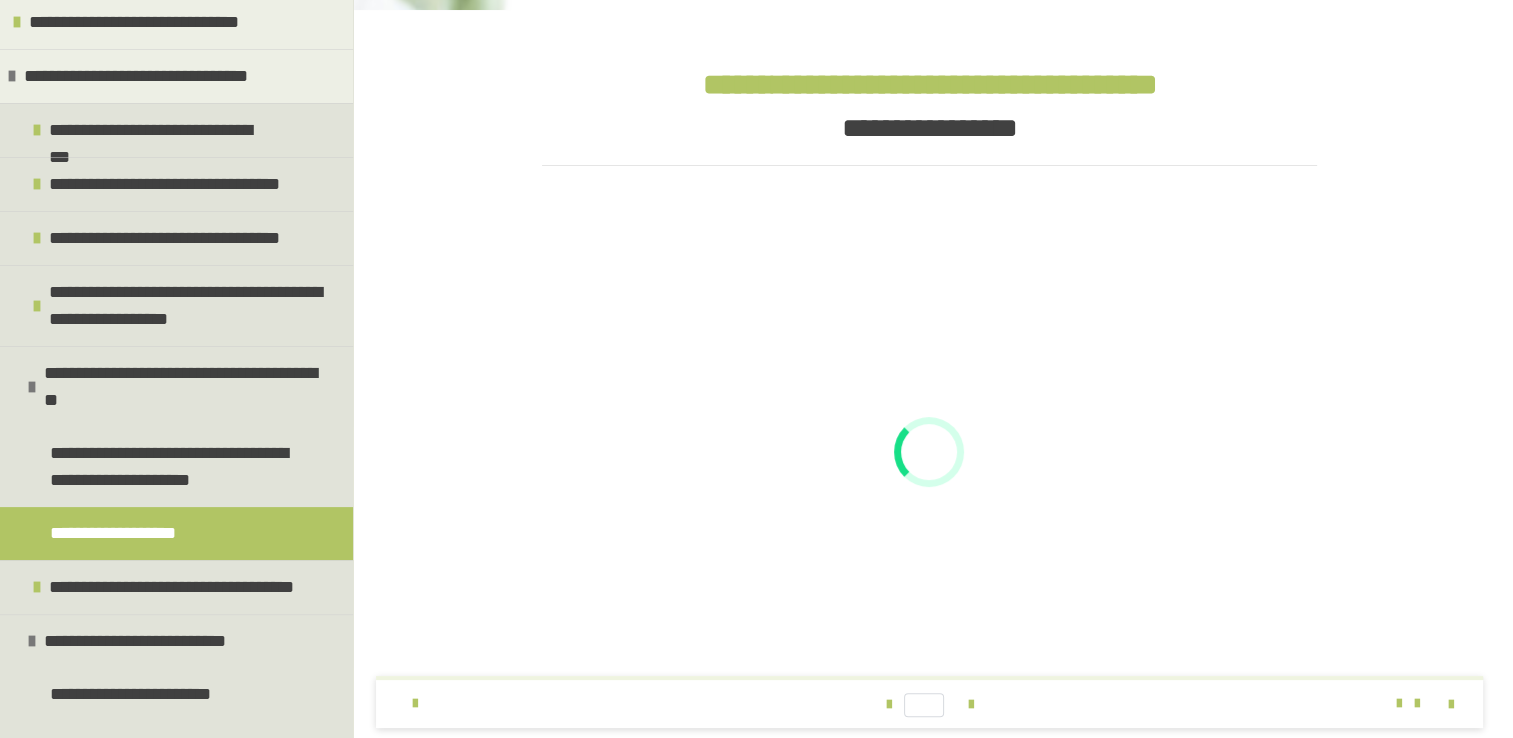 scroll, scrollTop: 465, scrollLeft: 0, axis: vertical 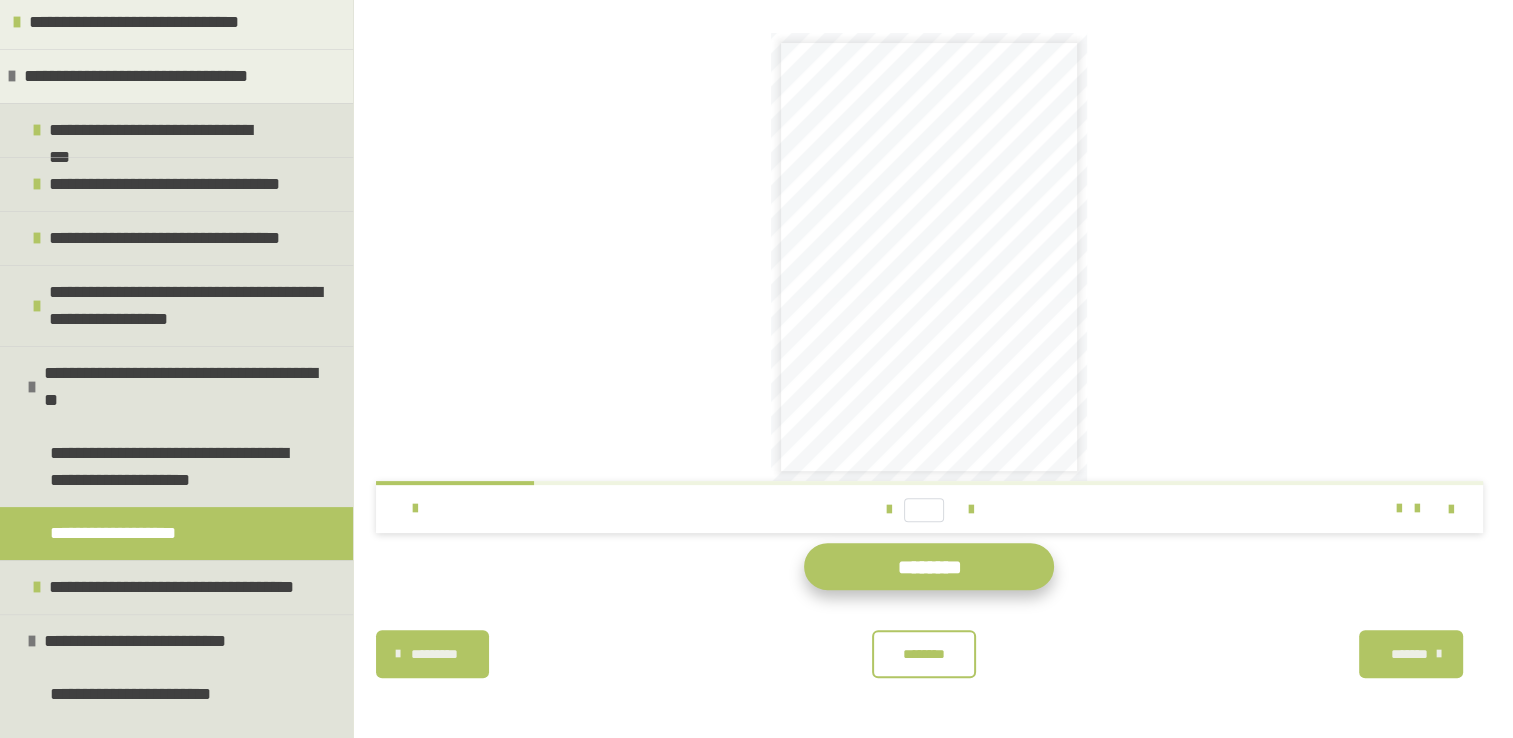 click on "********" at bounding box center [929, 566] 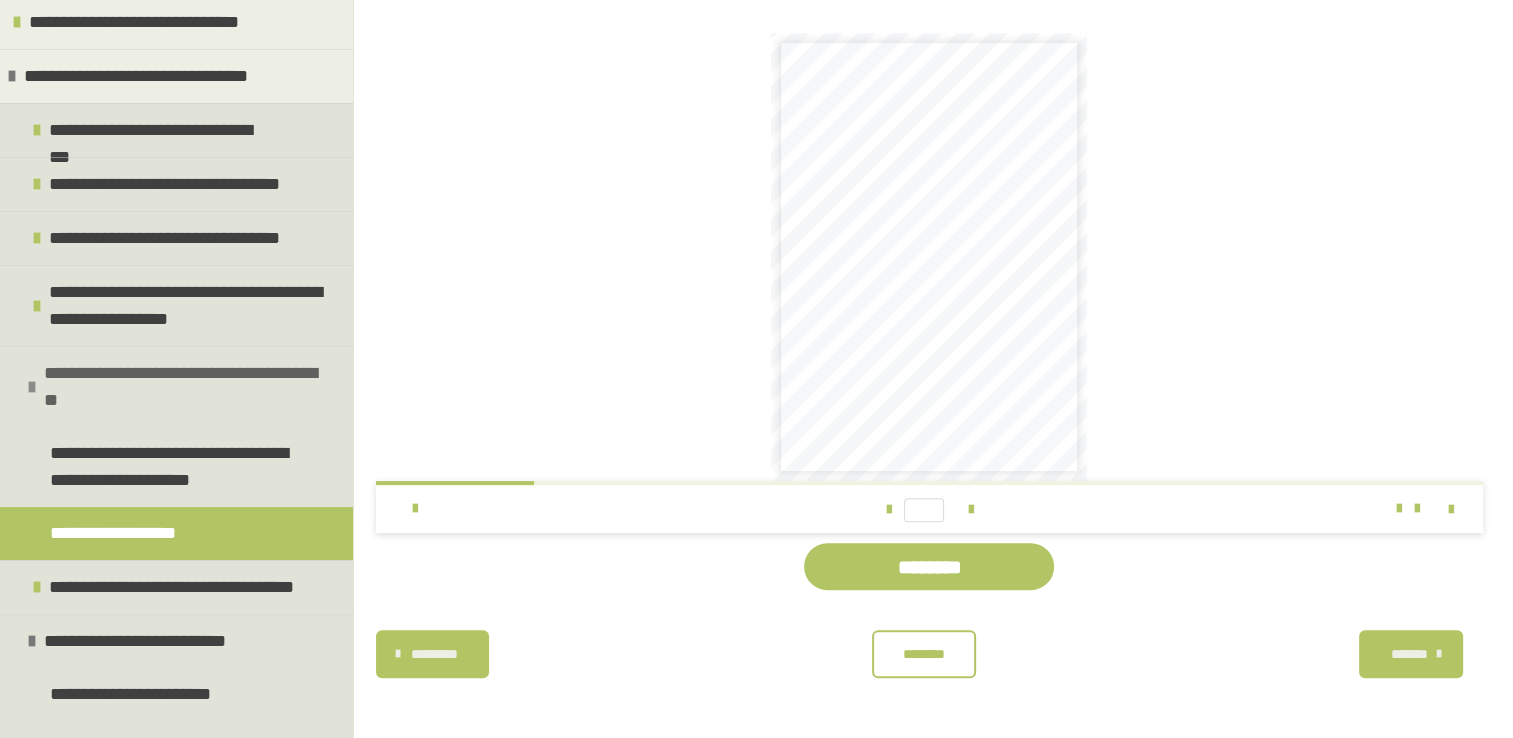 click at bounding box center [32, 387] 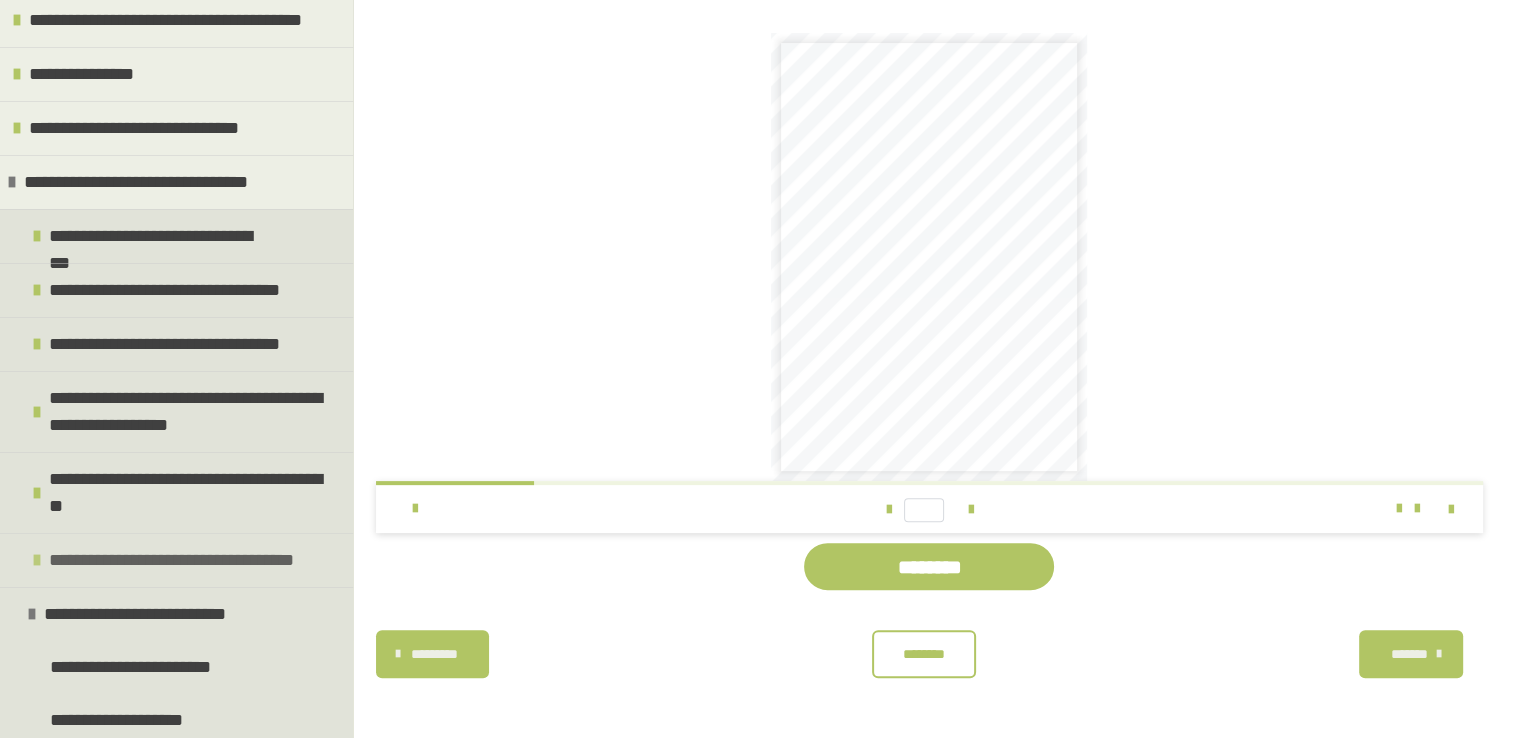 click on "**********" at bounding box center [176, 560] 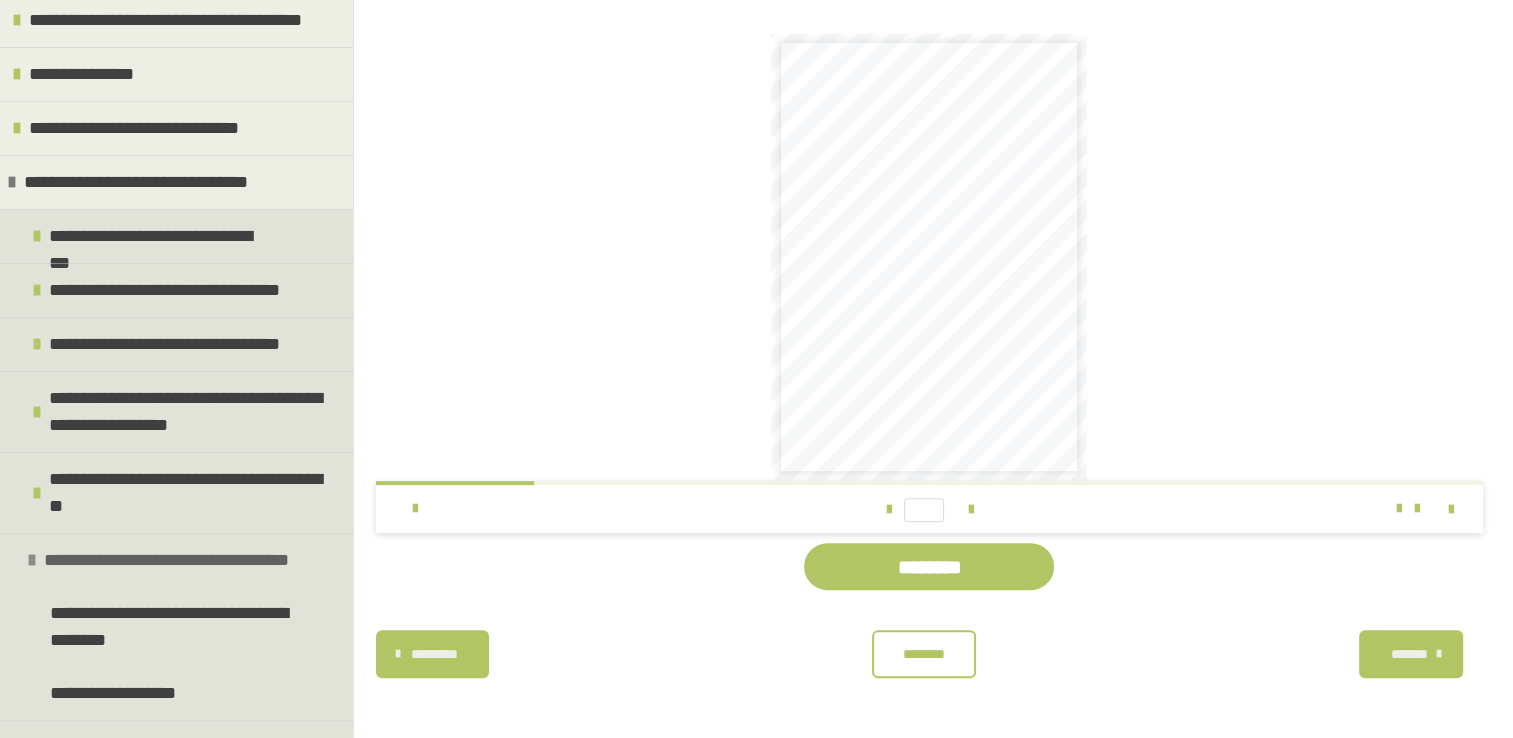 scroll, scrollTop: 380, scrollLeft: 0, axis: vertical 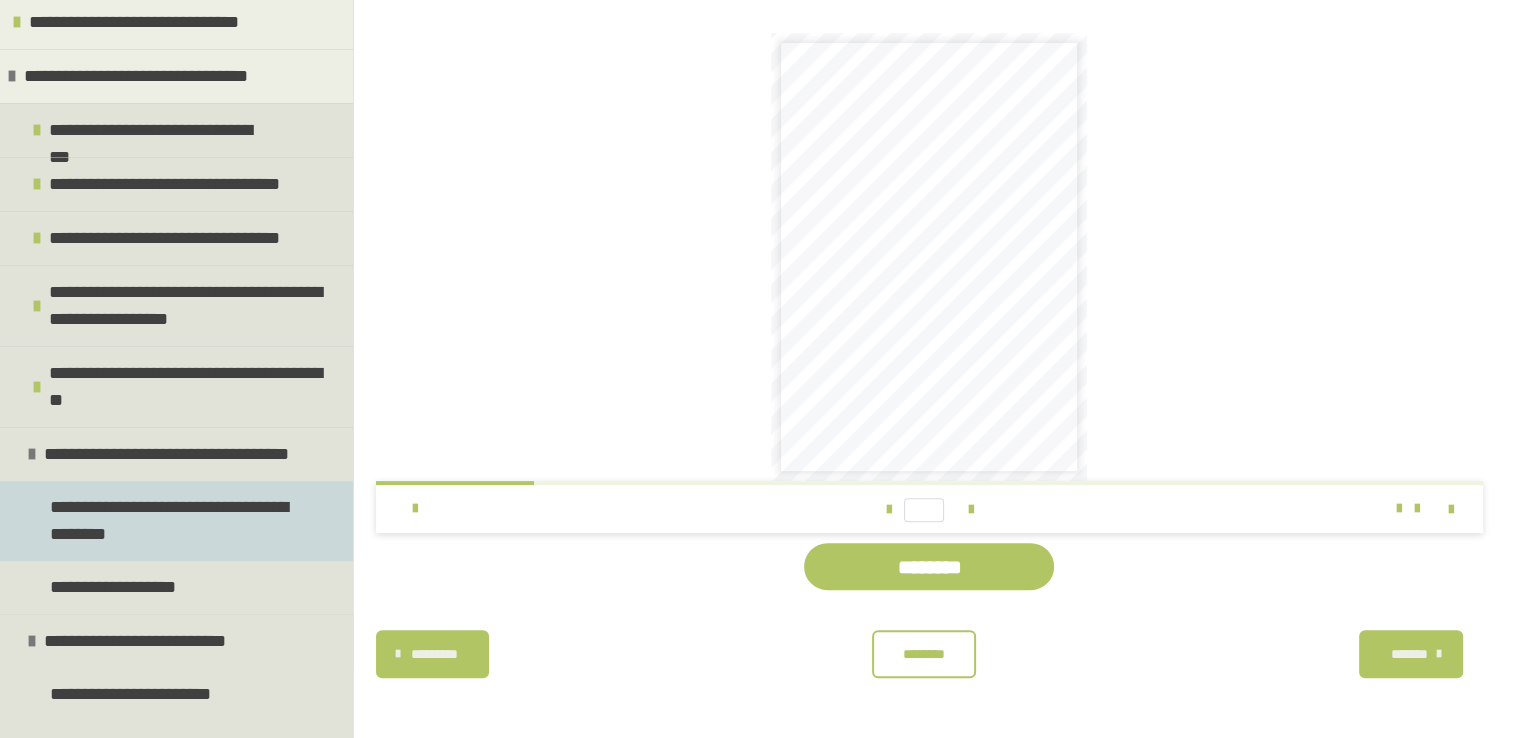 click on "**********" at bounding box center [171, 521] 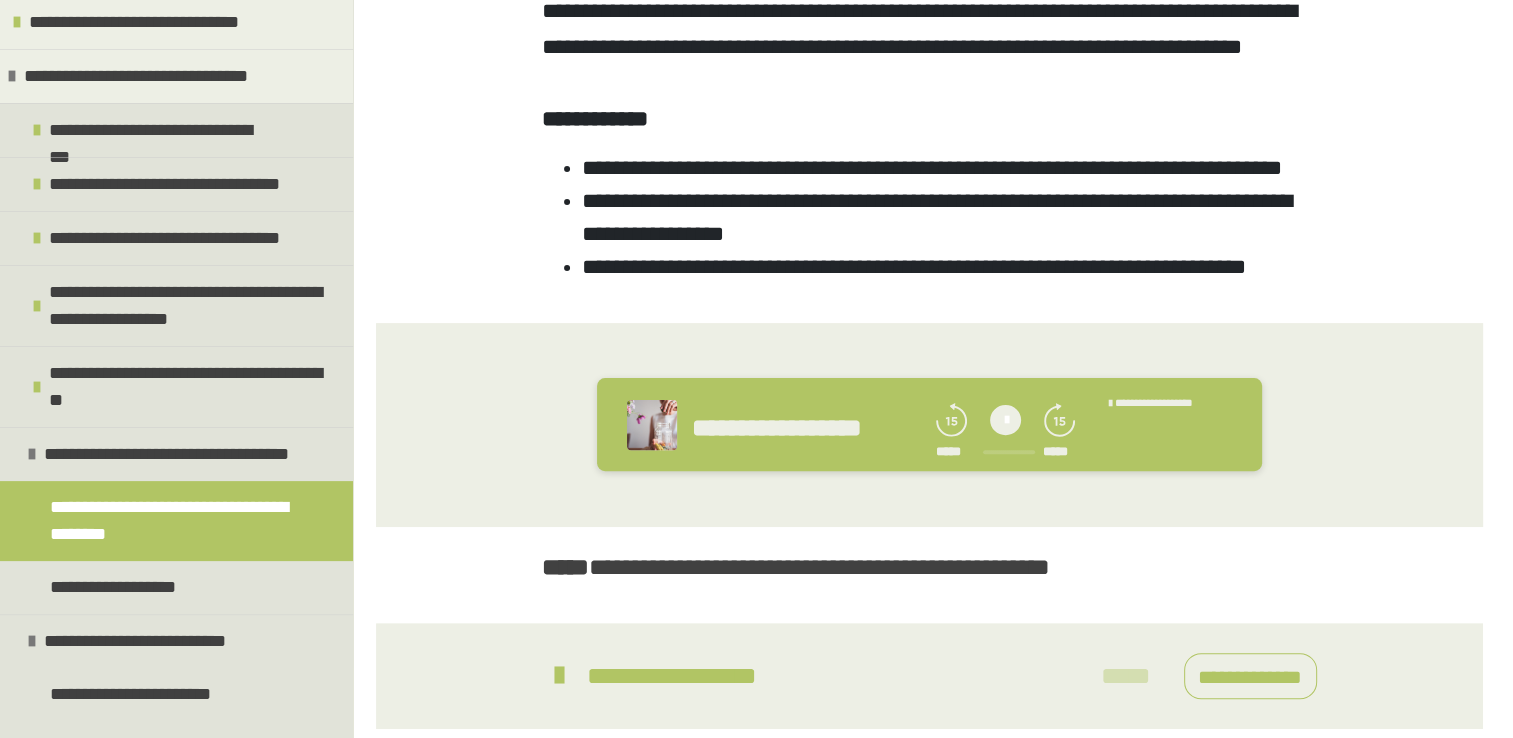 scroll, scrollTop: 668, scrollLeft: 0, axis: vertical 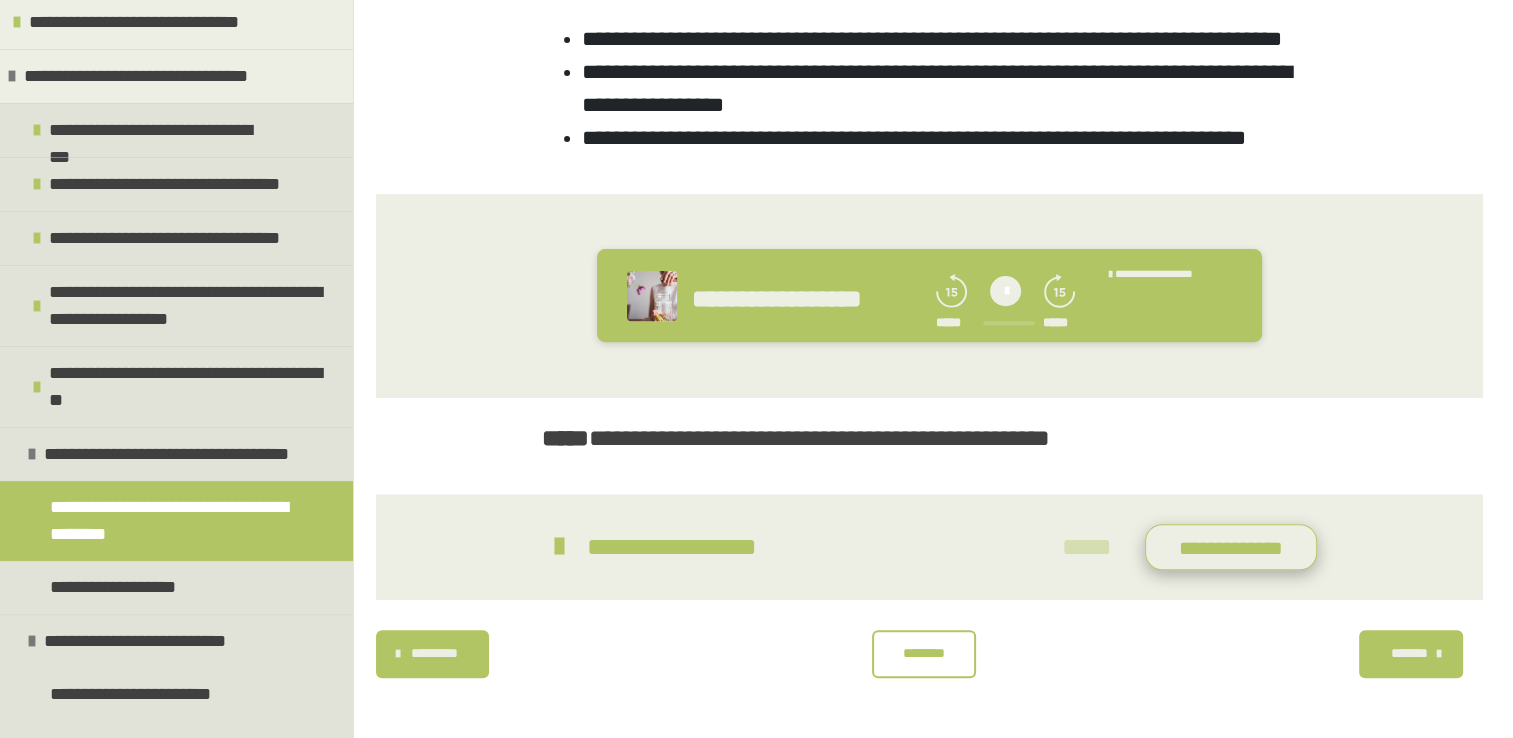 click on "**********" at bounding box center (1231, 547) 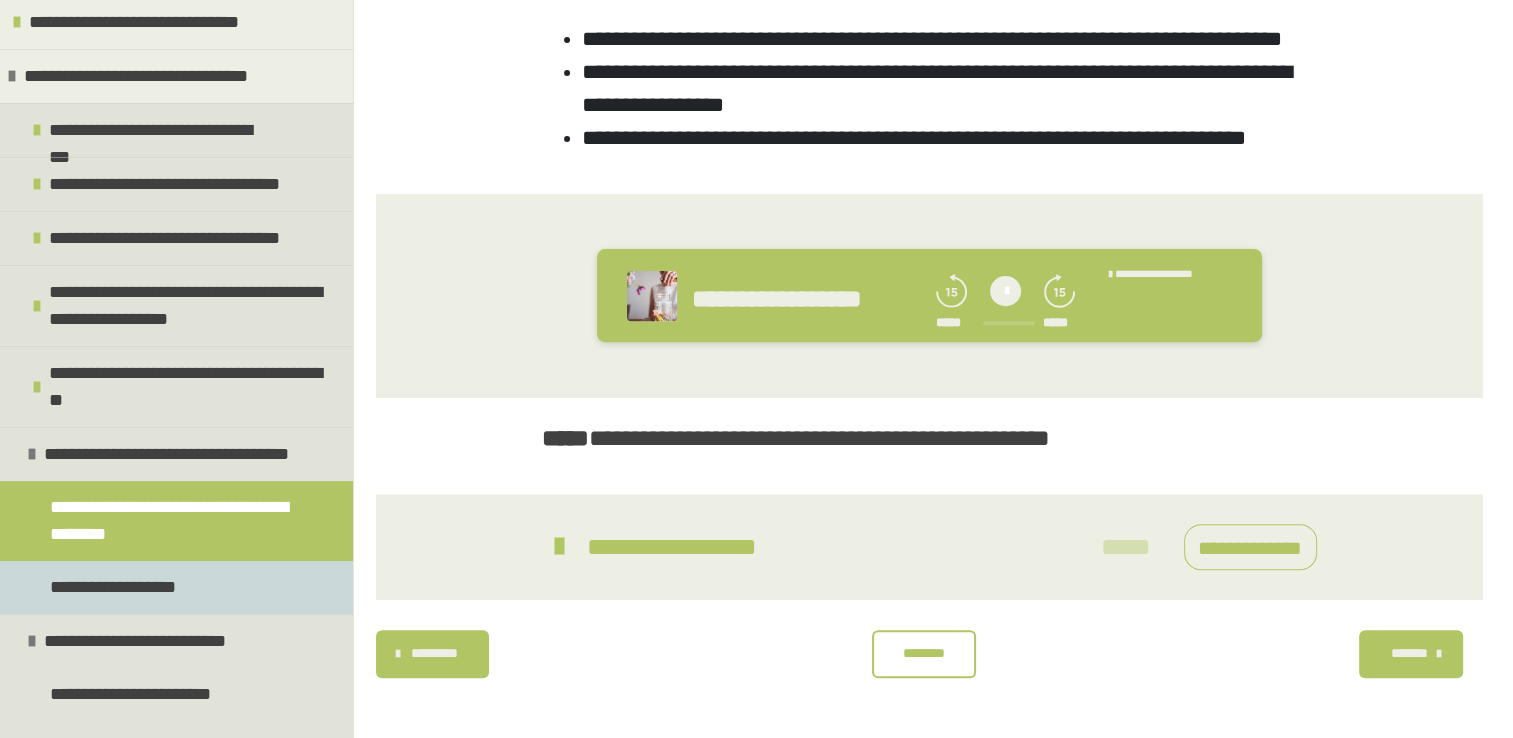 click on "**********" at bounding box center [119, 587] 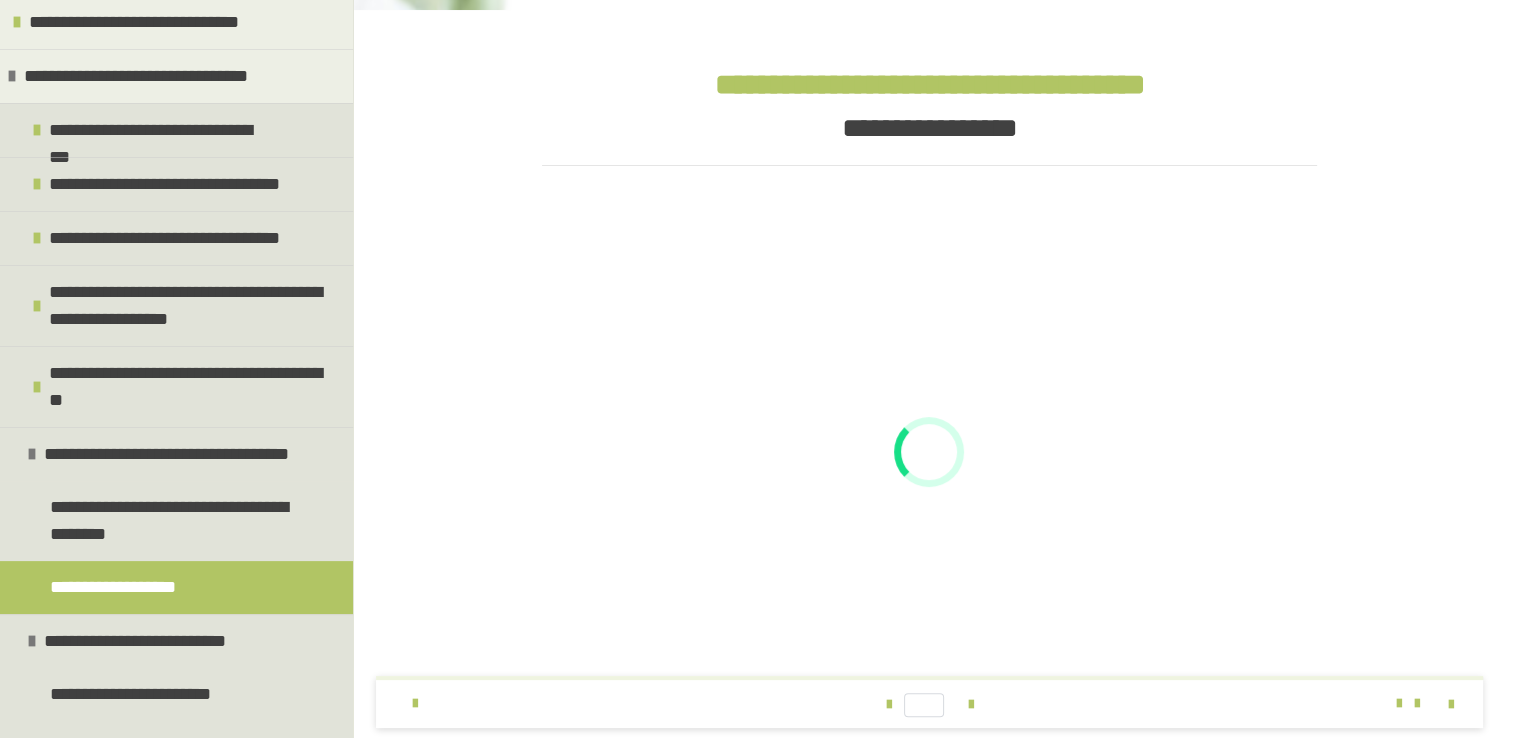 scroll, scrollTop: 465, scrollLeft: 0, axis: vertical 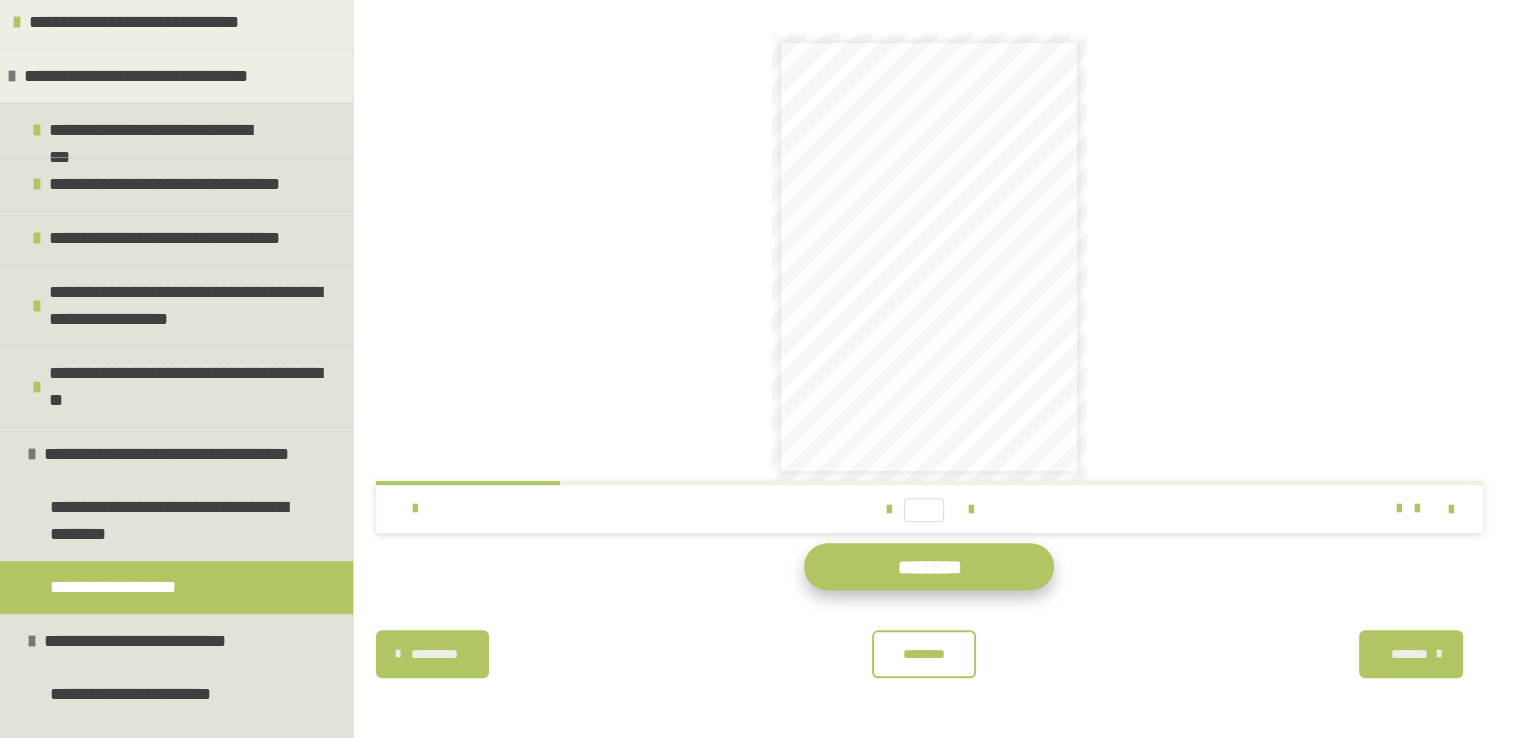 click on "********" at bounding box center [929, 566] 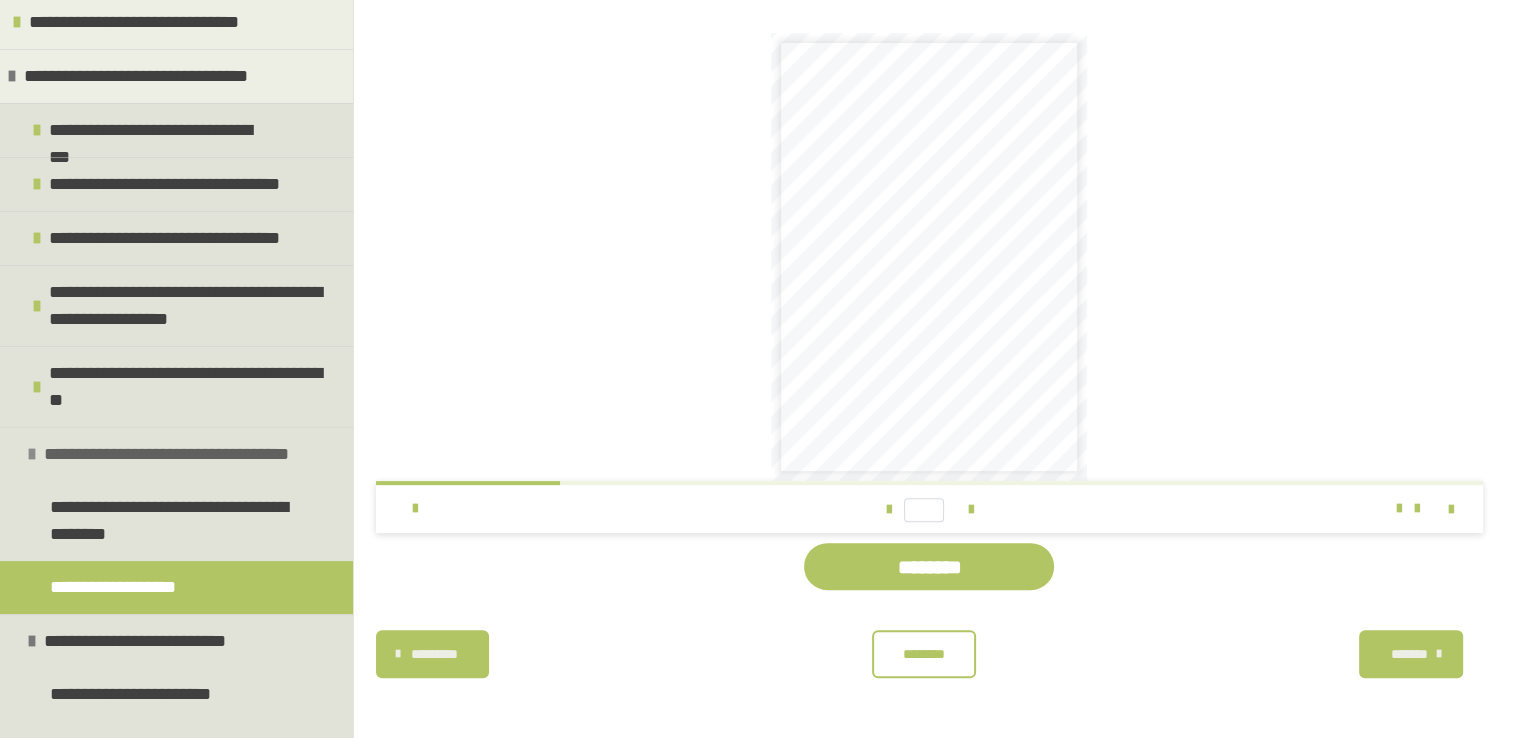 click at bounding box center (32, 454) 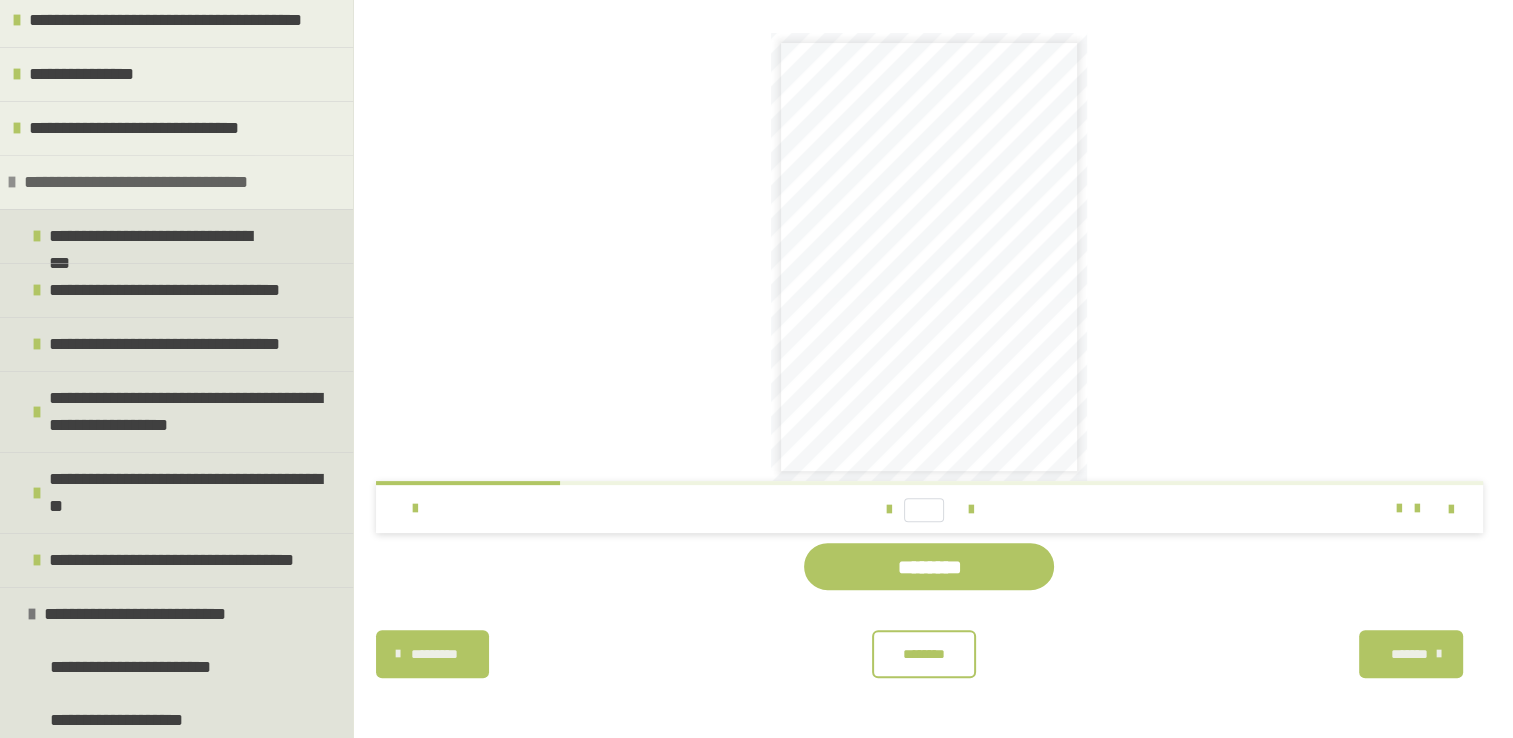 click on "**********" at bounding box center (176, 182) 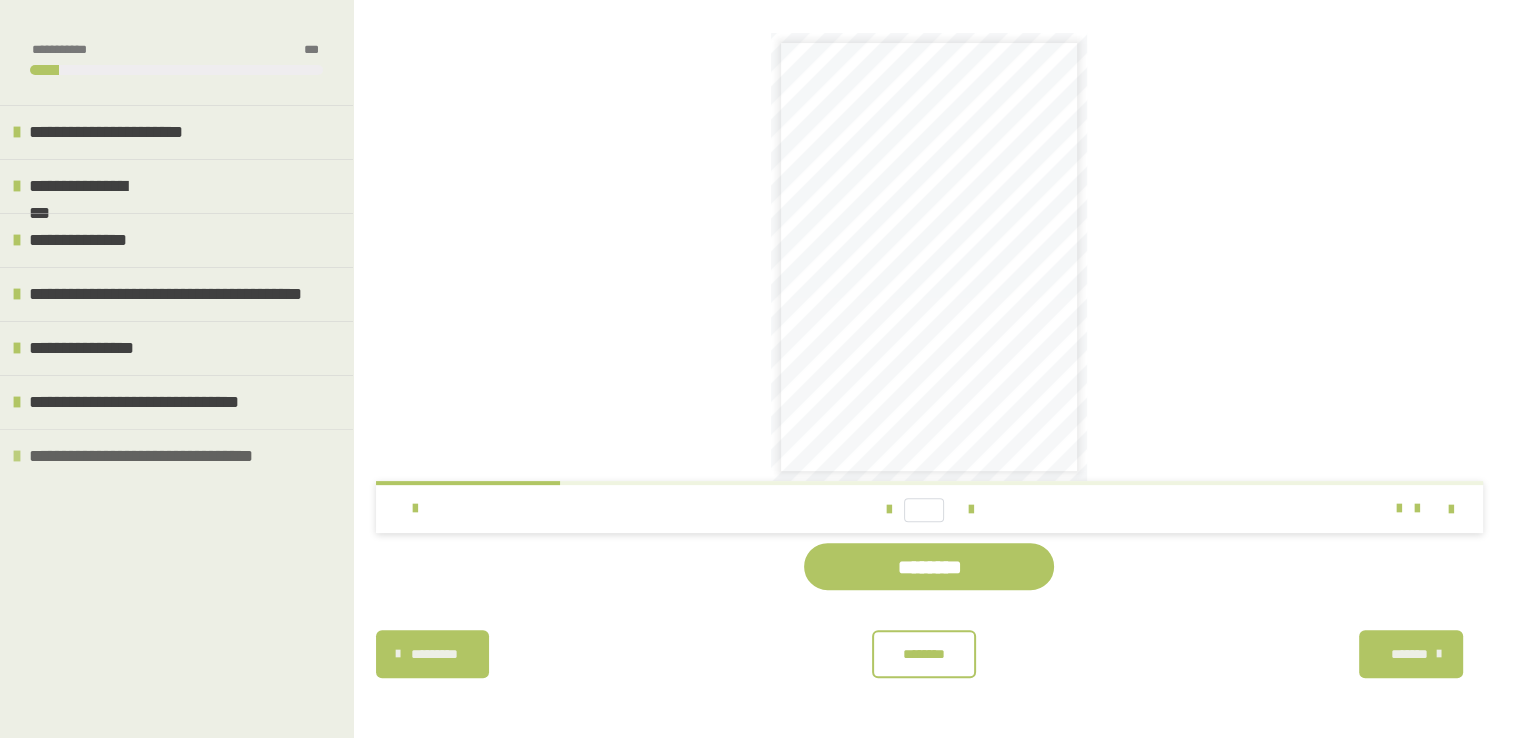 click at bounding box center [17, 456] 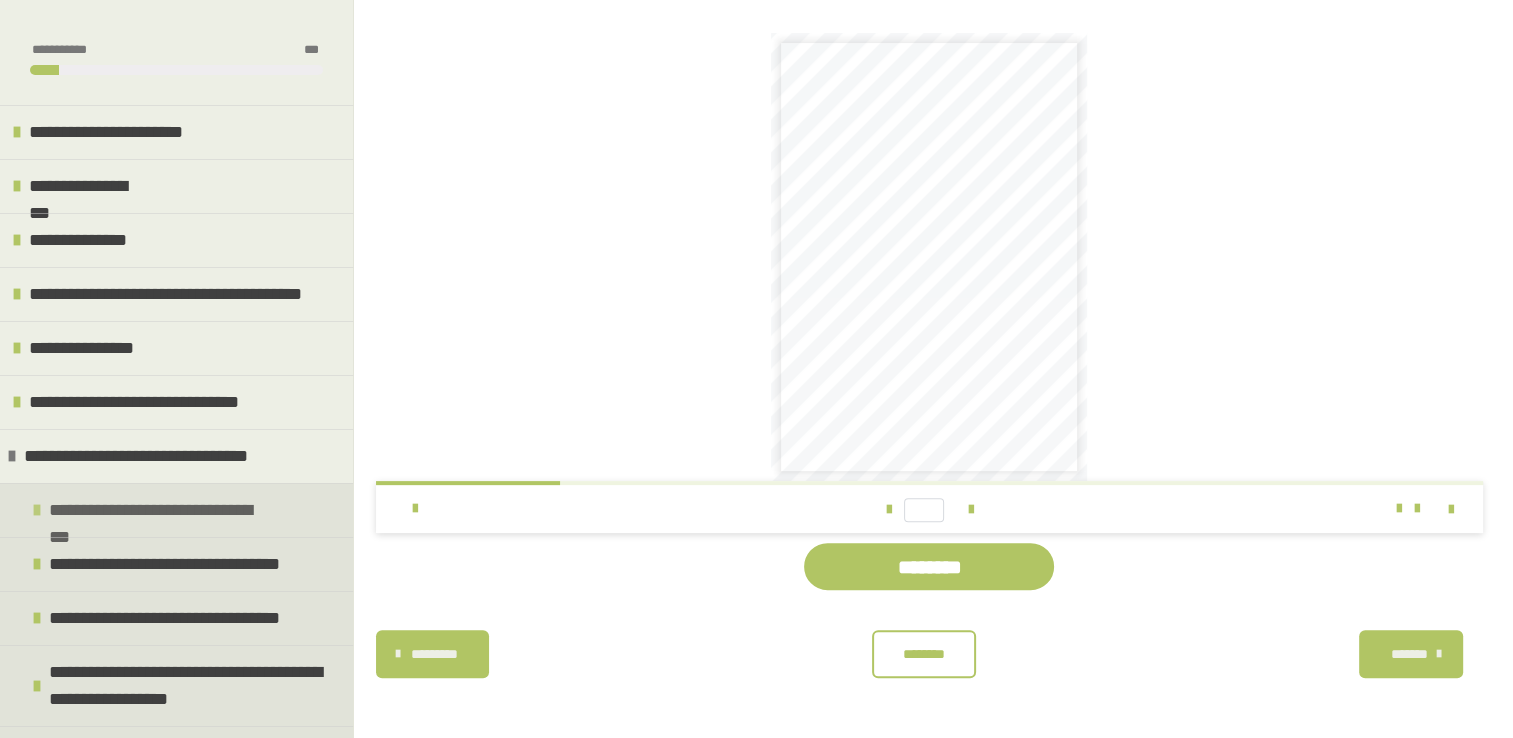 scroll, scrollTop: 274, scrollLeft: 0, axis: vertical 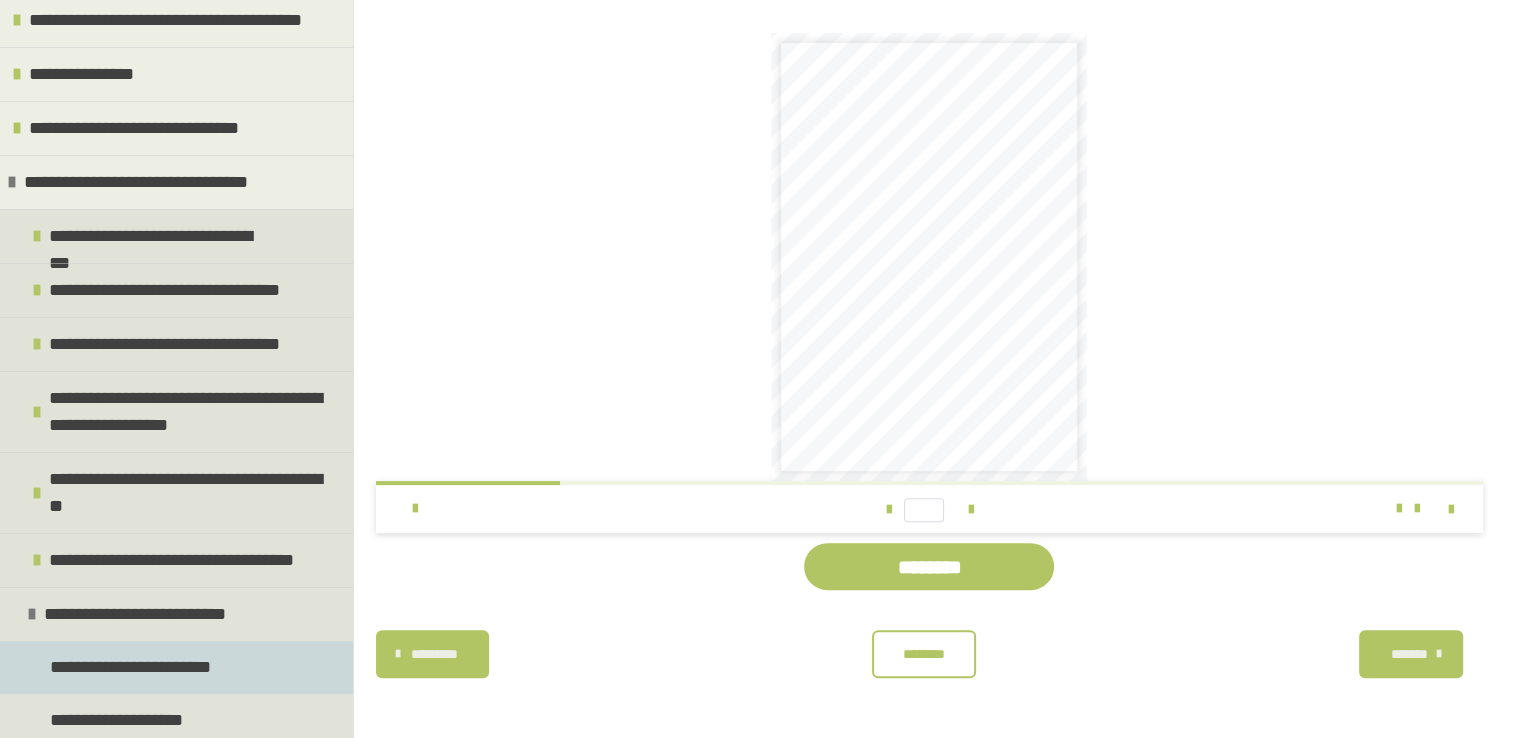 click on "**********" at bounding box center [132, 667] 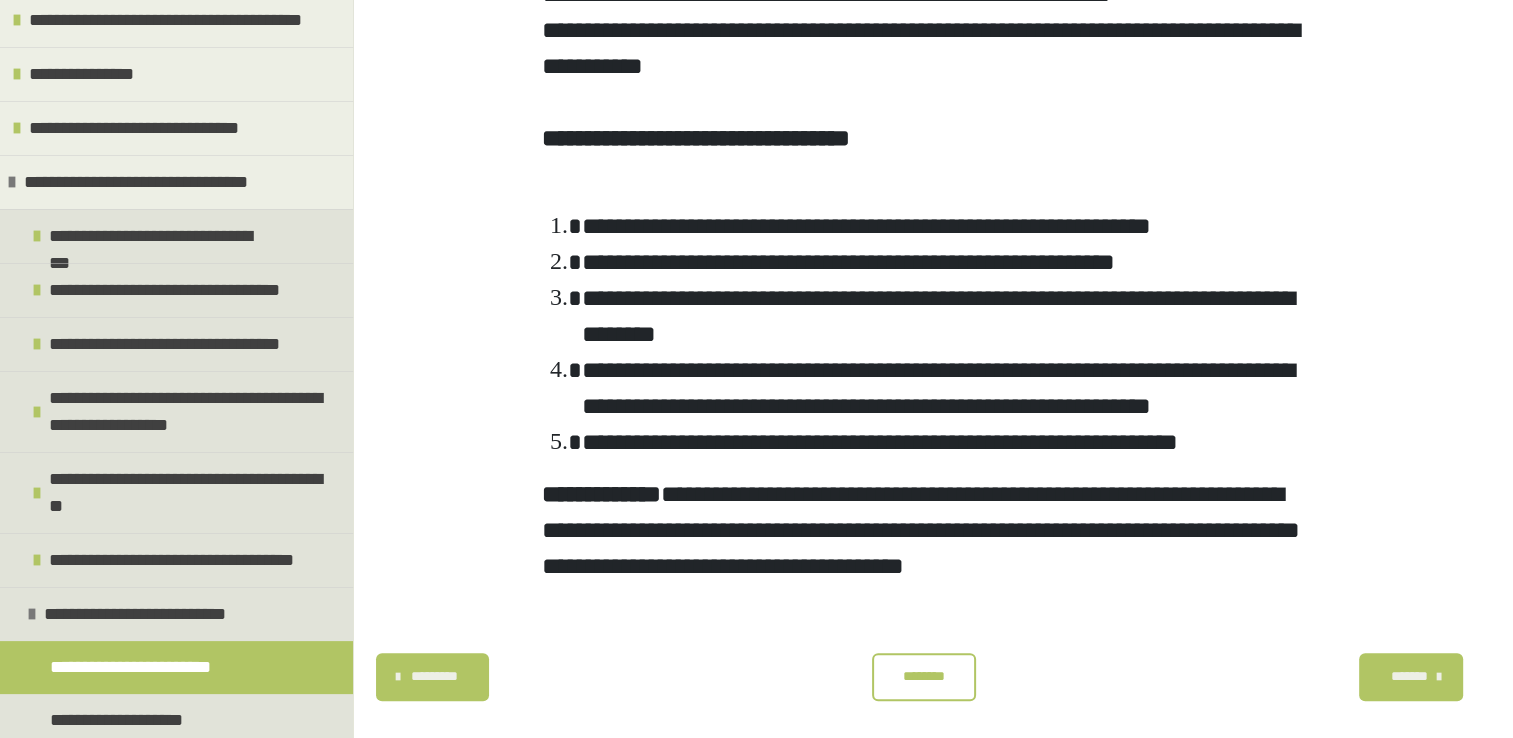 scroll, scrollTop: 576, scrollLeft: 0, axis: vertical 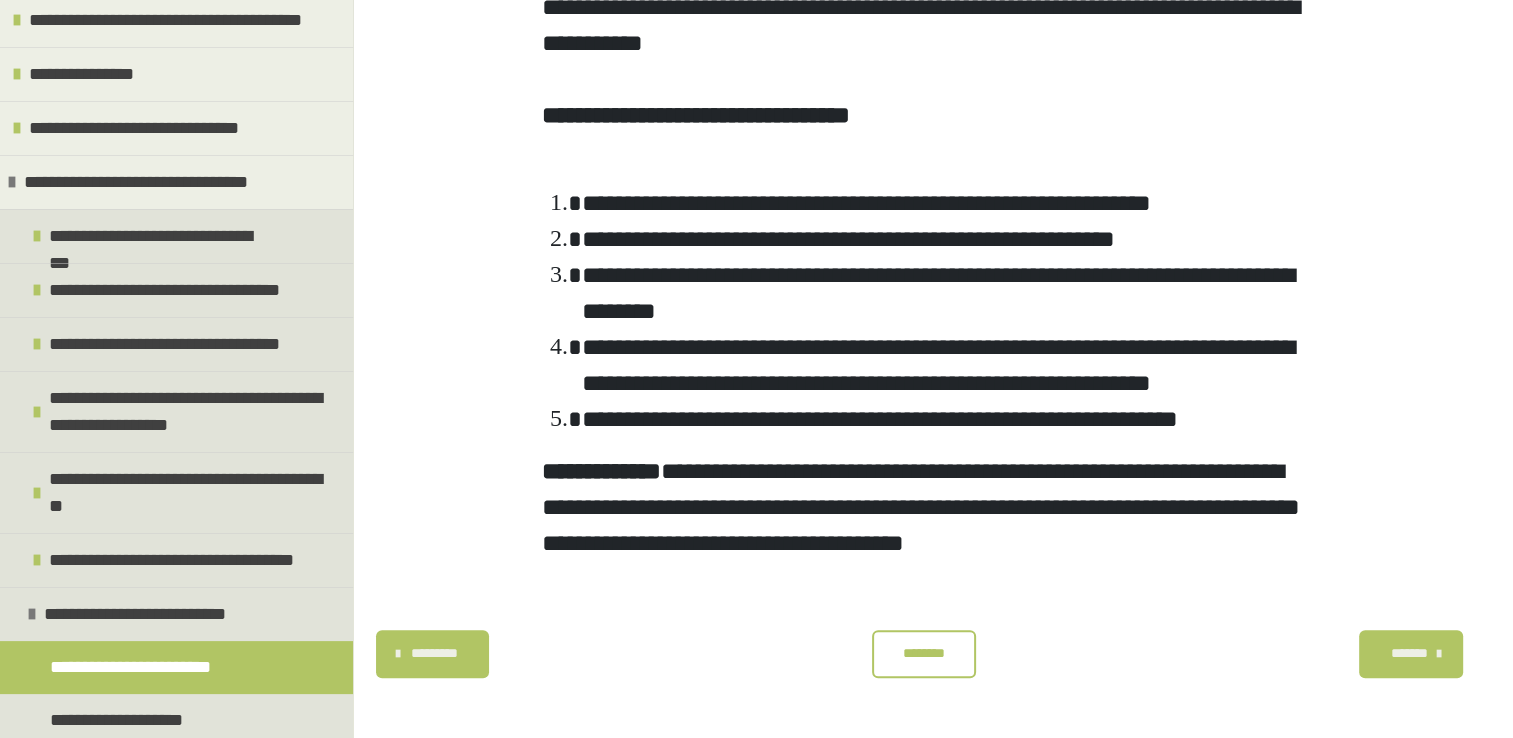 click on "********" at bounding box center (924, 654) 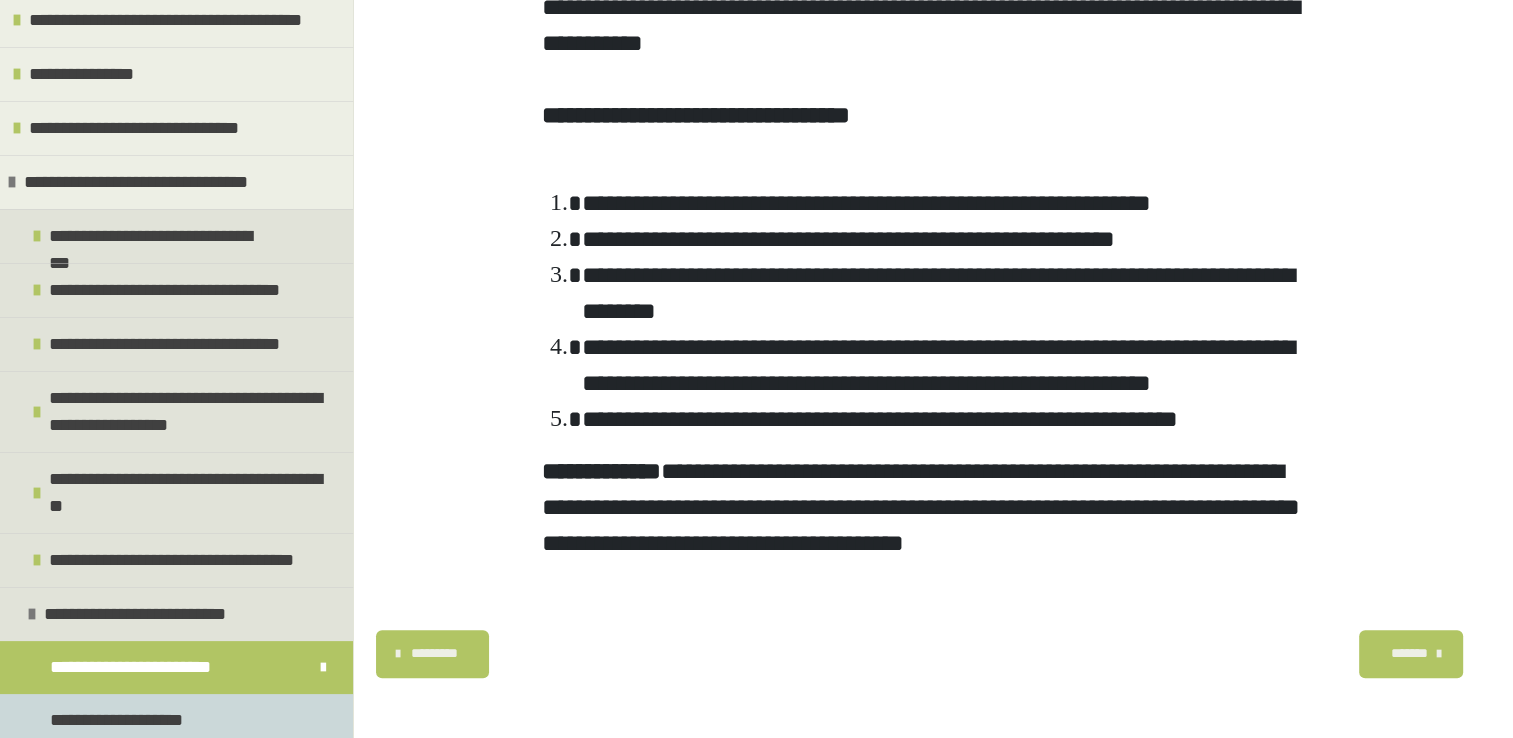click on "**********" at bounding box center [124, 720] 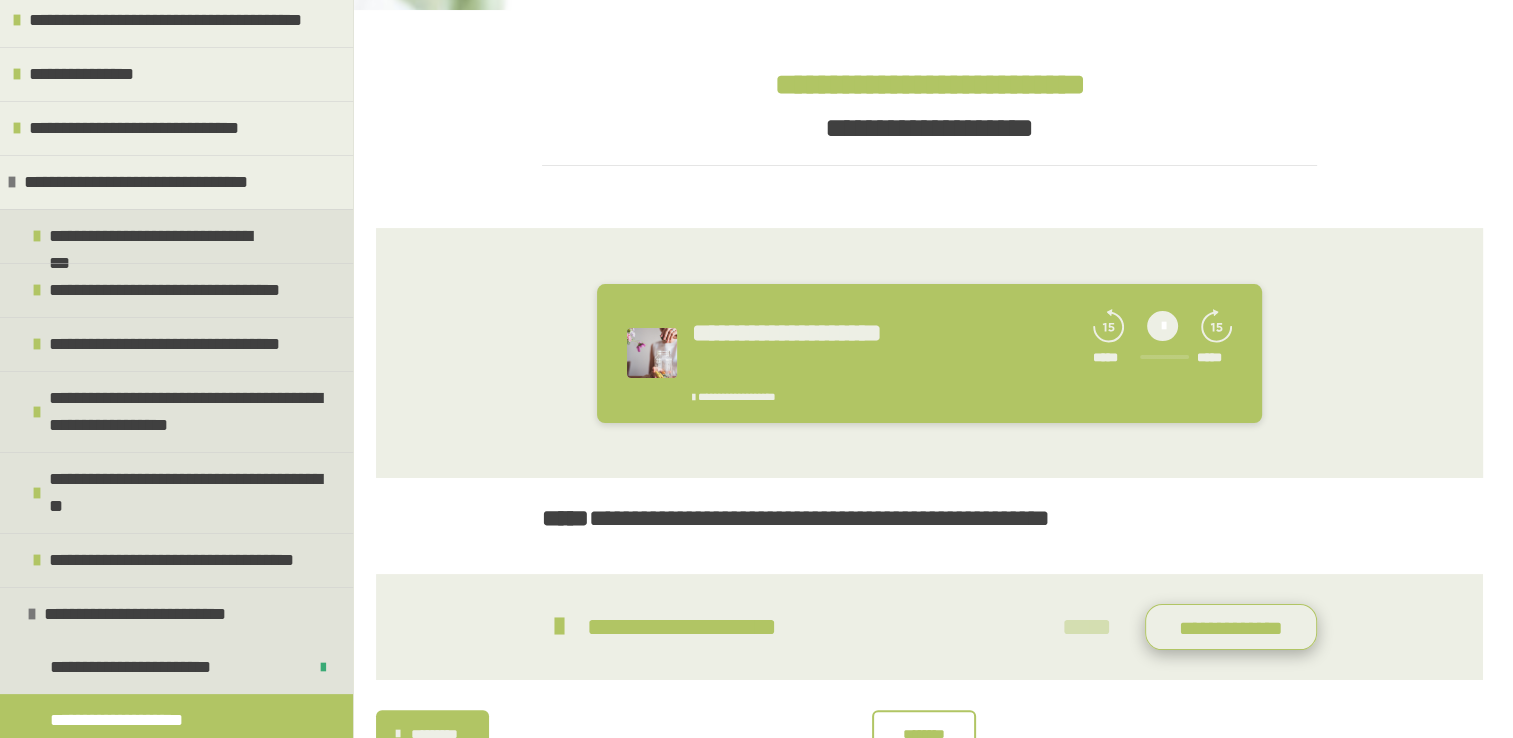 click on "**********" at bounding box center (1231, 627) 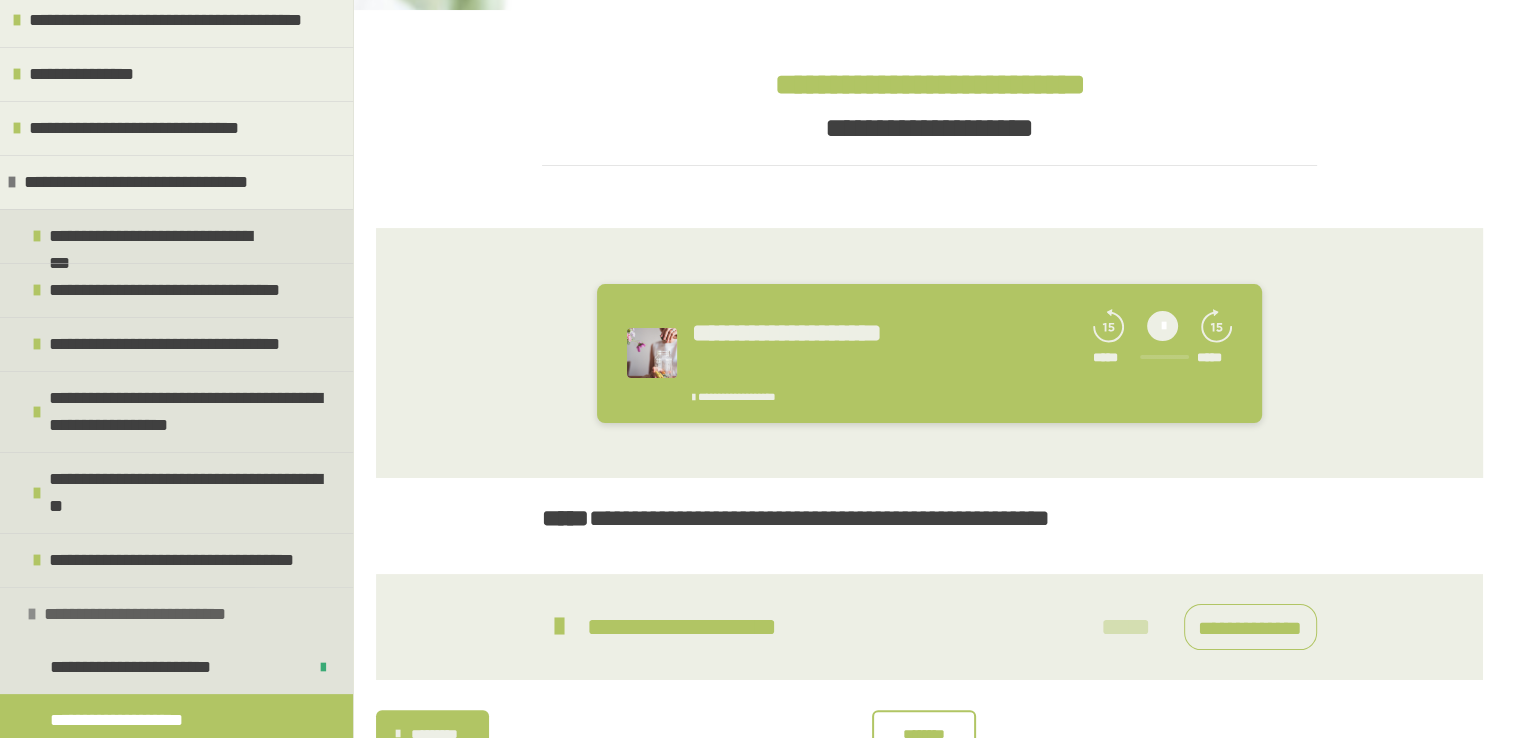 click at bounding box center [32, 614] 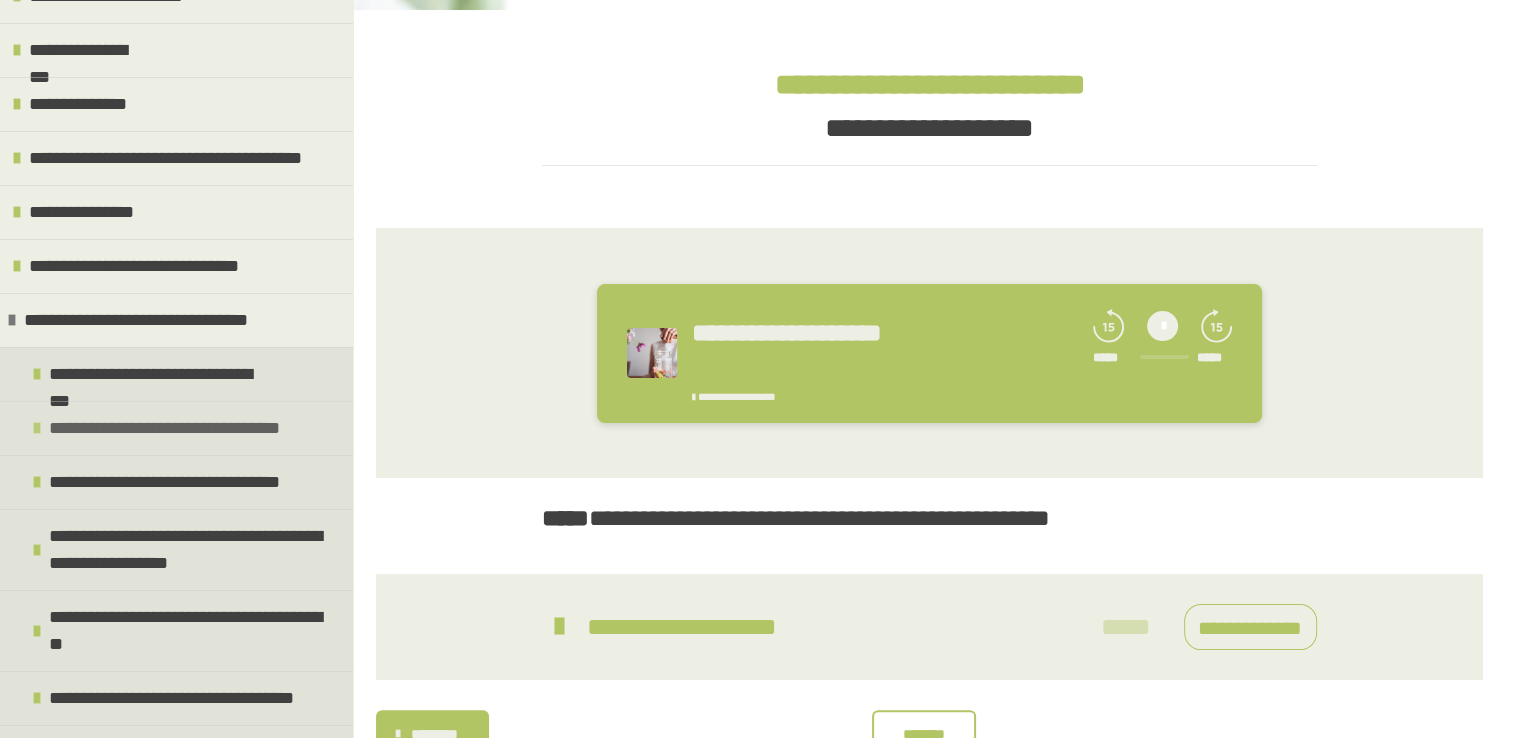 scroll, scrollTop: 48, scrollLeft: 0, axis: vertical 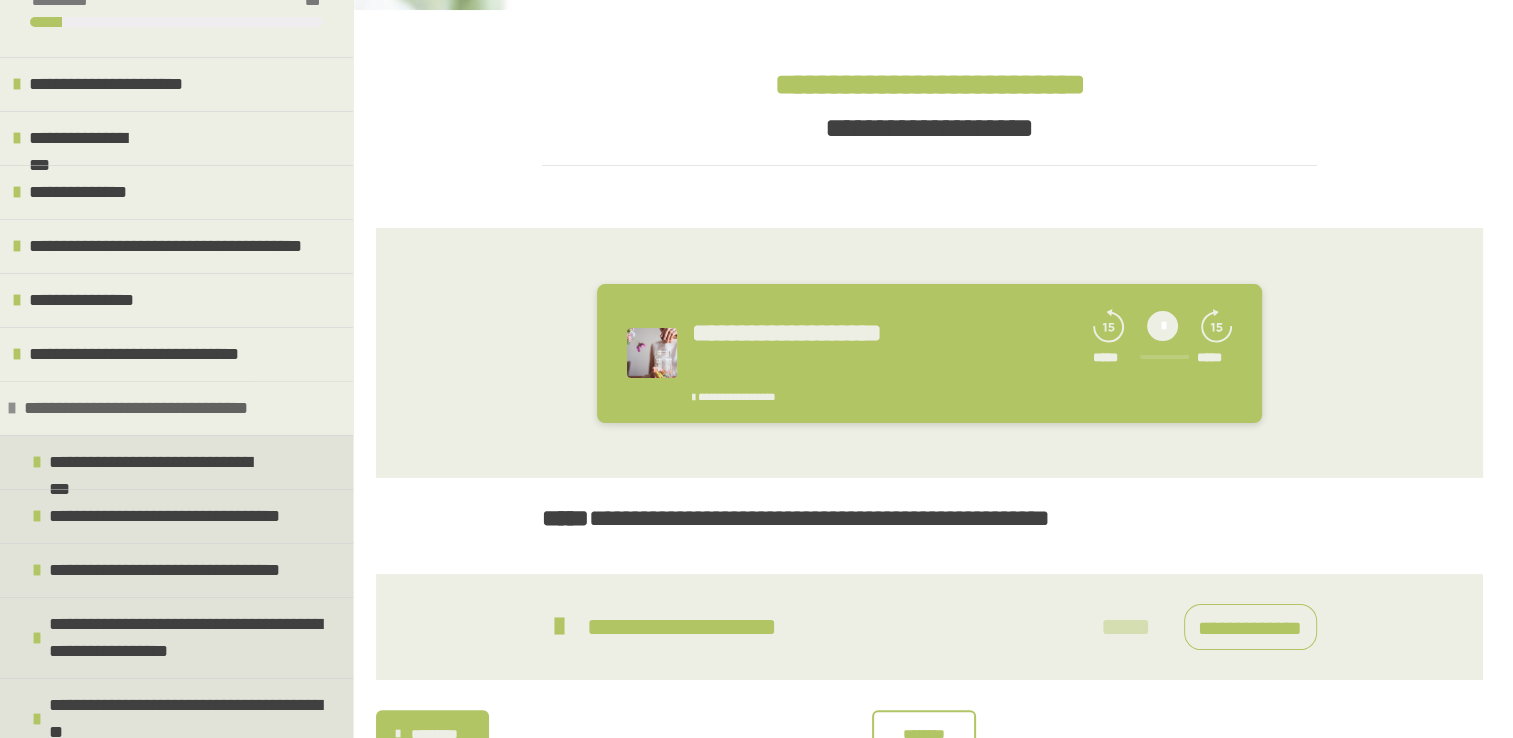 click at bounding box center (12, 408) 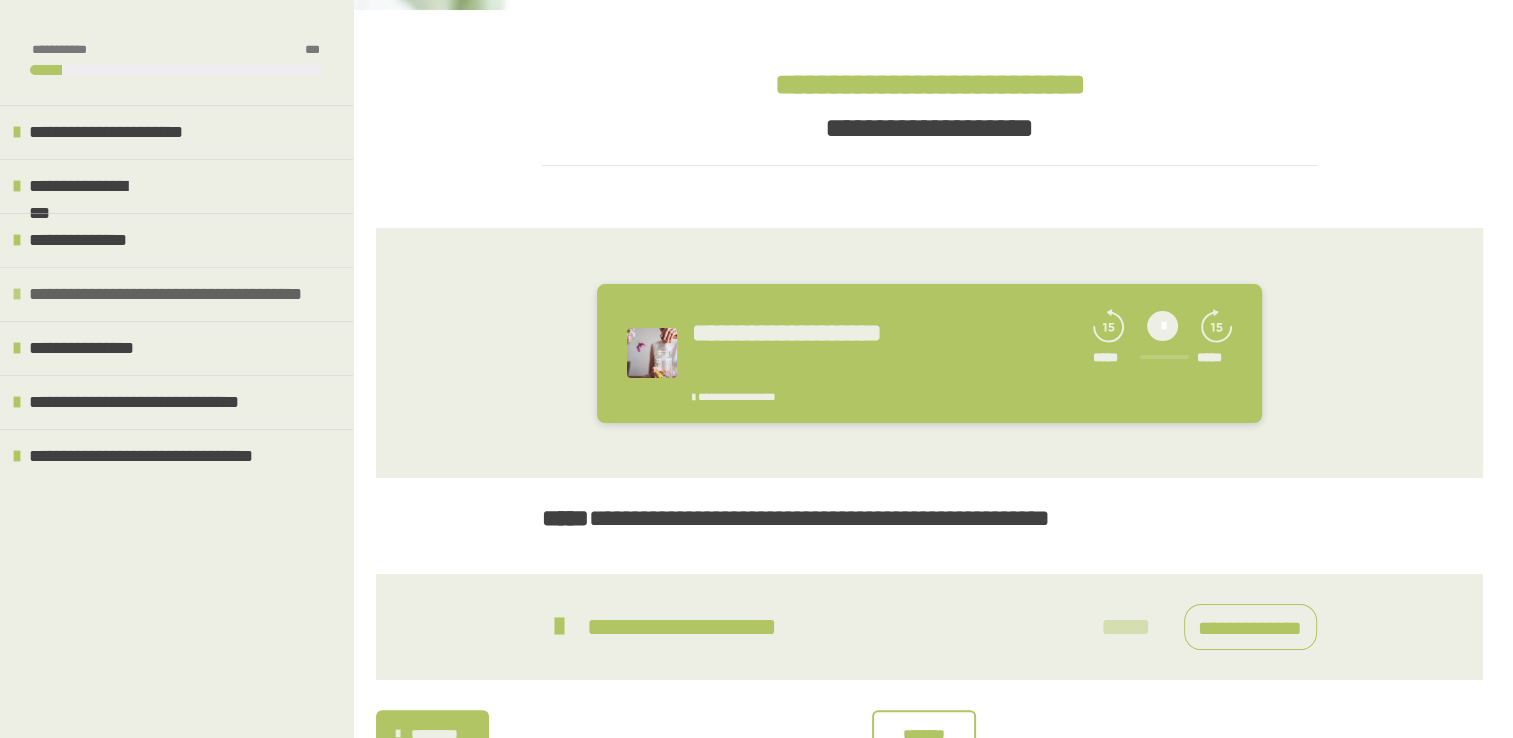 scroll, scrollTop: 0, scrollLeft: 0, axis: both 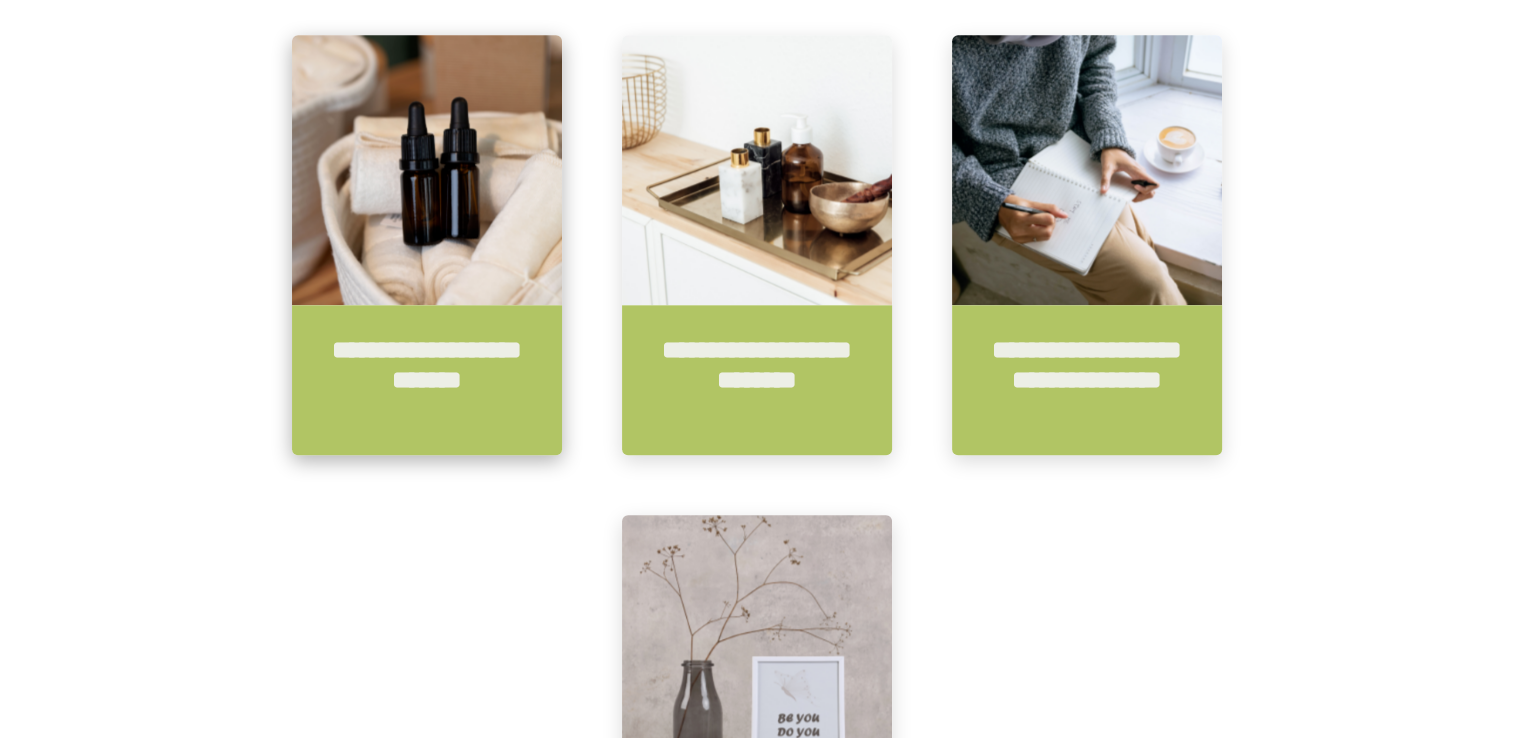 click at bounding box center [427, 170] 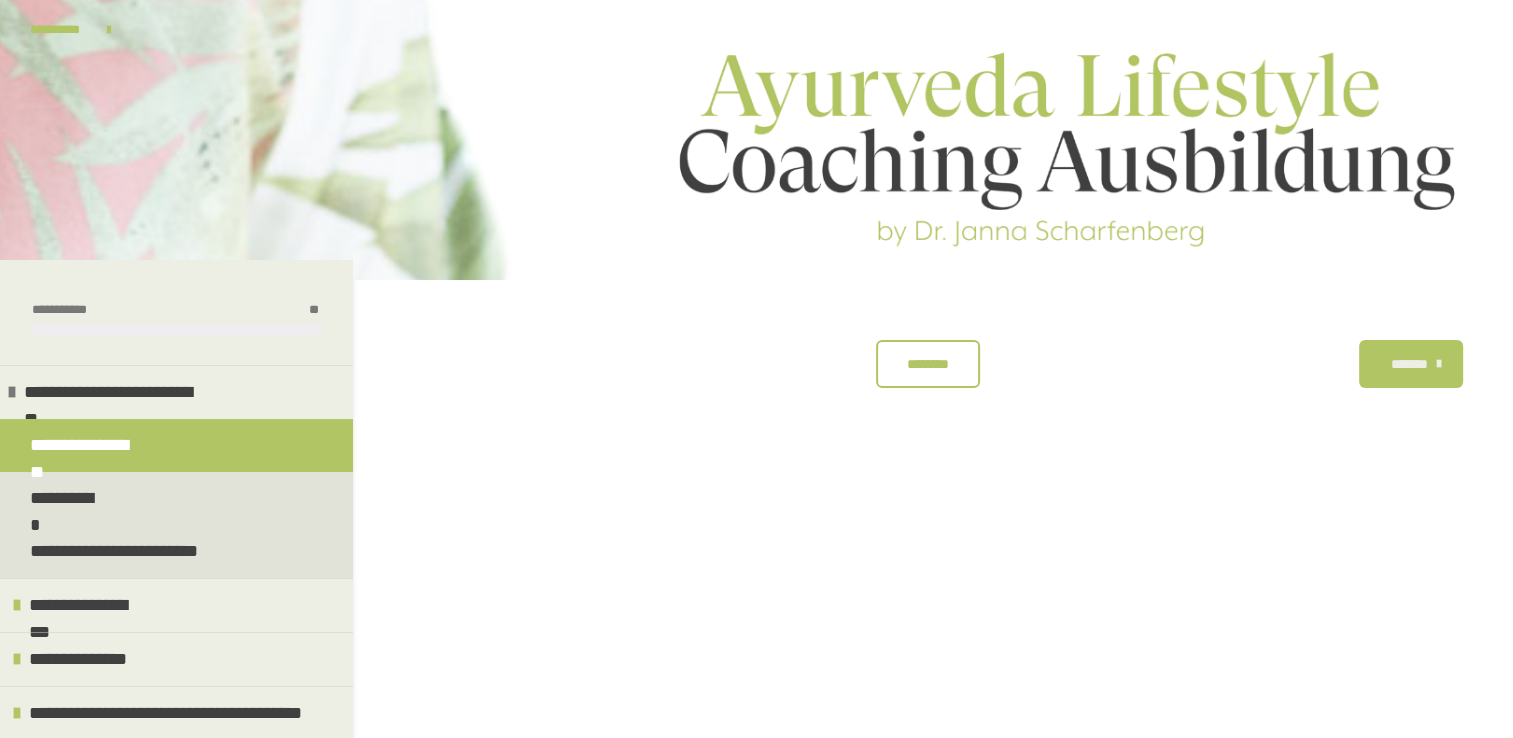 click on "********" at bounding box center (928, 364) 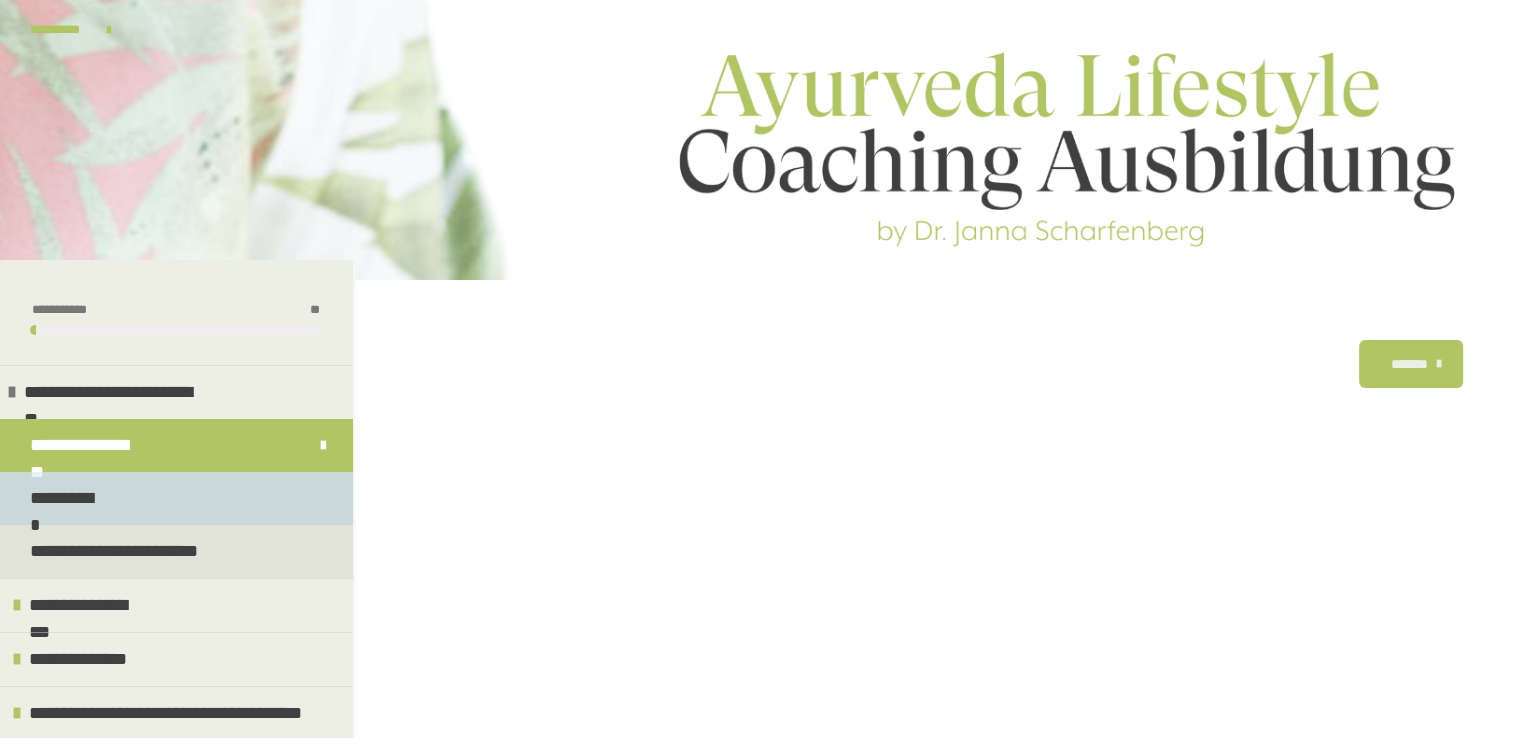 click on "**********" at bounding box center (176, 498) 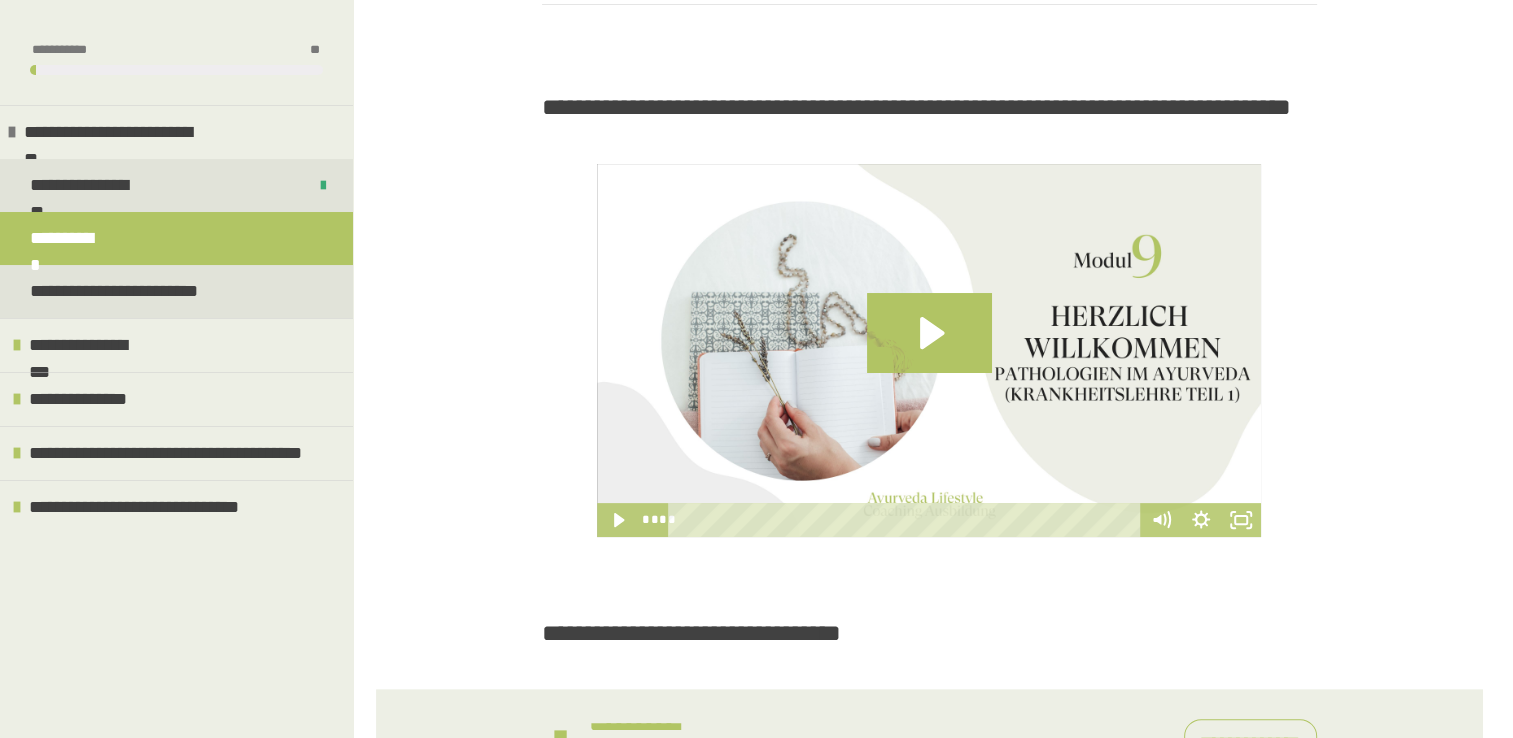 scroll, scrollTop: 666, scrollLeft: 0, axis: vertical 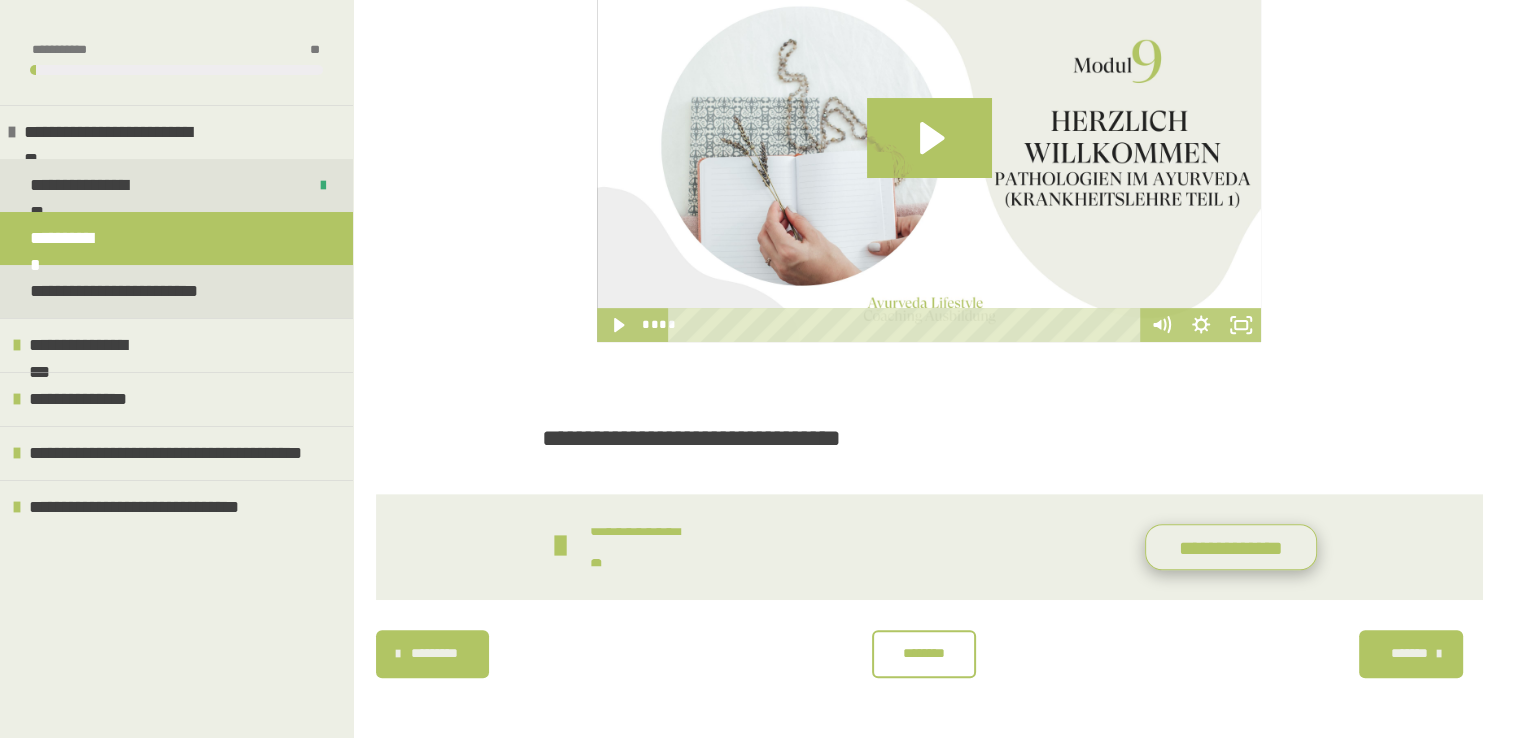 click on "**********" at bounding box center [1231, 547] 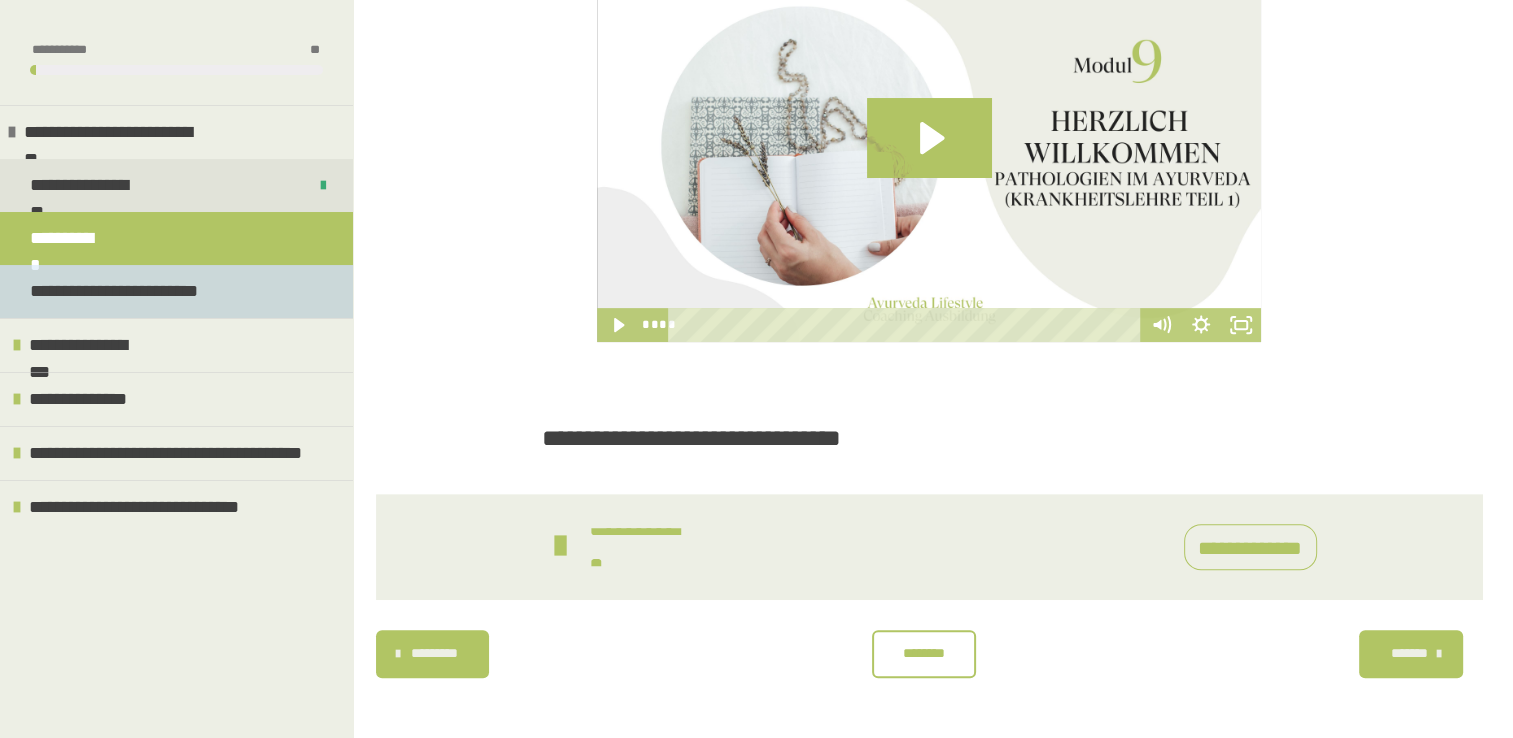 click on "**********" at bounding box center (176, 291) 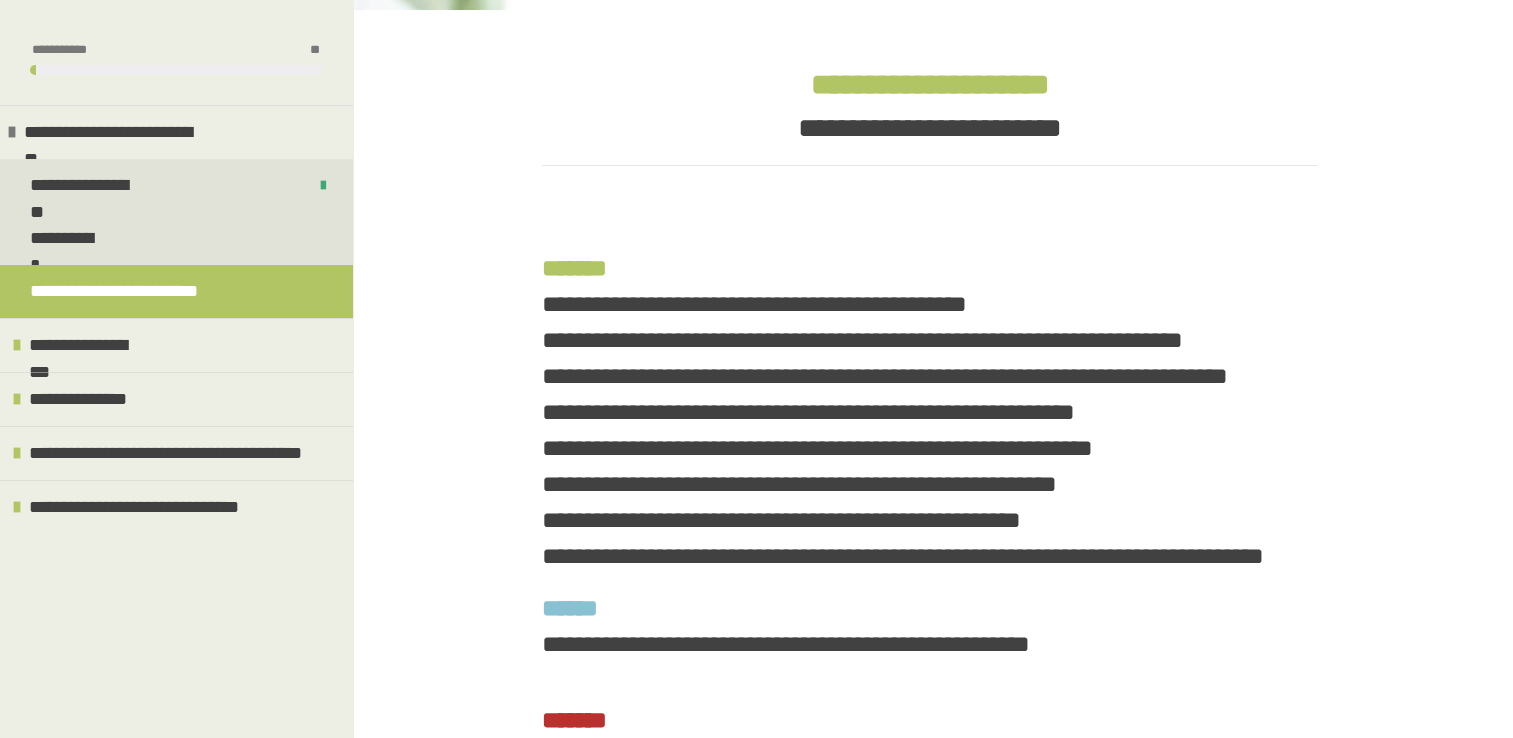 scroll, scrollTop: 741, scrollLeft: 0, axis: vertical 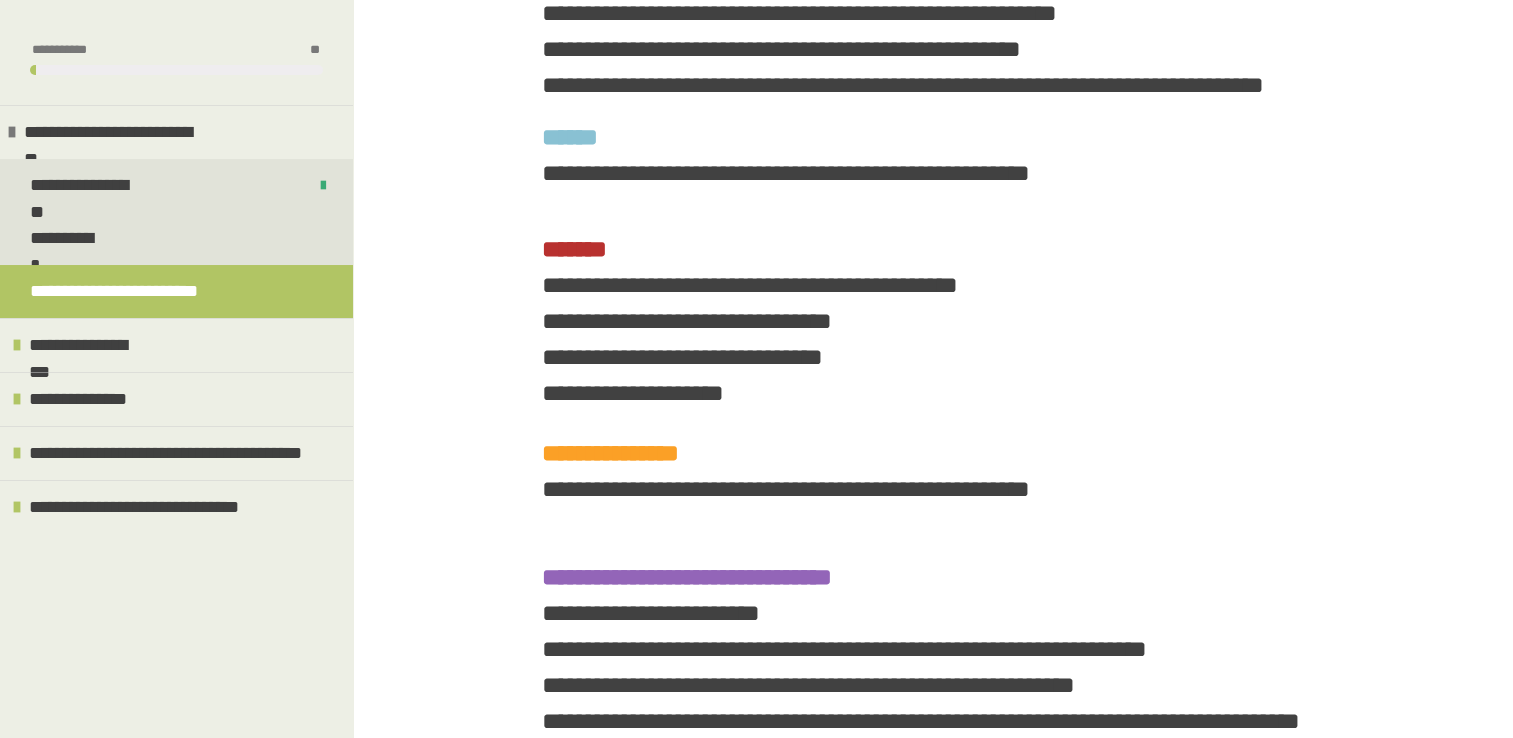 click on "**********" at bounding box center (929, 471) 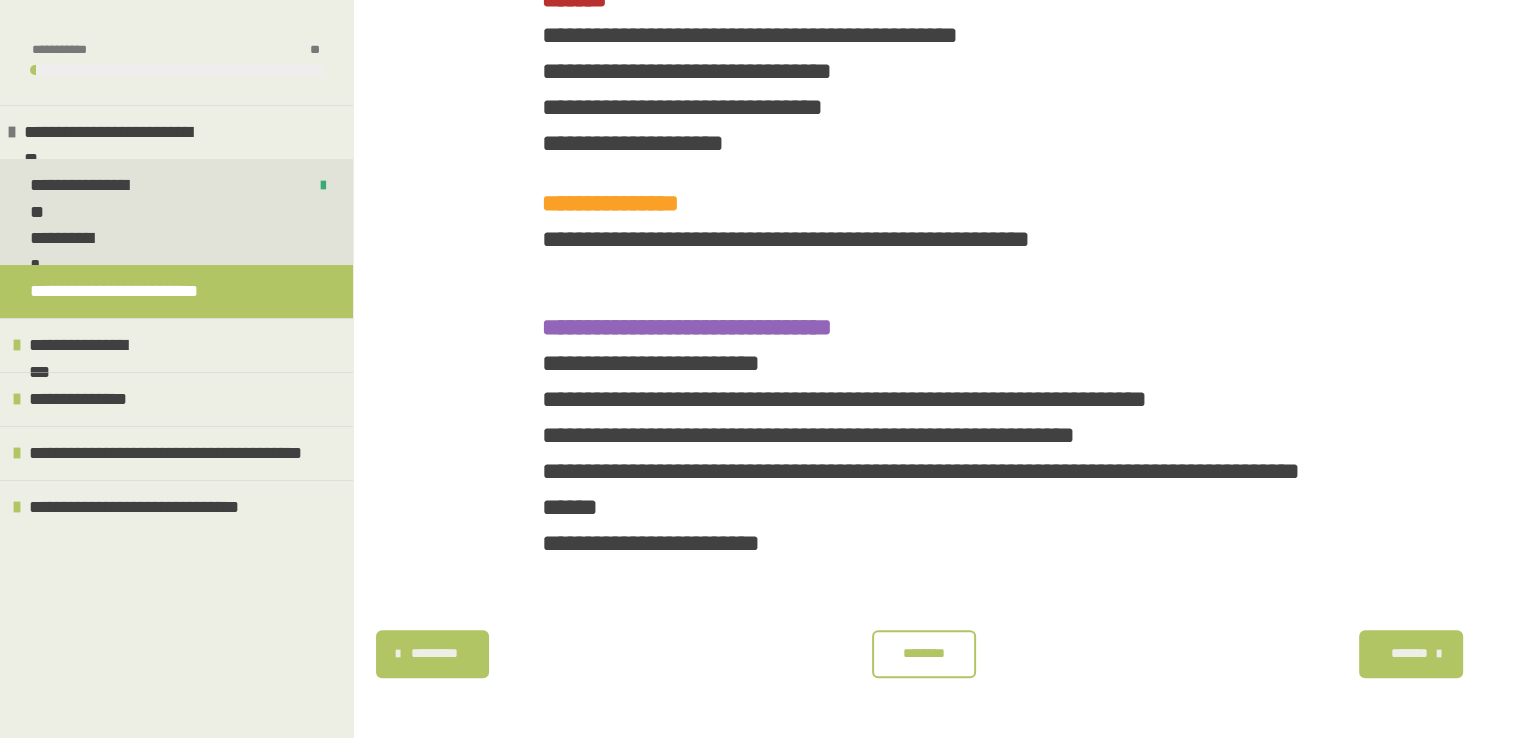 click on "********" at bounding box center [924, 653] 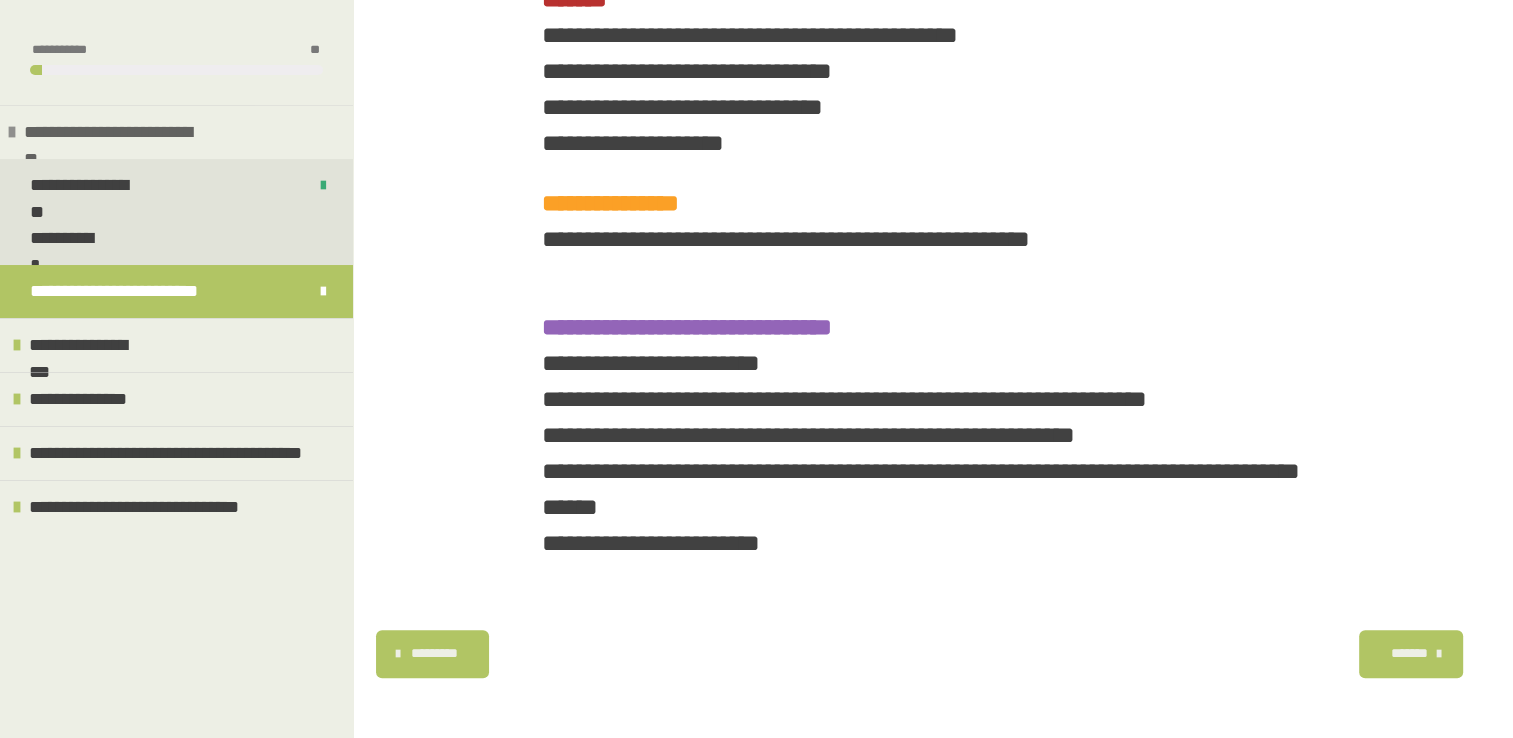 click on "**********" at bounding box center [176, 132] 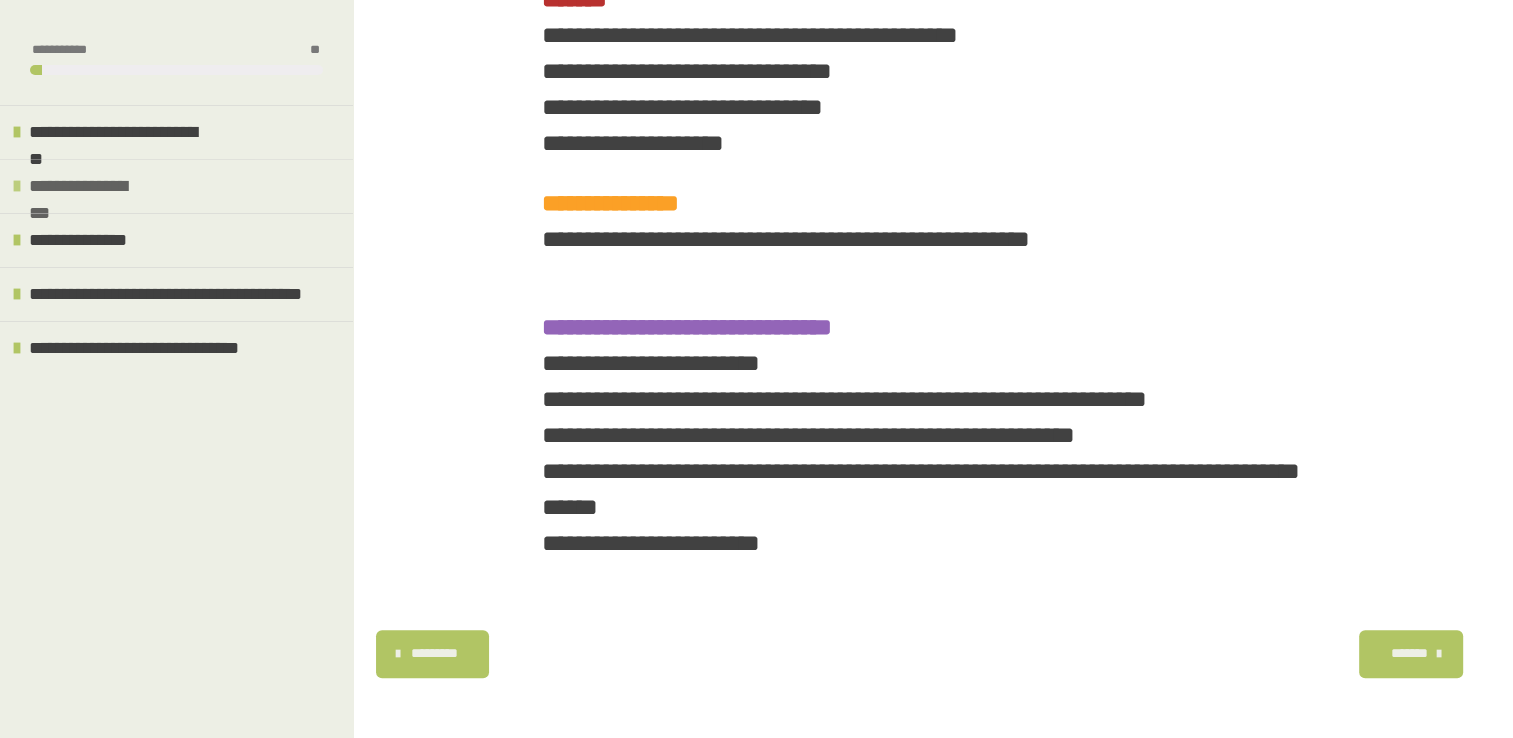 click on "**********" at bounding box center [90, 186] 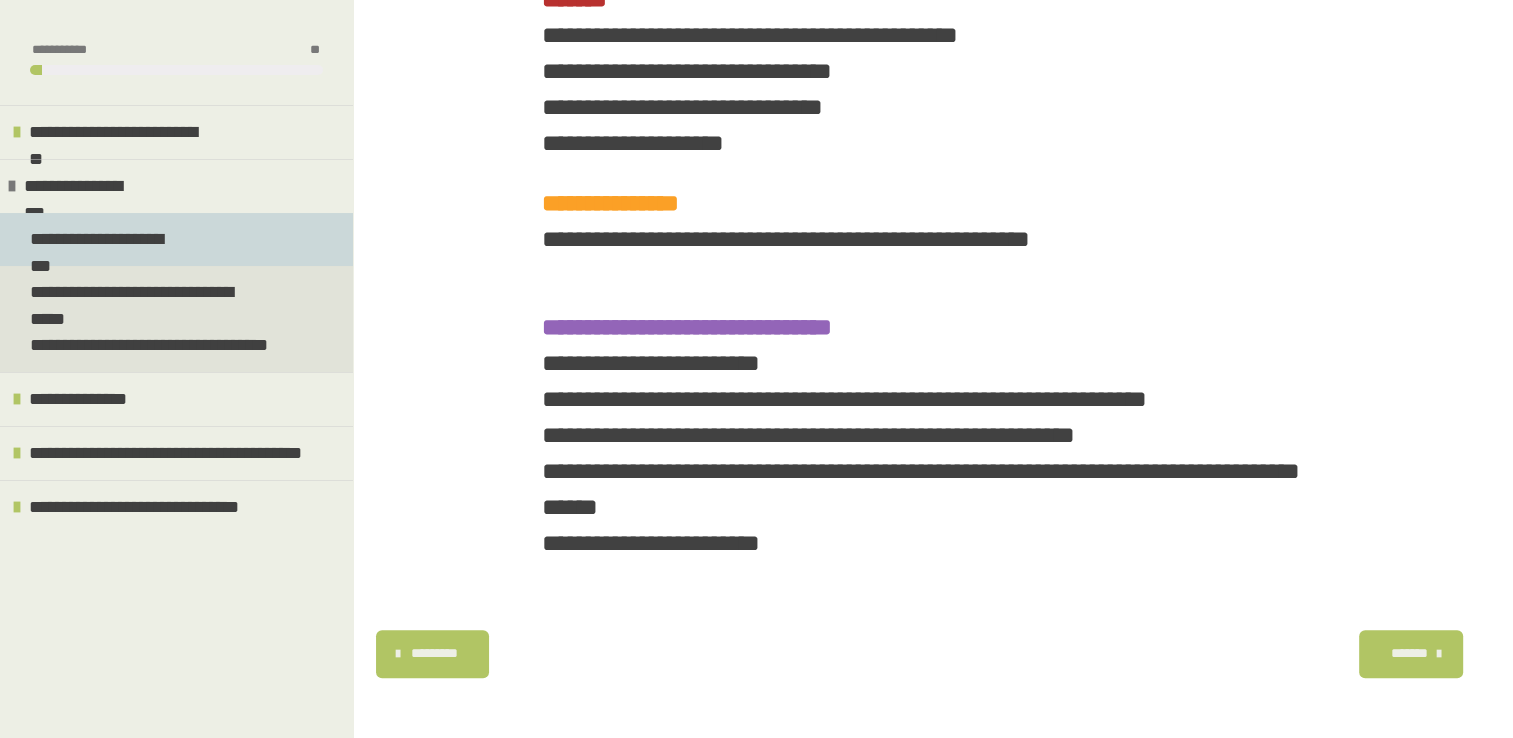 click on "**********" at bounding box center [109, 239] 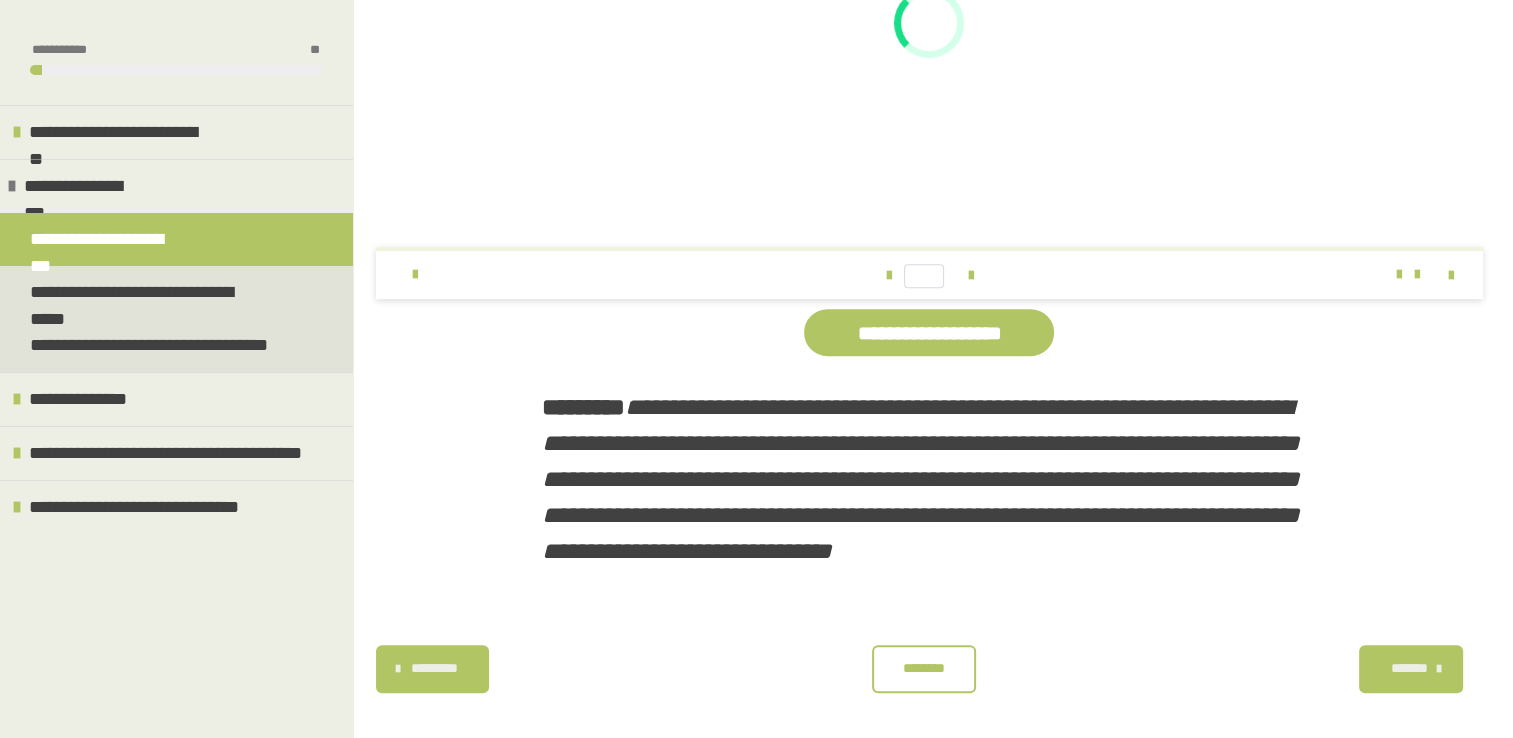 scroll, scrollTop: 743, scrollLeft: 0, axis: vertical 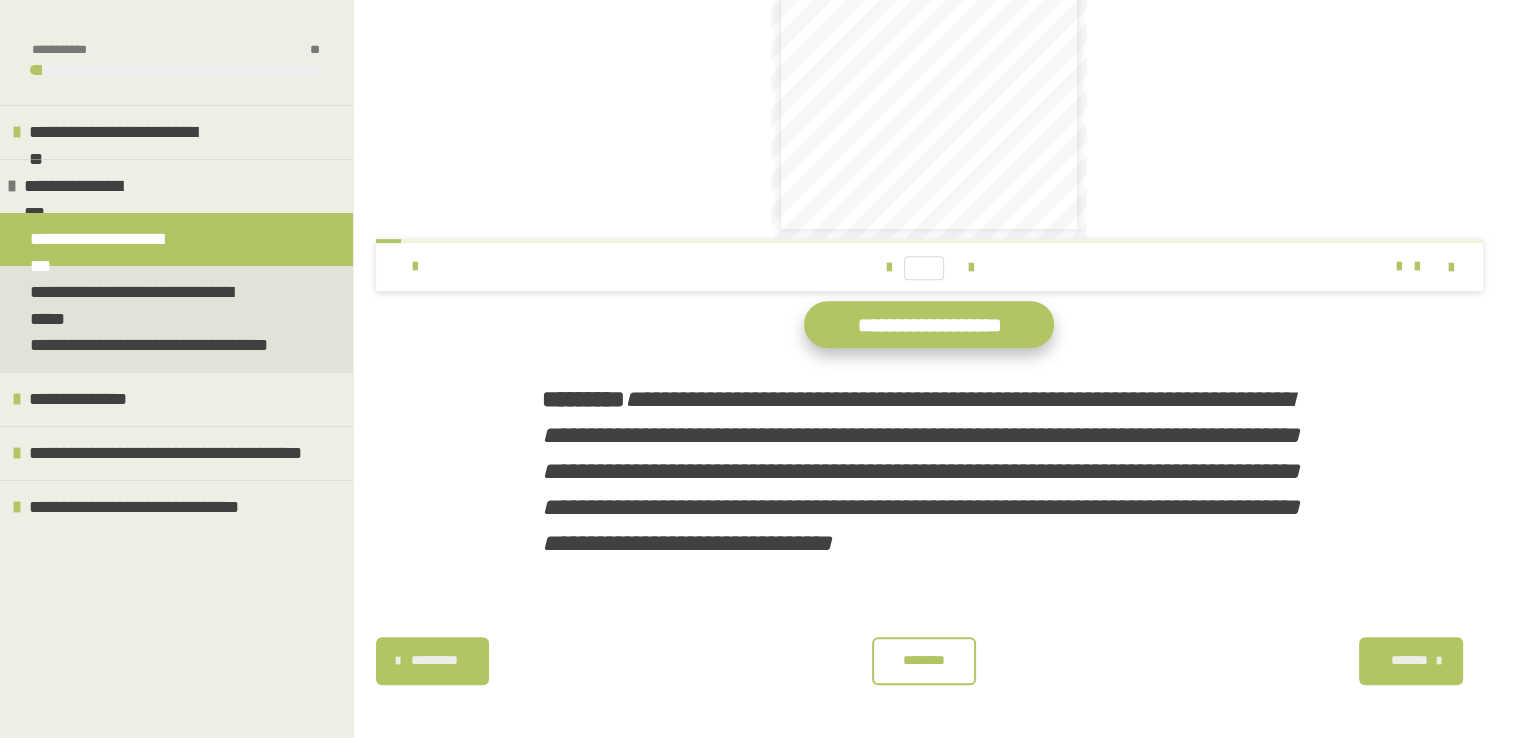 click on "**********" at bounding box center [929, 324] 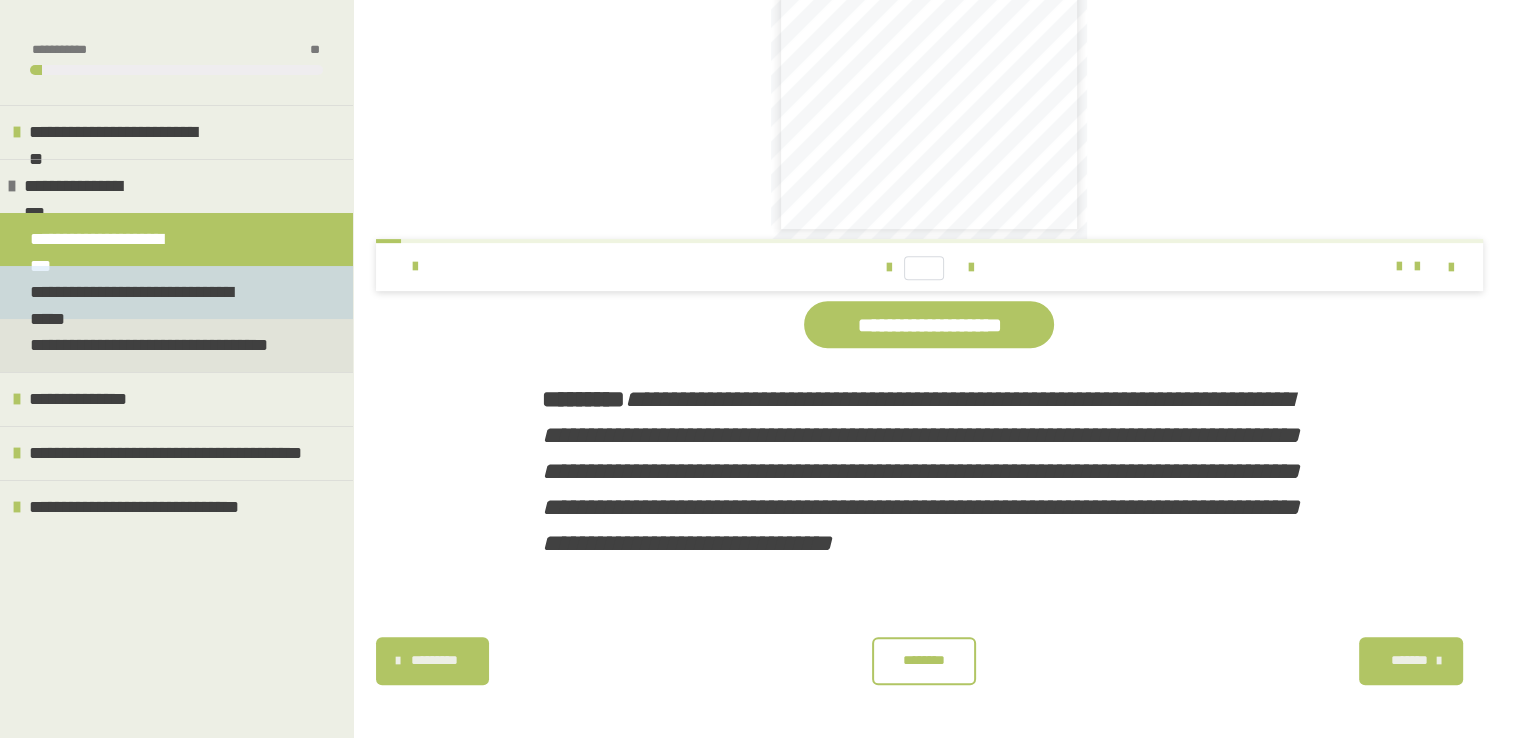 click on "**********" at bounding box center [148, 292] 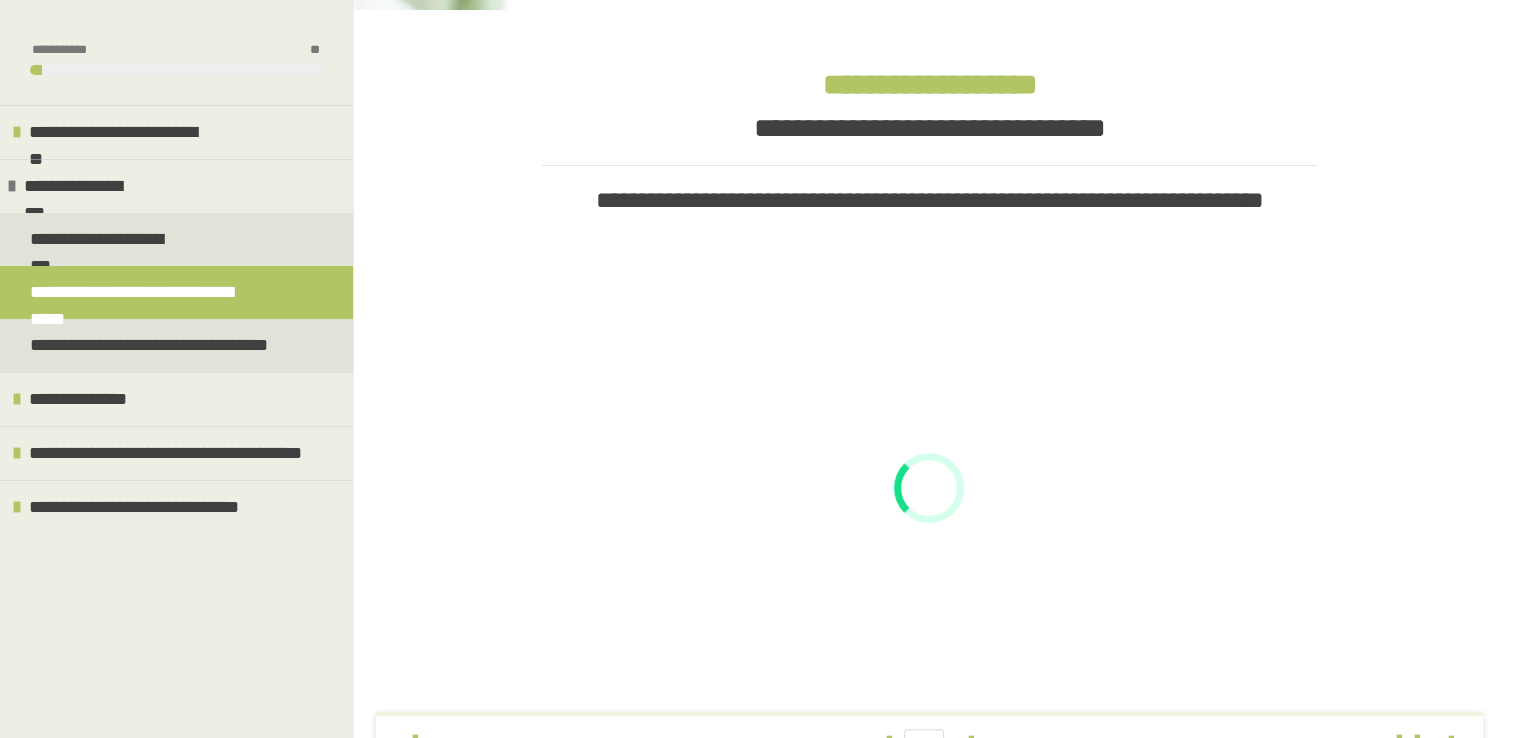scroll, scrollTop: 749, scrollLeft: 0, axis: vertical 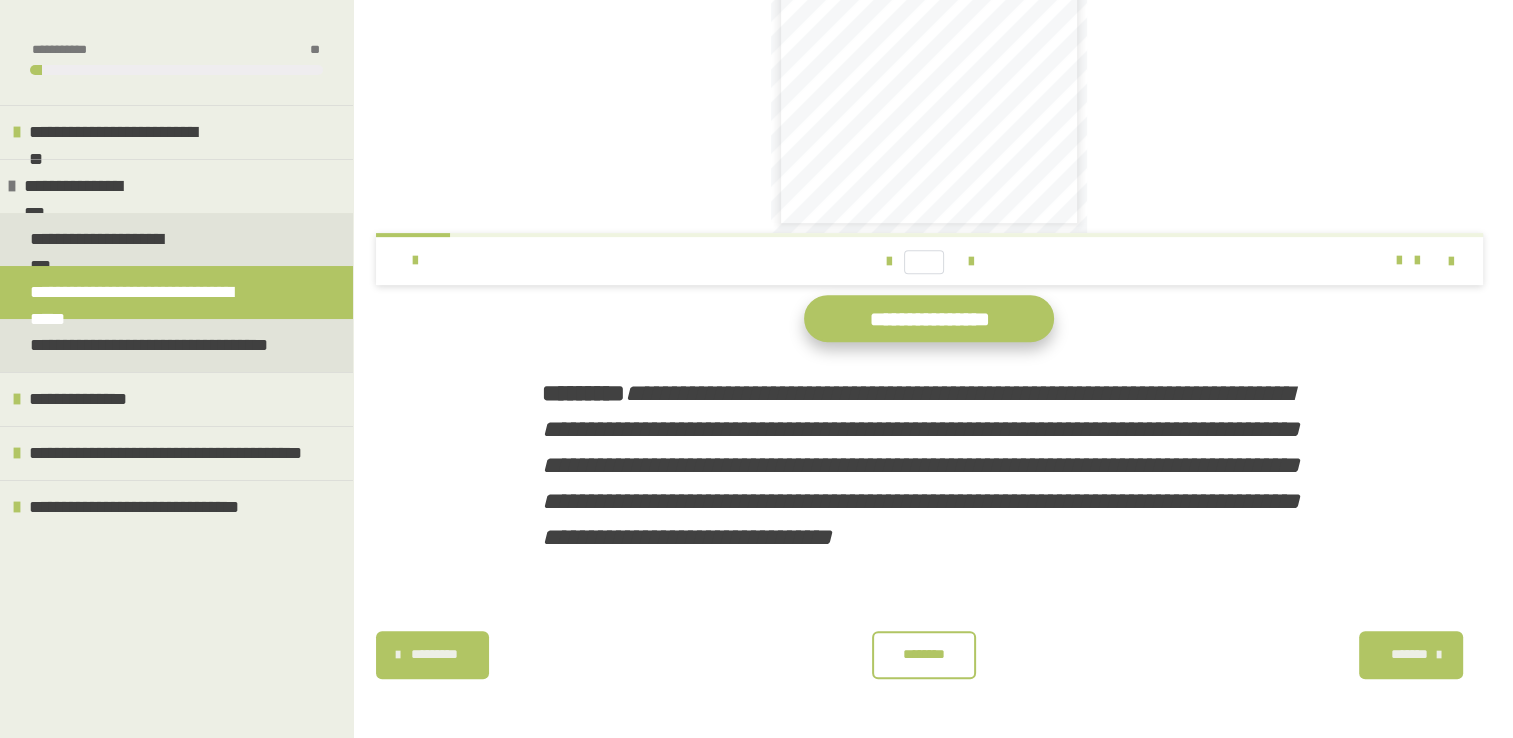 click on "**********" at bounding box center [929, 318] 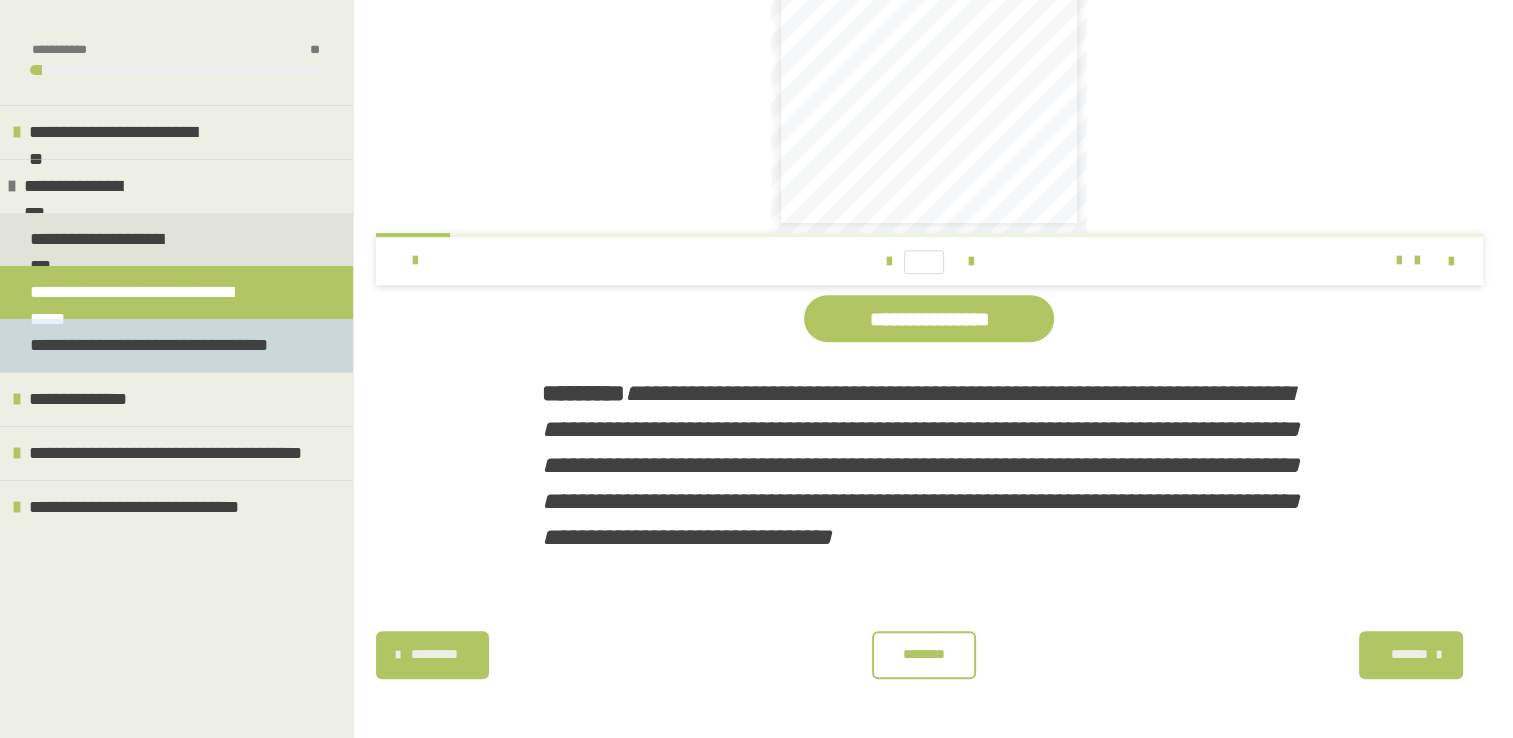 click on "**********" at bounding box center [164, 345] 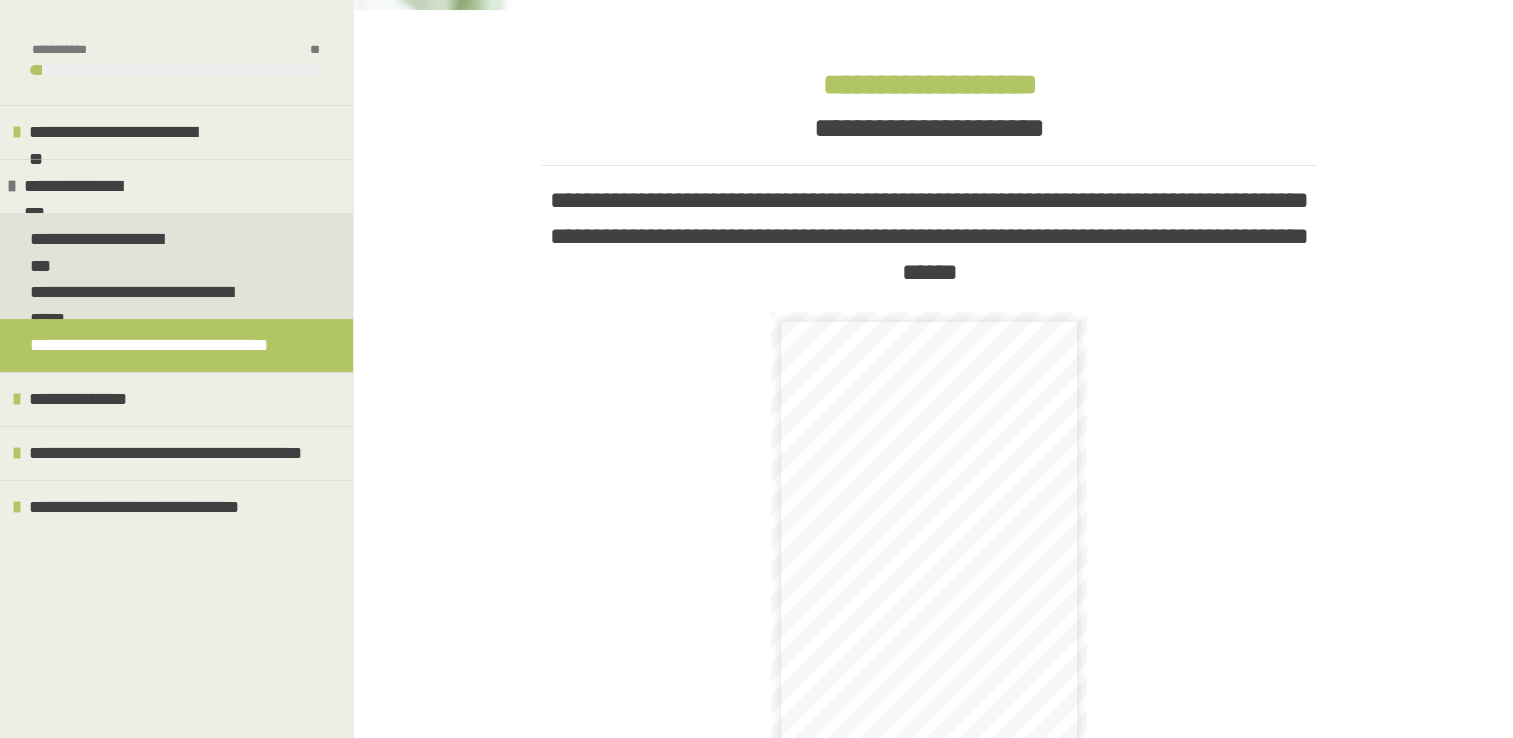 scroll, scrollTop: 482, scrollLeft: 0, axis: vertical 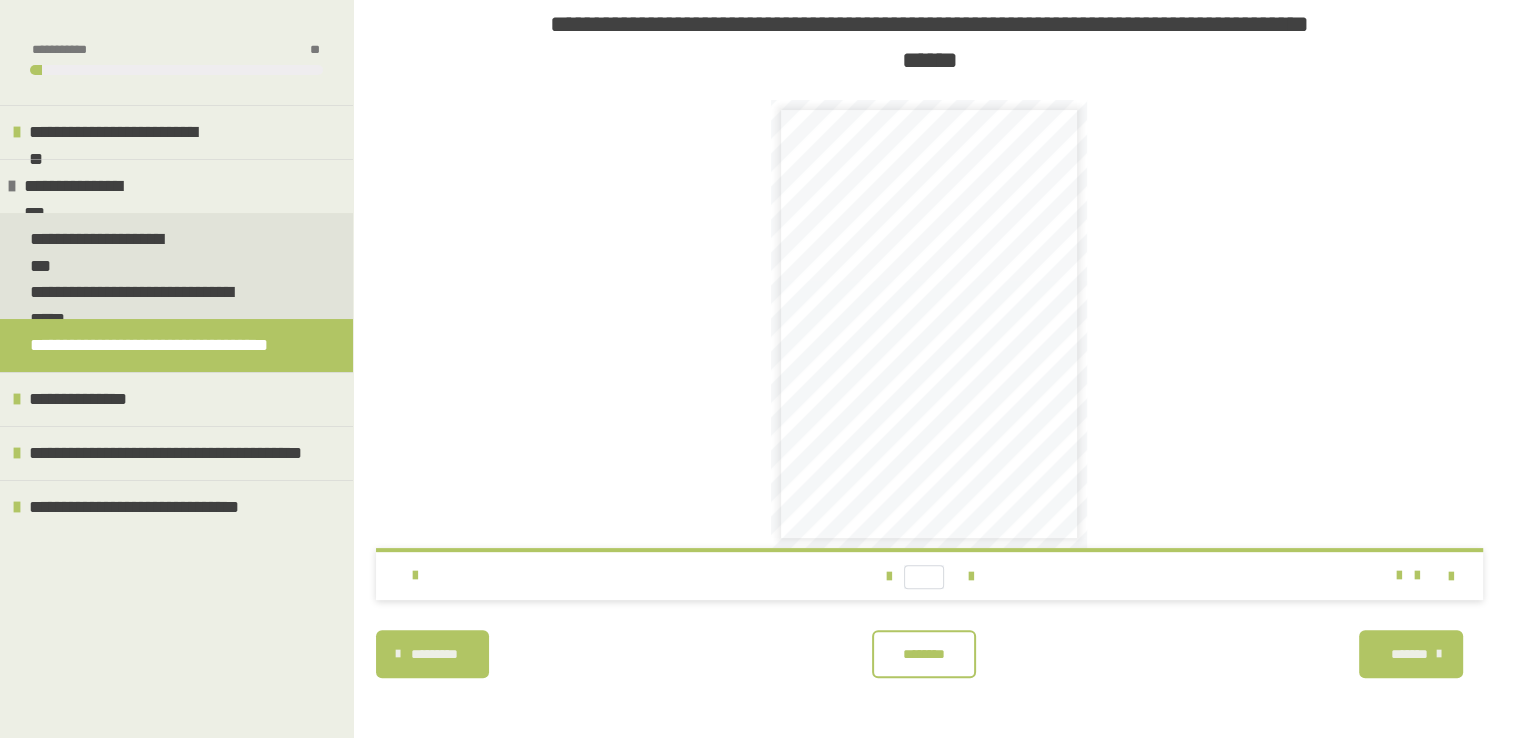 click on "********" at bounding box center (924, 654) 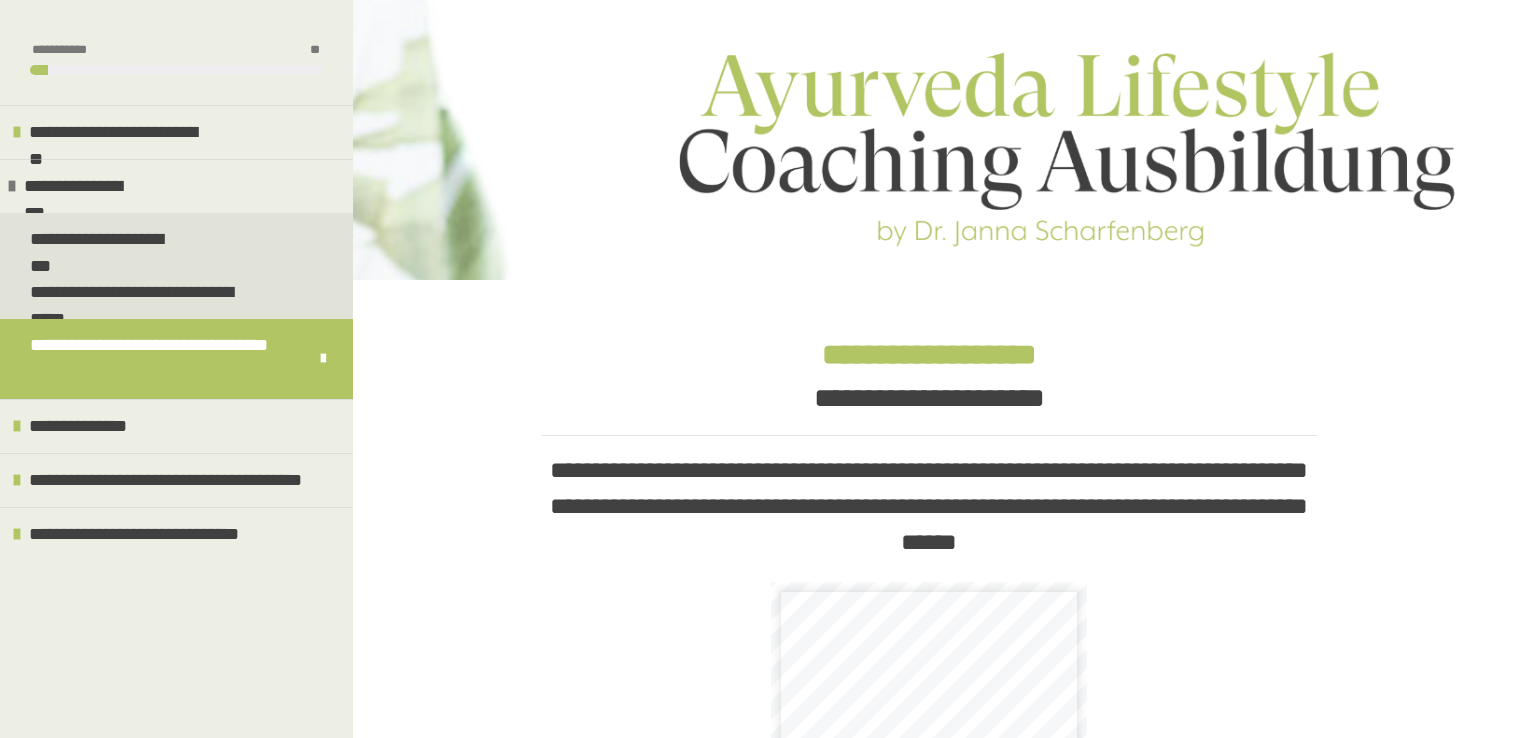 scroll, scrollTop: 482, scrollLeft: 0, axis: vertical 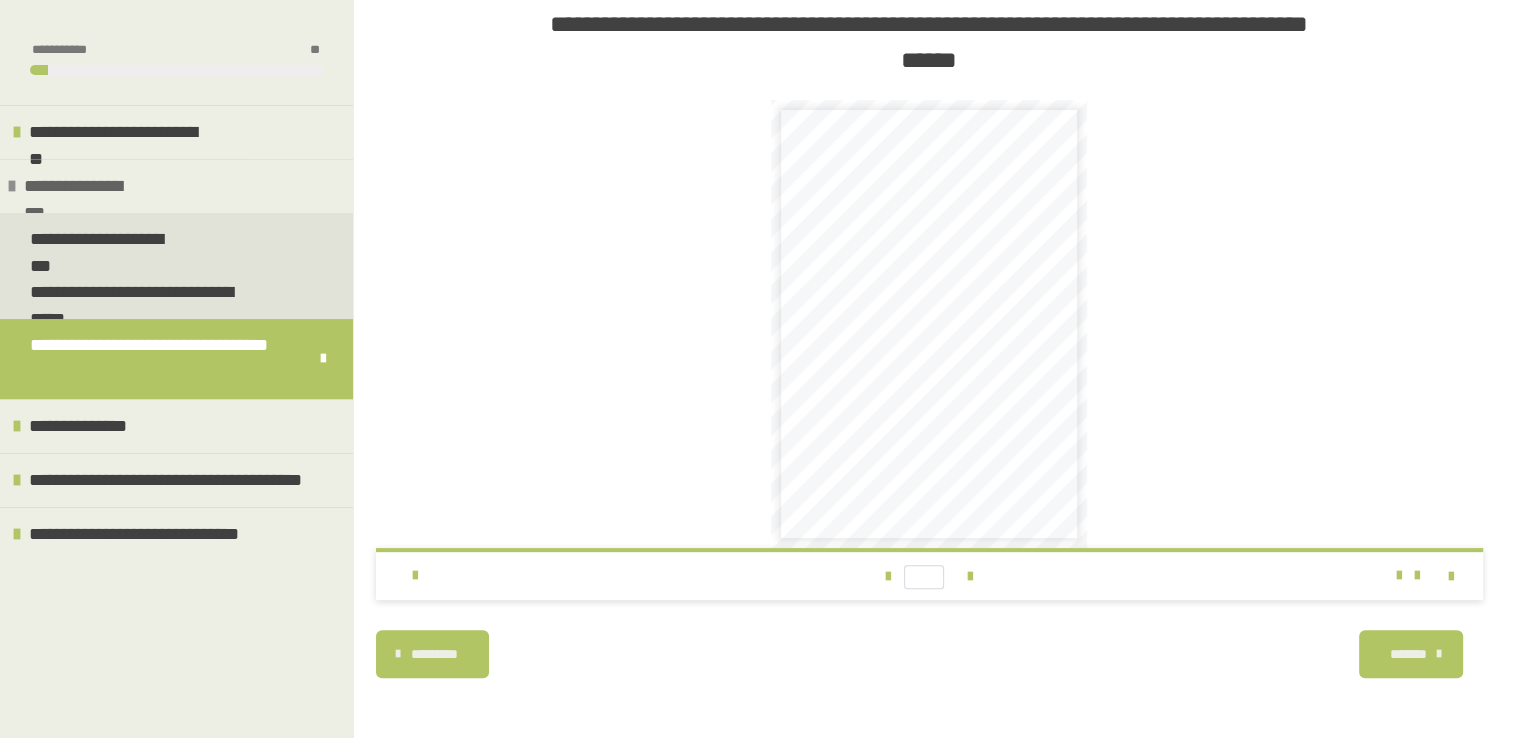 click on "**********" at bounding box center (176, 186) 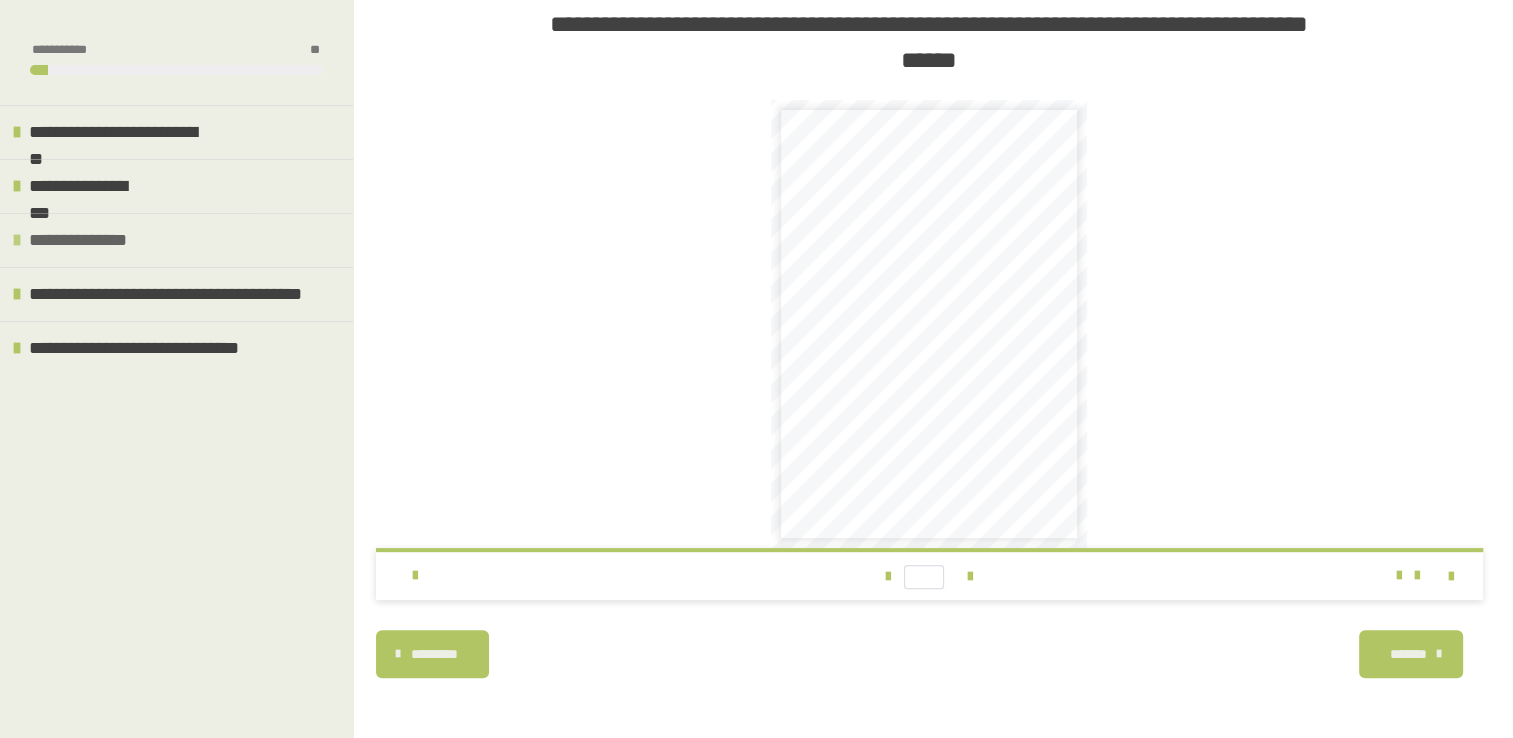 click at bounding box center [17, 240] 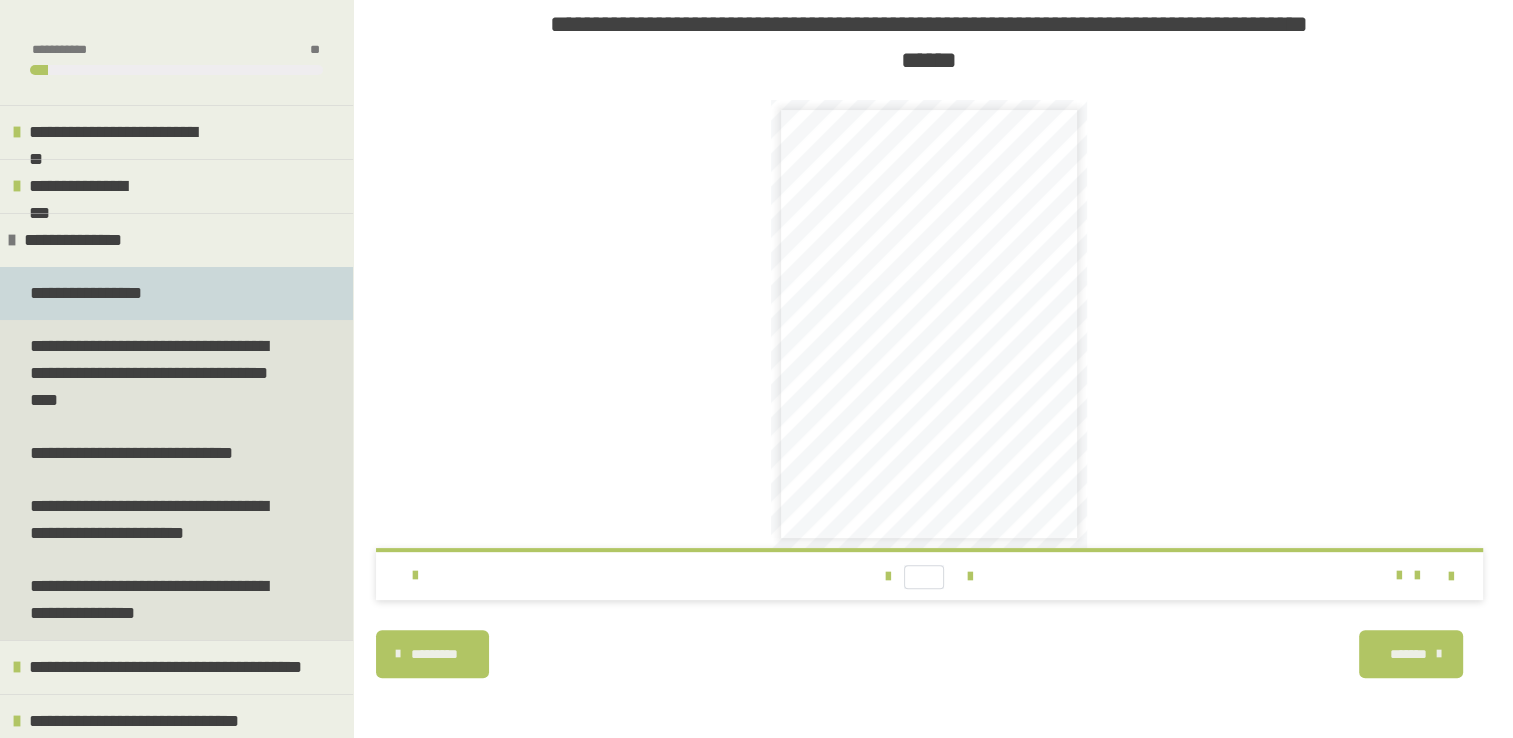 click on "**********" at bounding box center (91, 293) 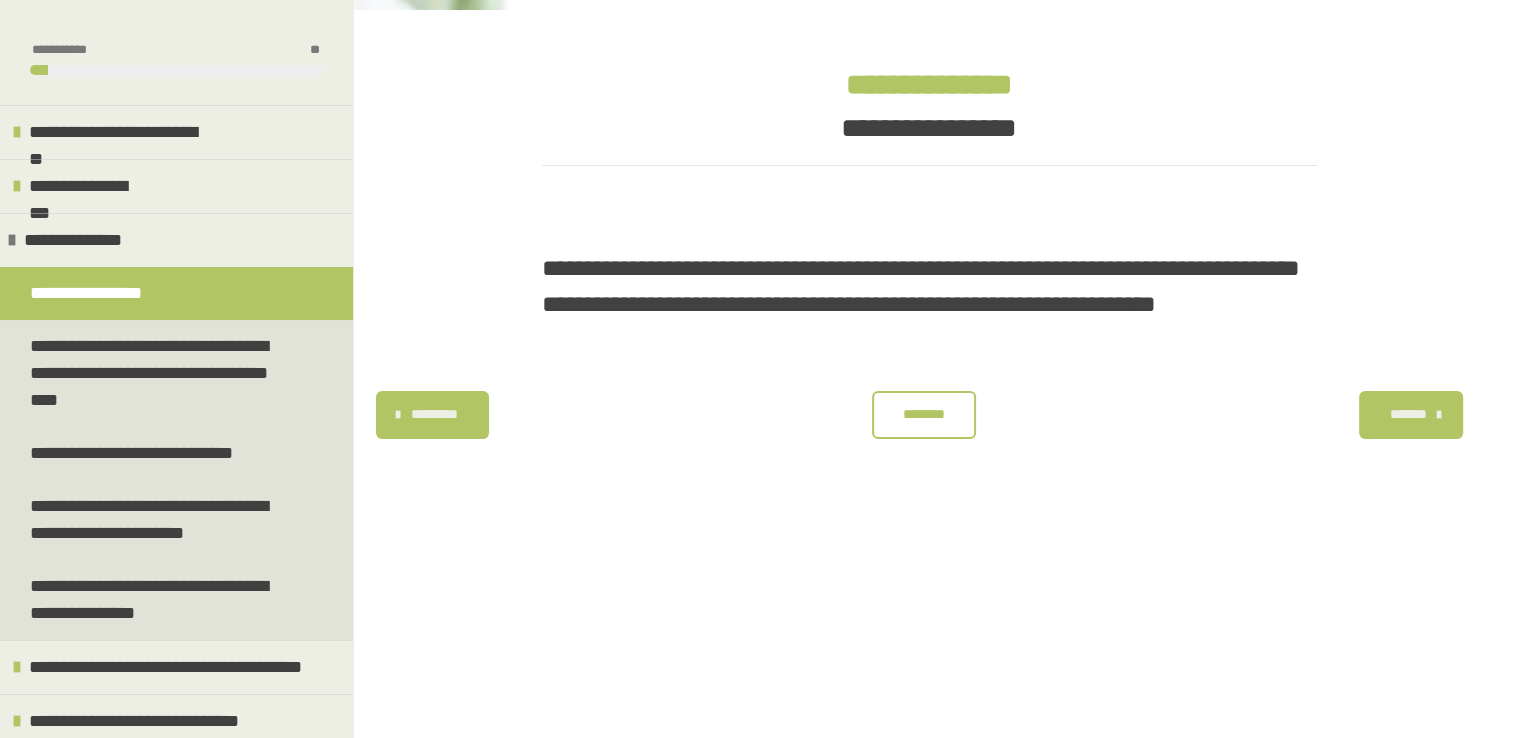 click on "********" at bounding box center [924, 415] 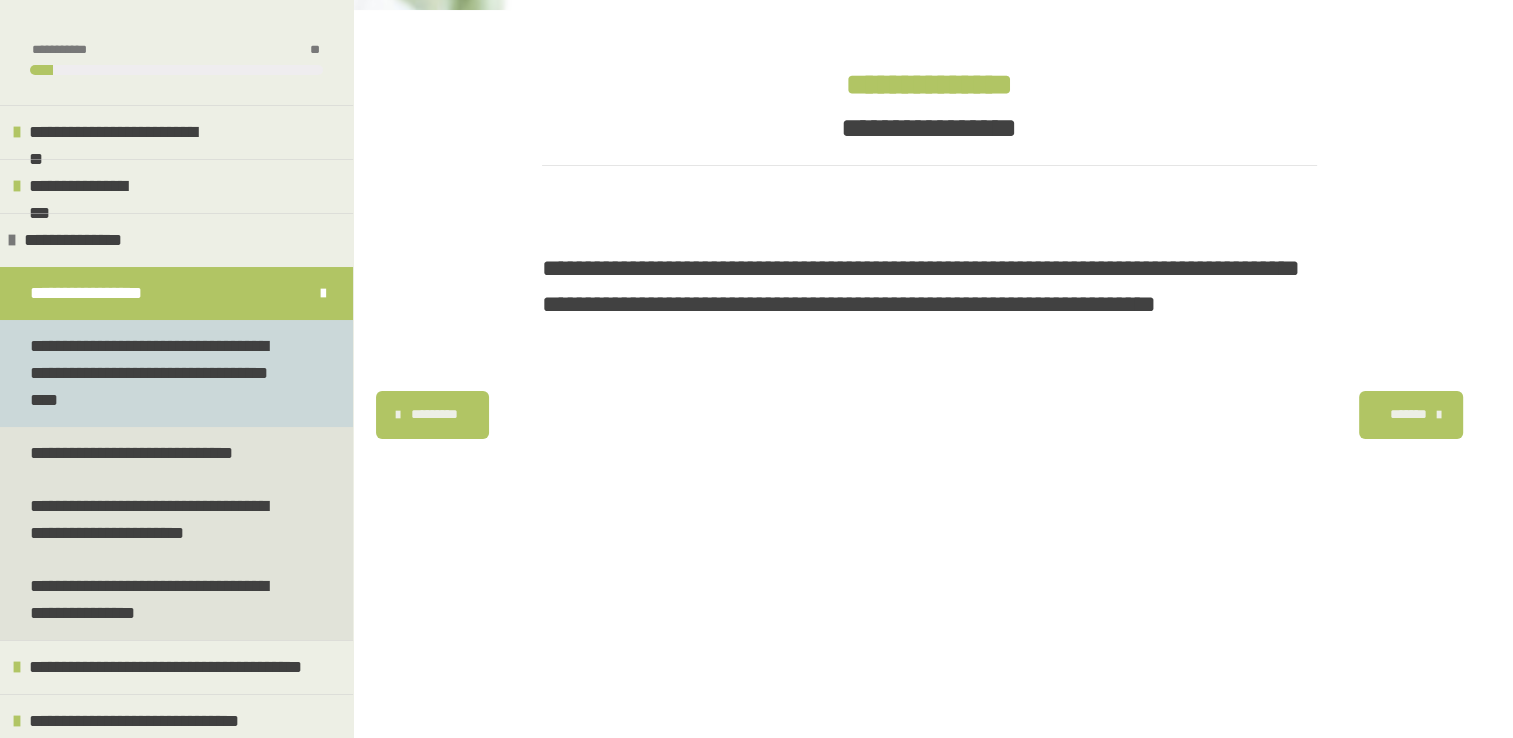click on "**********" at bounding box center (161, 373) 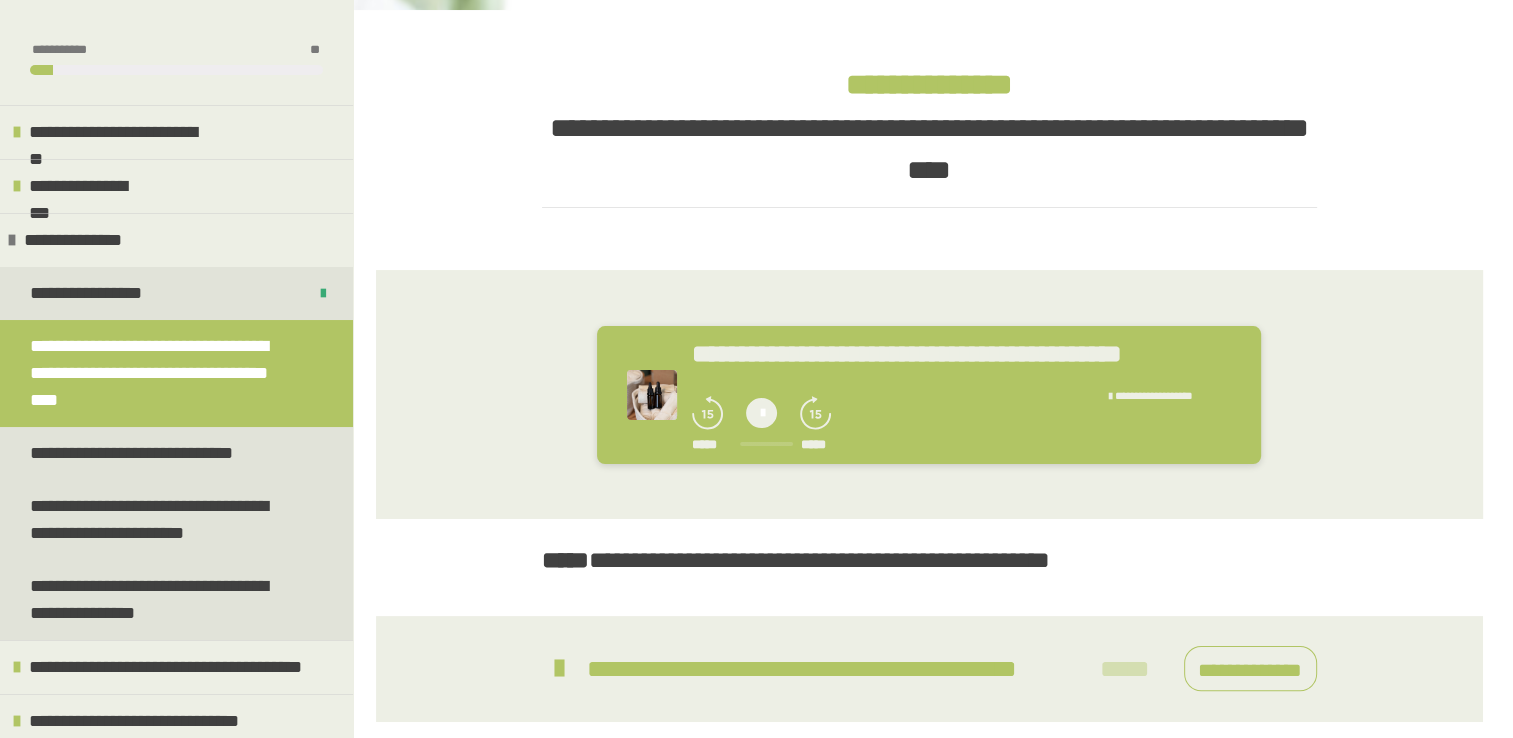 scroll, scrollTop: 392, scrollLeft: 0, axis: vertical 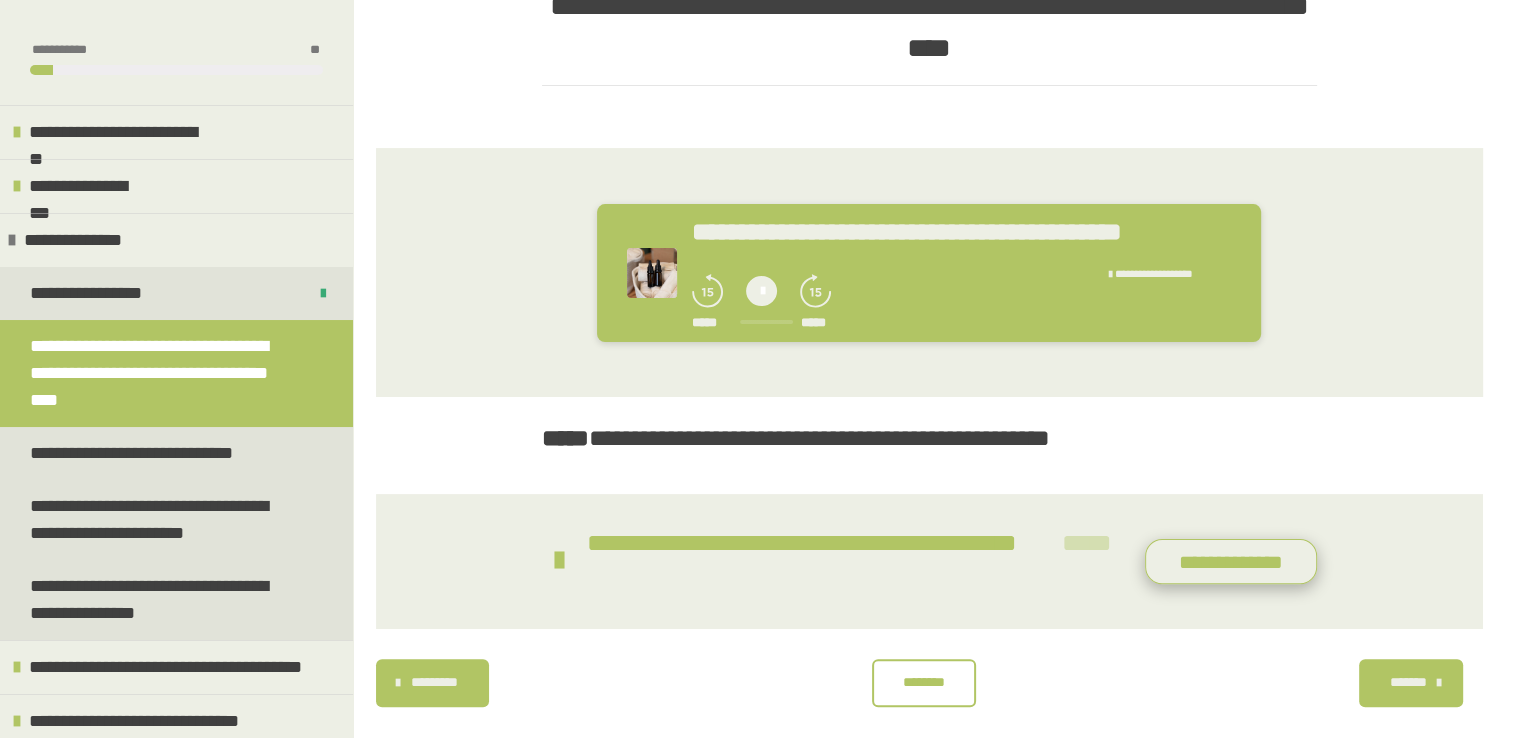 click on "**********" at bounding box center (1231, 562) 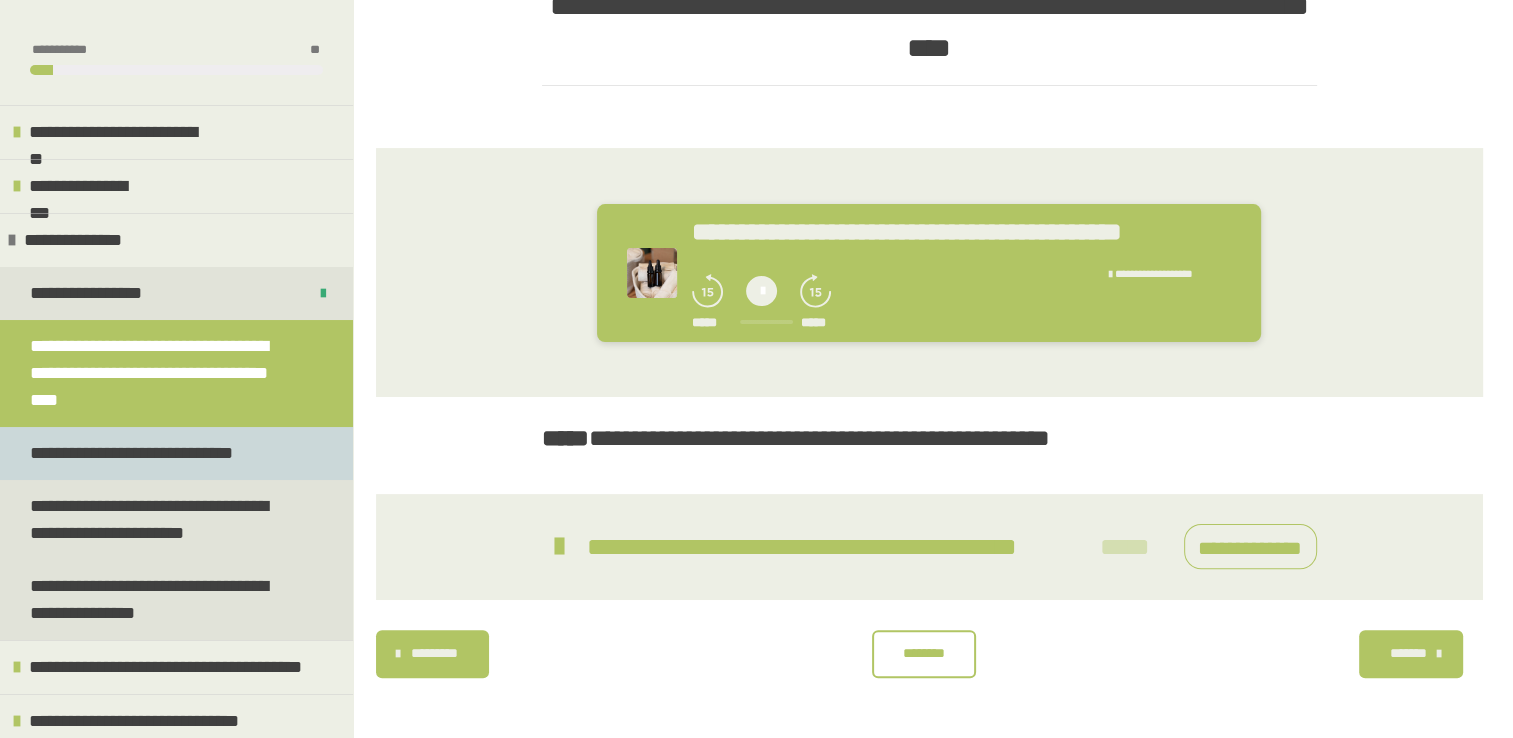 click on "**********" at bounding box center (134, 453) 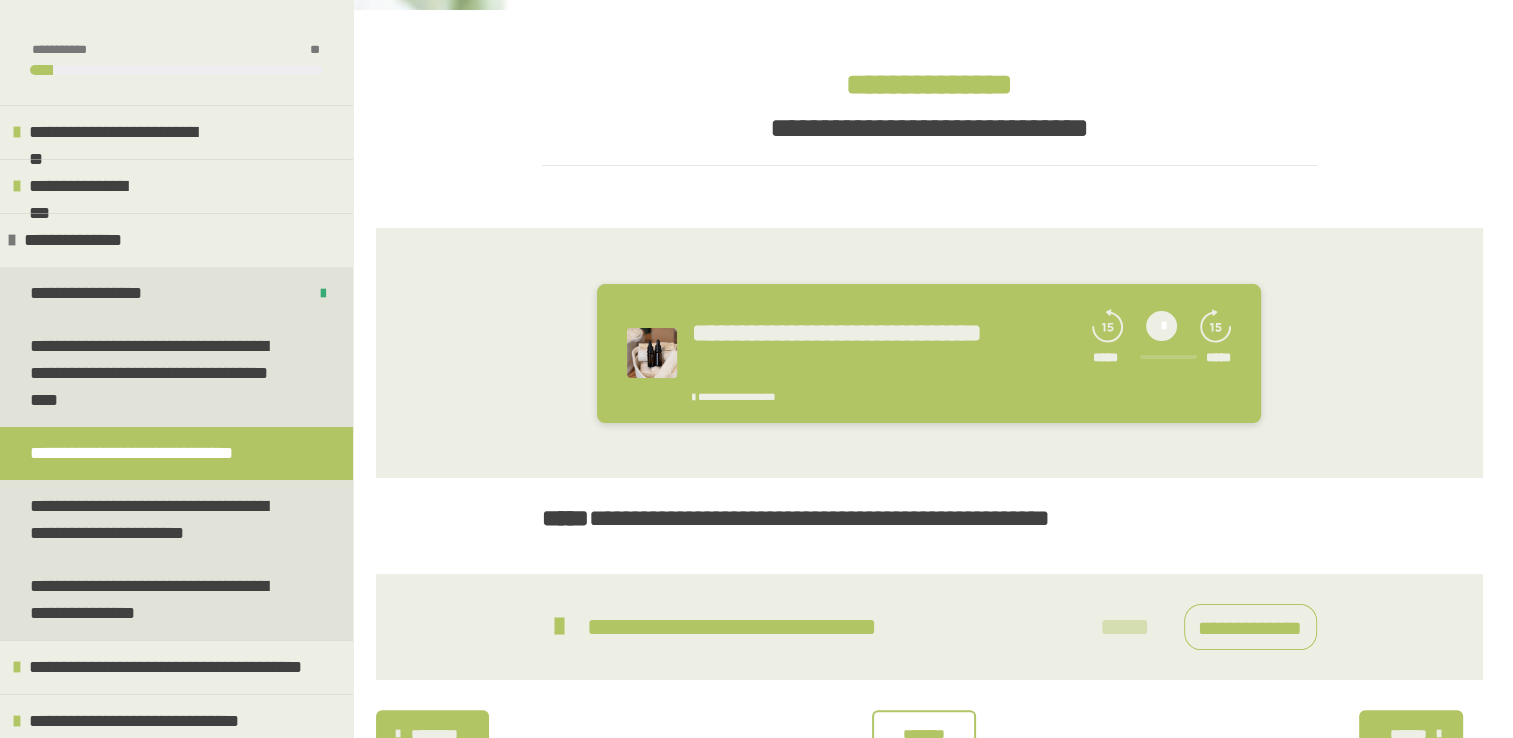 scroll, scrollTop: 351, scrollLeft: 0, axis: vertical 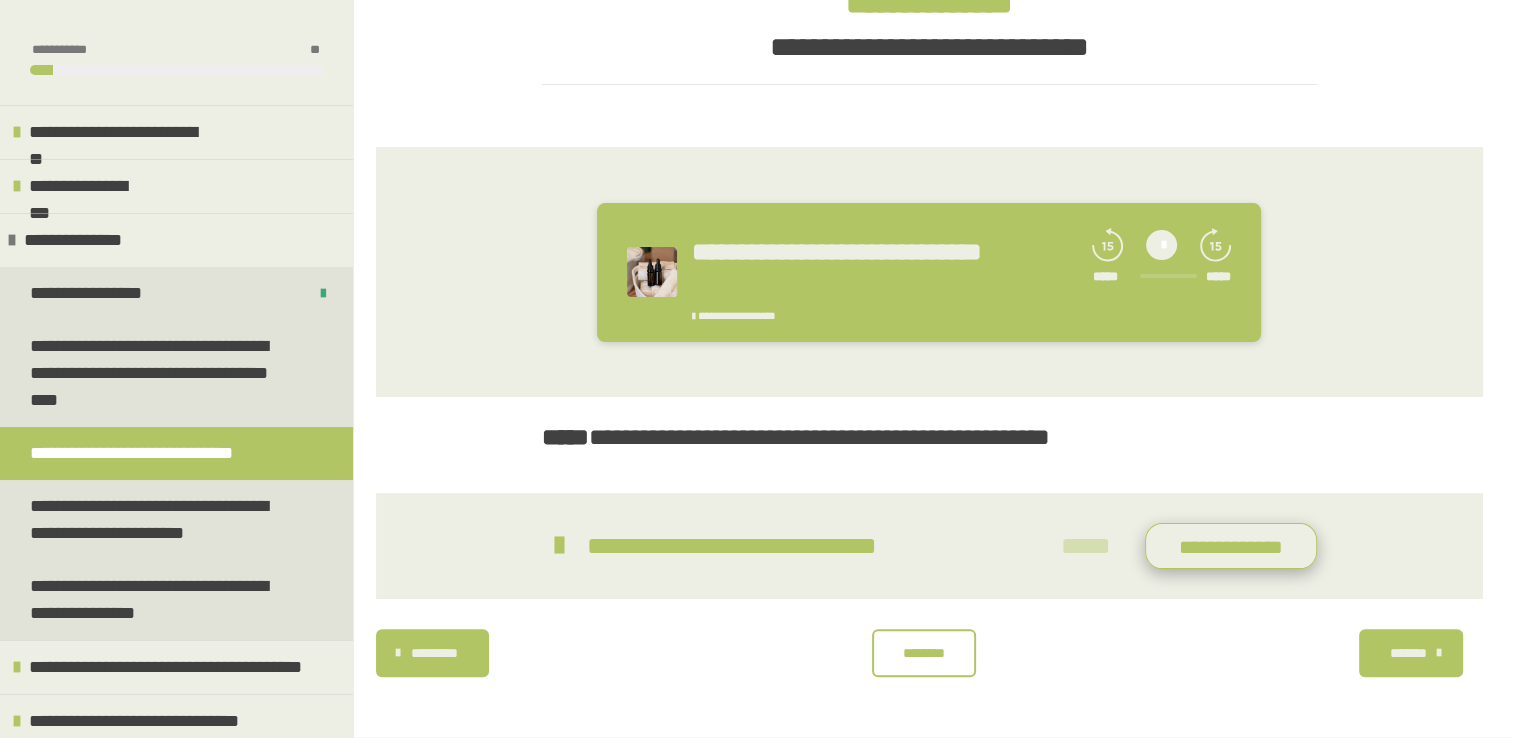 click on "**********" at bounding box center (1231, 546) 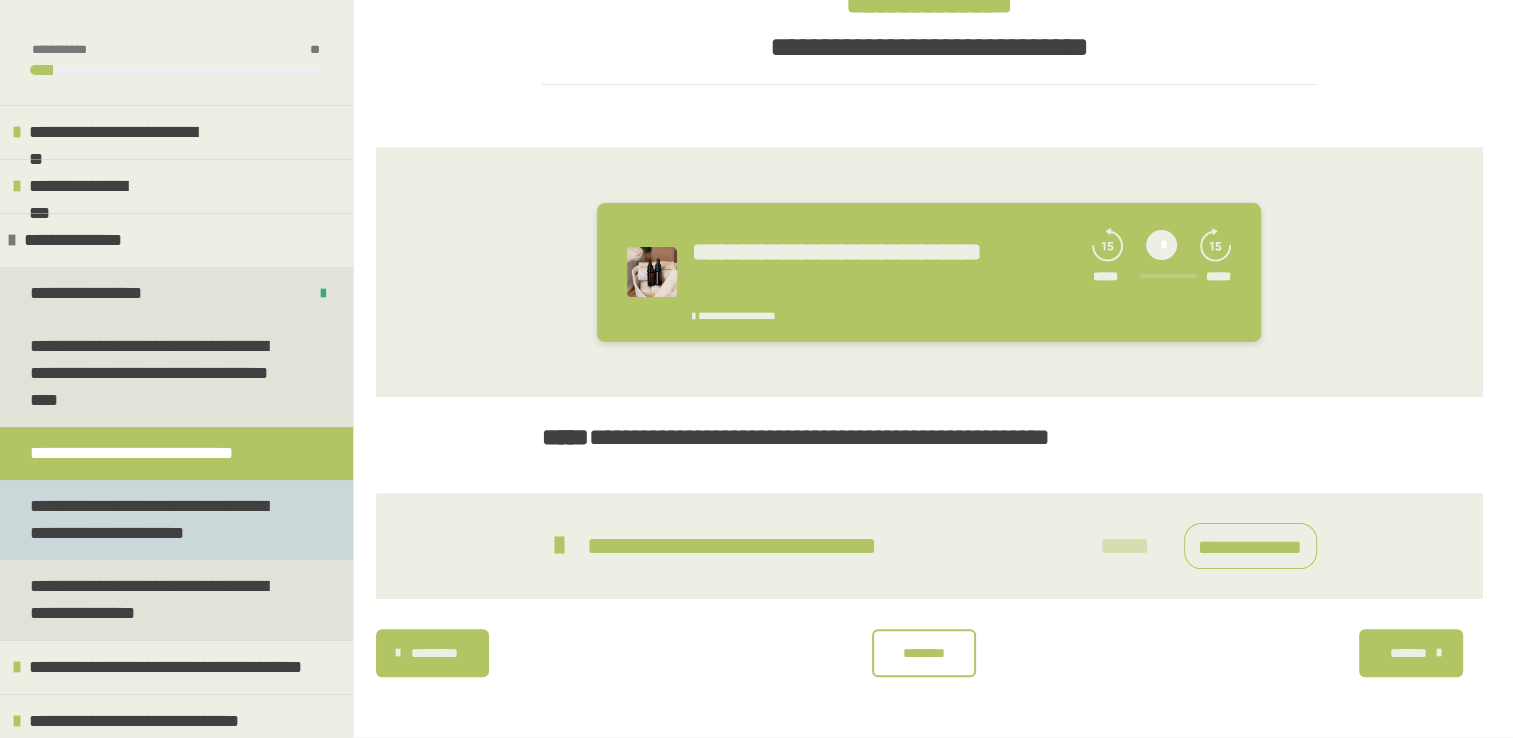 click on "**********" at bounding box center [161, 520] 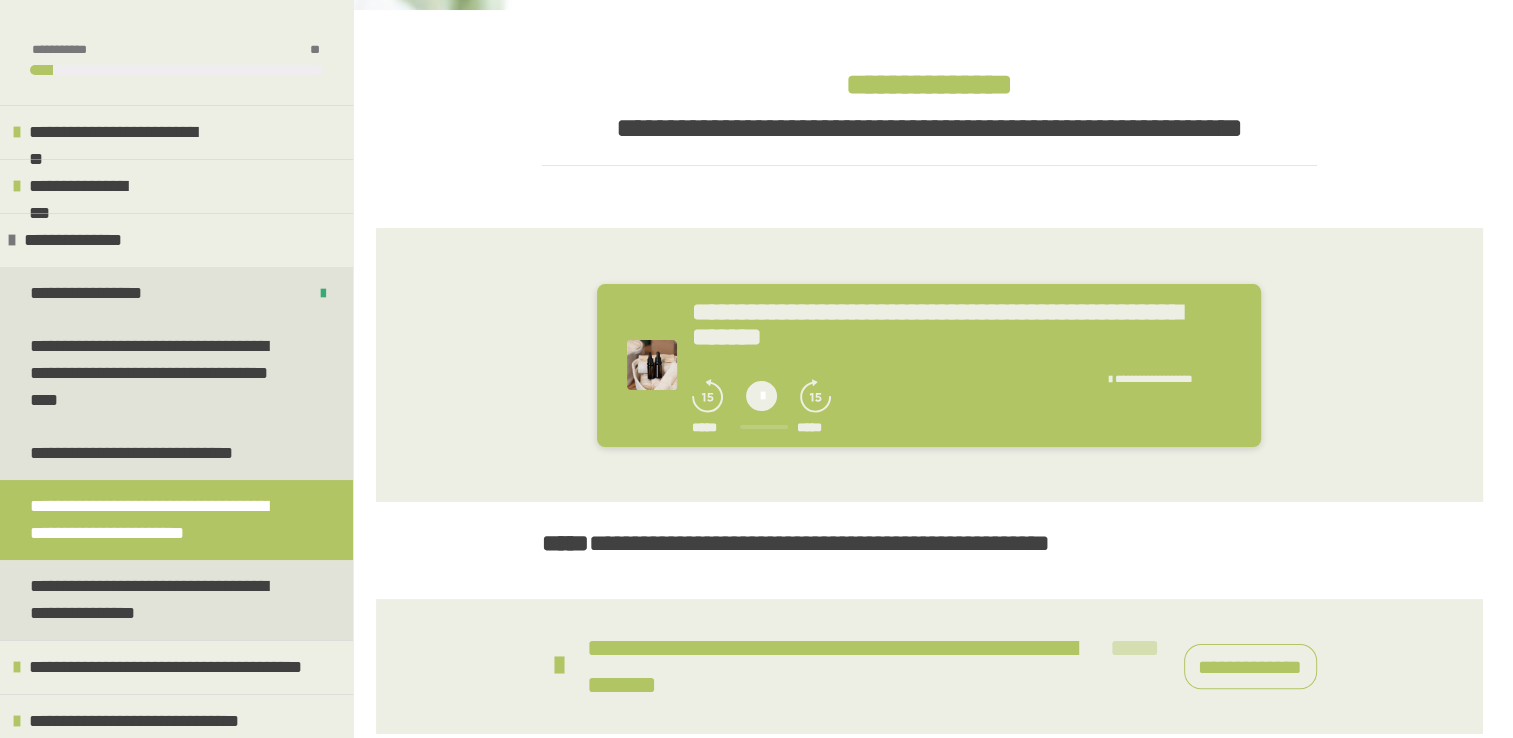 scroll, scrollTop: 404, scrollLeft: 0, axis: vertical 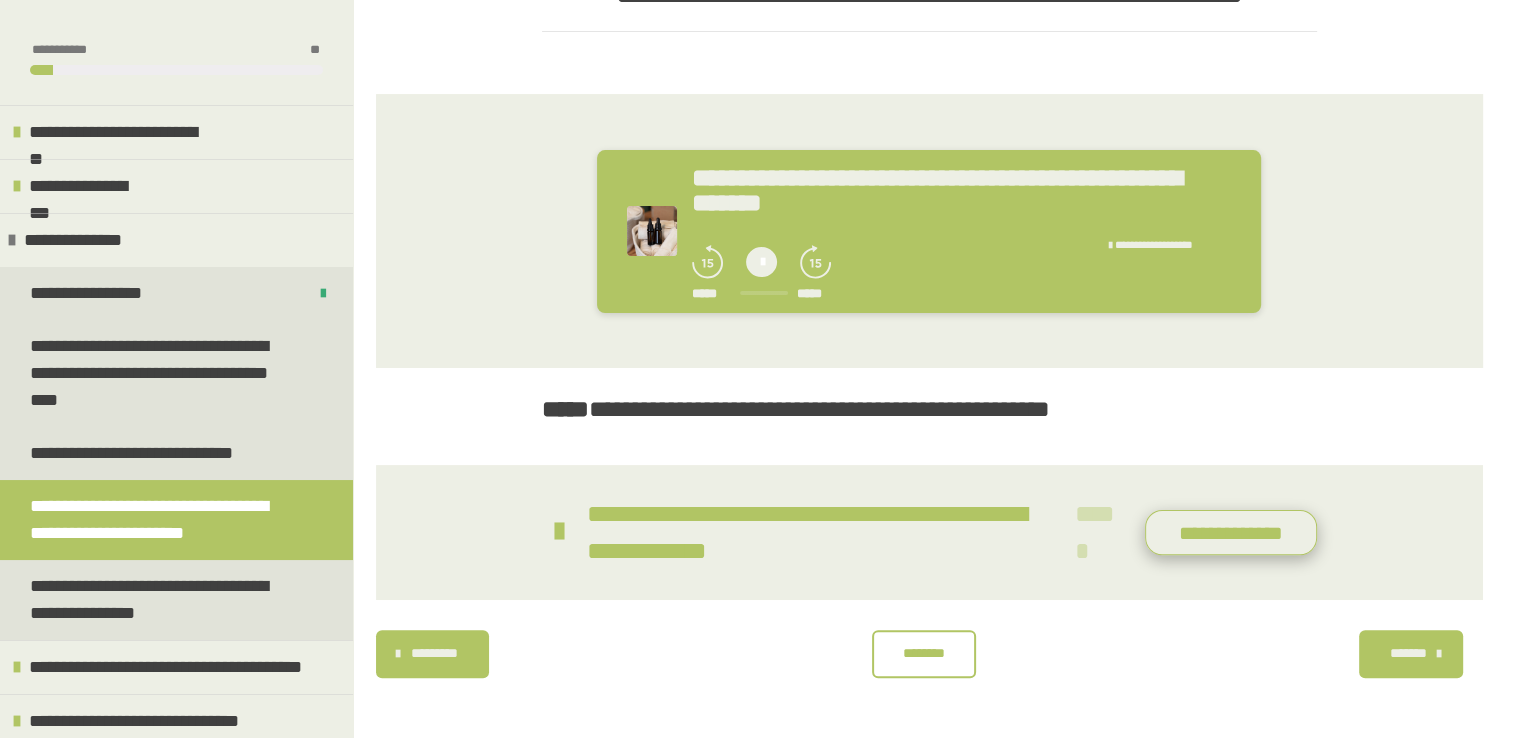 click on "**********" at bounding box center [1231, 533] 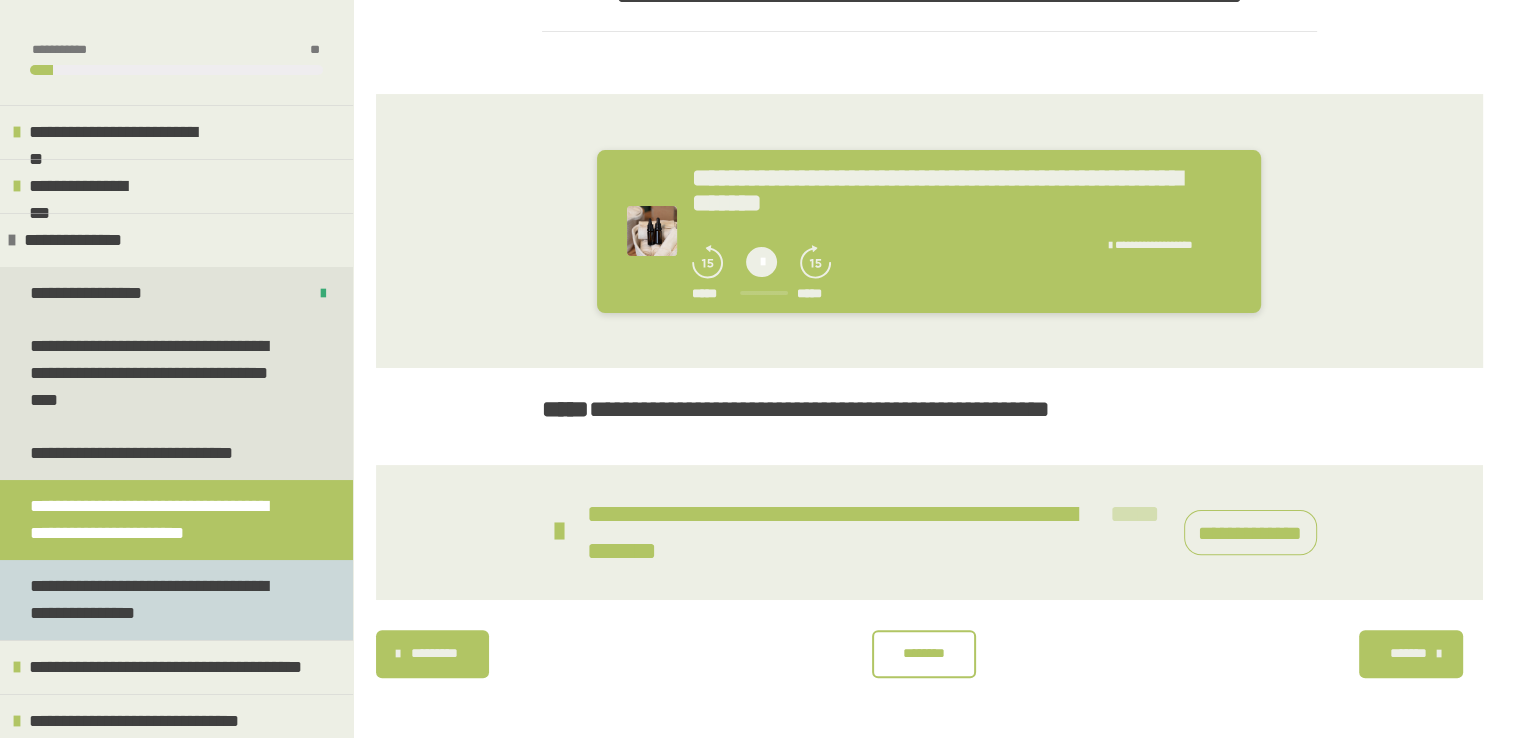 click on "**********" at bounding box center [161, 600] 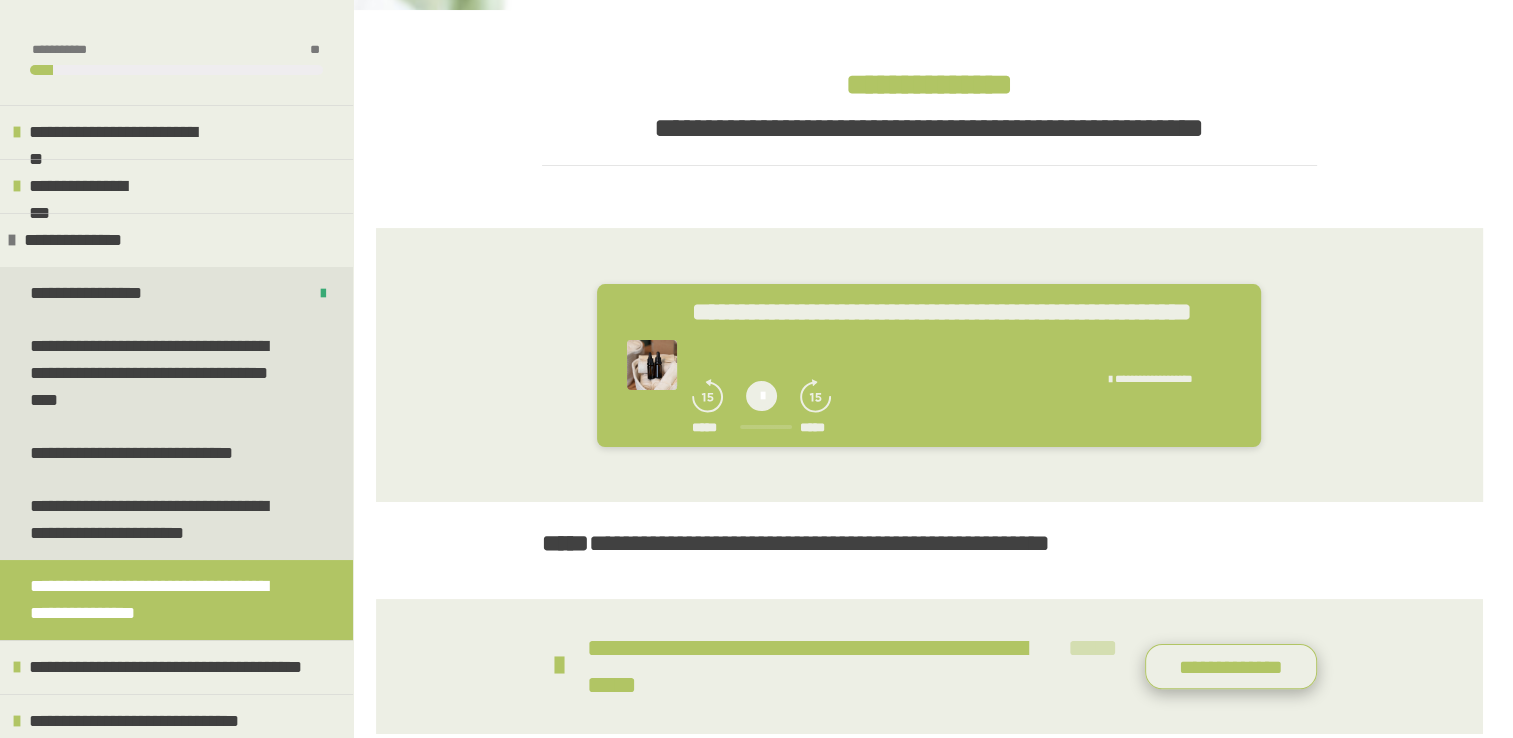 click on "**********" at bounding box center [1231, 667] 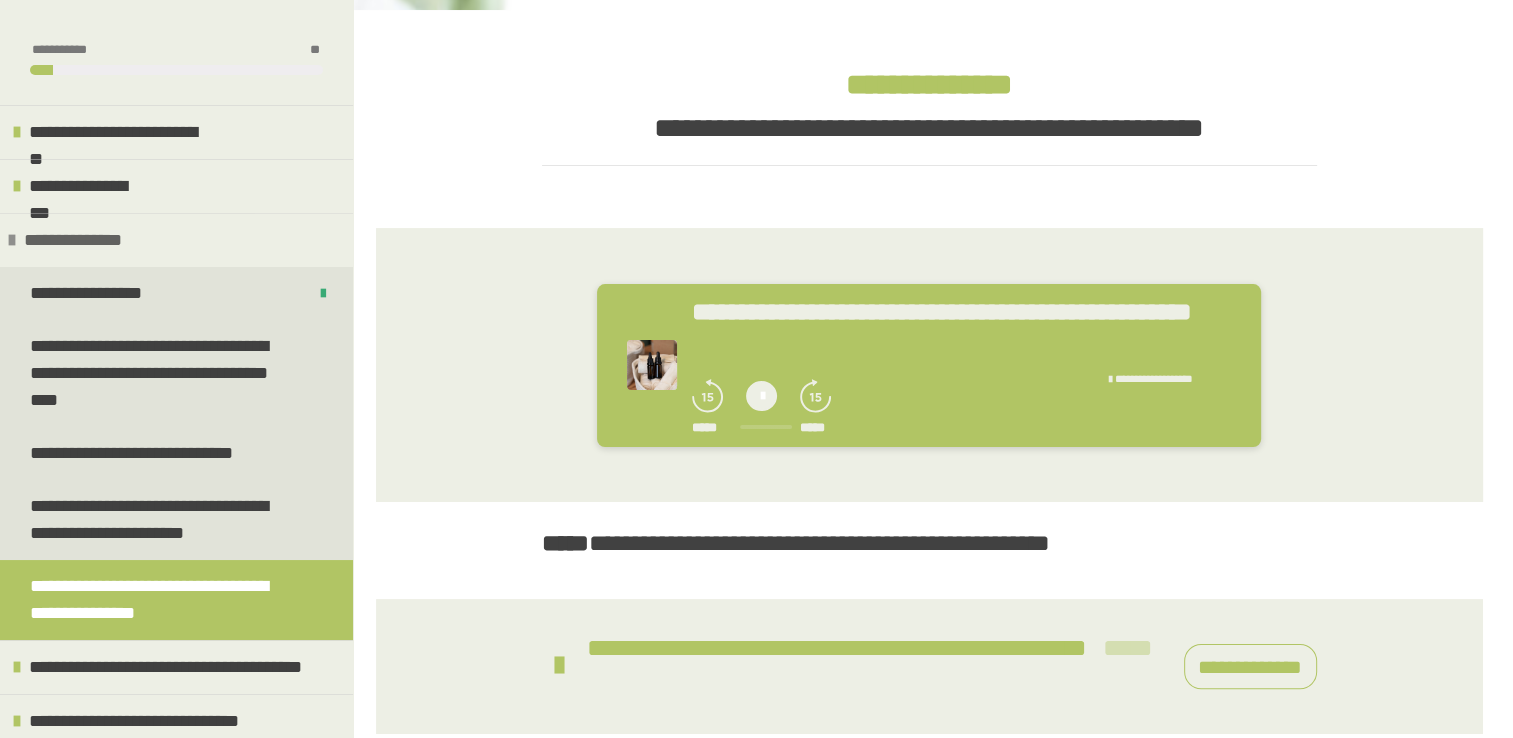 click at bounding box center (12, 240) 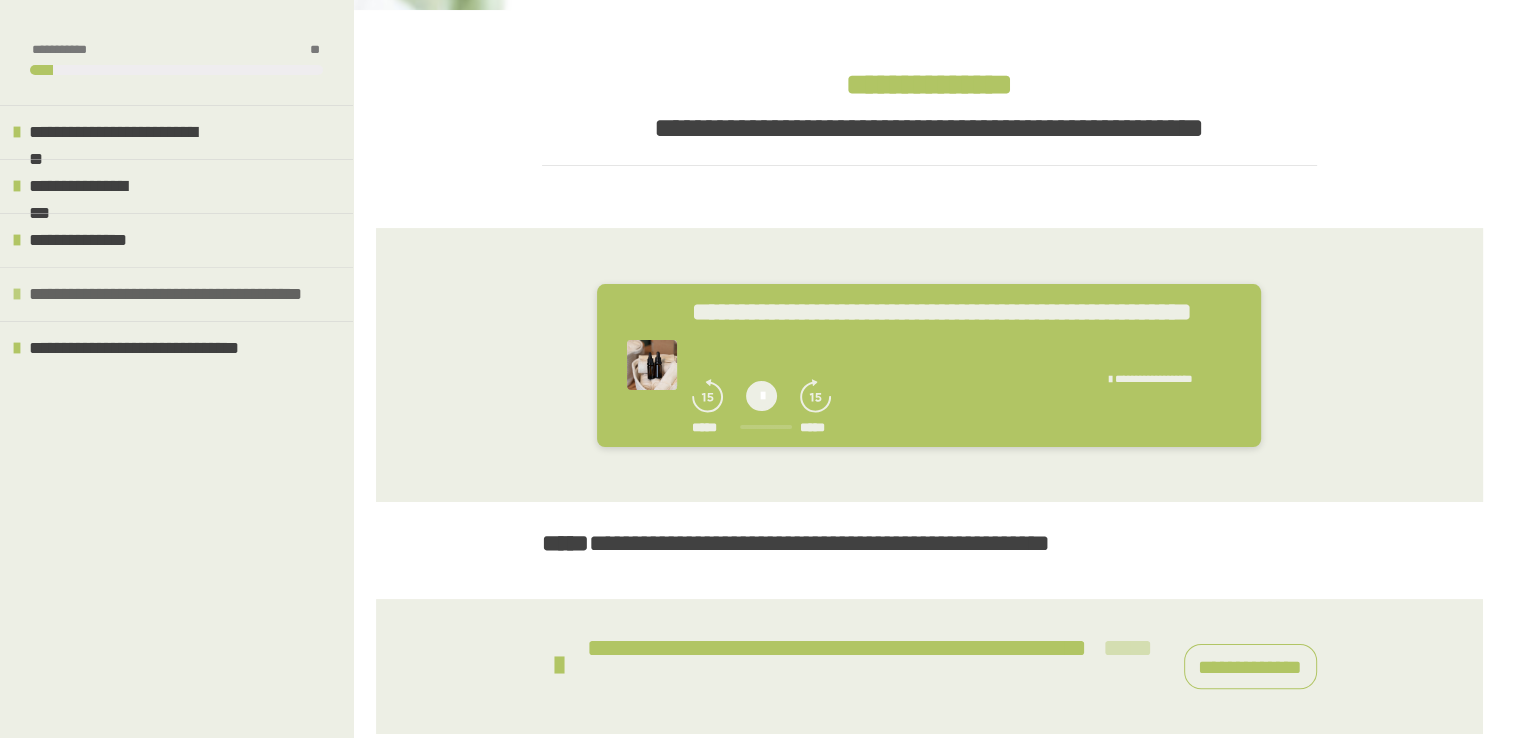 click on "**********" at bounding box center [176, 294] 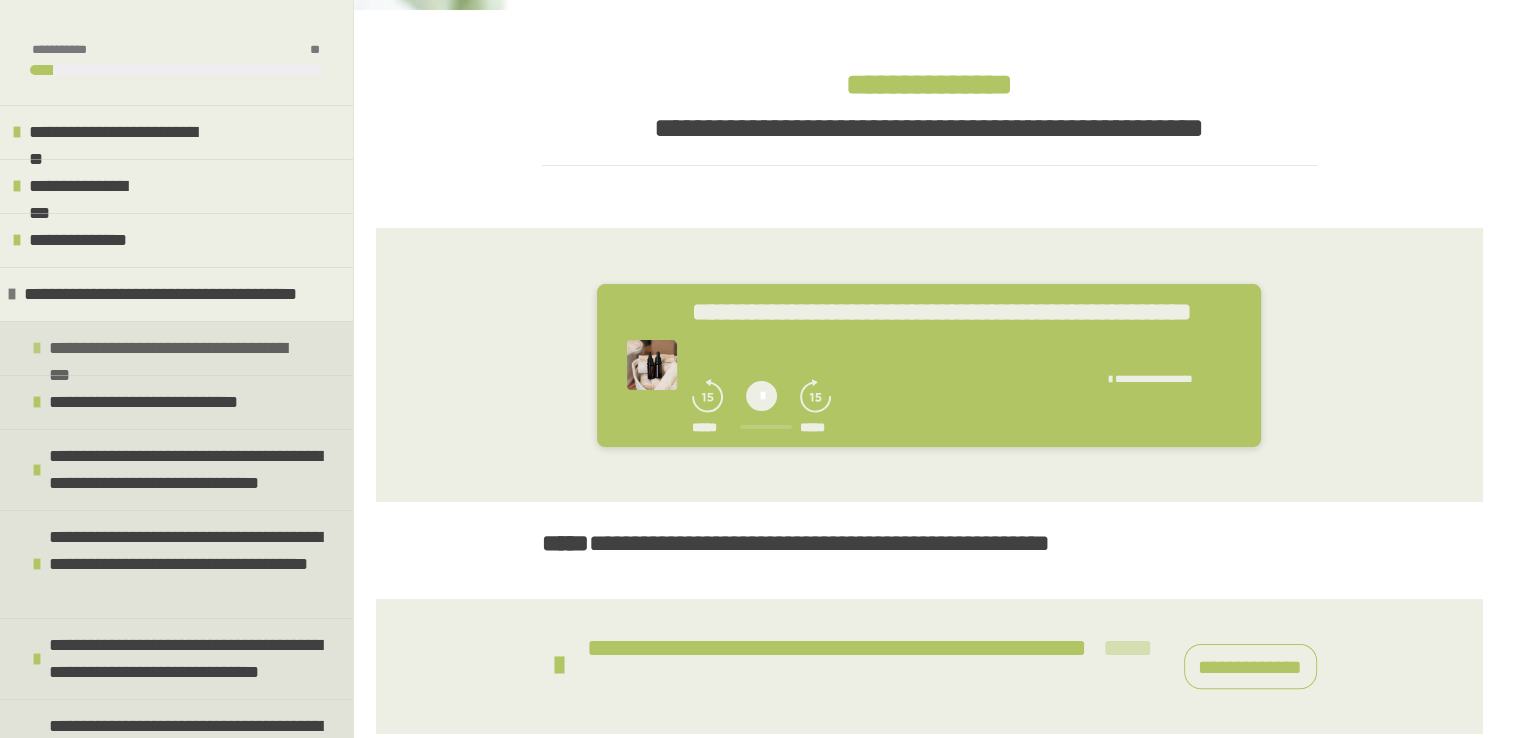 click at bounding box center (37, 348) 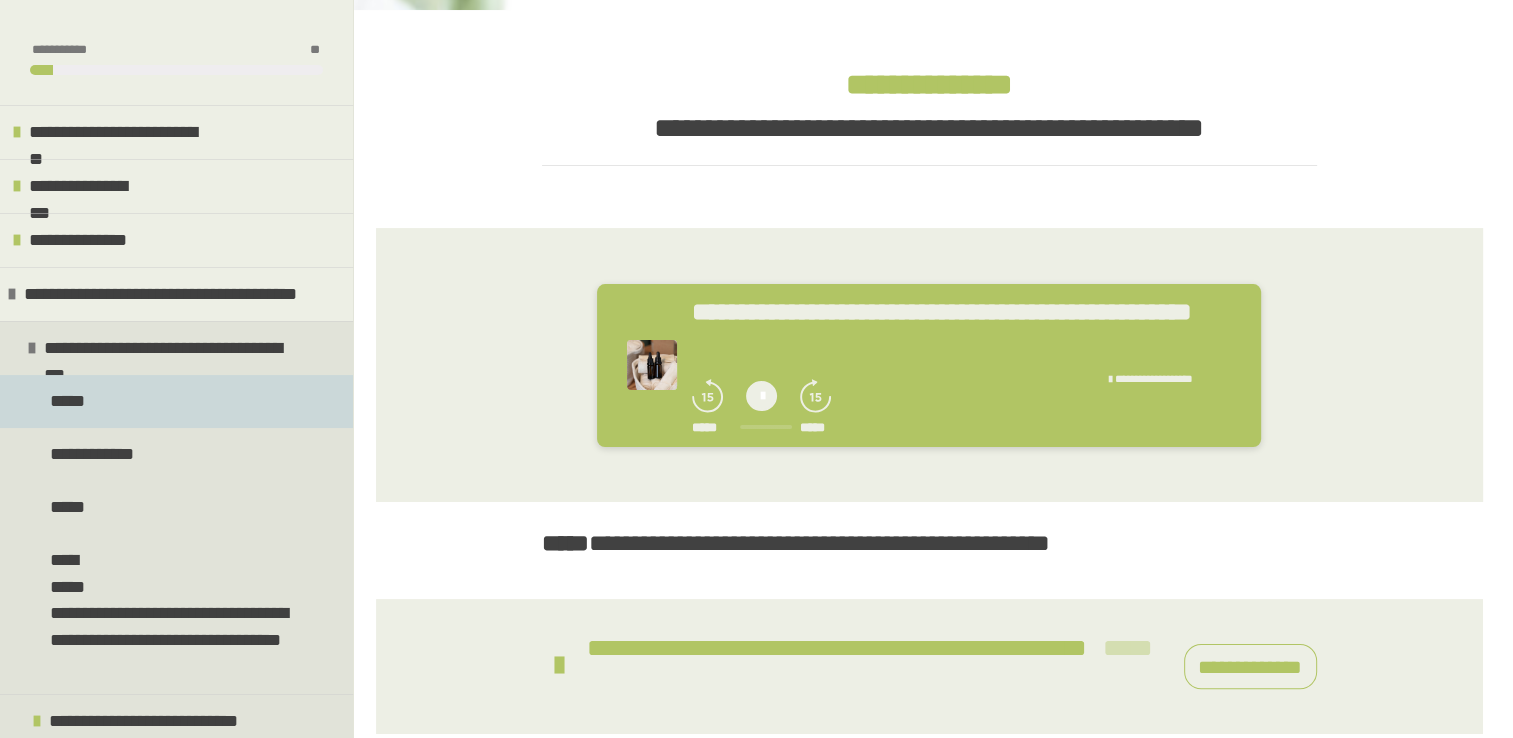 click on "*****" at bounding box center [176, 401] 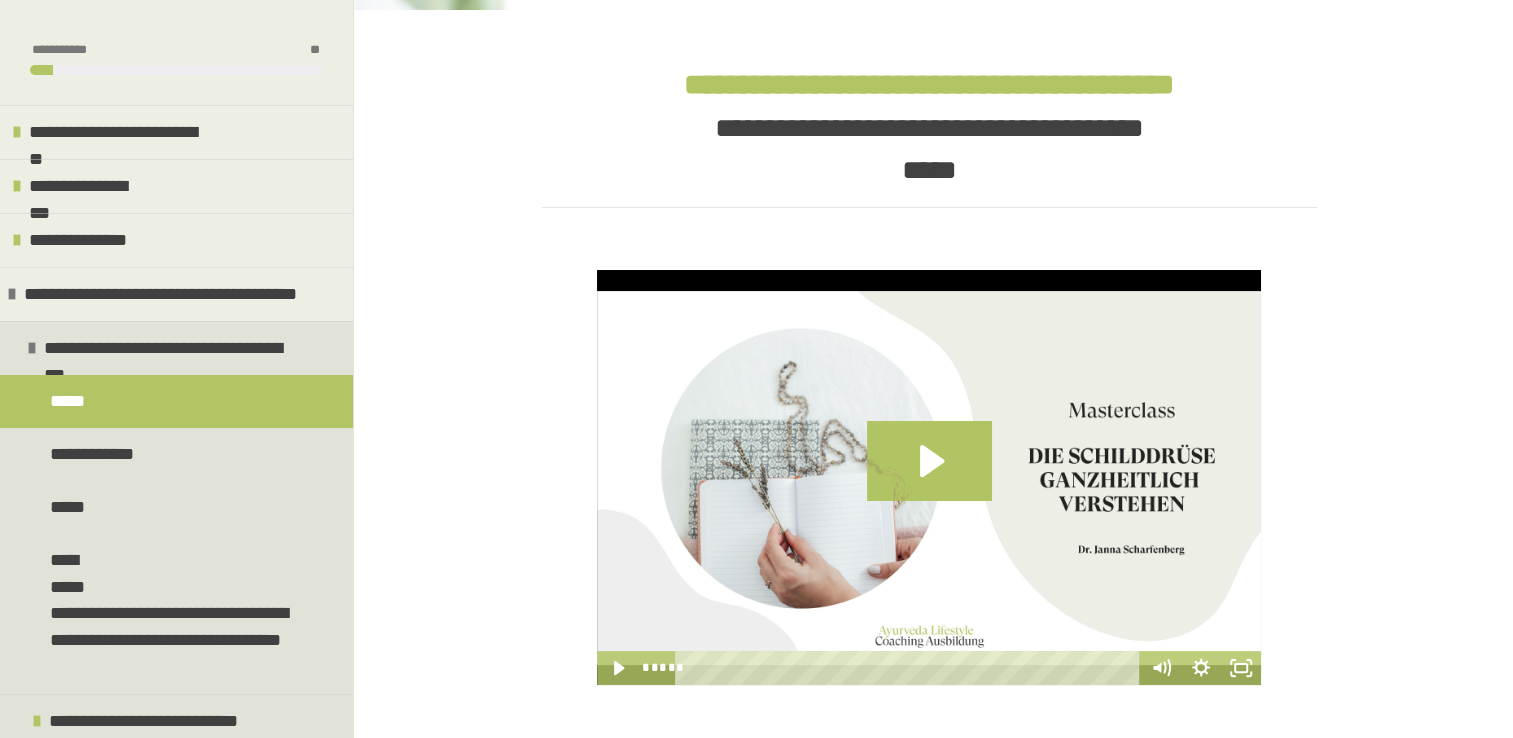 scroll, scrollTop: 506, scrollLeft: 0, axis: vertical 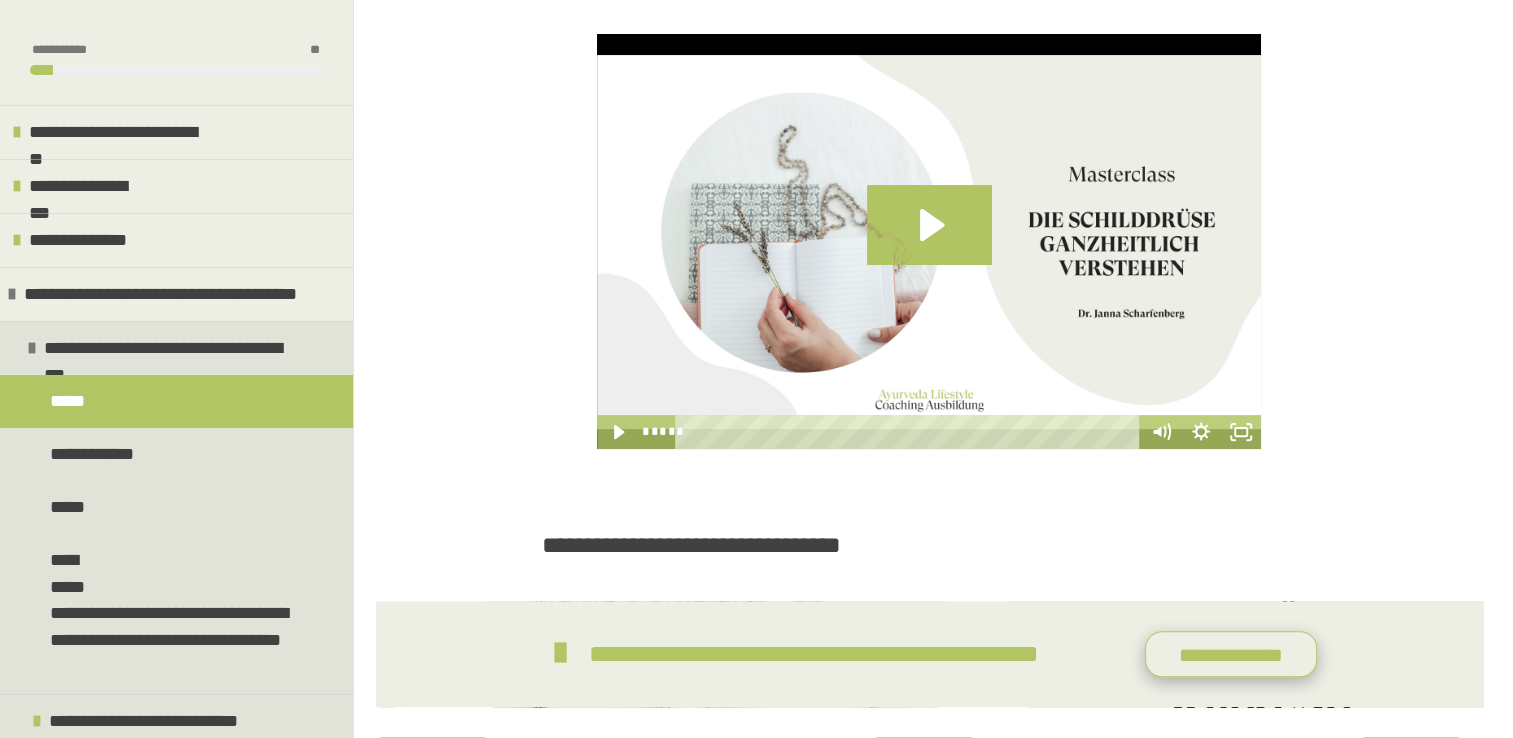 click on "**********" at bounding box center [1231, 654] 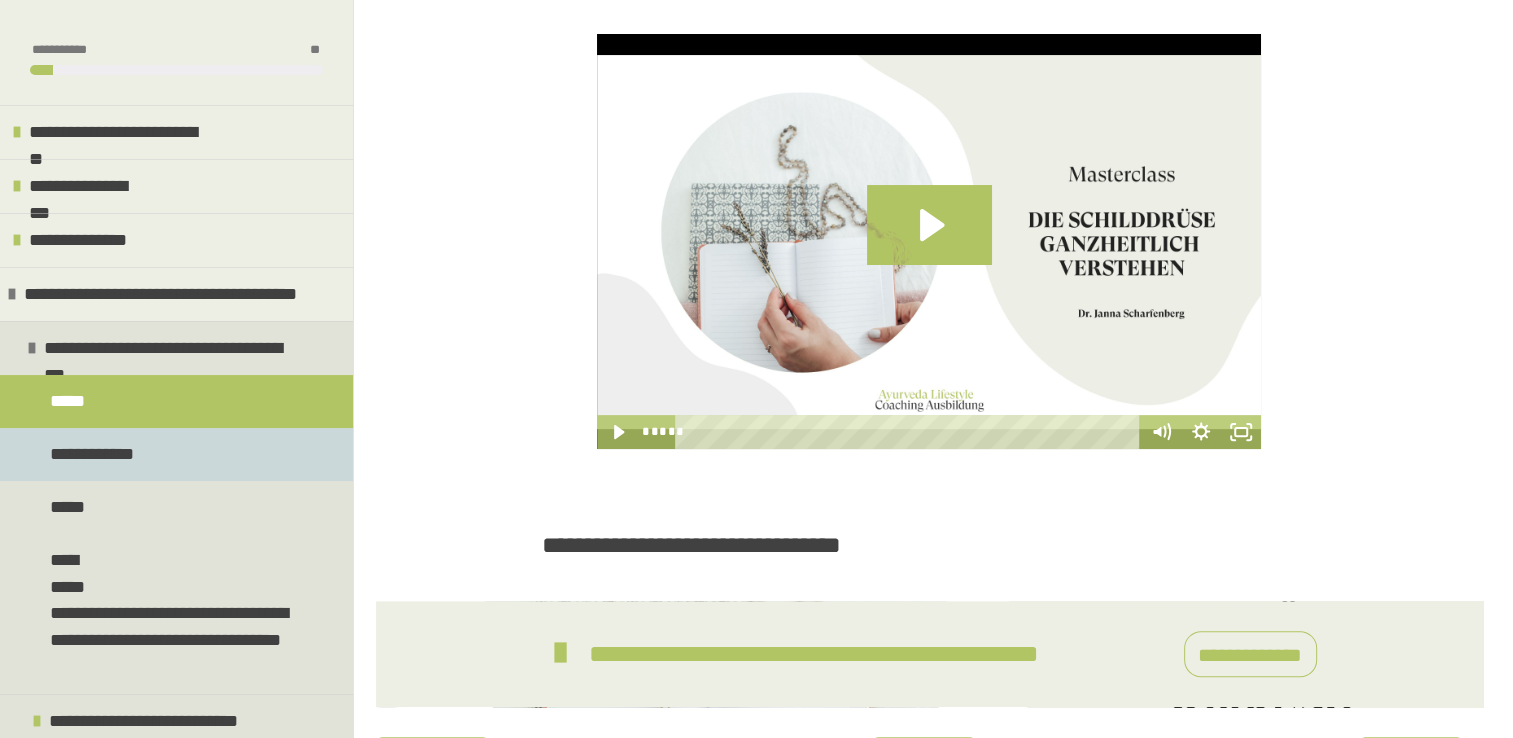 click on "**********" at bounding box center [176, 454] 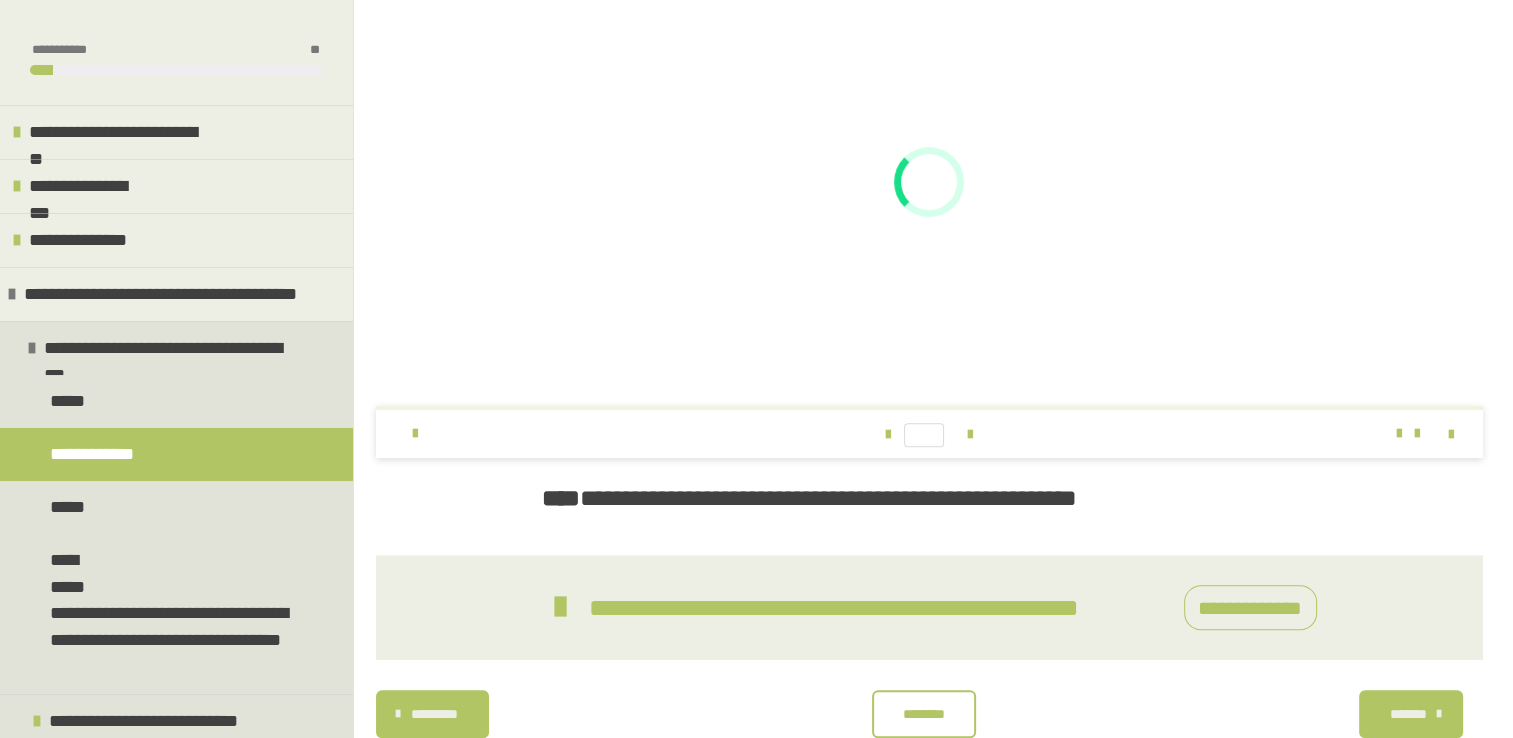 scroll, scrollTop: 644, scrollLeft: 0, axis: vertical 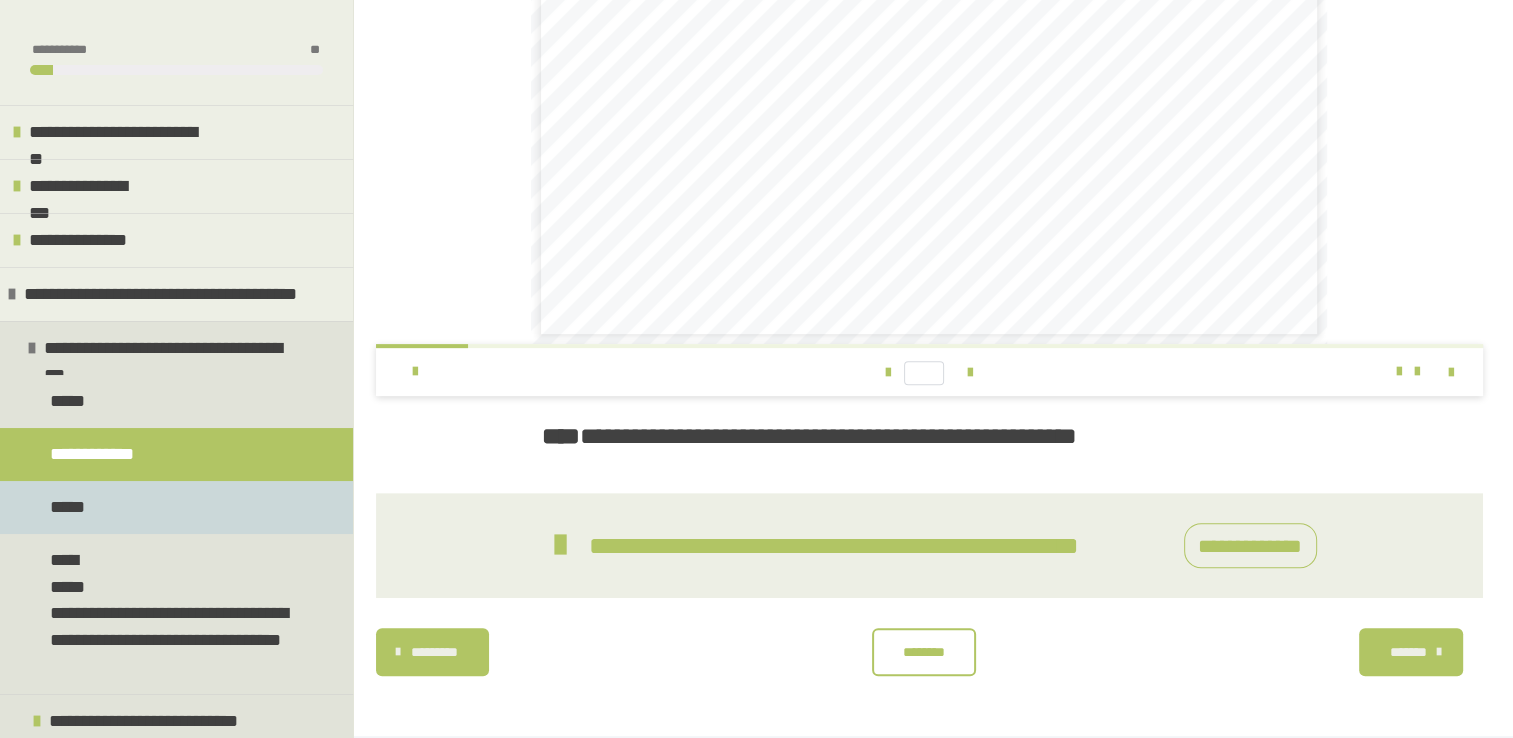 click on "*****" at bounding box center [176, 507] 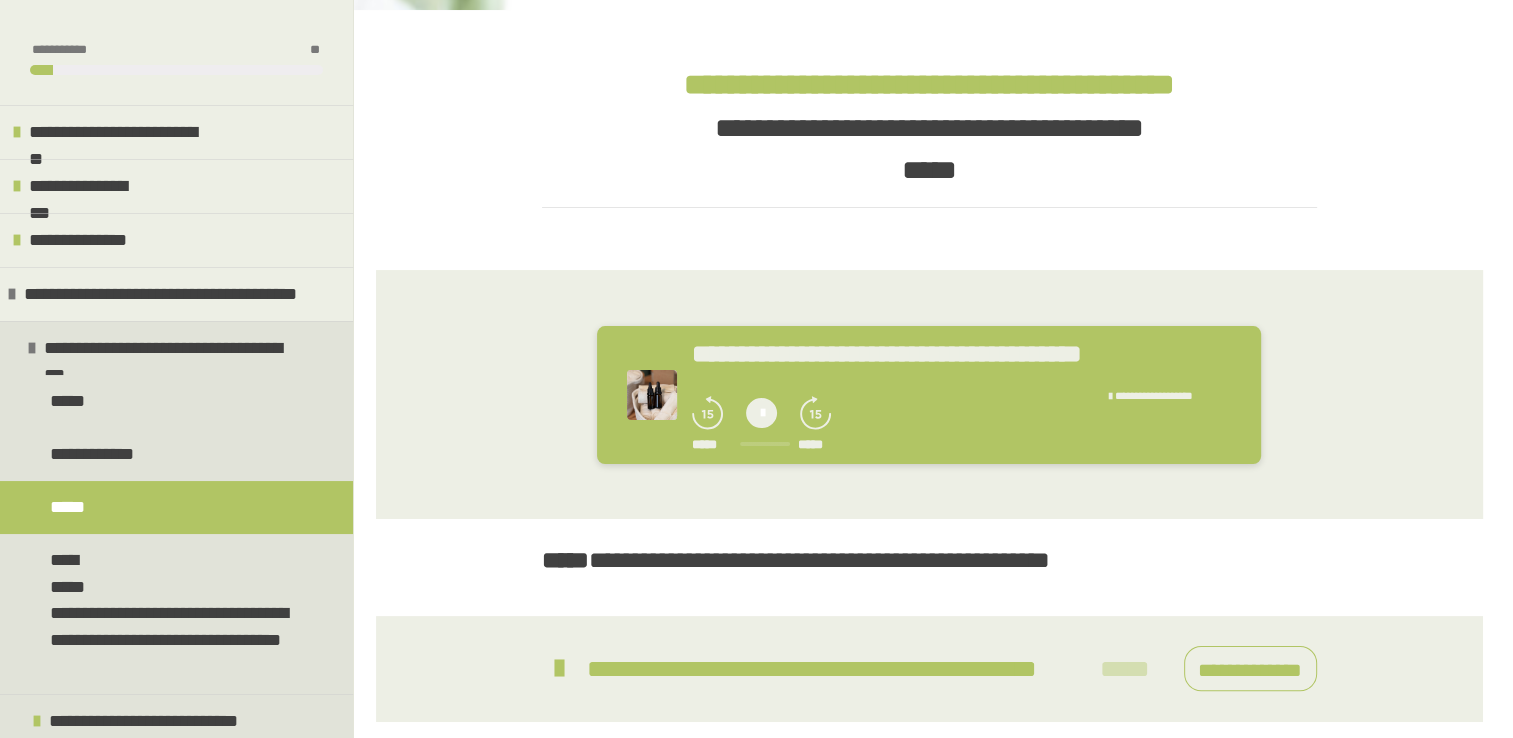 scroll, scrollTop: 393, scrollLeft: 0, axis: vertical 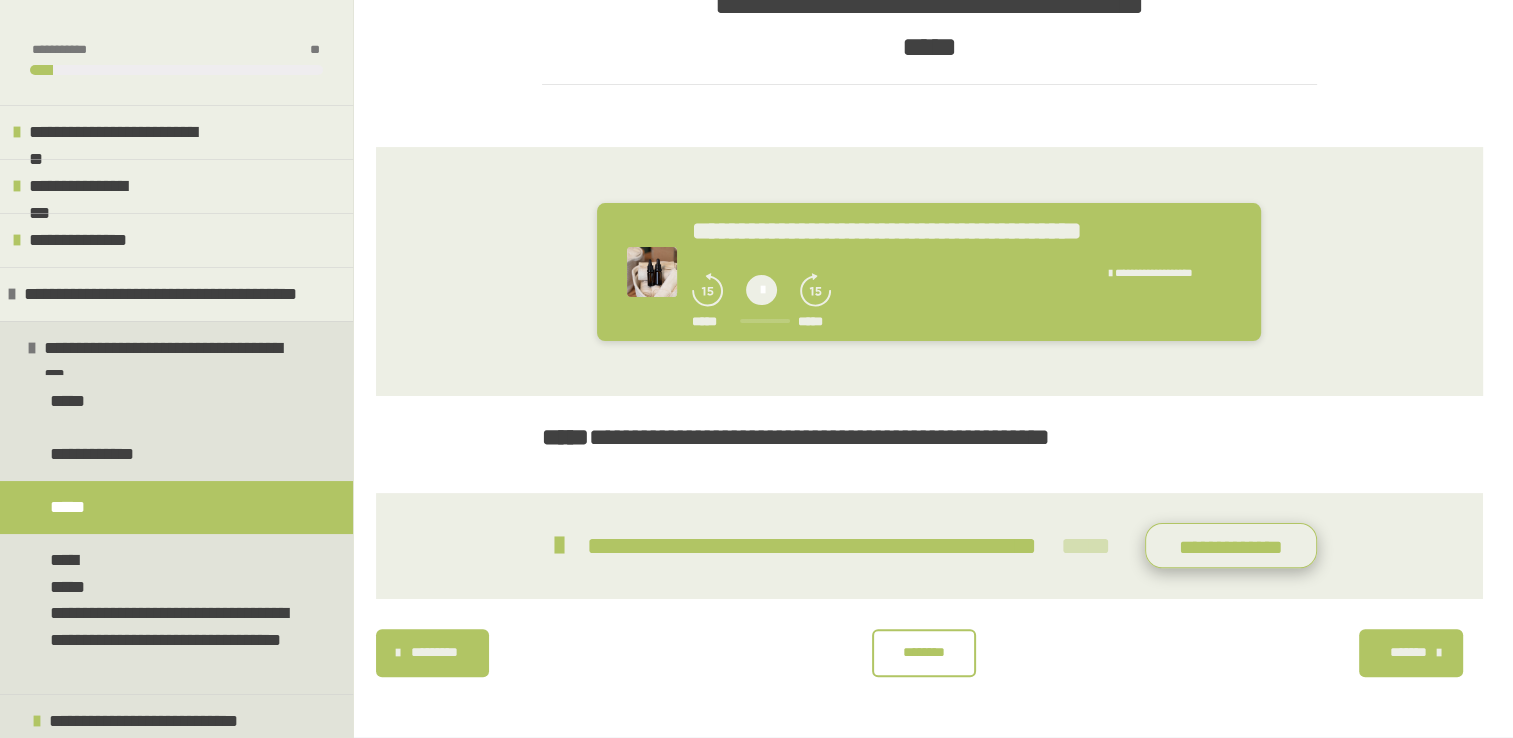 click on "**********" at bounding box center (1231, 546) 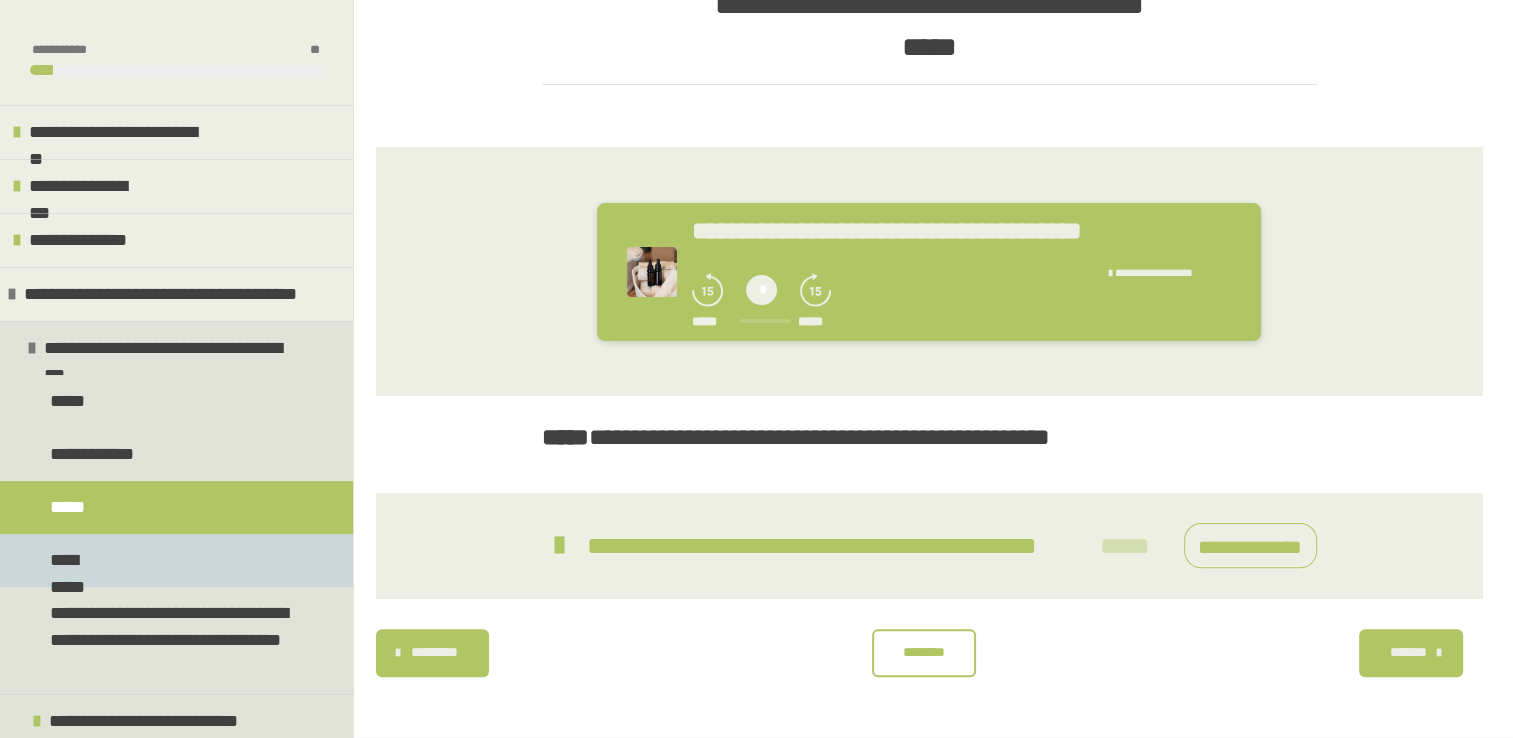 click on "**********" at bounding box center (176, 560) 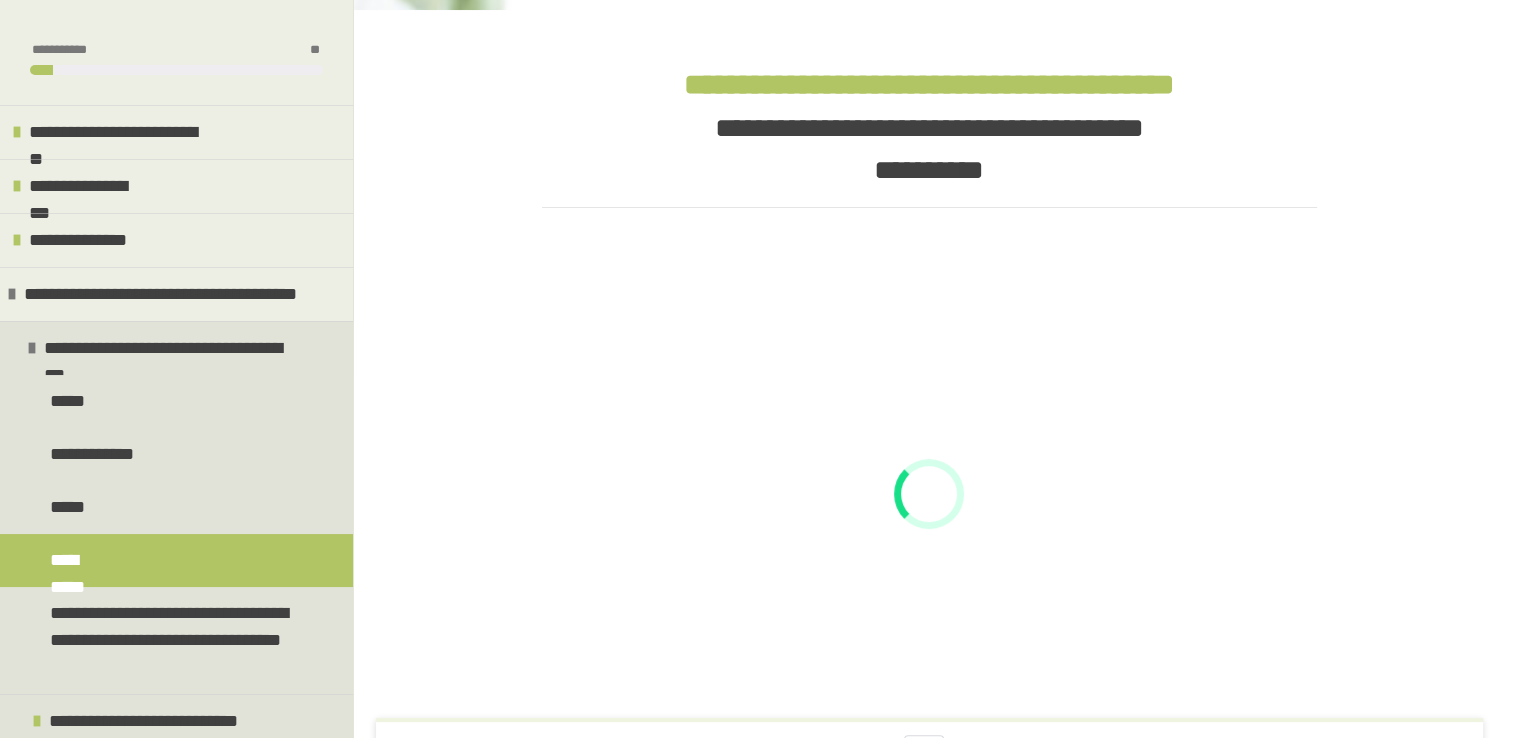 scroll, scrollTop: 524, scrollLeft: 0, axis: vertical 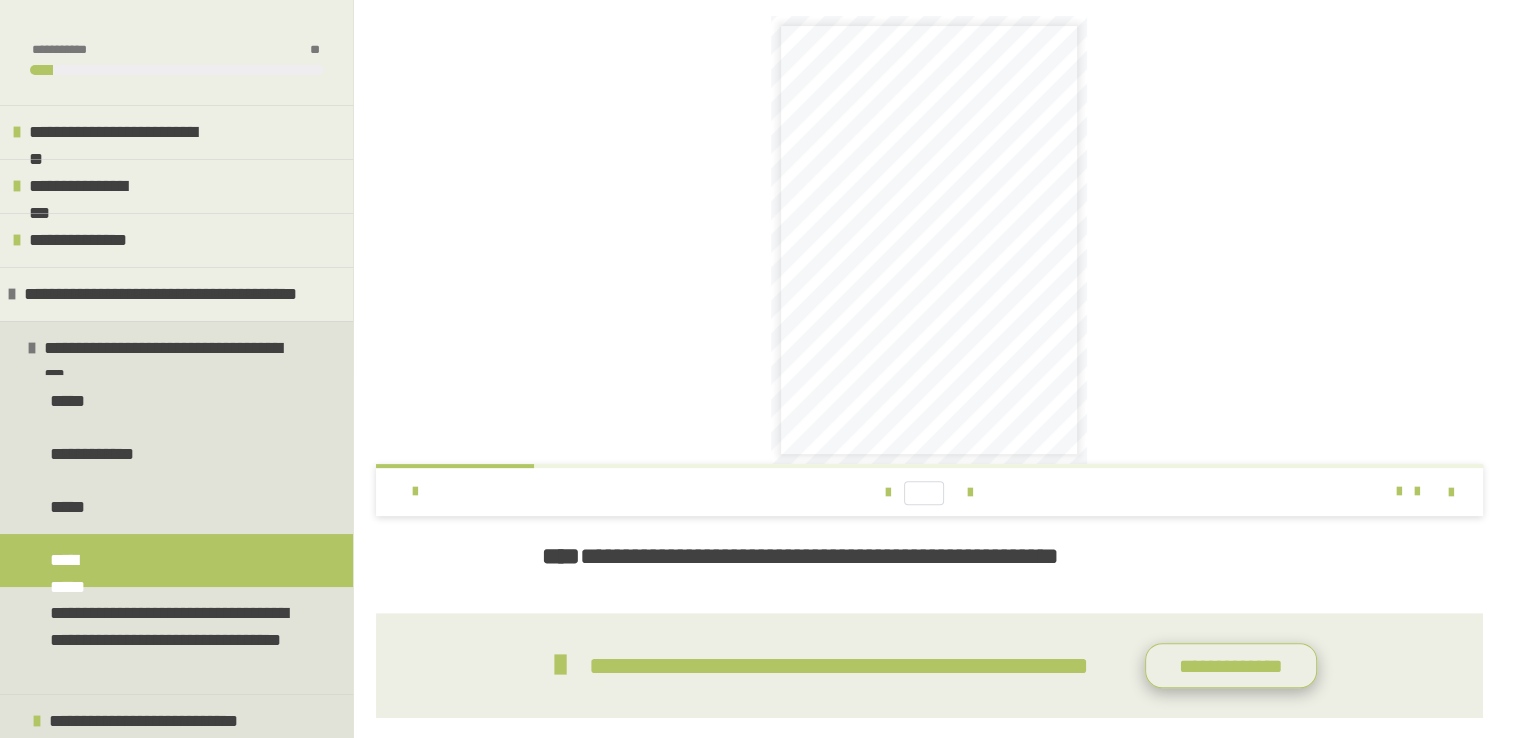 click on "**********" at bounding box center (1231, 666) 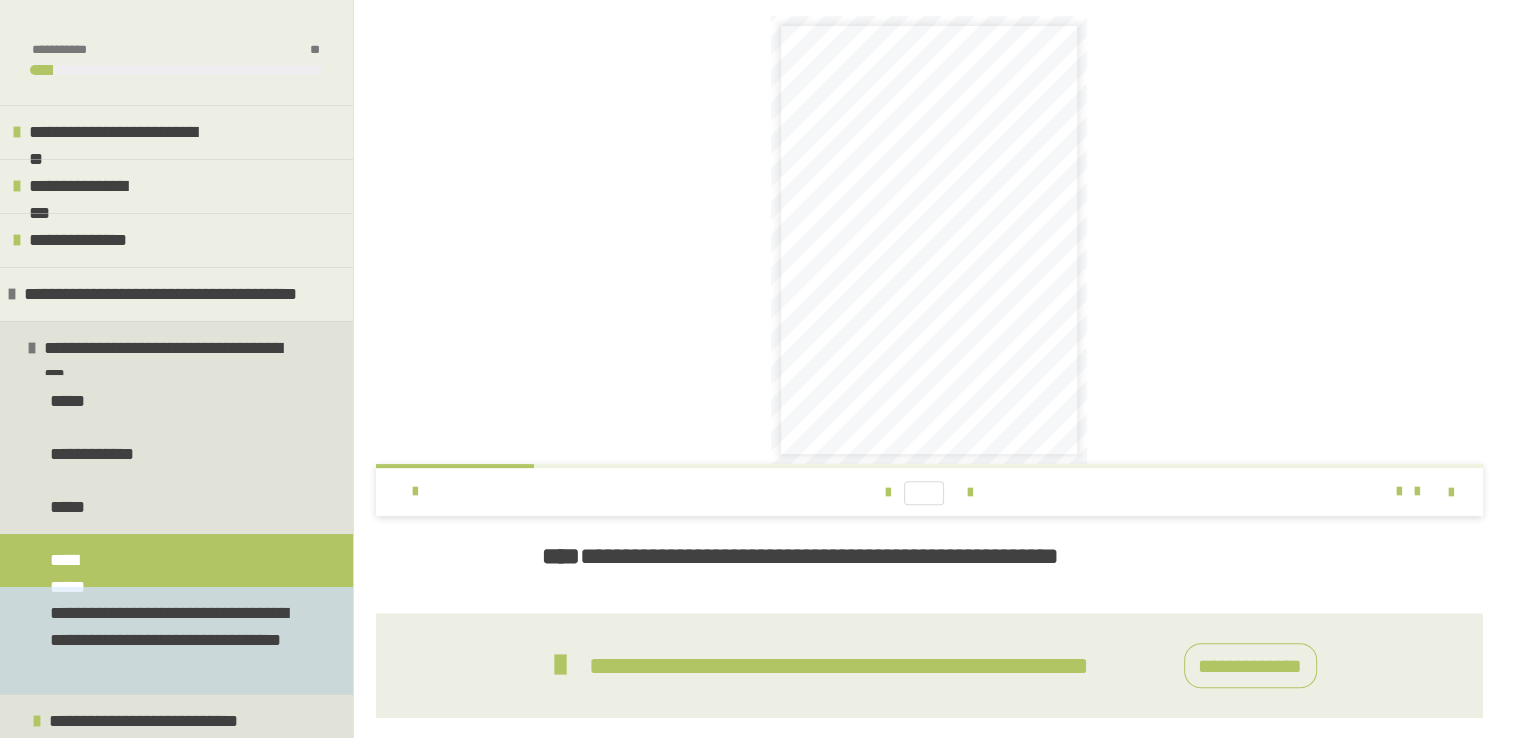 click on "**********" at bounding box center [171, 640] 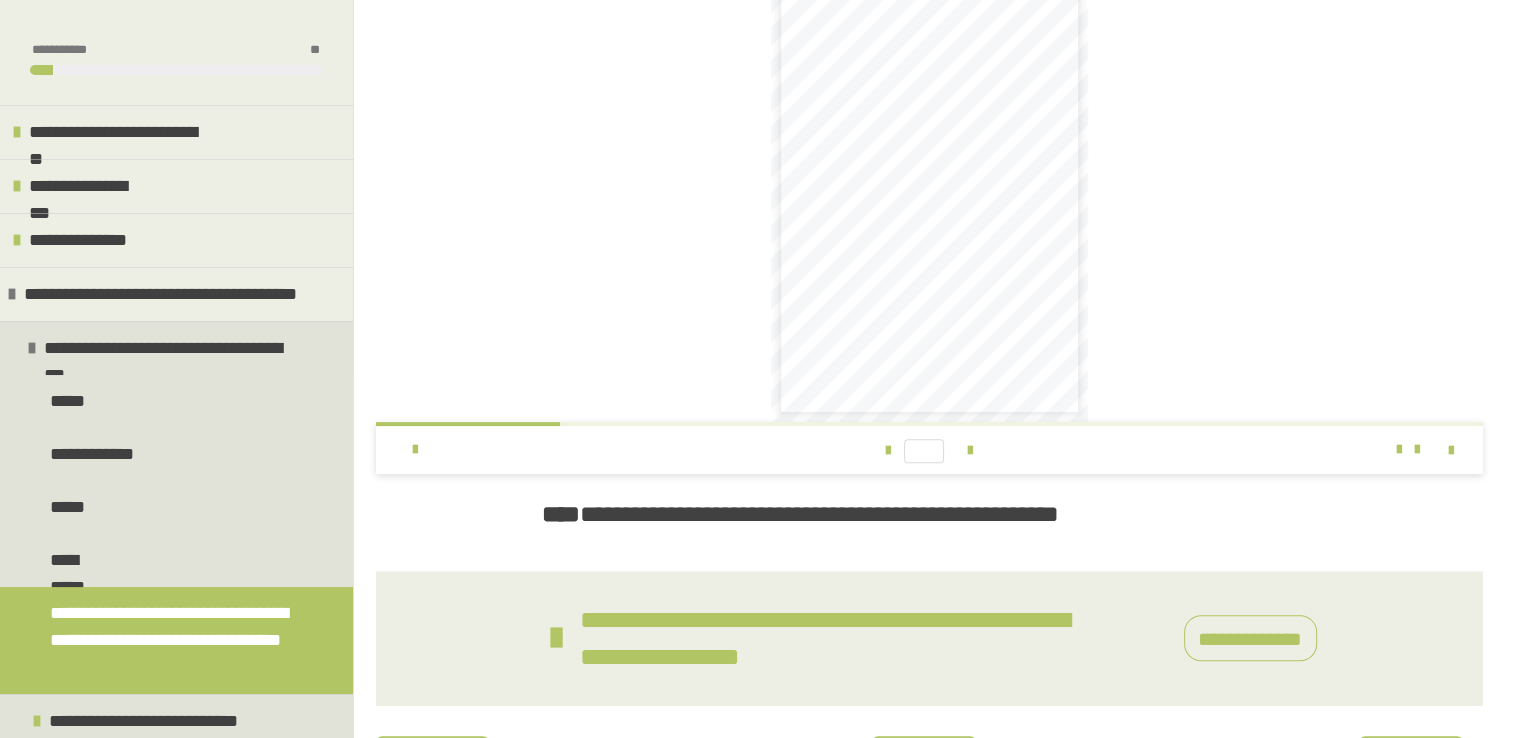 scroll, scrollTop: 673, scrollLeft: 0, axis: vertical 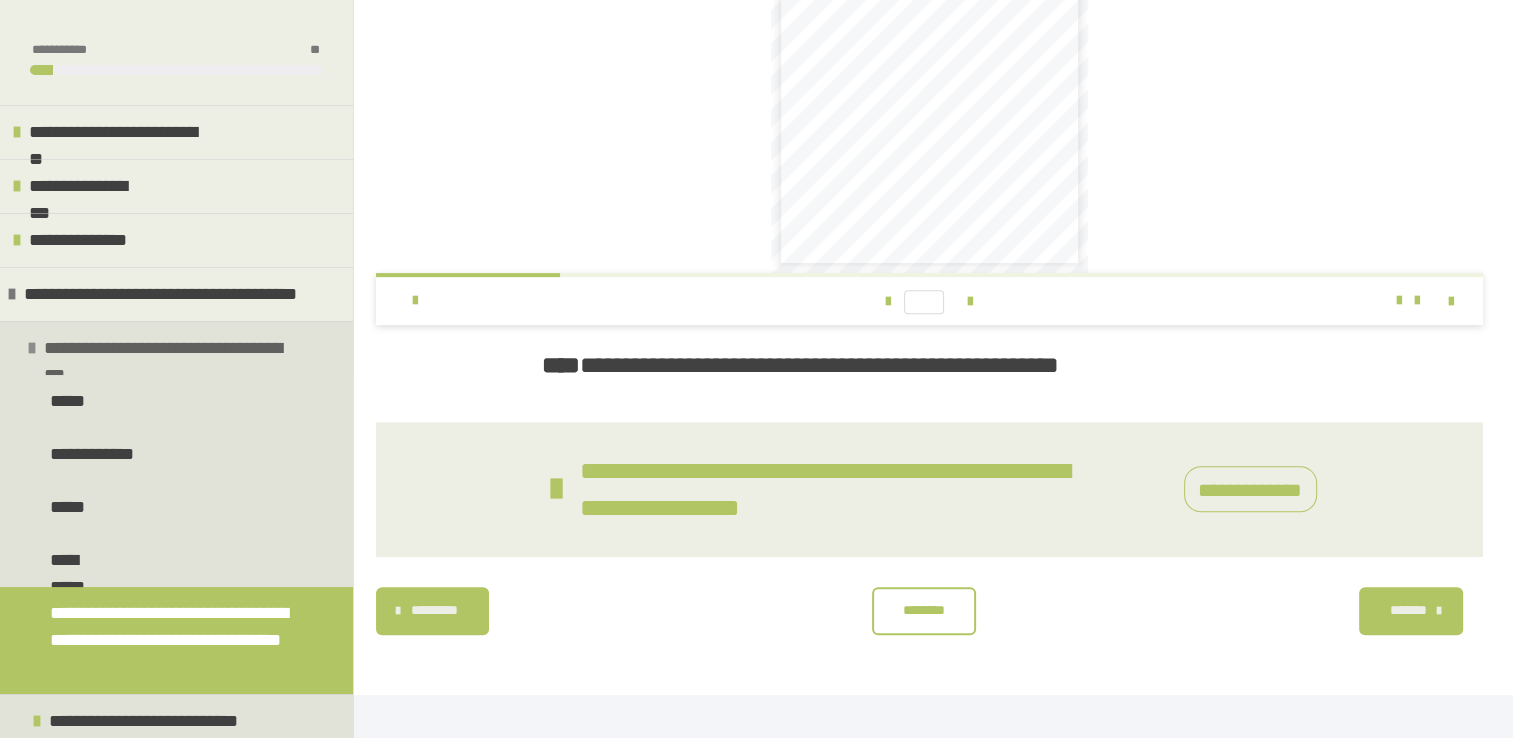click at bounding box center (32, 348) 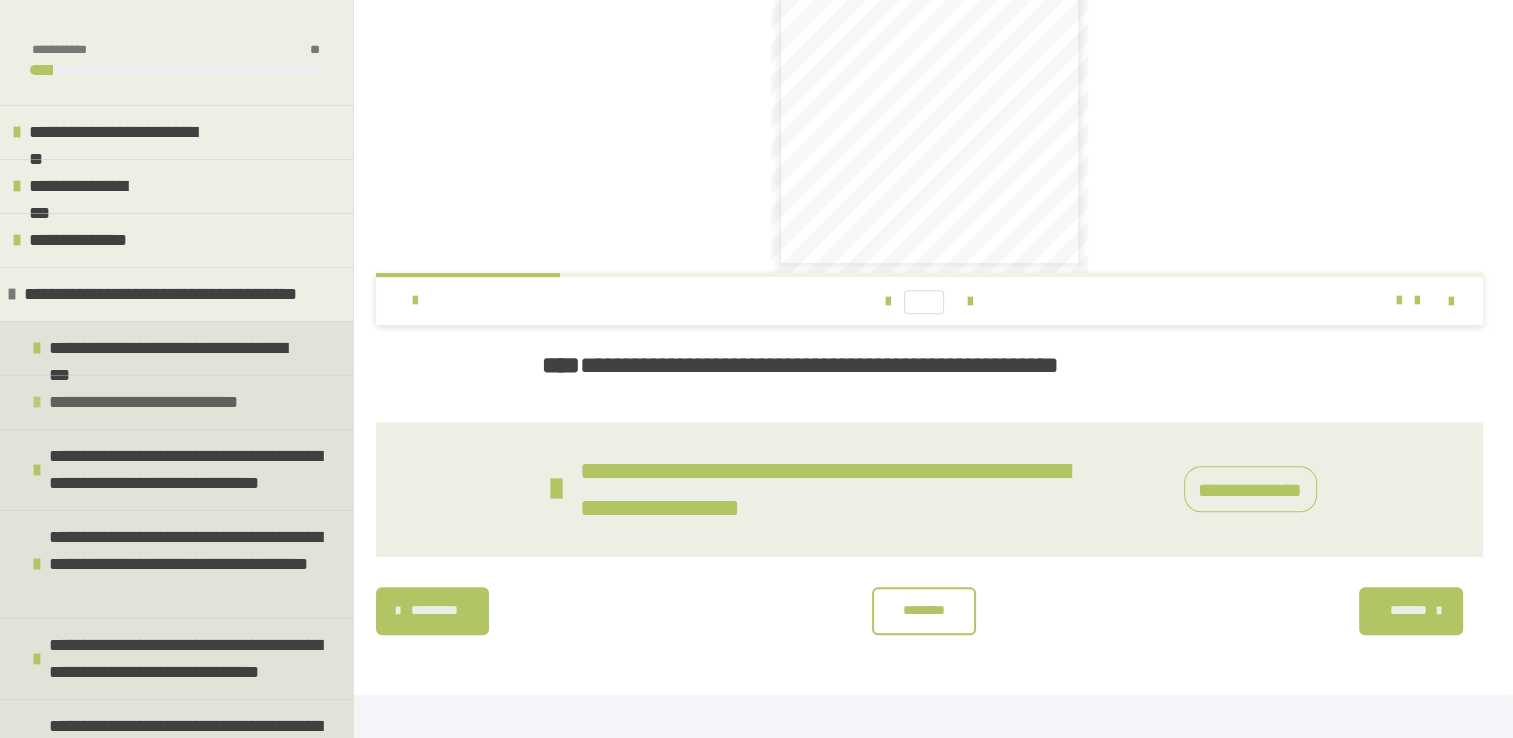 click on "**********" at bounding box center (176, 402) 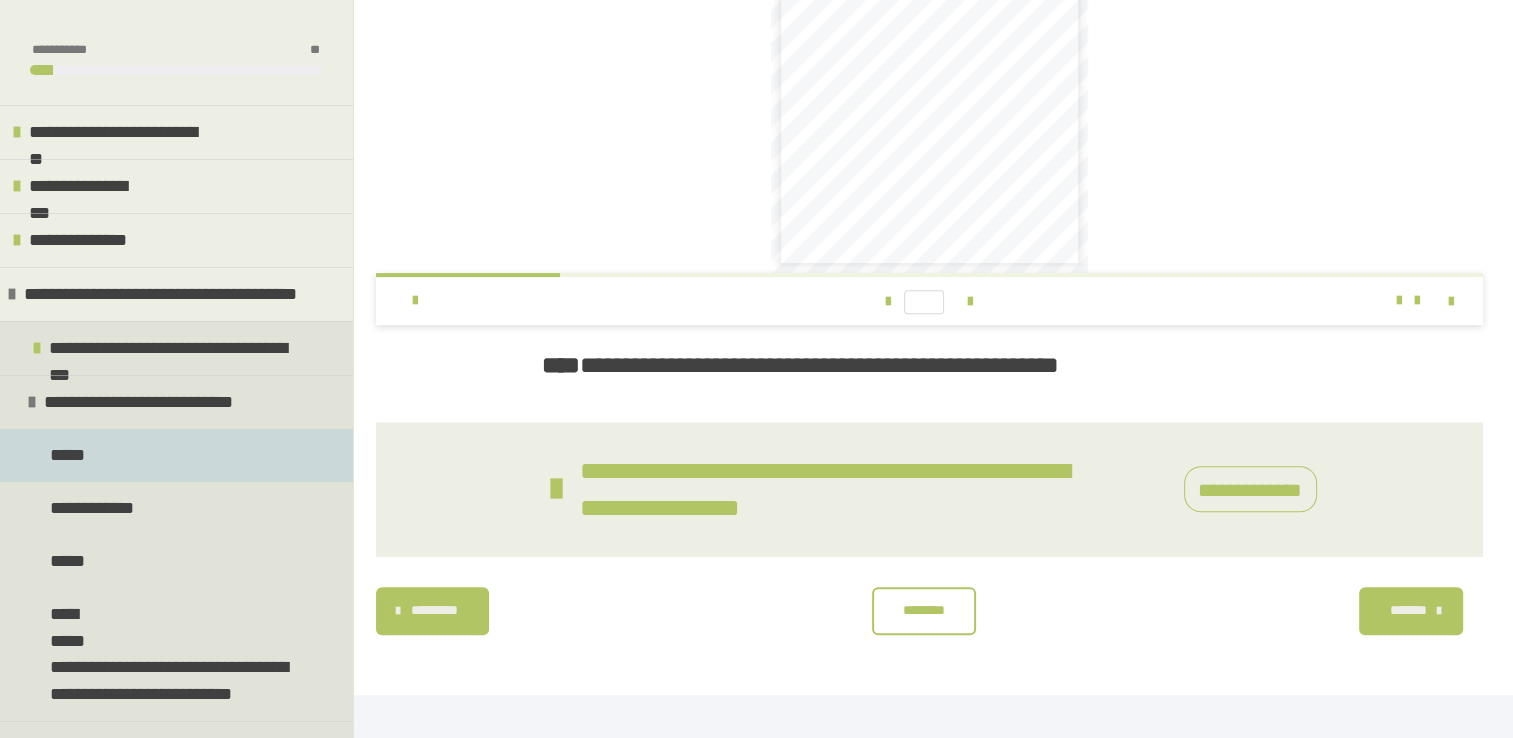 click on "*****" at bounding box center [70, 455] 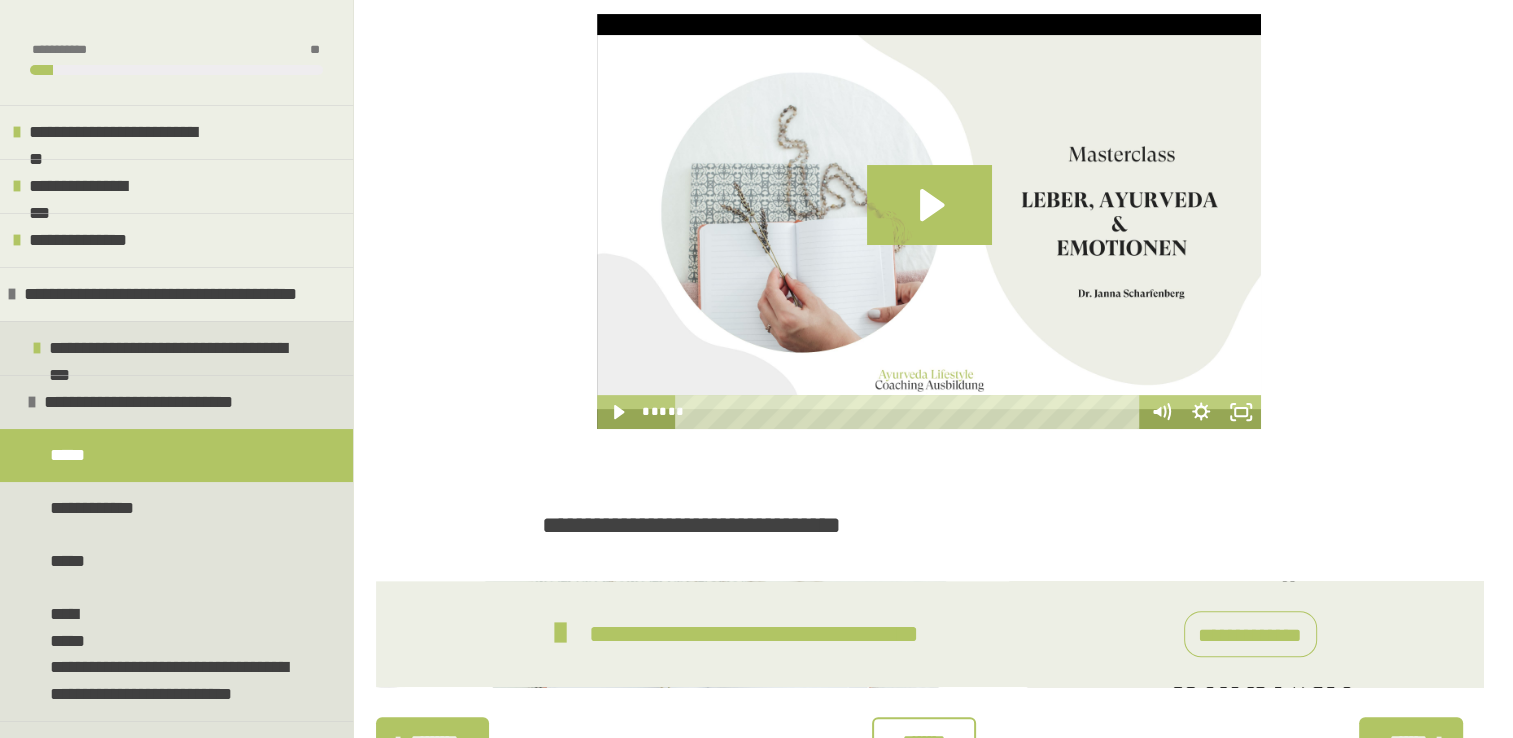 scroll, scrollTop: 614, scrollLeft: 0, axis: vertical 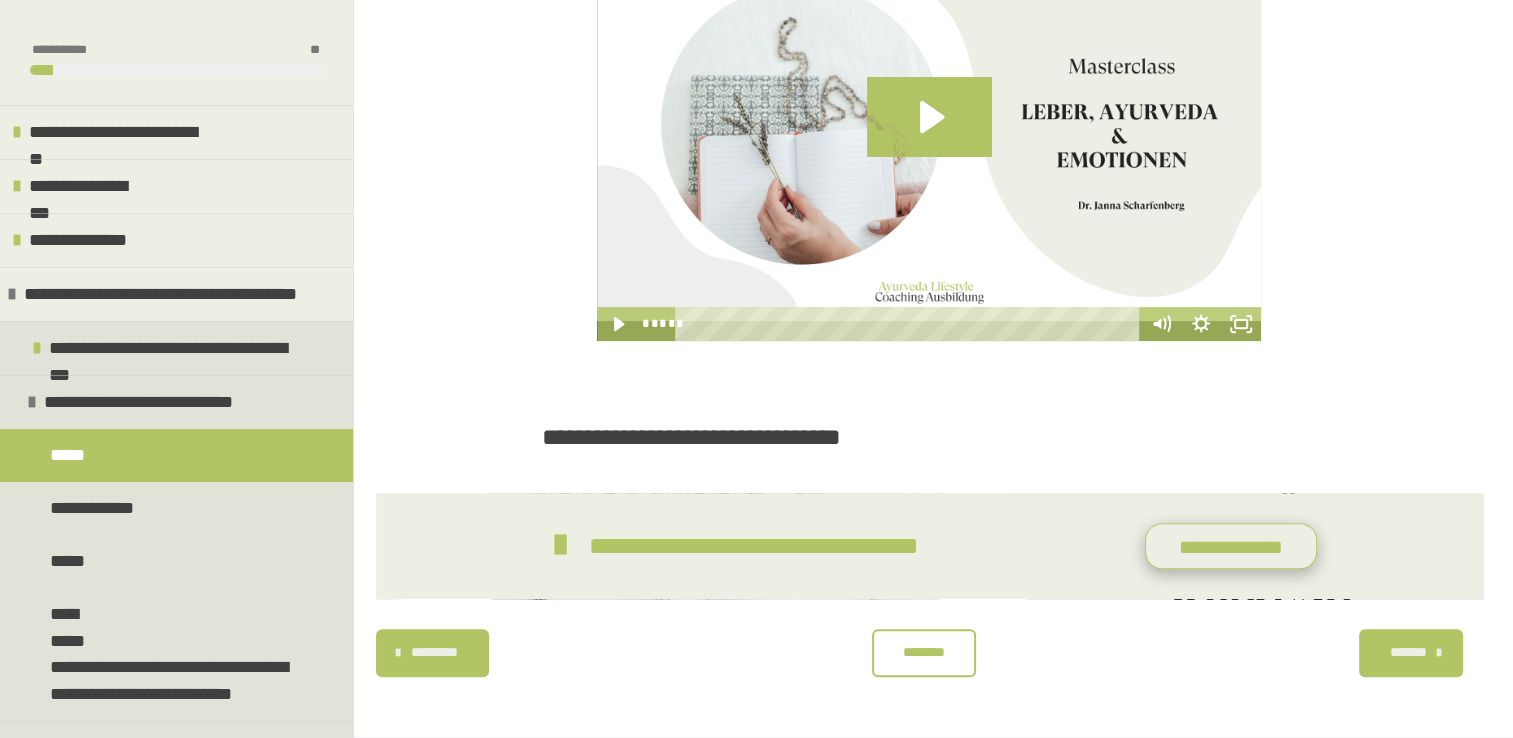click on "**********" at bounding box center (1231, 546) 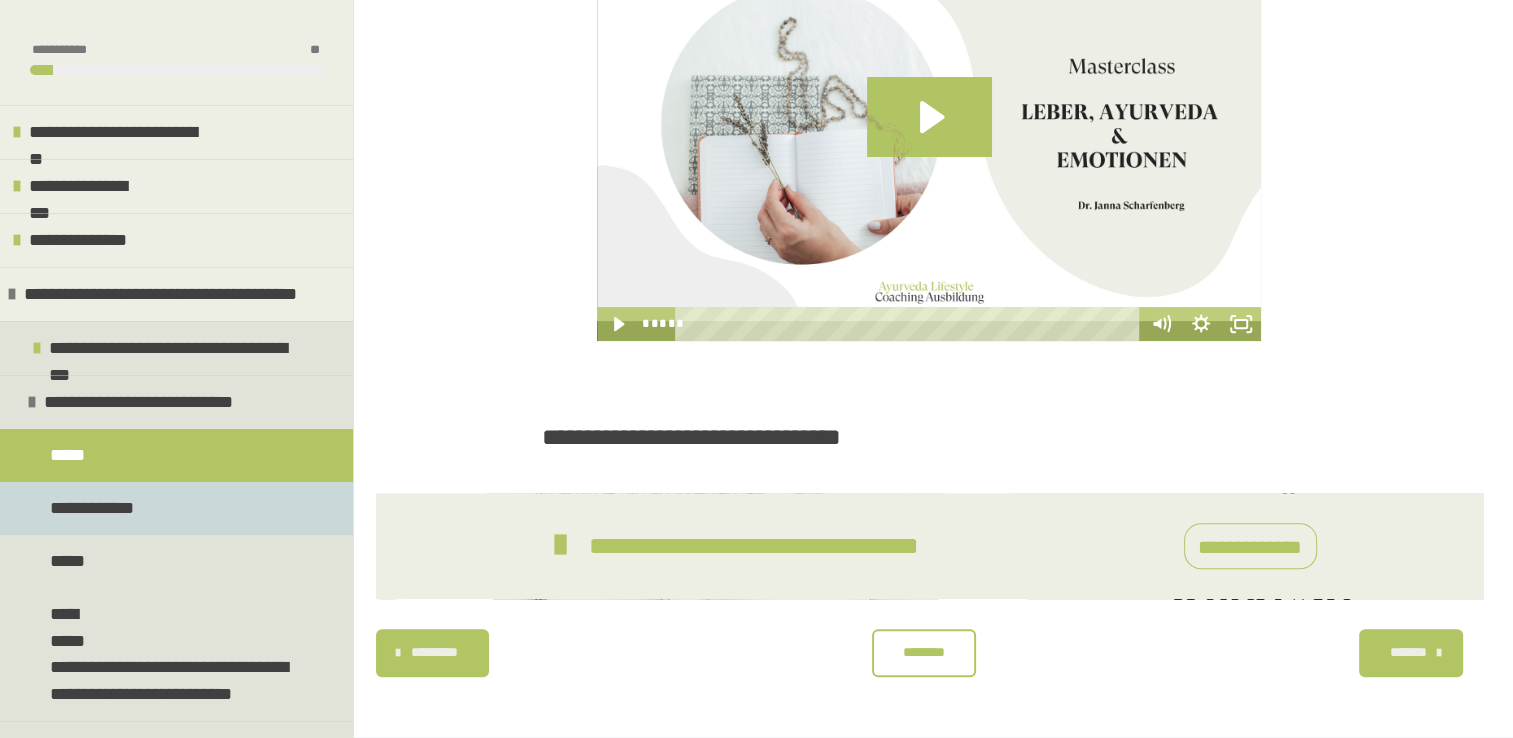 click on "**********" at bounding box center (176, 508) 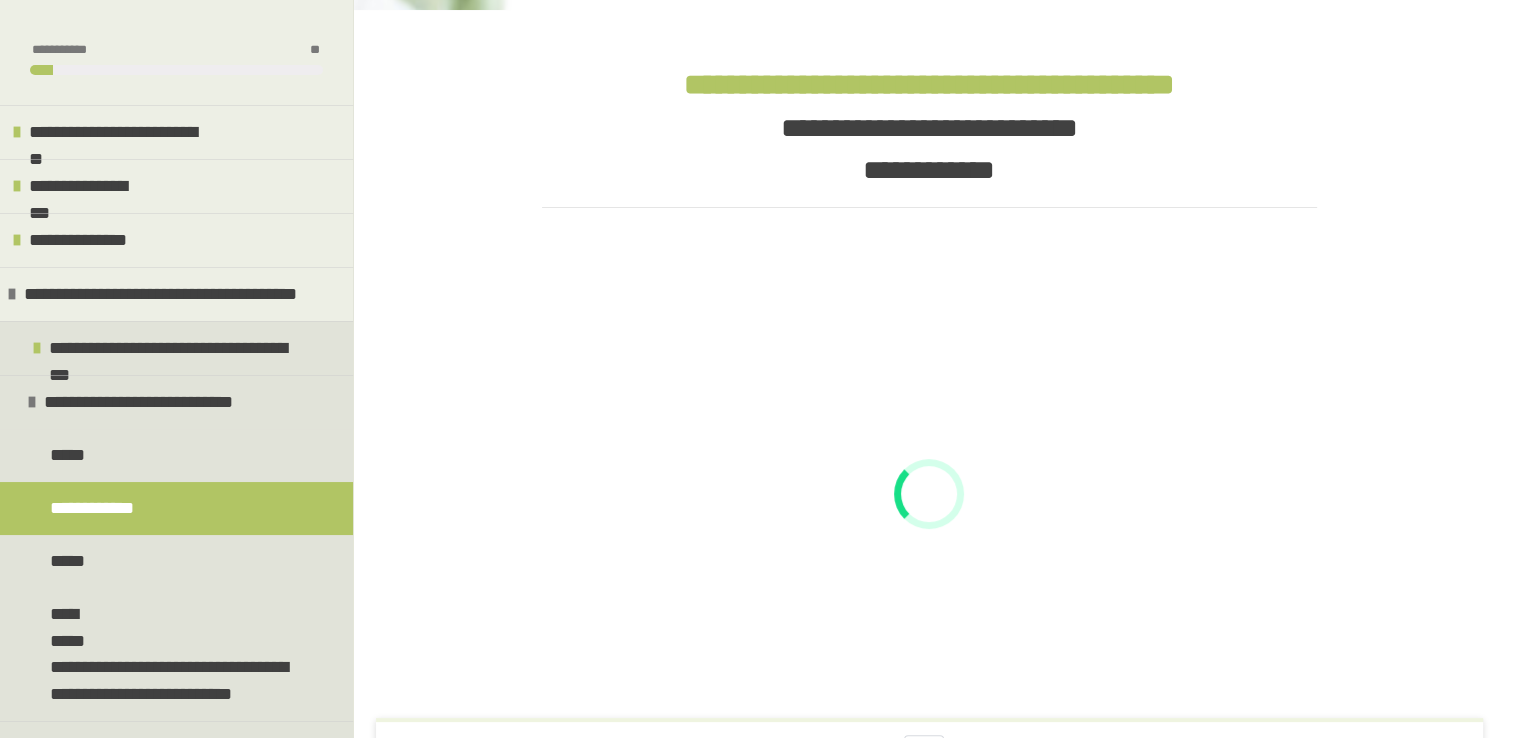 scroll, scrollTop: 644, scrollLeft: 0, axis: vertical 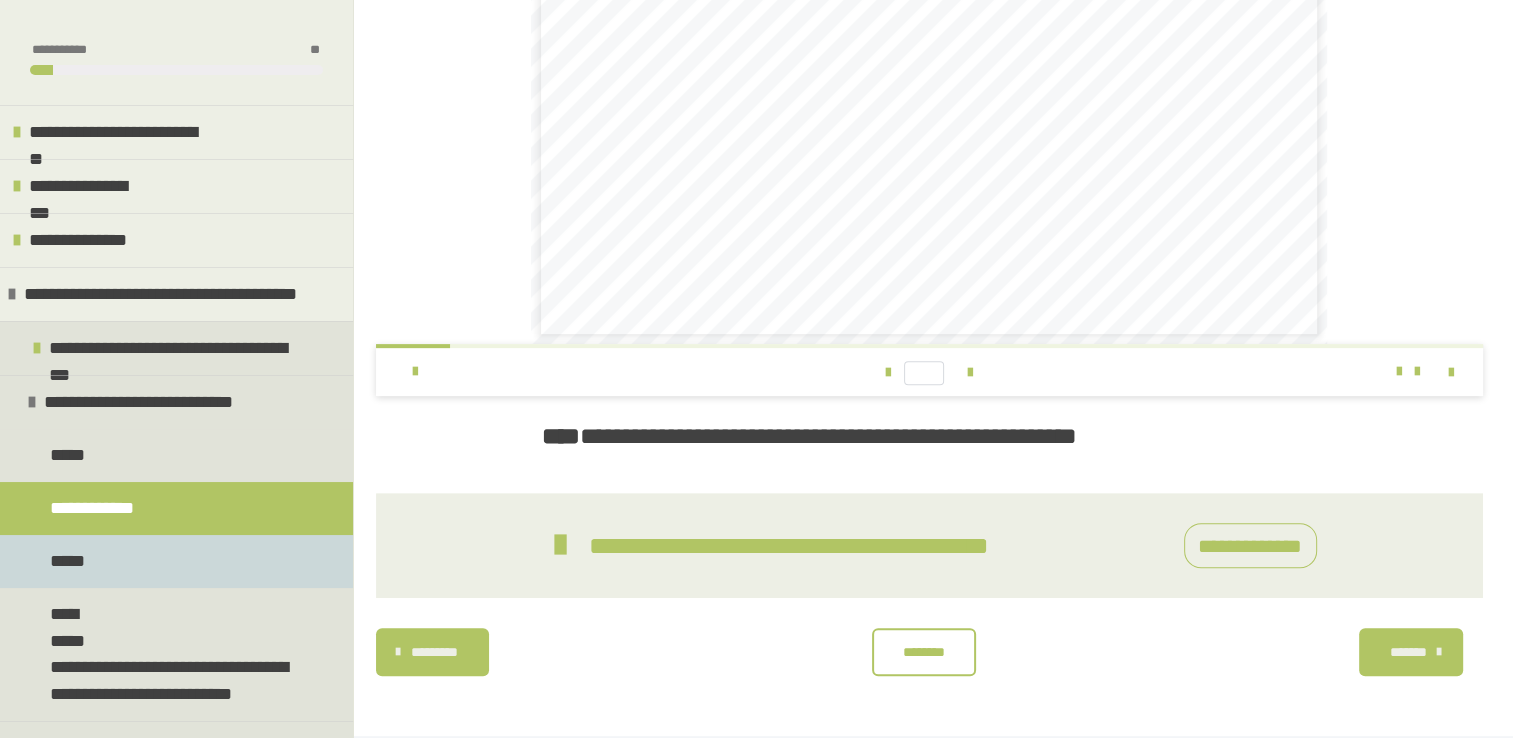 click on "*****" at bounding box center (176, 561) 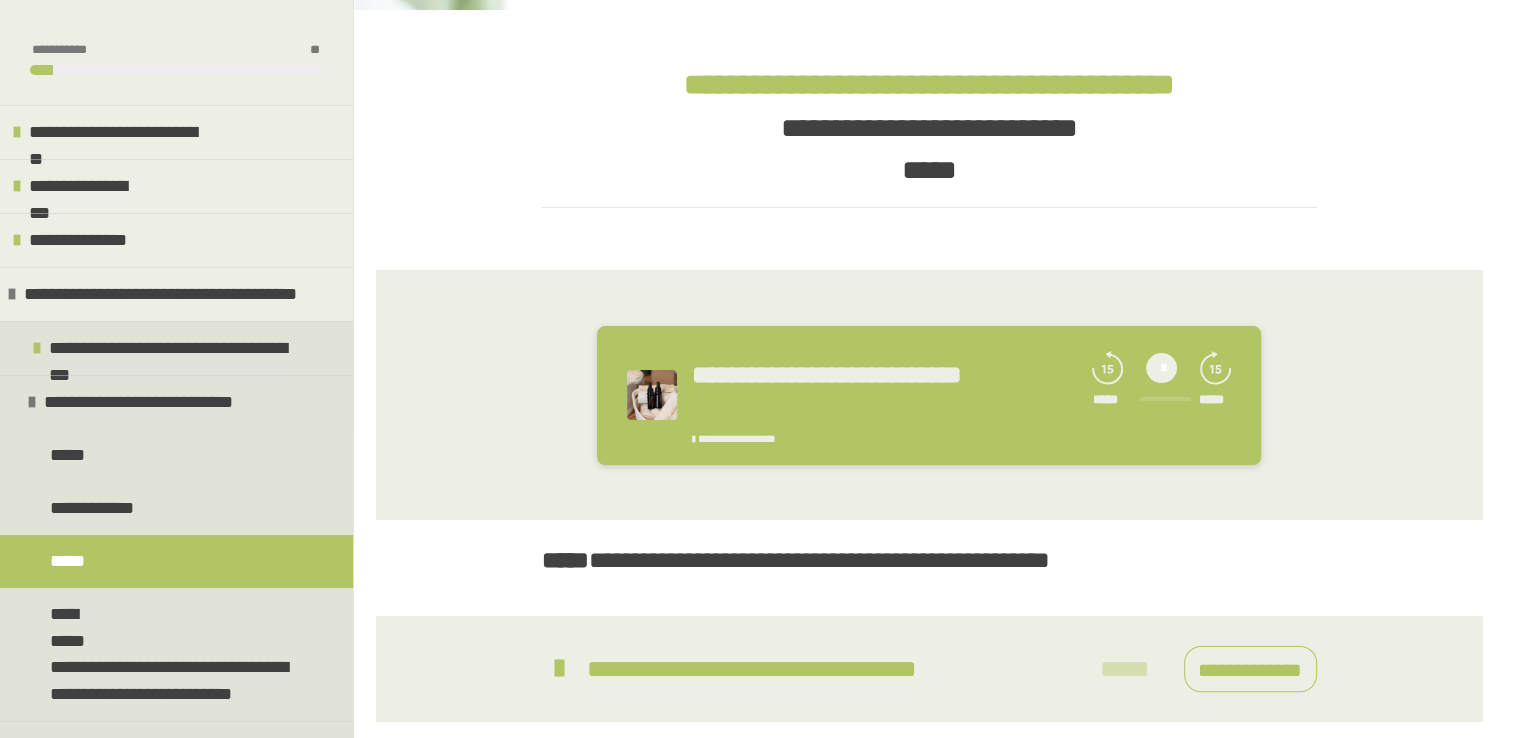 scroll, scrollTop: 393, scrollLeft: 0, axis: vertical 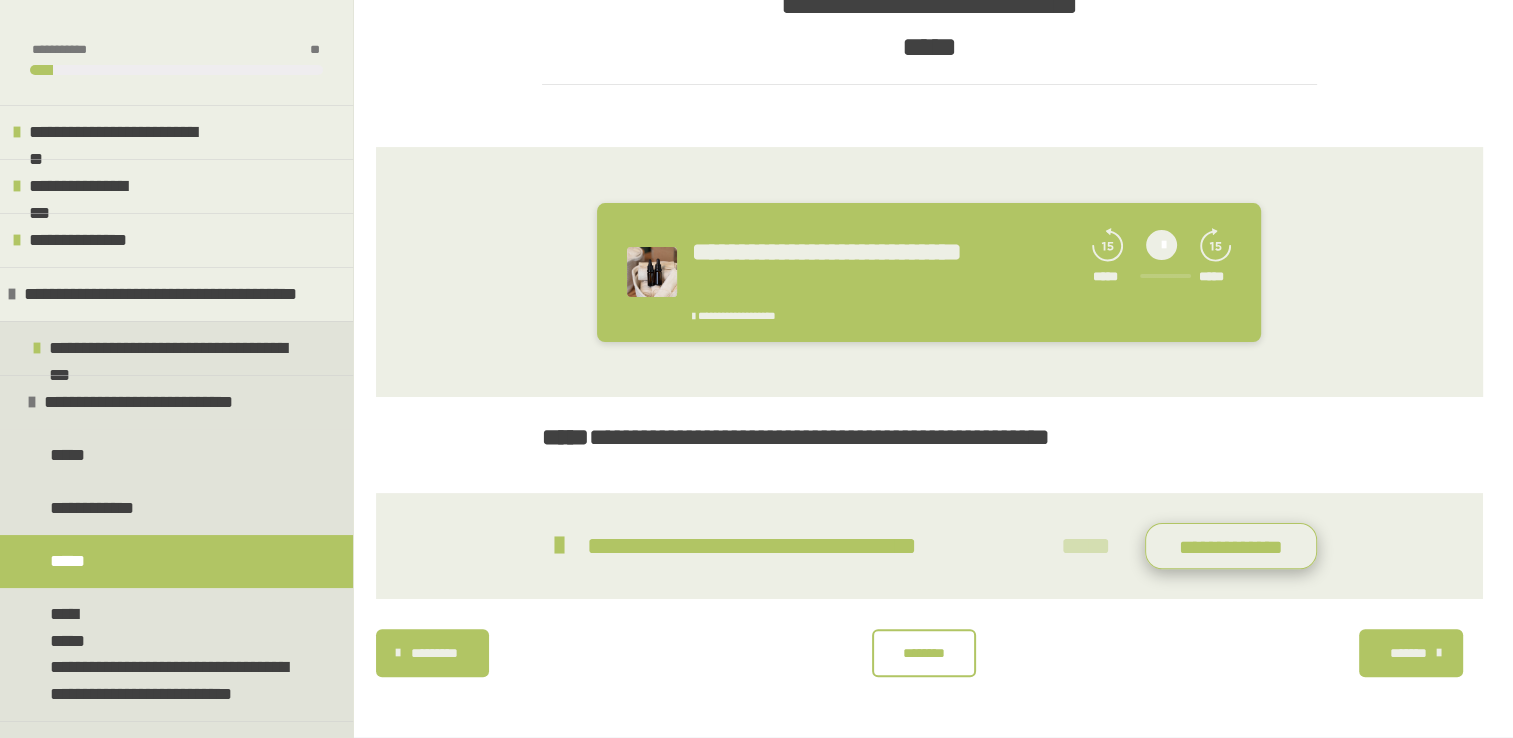 click on "**********" at bounding box center (1231, 546) 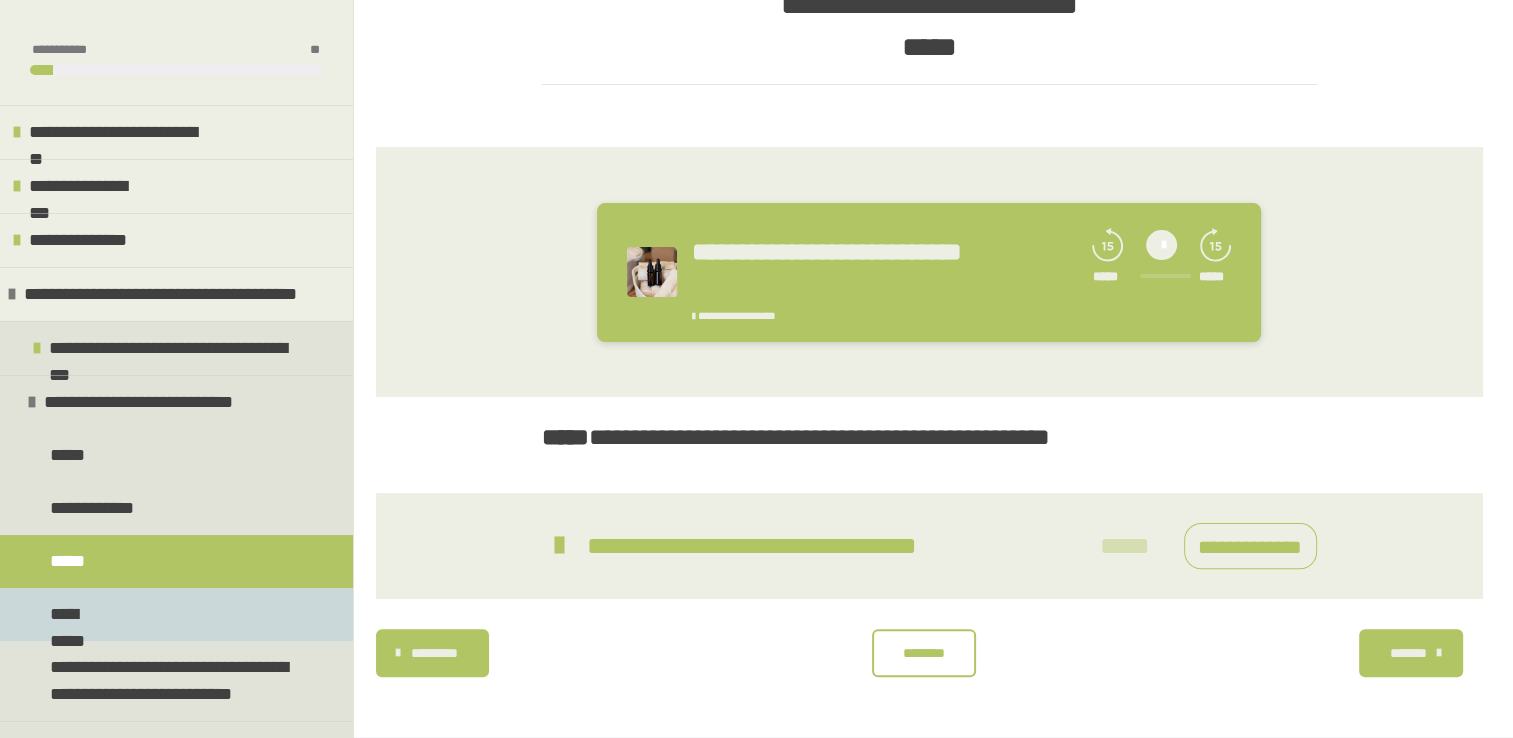 click on "**********" at bounding box center (176, 614) 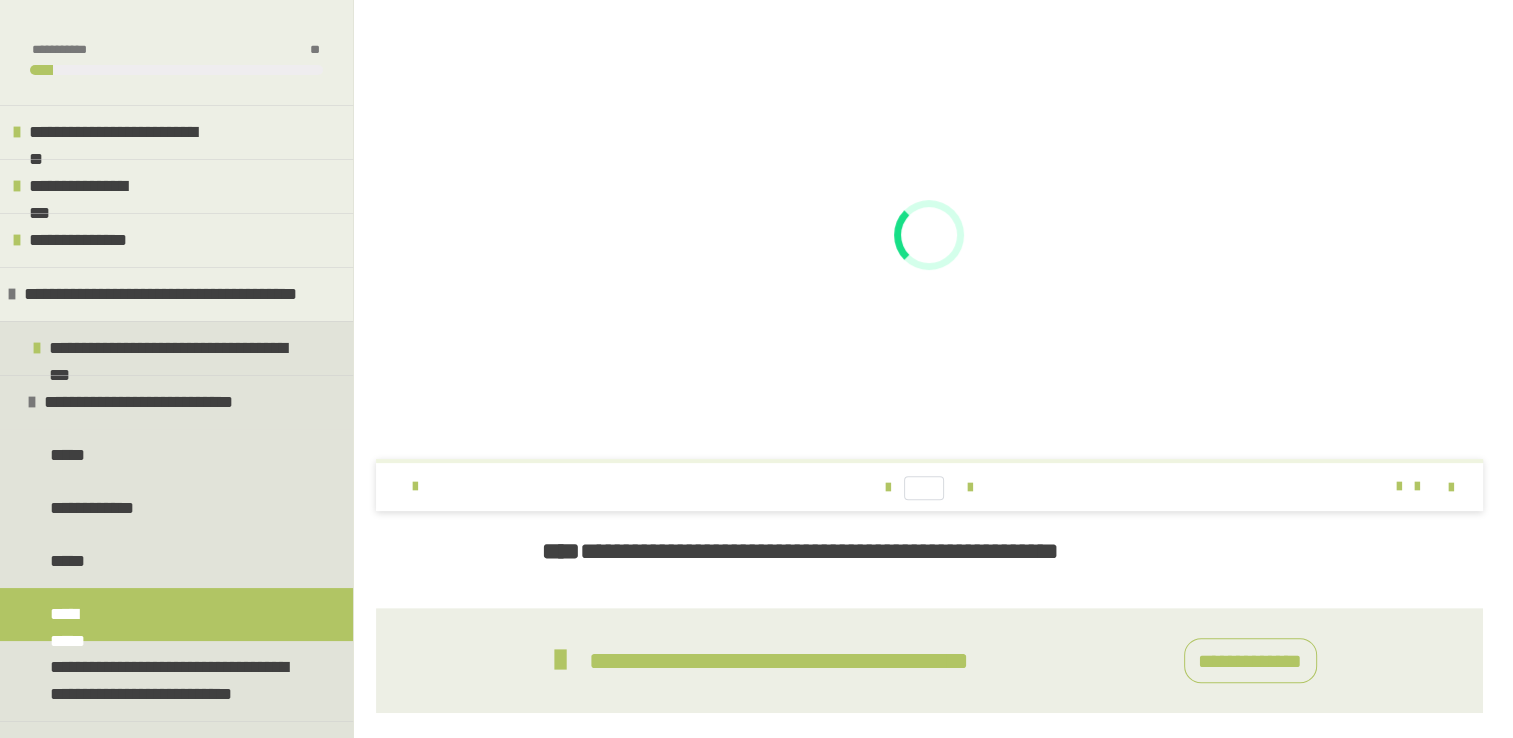scroll, scrollTop: 530, scrollLeft: 0, axis: vertical 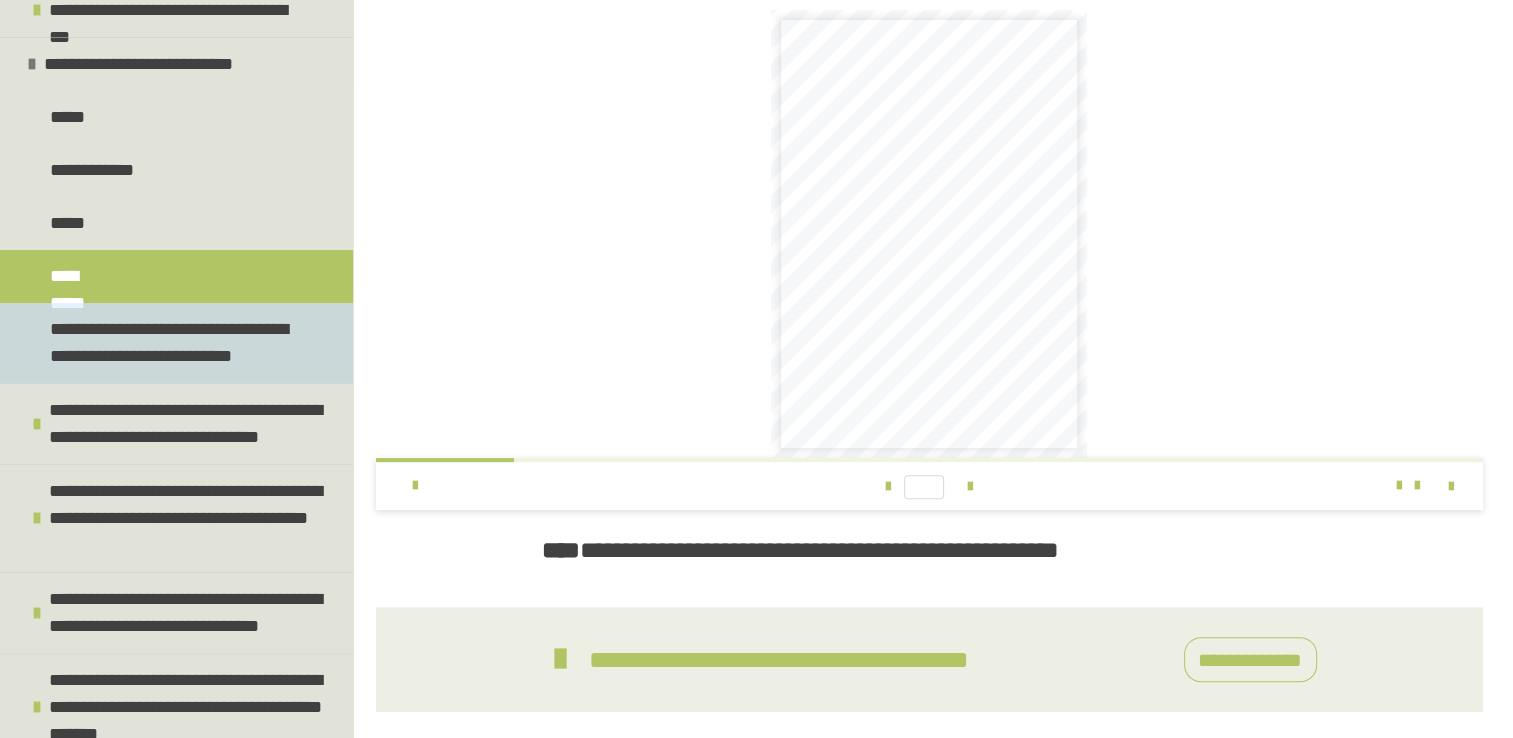 click on "**********" at bounding box center [171, 343] 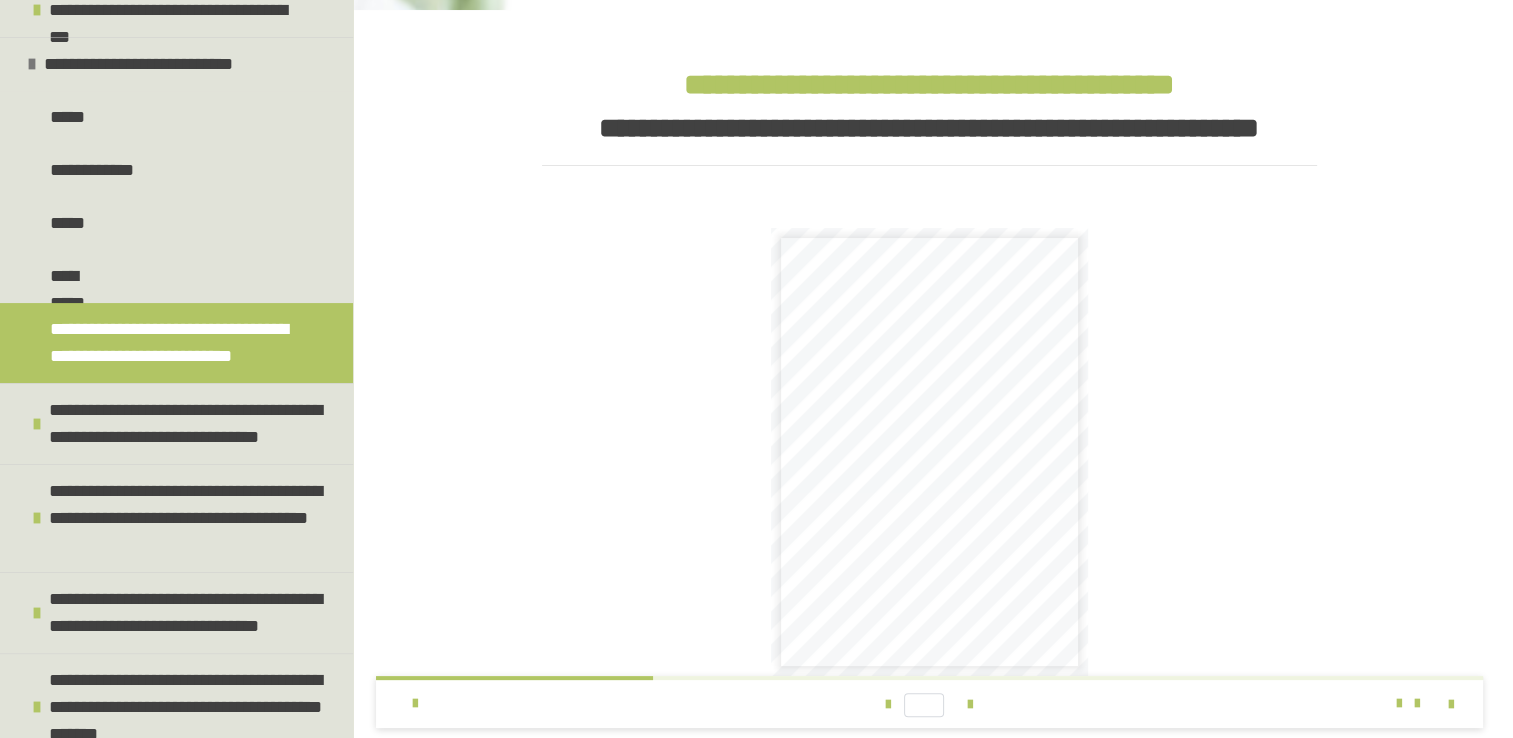 scroll, scrollTop: 632, scrollLeft: 0, axis: vertical 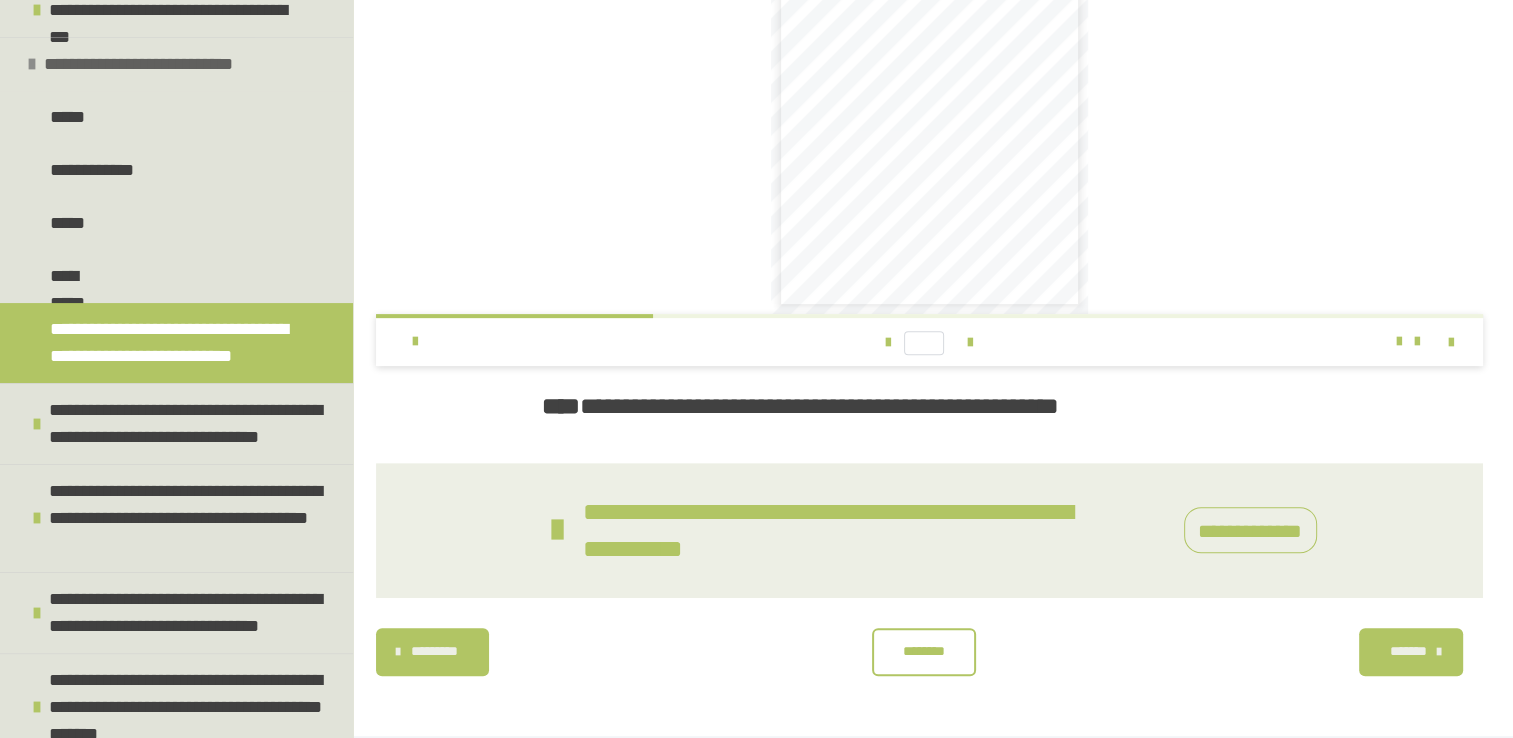 click at bounding box center (32, 64) 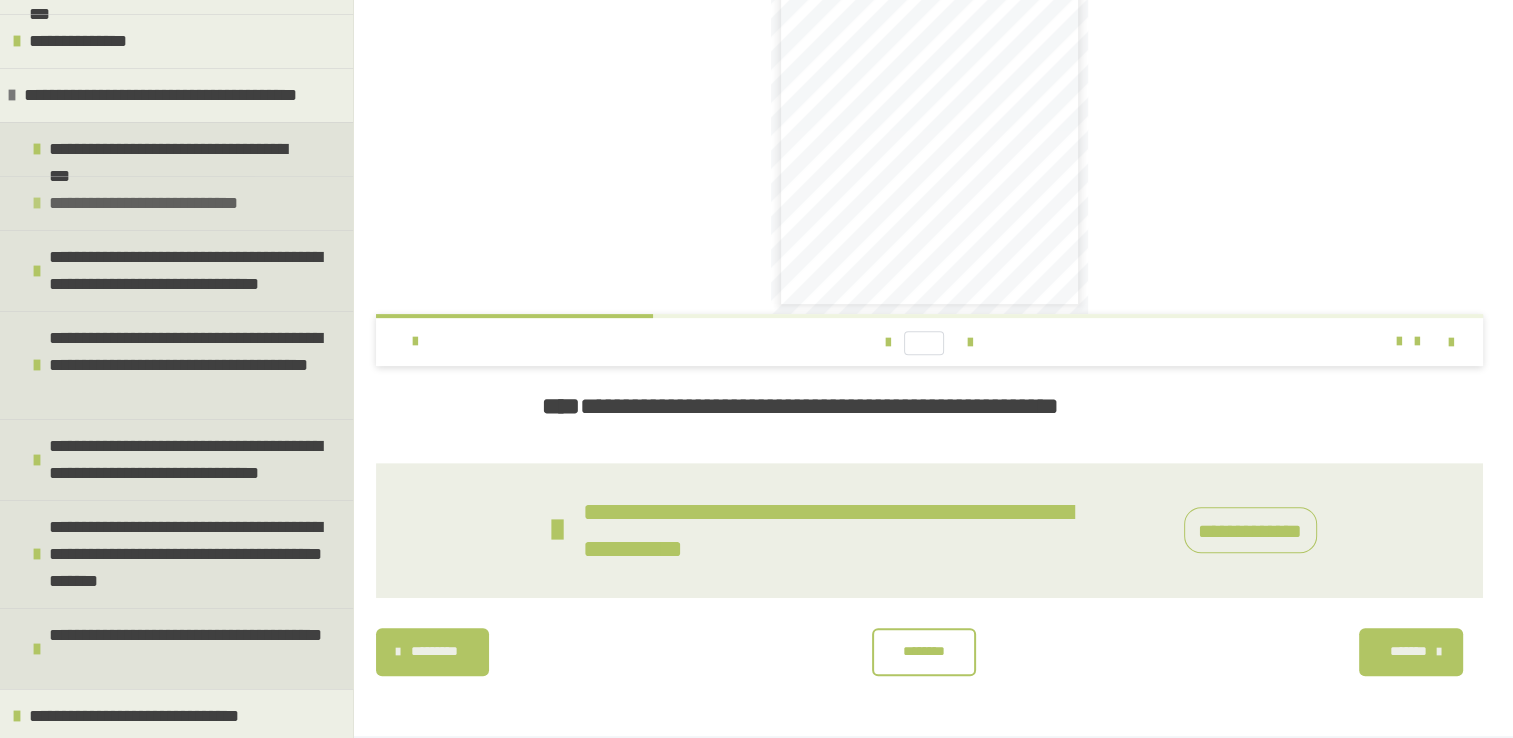 scroll, scrollTop: 196, scrollLeft: 0, axis: vertical 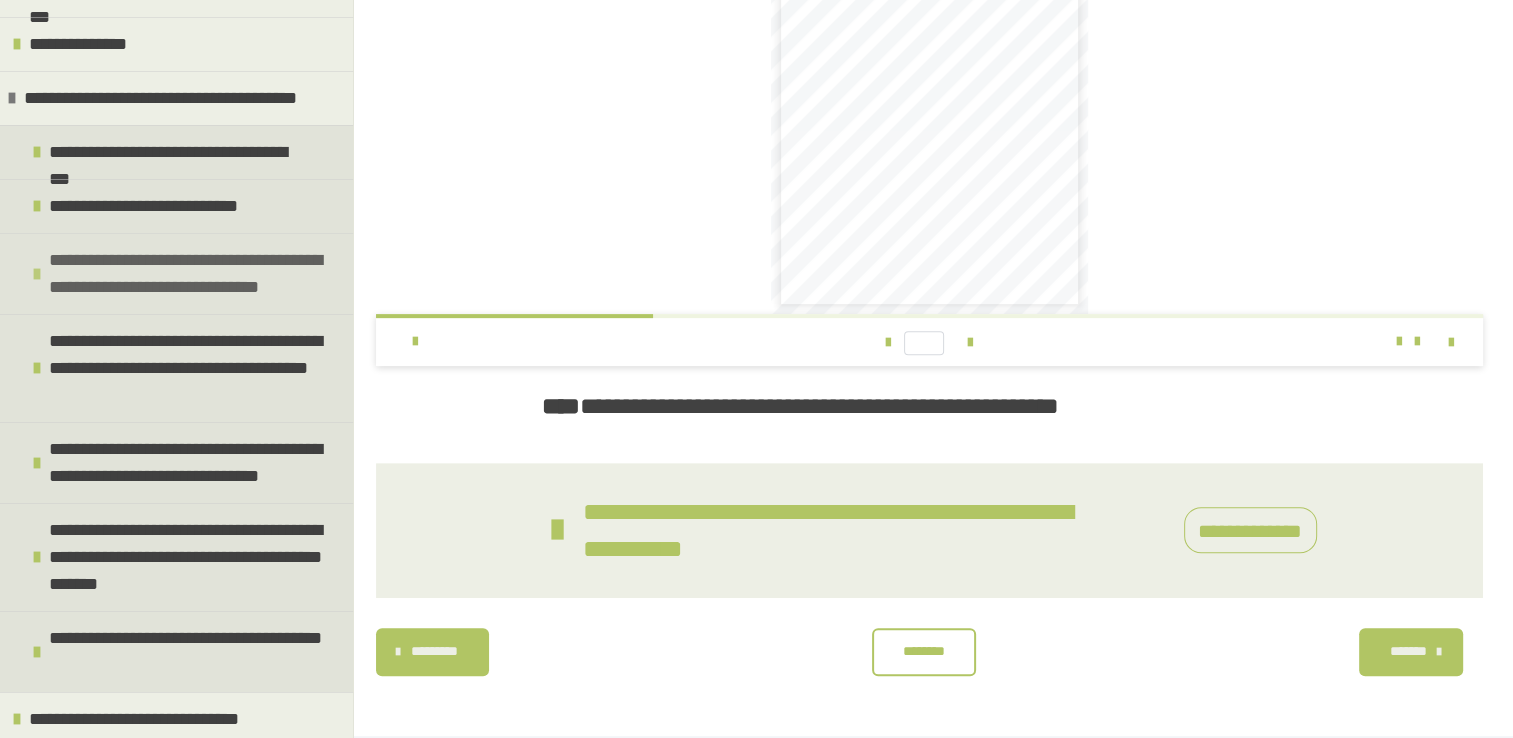 click on "**********" at bounding box center [176, 273] 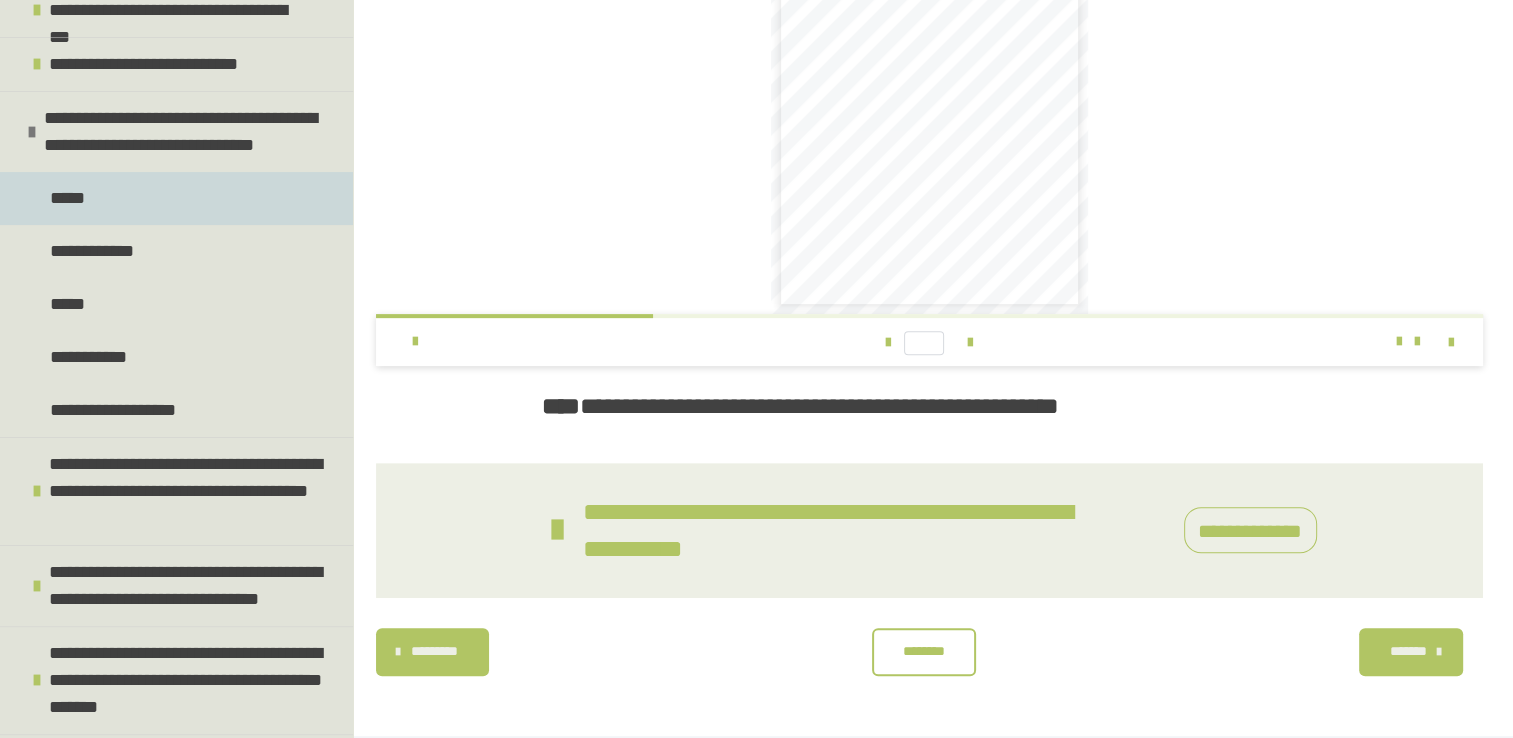 click on "*****" at bounding box center [70, 198] 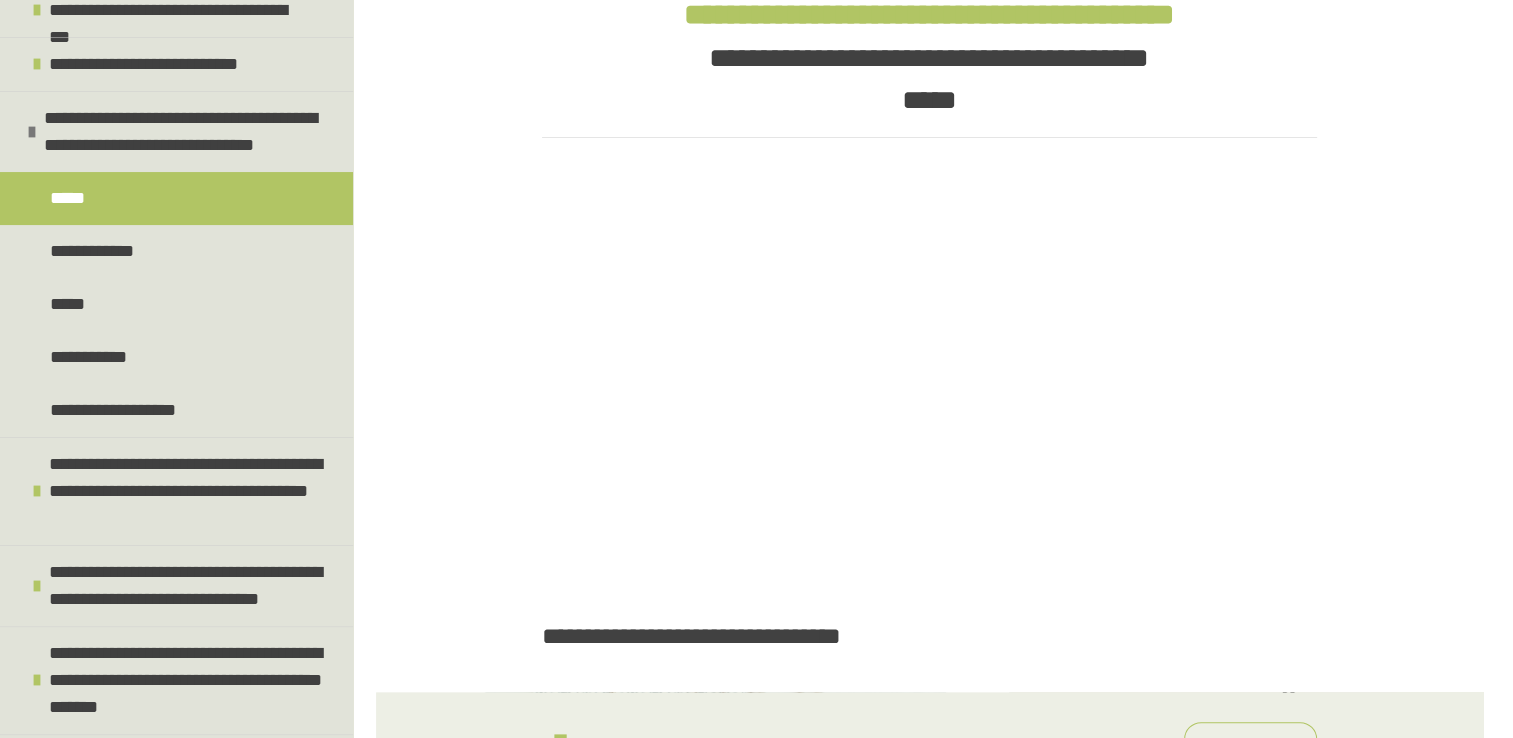 scroll, scrollTop: 372, scrollLeft: 0, axis: vertical 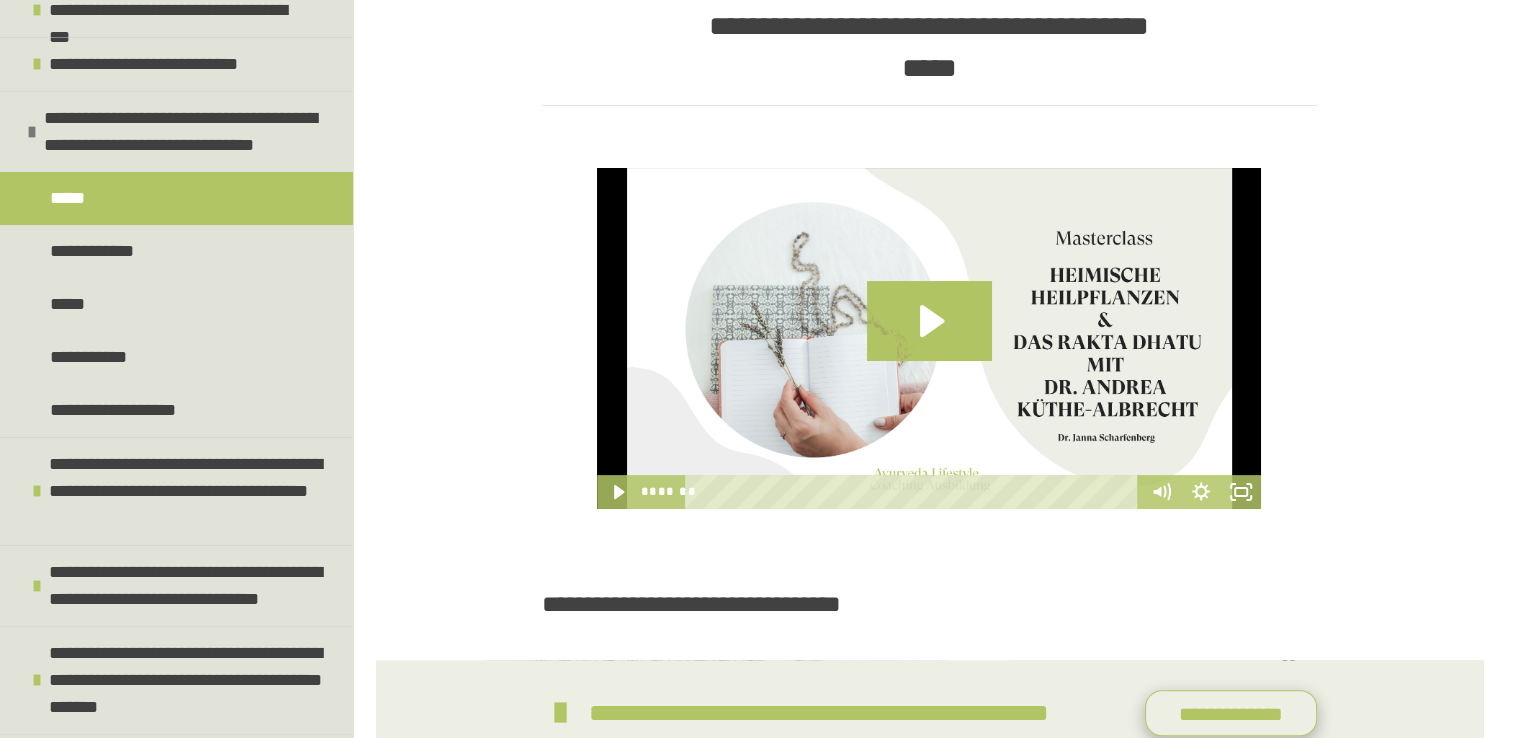 drag, startPoint x: 1225, startPoint y: 717, endPoint x: 1155, endPoint y: 717, distance: 70 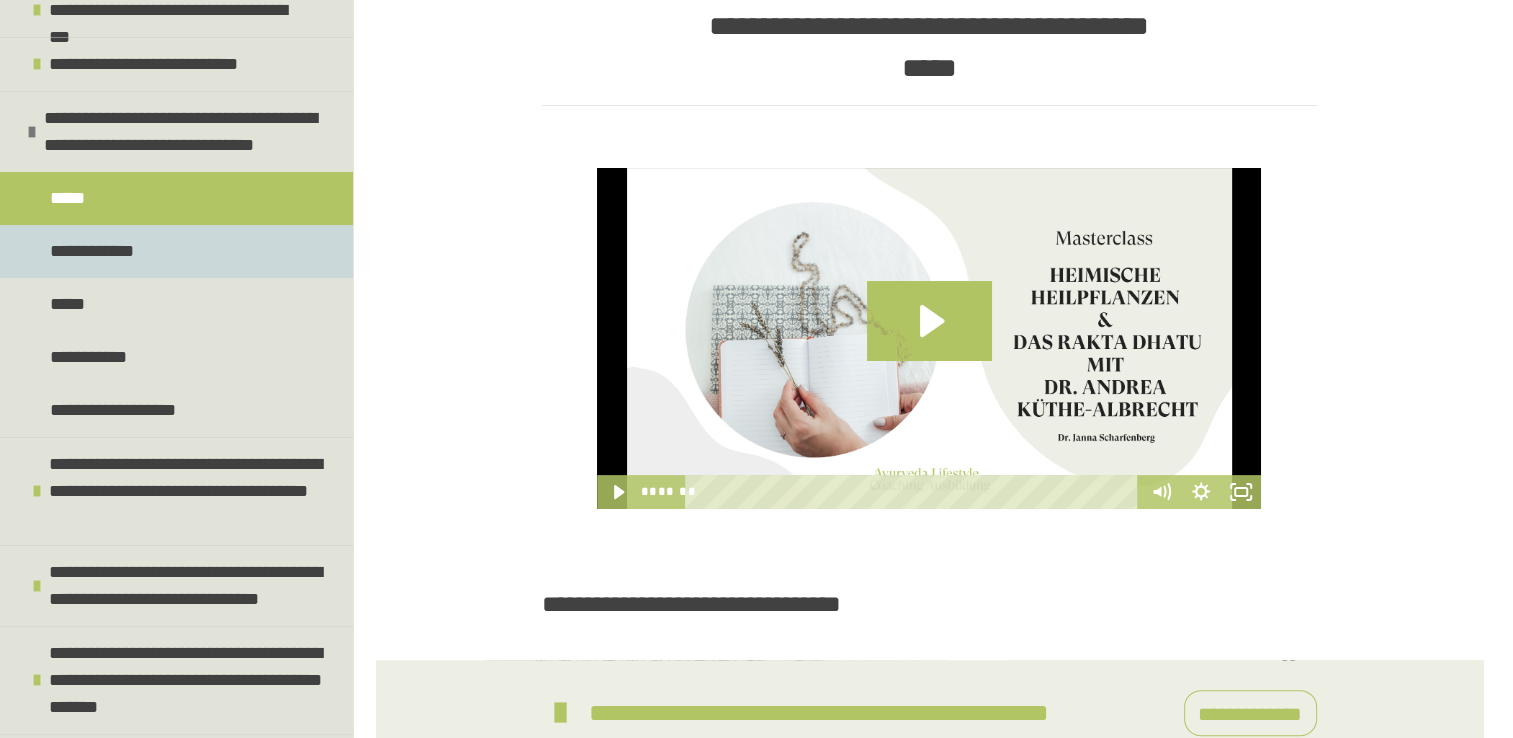 click on "**********" at bounding box center [94, 251] 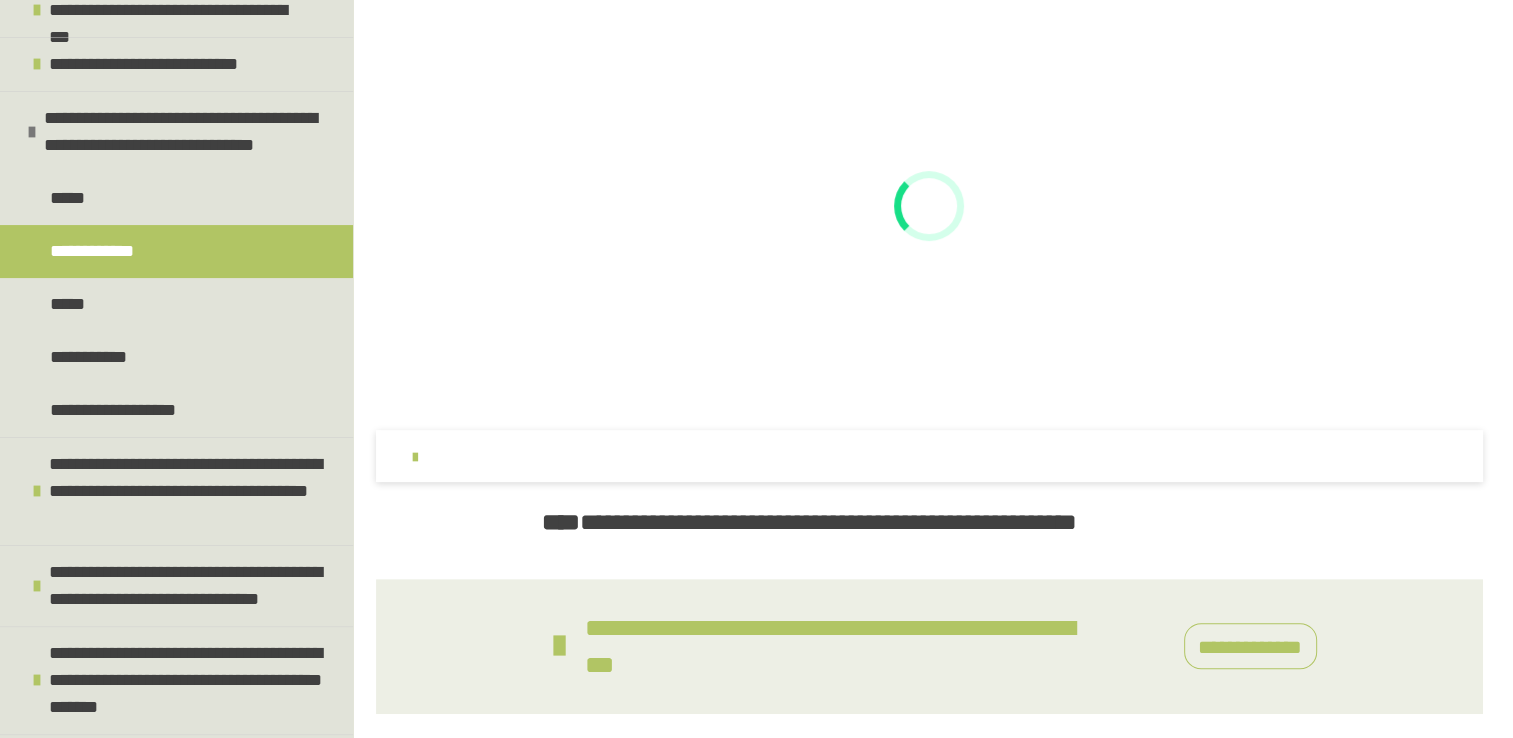 scroll, scrollTop: 556, scrollLeft: 0, axis: vertical 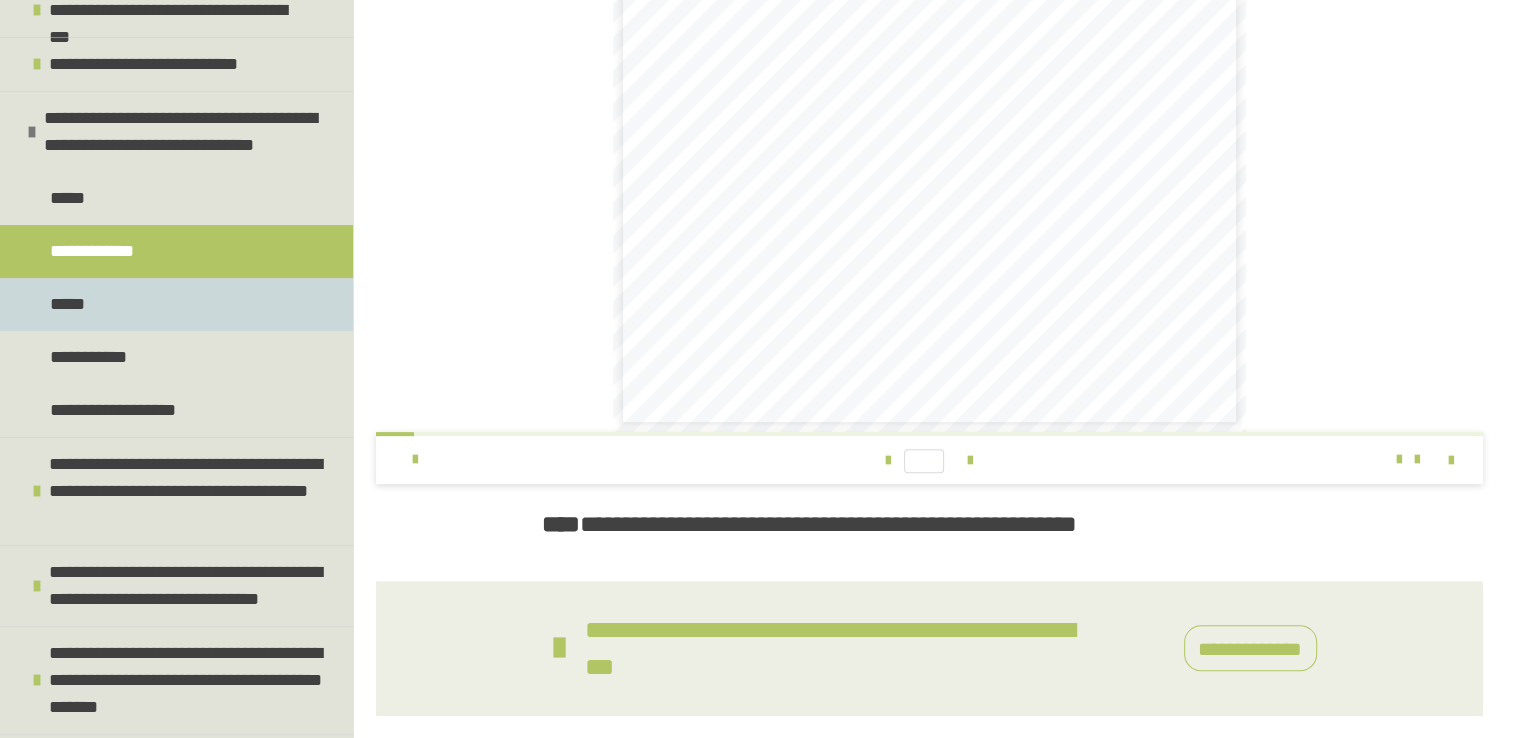 click on "*****" at bounding box center [176, 304] 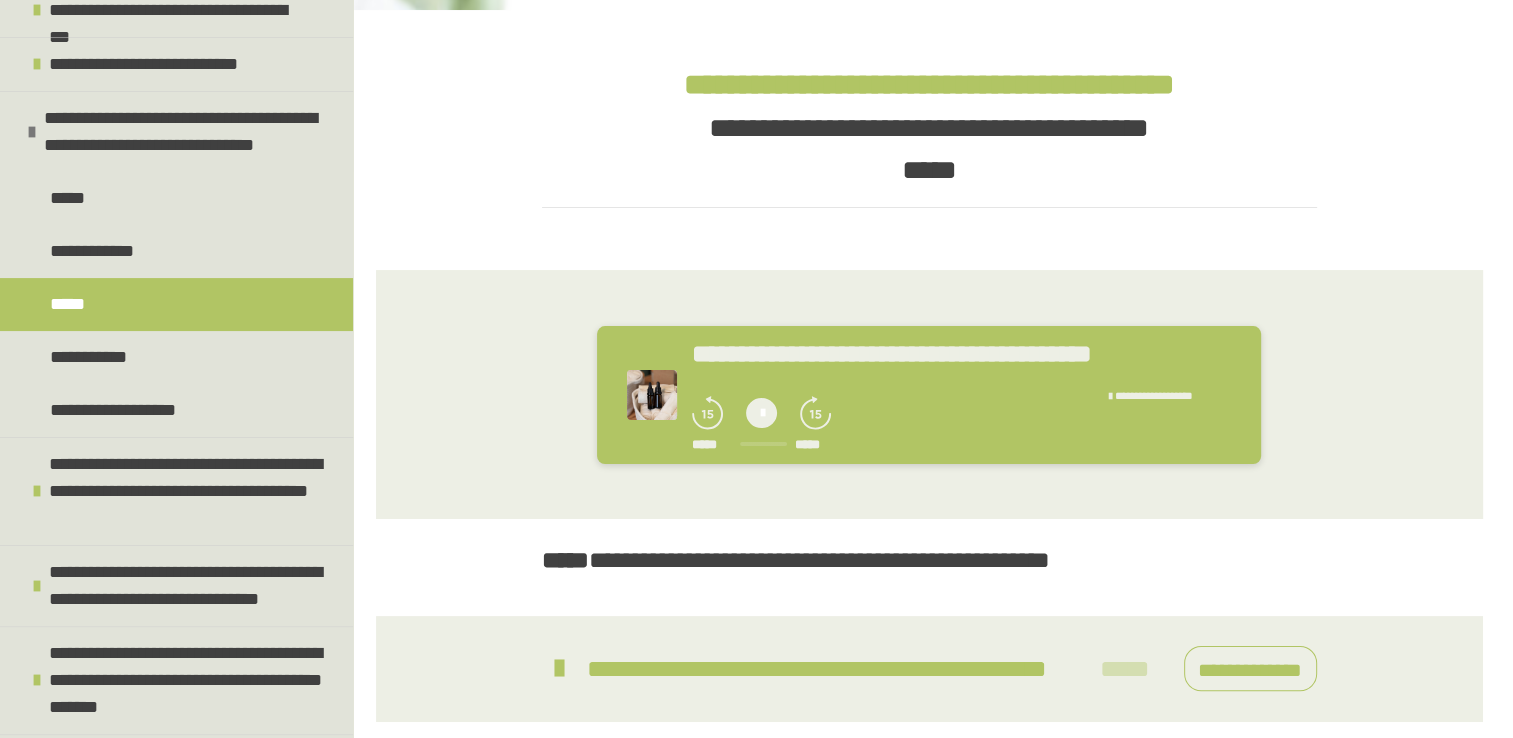 scroll, scrollTop: 393, scrollLeft: 0, axis: vertical 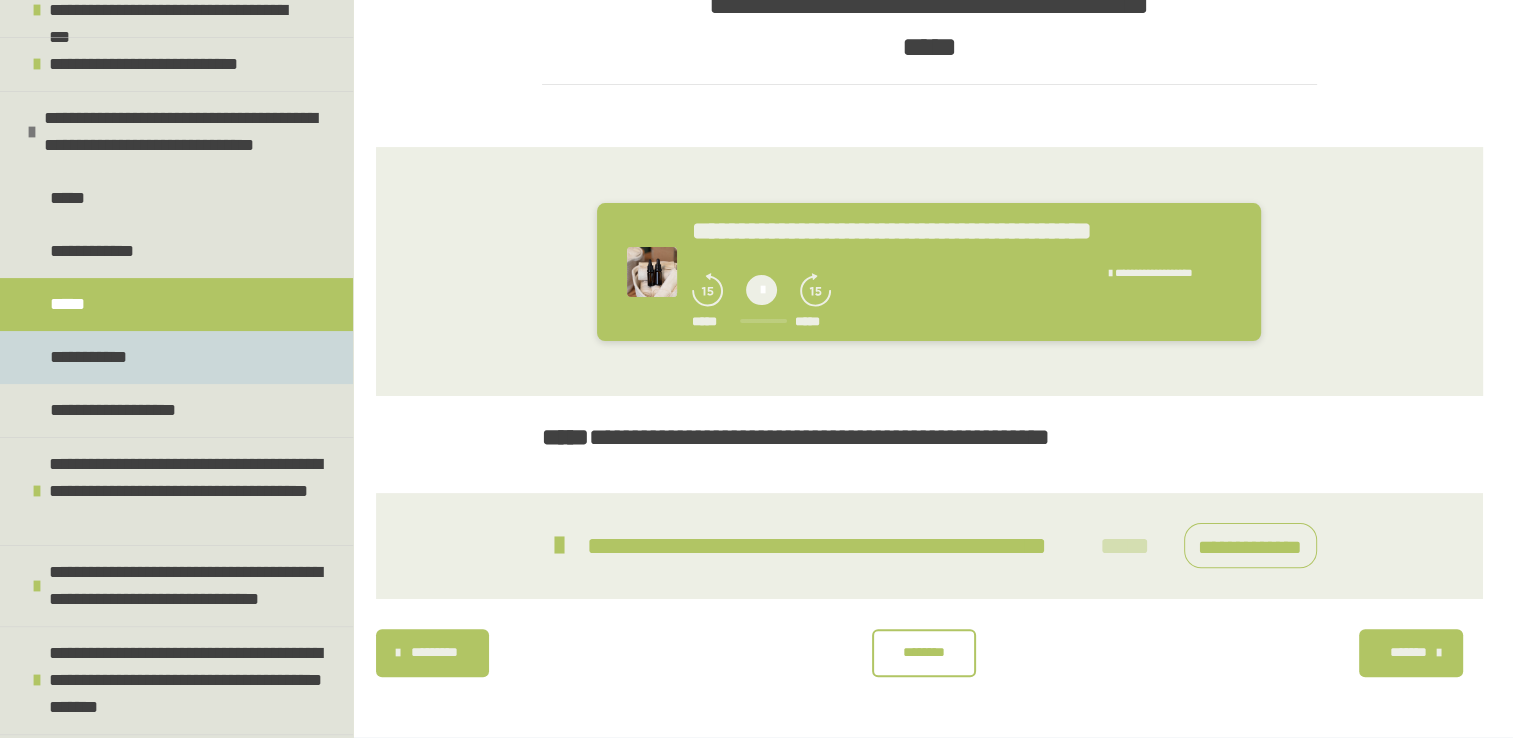 click on "**********" at bounding box center [176, 357] 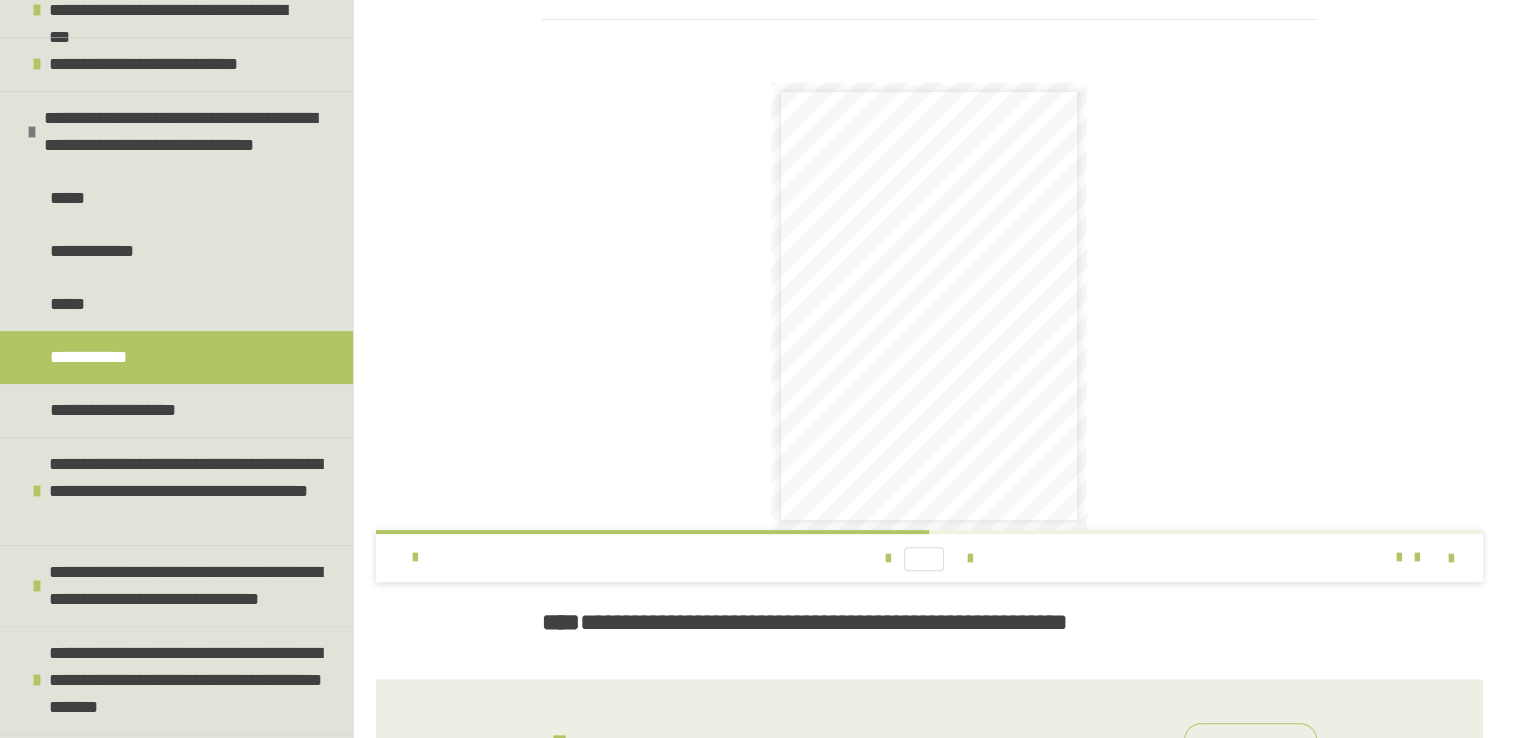 scroll, scrollTop: 622, scrollLeft: 0, axis: vertical 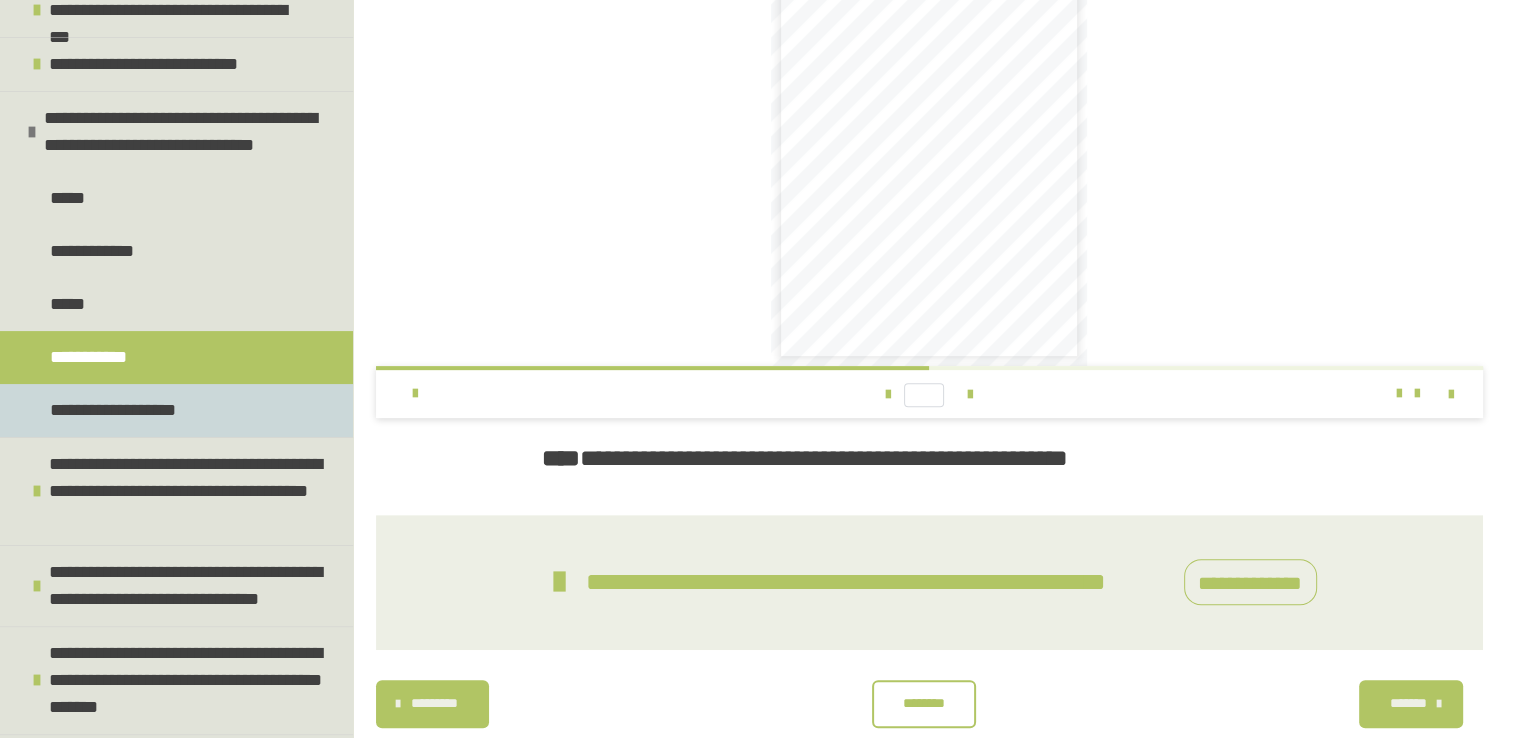 click on "**********" at bounding box center [113, 410] 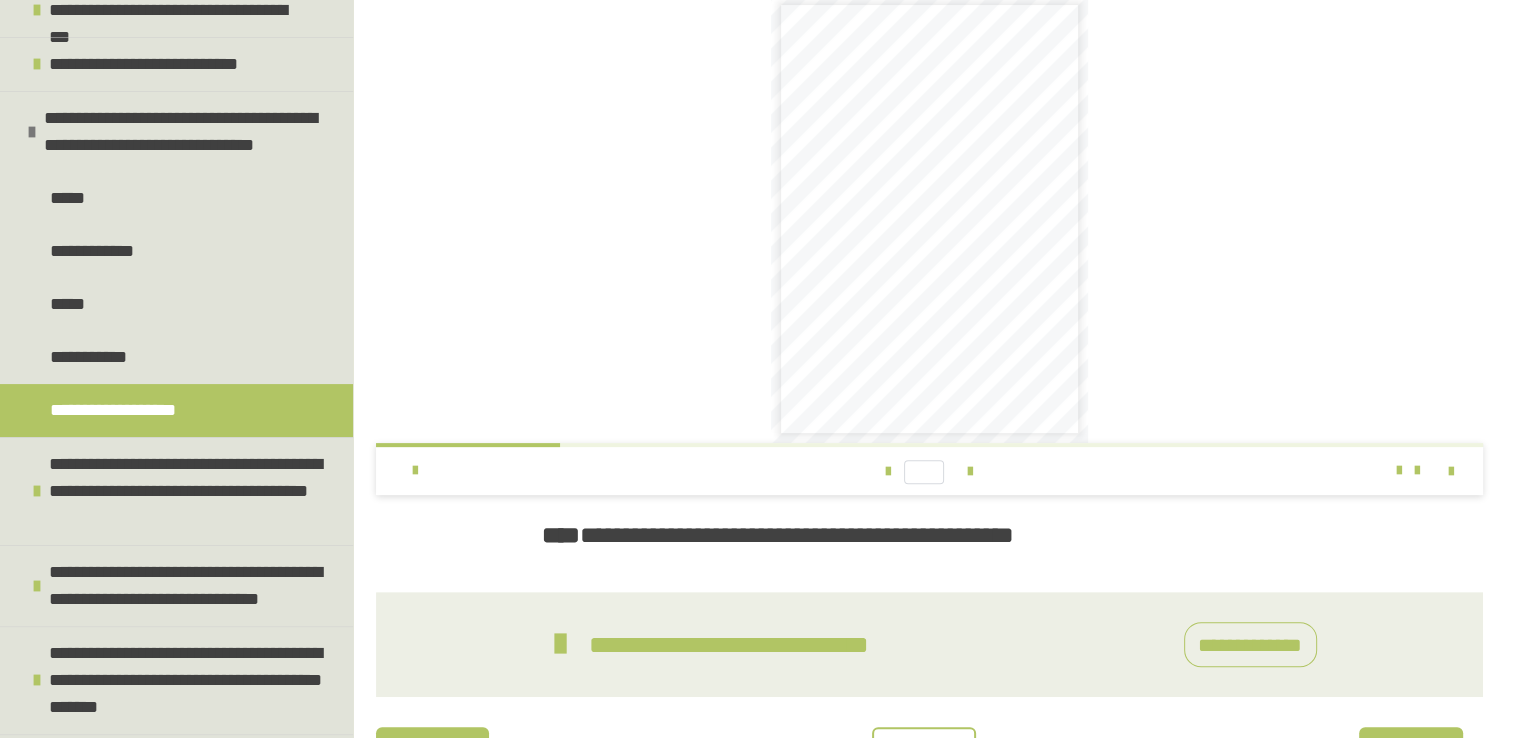 scroll, scrollTop: 644, scrollLeft: 0, axis: vertical 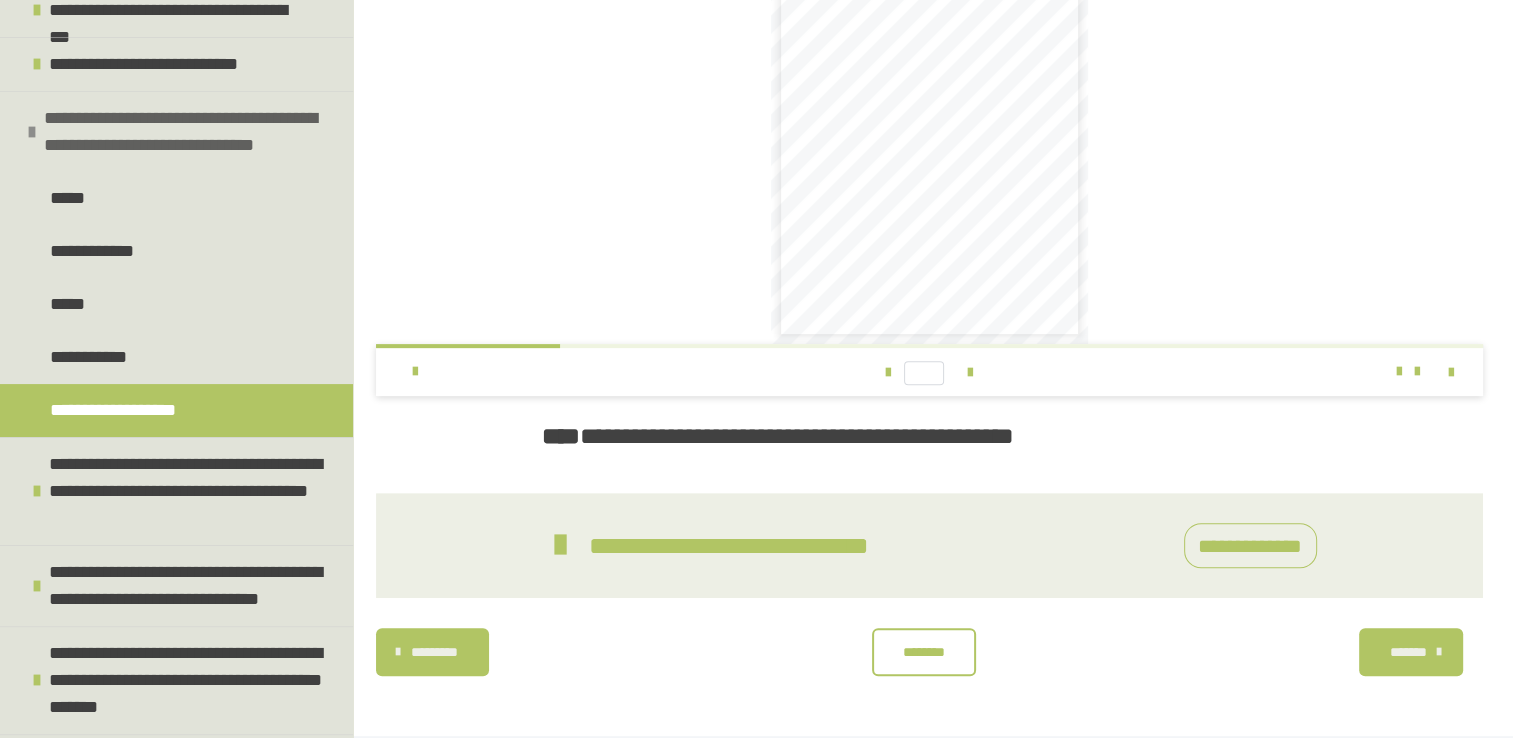 click at bounding box center [32, 132] 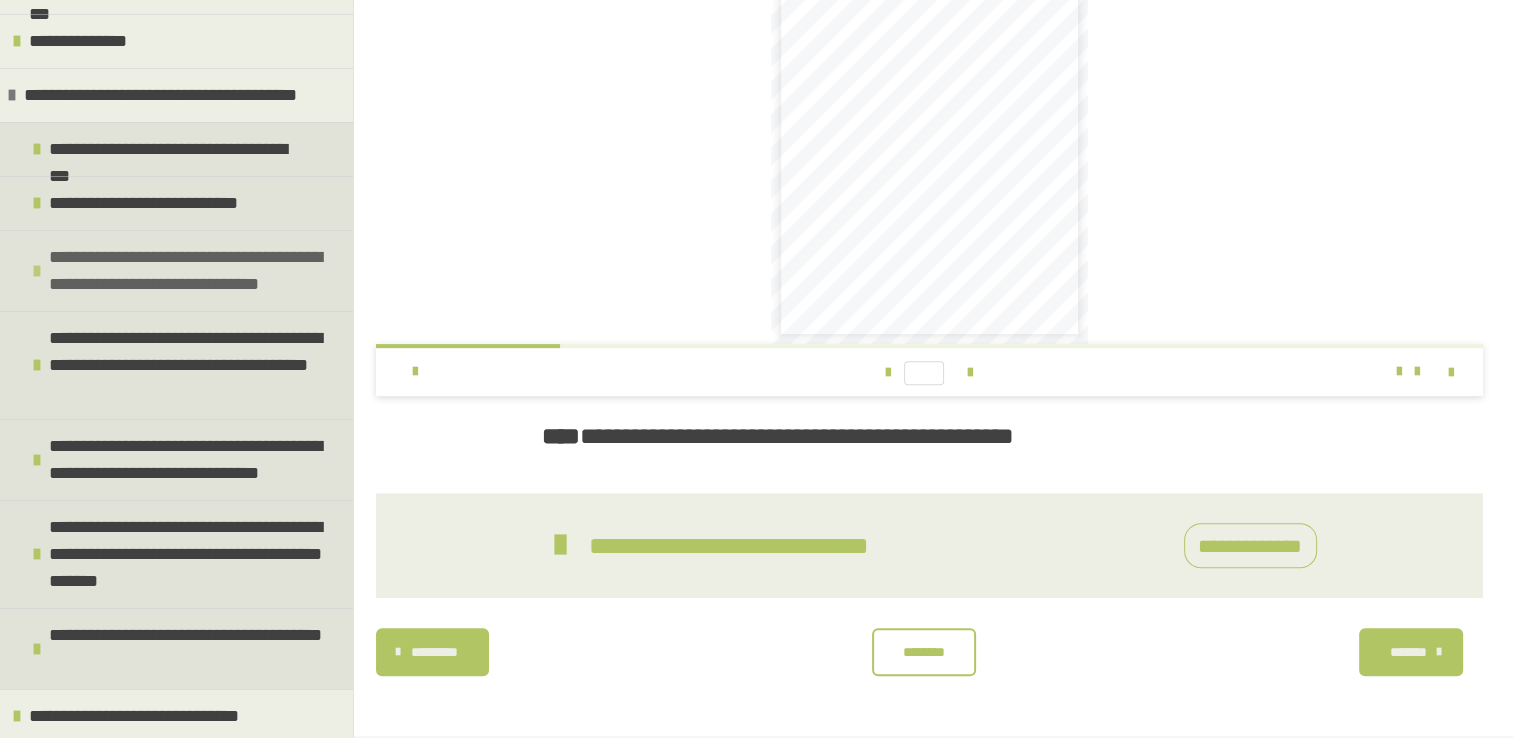 scroll, scrollTop: 196, scrollLeft: 0, axis: vertical 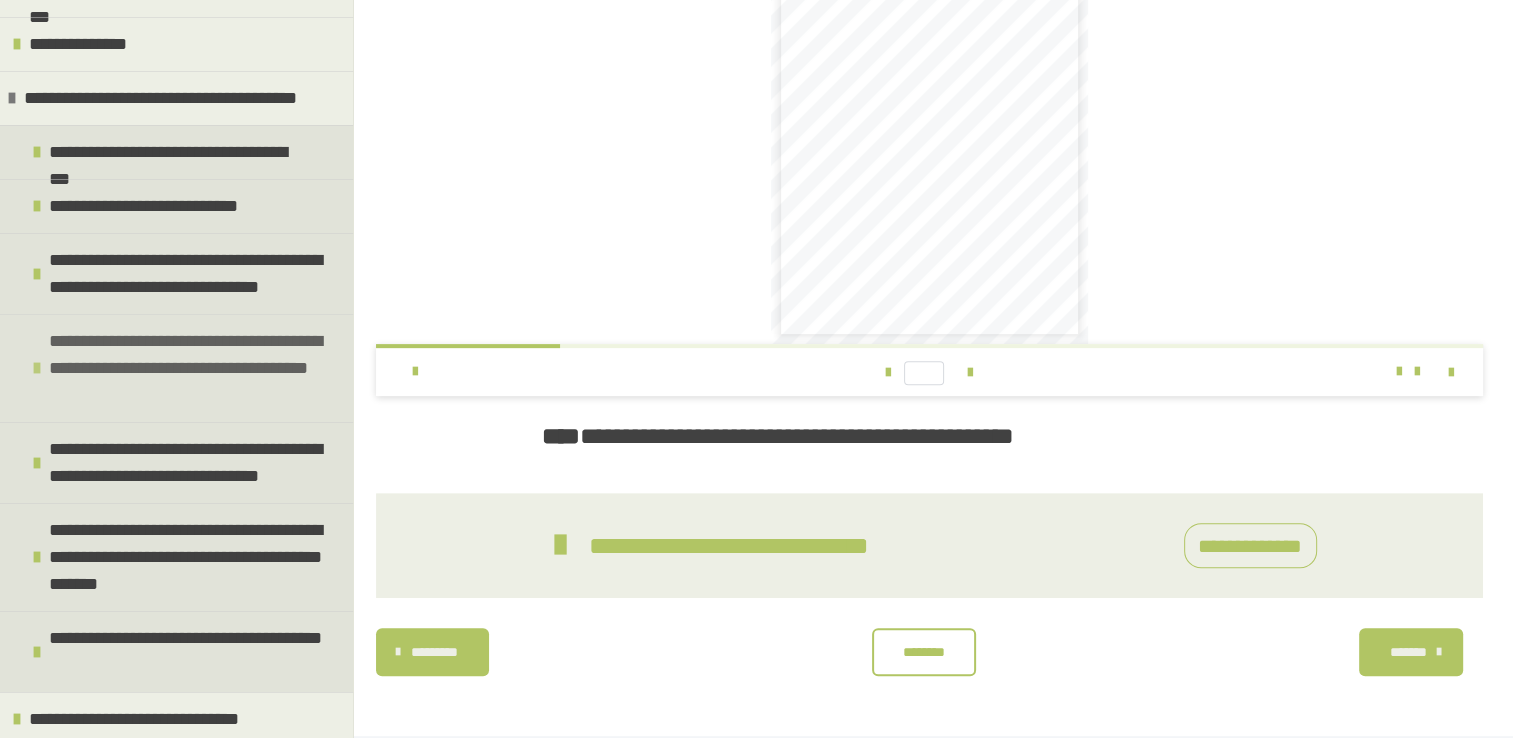 click on "**********" at bounding box center [176, 368] 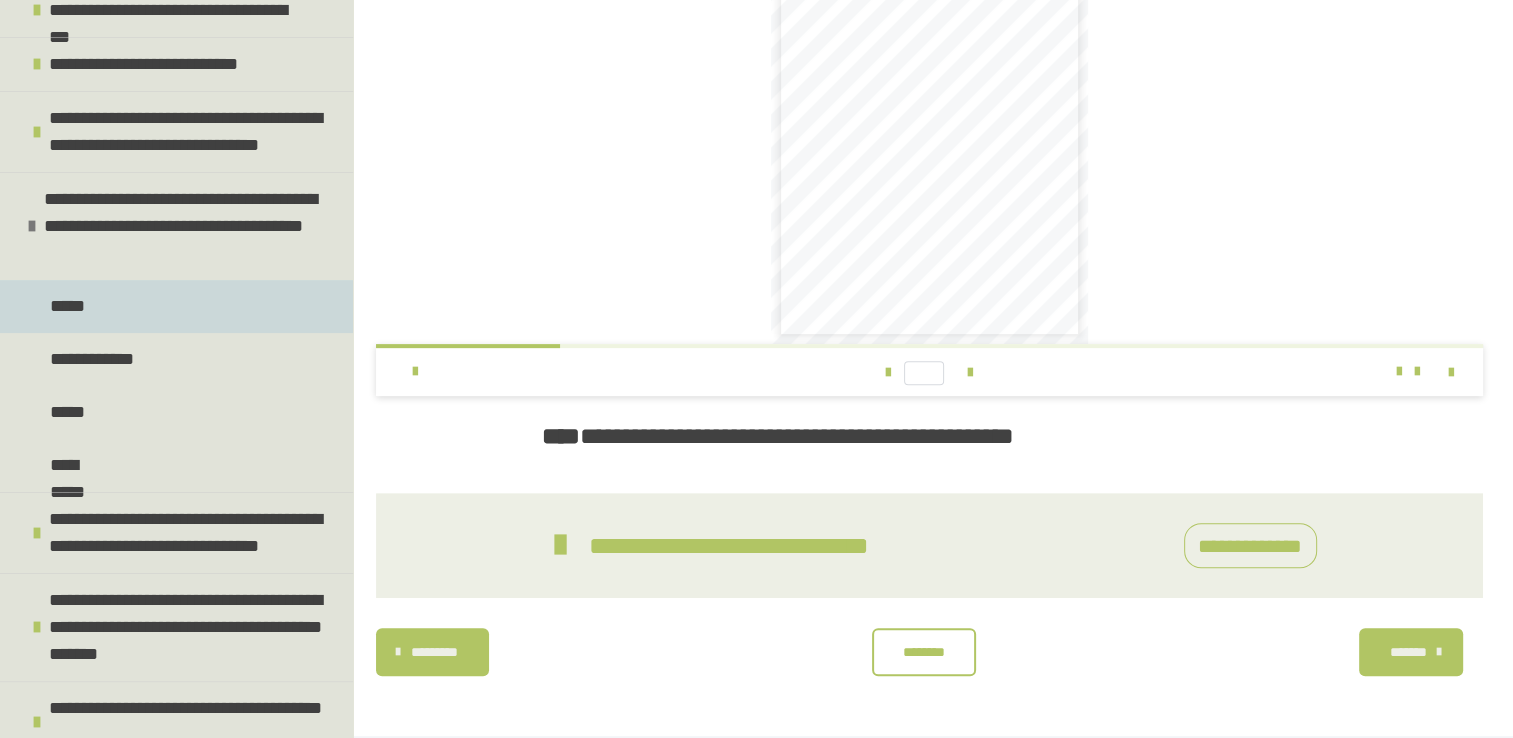click on "*****" at bounding box center (176, 306) 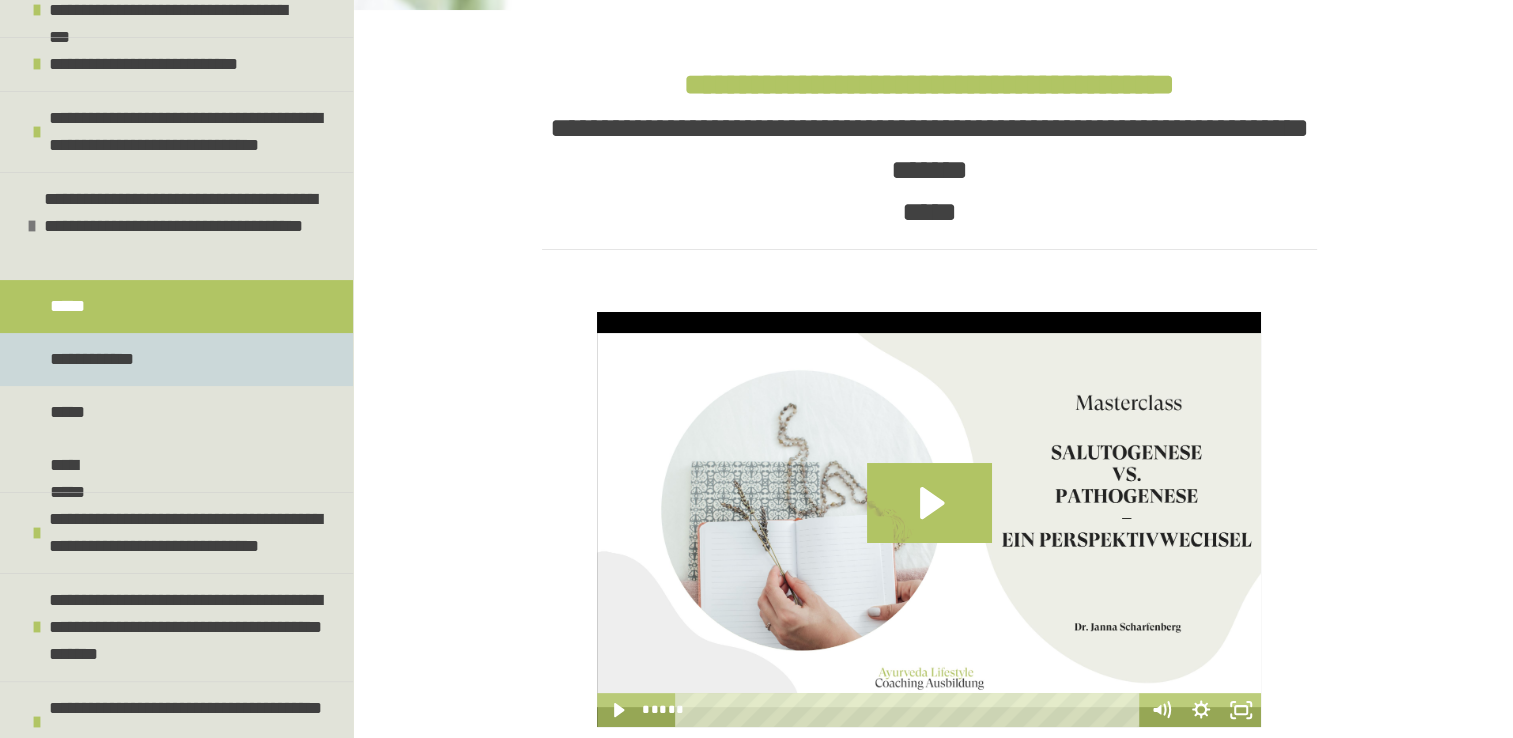 click on "**********" at bounding box center [94, 359] 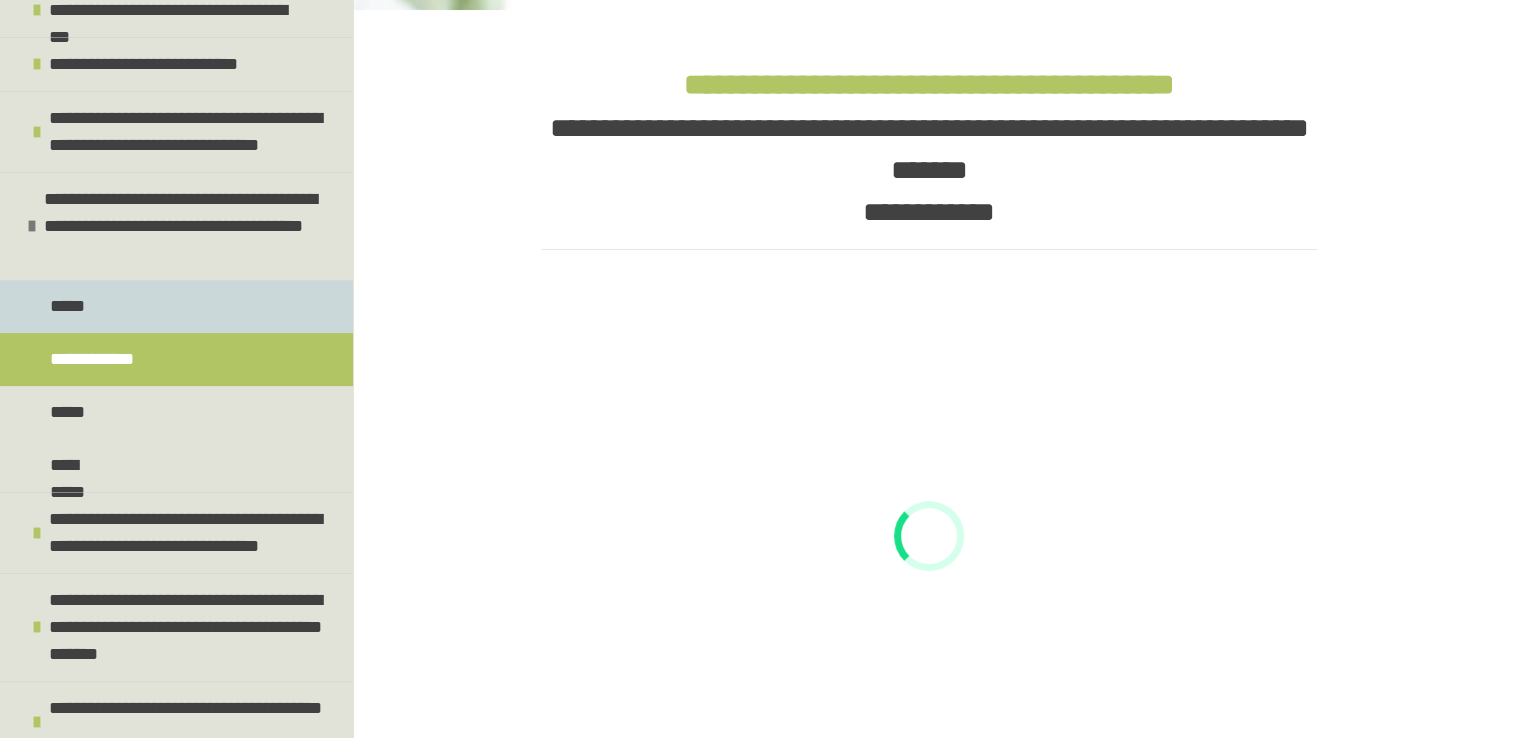 click on "*****" at bounding box center [176, 306] 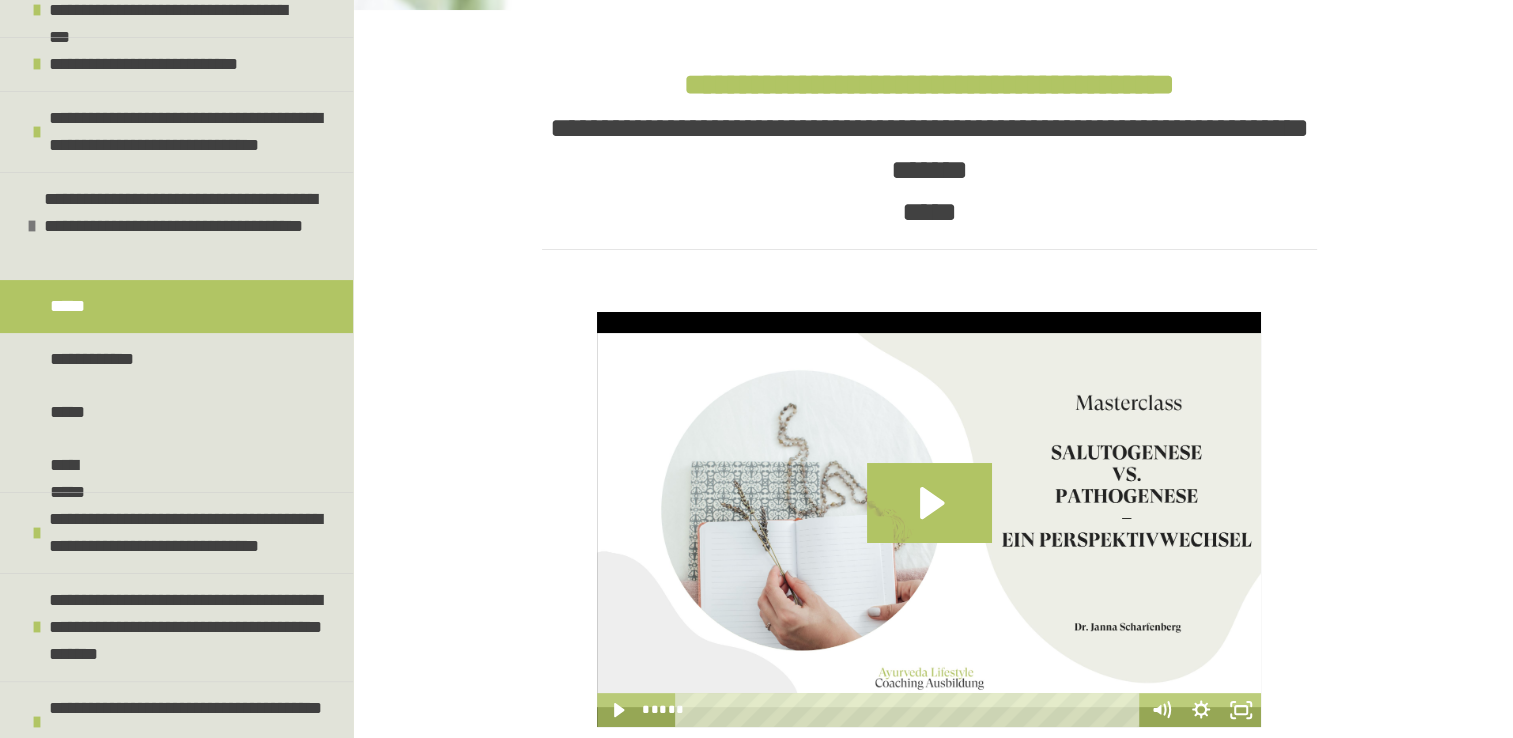 scroll, scrollTop: 532, scrollLeft: 0, axis: vertical 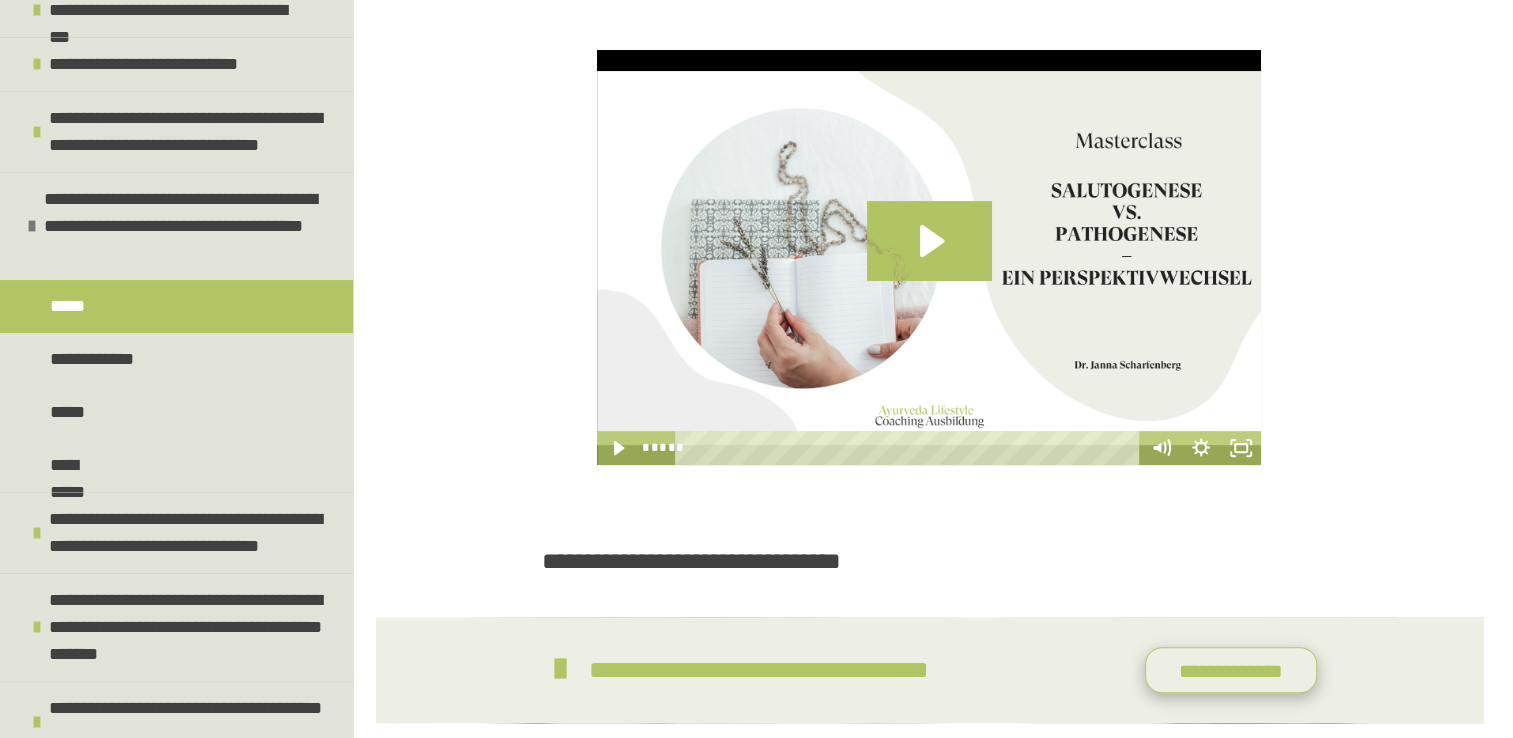 click on "**********" at bounding box center [1231, 670] 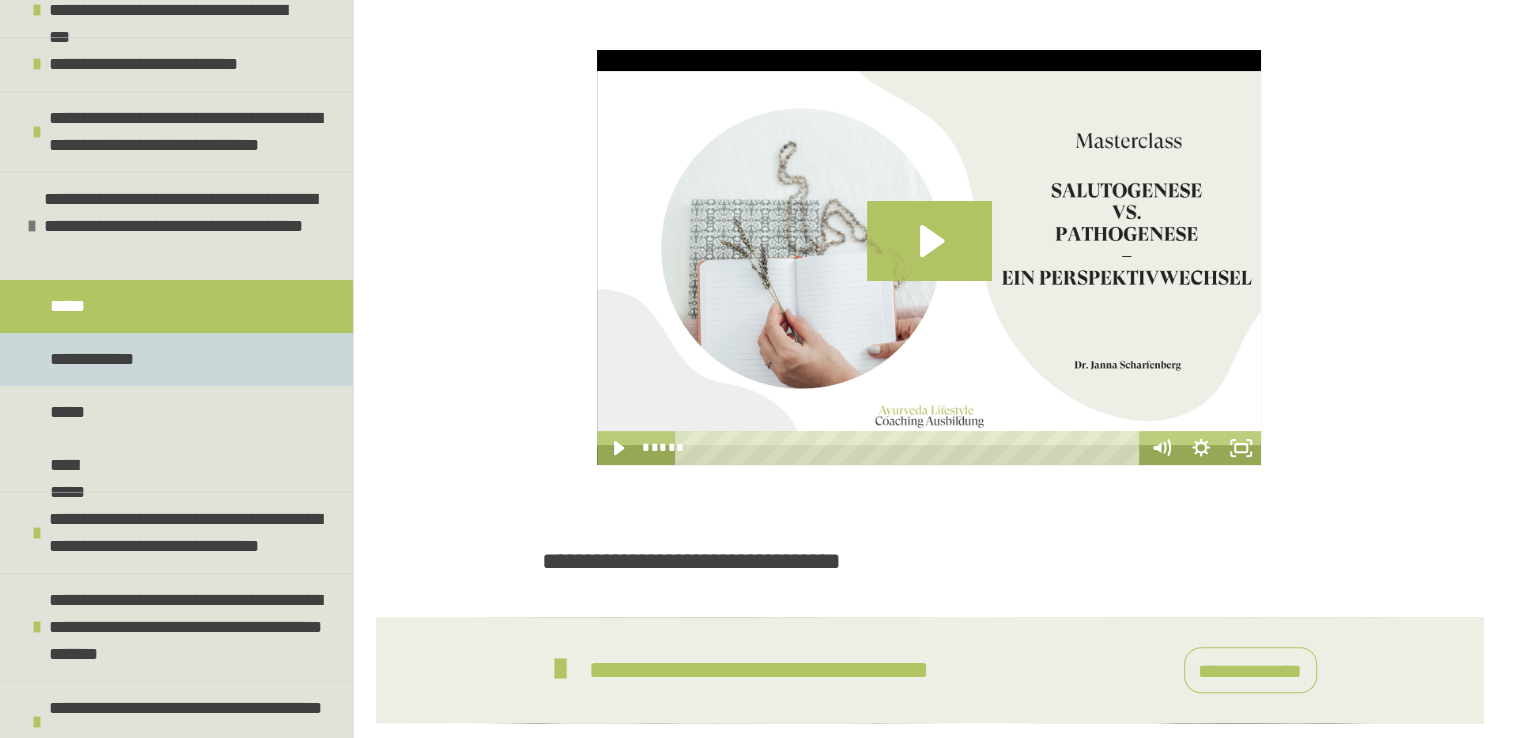 click on "**********" at bounding box center [94, 359] 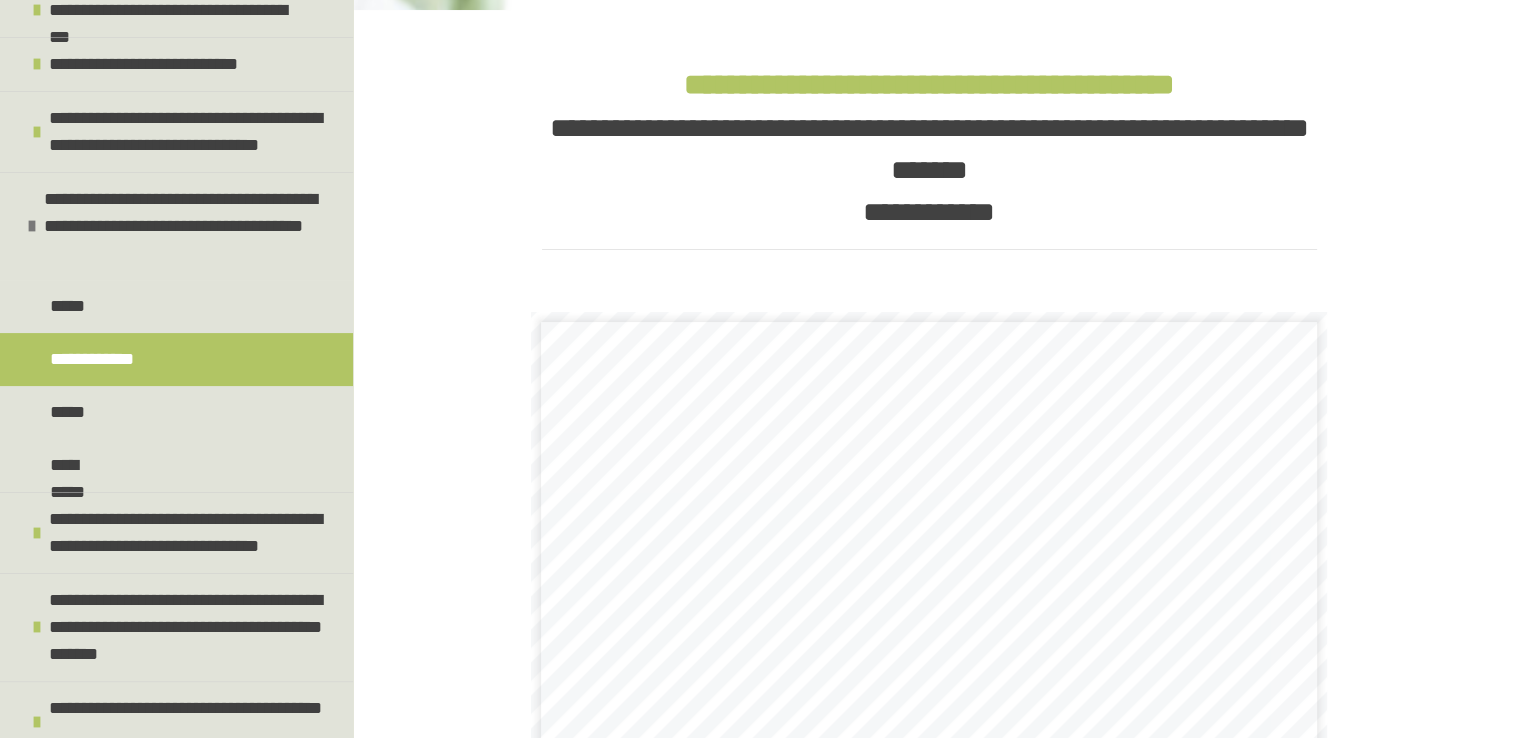 scroll, scrollTop: 604, scrollLeft: 0, axis: vertical 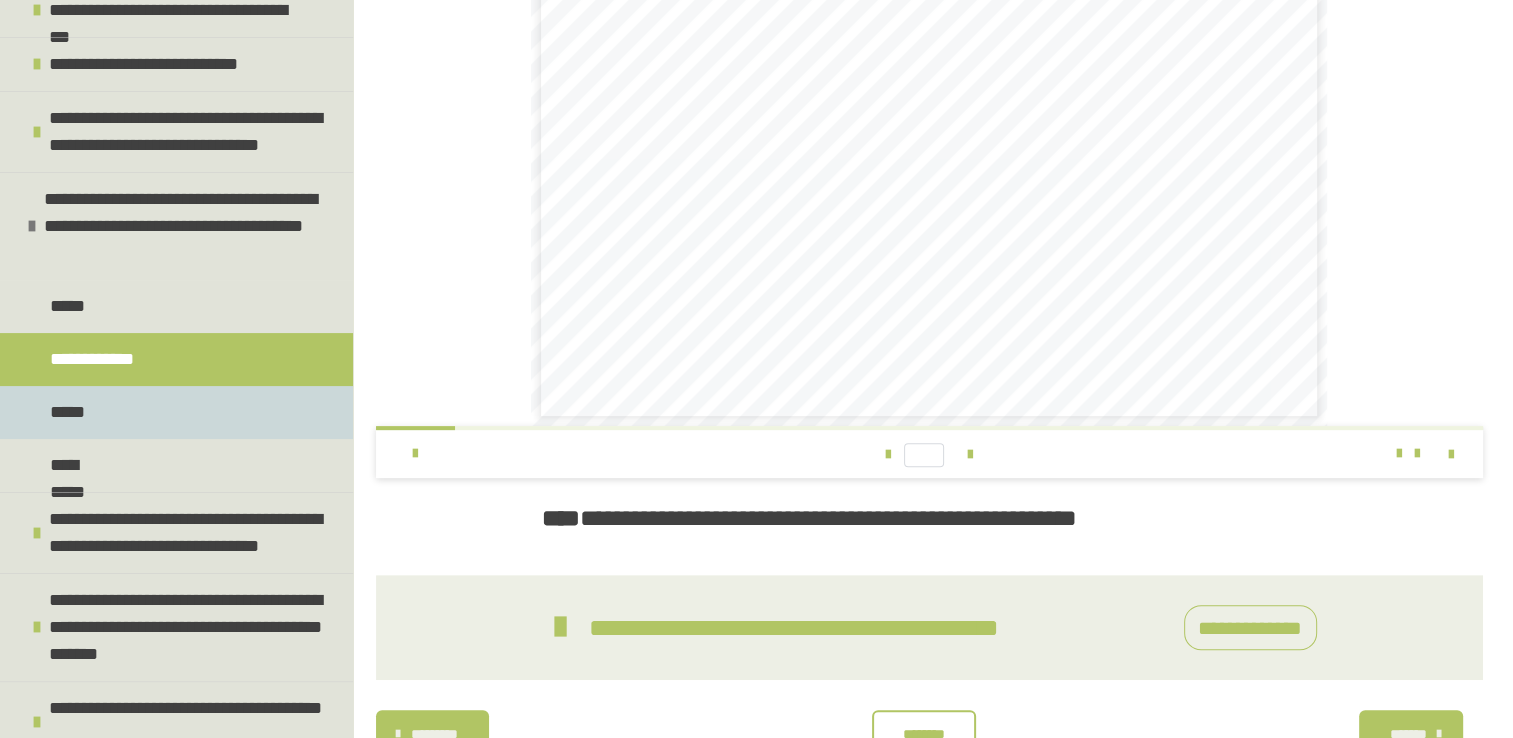 click on "*****" at bounding box center [176, 412] 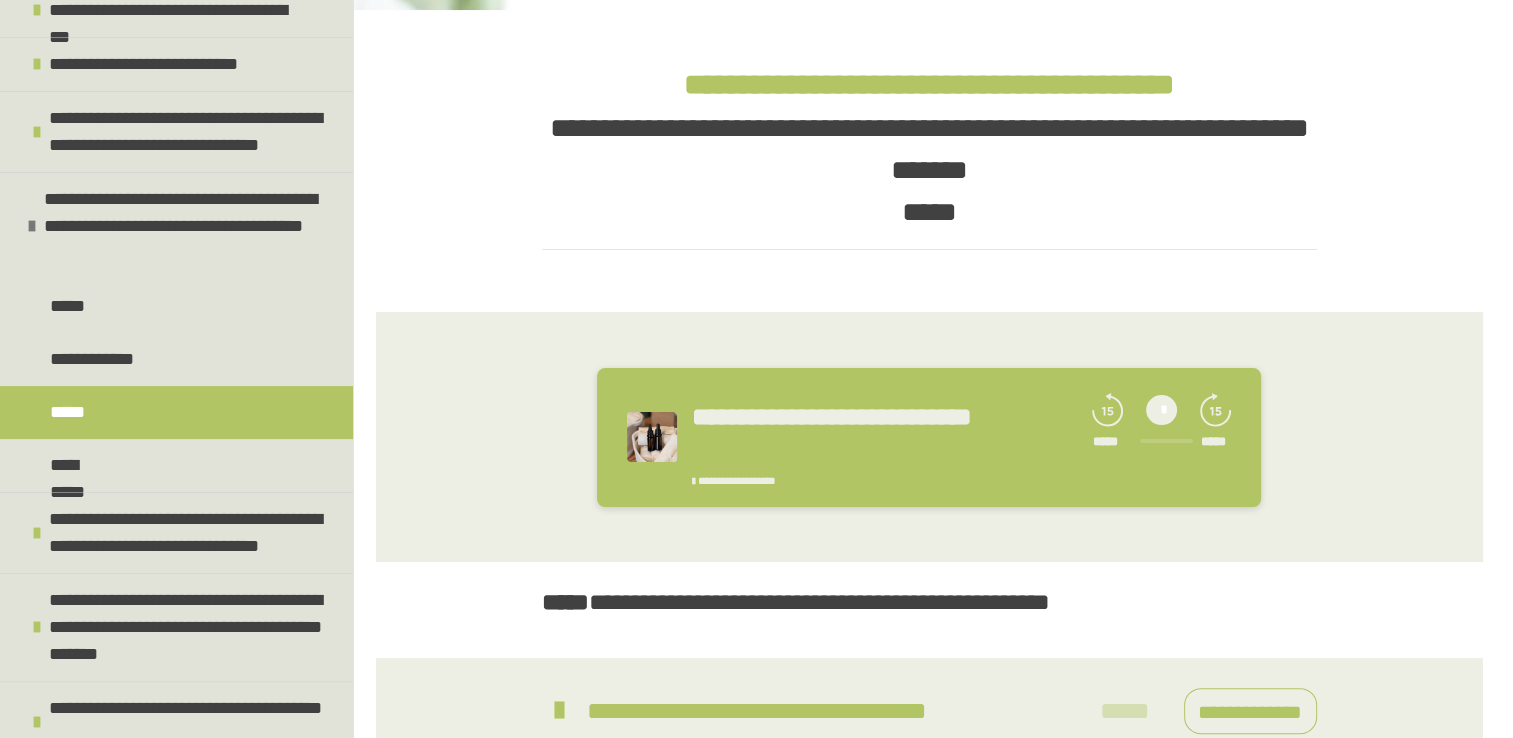 scroll, scrollTop: 436, scrollLeft: 0, axis: vertical 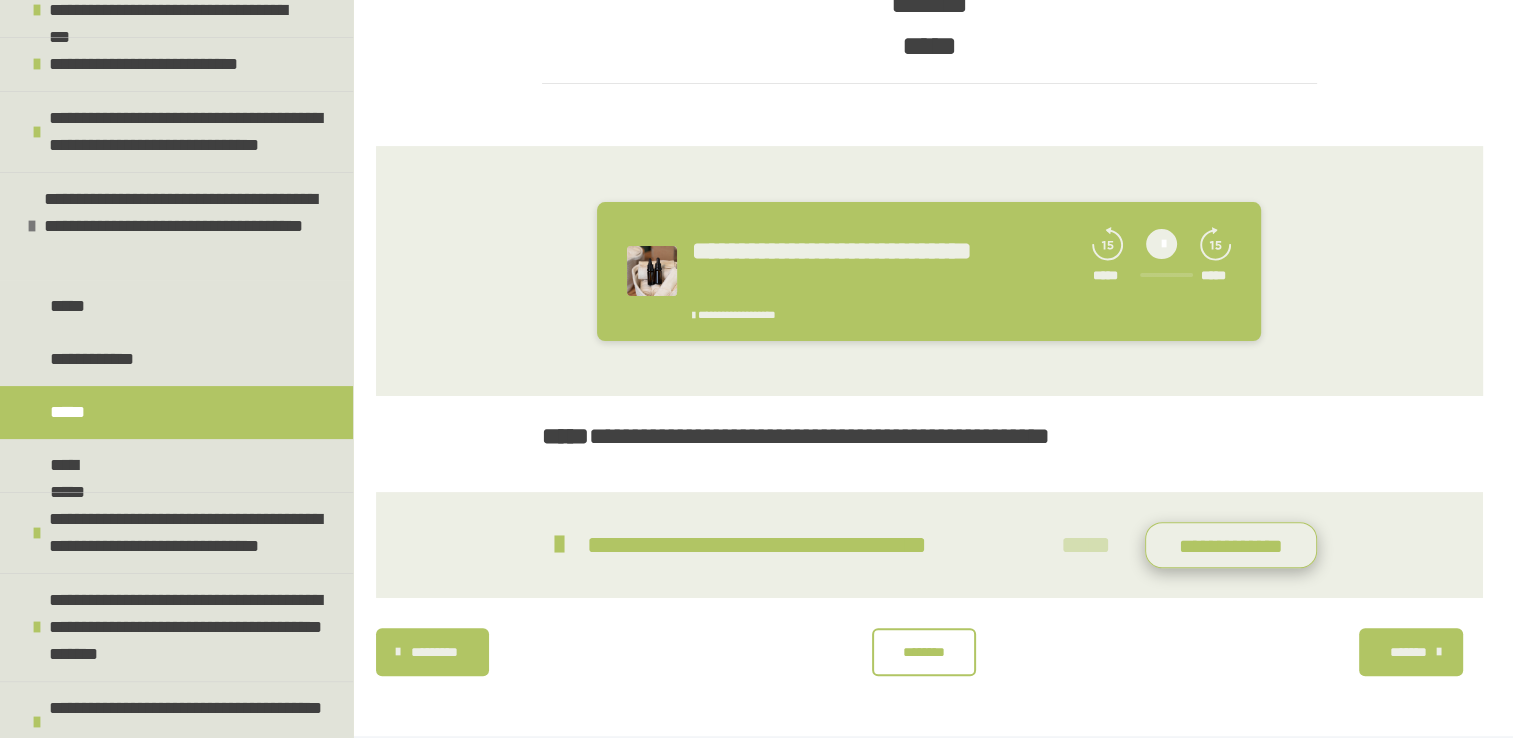click on "**********" at bounding box center [1231, 545] 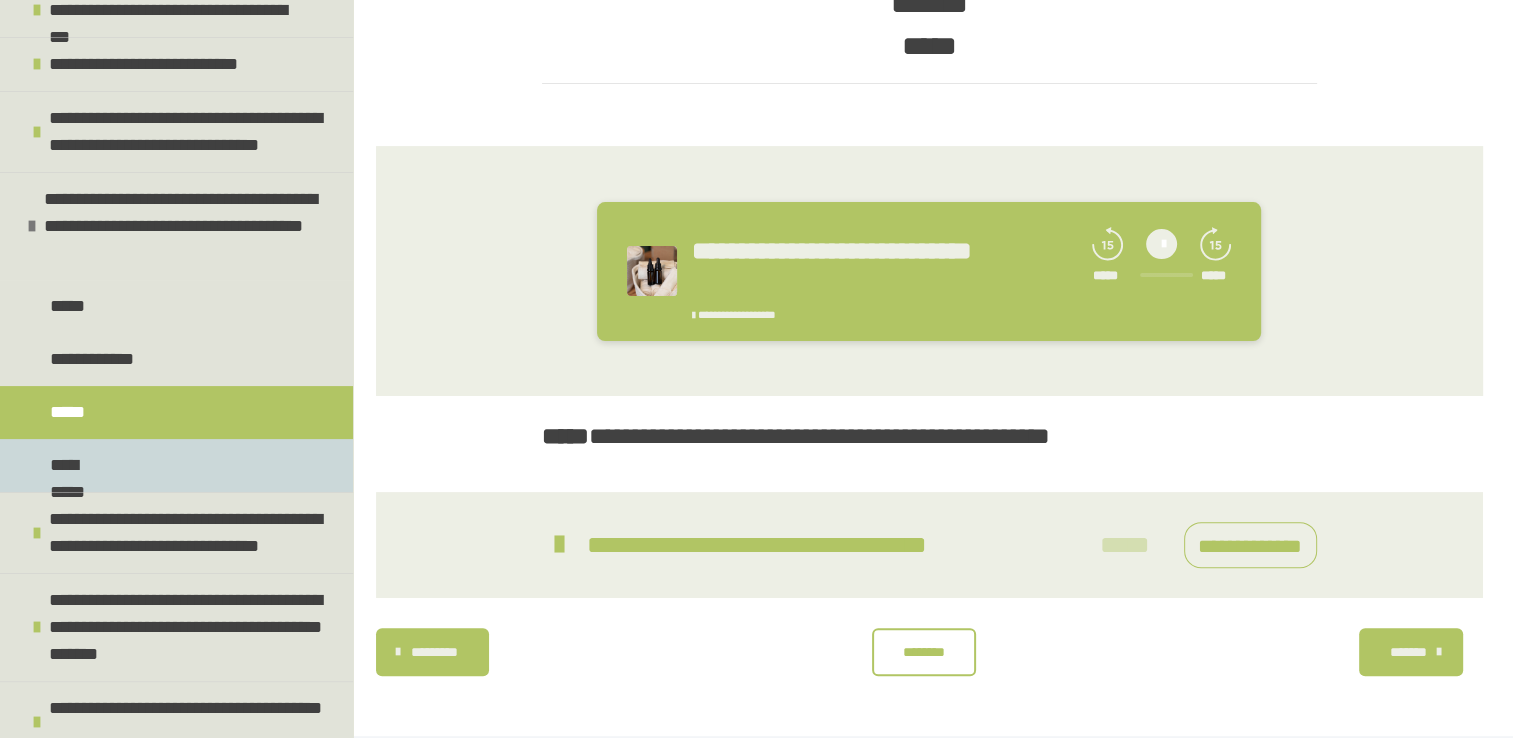 click on "**********" at bounding box center [176, 465] 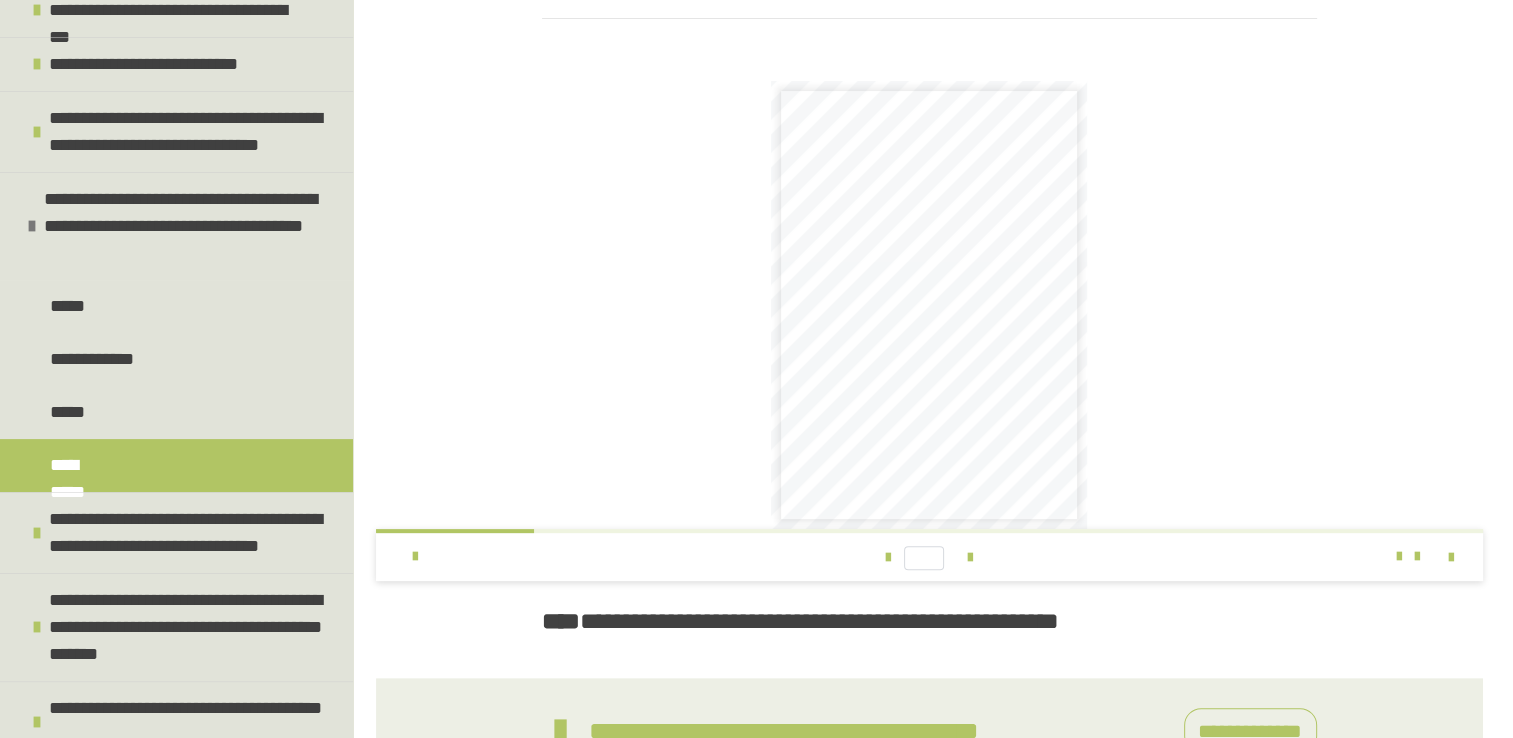 scroll, scrollTop: 510, scrollLeft: 0, axis: vertical 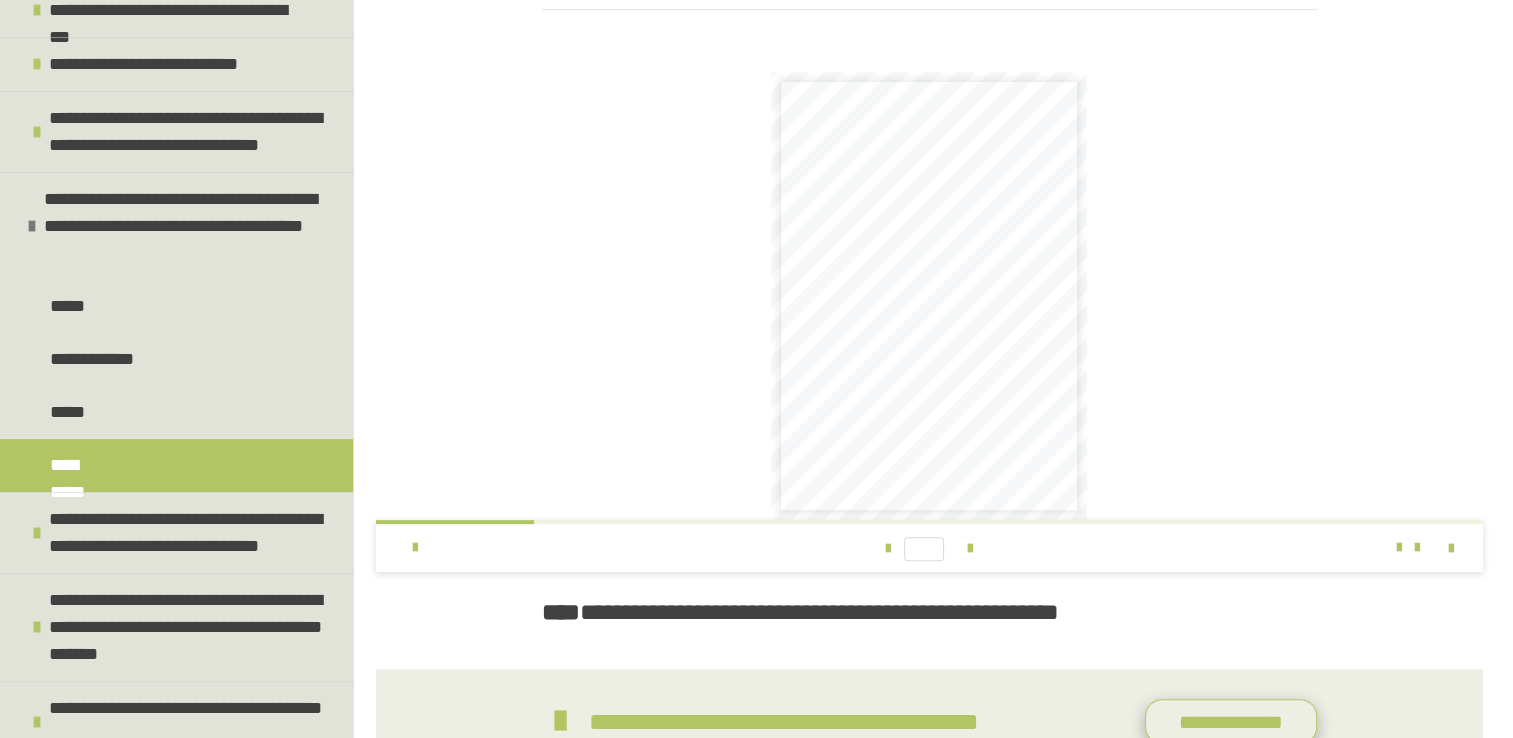 click on "**********" at bounding box center (1231, 722) 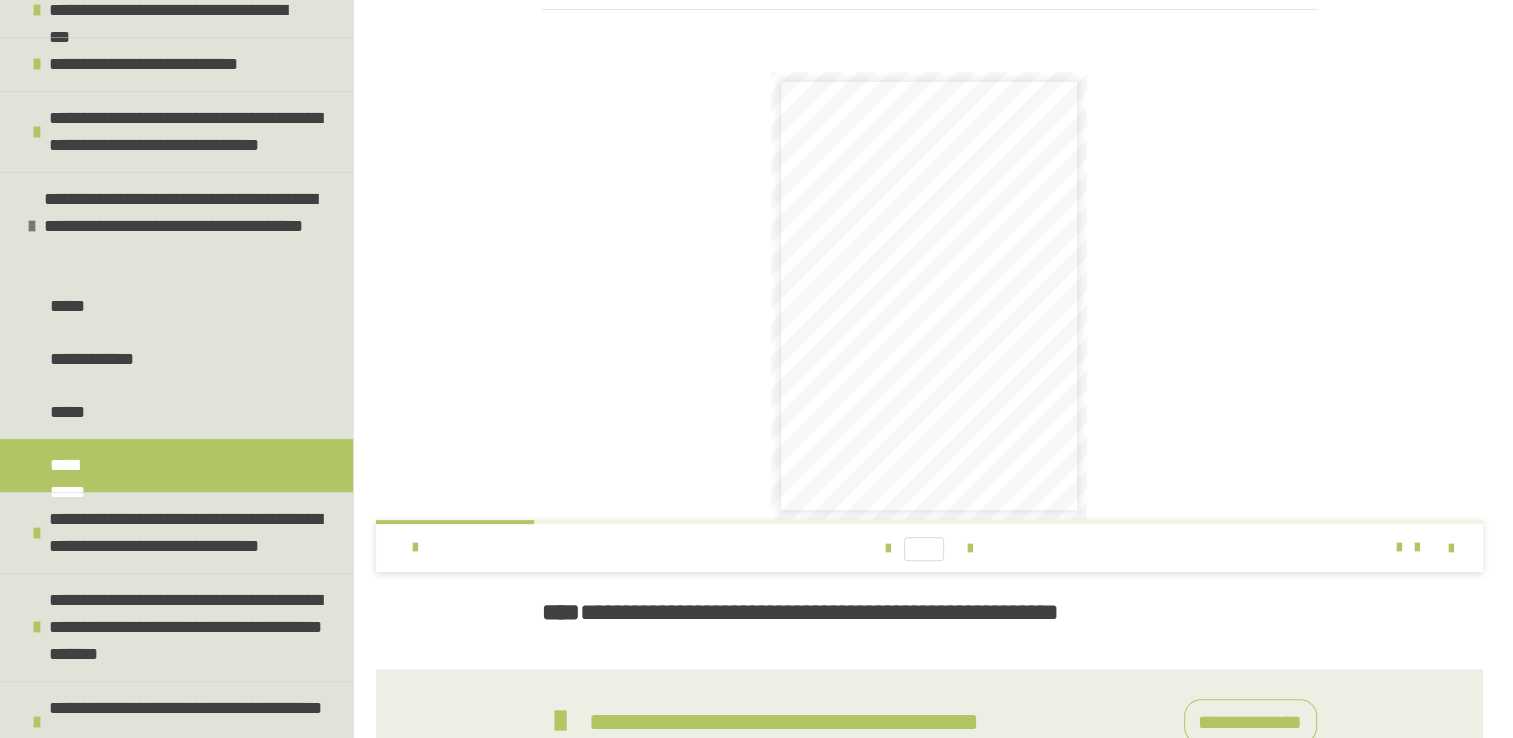scroll, scrollTop: 408, scrollLeft: 0, axis: vertical 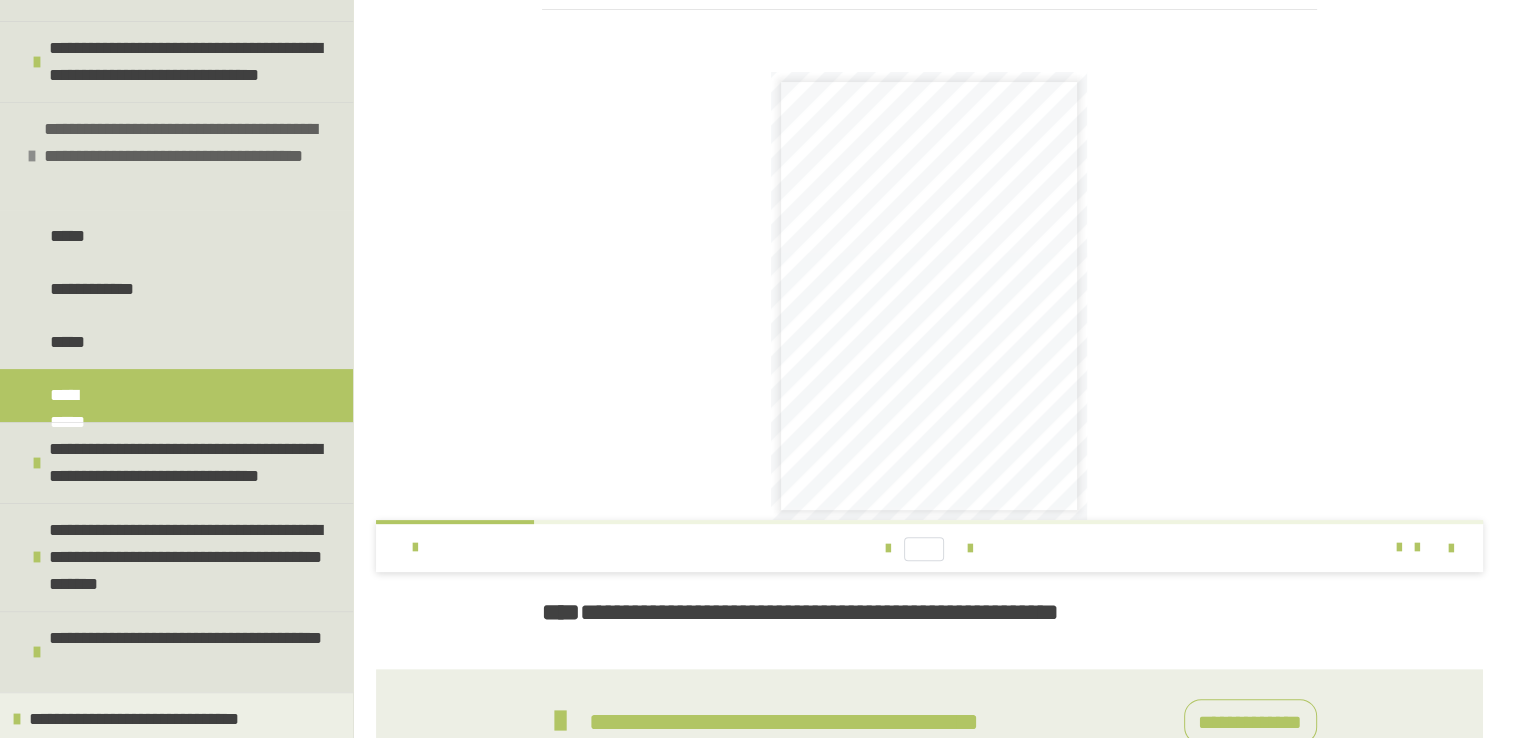 click at bounding box center (32, 156) 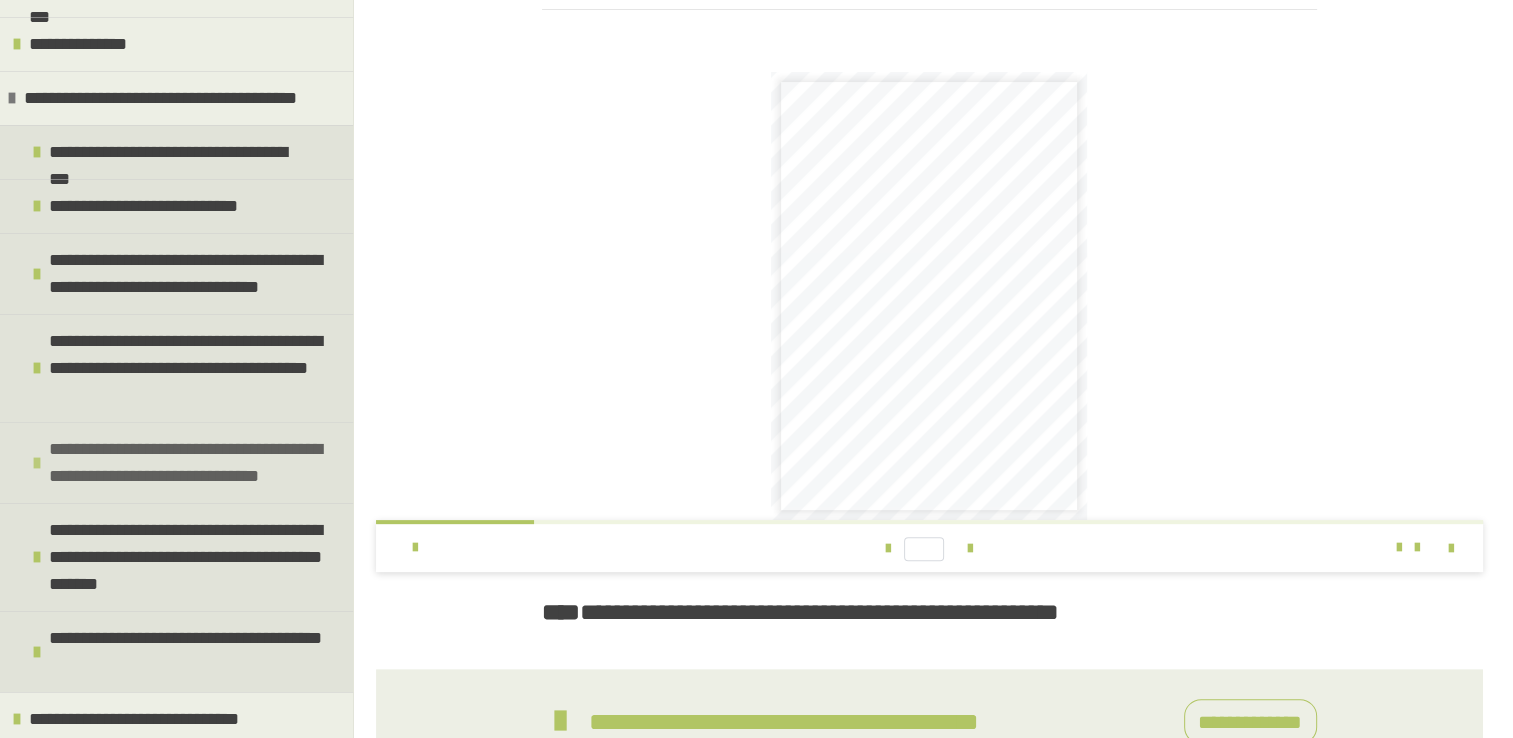 click on "**********" at bounding box center (176, 462) 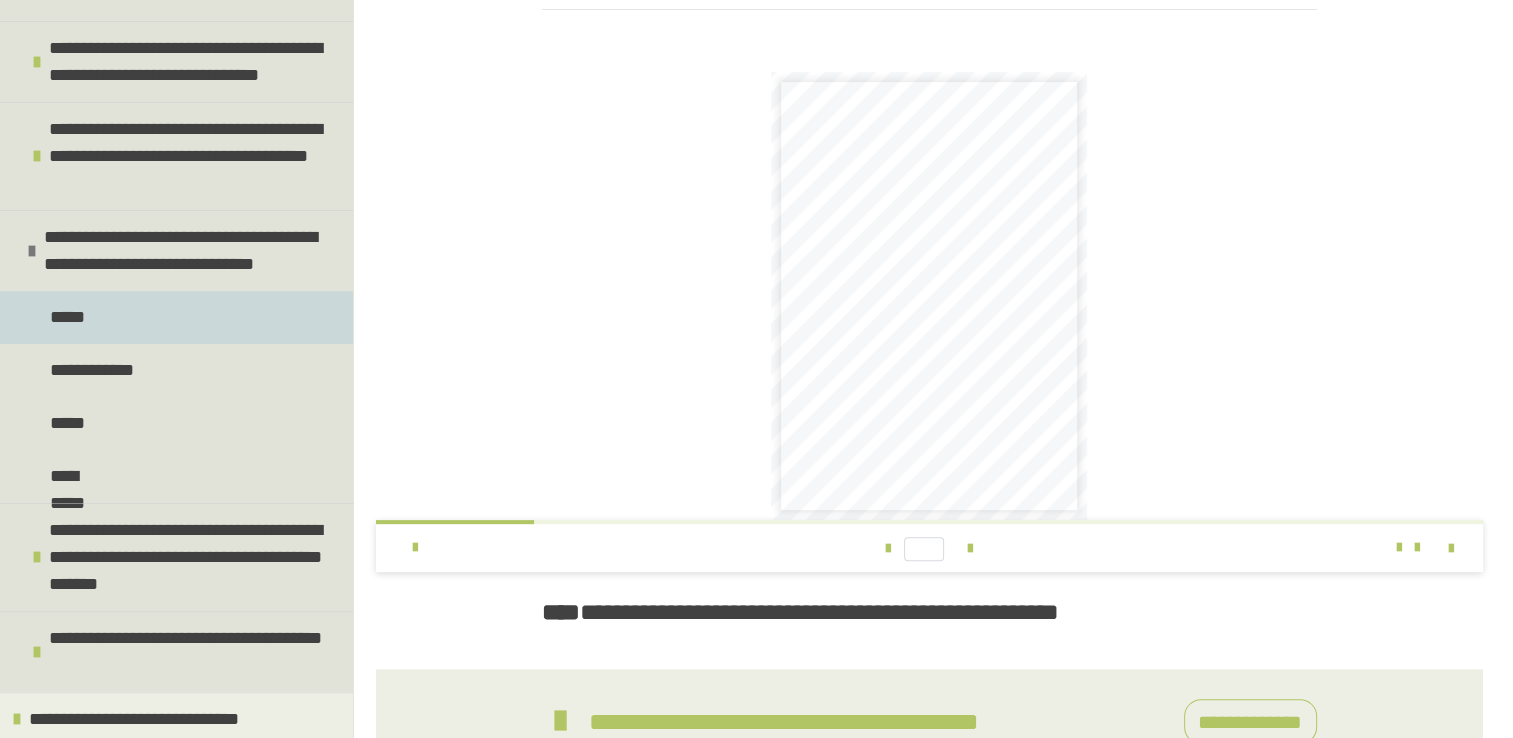 click on "*****" at bounding box center [176, 317] 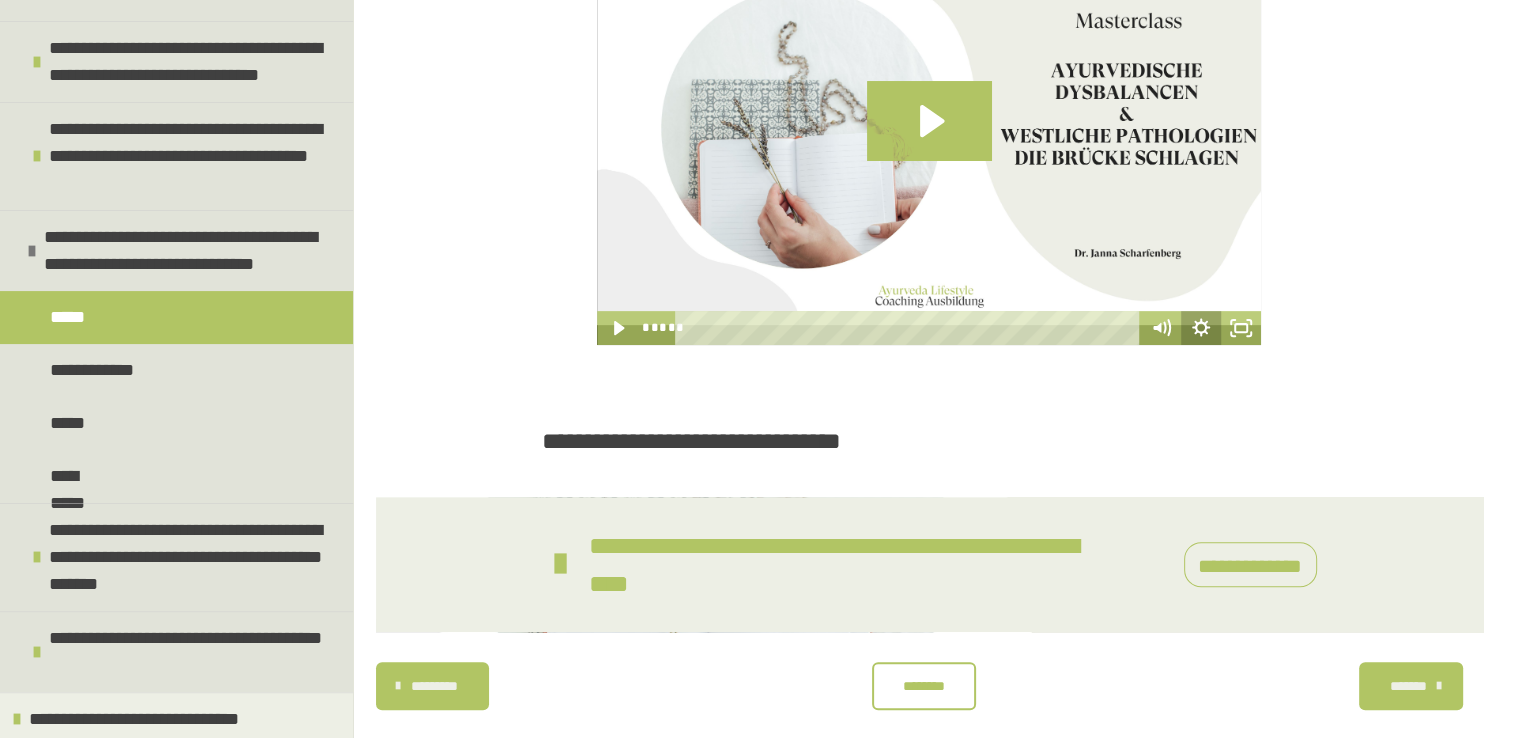 scroll, scrollTop: 652, scrollLeft: 0, axis: vertical 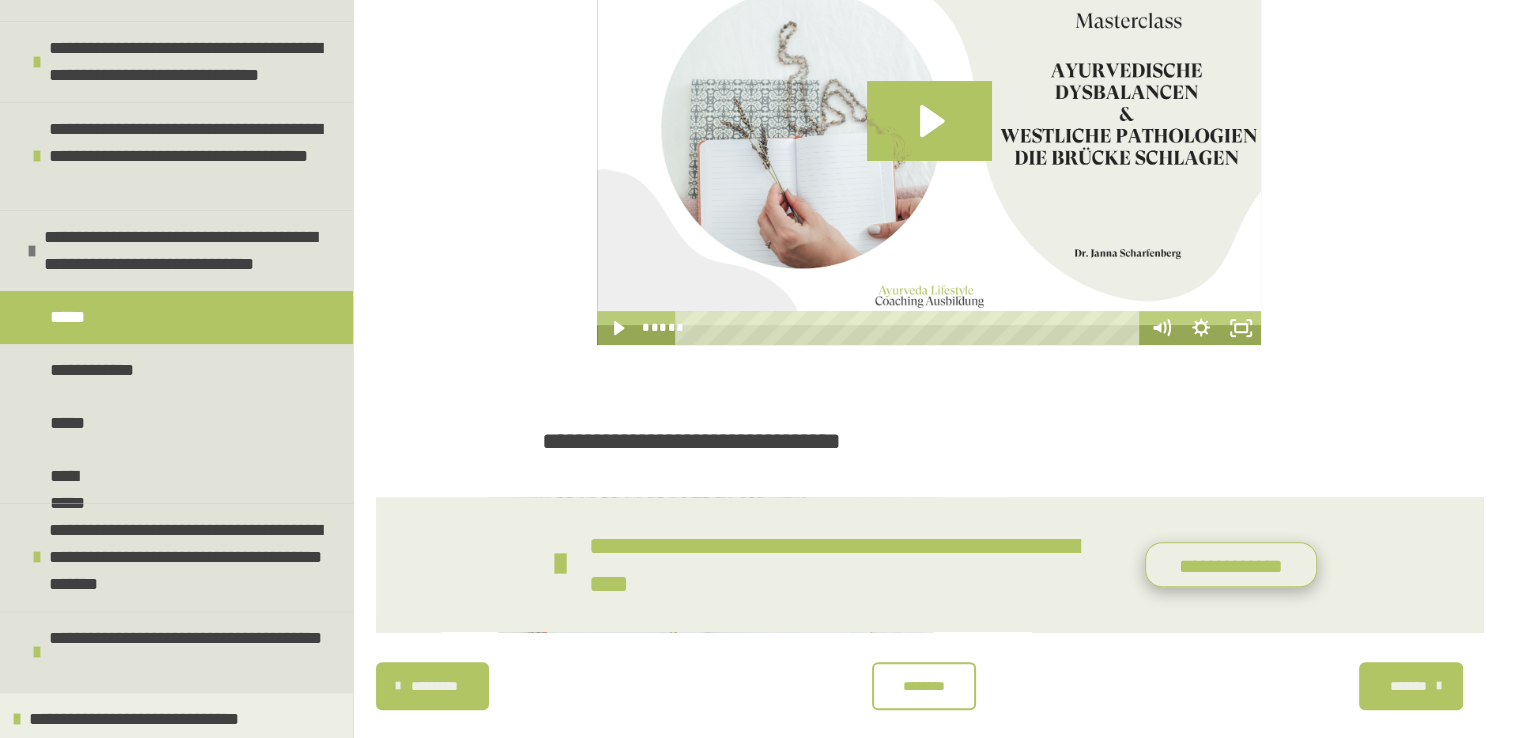 click on "**********" at bounding box center [1231, 565] 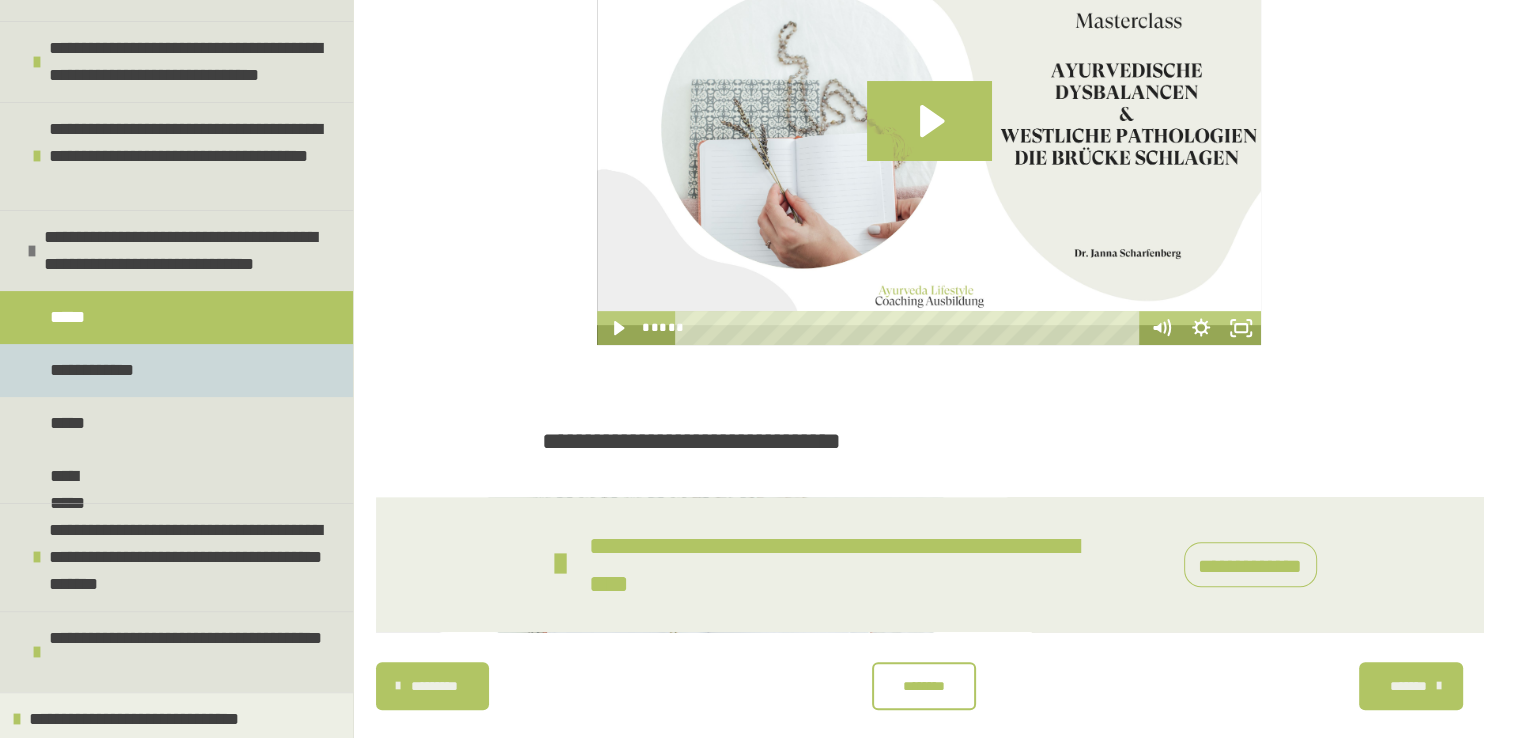 click on "**********" at bounding box center (176, 370) 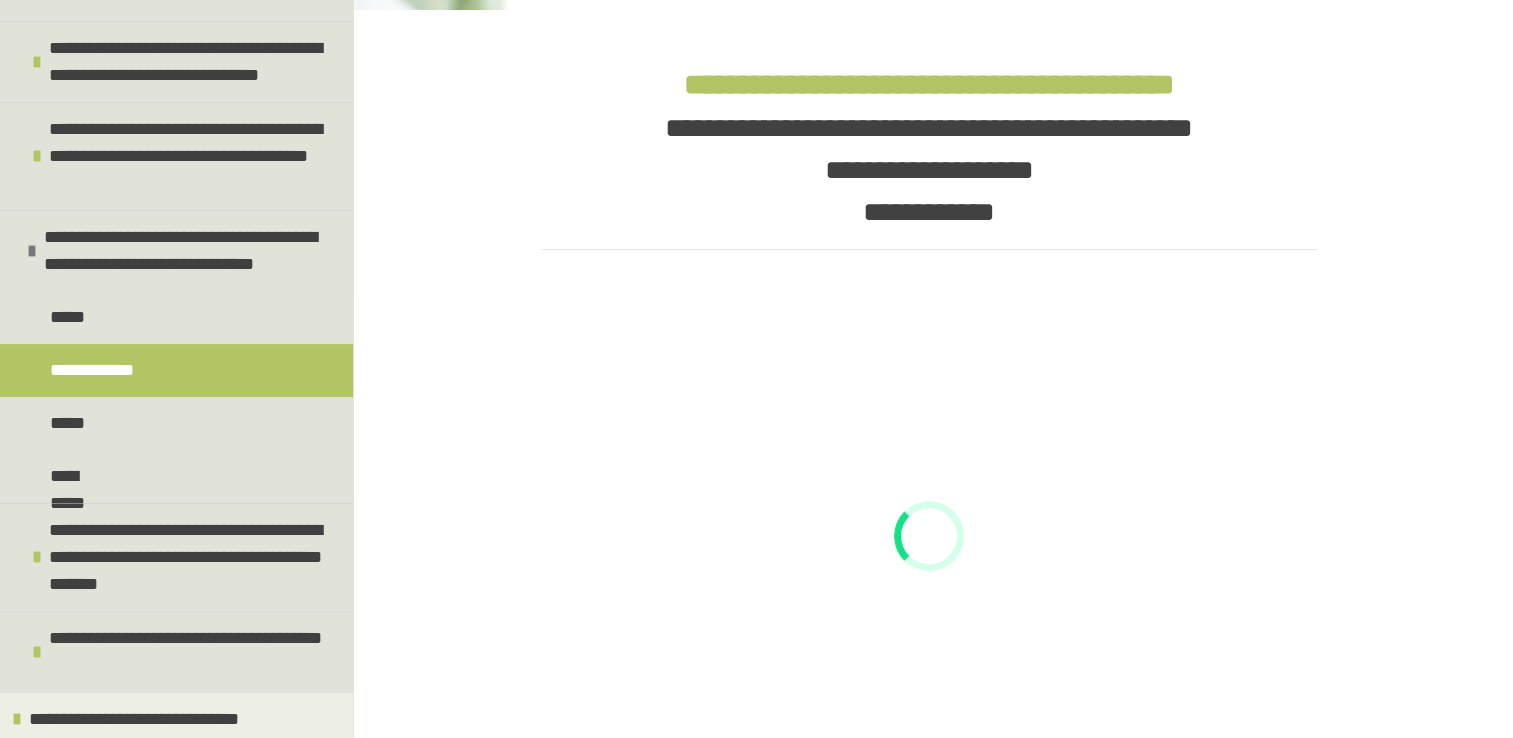 scroll, scrollTop: 649, scrollLeft: 0, axis: vertical 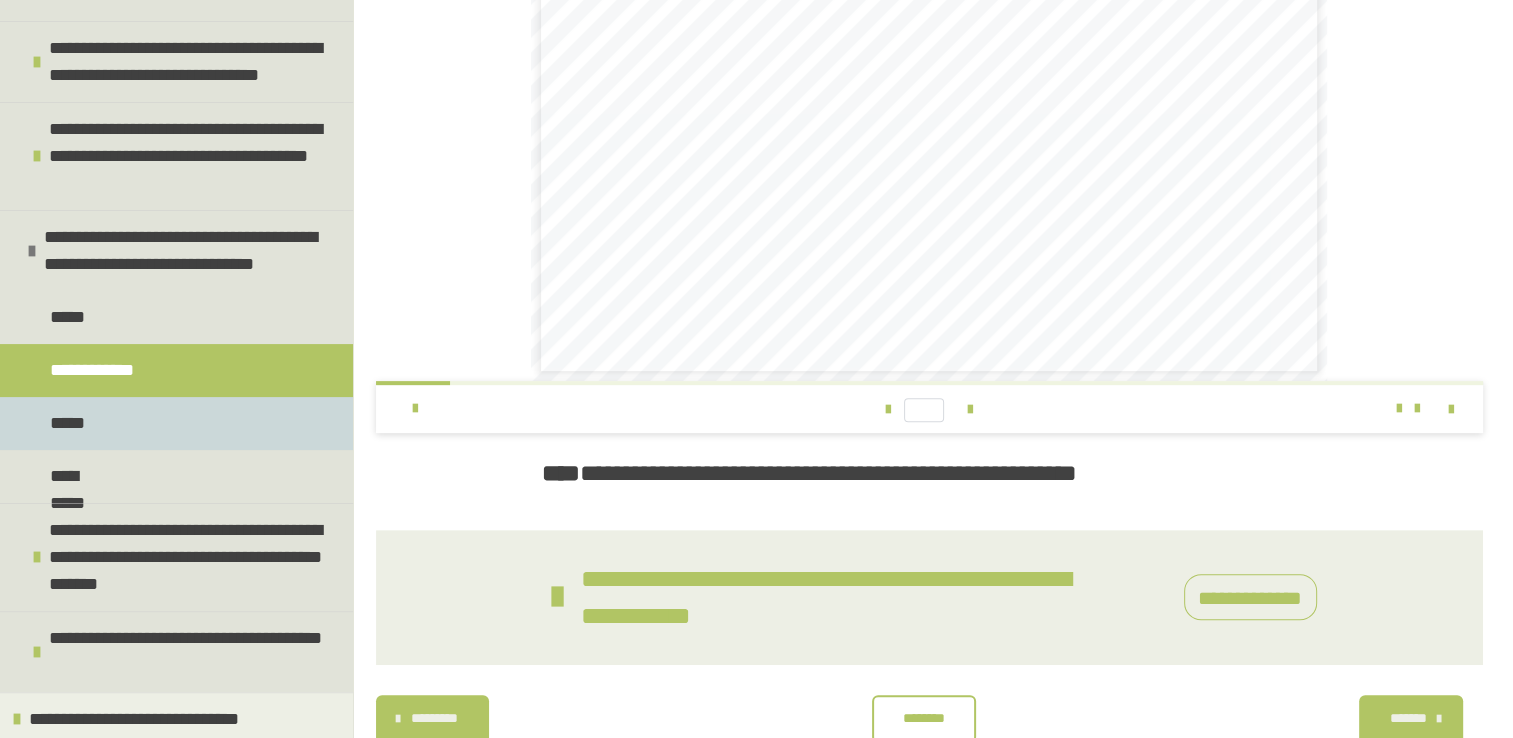 click on "*****" at bounding box center (176, 423) 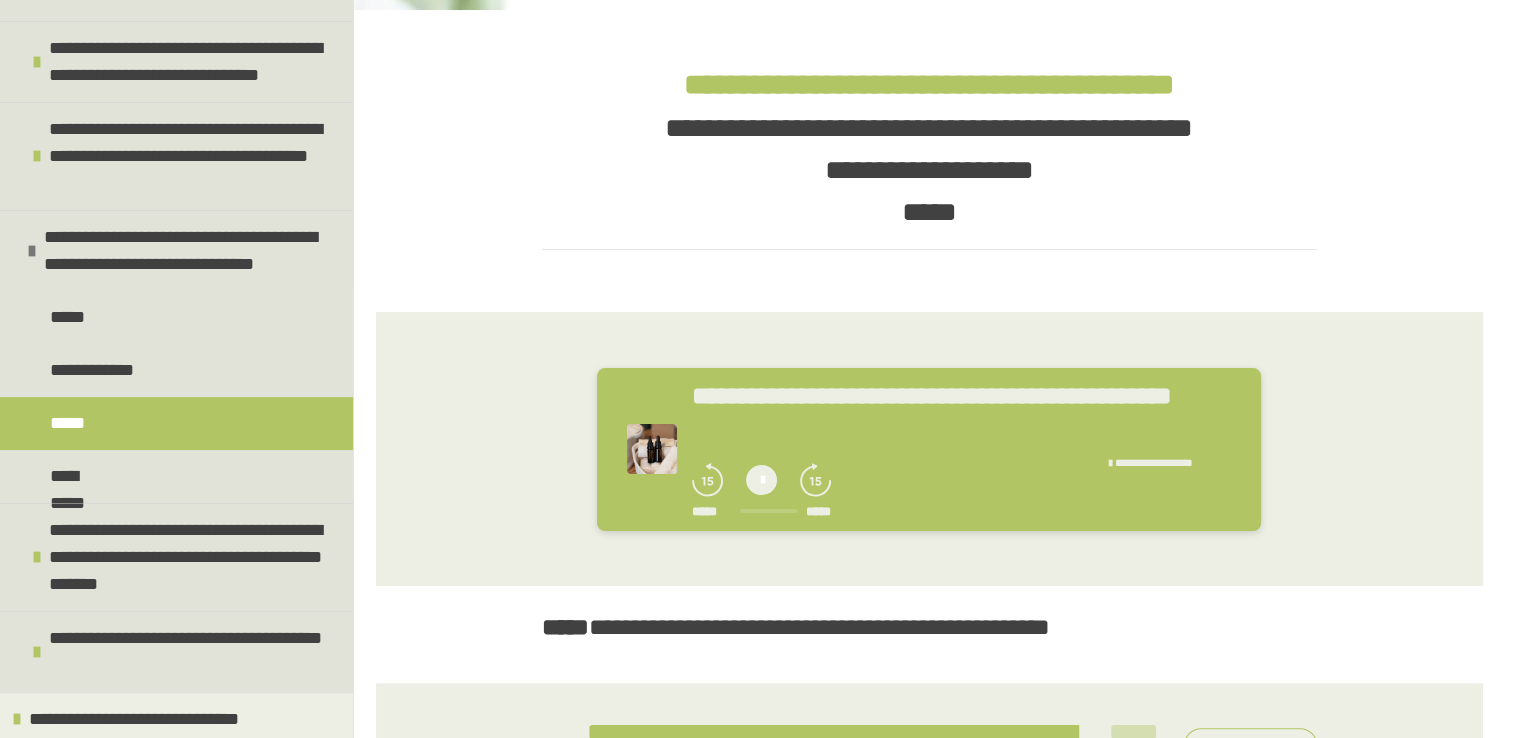 scroll, scrollTop: 489, scrollLeft: 0, axis: vertical 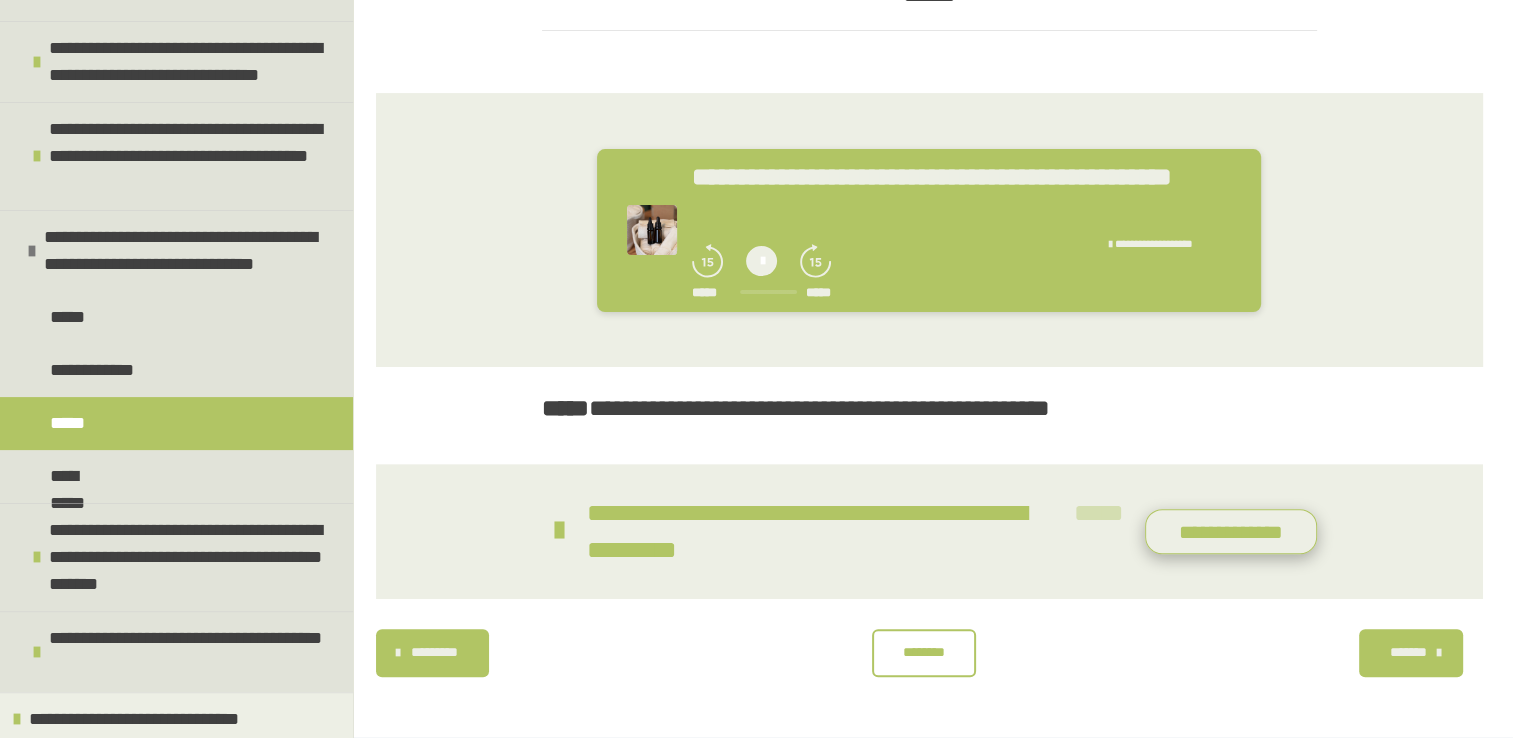 drag, startPoint x: 1212, startPoint y: 540, endPoint x: 1159, endPoint y: 541, distance: 53.009434 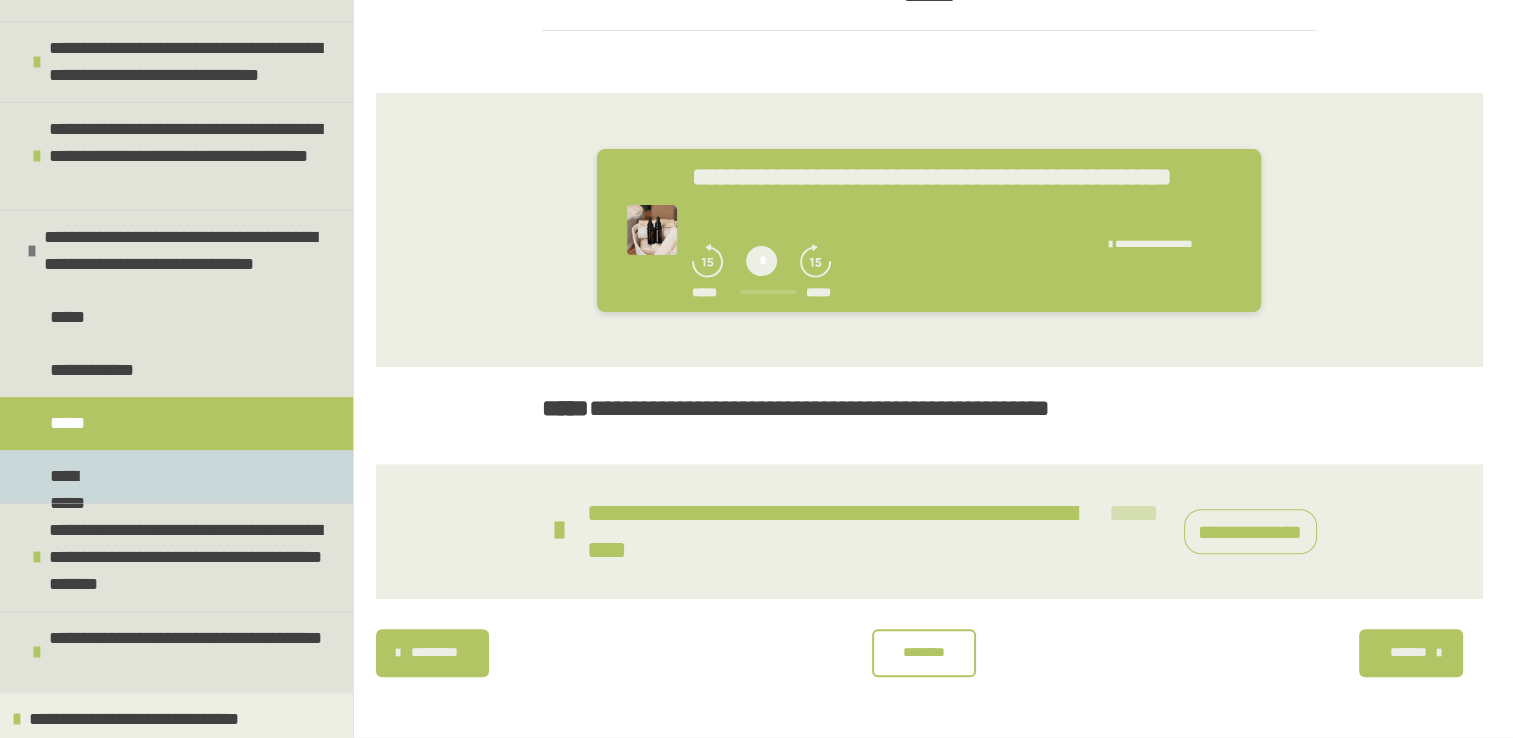 click on "**********" at bounding box center [176, 476] 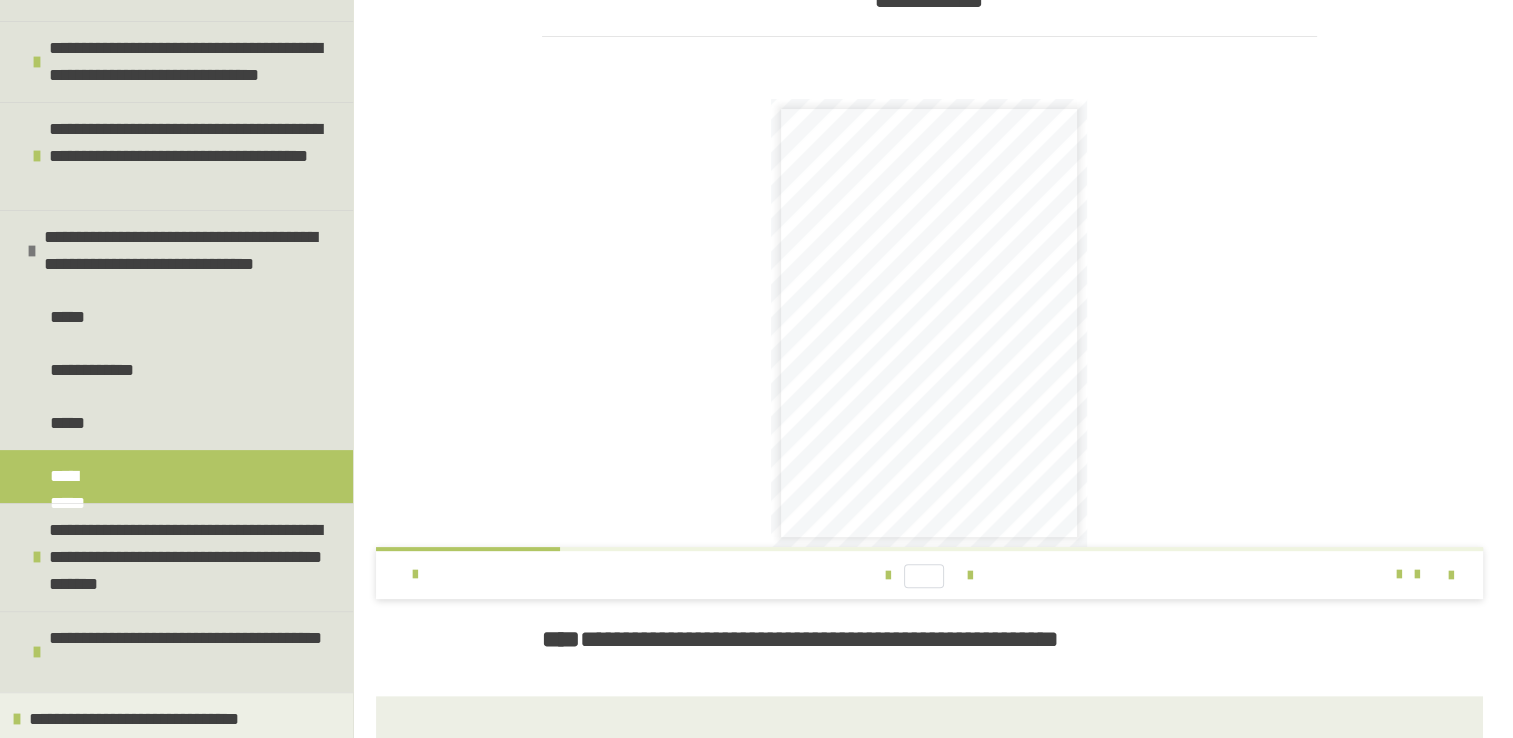 scroll, scrollTop: 715, scrollLeft: 0, axis: vertical 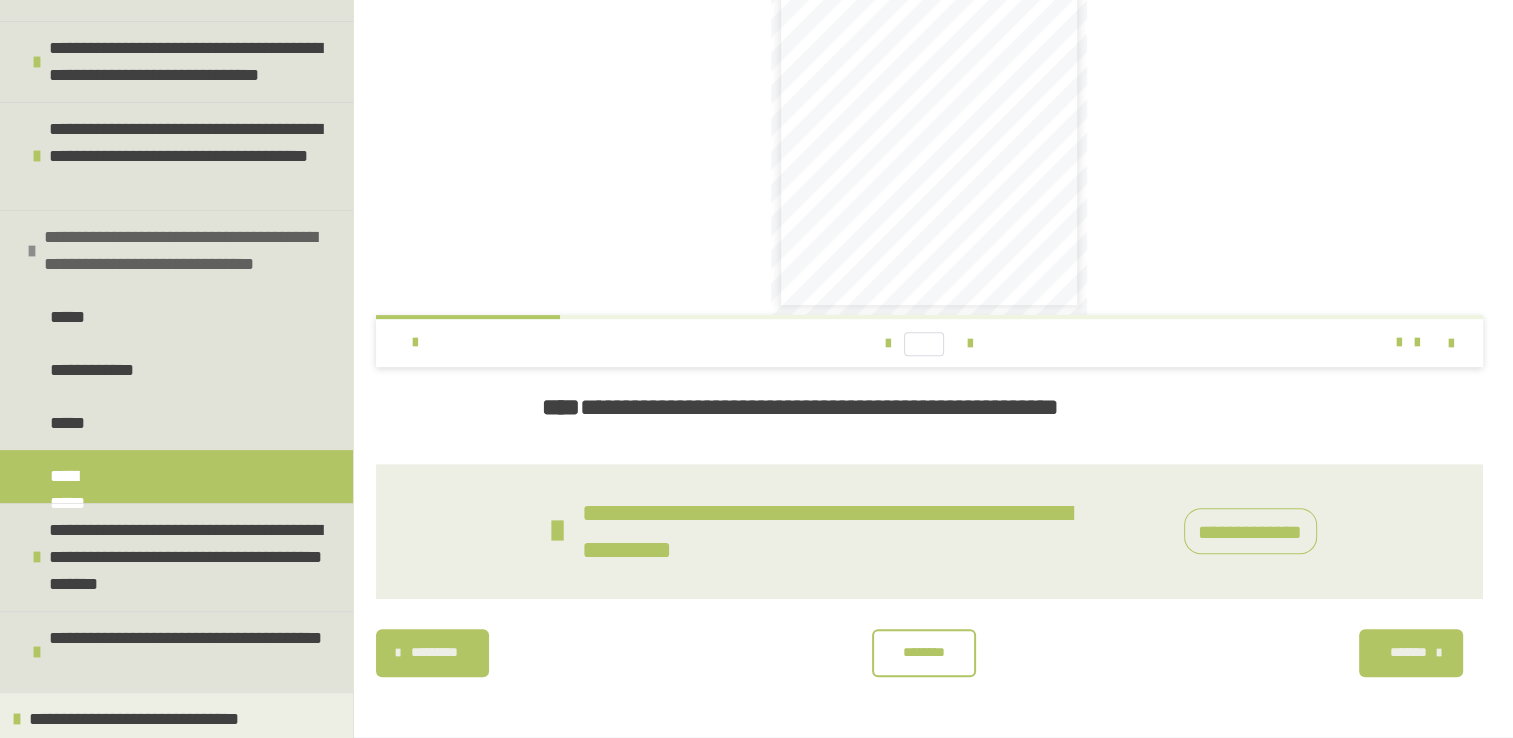 click at bounding box center [32, 251] 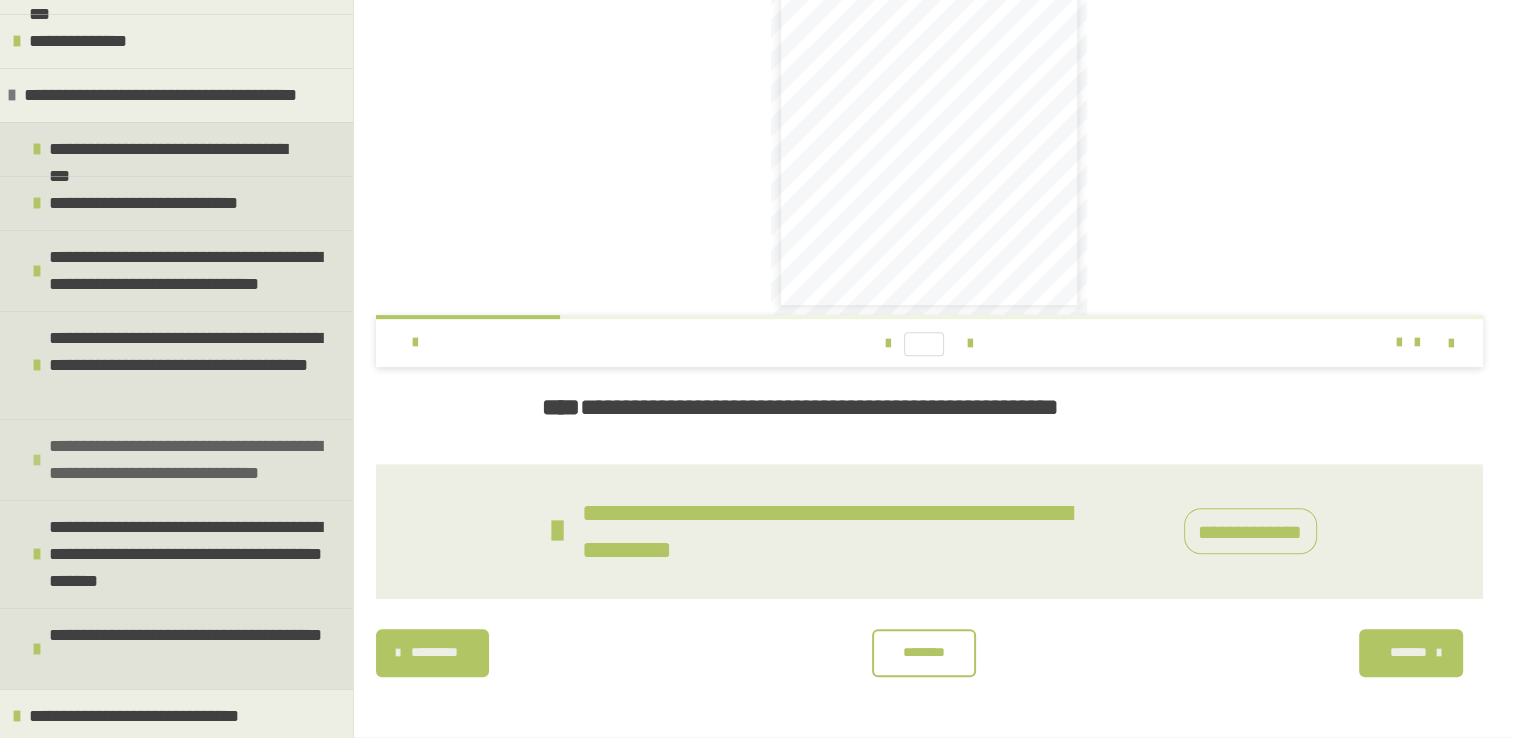 scroll, scrollTop: 196, scrollLeft: 0, axis: vertical 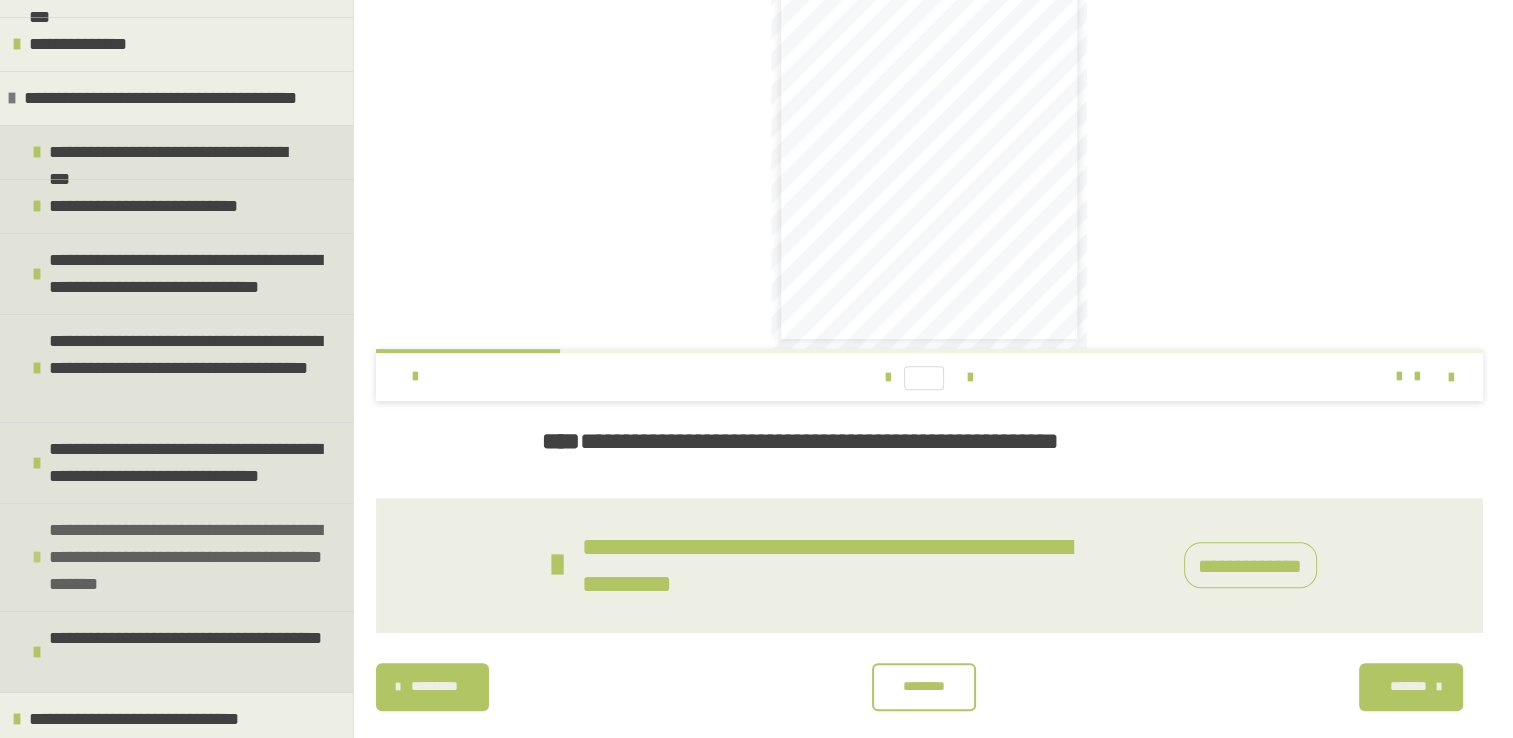 click on "**********" at bounding box center [176, 557] 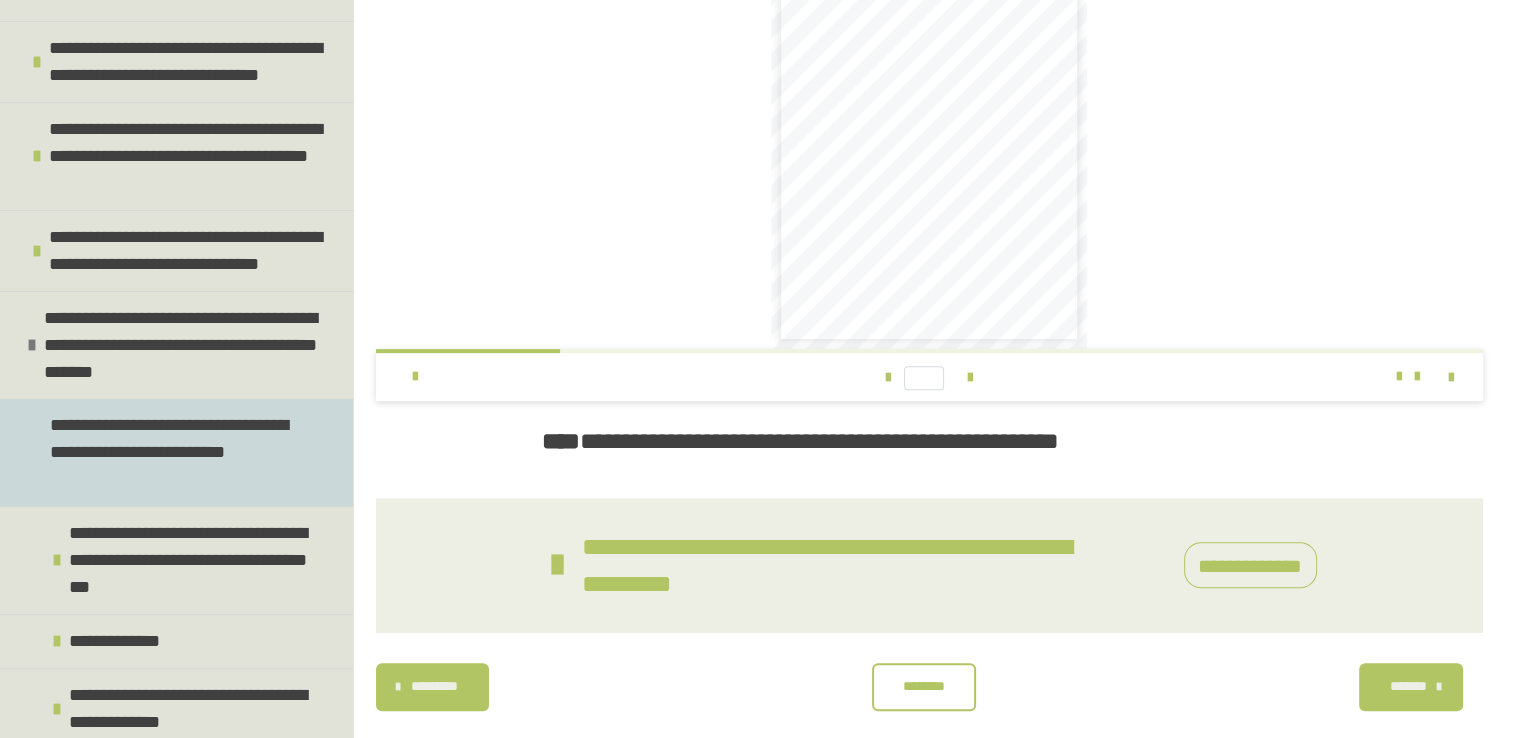 click on "**********" at bounding box center (171, 452) 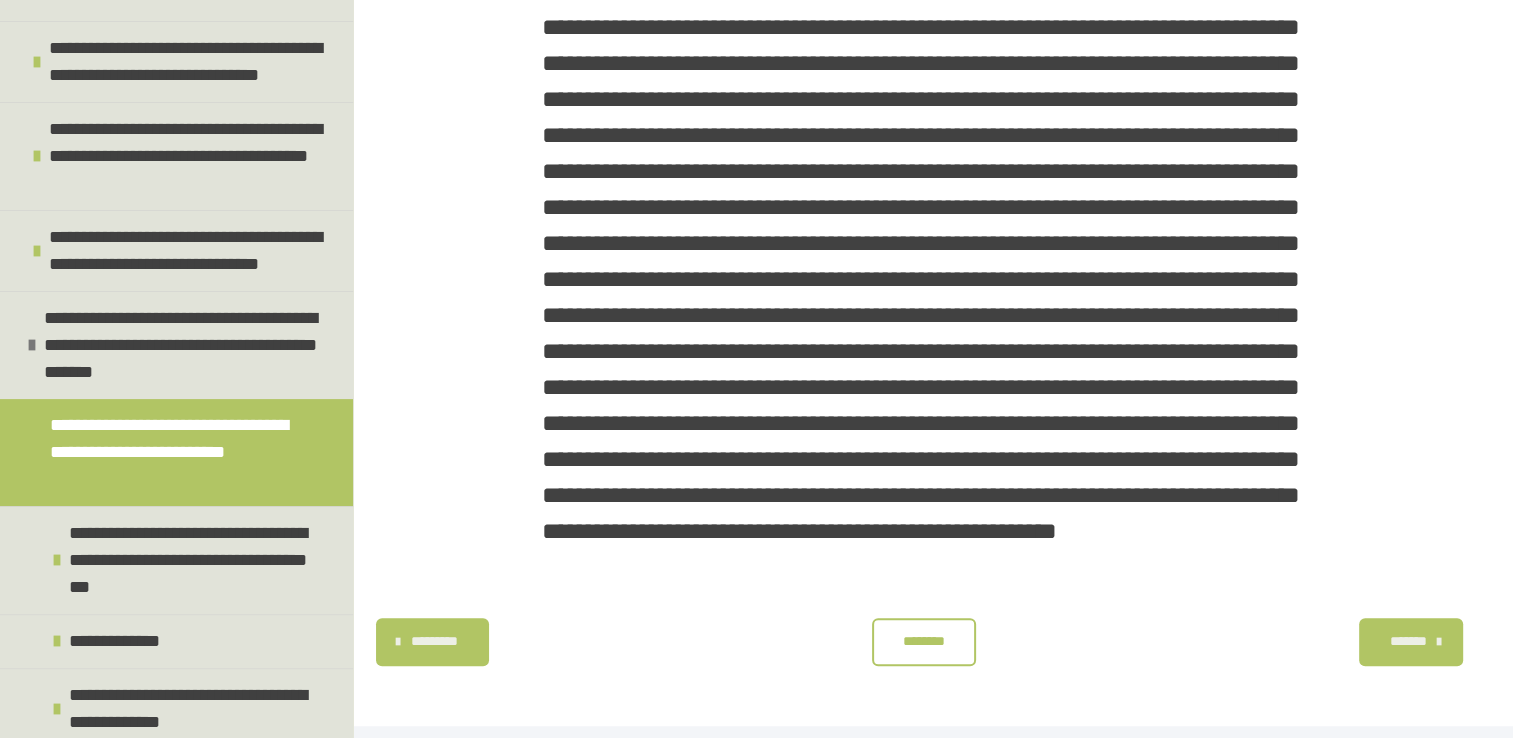 scroll, scrollTop: 936, scrollLeft: 0, axis: vertical 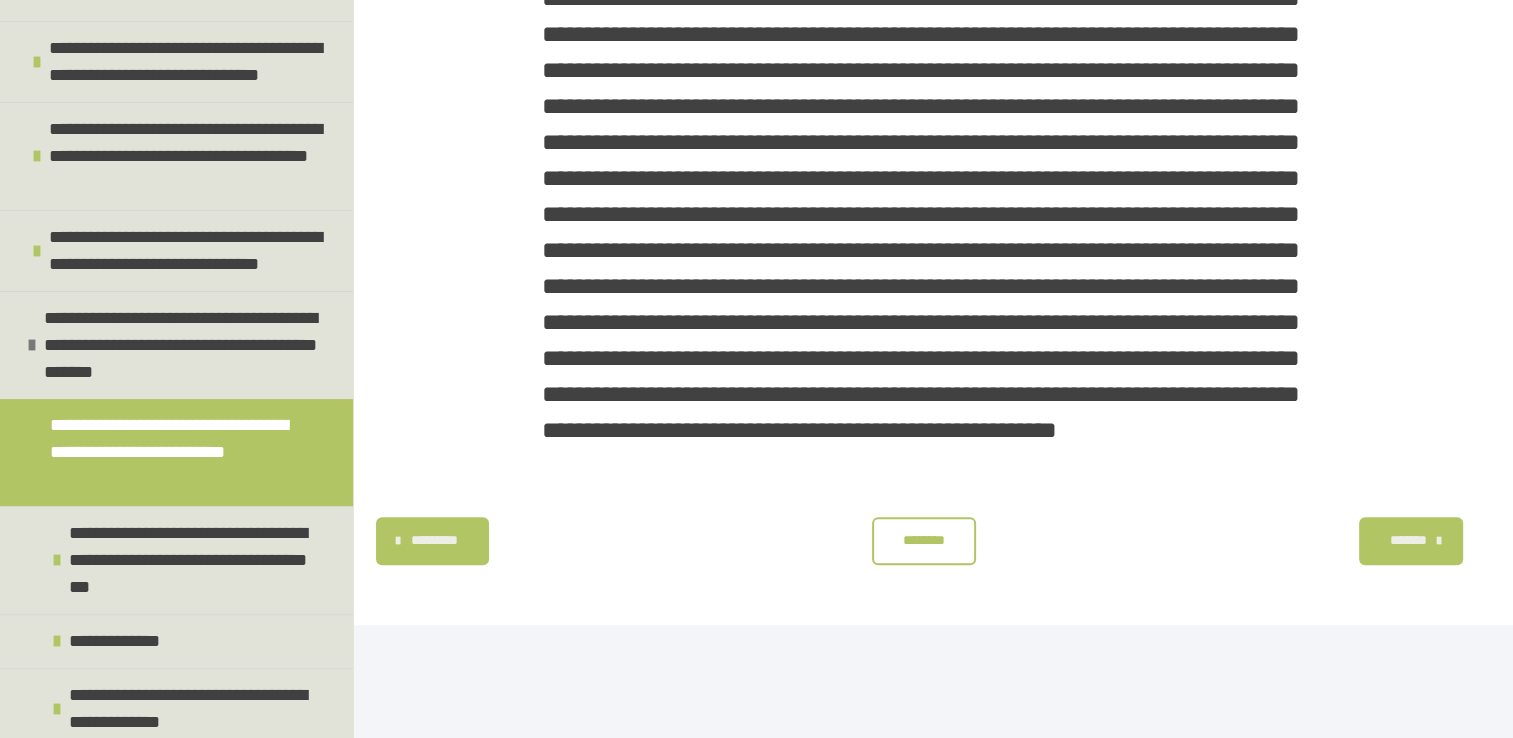 click on "********" at bounding box center [924, 540] 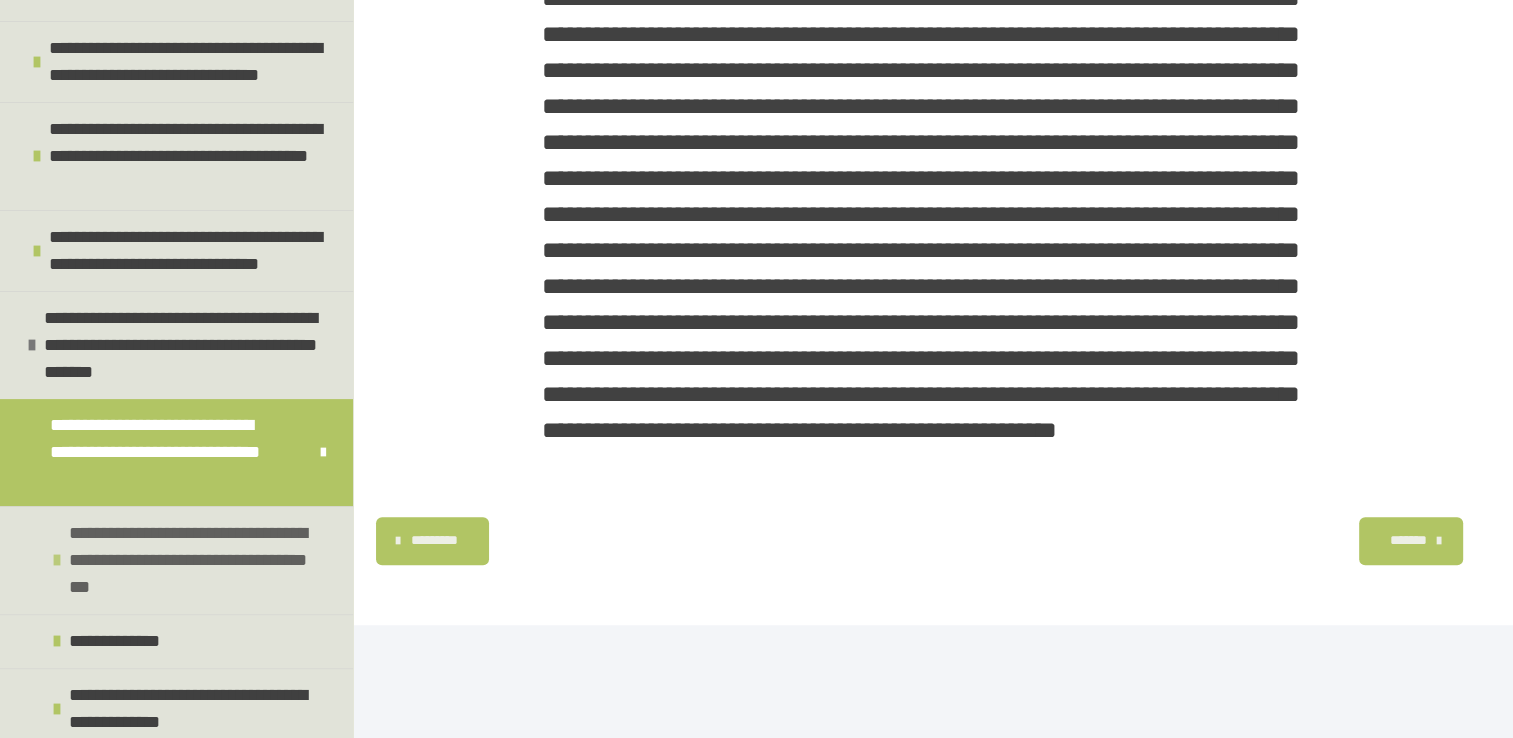 click on "**********" at bounding box center (176, 560) 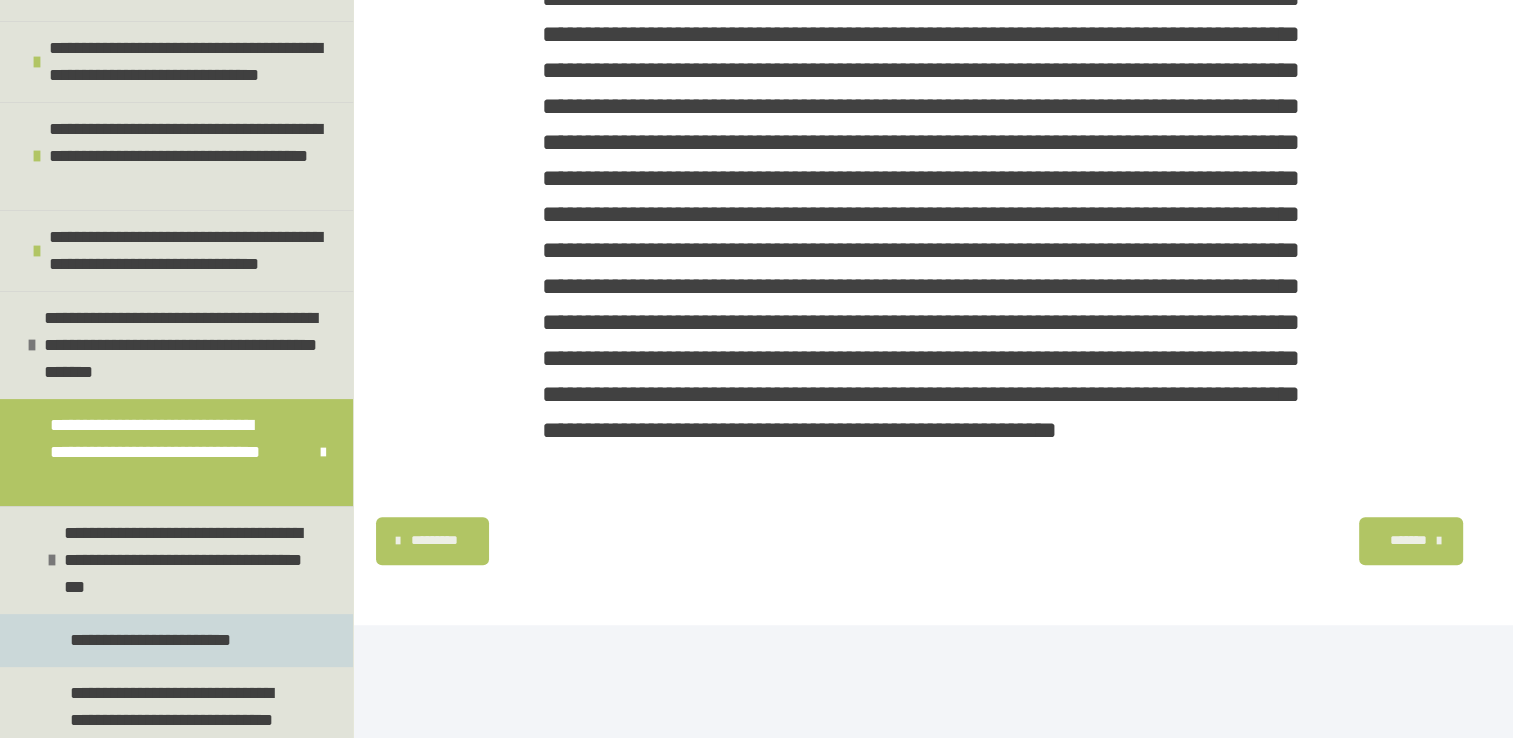 click on "**********" at bounding box center [155, 640] 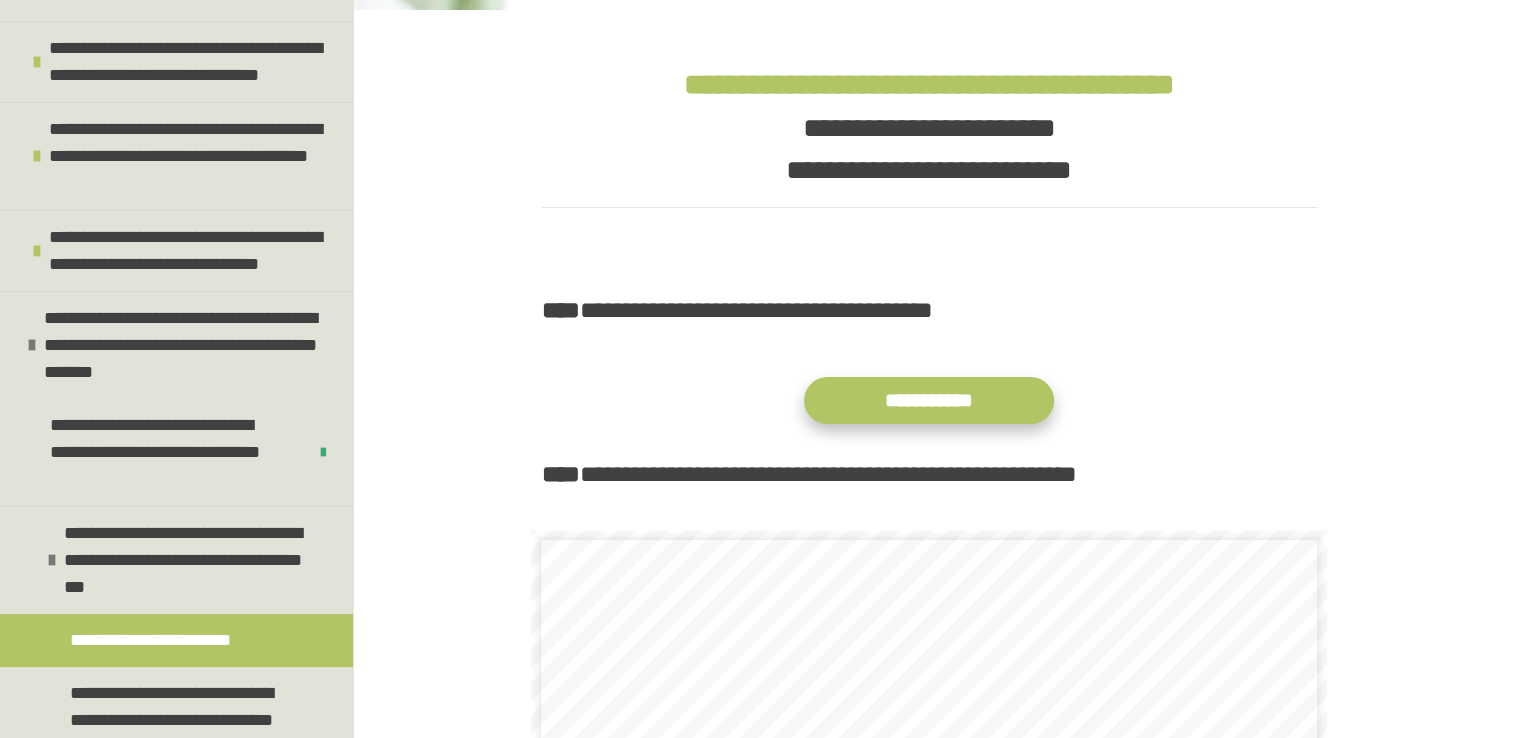 click on "**********" at bounding box center [929, 400] 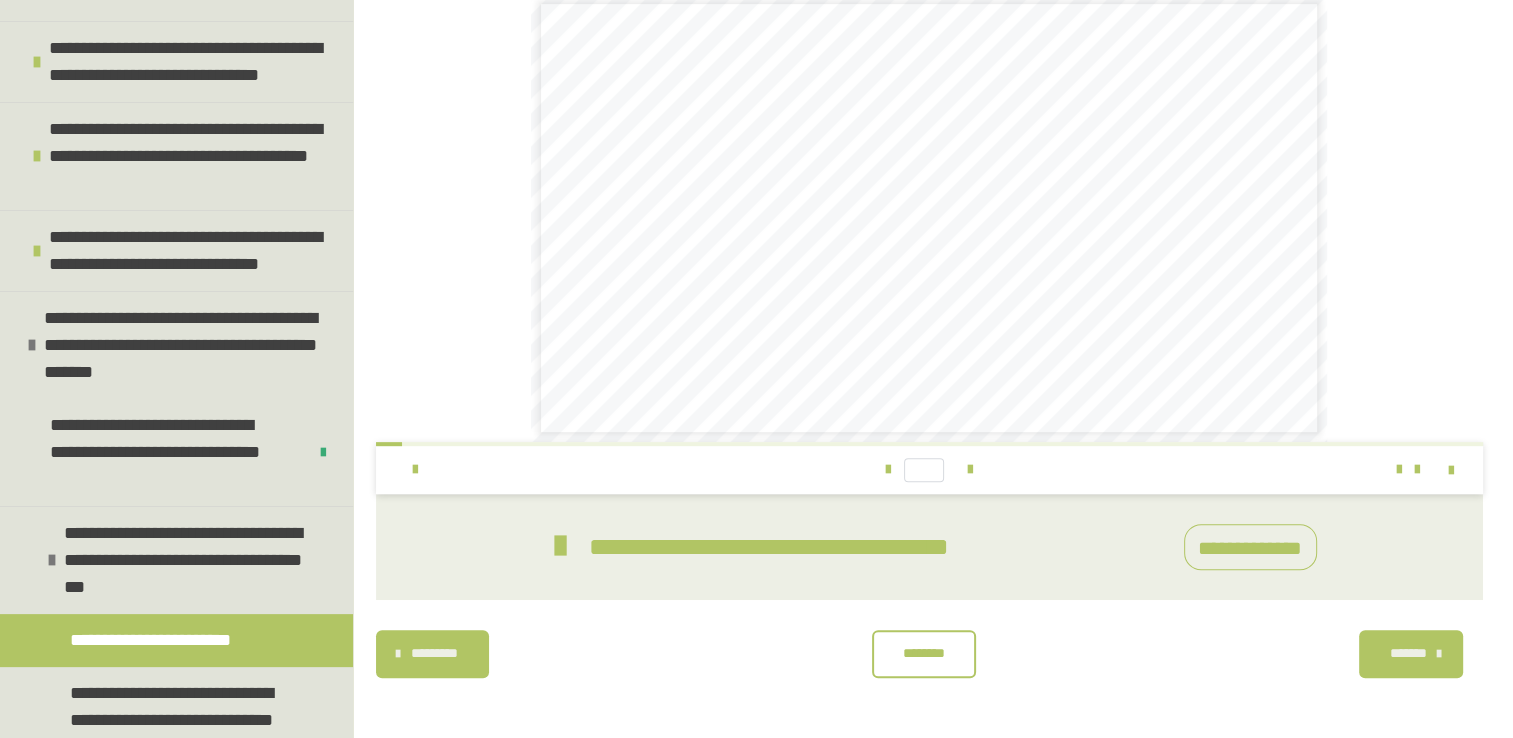 scroll, scrollTop: 807, scrollLeft: 0, axis: vertical 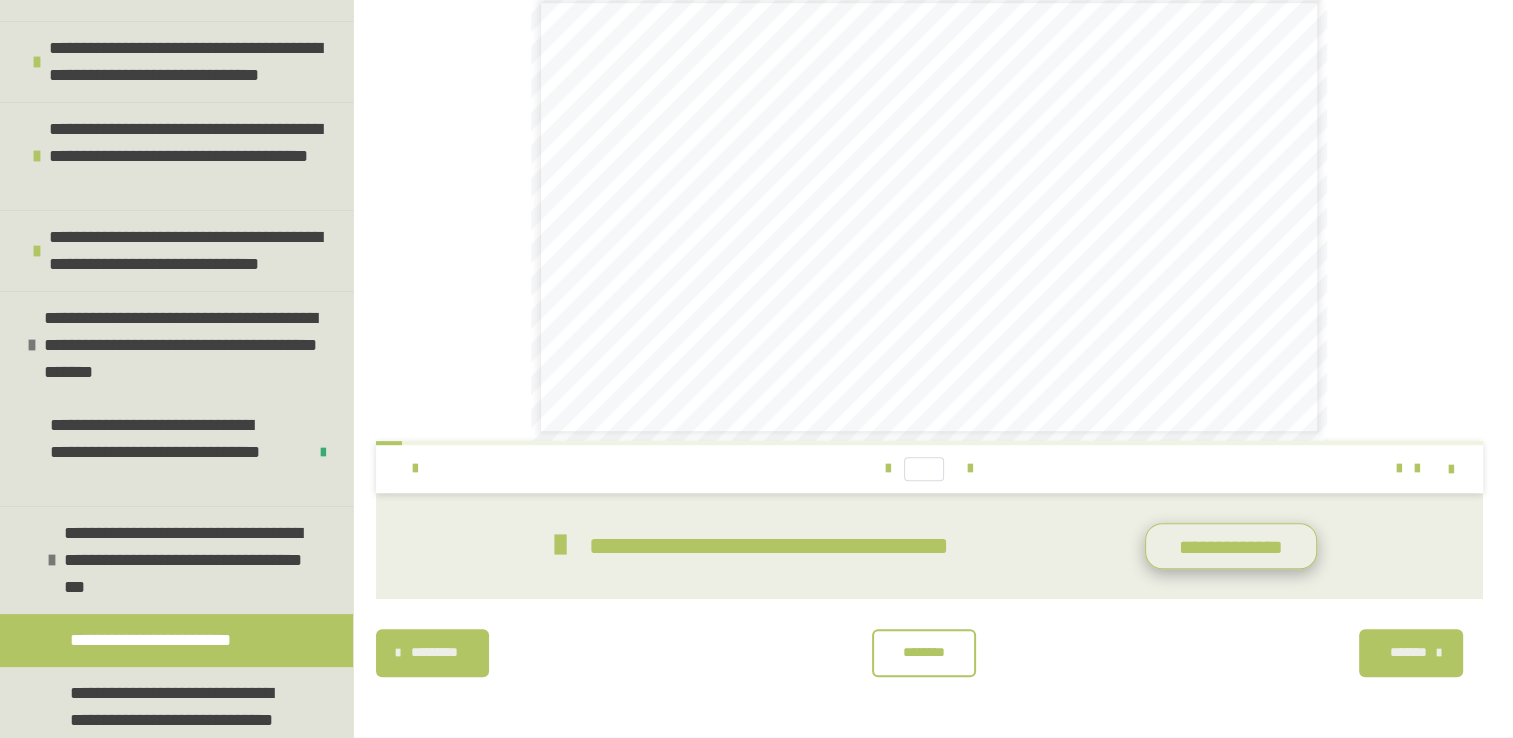 click on "**********" at bounding box center [1231, 546] 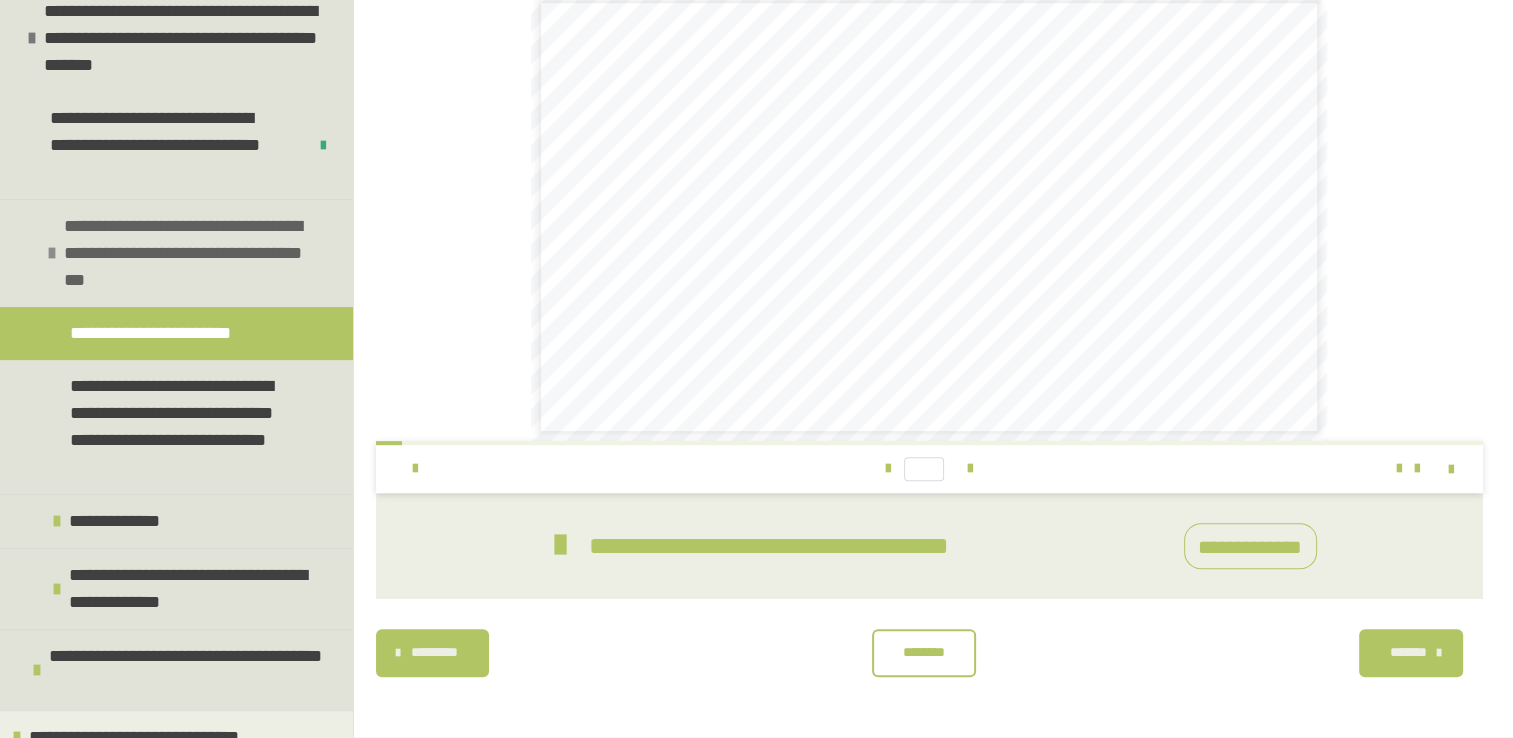 scroll, scrollTop: 732, scrollLeft: 0, axis: vertical 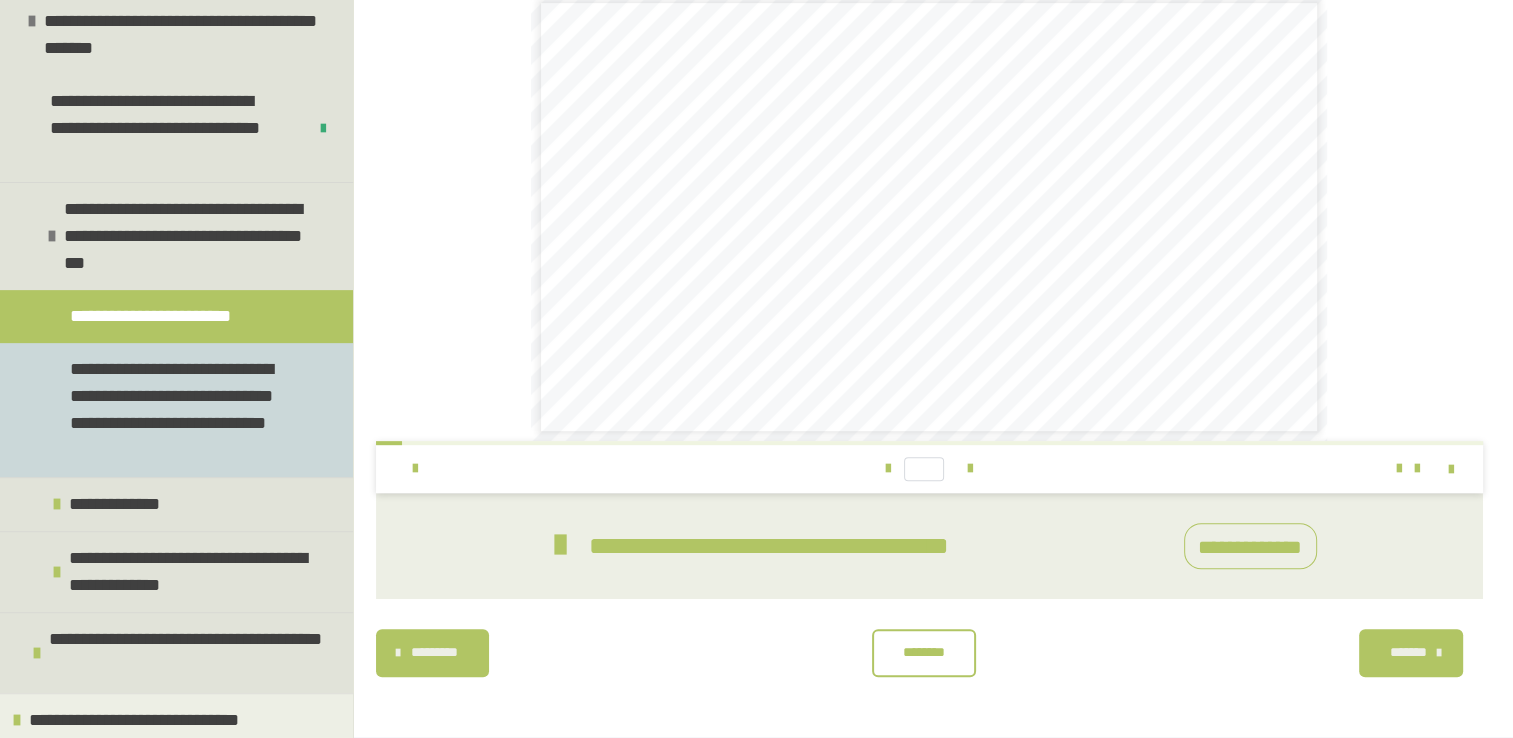 click on "**********" at bounding box center (181, 410) 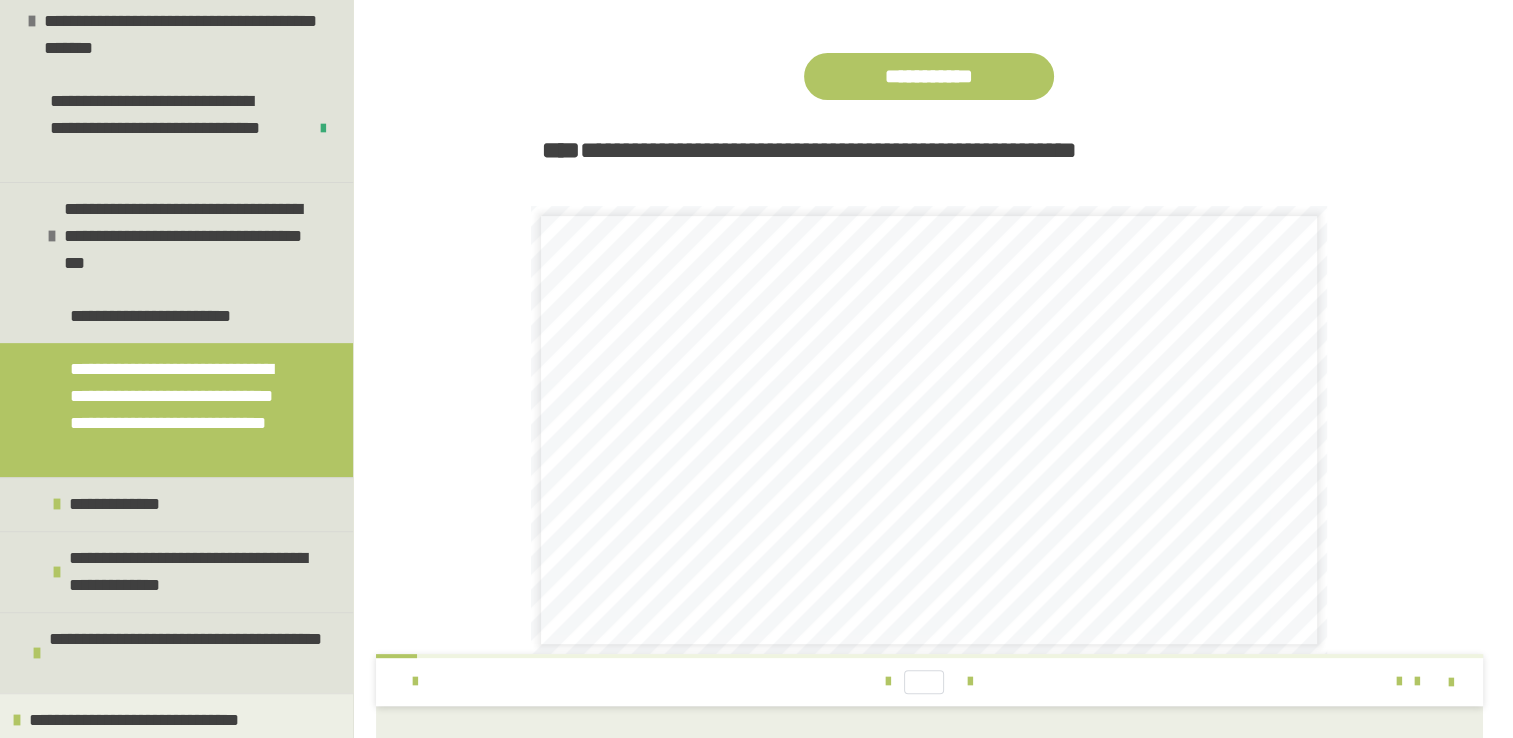 scroll, scrollTop: 872, scrollLeft: 0, axis: vertical 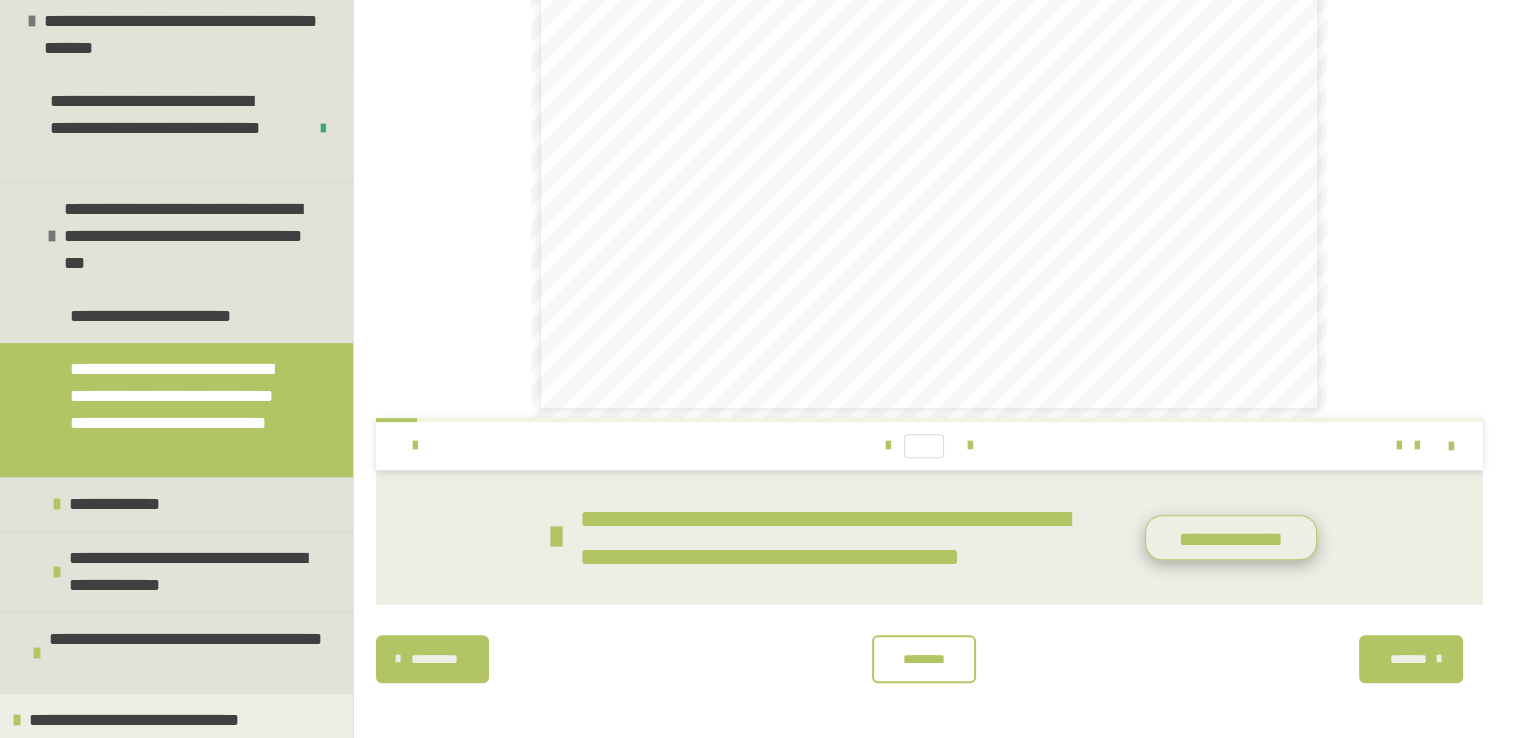click on "**********" at bounding box center (1231, 538) 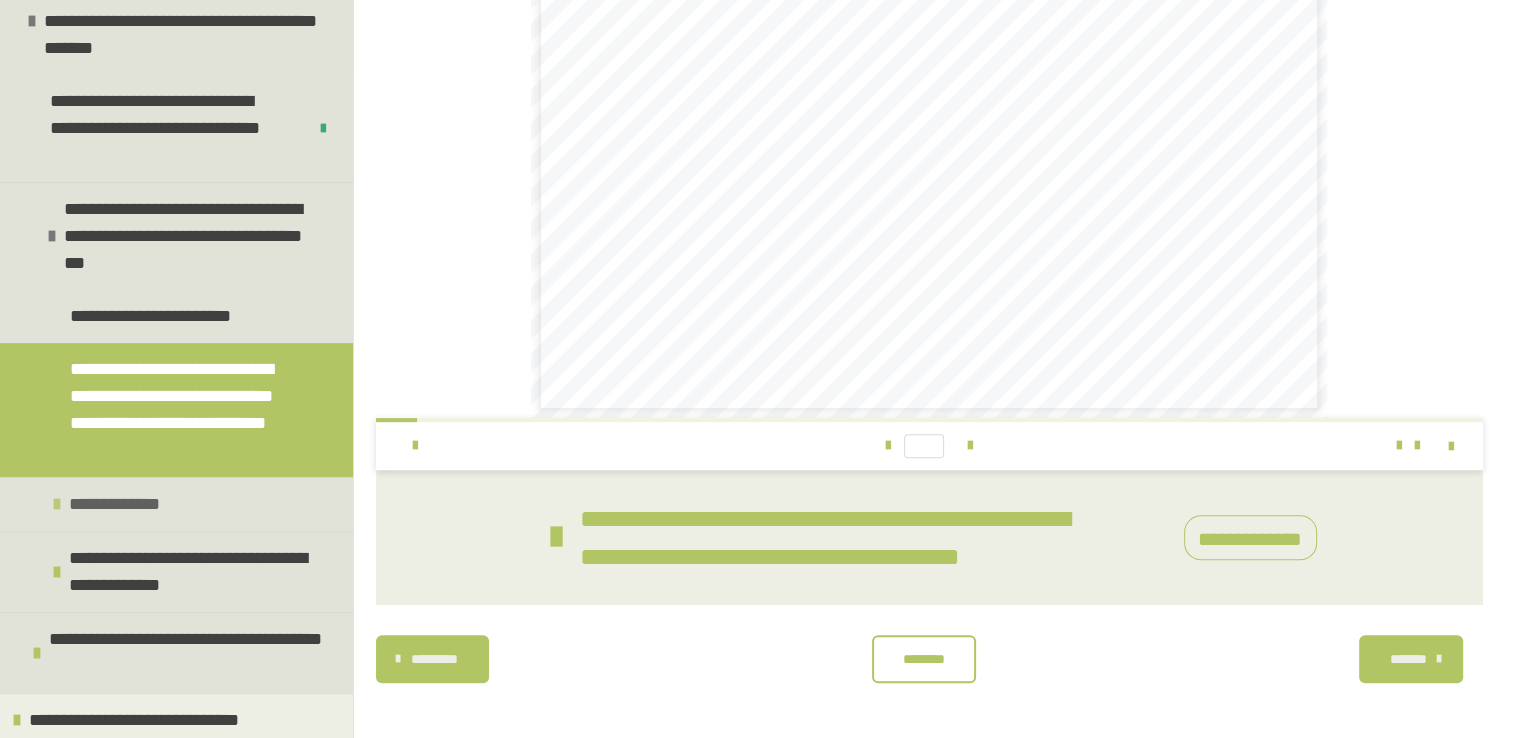 click on "**********" at bounding box center (176, 504) 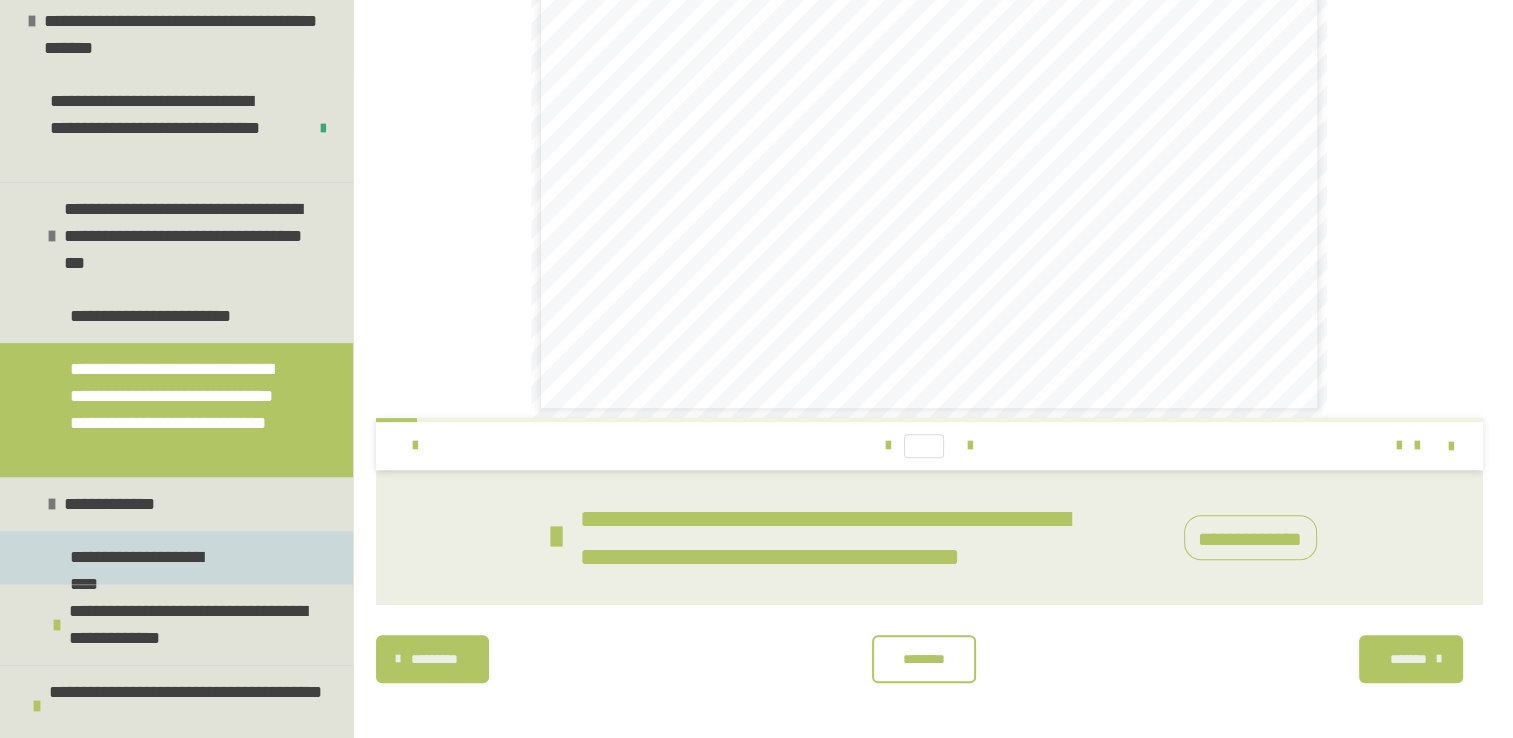 click on "**********" at bounding box center [147, 557] 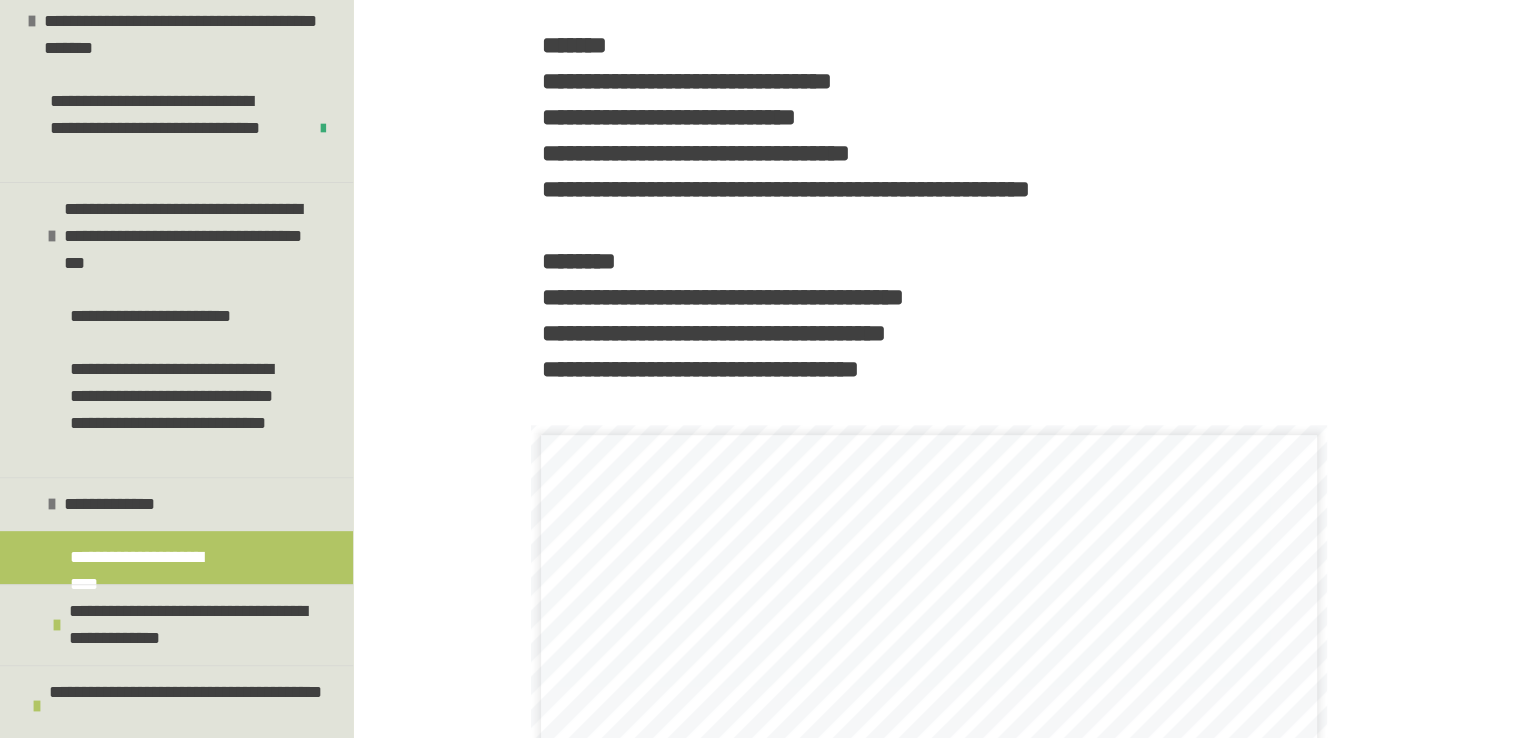 scroll, scrollTop: 1286, scrollLeft: 0, axis: vertical 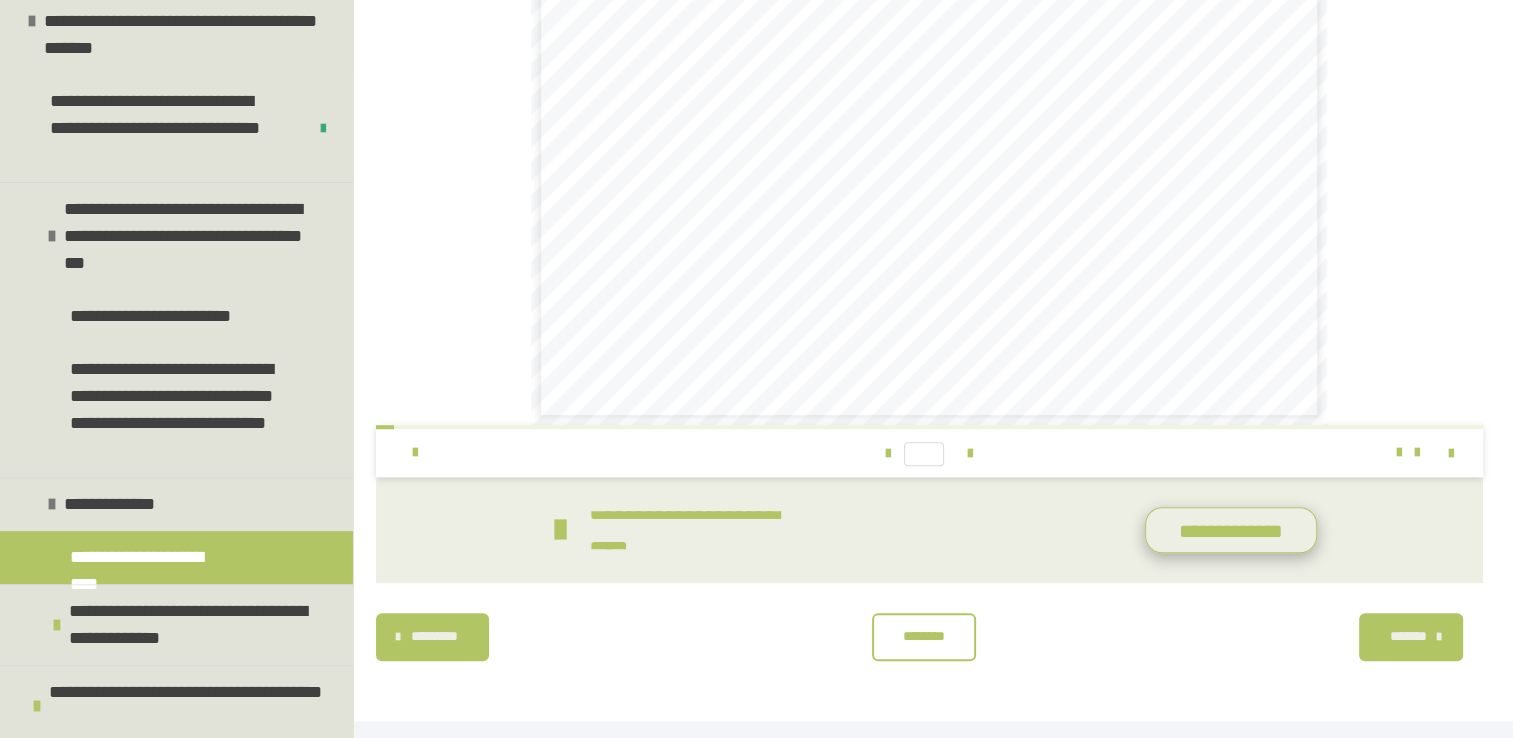 click on "**********" at bounding box center (1231, 530) 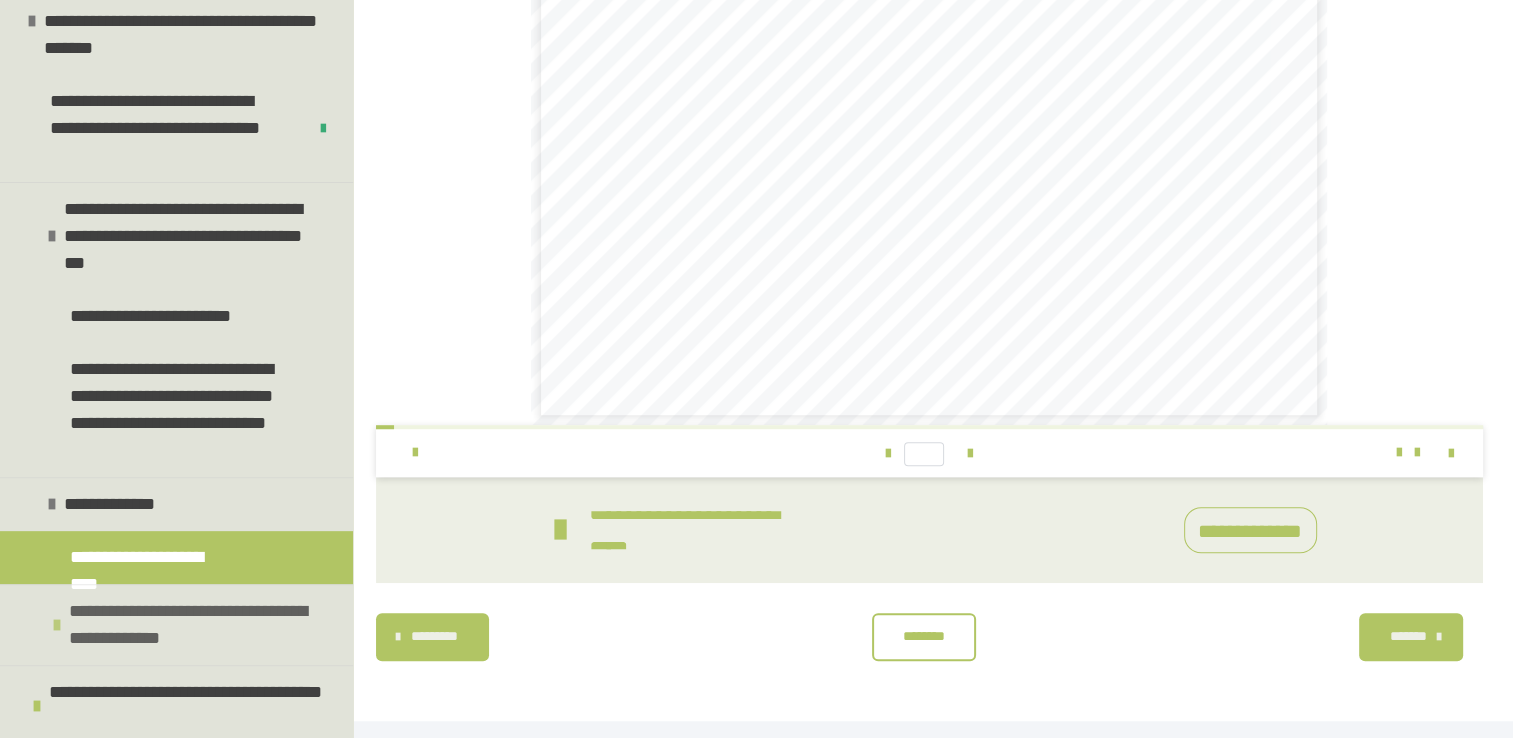 scroll, scrollTop: 785, scrollLeft: 0, axis: vertical 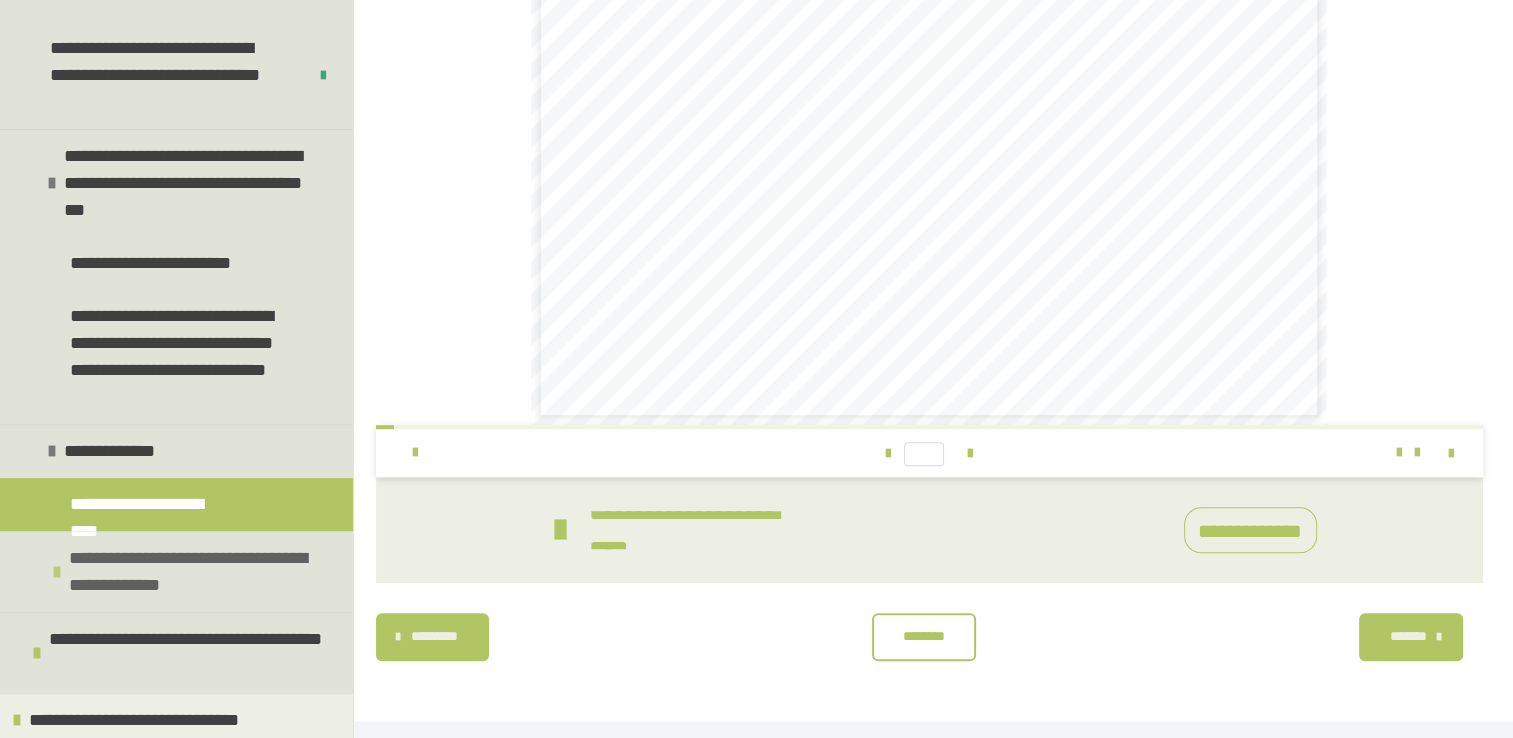 click at bounding box center [57, 572] 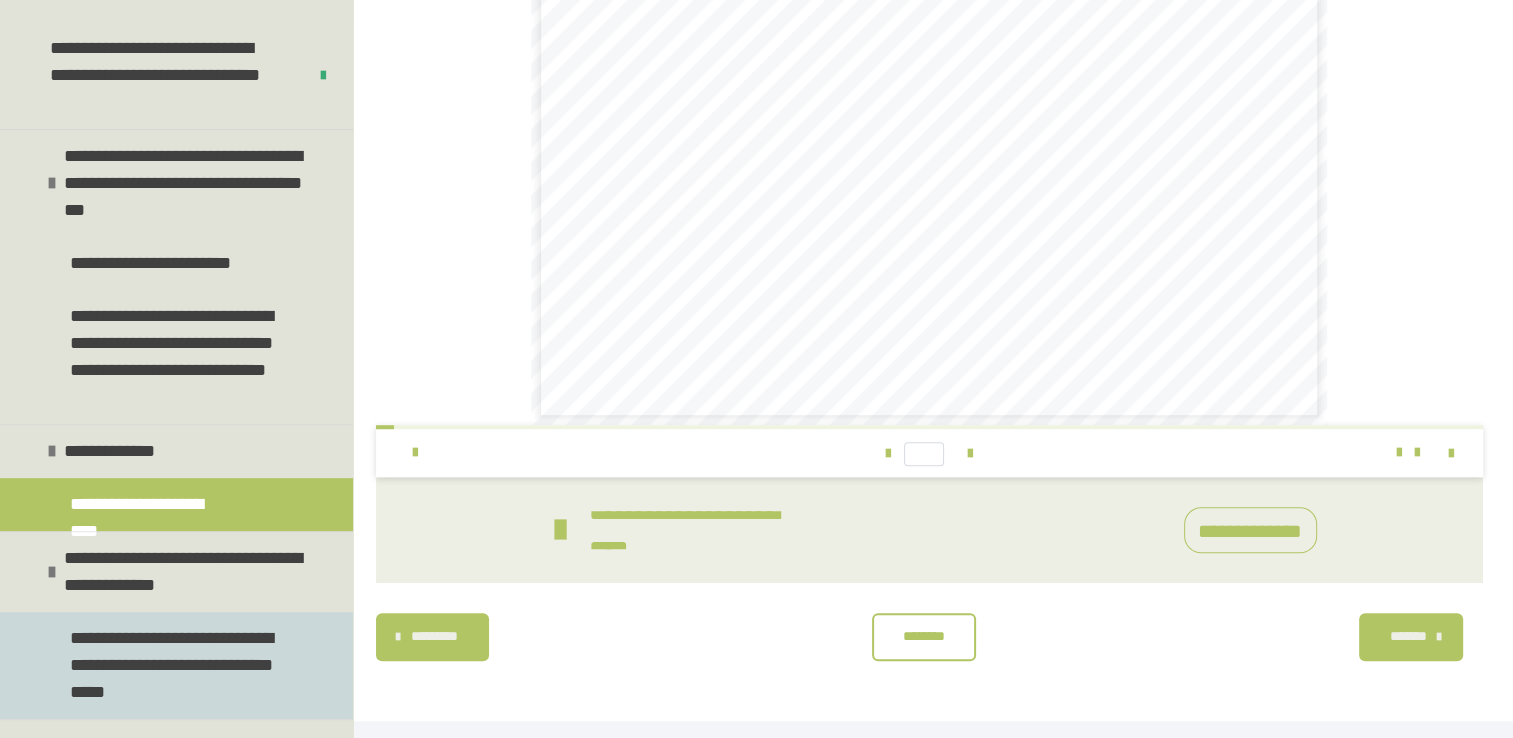 click on "**********" at bounding box center (181, 665) 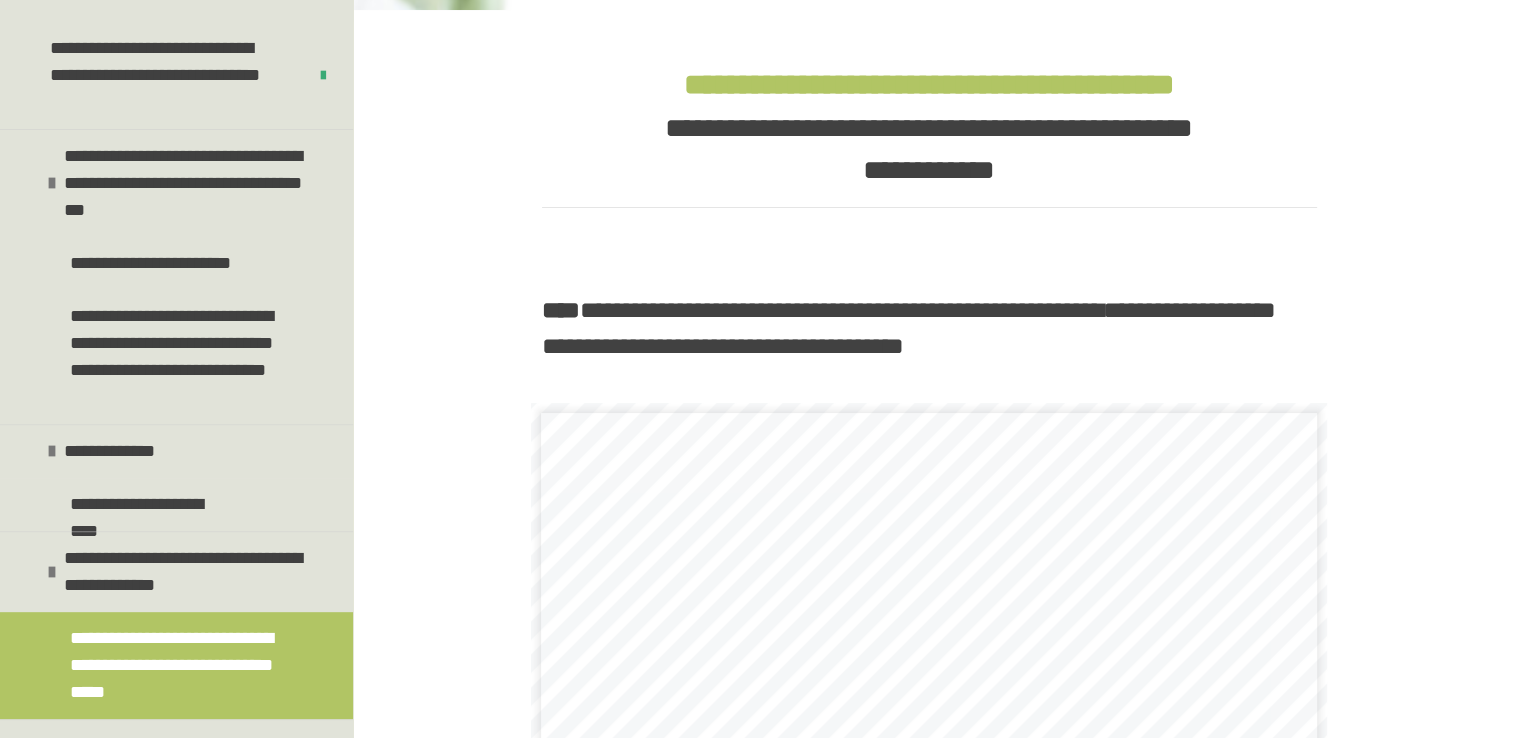 scroll, scrollTop: 680, scrollLeft: 0, axis: vertical 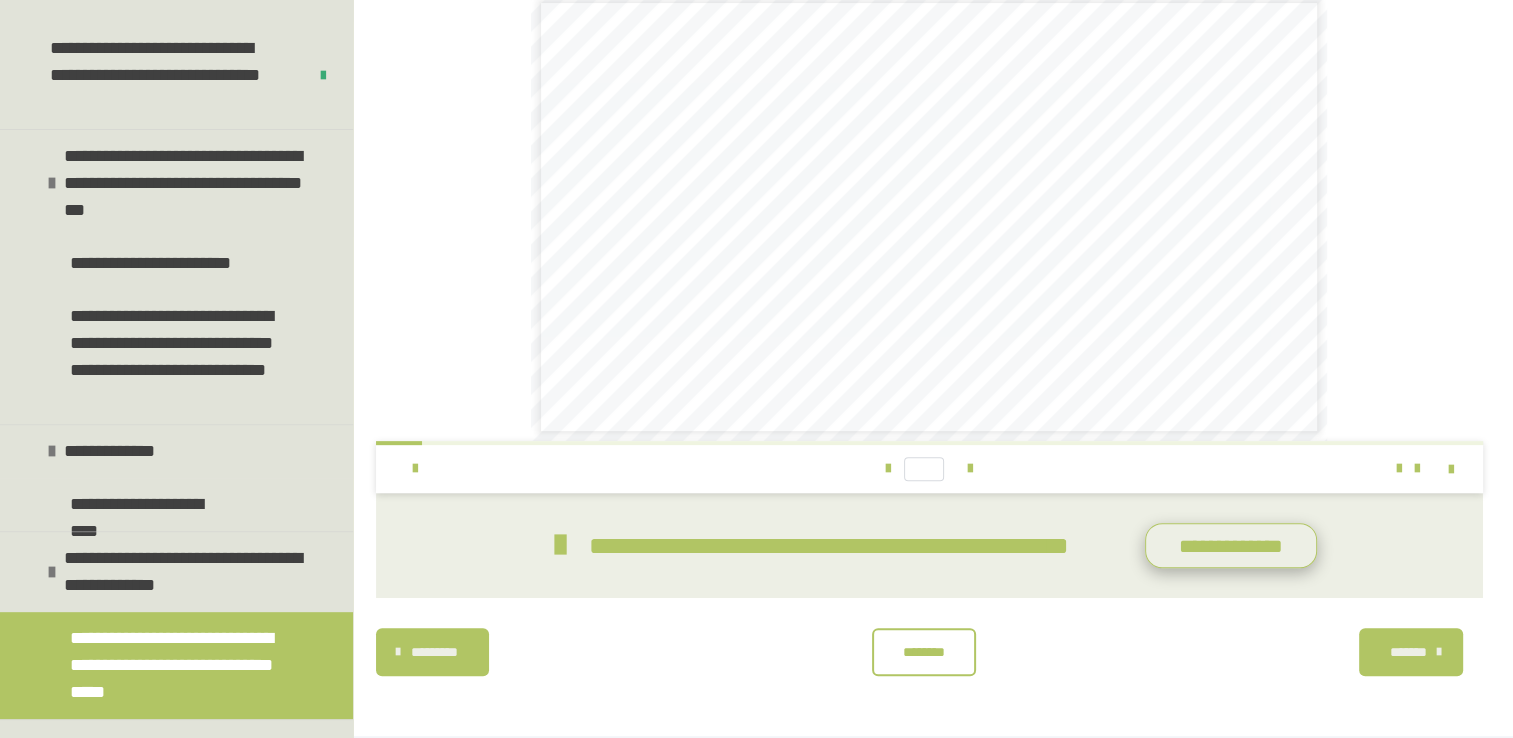click on "**********" at bounding box center [1231, 546] 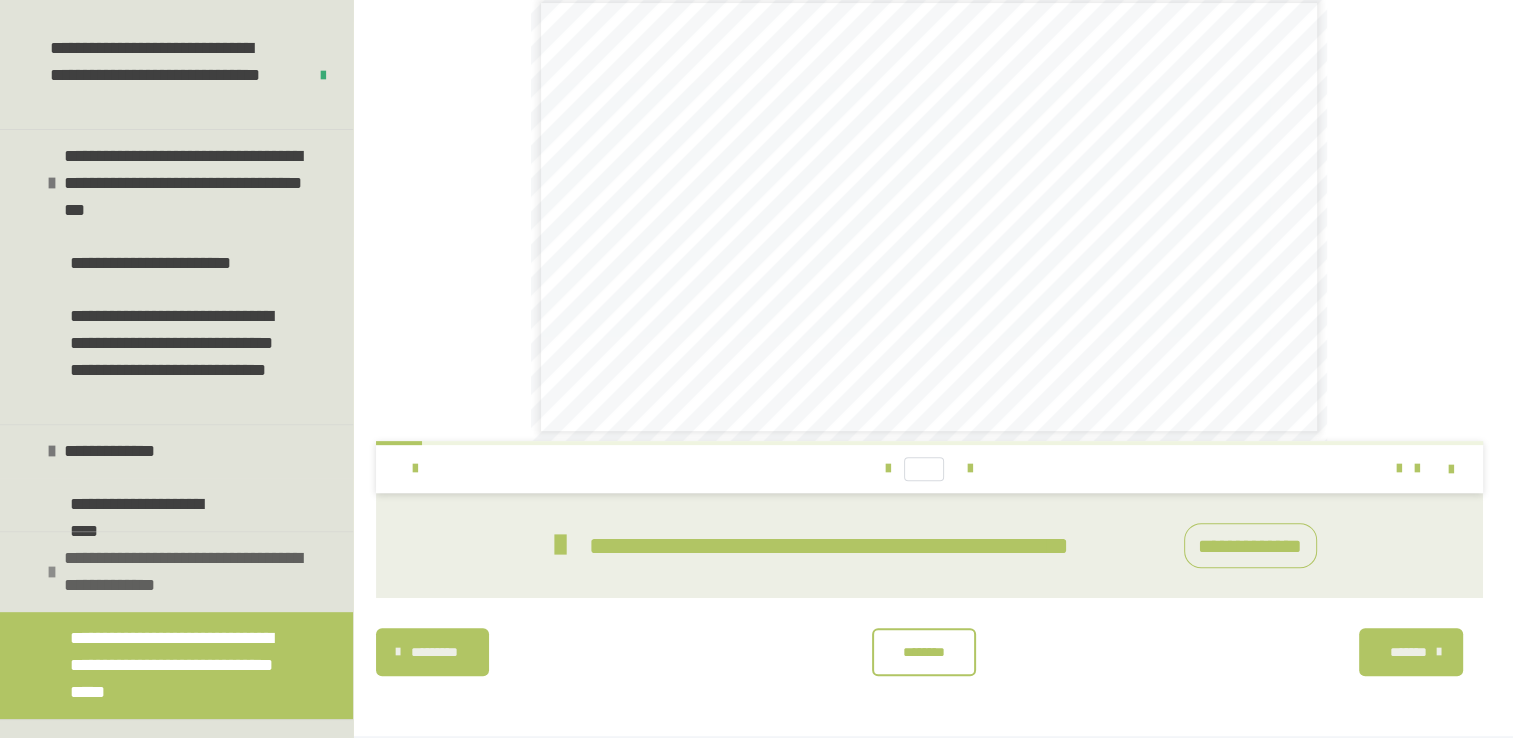 scroll, scrollTop: 892, scrollLeft: 0, axis: vertical 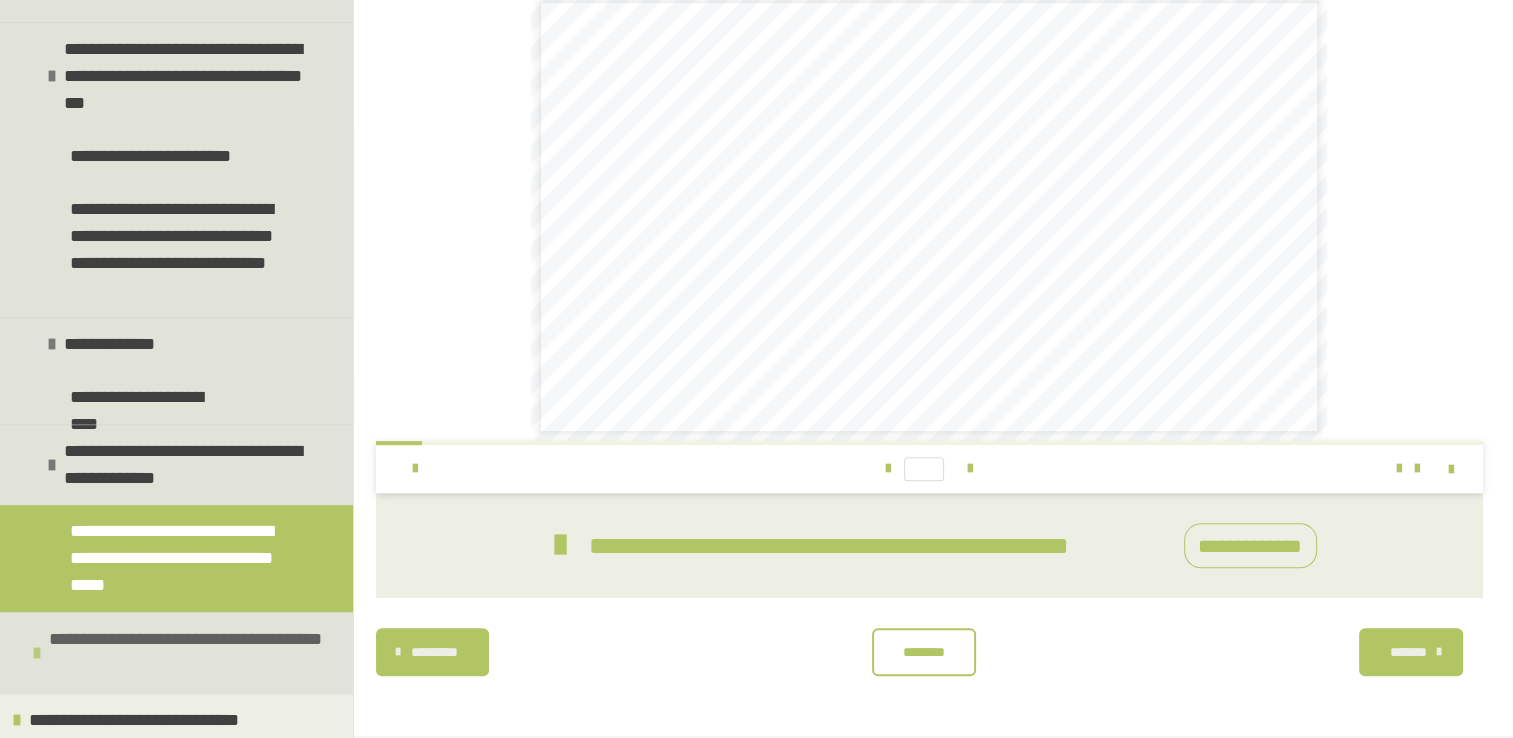 click on "**********" at bounding box center (188, 653) 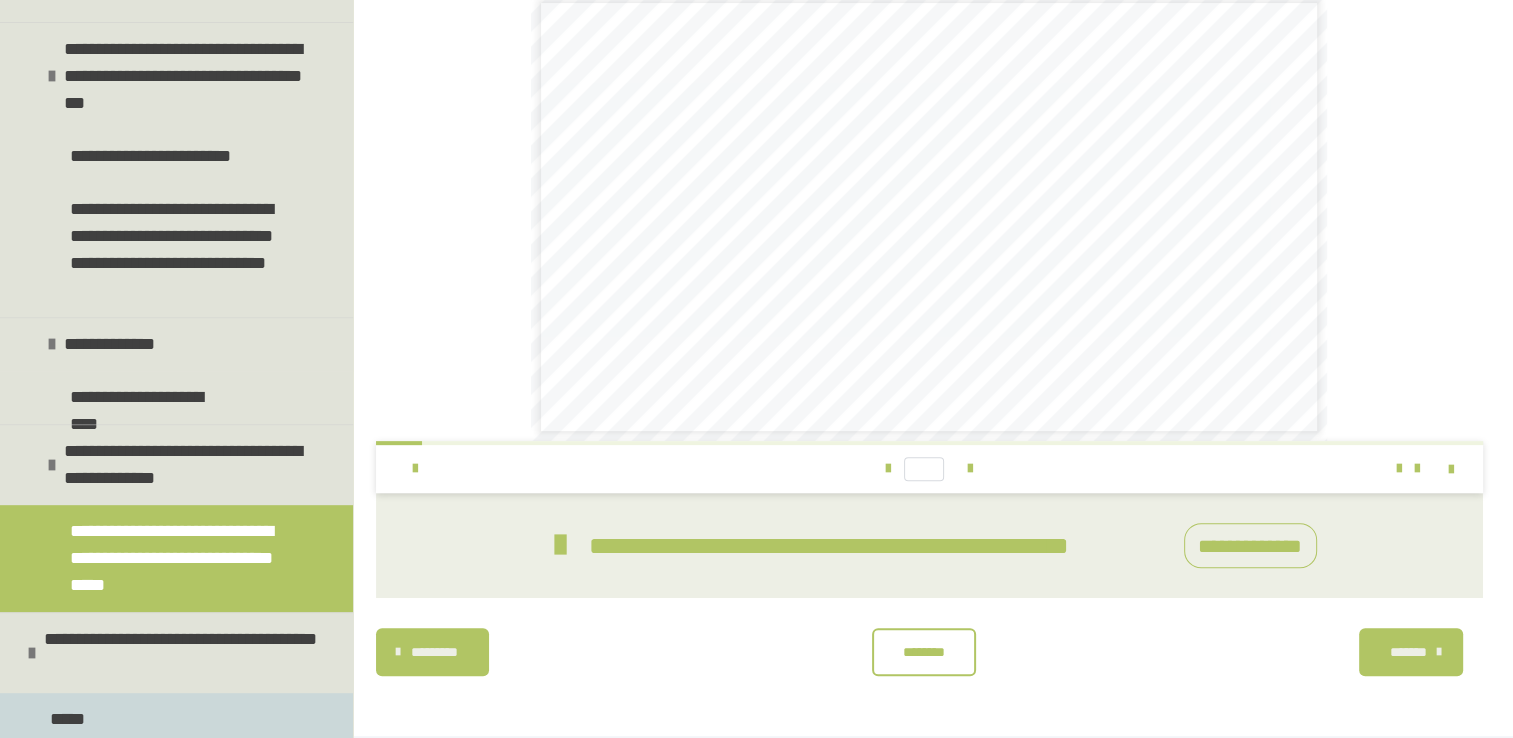 click on "*****" at bounding box center (176, 719) 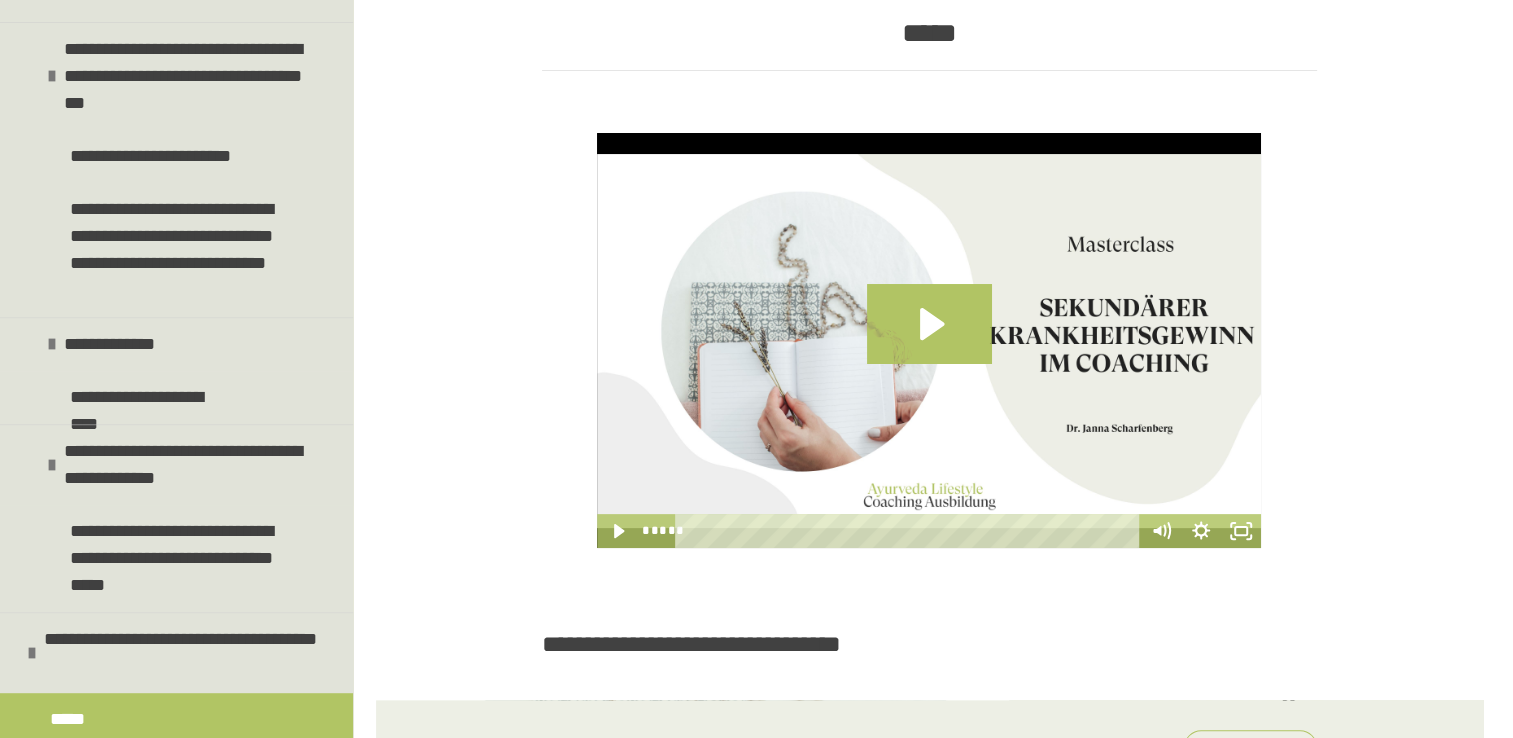 scroll, scrollTop: 614, scrollLeft: 0, axis: vertical 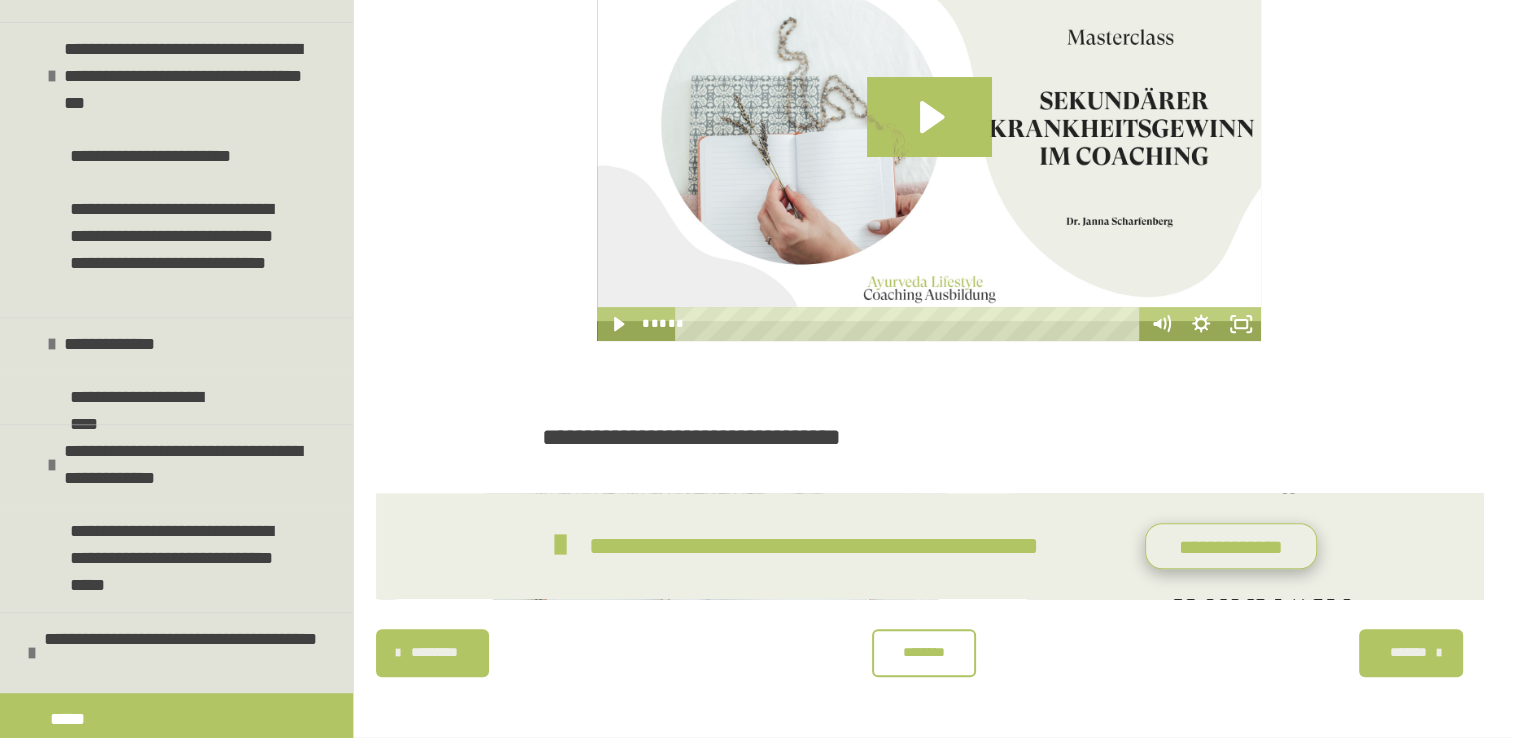 click on "**********" at bounding box center (1231, 546) 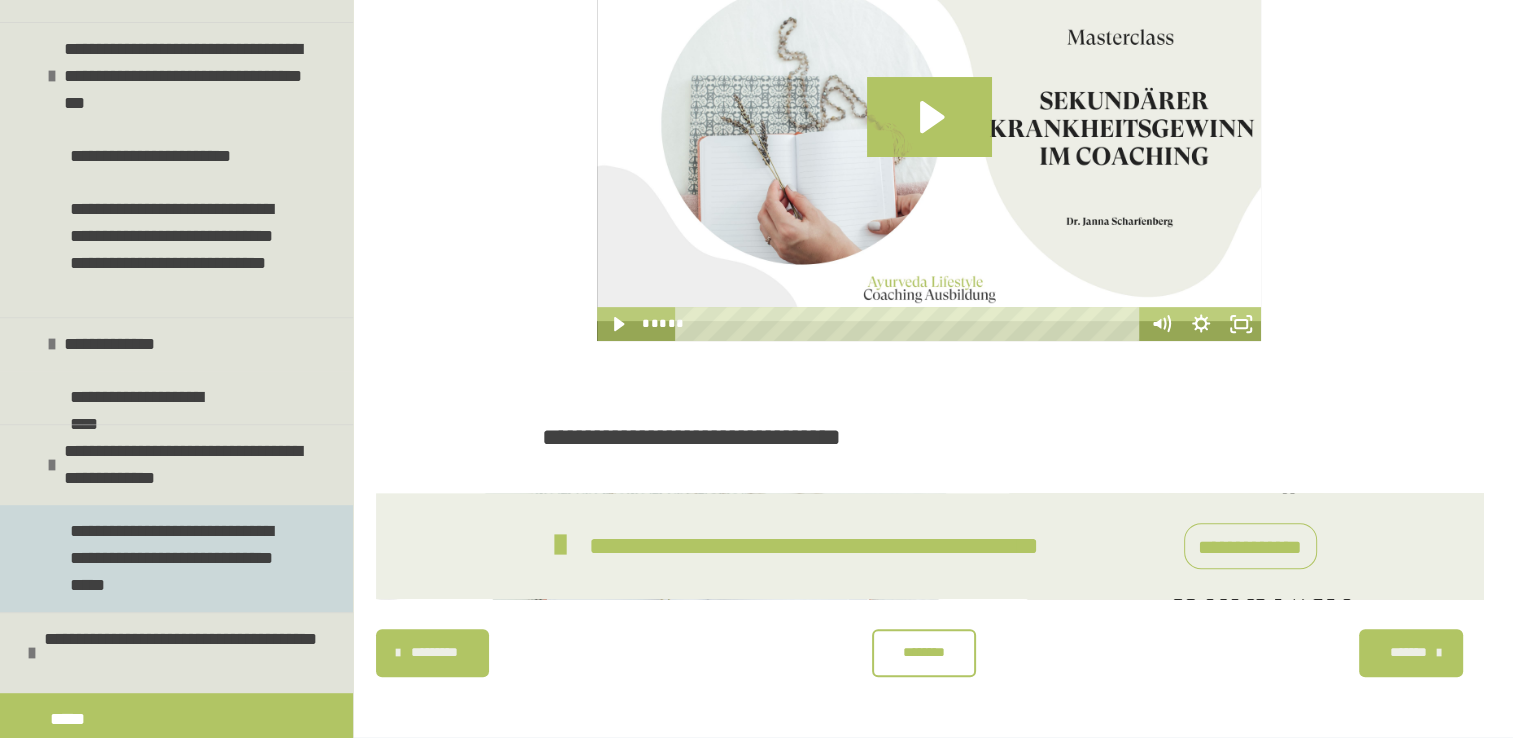 scroll, scrollTop: 1104, scrollLeft: 0, axis: vertical 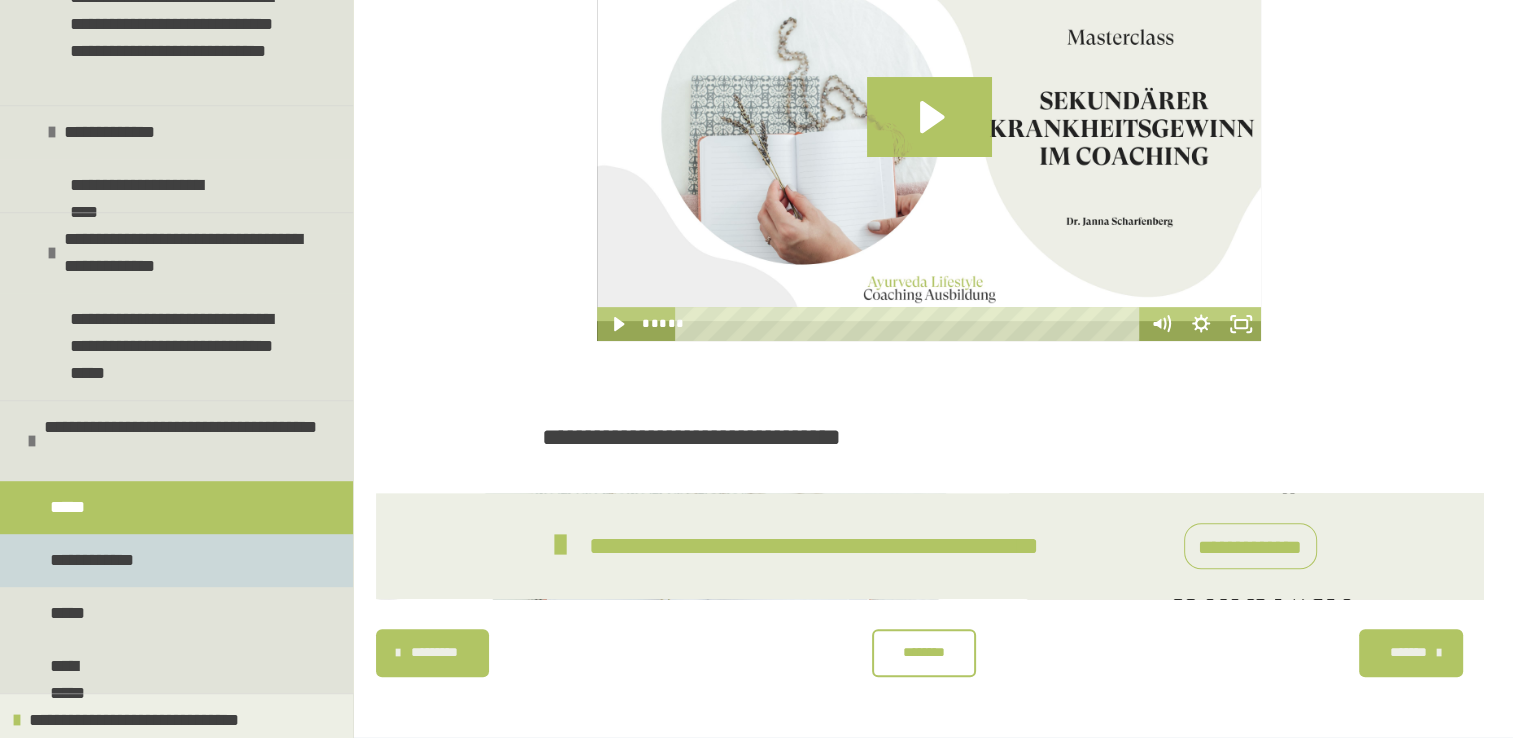 click on "**********" at bounding box center (176, 560) 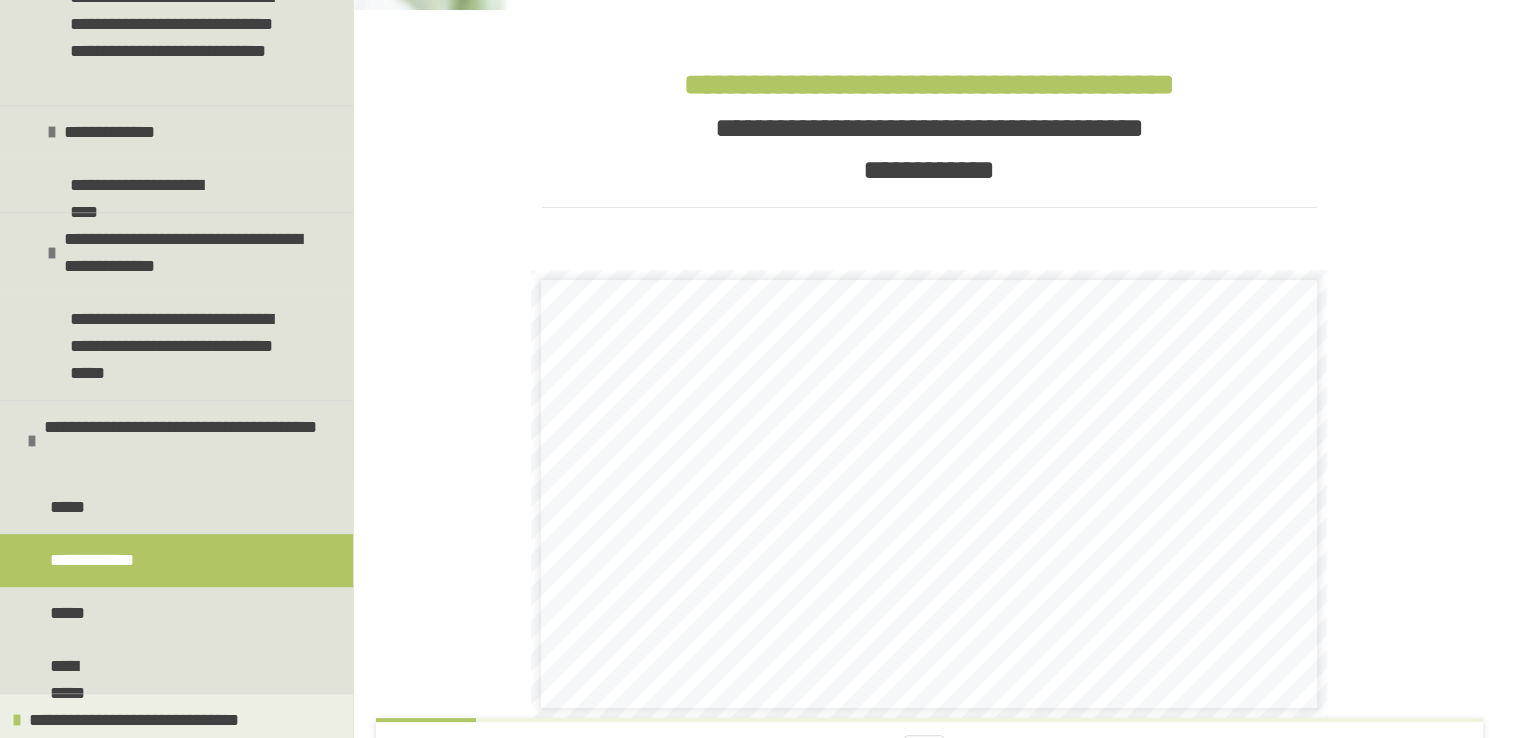 scroll, scrollTop: 644, scrollLeft: 0, axis: vertical 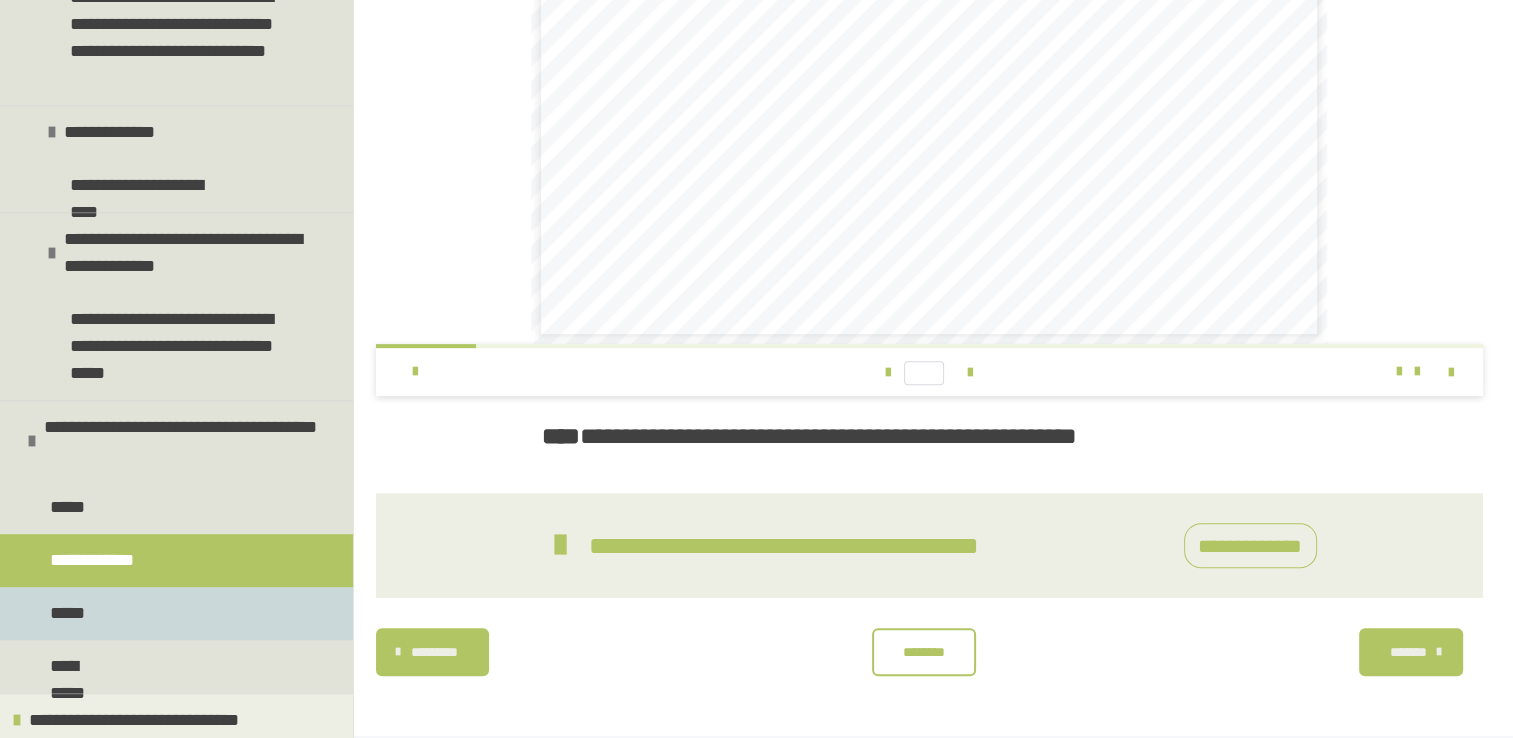 click on "*****" at bounding box center [176, 613] 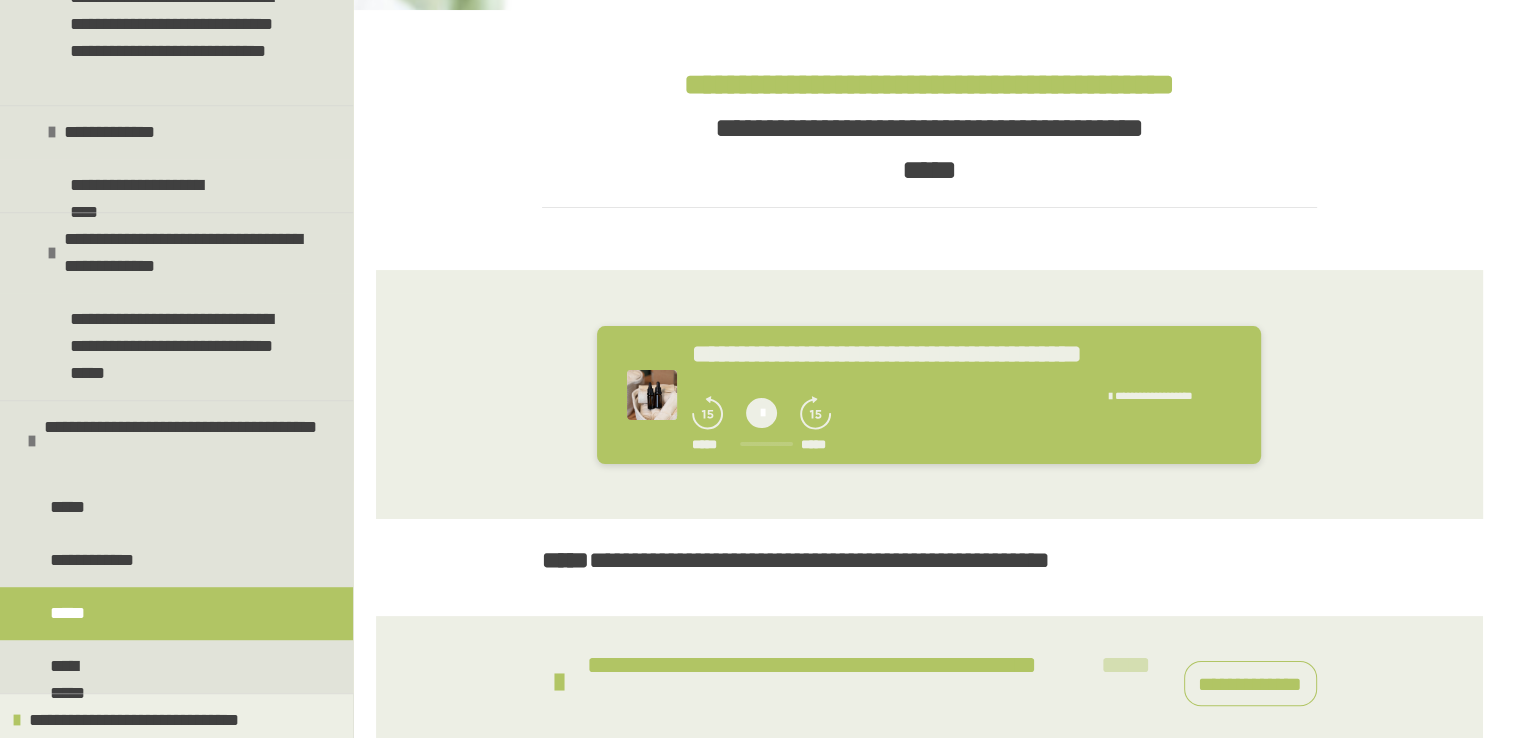scroll, scrollTop: 423, scrollLeft: 0, axis: vertical 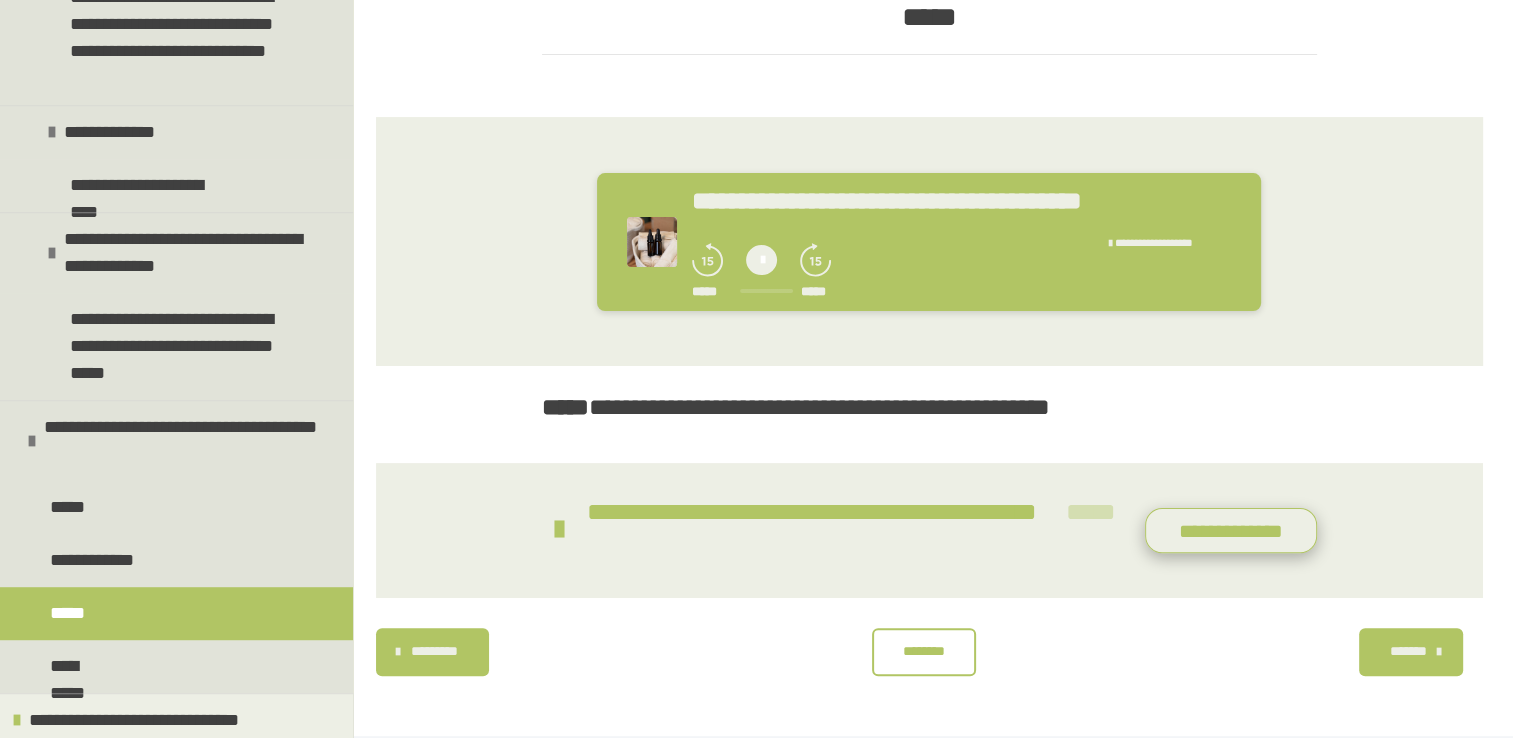 click on "**********" at bounding box center [1231, 531] 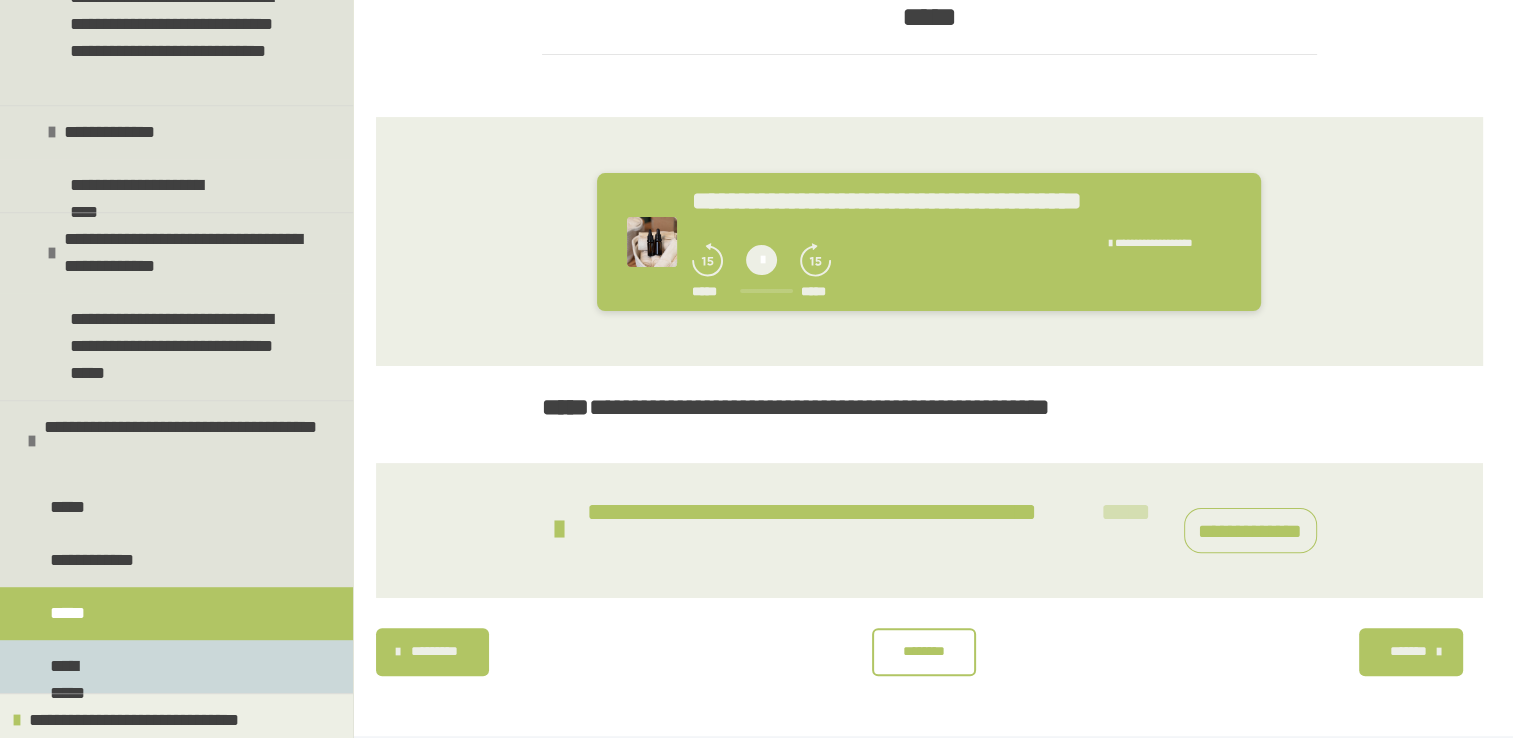 click on "**********" at bounding box center [84, 666] 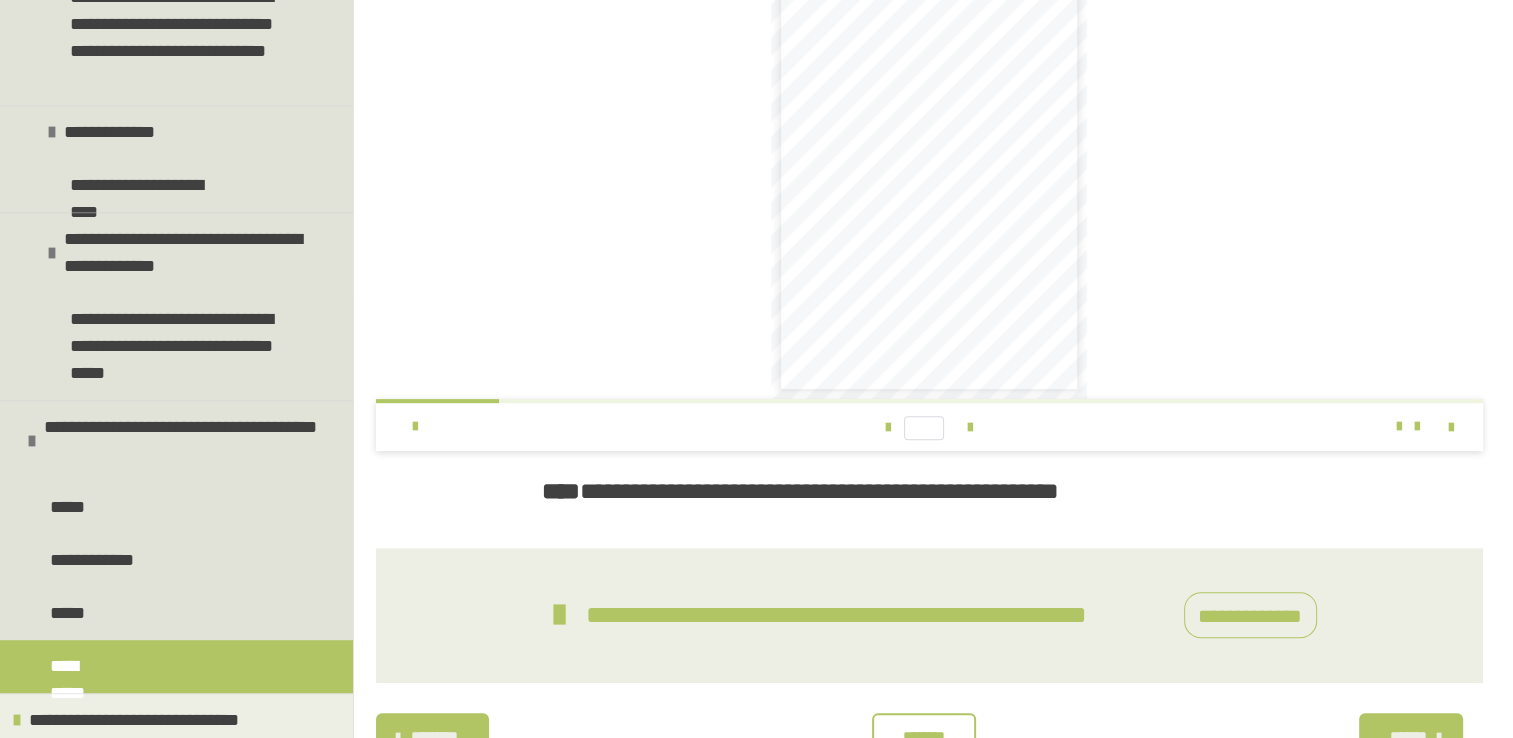 scroll, scrollTop: 590, scrollLeft: 0, axis: vertical 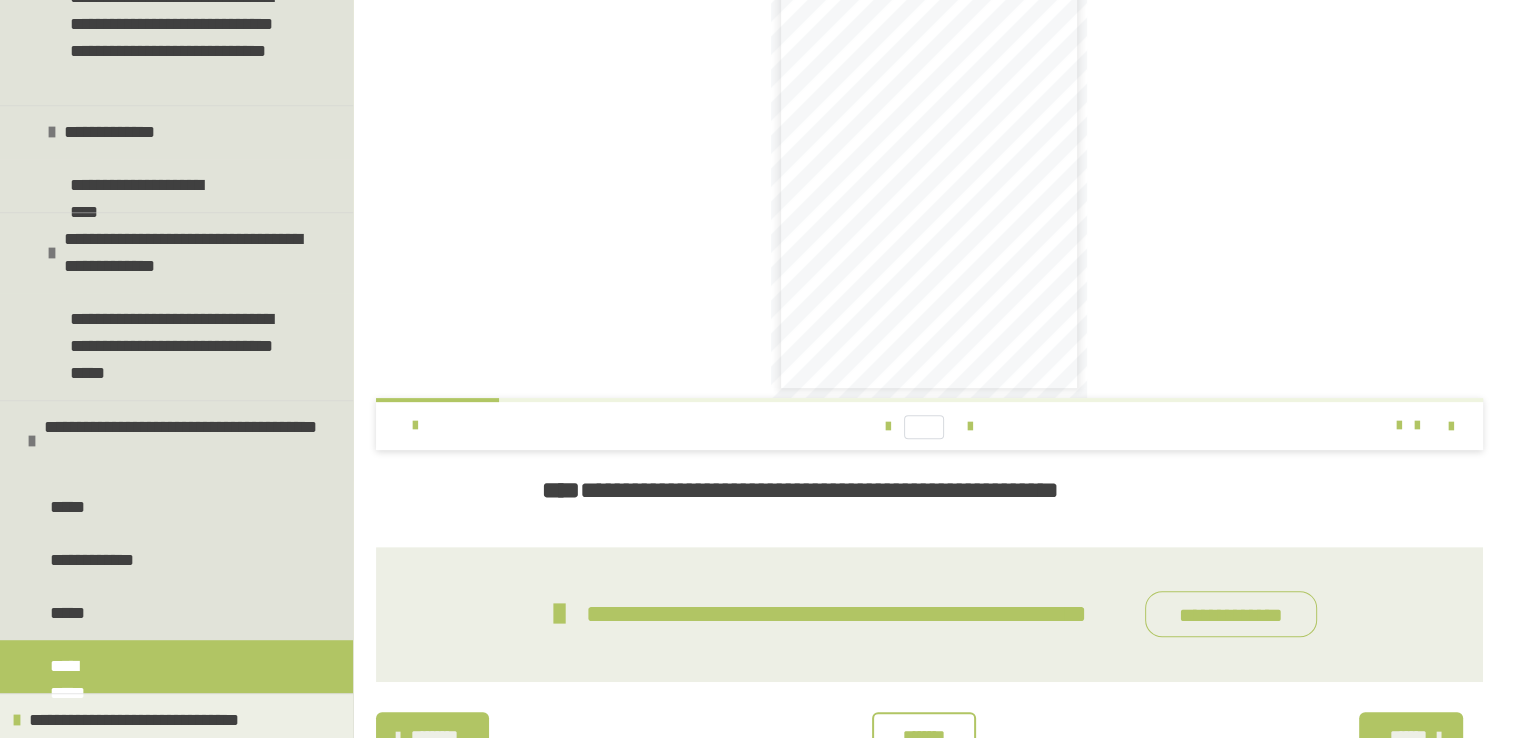 click on "**********" at bounding box center (1231, 614) 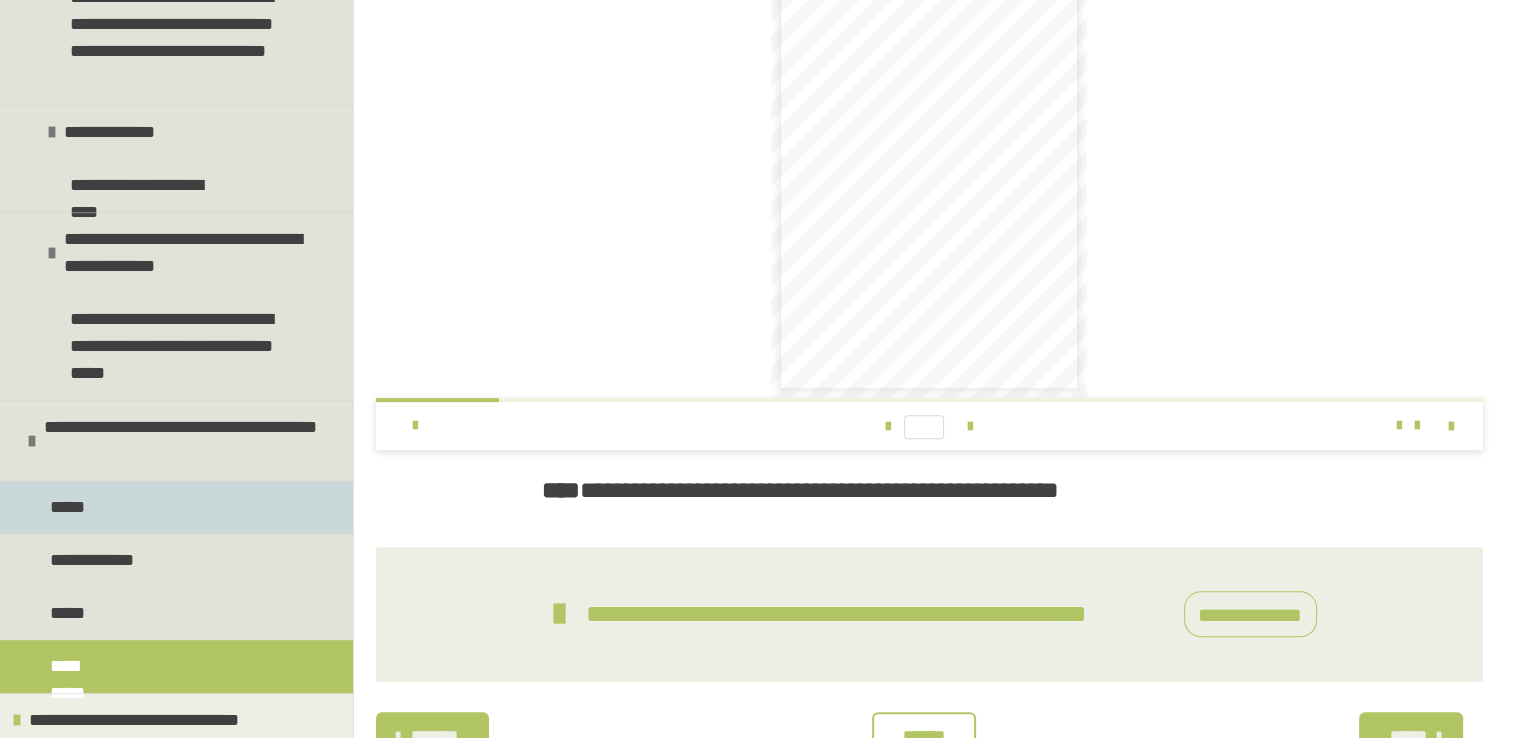 scroll, scrollTop: 672, scrollLeft: 0, axis: vertical 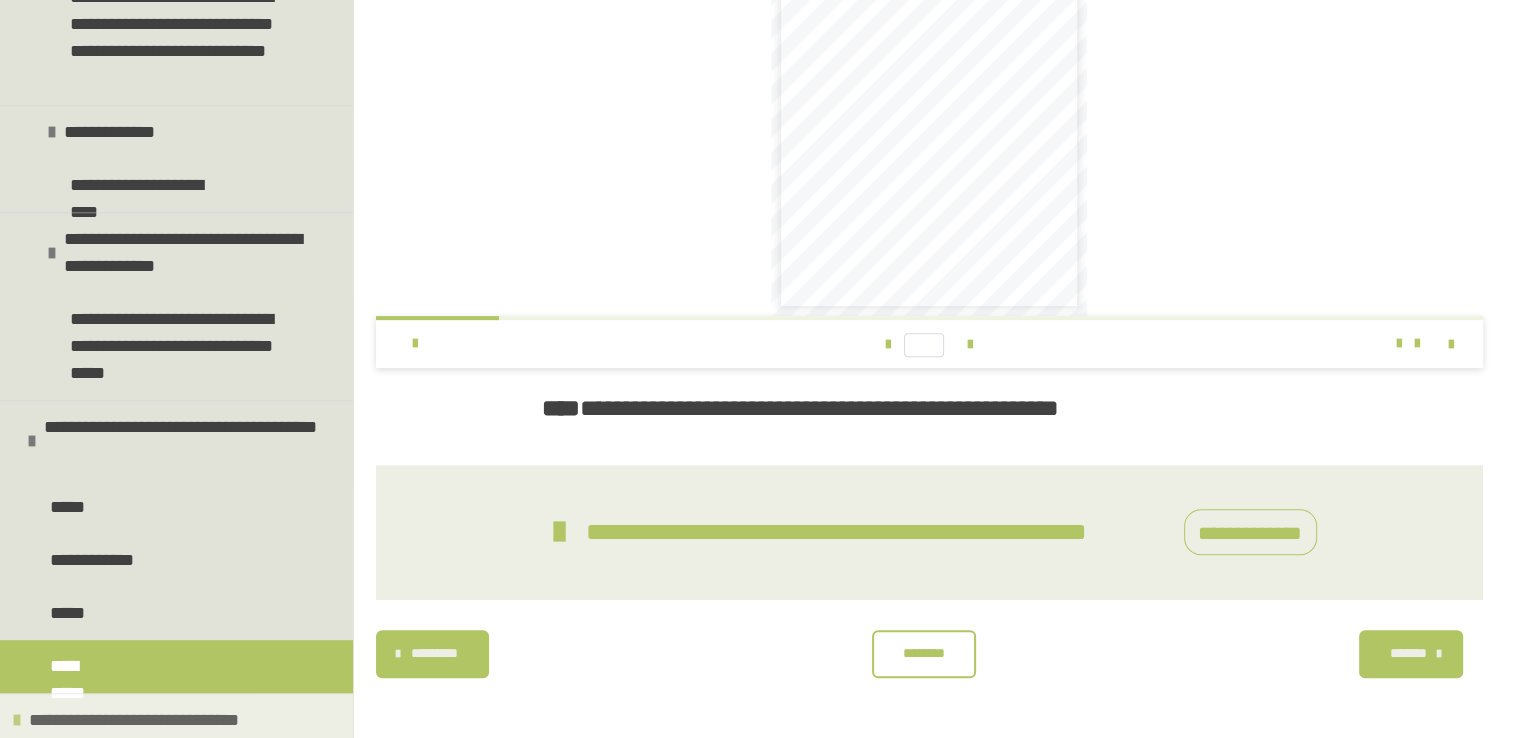 click on "**********" at bounding box center (138, 720) 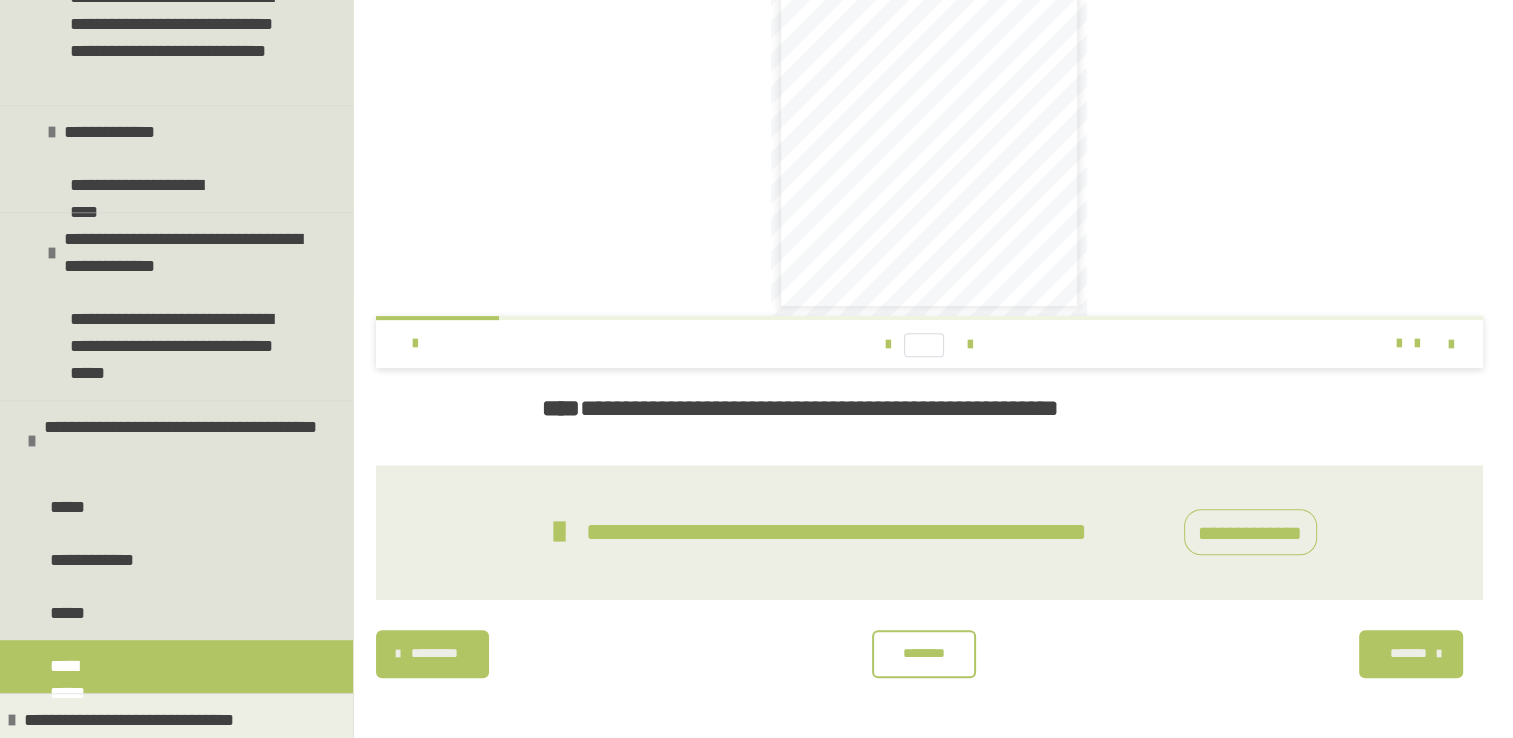 scroll, scrollTop: 1210, scrollLeft: 0, axis: vertical 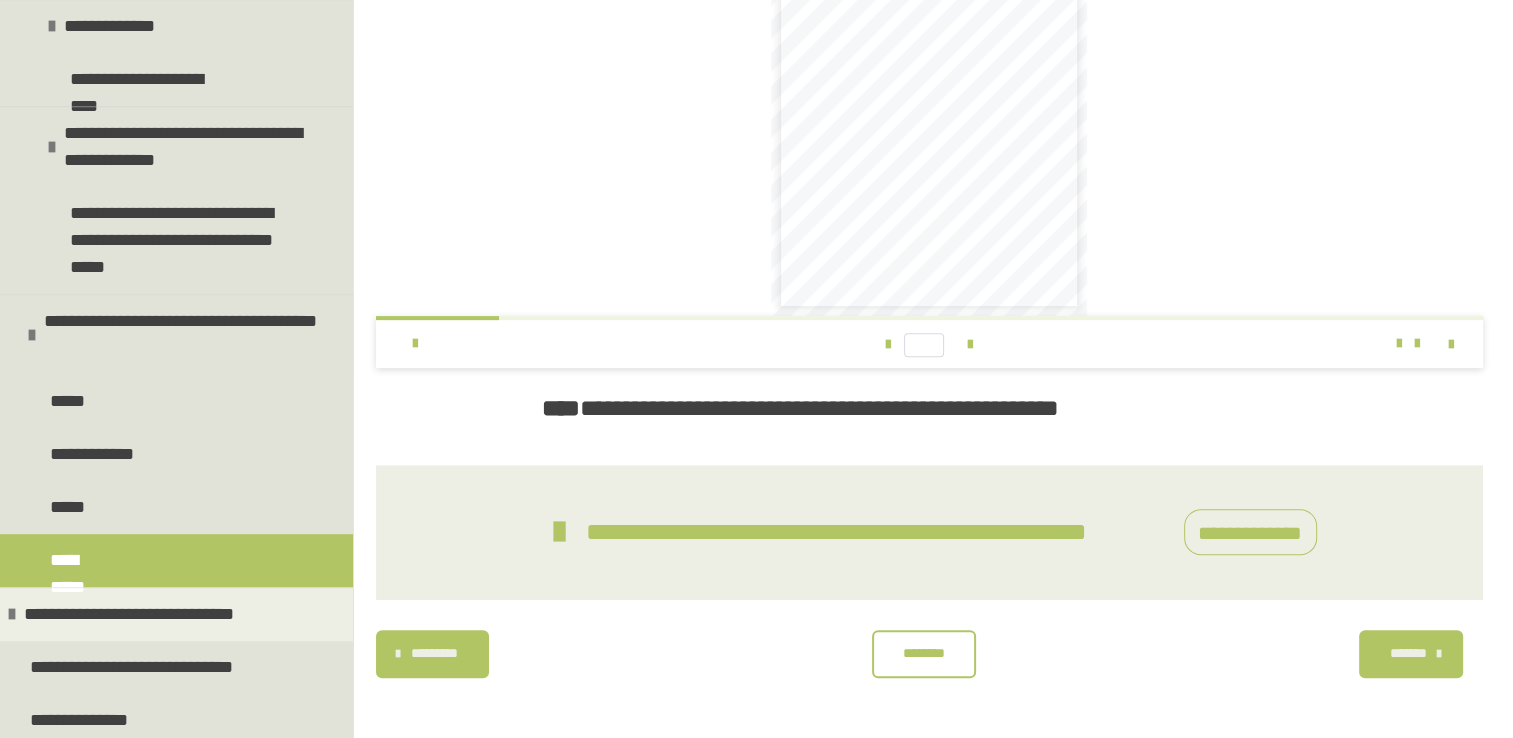 click on "**********" at bounding box center [131, 667] 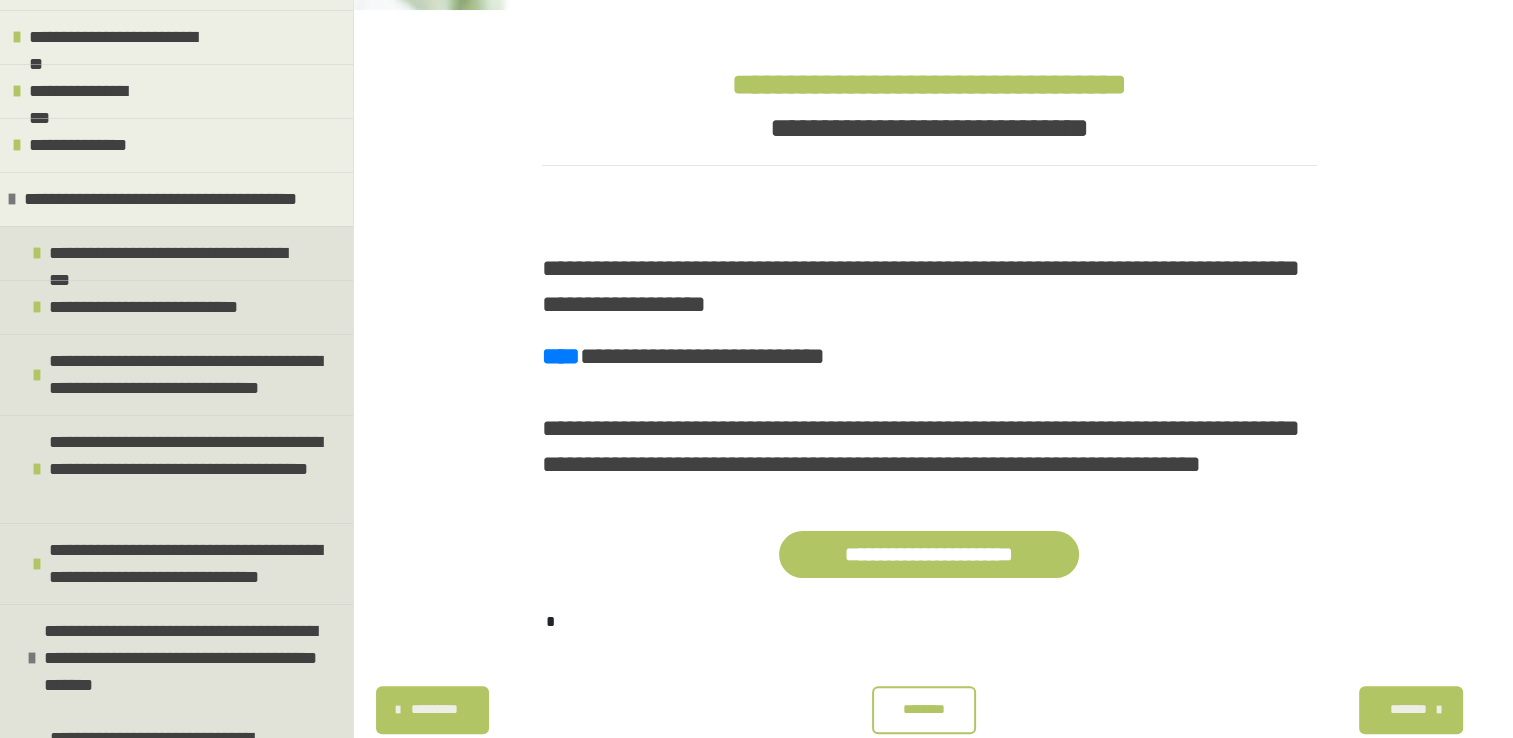 scroll, scrollTop: 0, scrollLeft: 0, axis: both 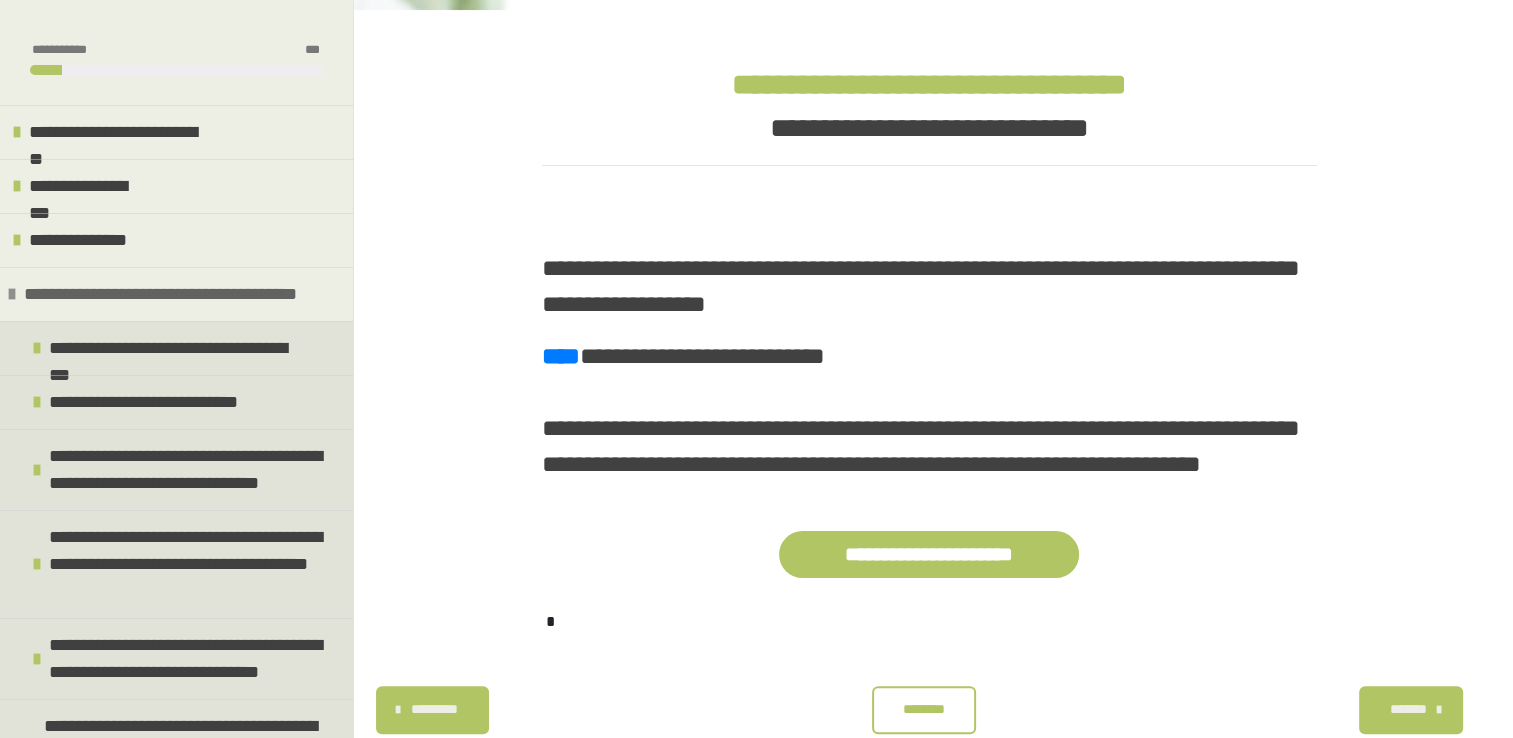 click on "**********" at bounding box center [162, 294] 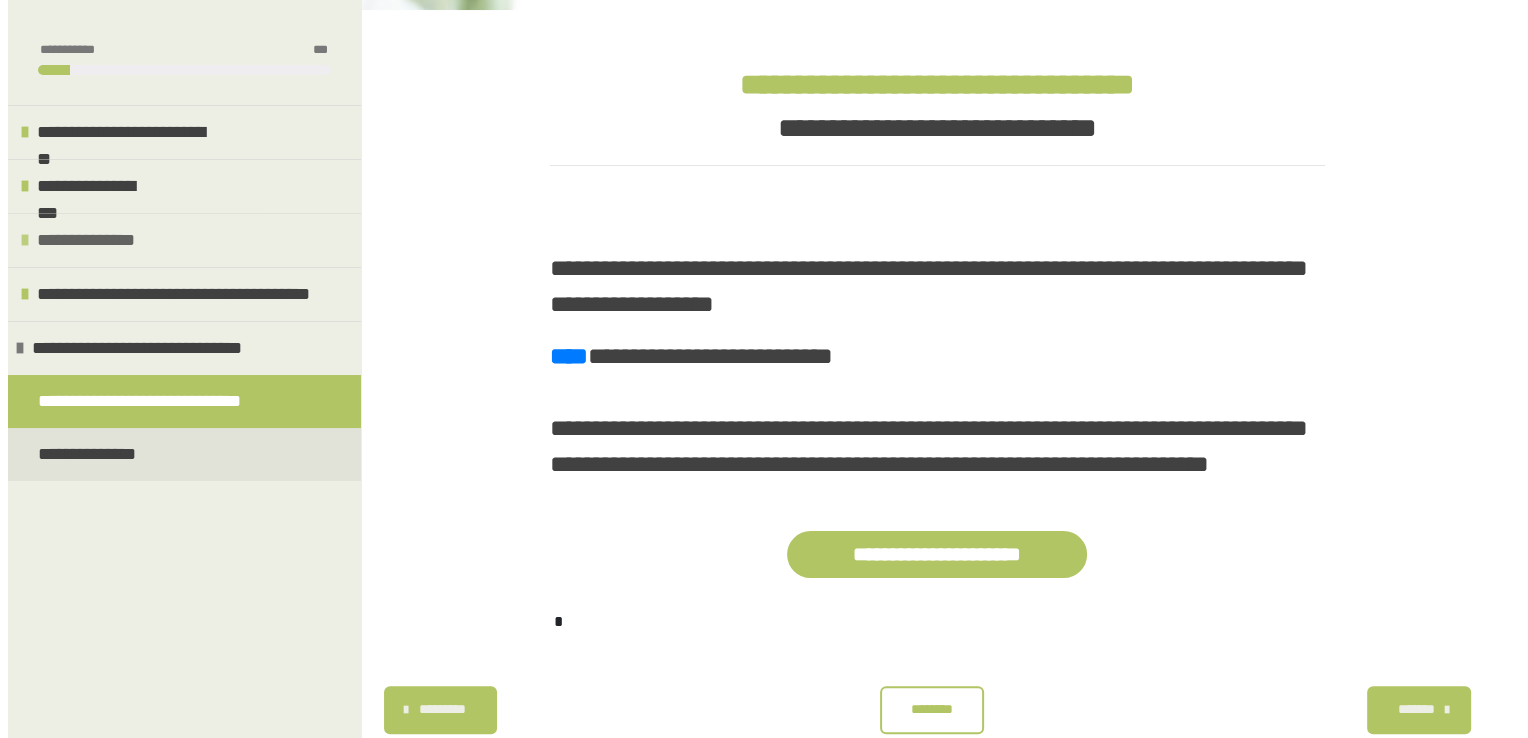 scroll, scrollTop: 0, scrollLeft: 0, axis: both 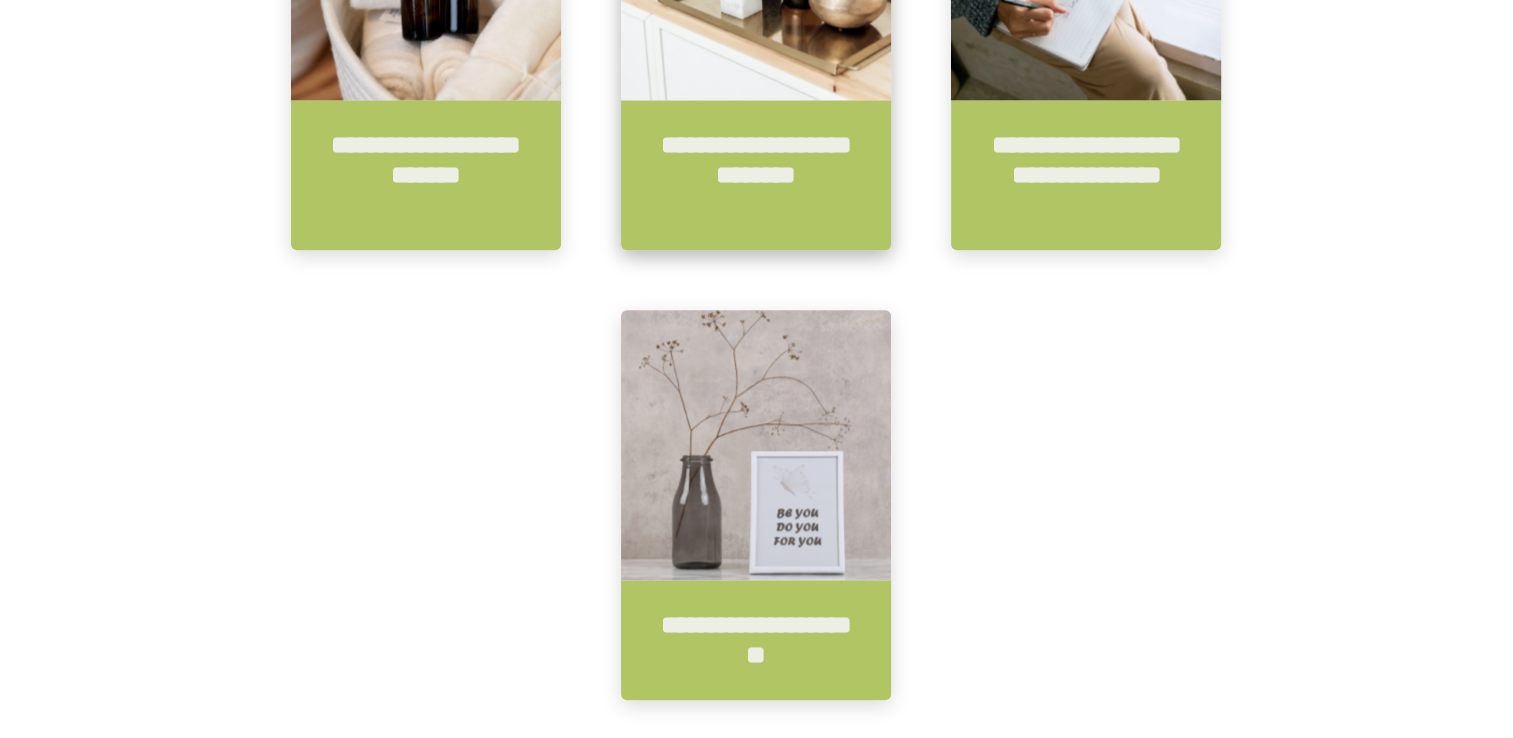 click on "**********" at bounding box center (756, 175) 